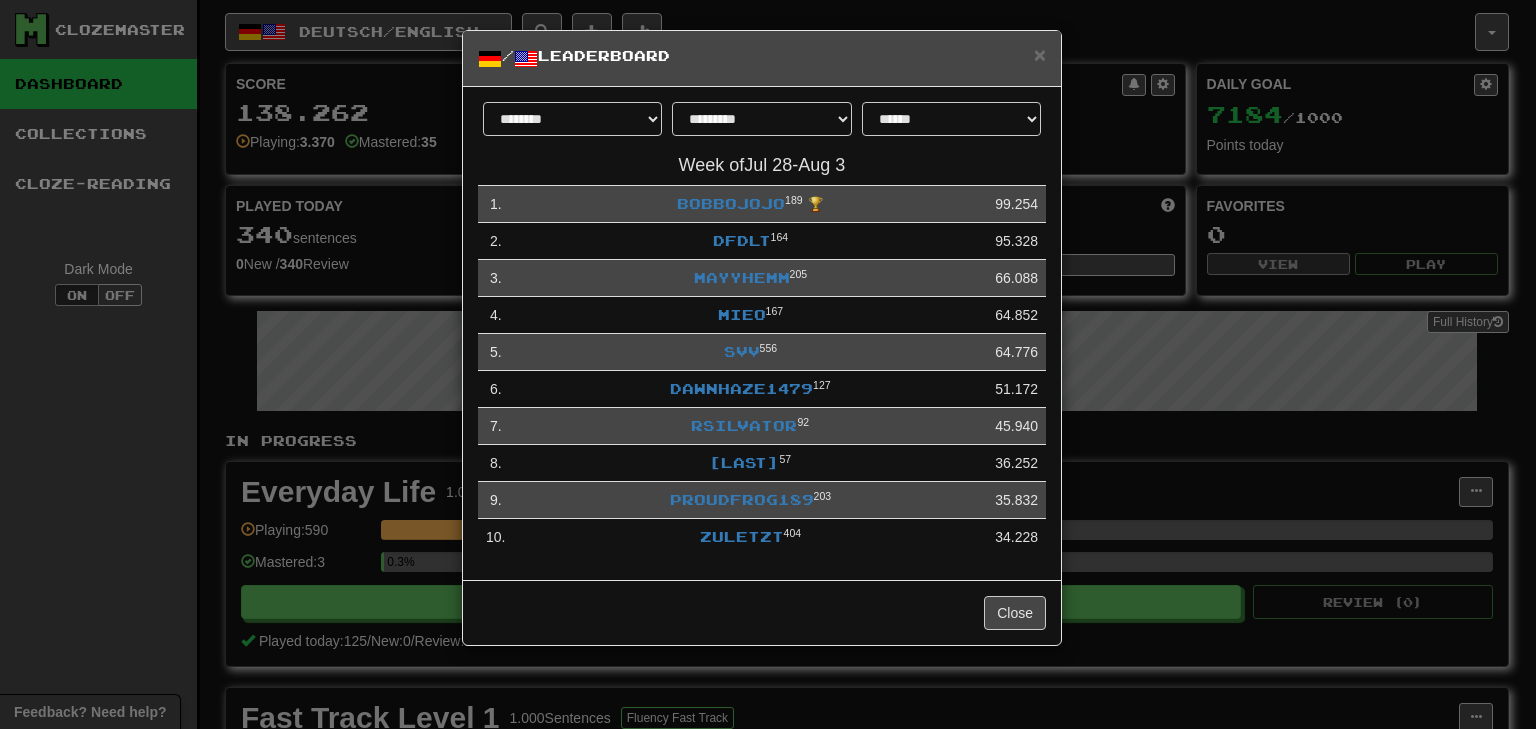 select on "**********" 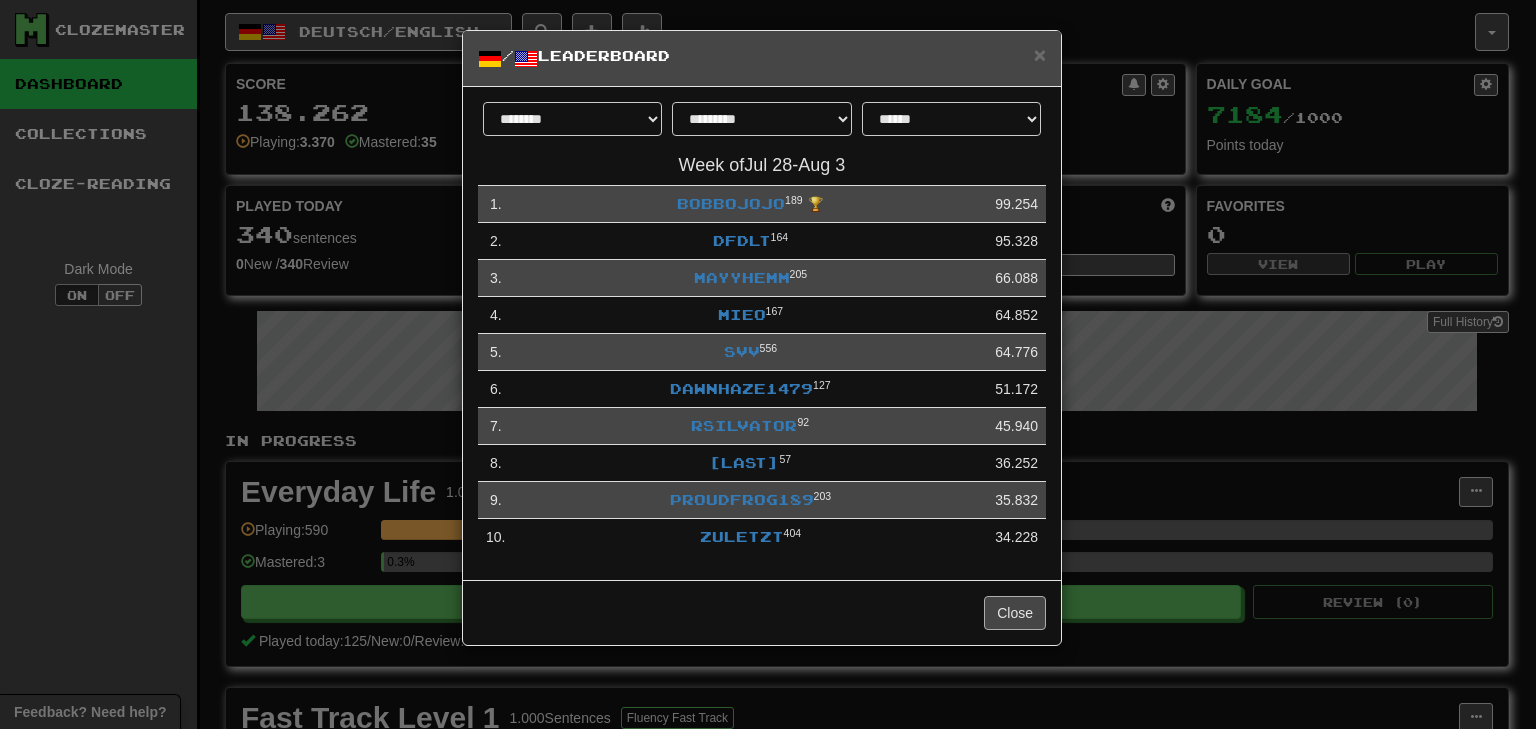 scroll, scrollTop: 0, scrollLeft: 0, axis: both 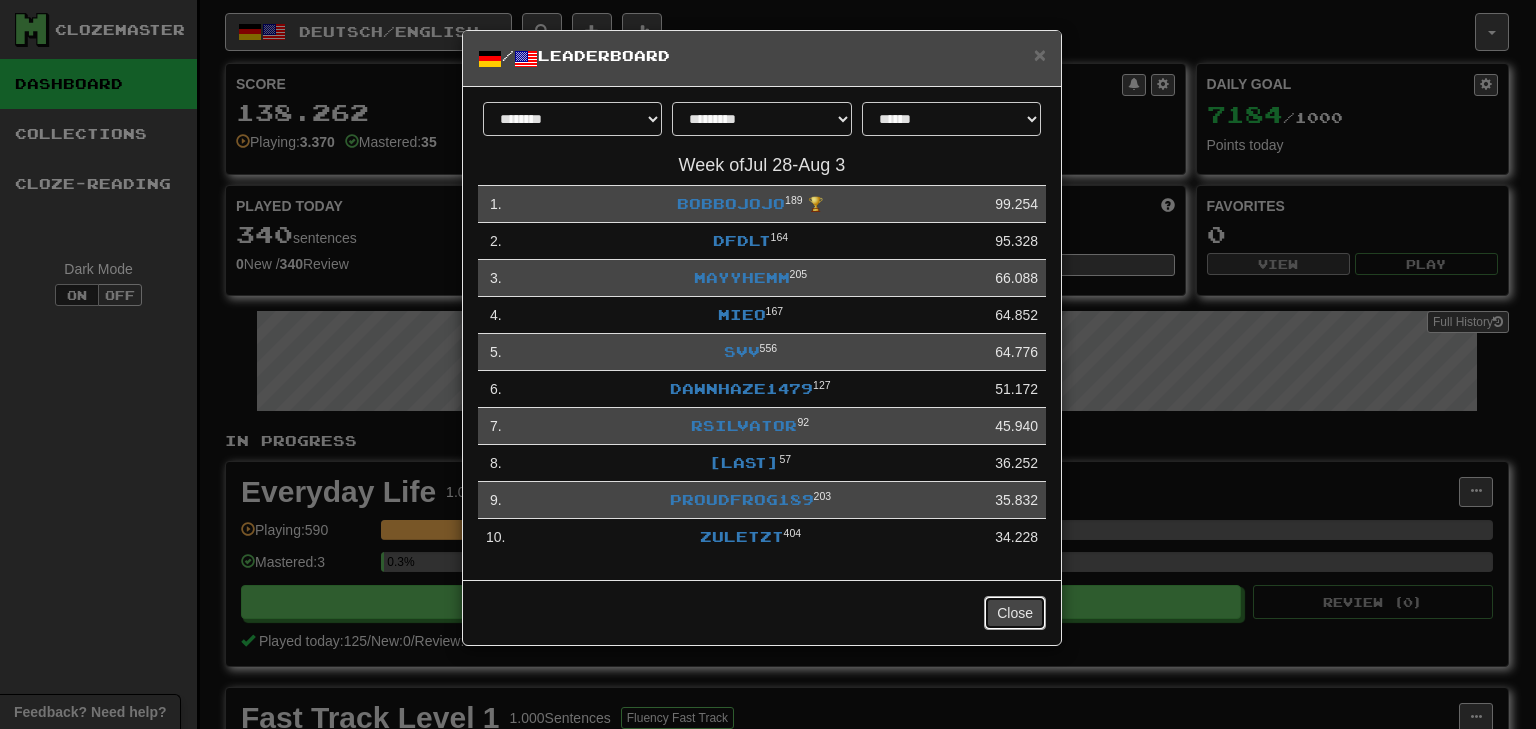 click on "Close" at bounding box center (1015, 613) 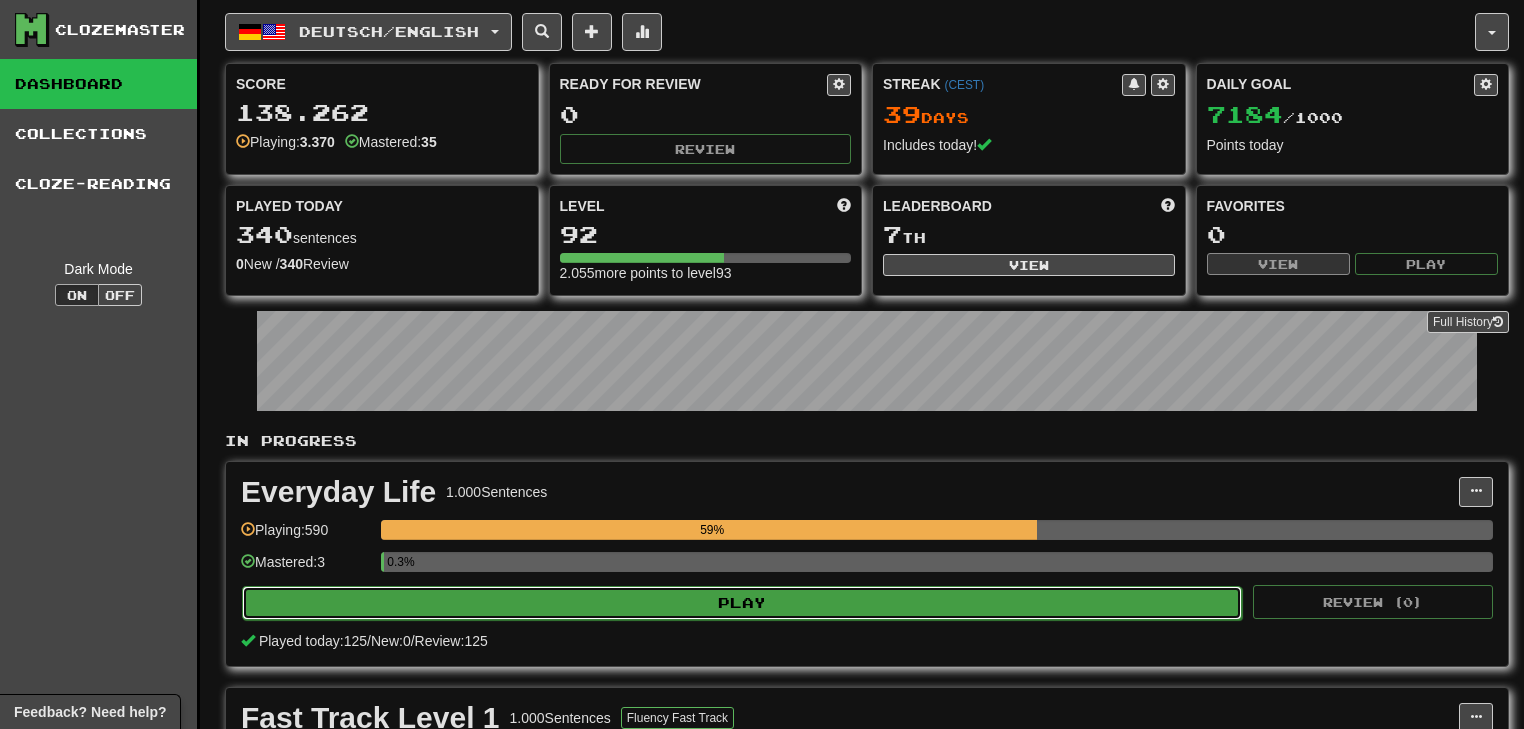 click on "Play" at bounding box center [742, 603] 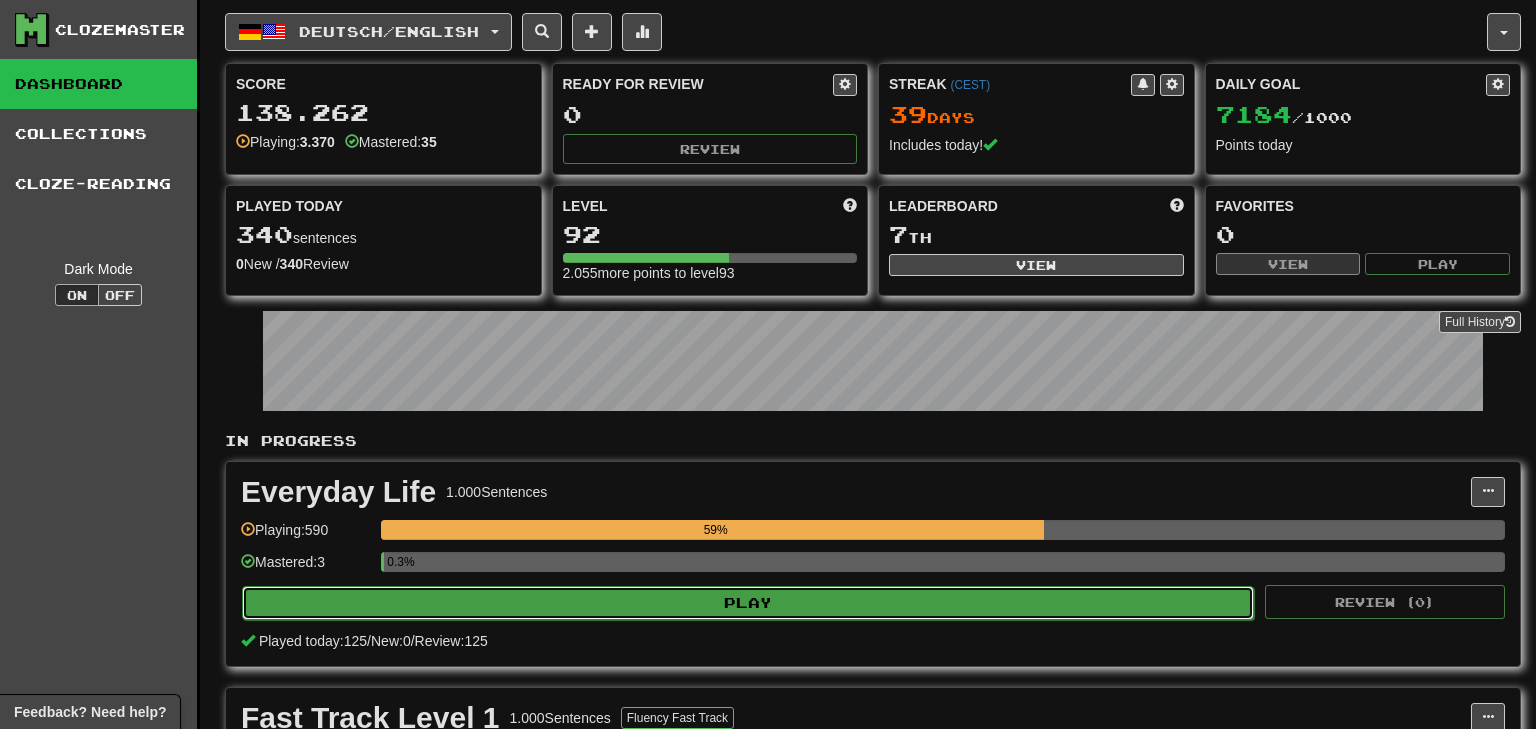 select on "**" 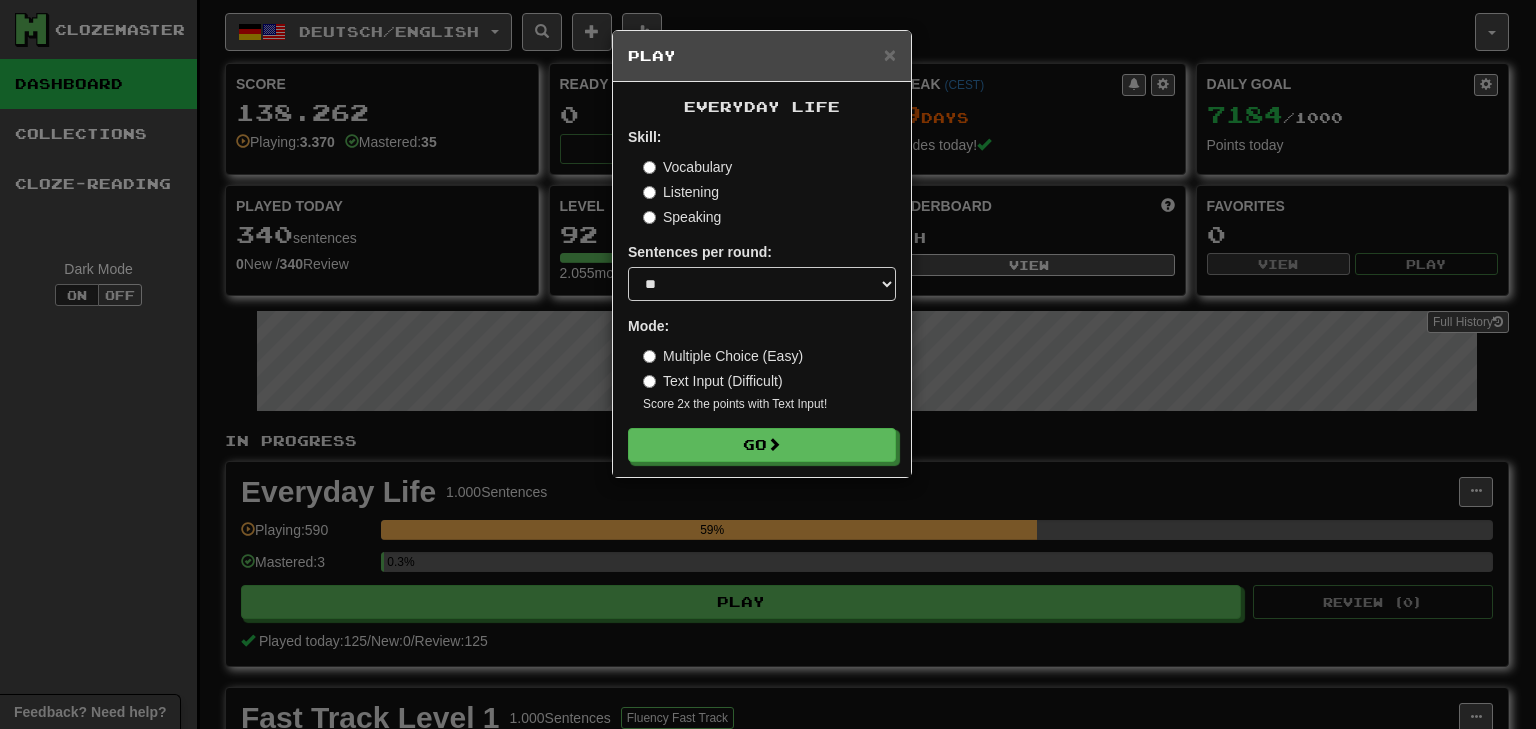 click on "Listening" at bounding box center [681, 192] 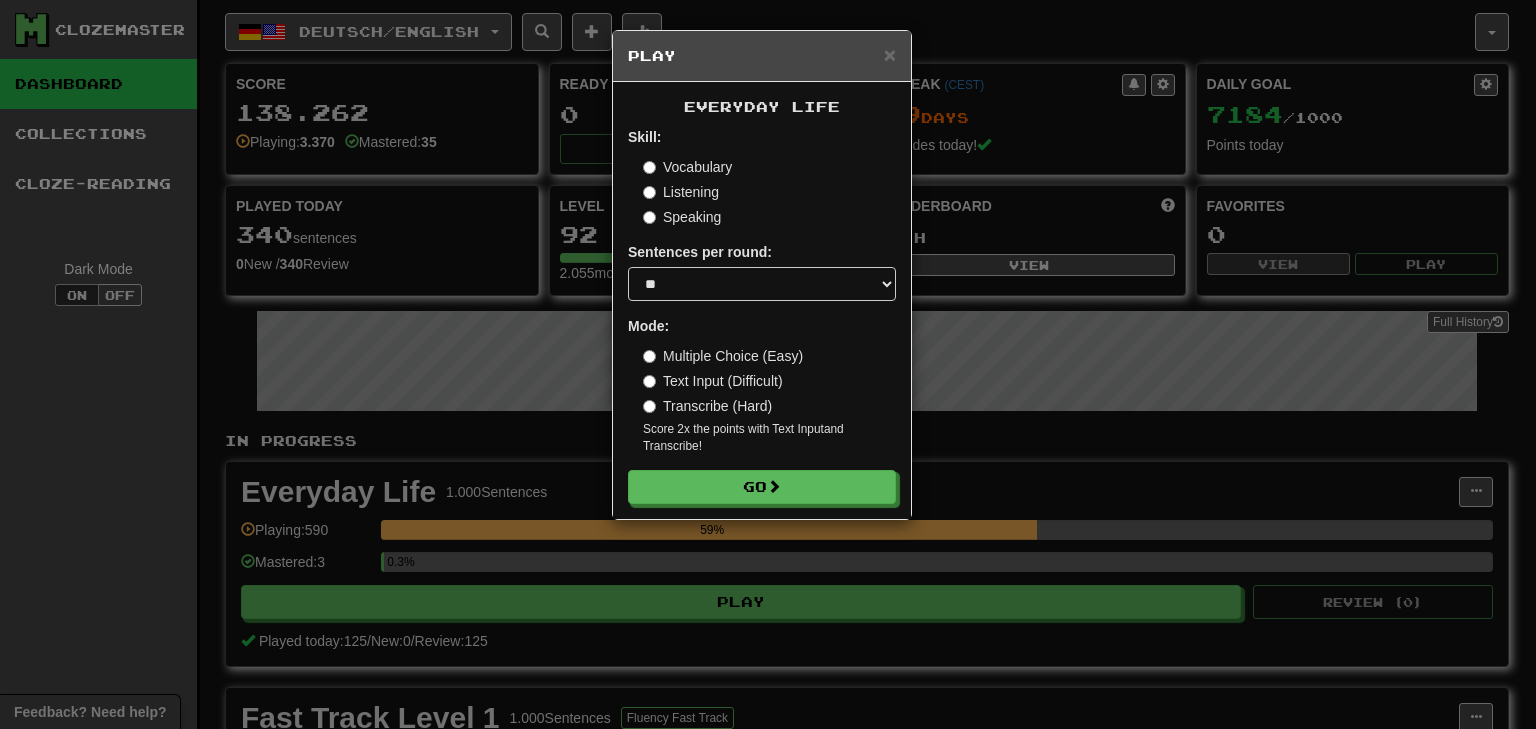 click on "Transcribe (Hard)" at bounding box center (707, 406) 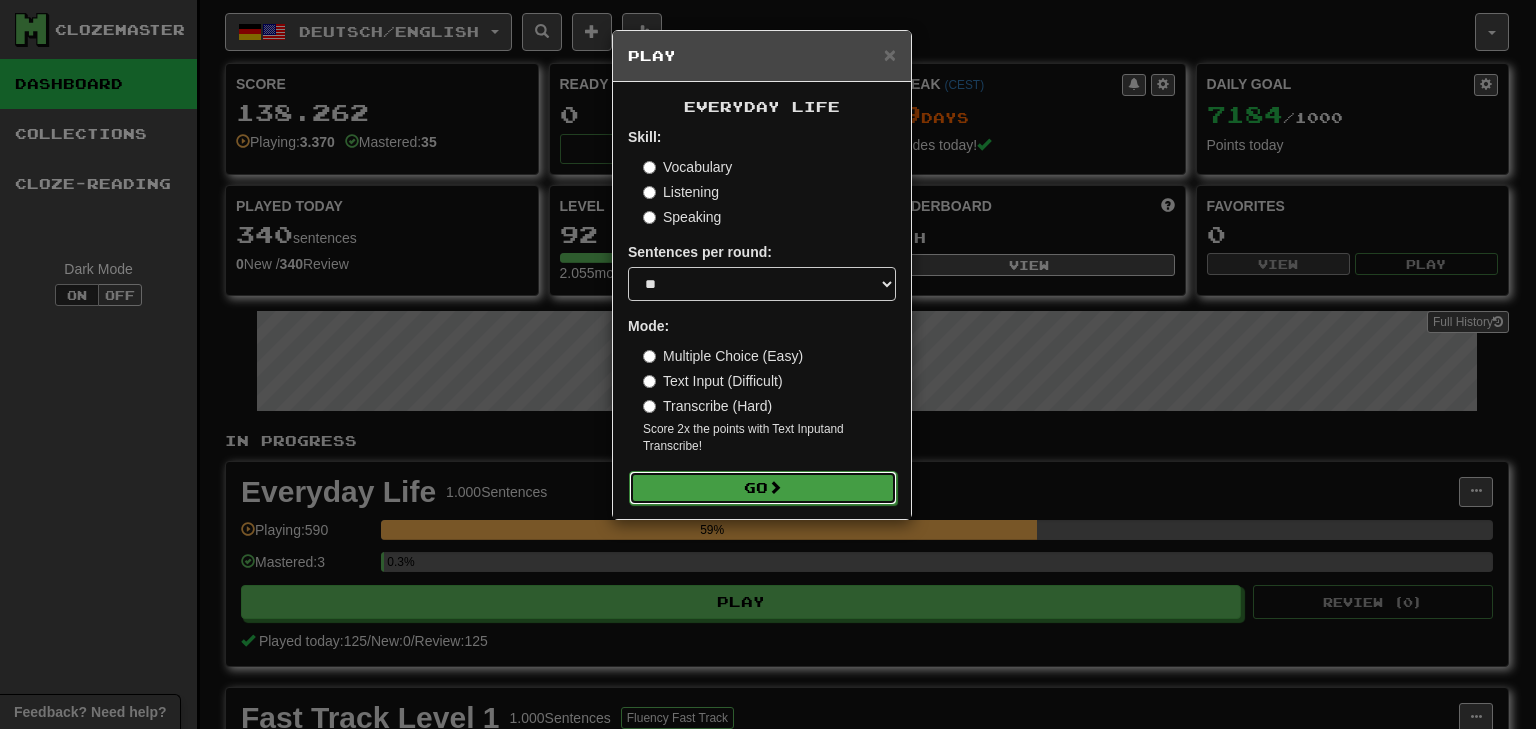 click on "Go" at bounding box center [763, 488] 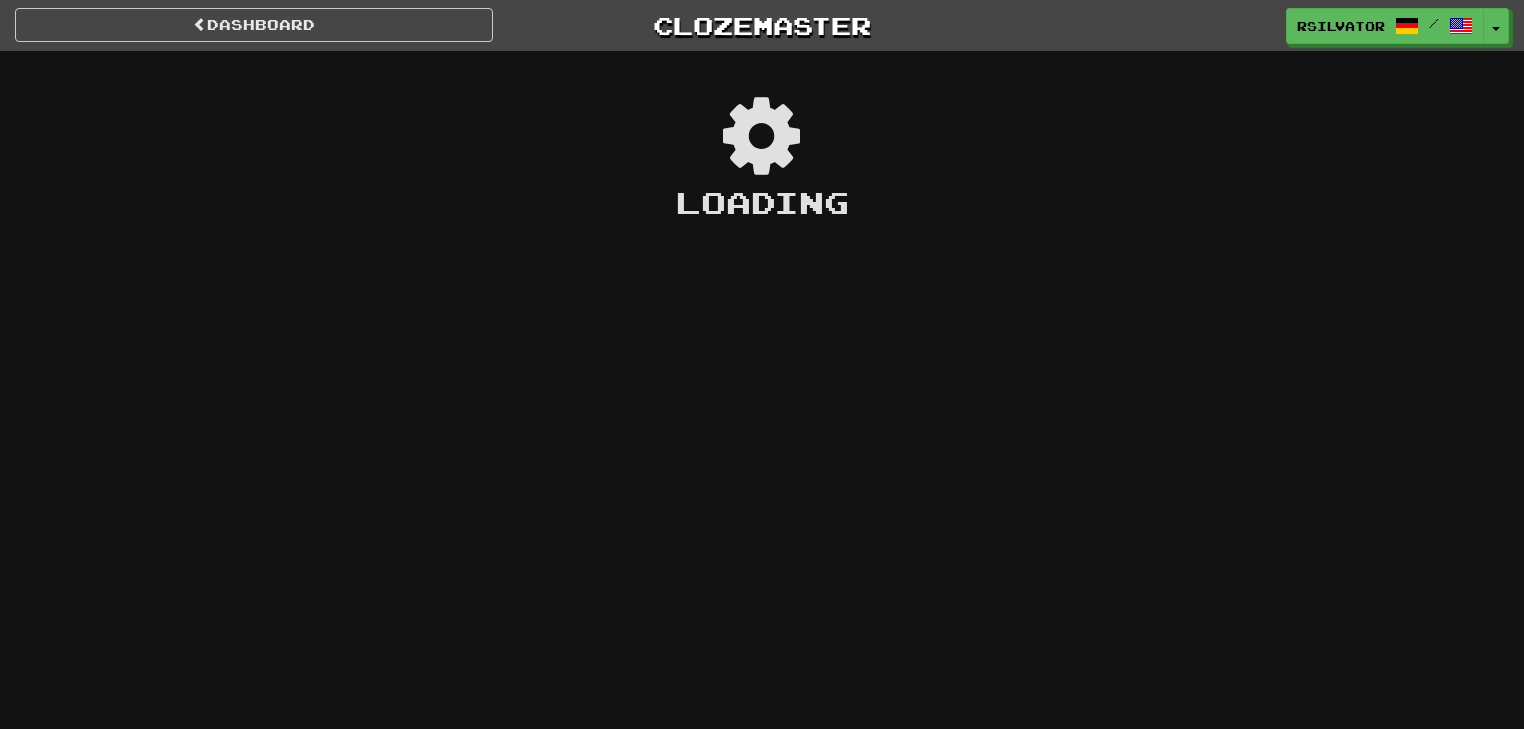scroll, scrollTop: 0, scrollLeft: 0, axis: both 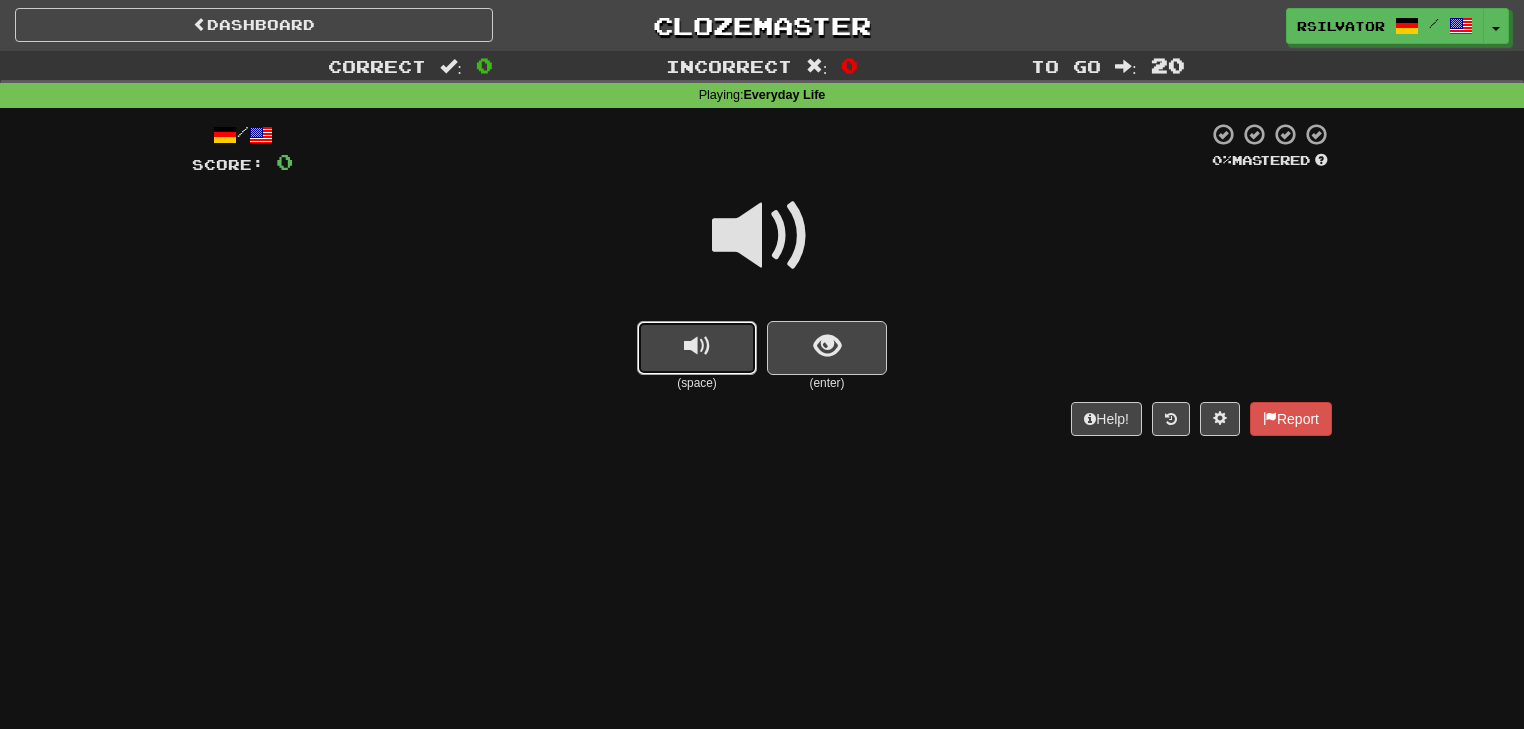 click at bounding box center [697, 346] 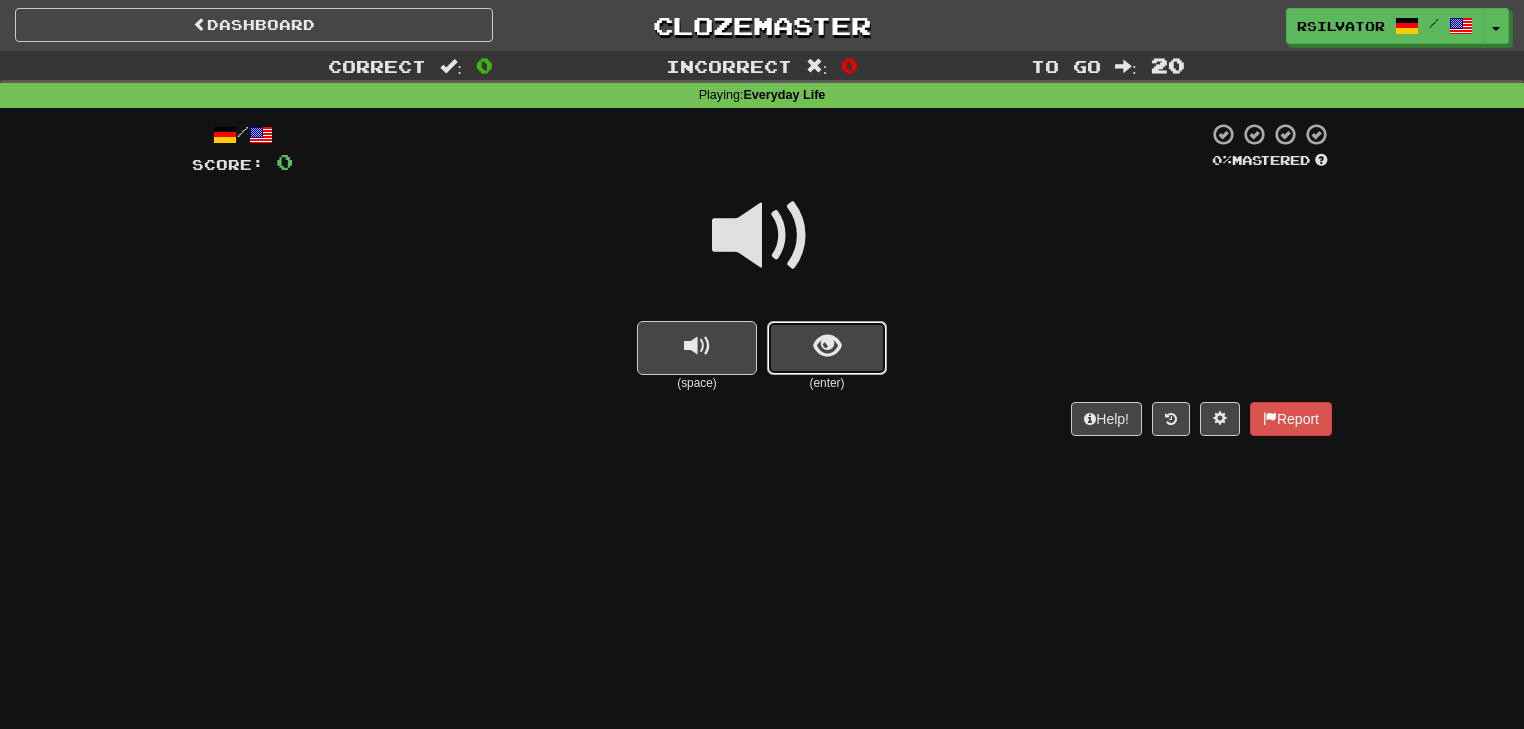 click at bounding box center (827, 348) 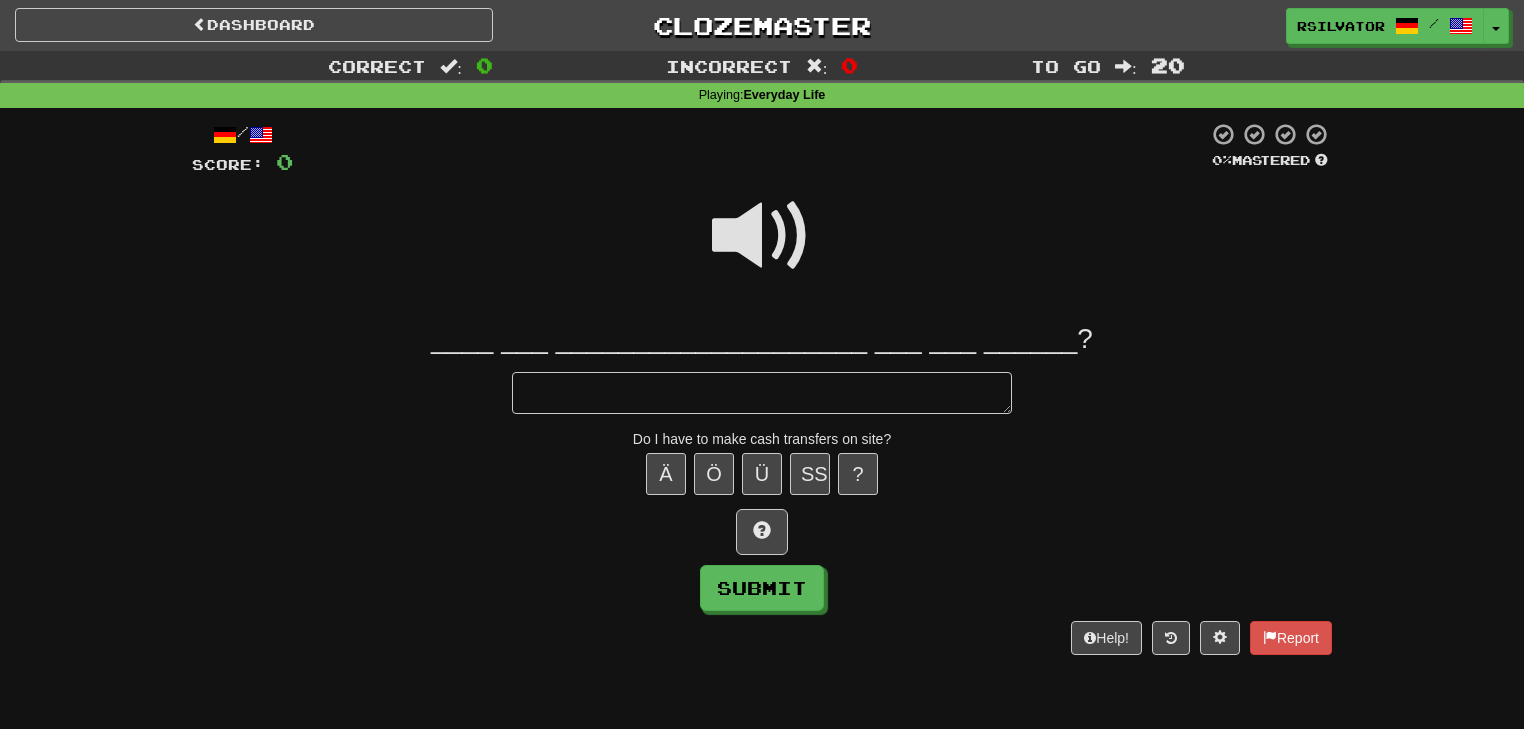 type on "*" 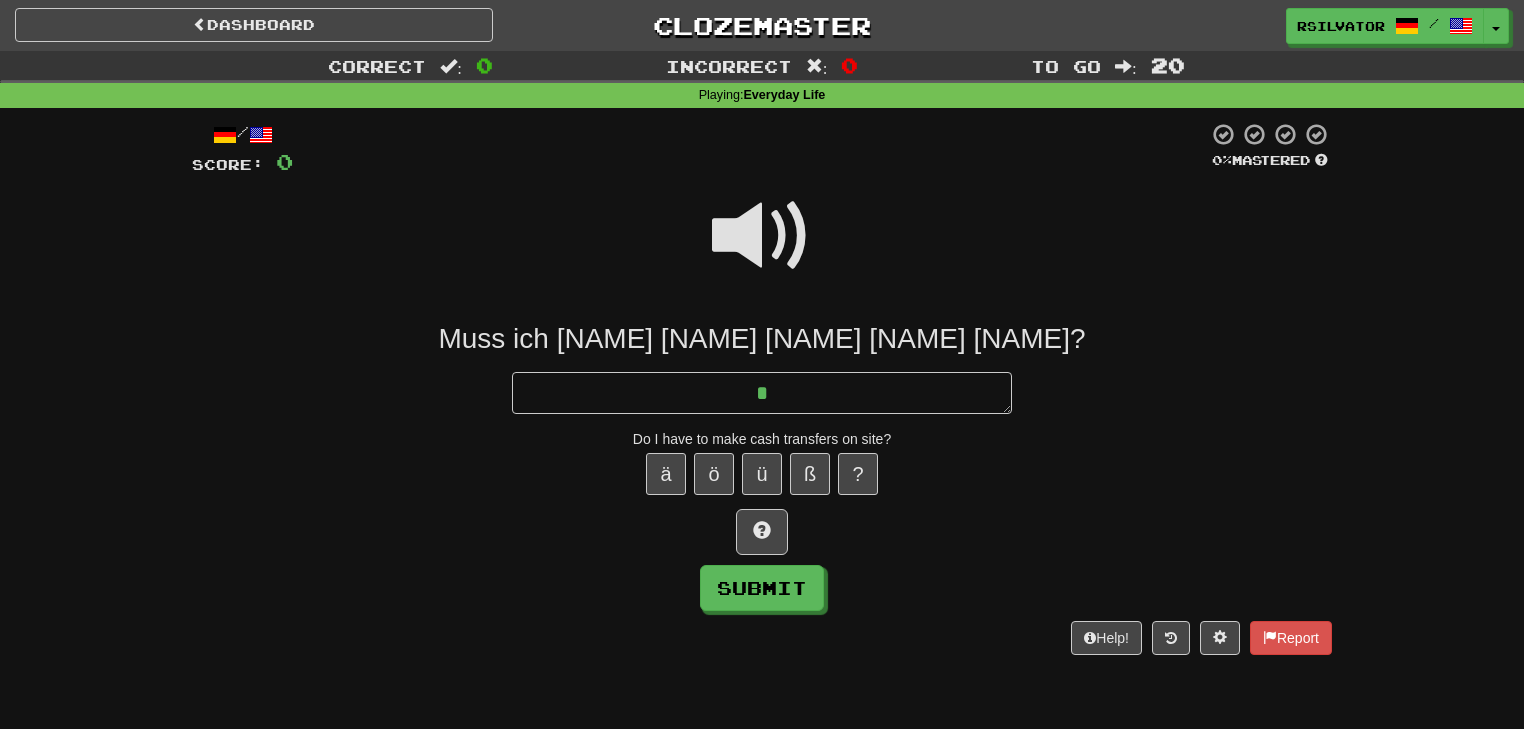 type on "*" 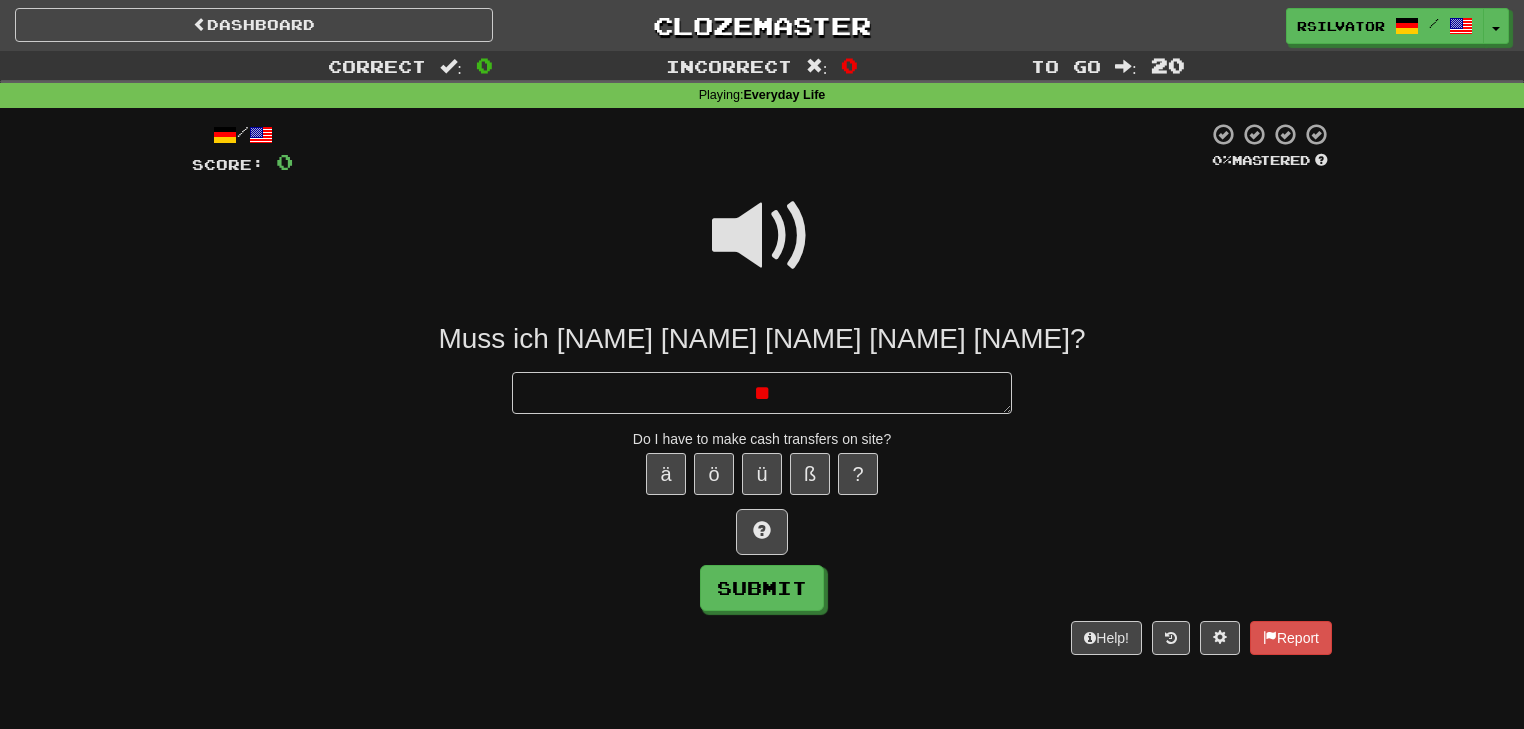 type on "*" 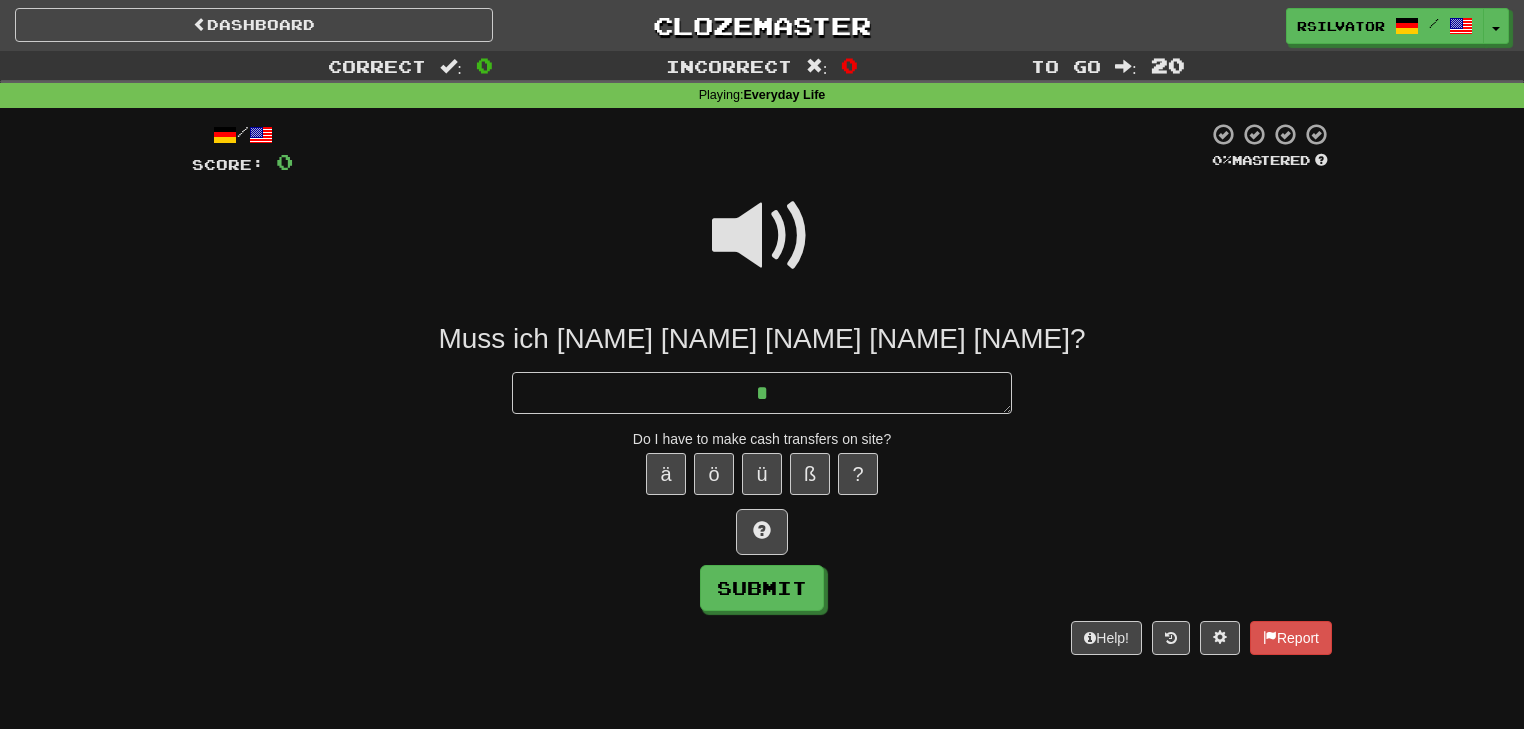type on "*" 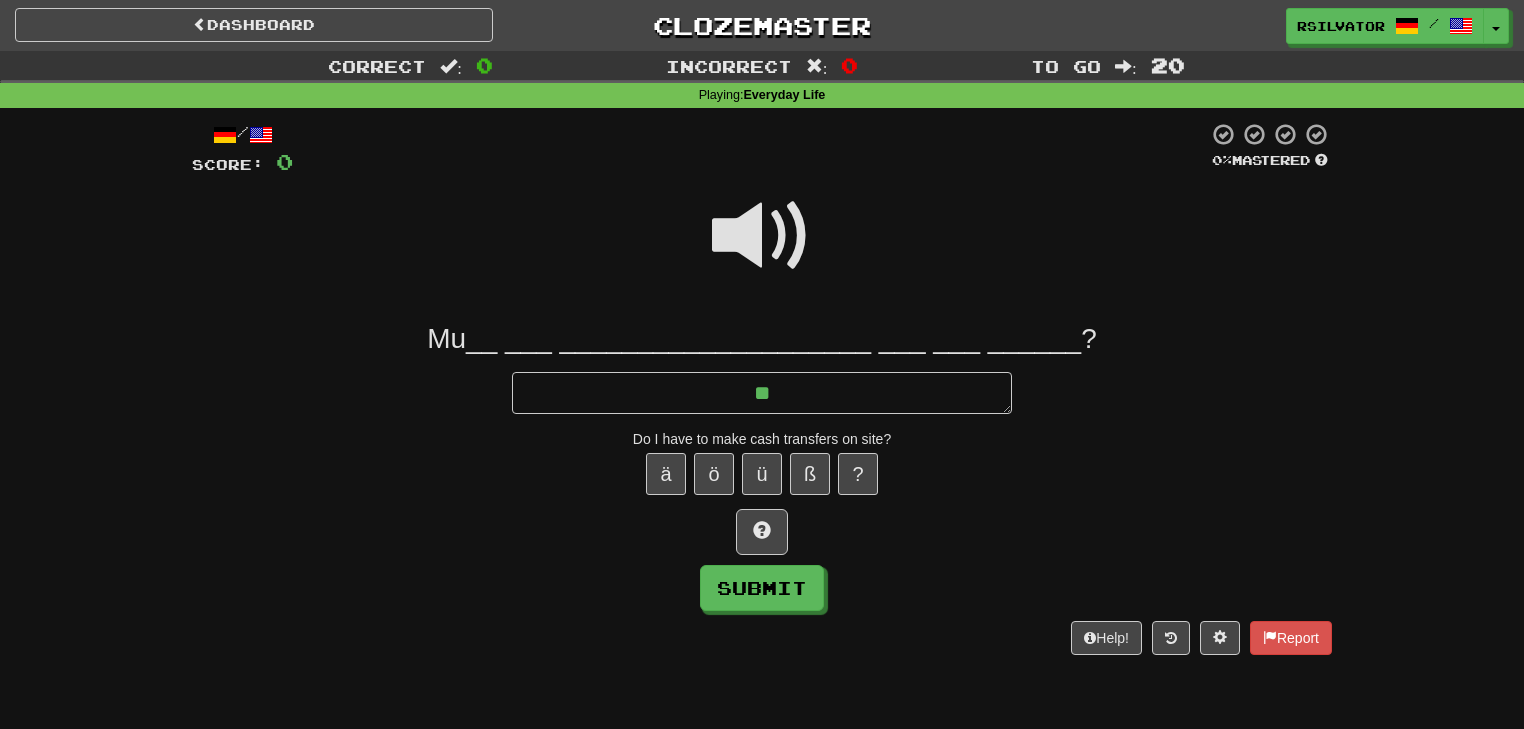 type on "*" 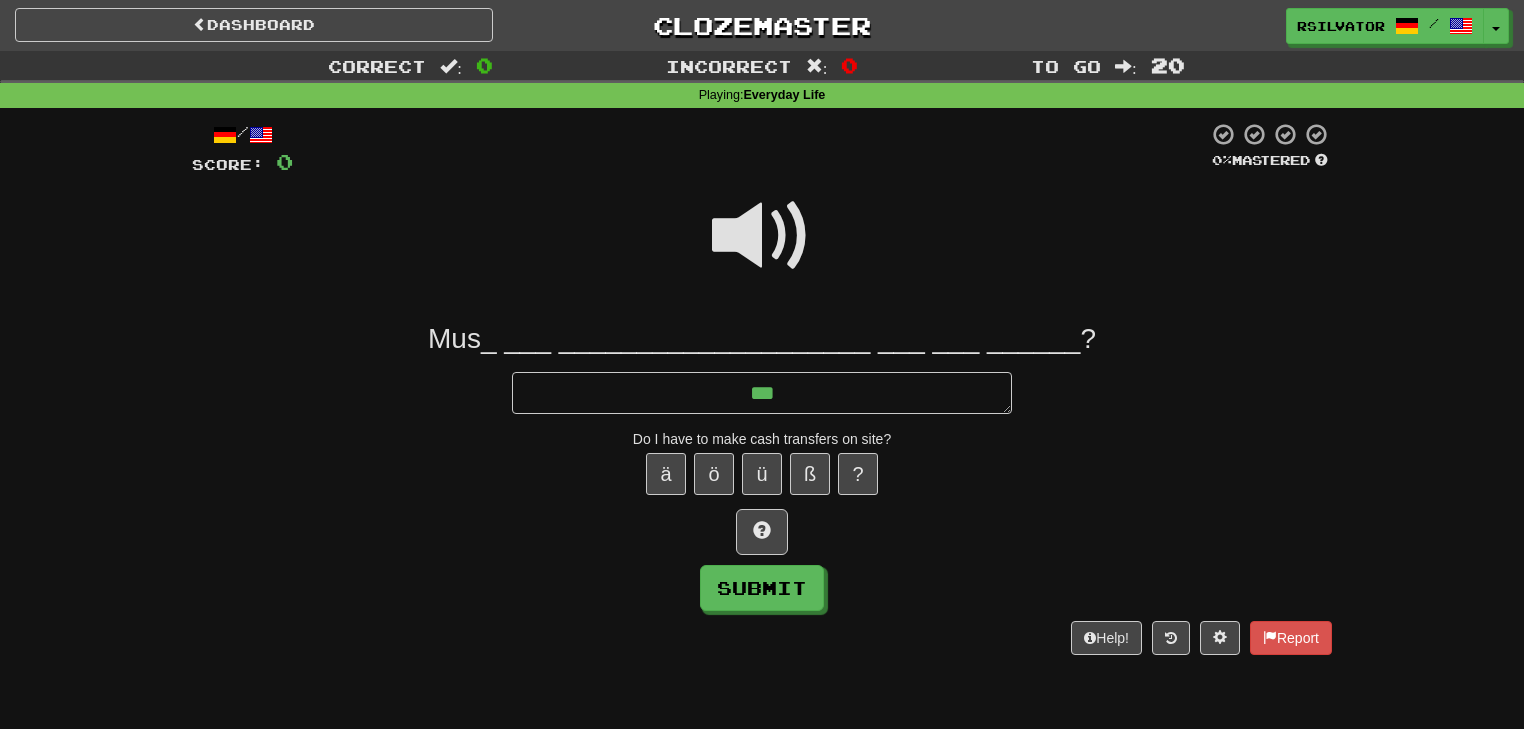 type on "*" 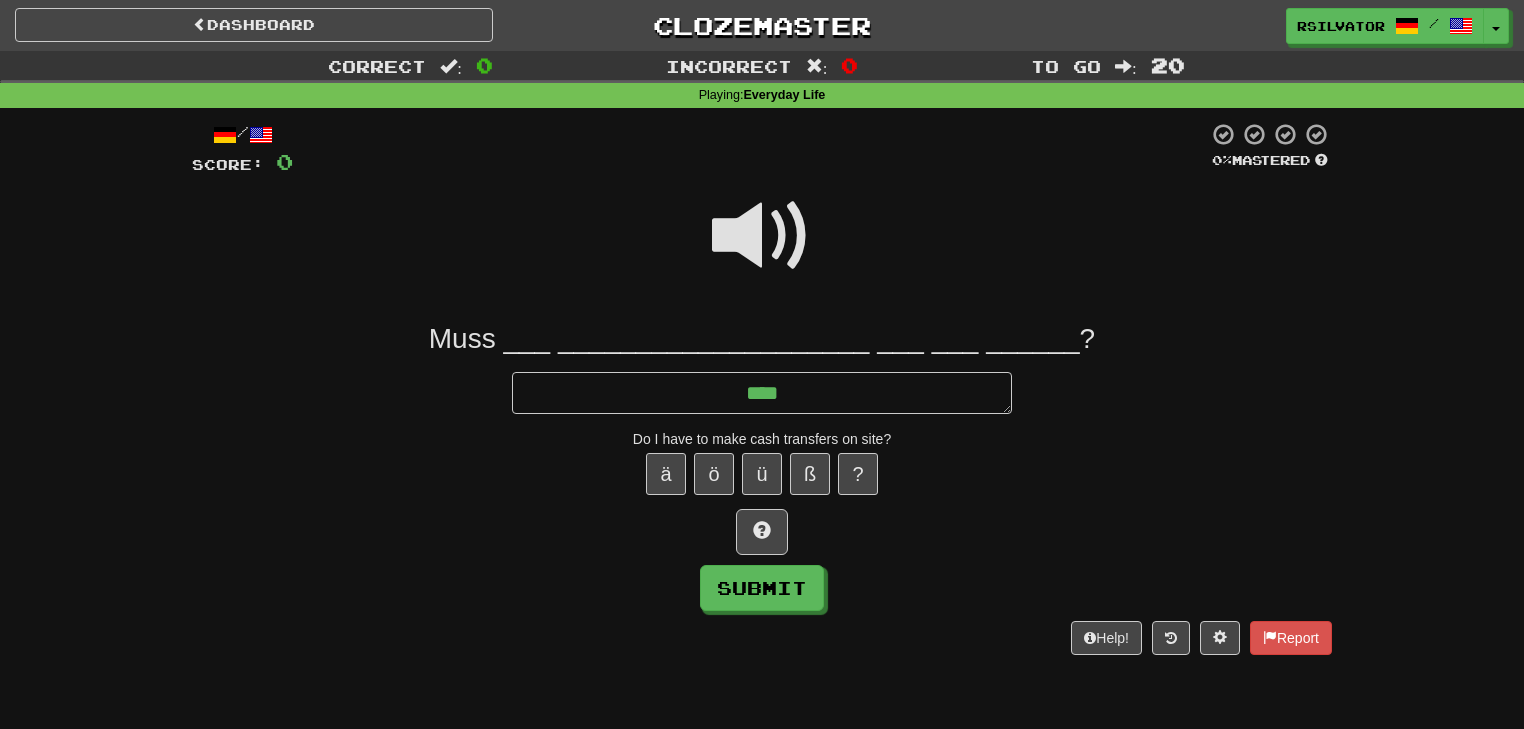 type on "*" 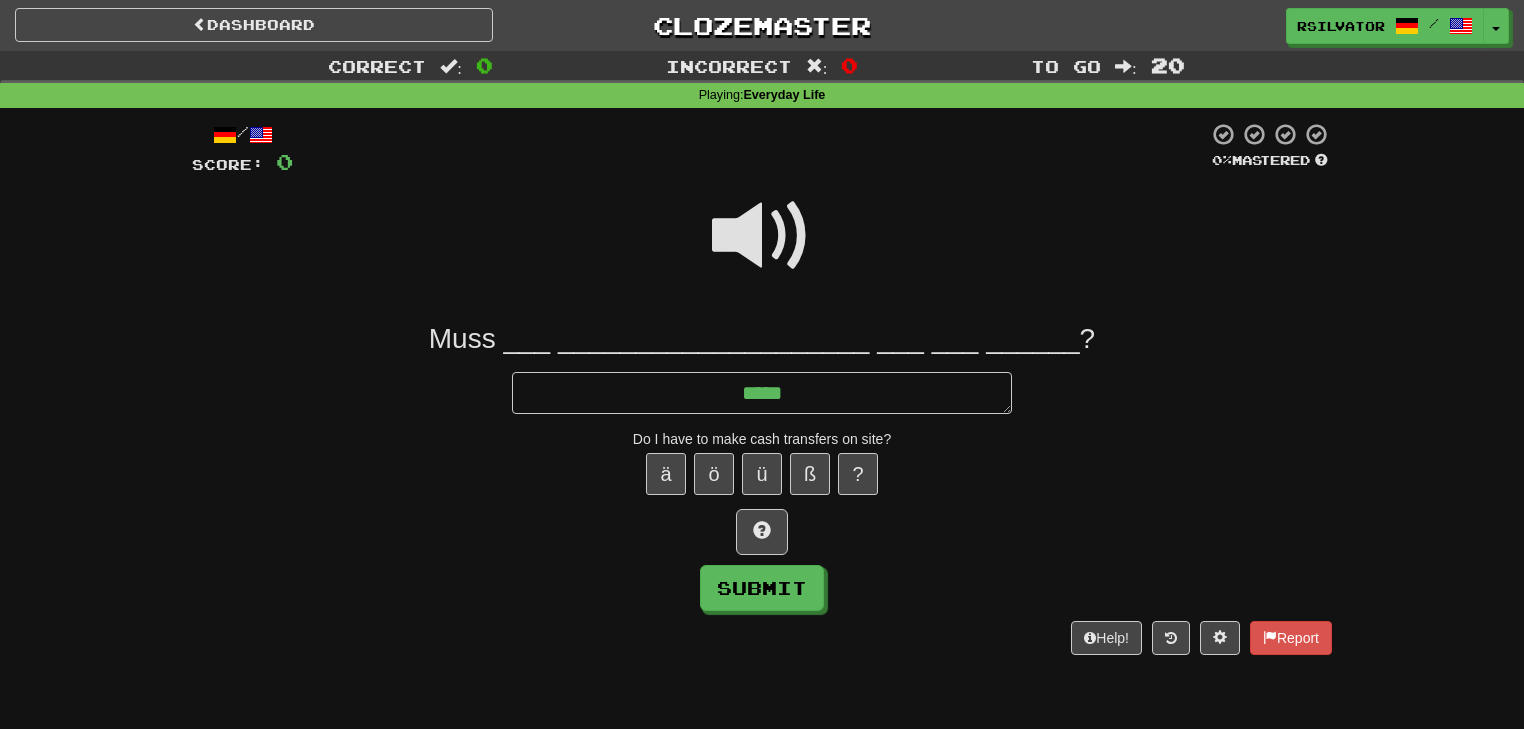 type on "*" 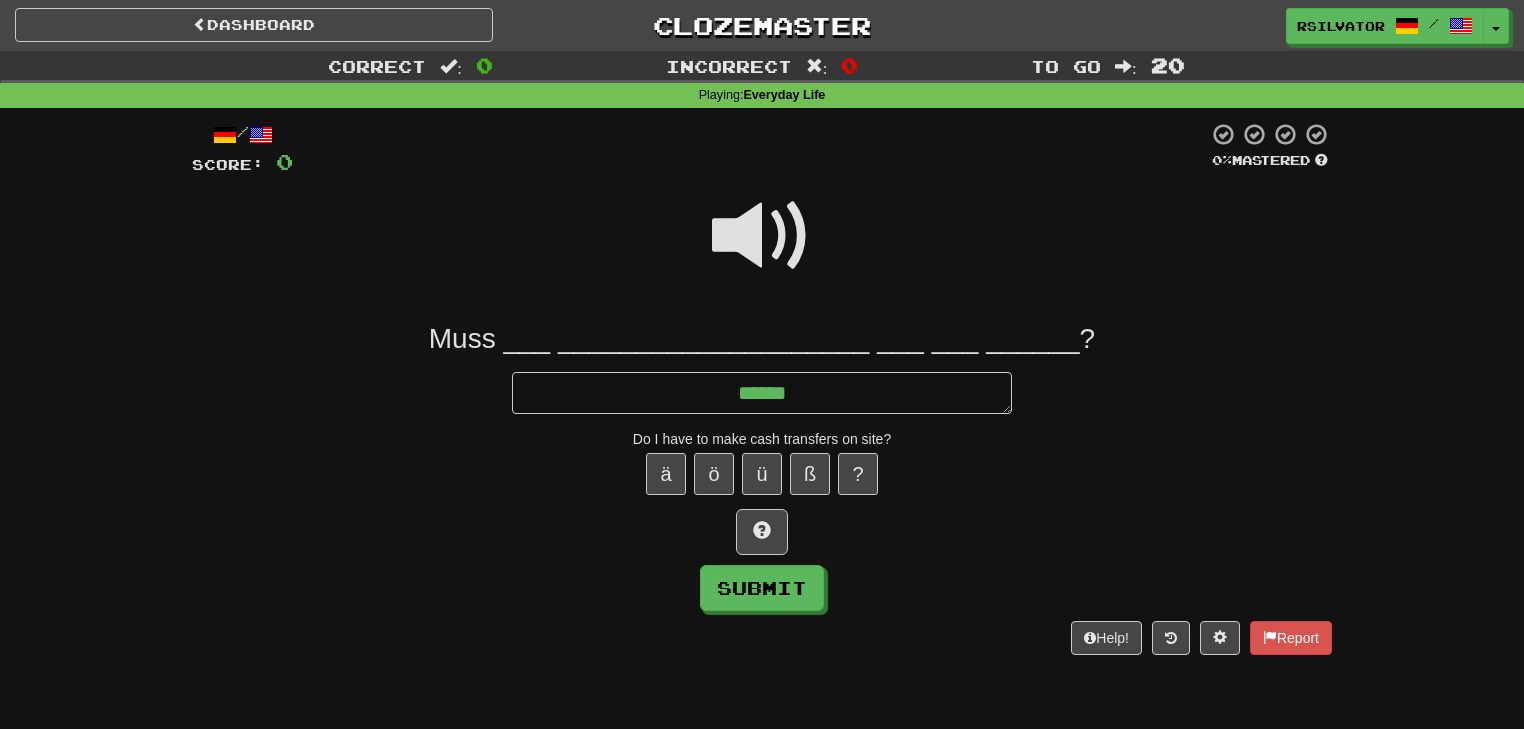 type on "*" 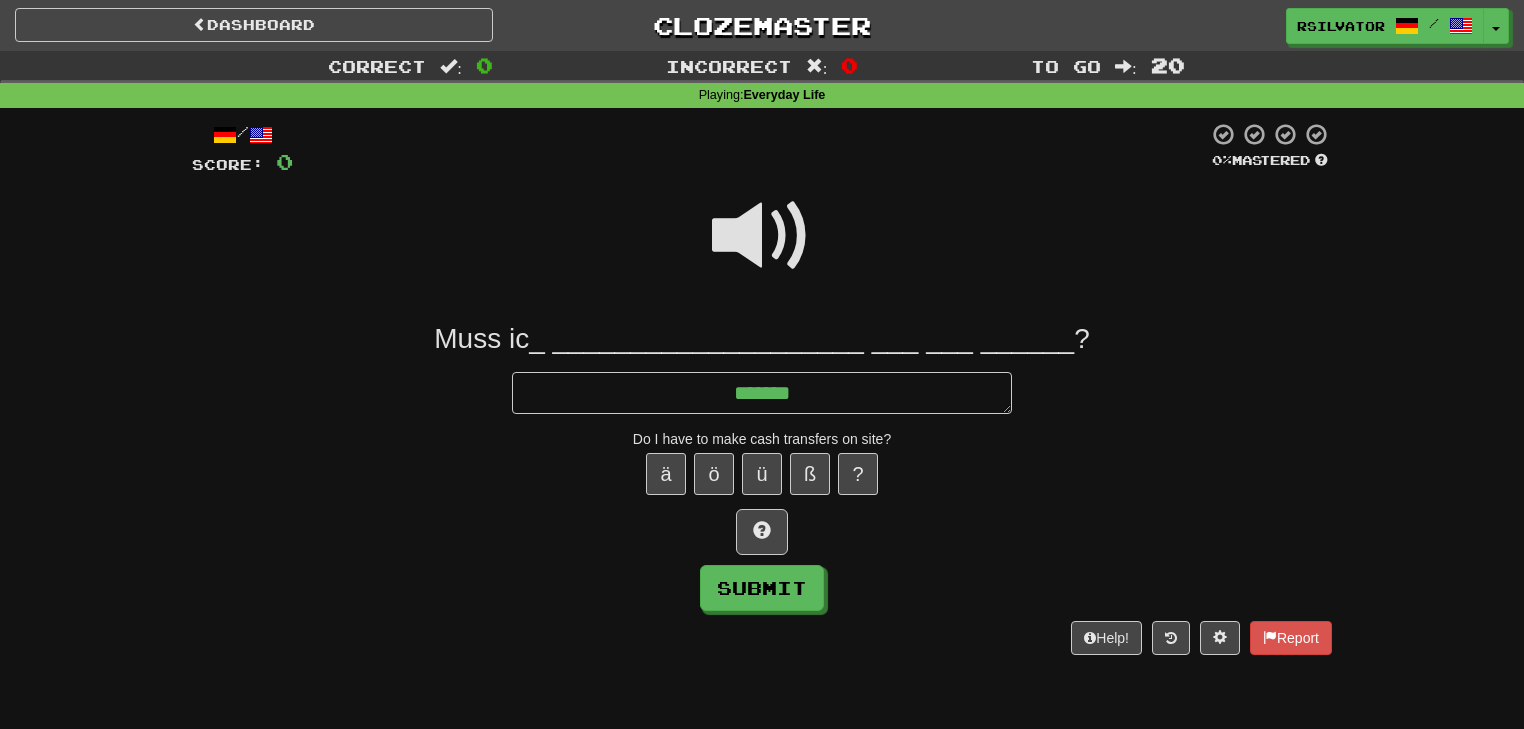 type on "*" 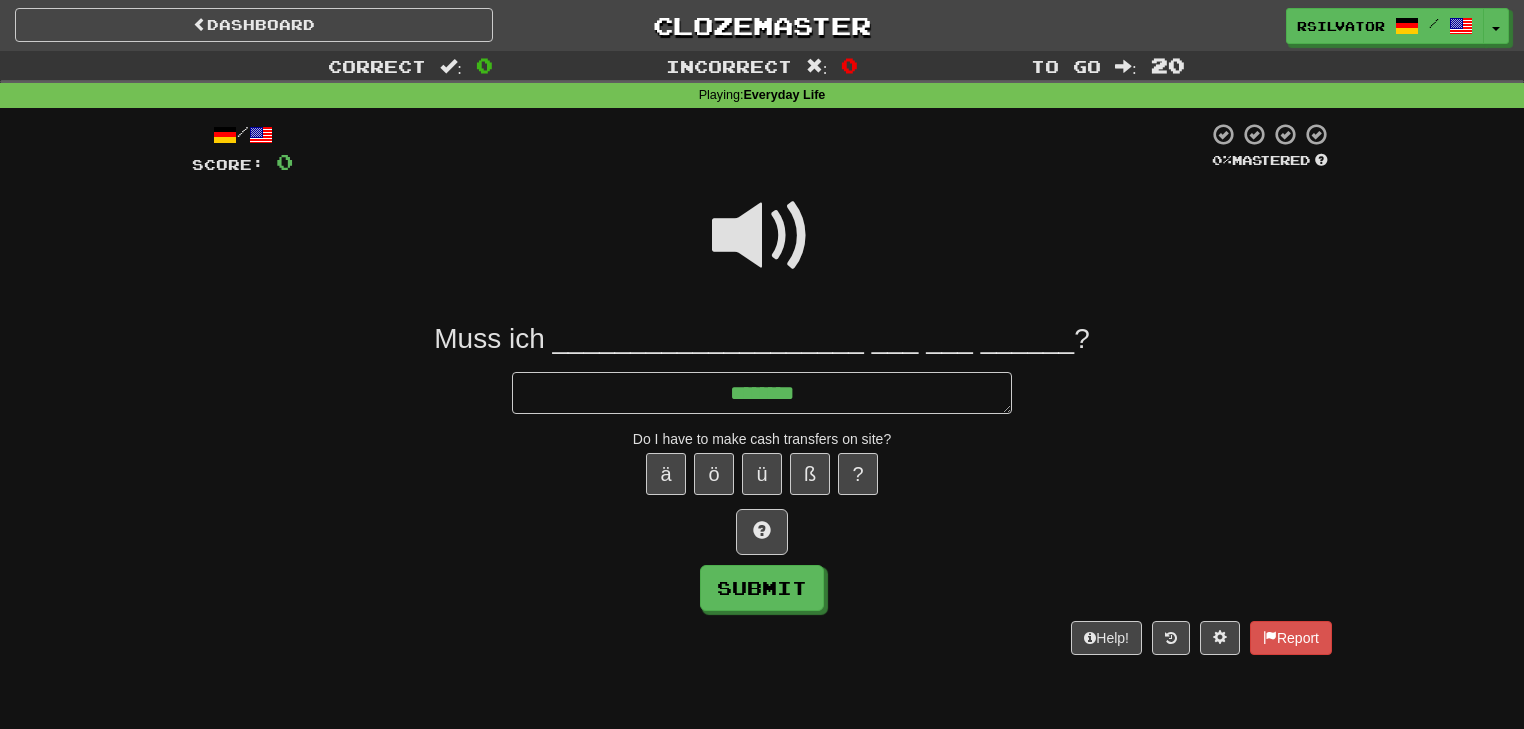 type on "*" 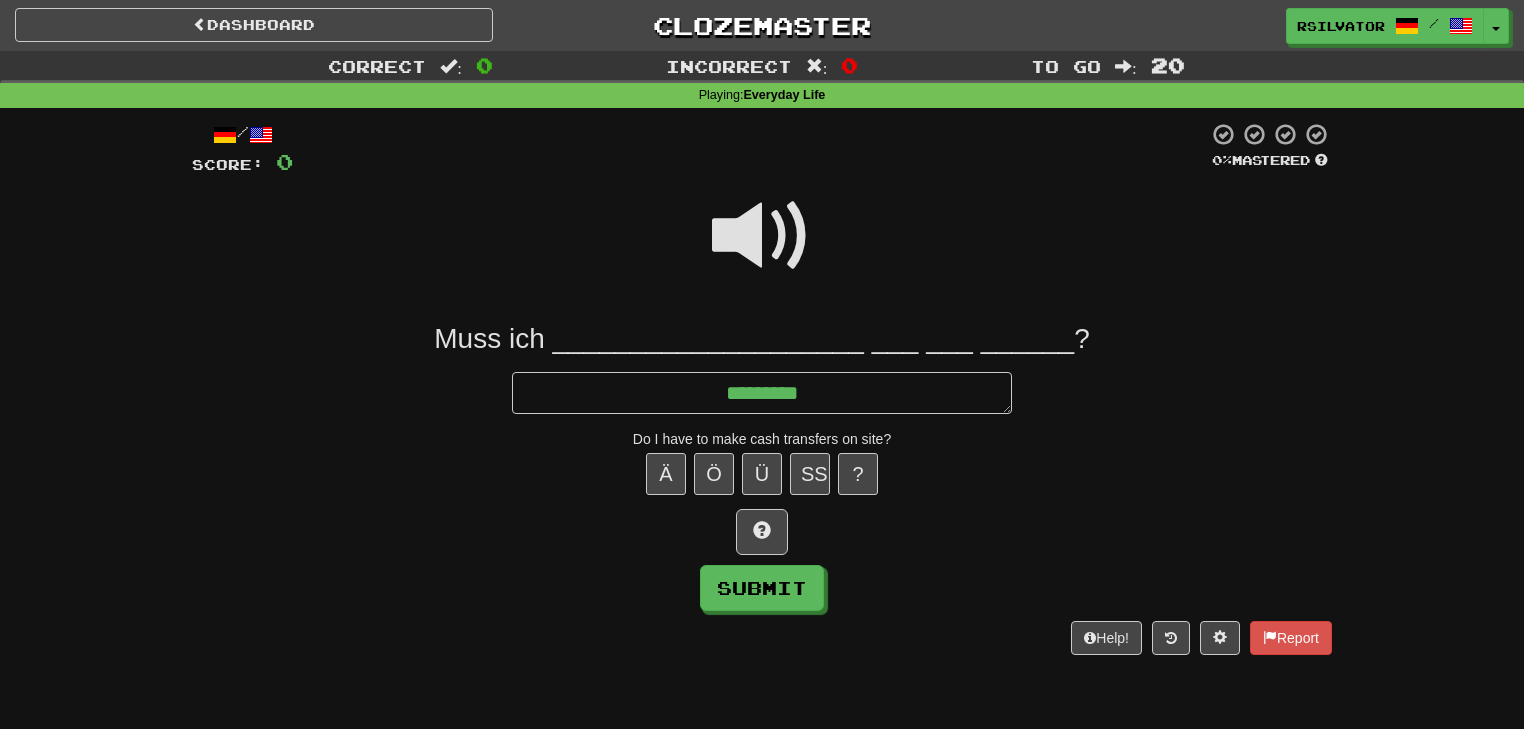 type on "*" 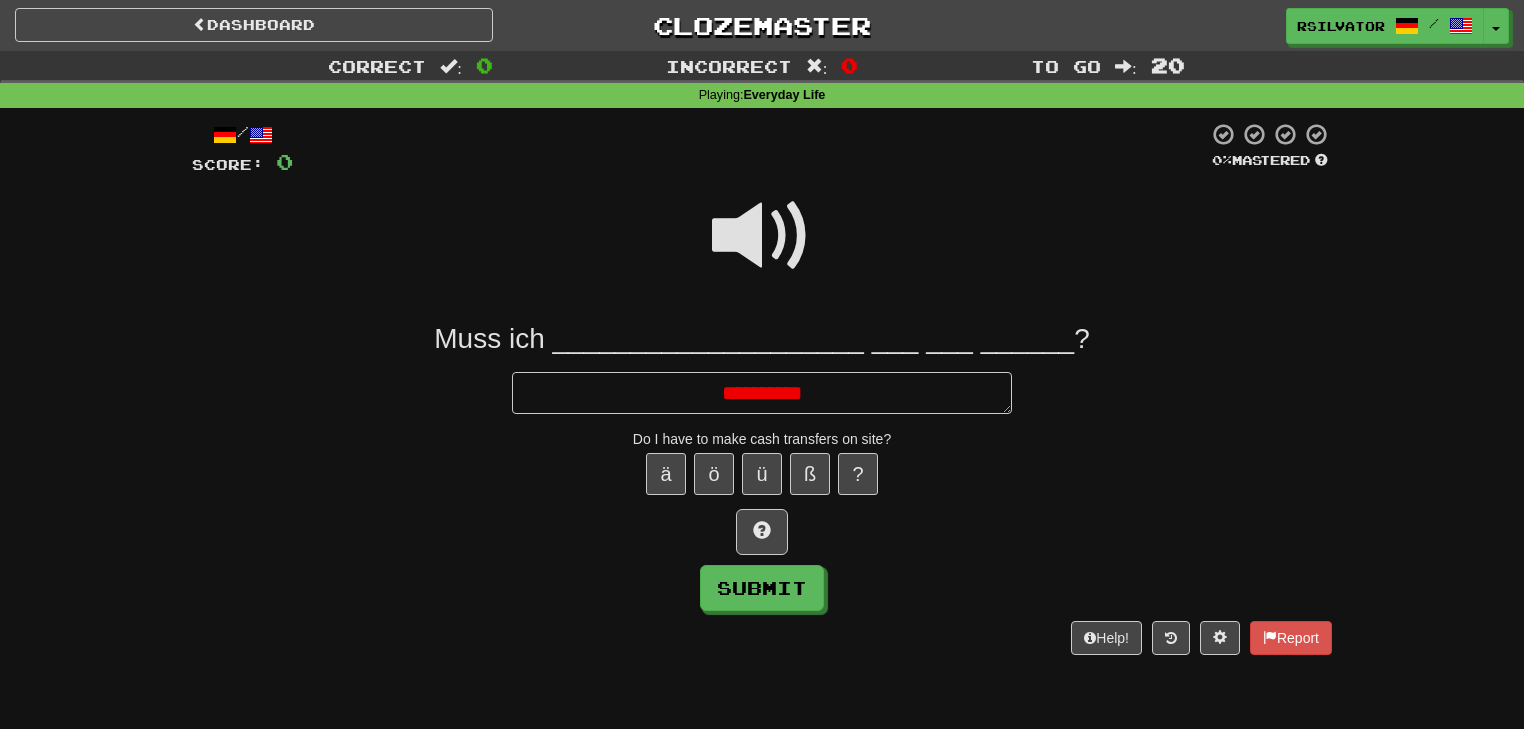 type on "*" 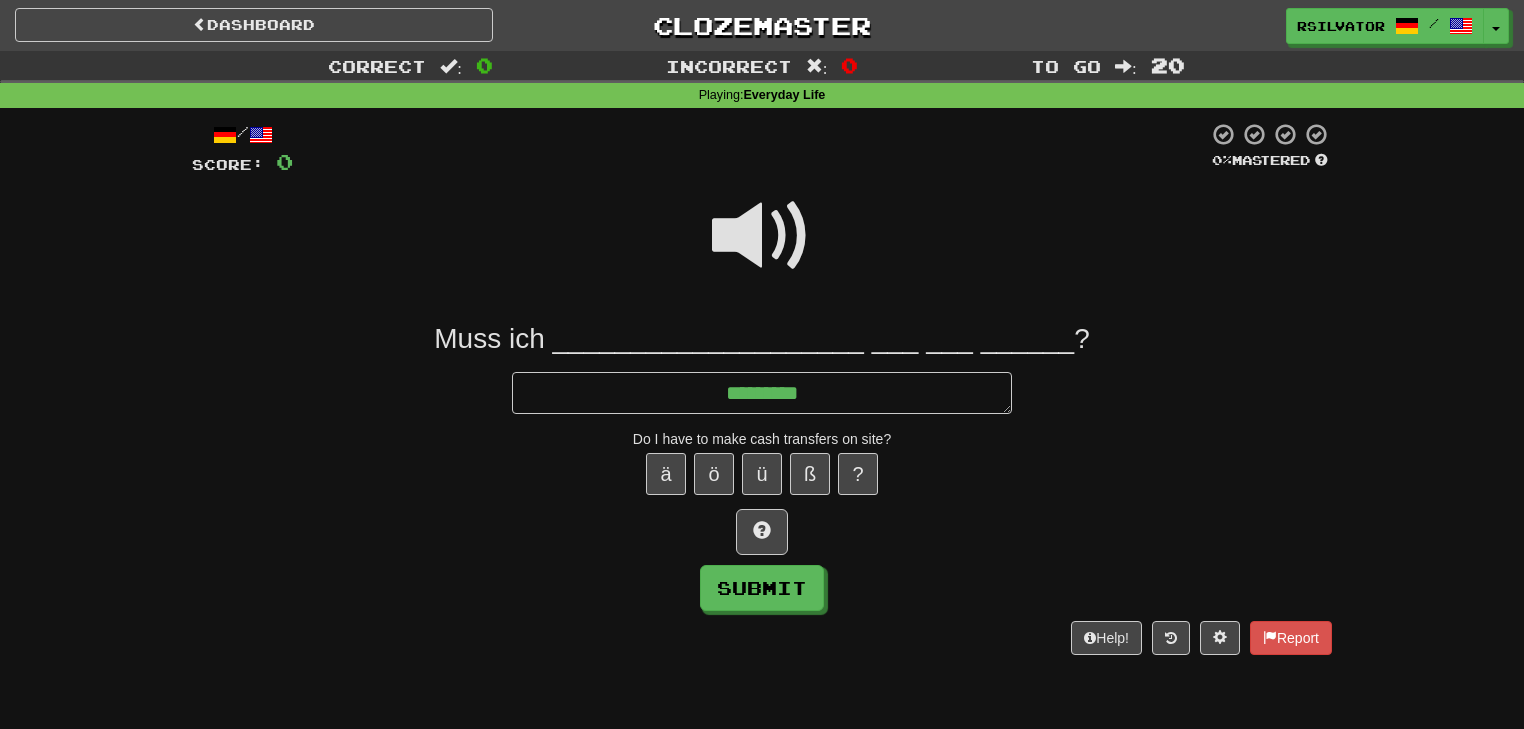 click on "********" at bounding box center [762, 393] 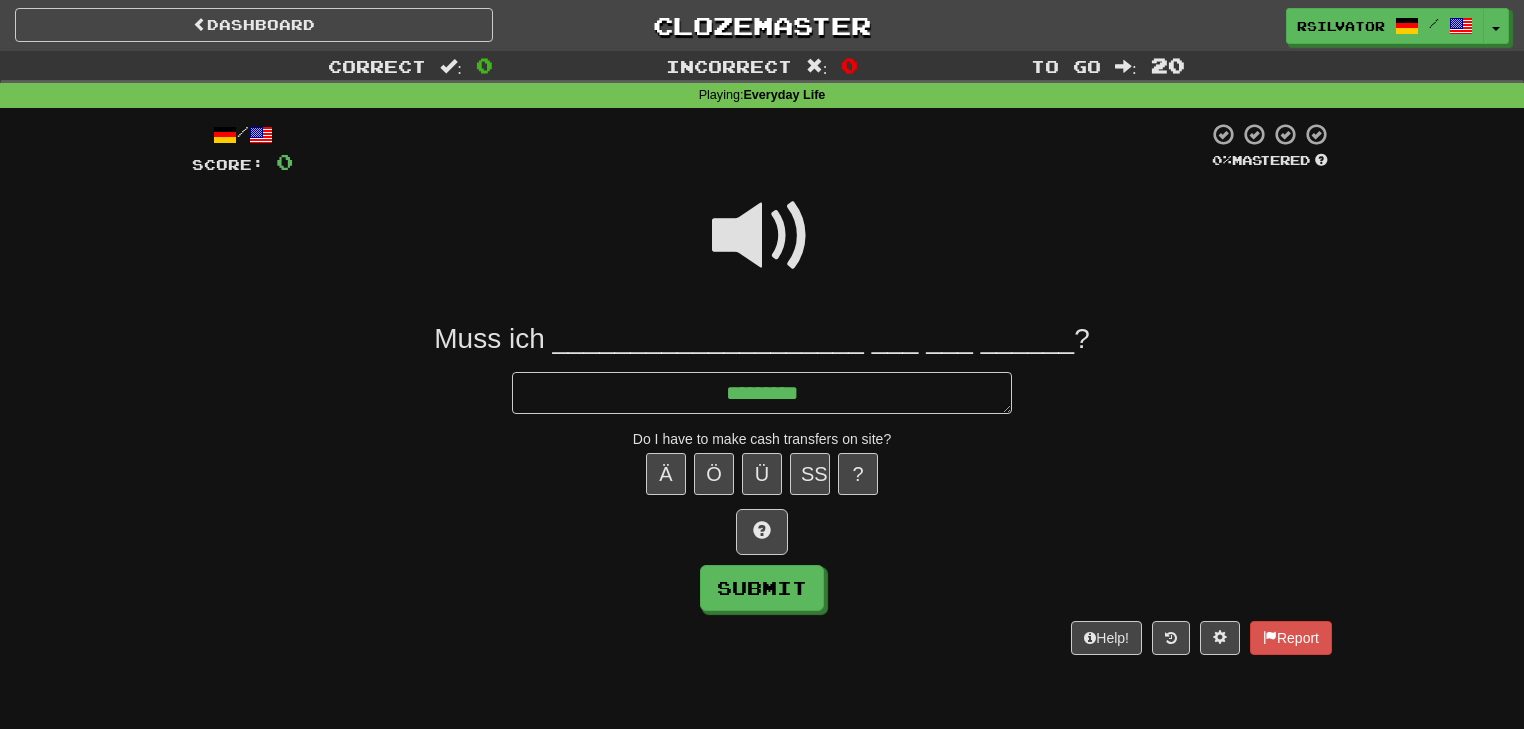 type on "*" 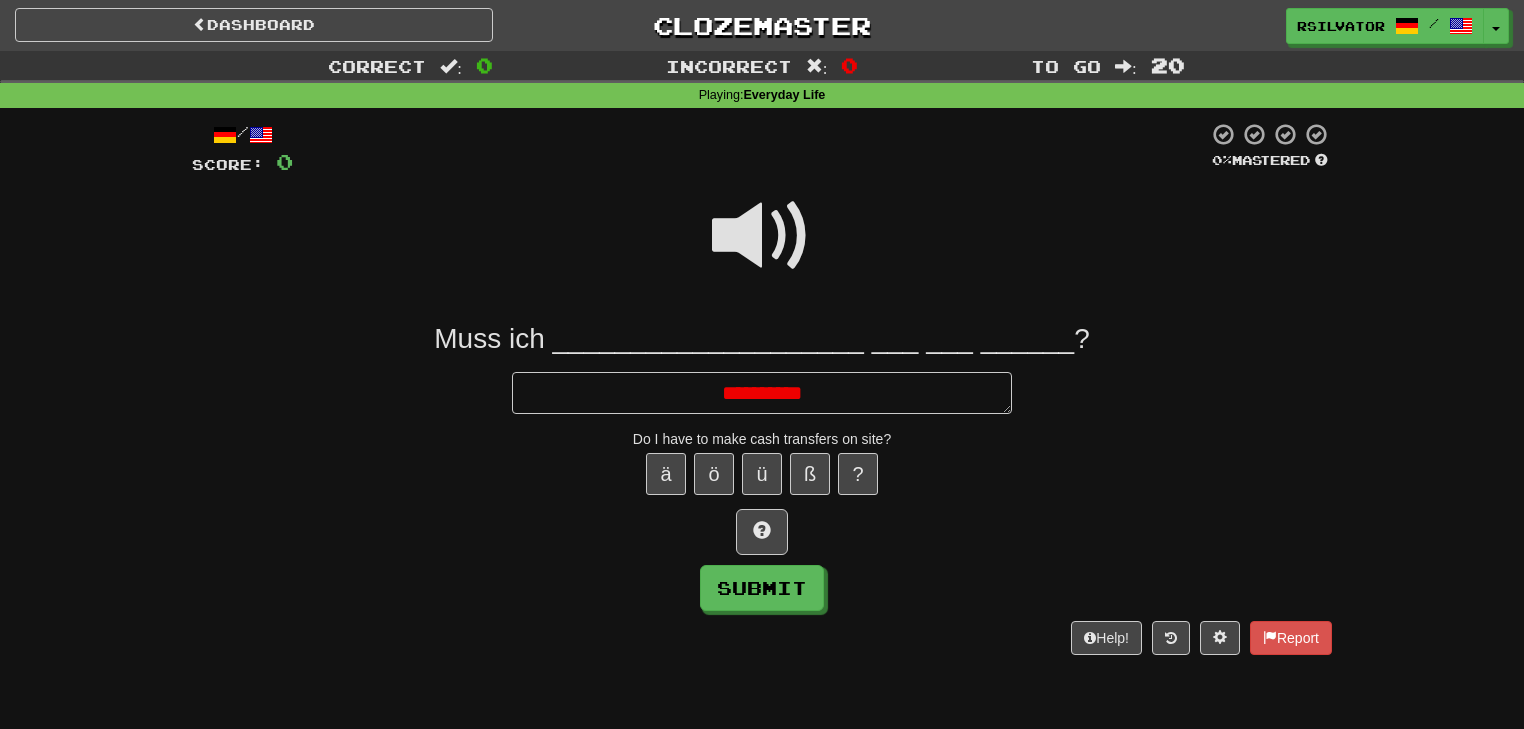type on "*" 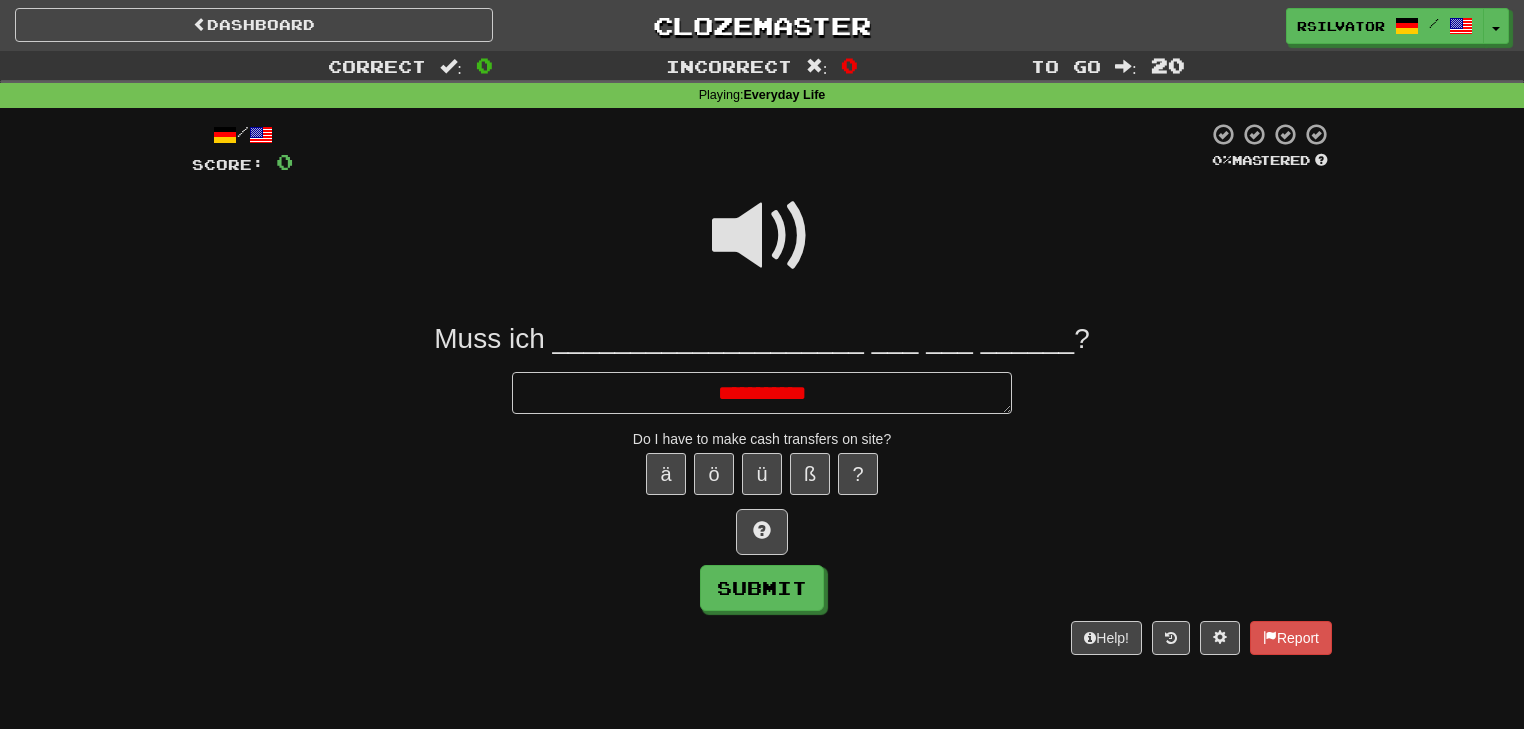 type on "*" 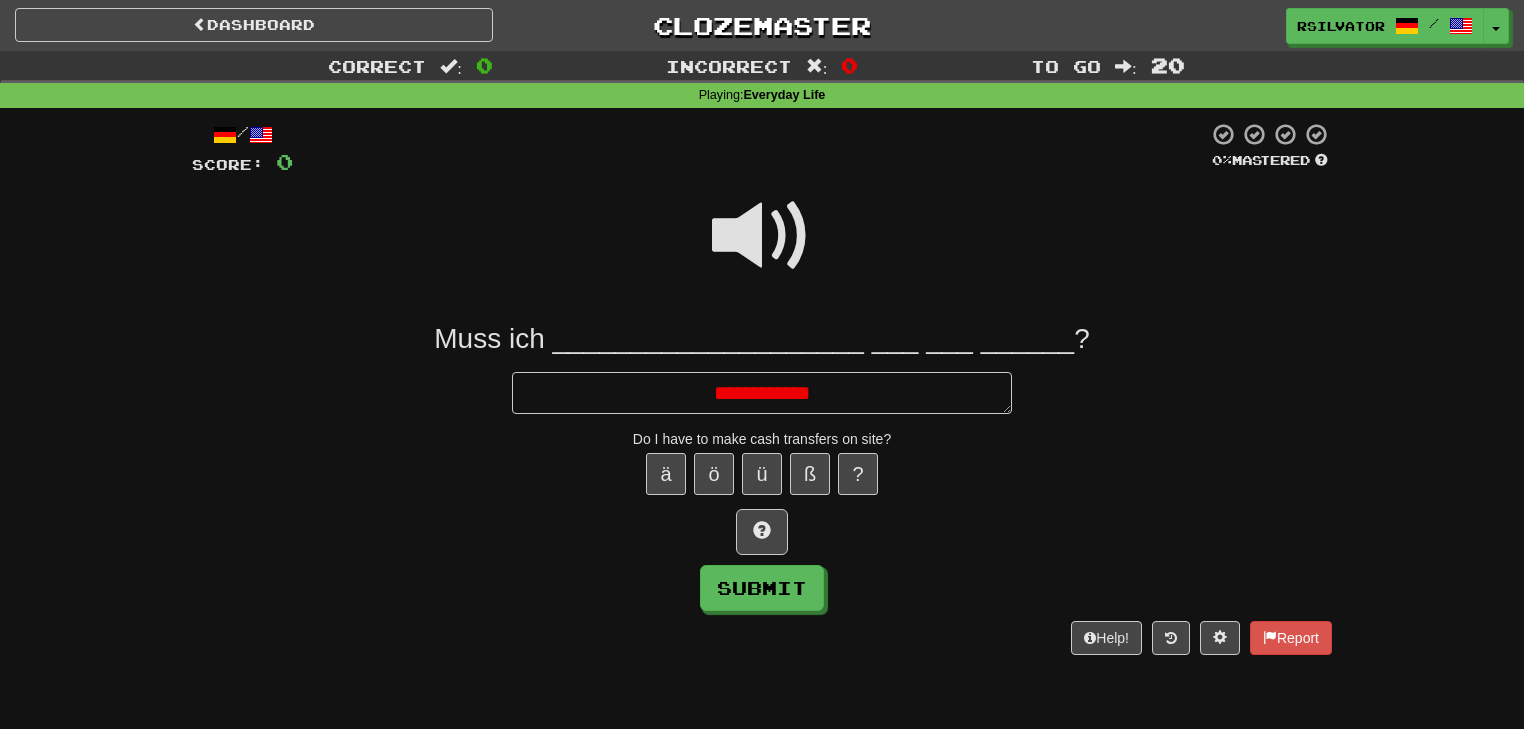 type on "*" 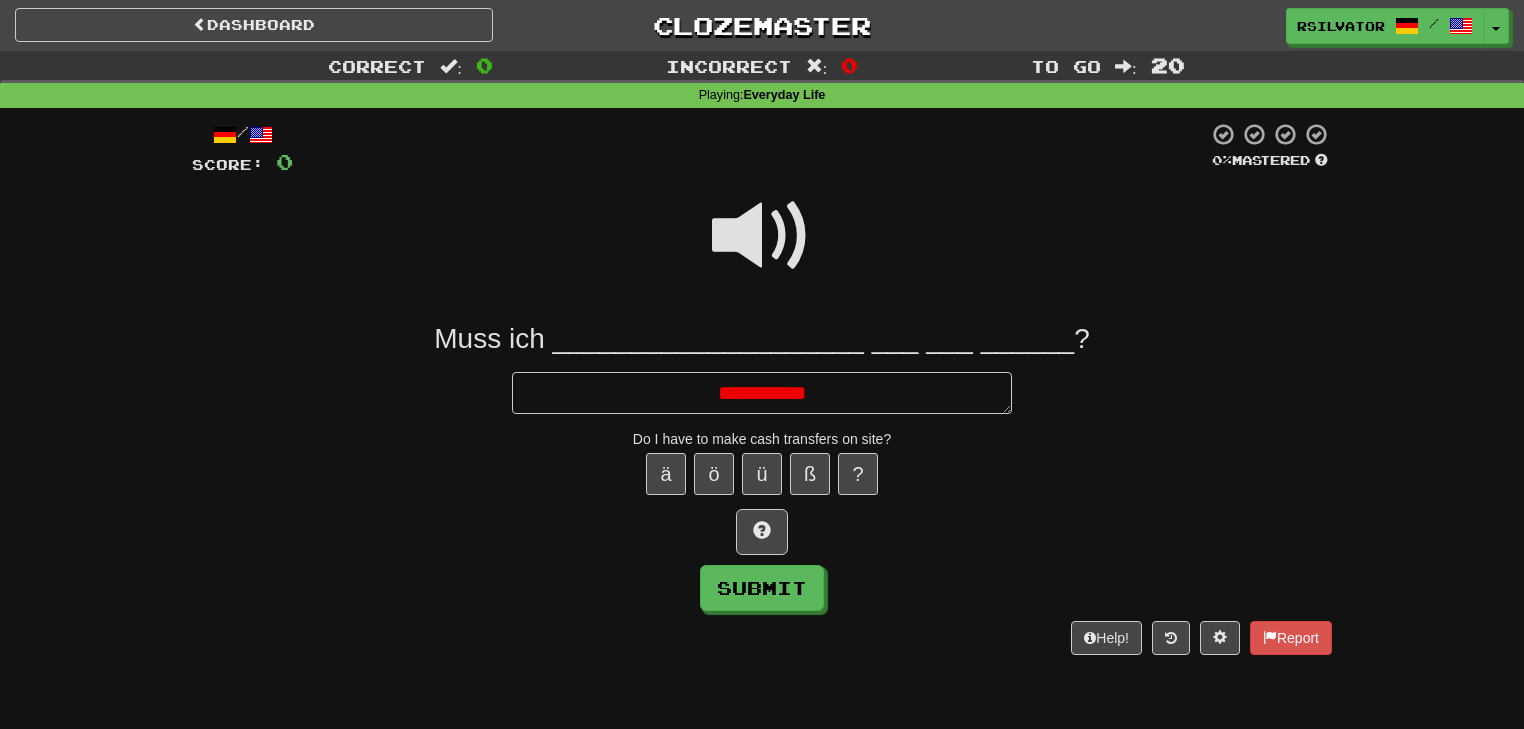type on "*" 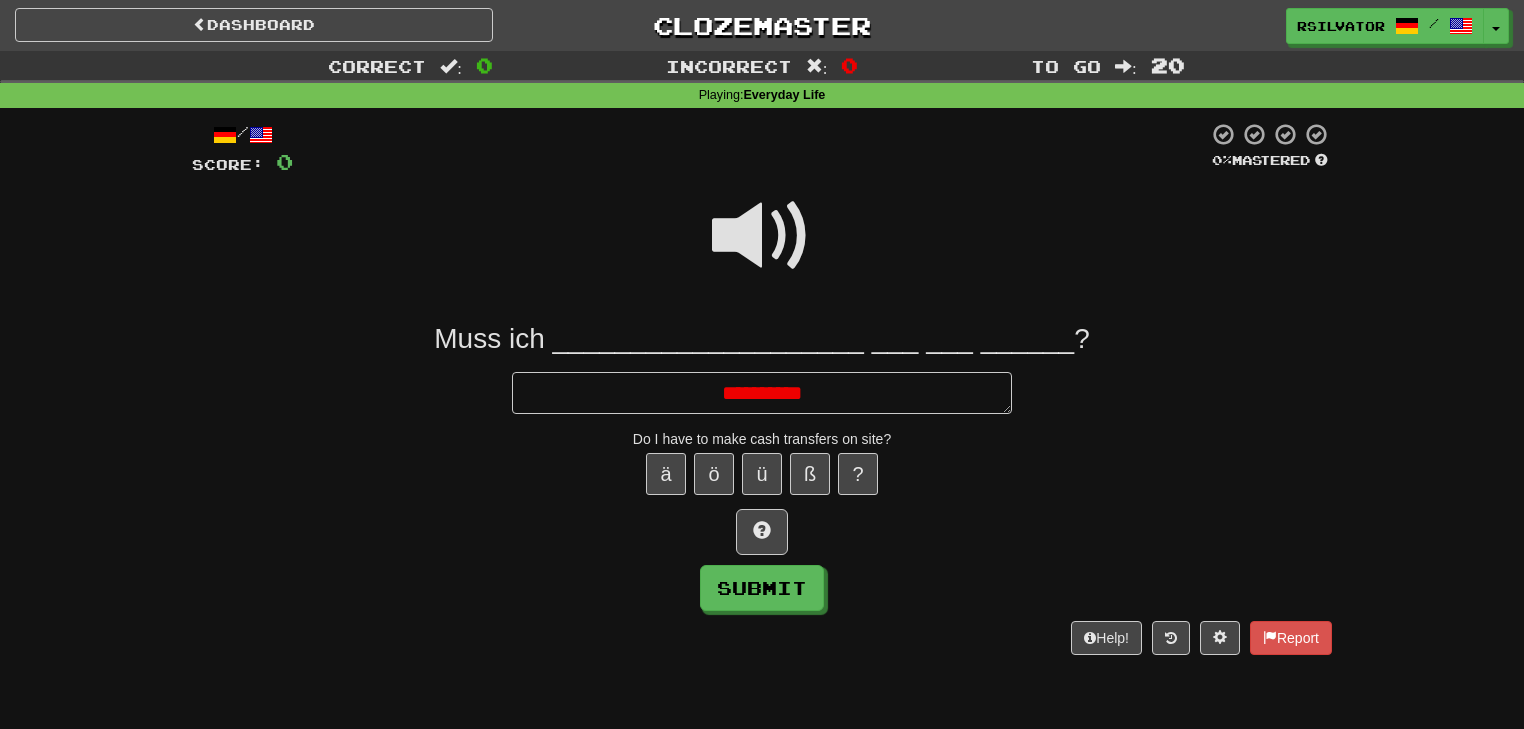 type on "*" 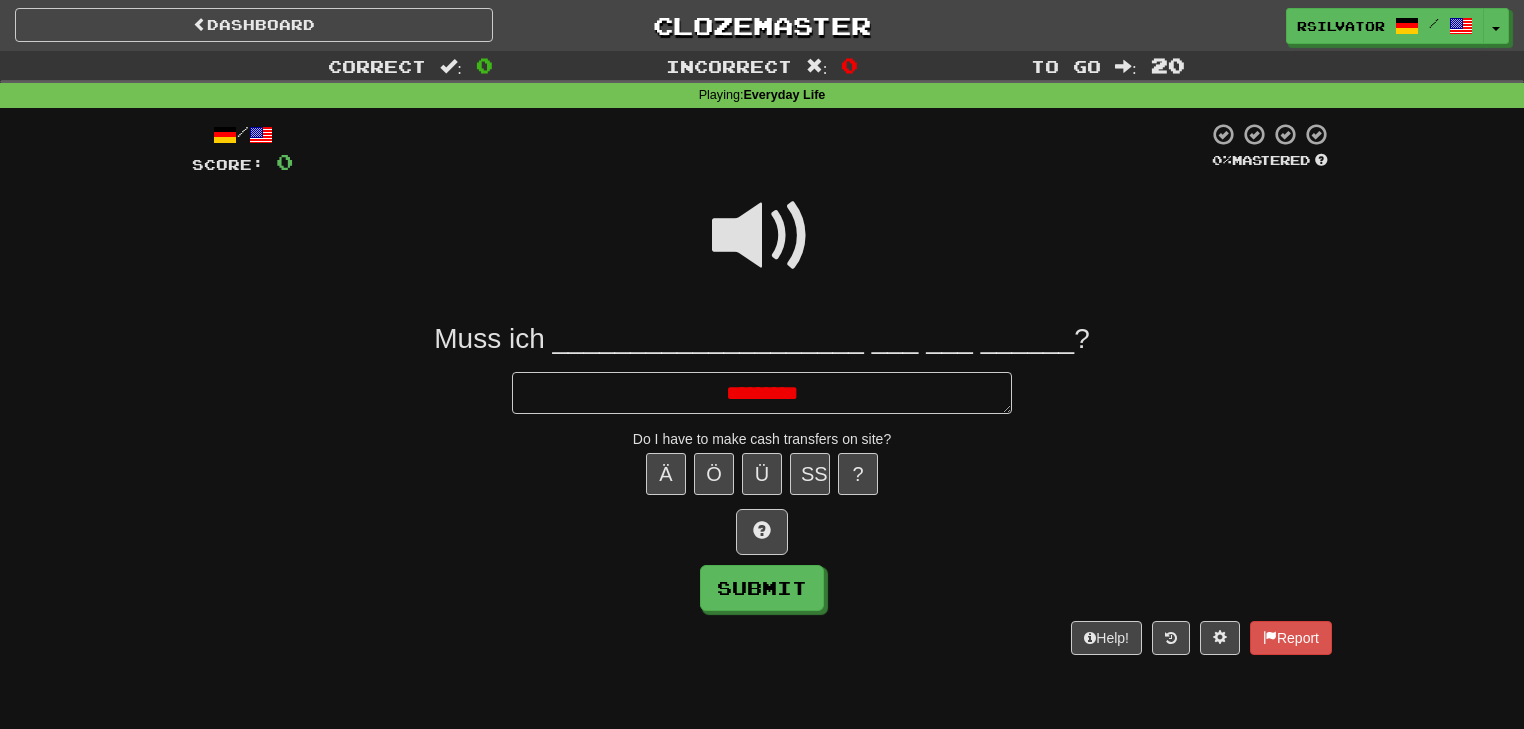 type on "*" 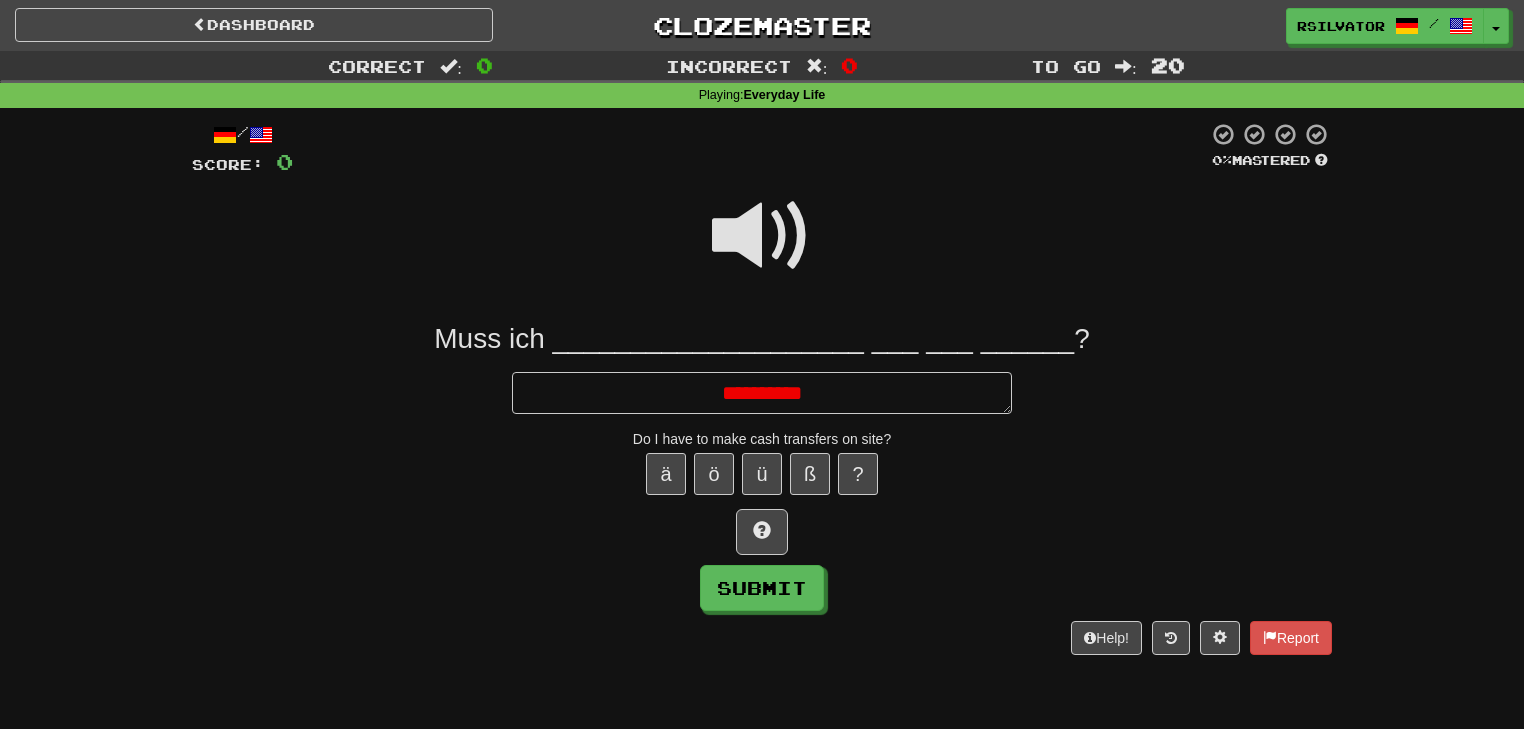 type on "*" 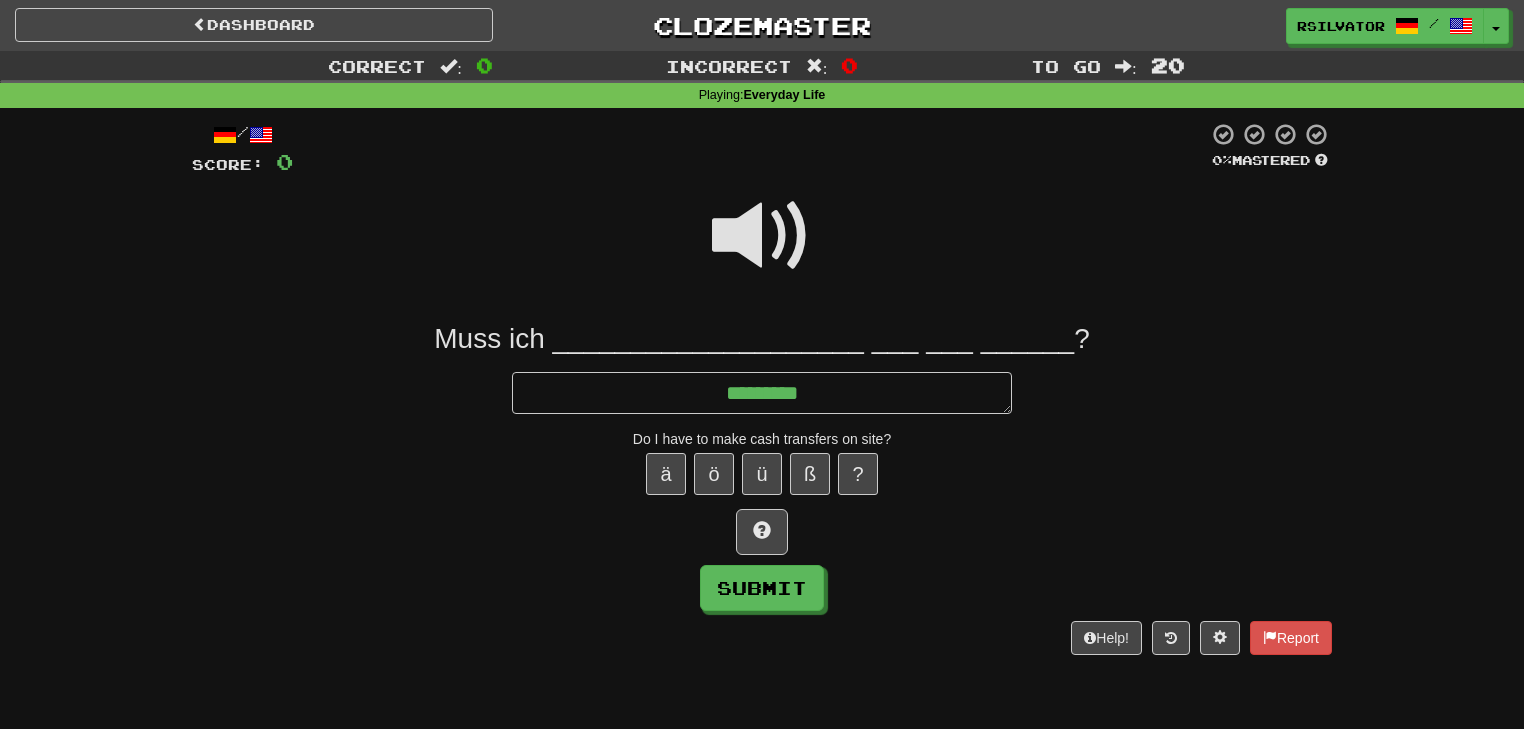 type on "*" 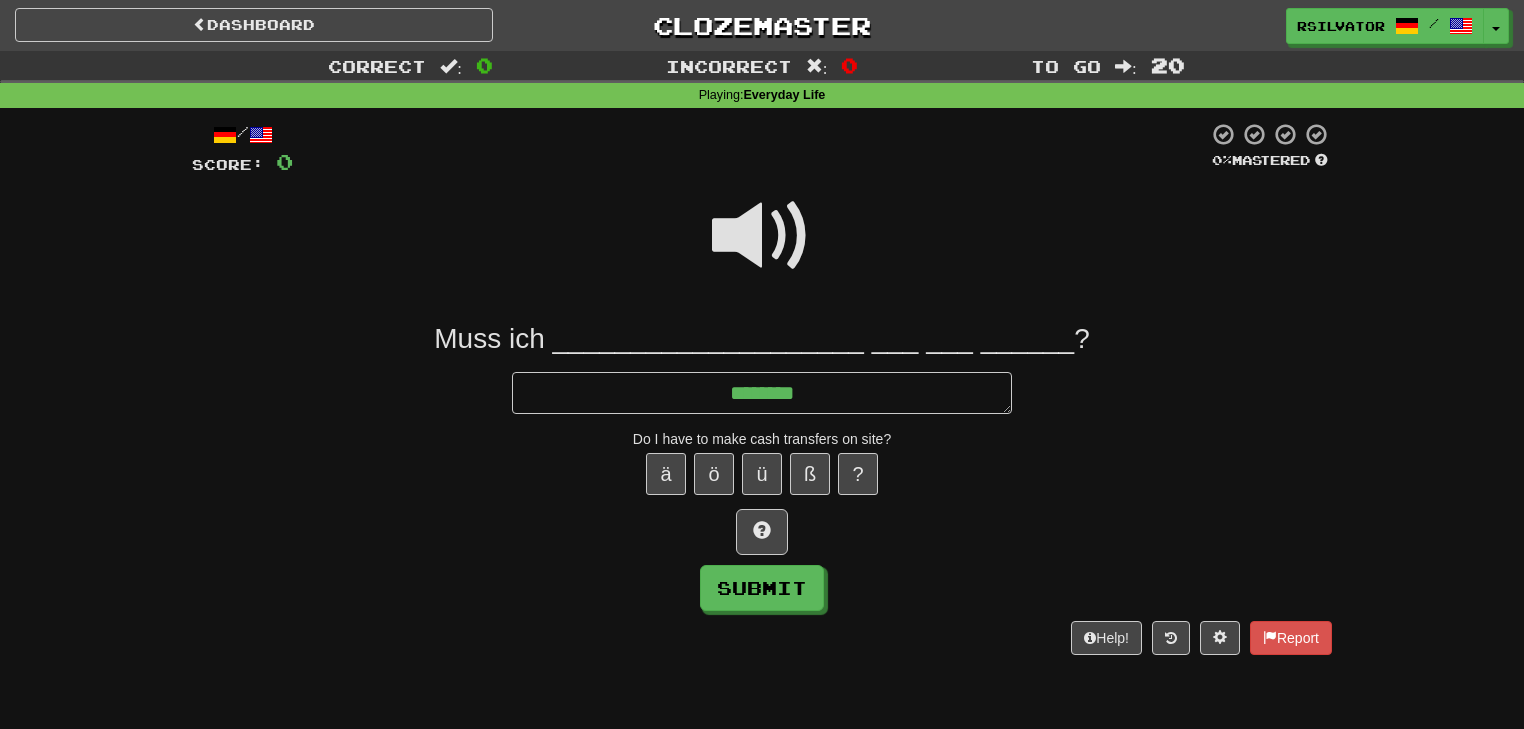 type on "*" 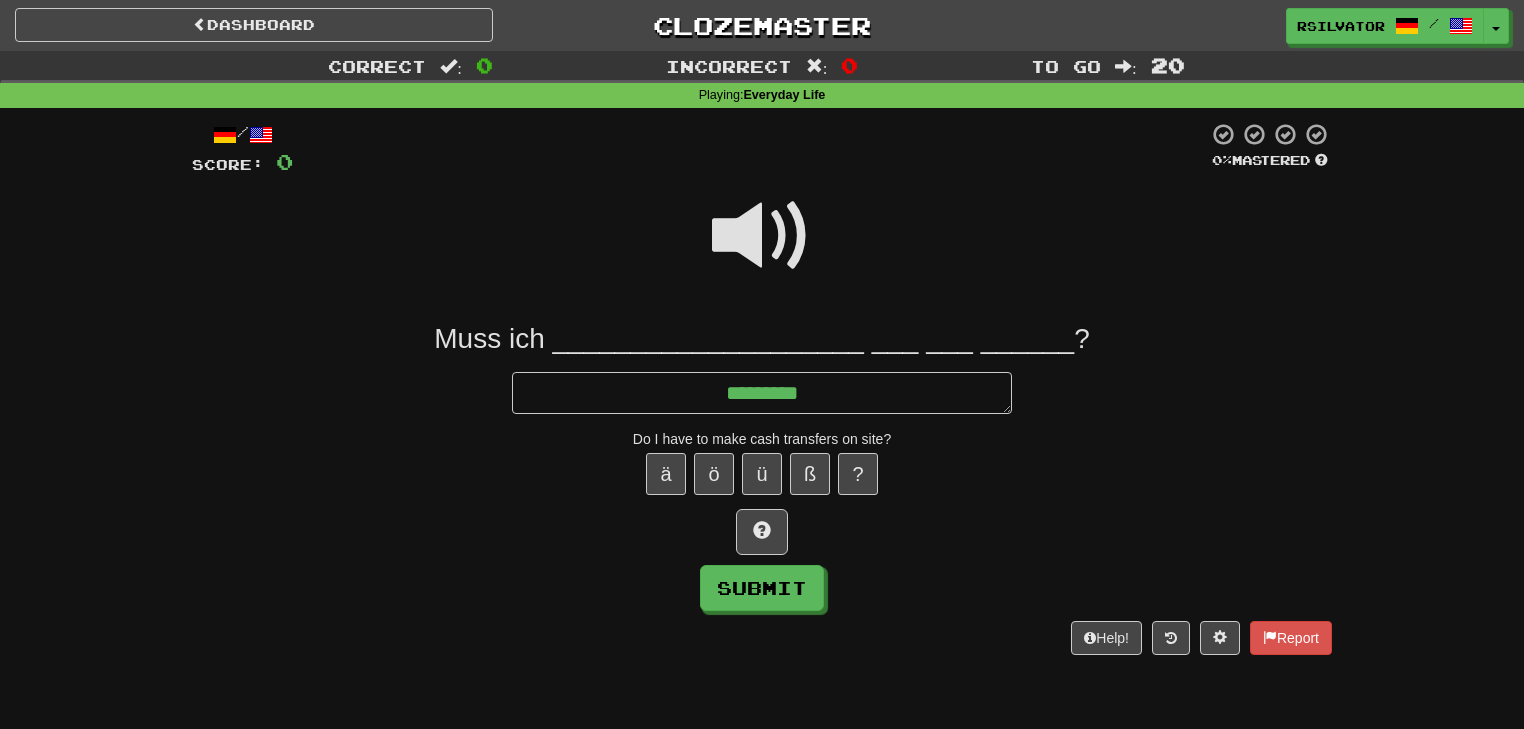 type on "********" 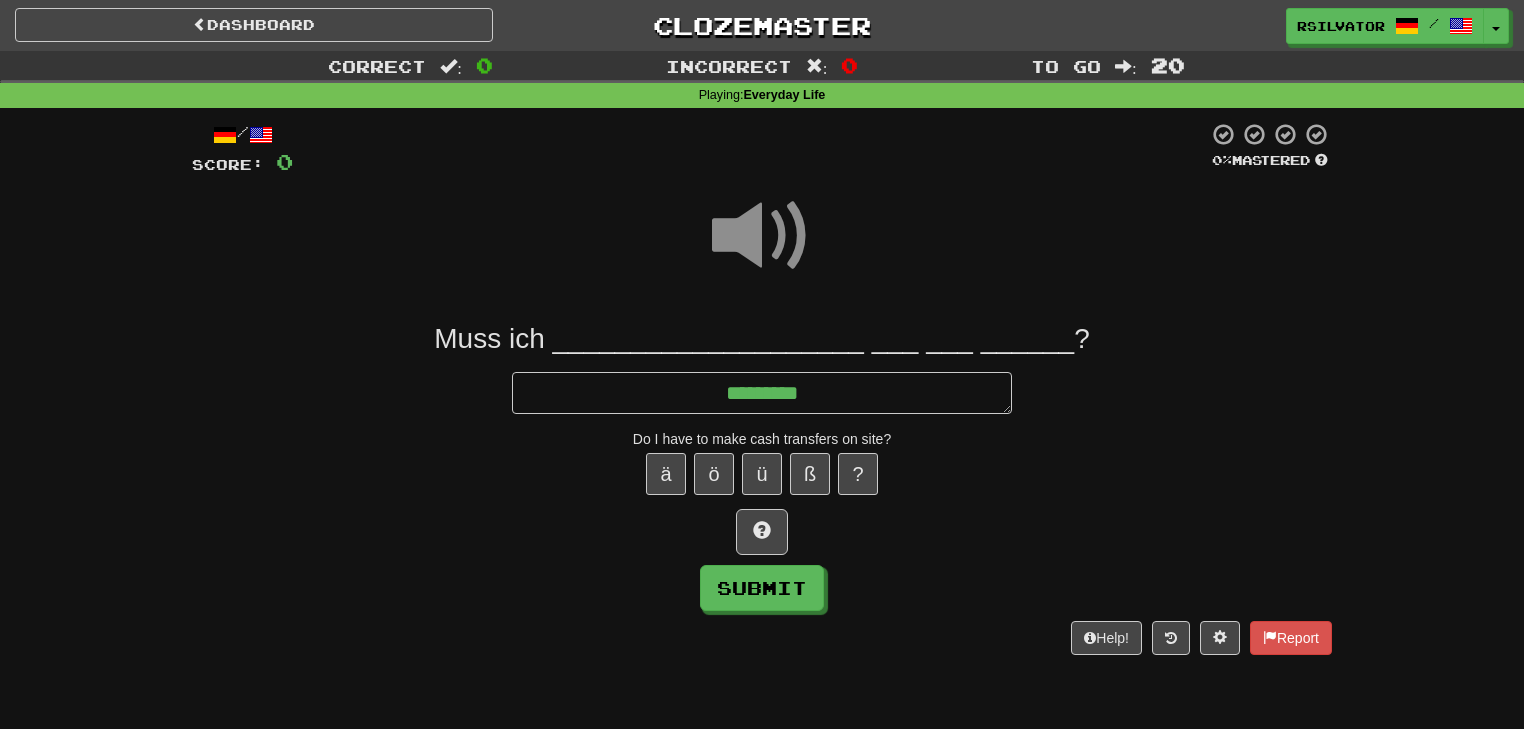 click at bounding box center [762, 236] 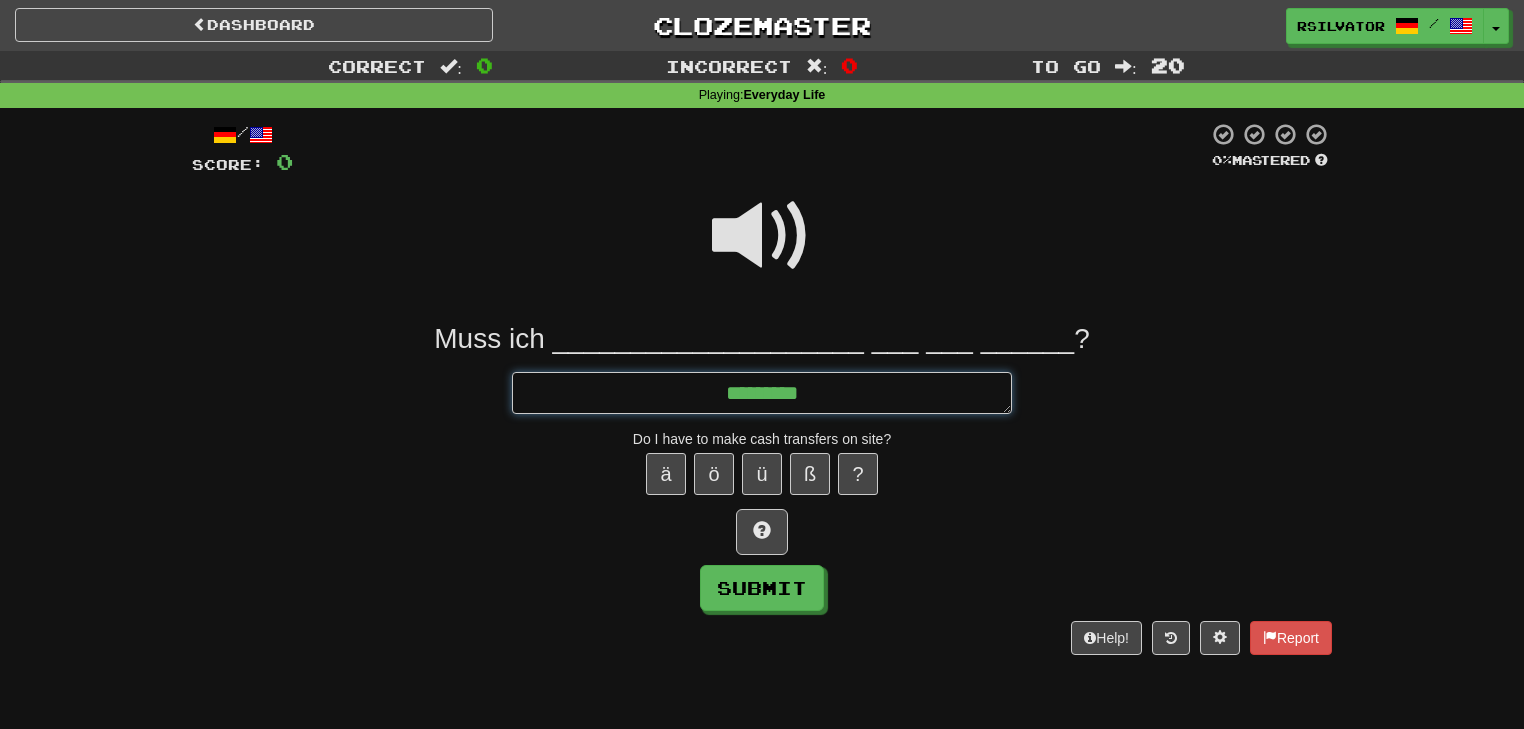 click on "********" at bounding box center [762, 393] 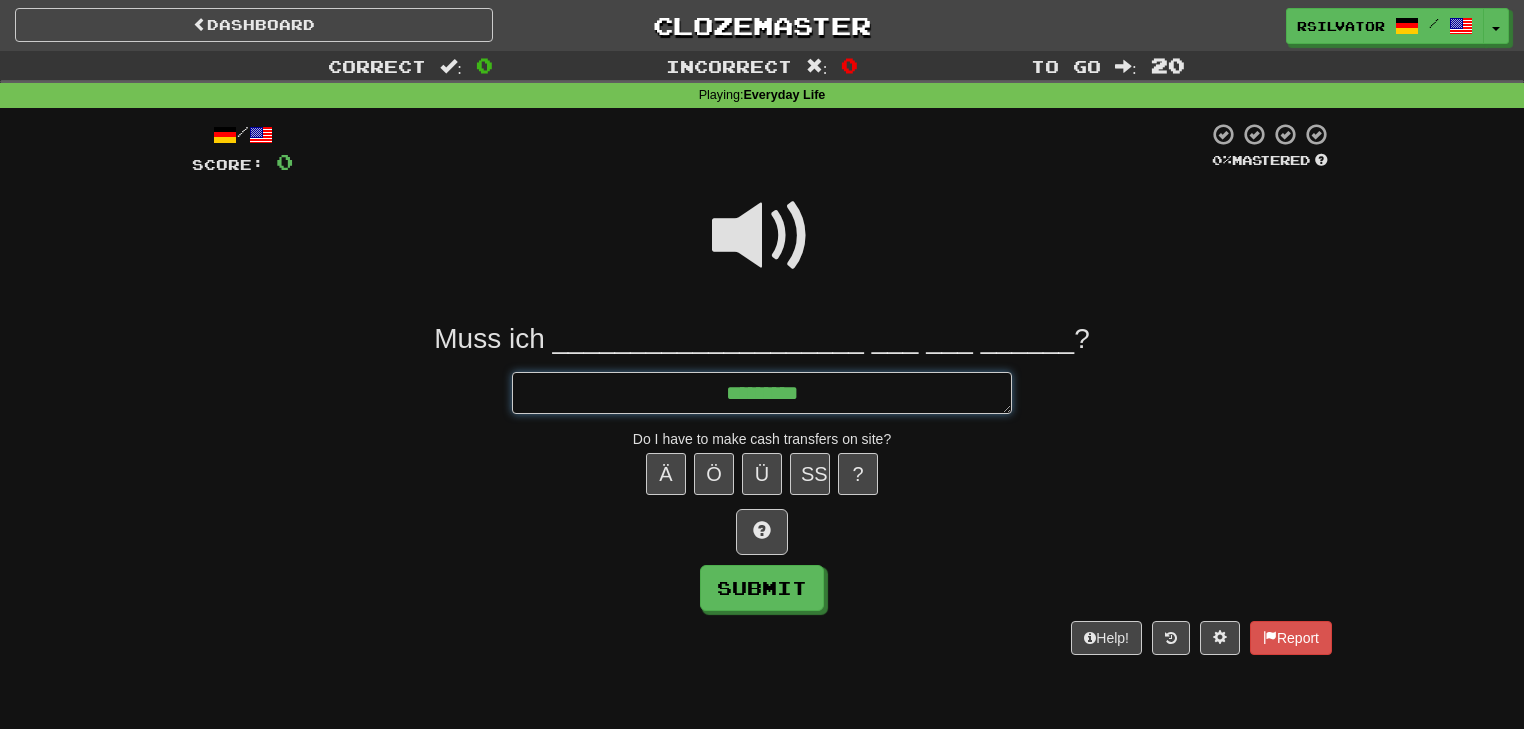 type on "*" 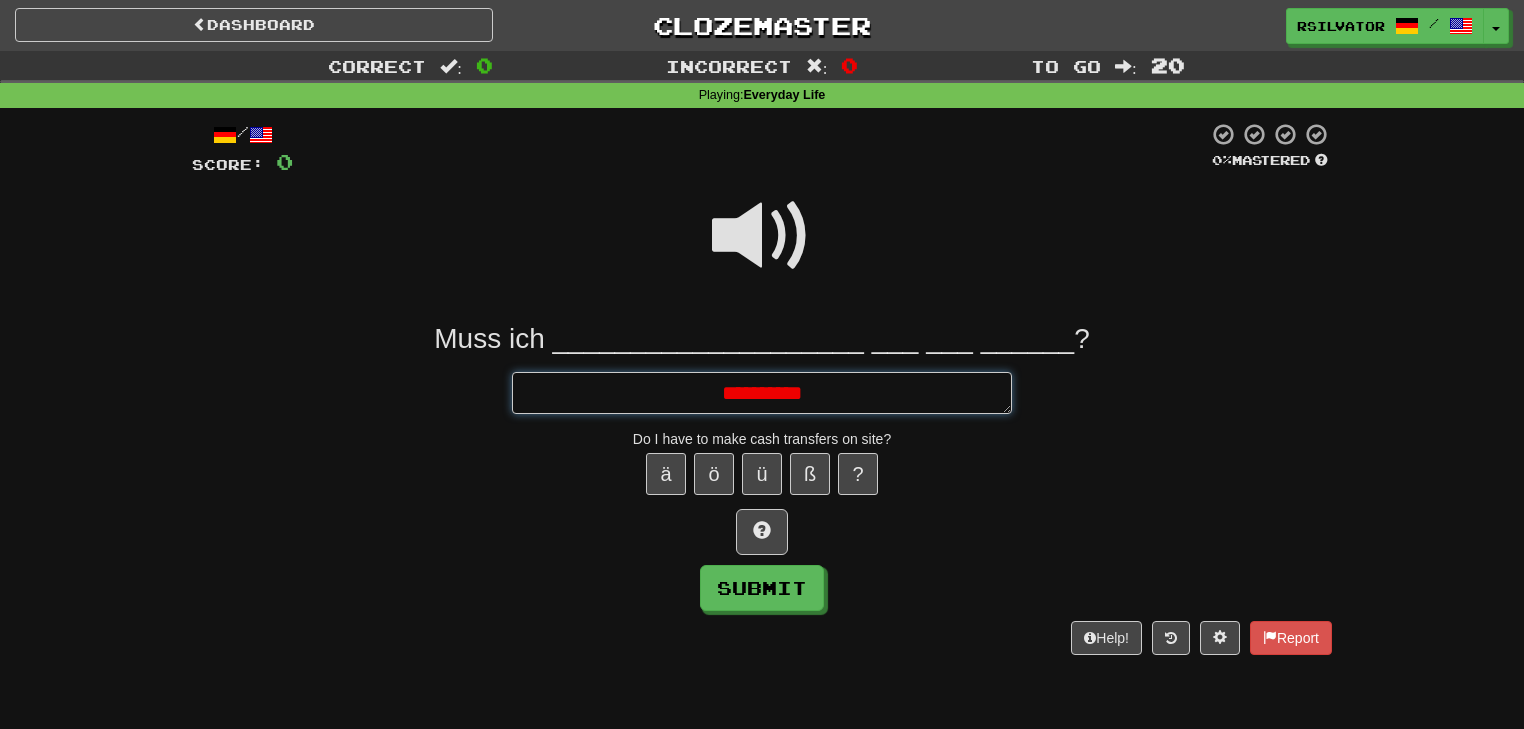 type on "*" 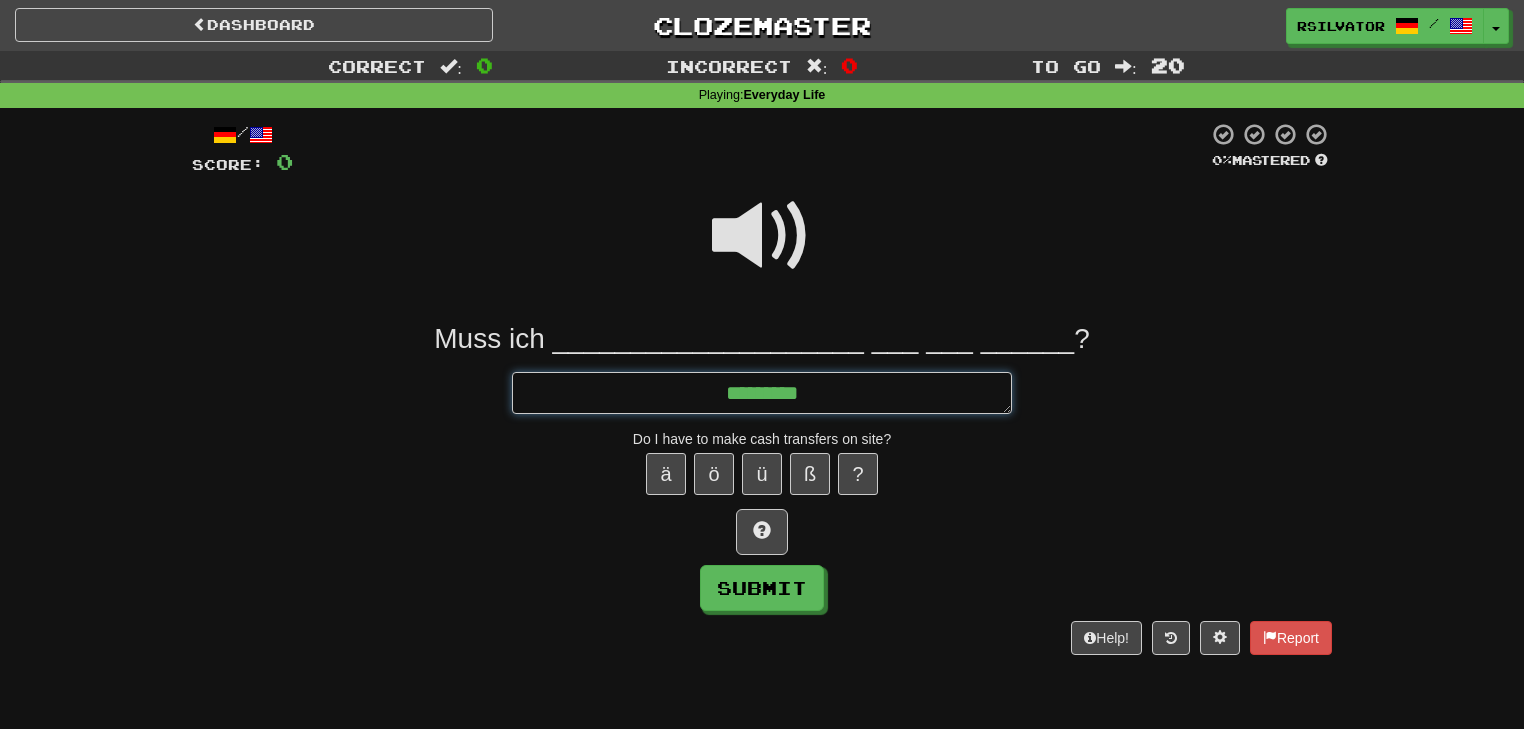 type on "*" 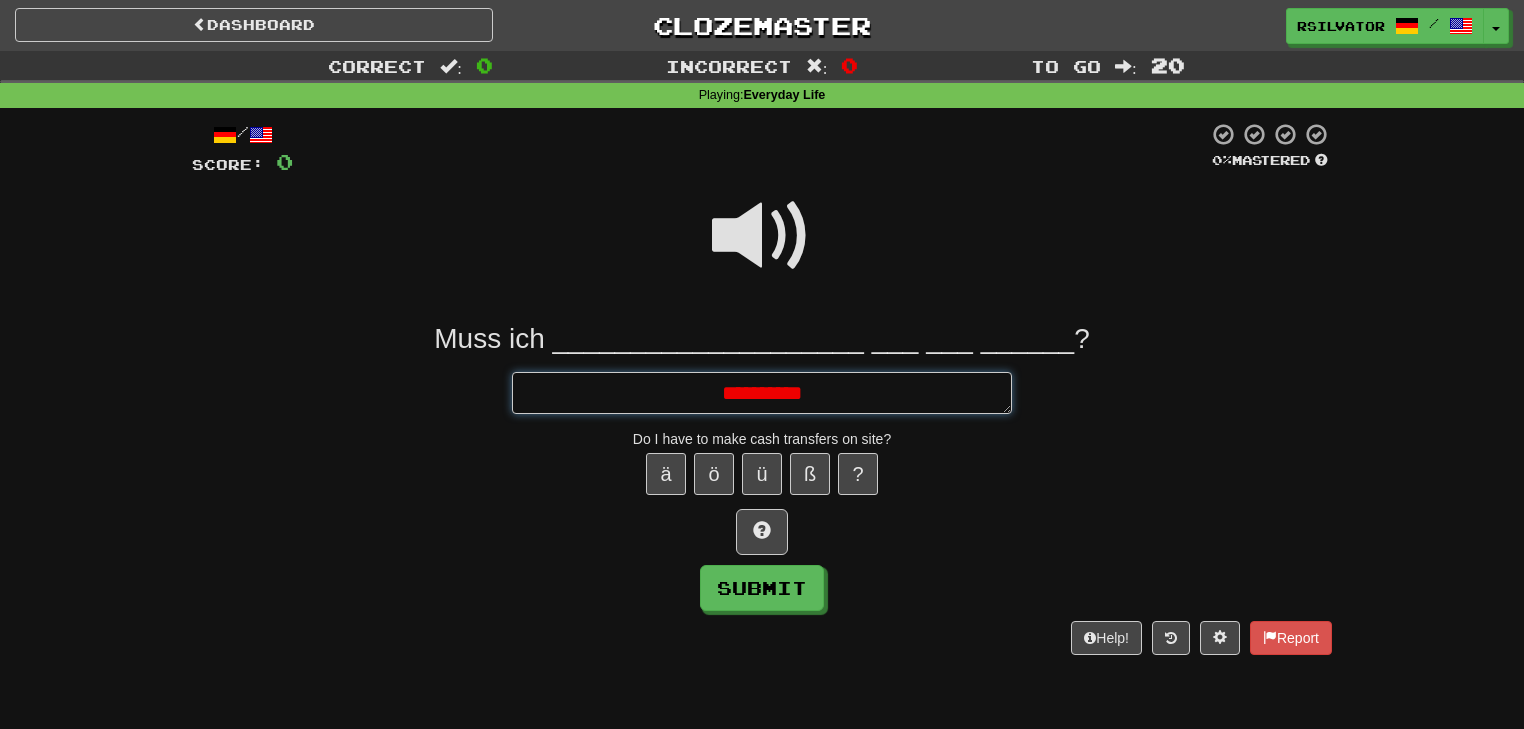 type on "*" 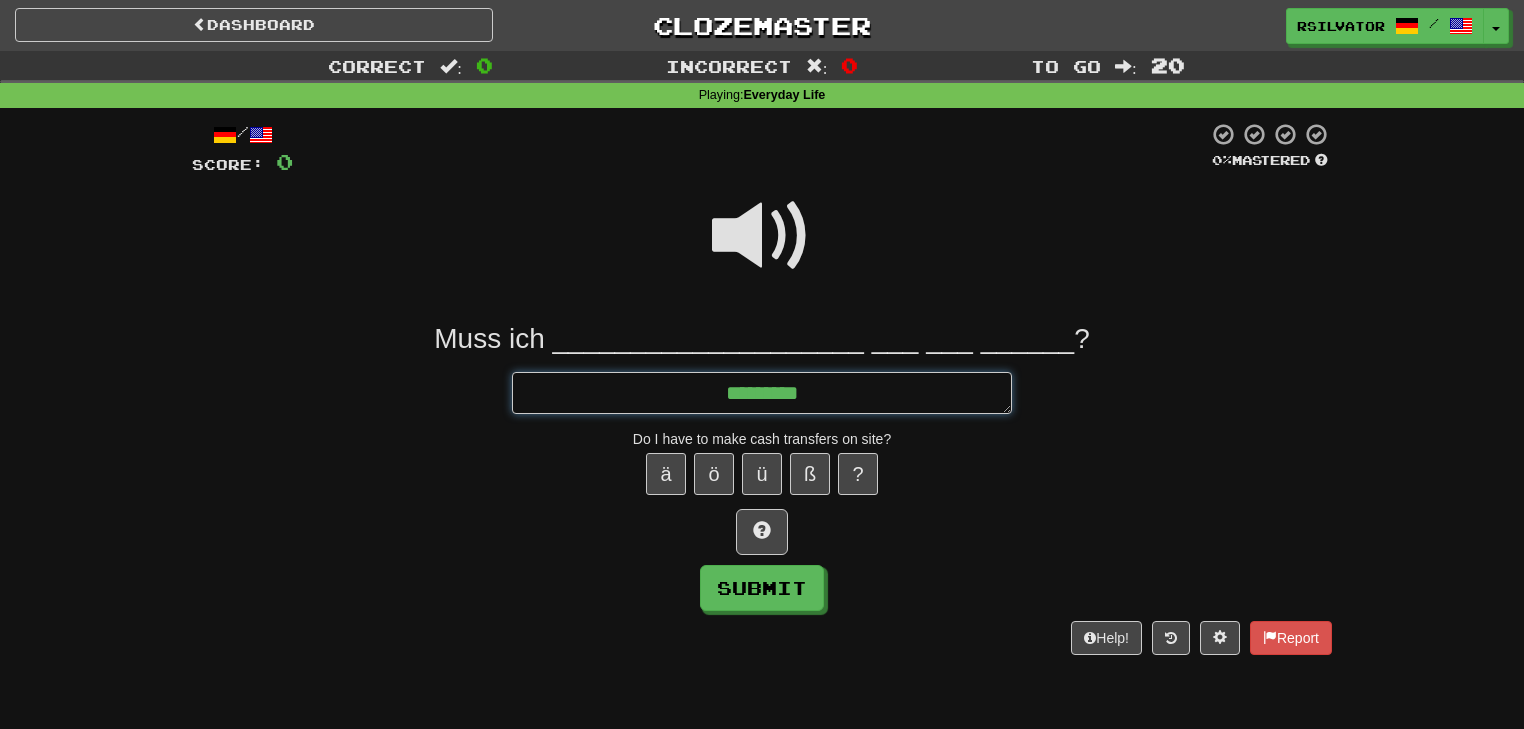 type on "*" 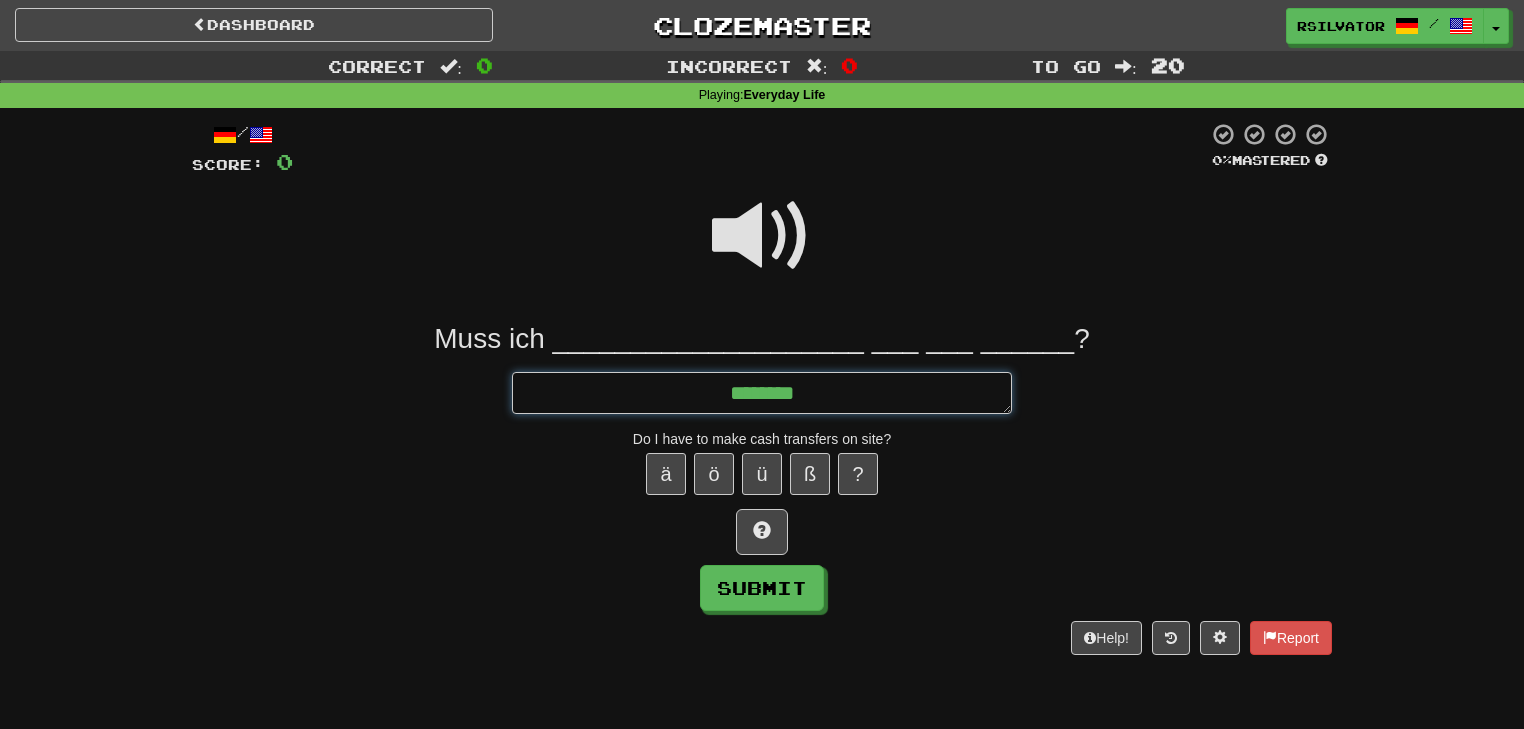 type on "*" 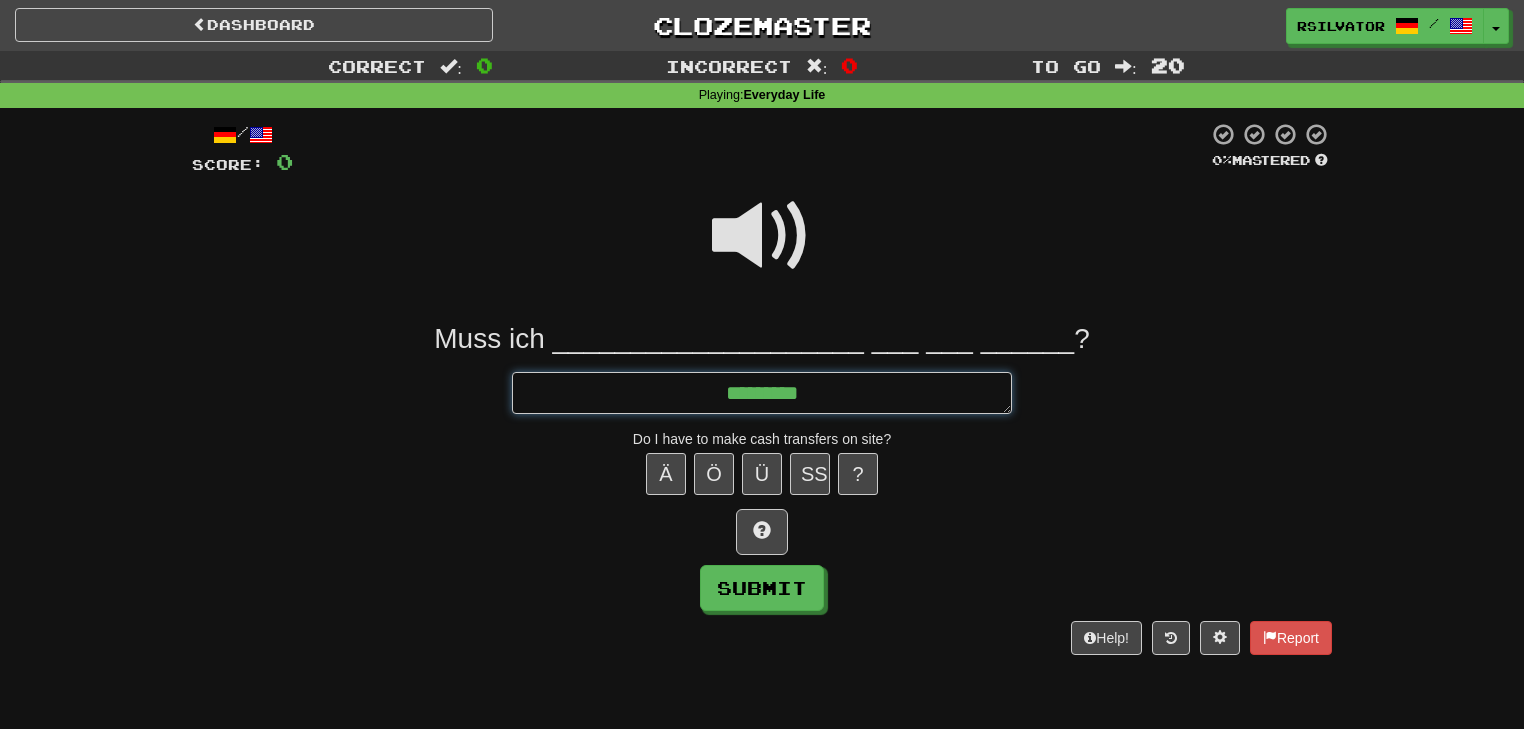 type on "*" 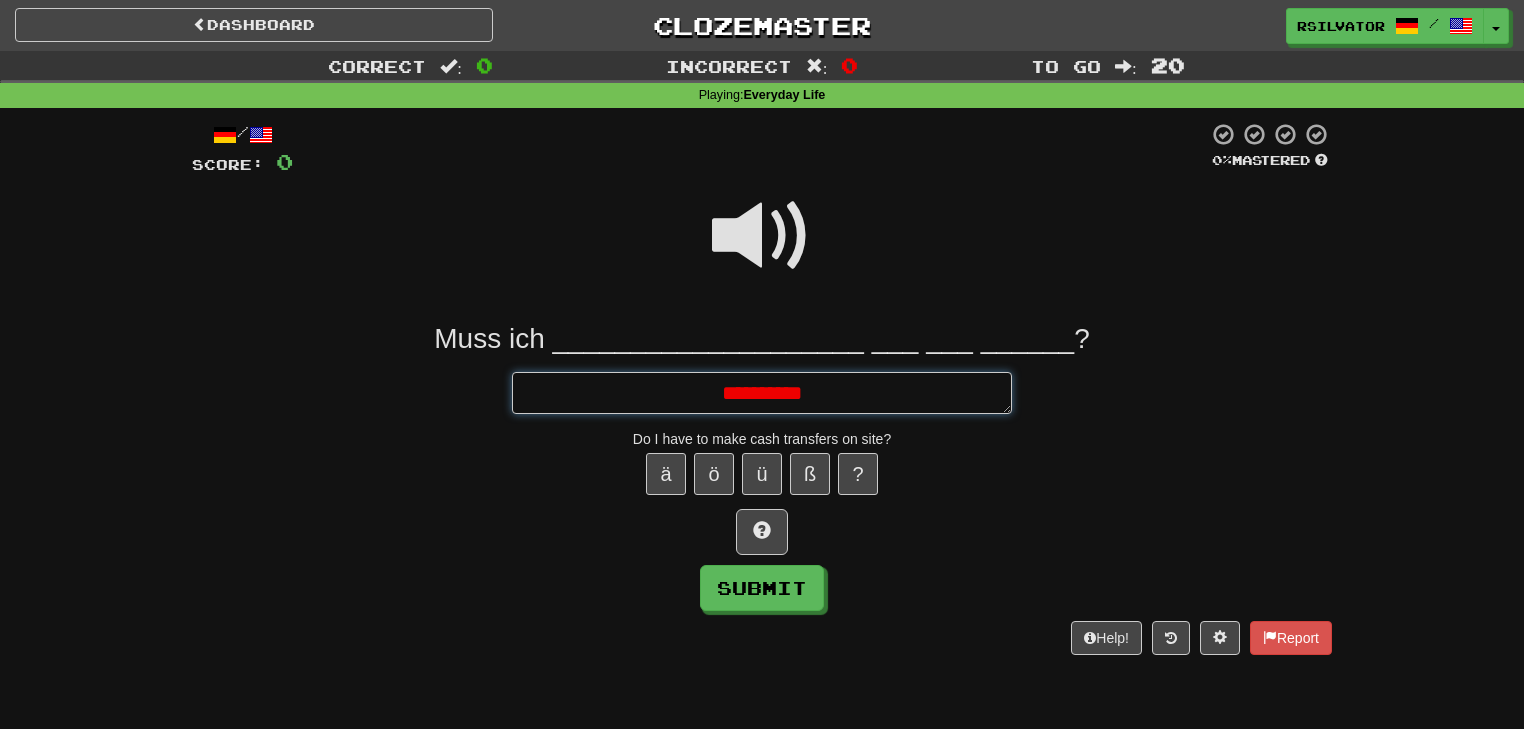 type on "*" 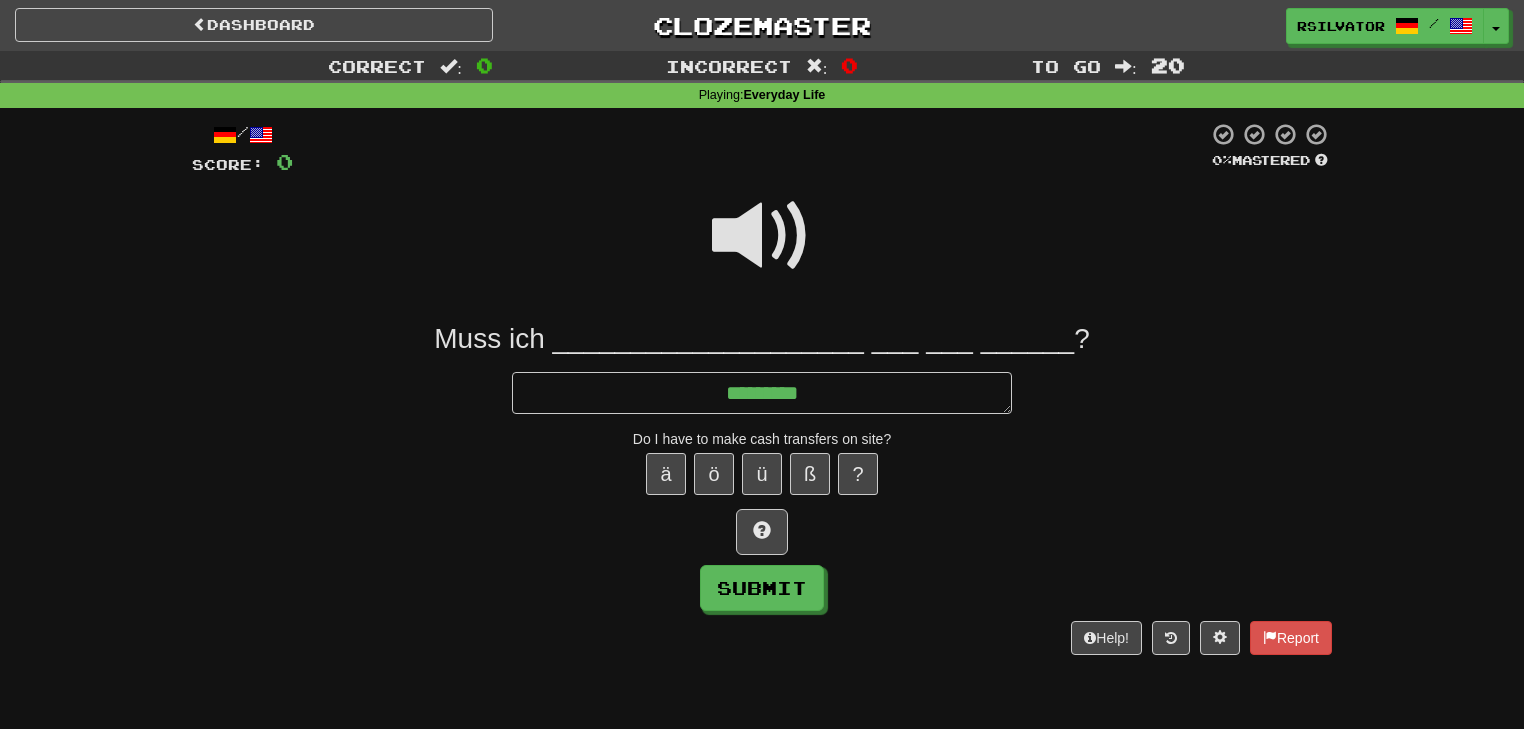 click at bounding box center [762, 236] 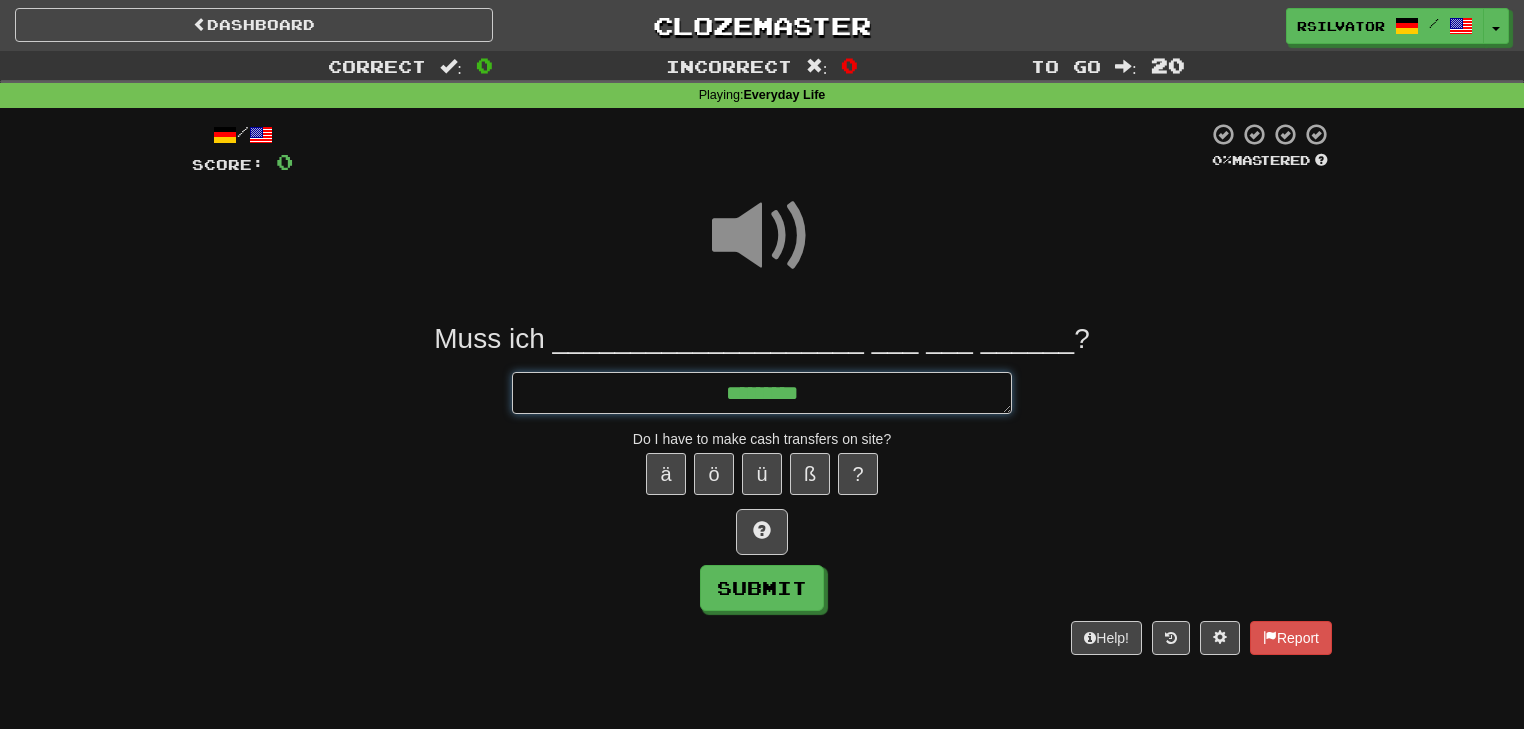 click on "********" at bounding box center (762, 393) 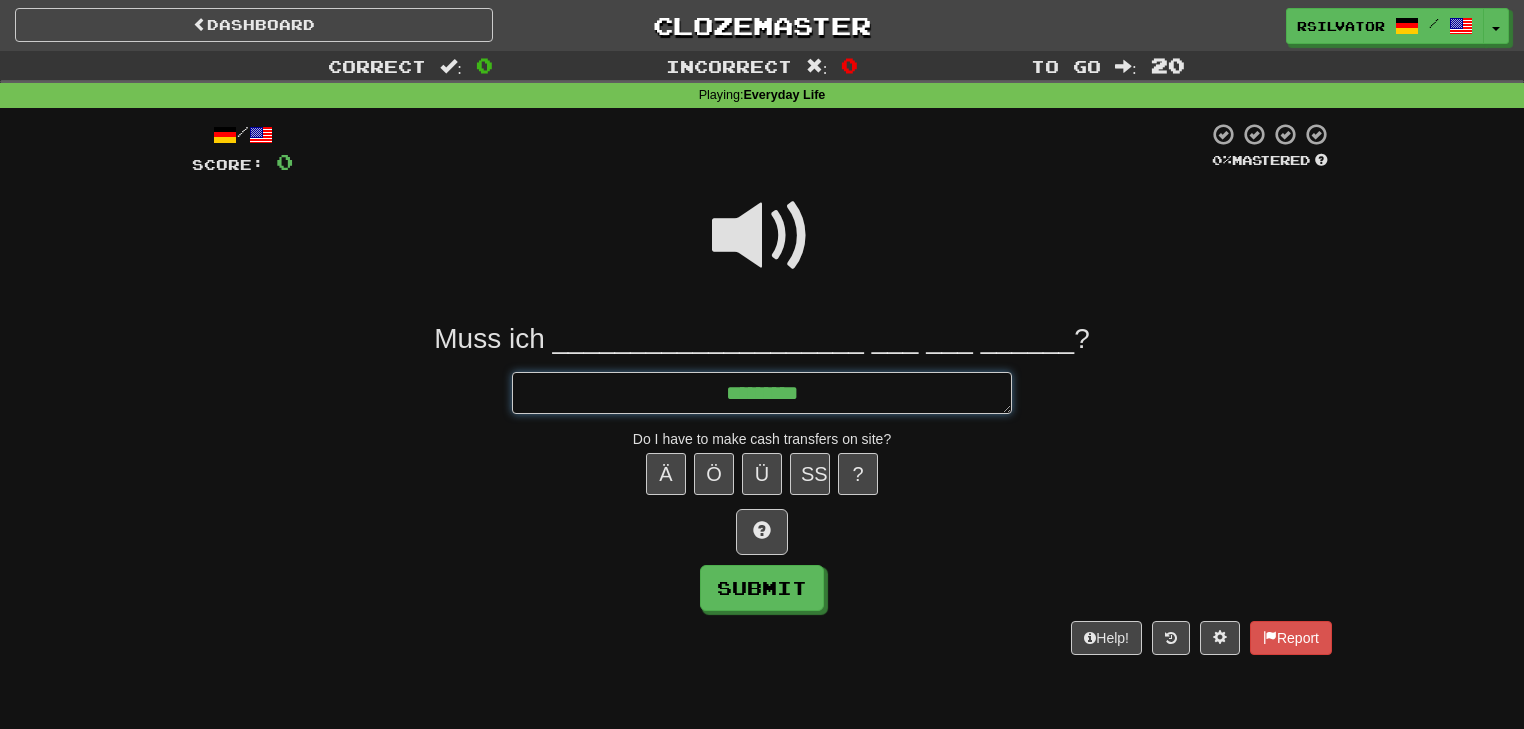 type on "*" 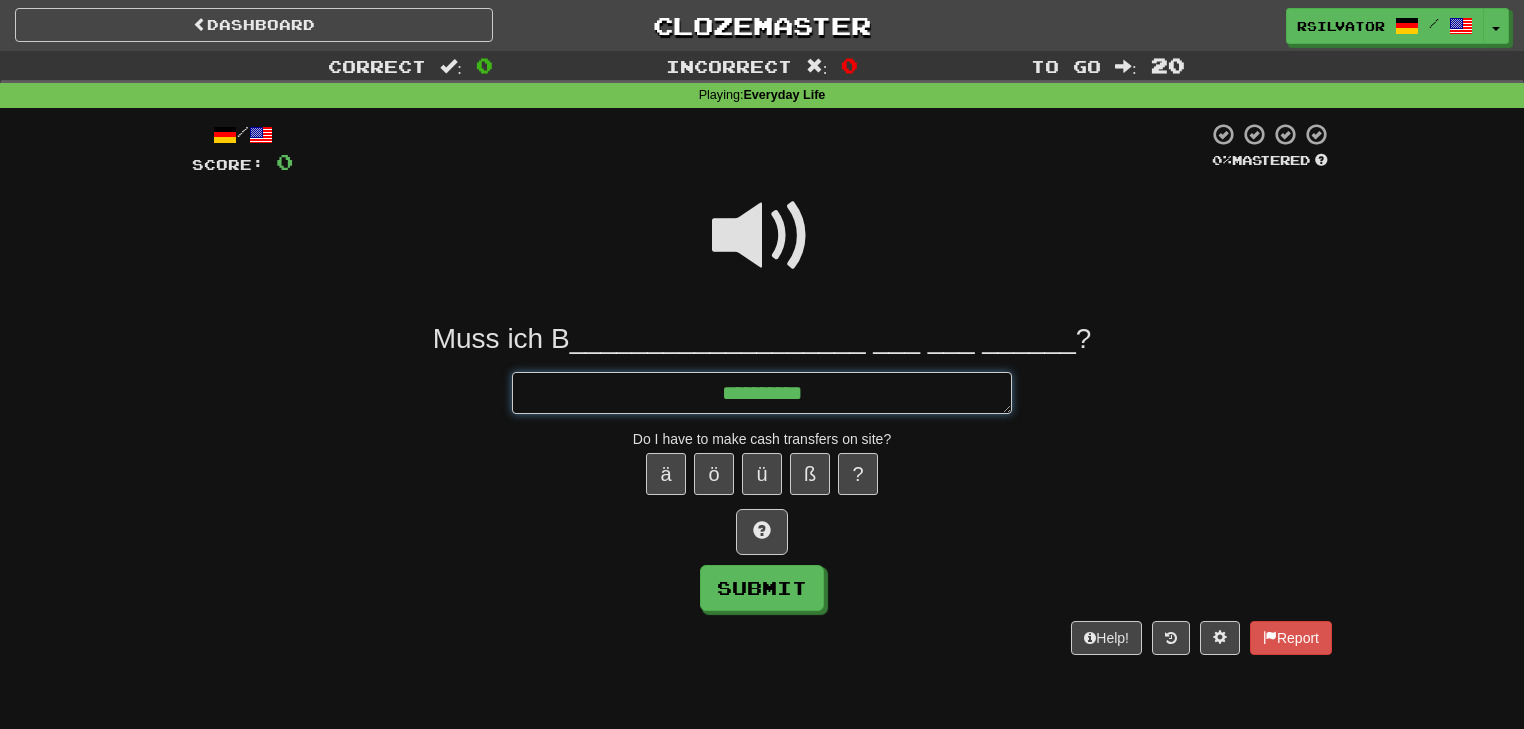 type on "*" 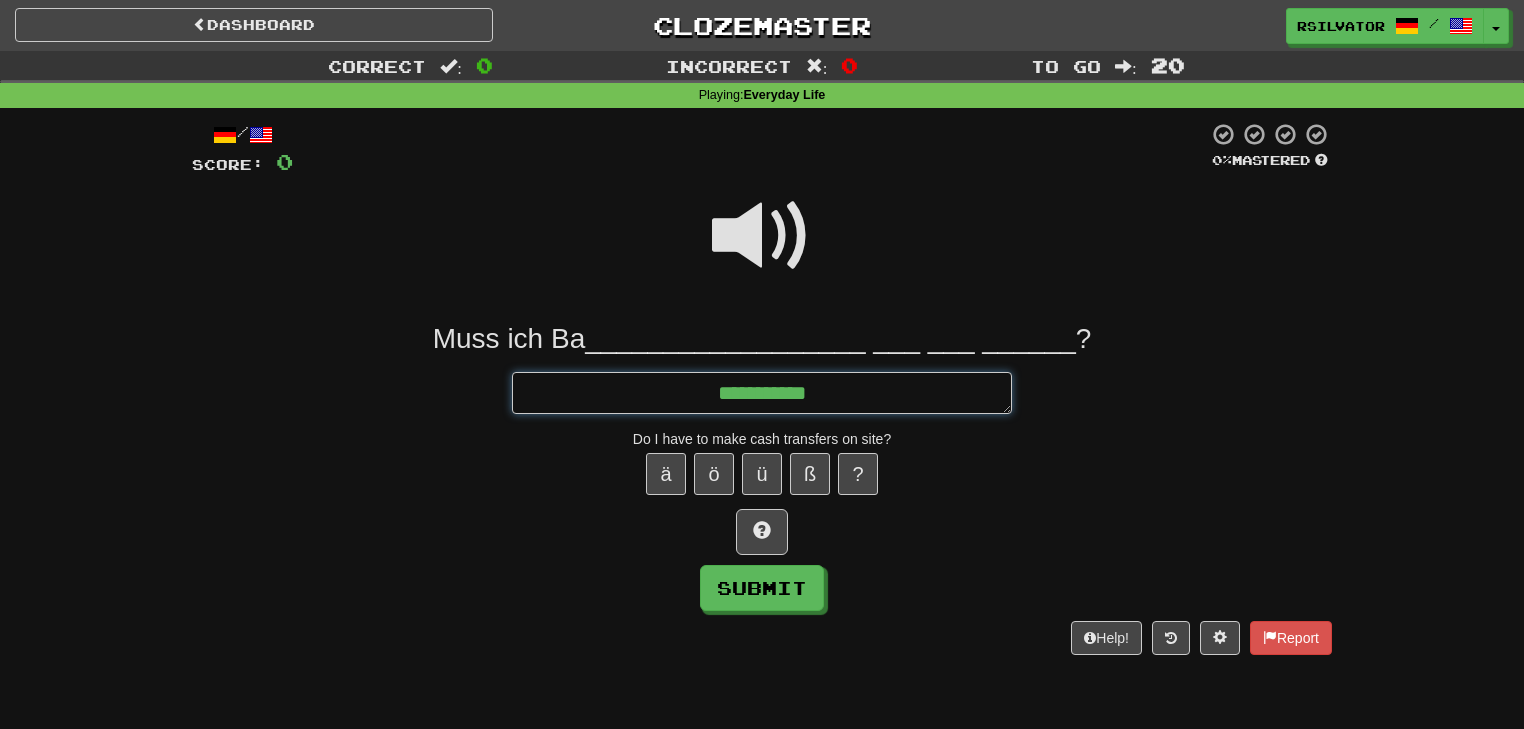 type on "*" 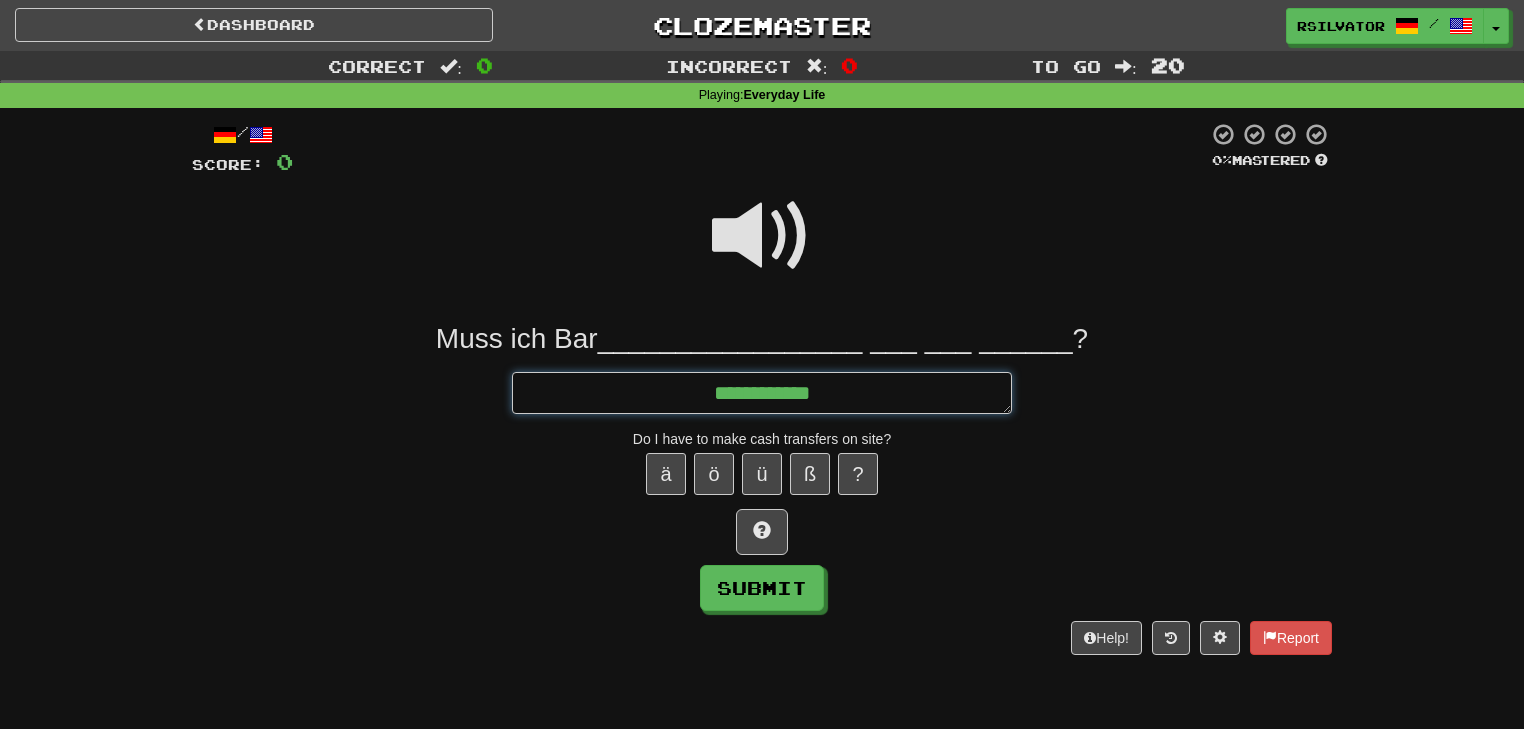 type on "*" 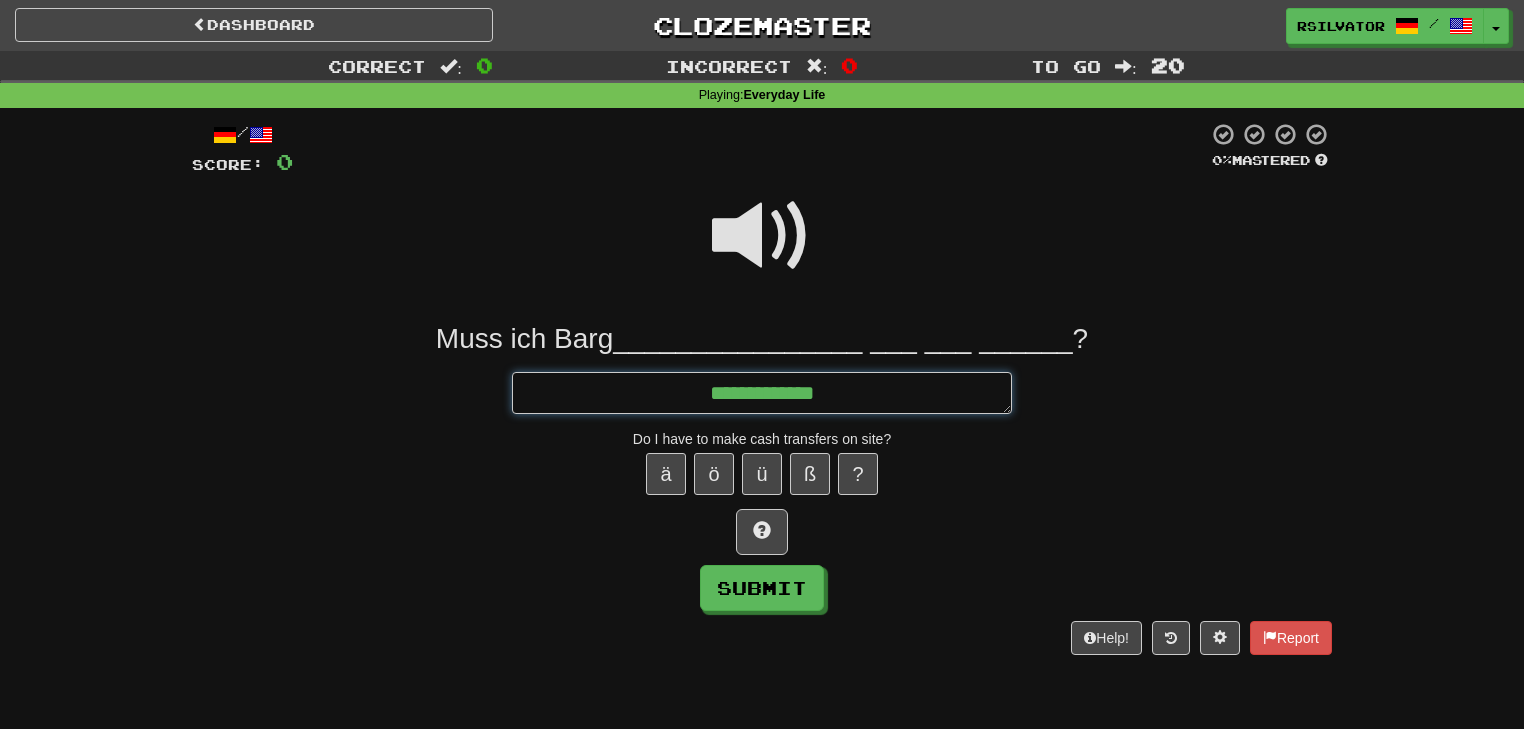 type on "*" 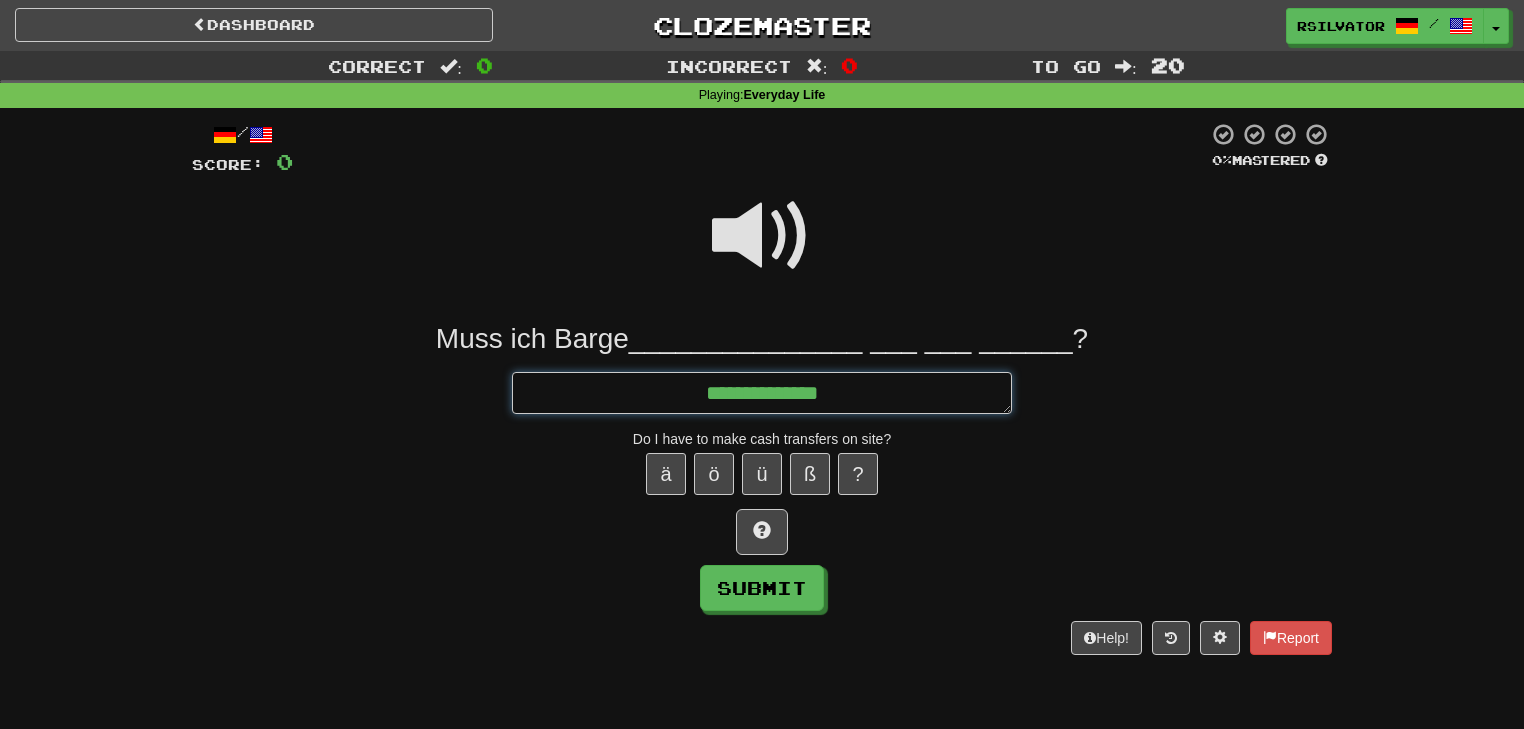 type on "*" 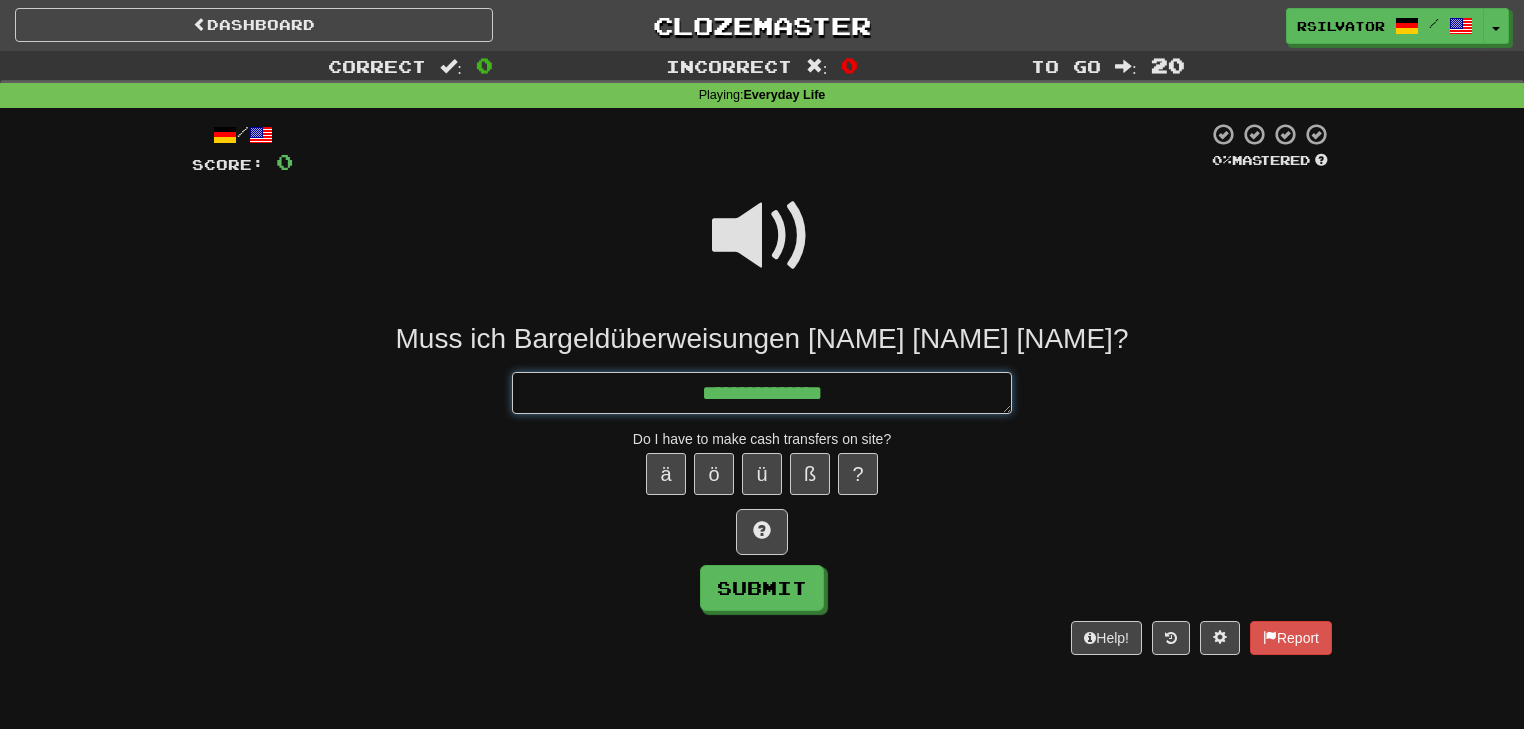 type on "*" 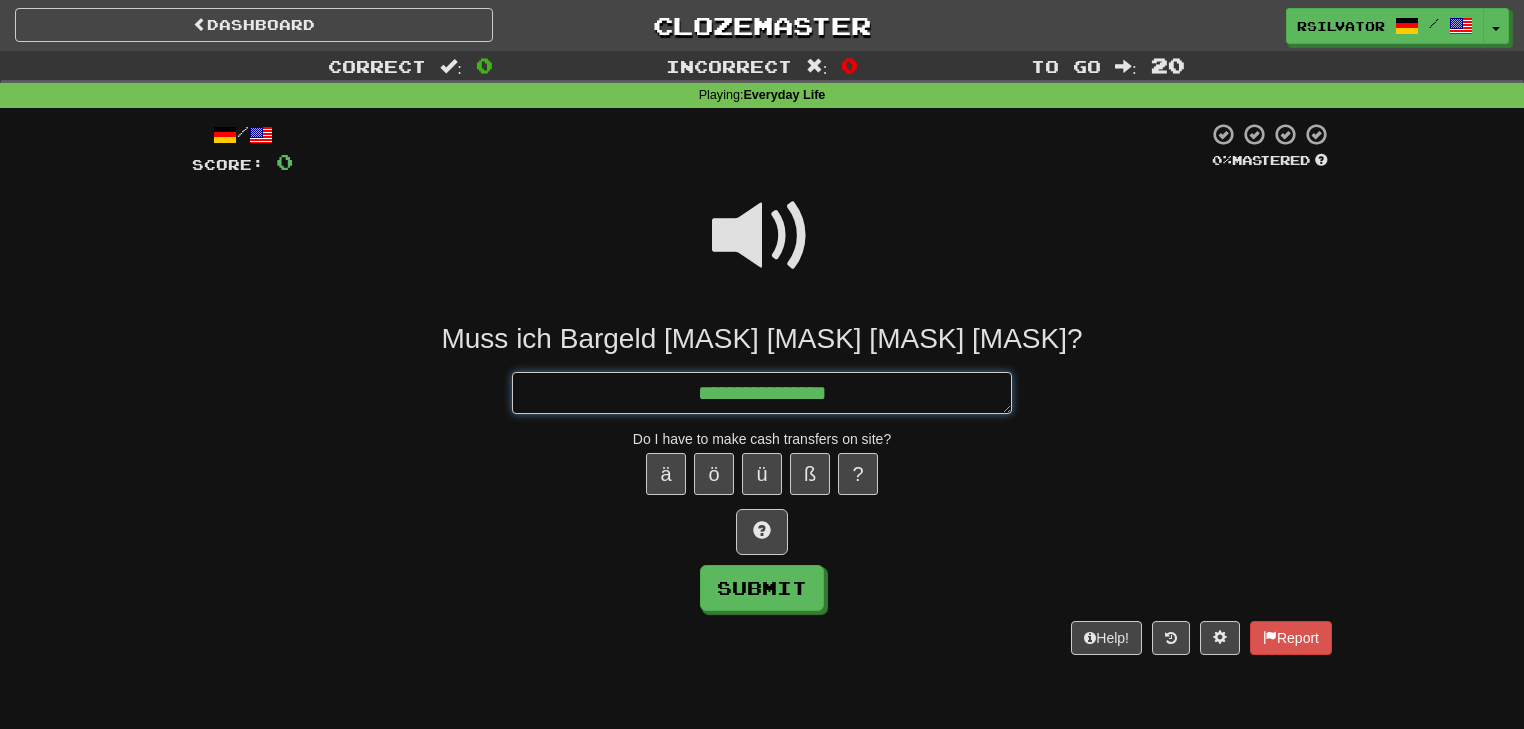 type on "*" 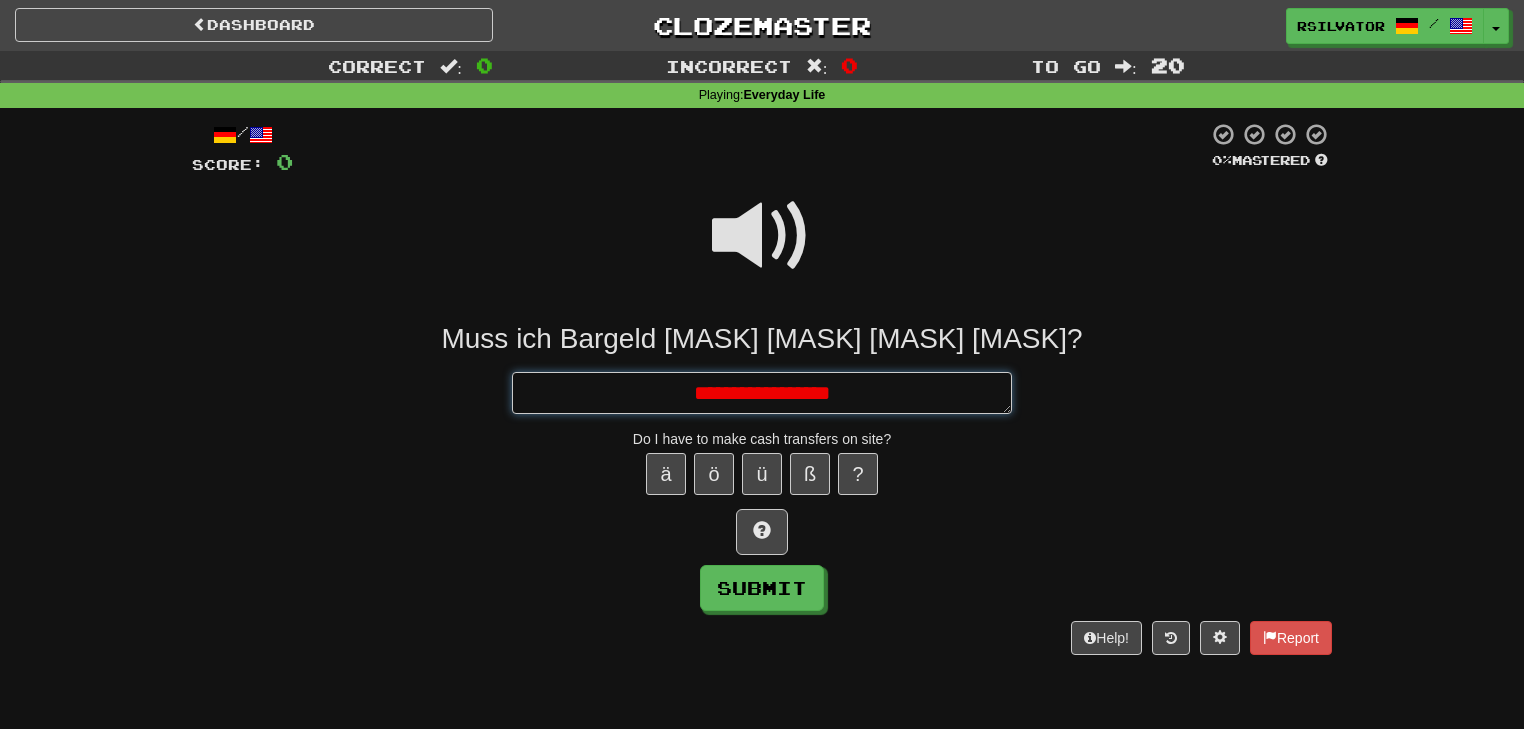 type on "*" 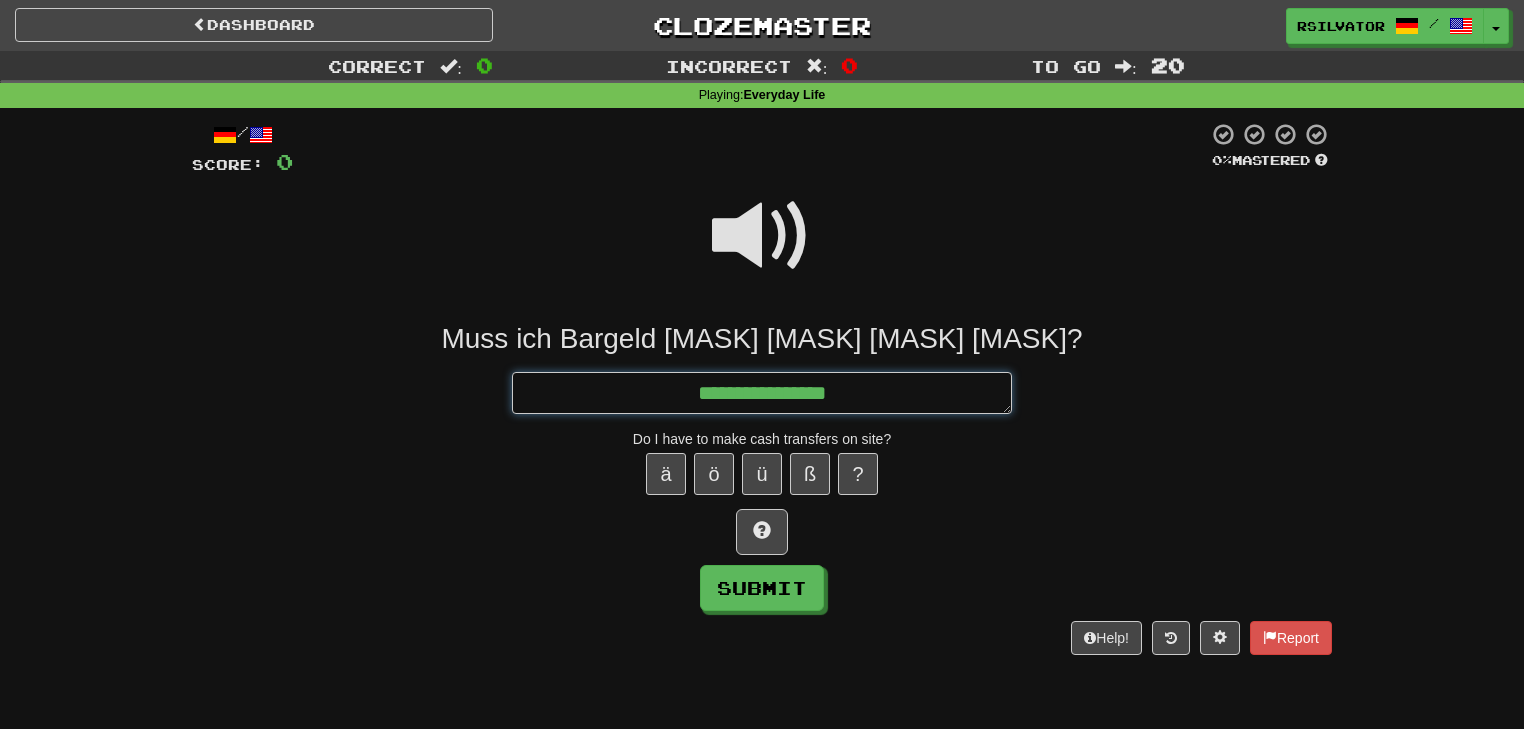 type on "*" 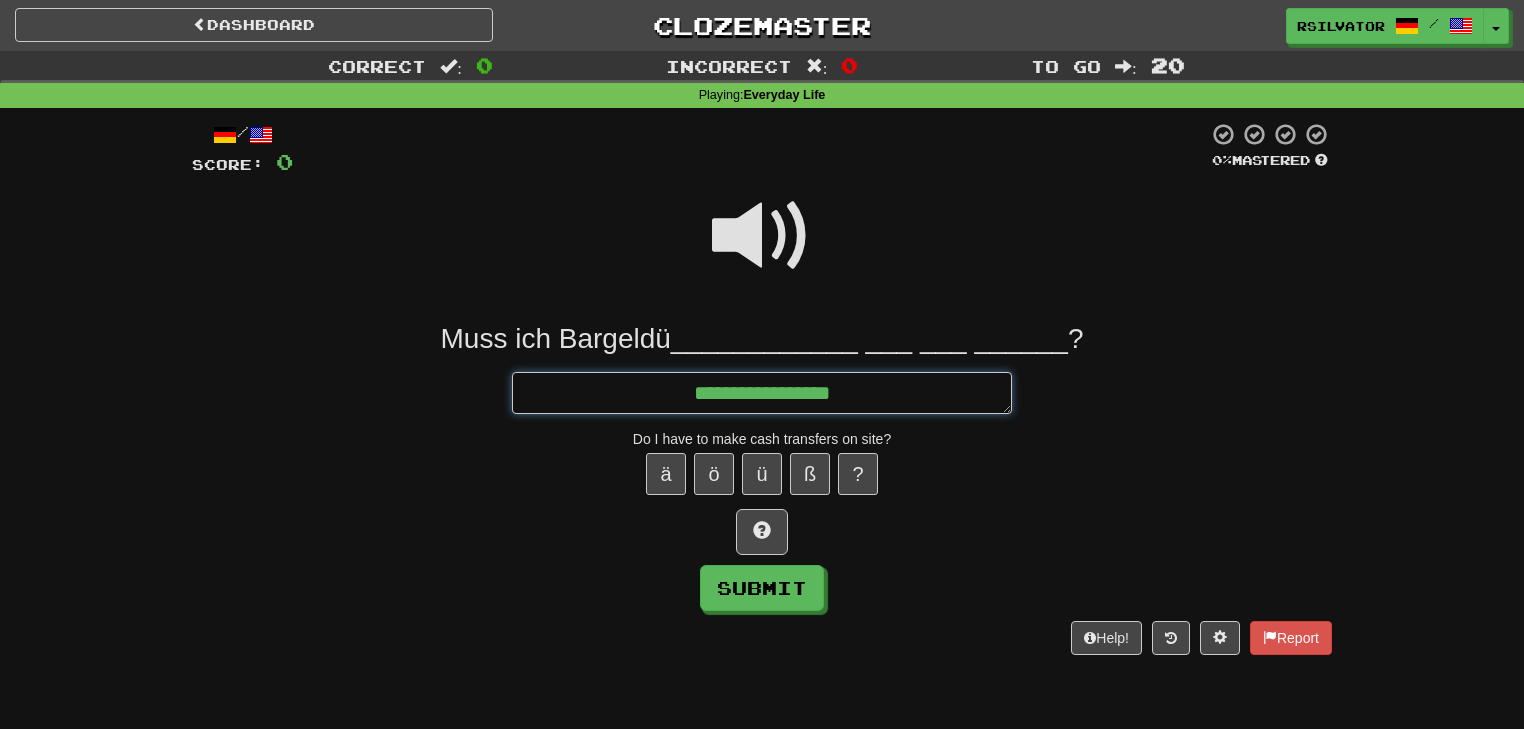 type on "*" 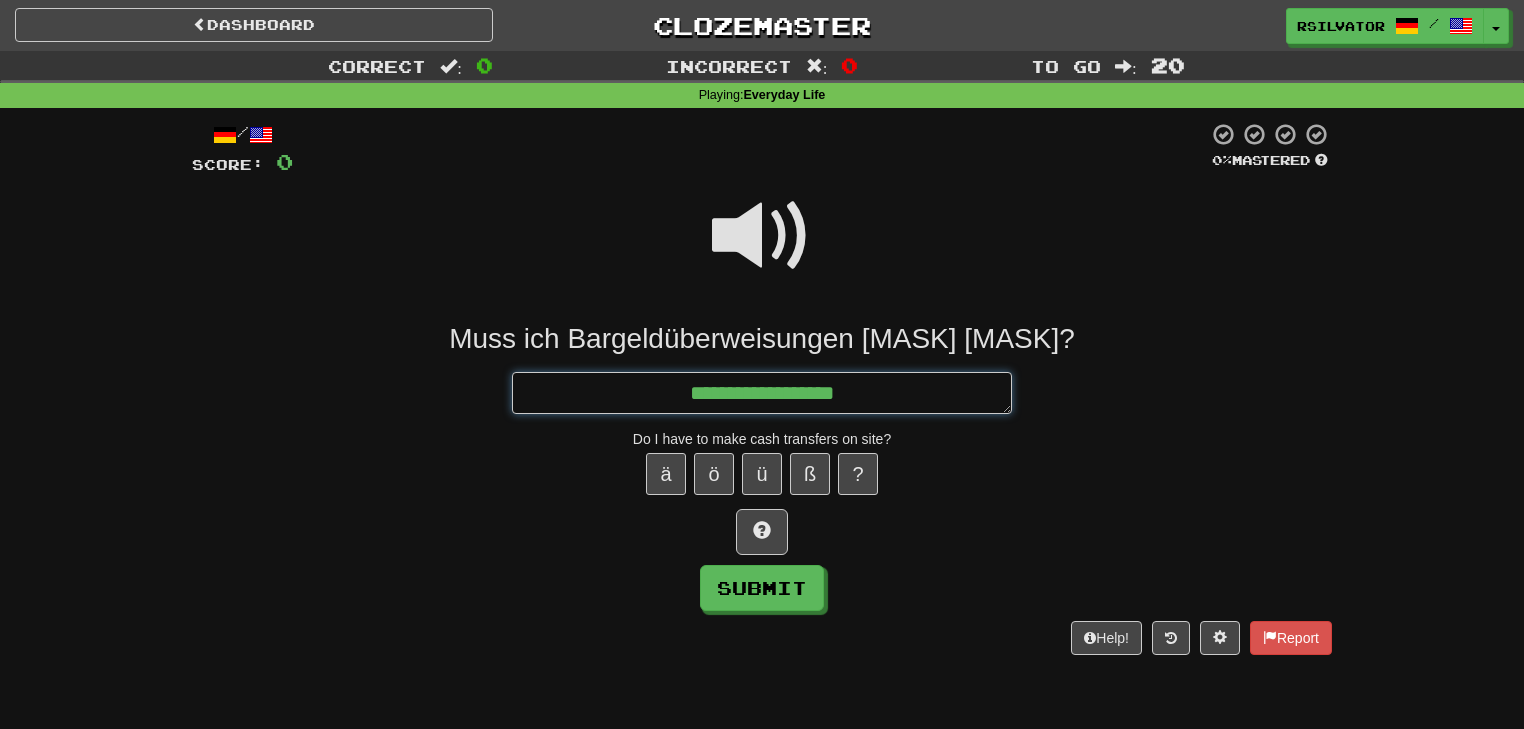 type on "*" 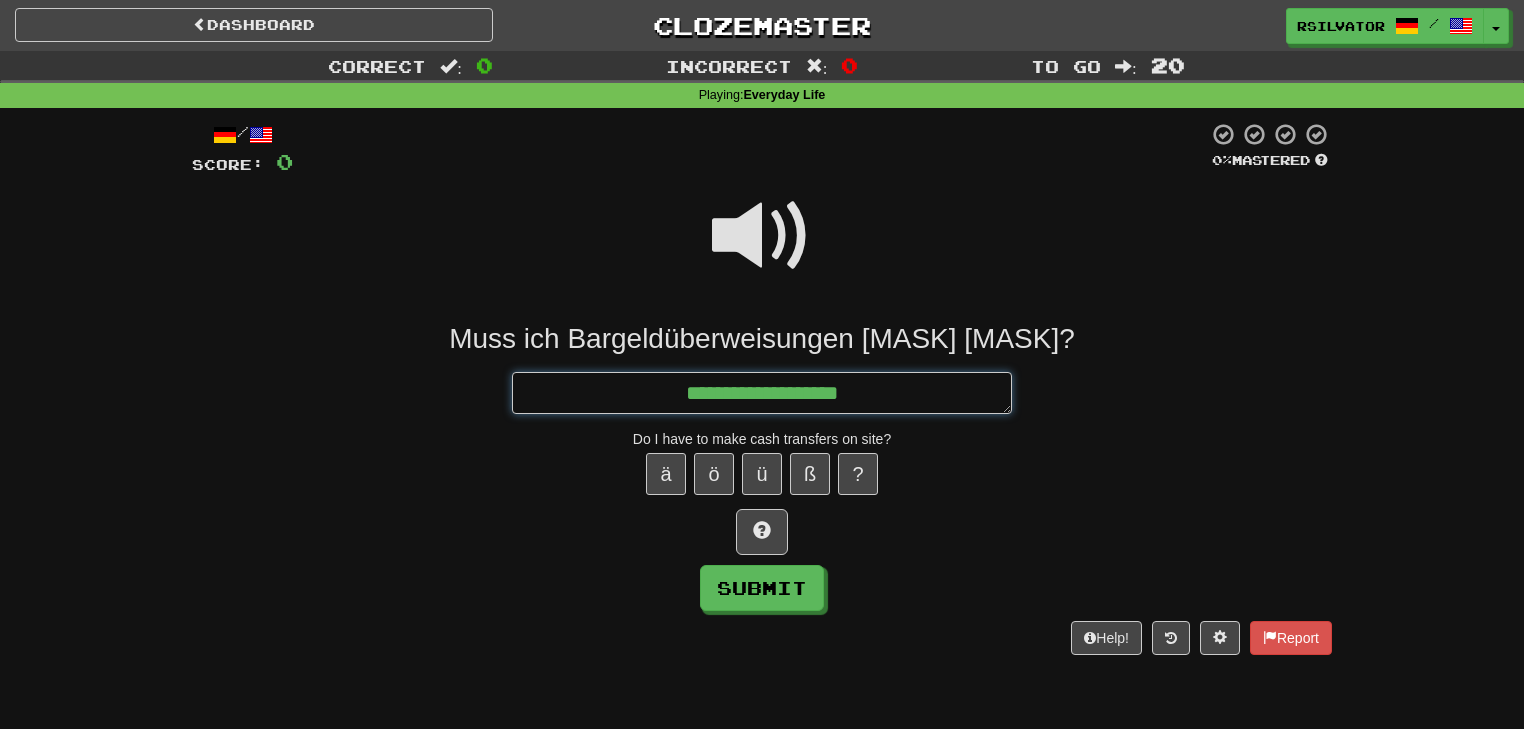 type on "*" 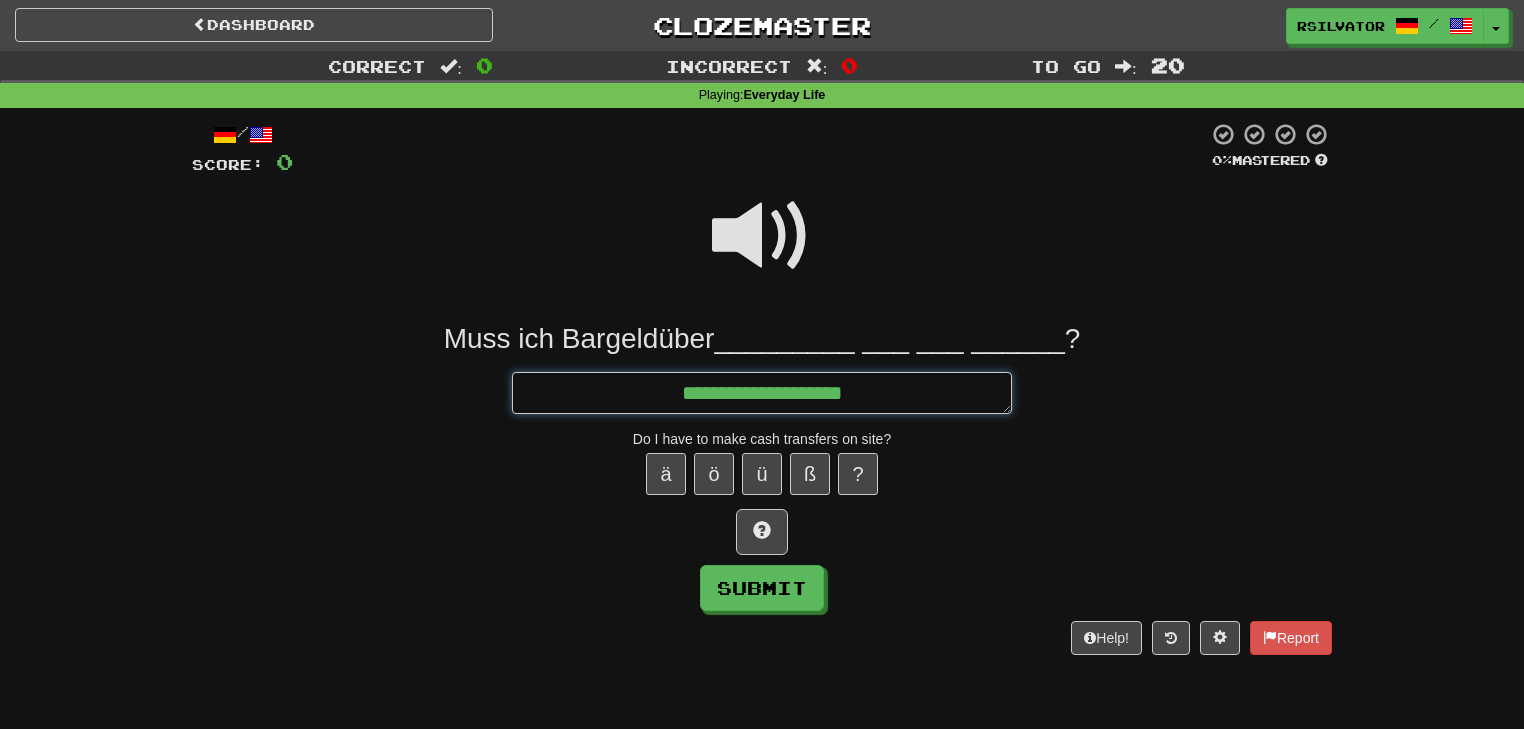 type on "*" 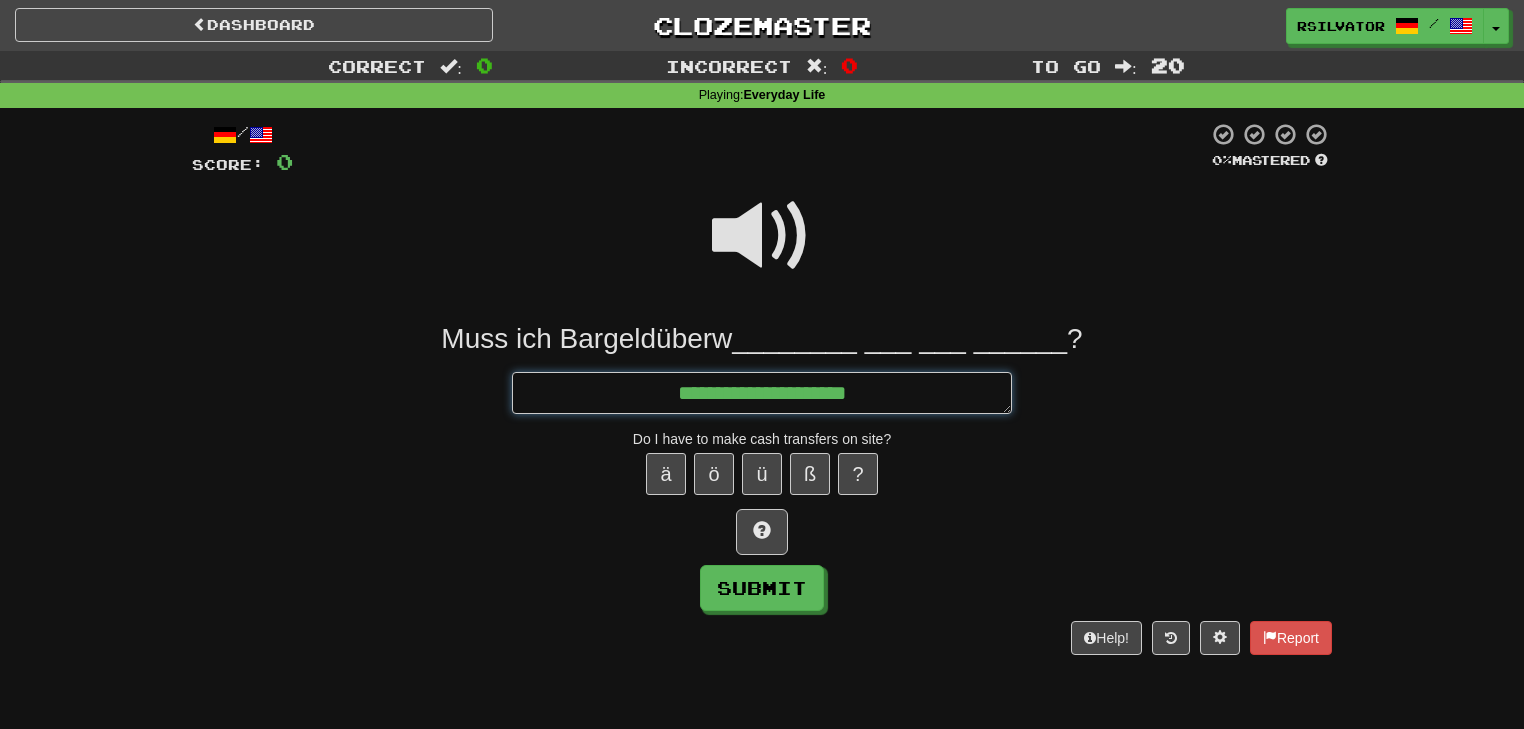 type on "*" 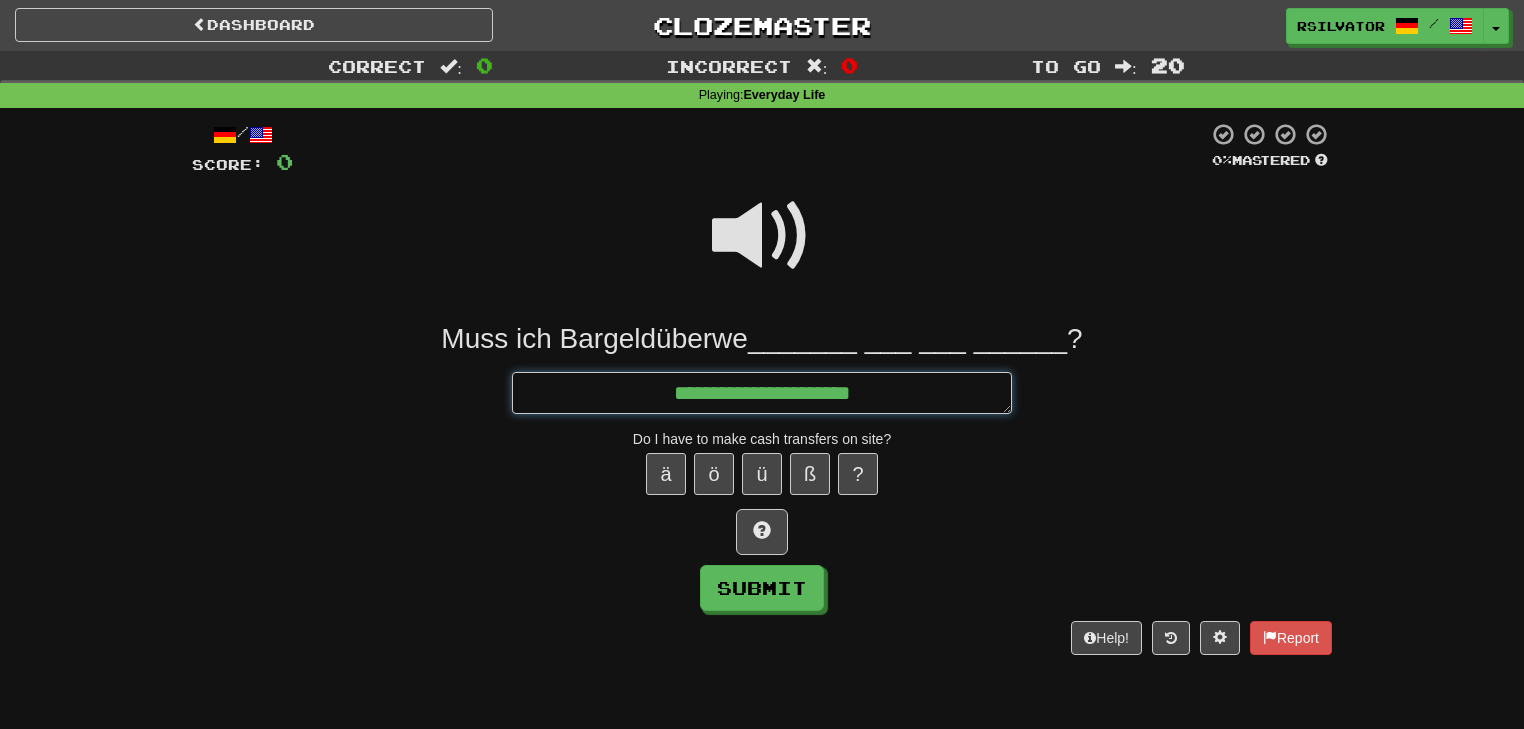 type on "*" 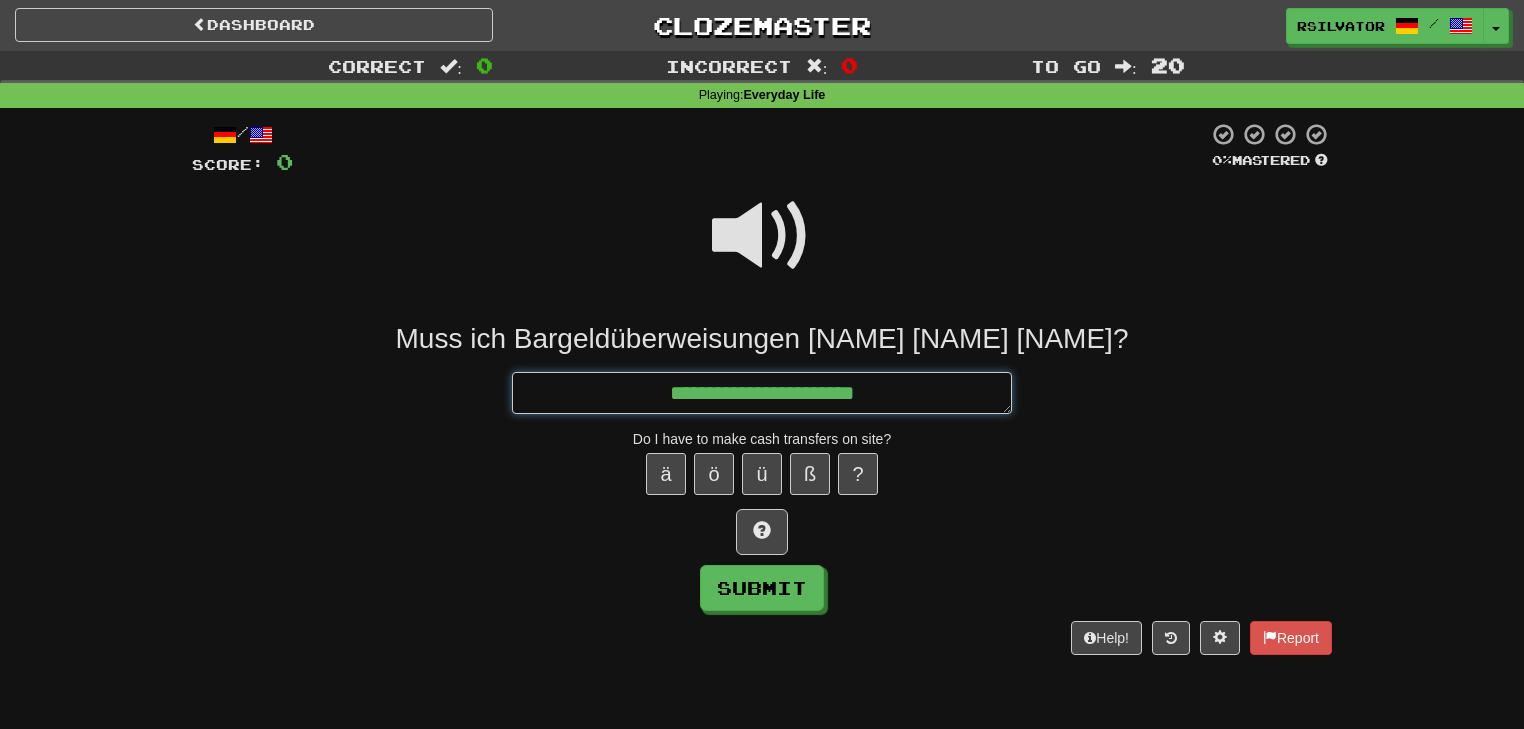 type on "*" 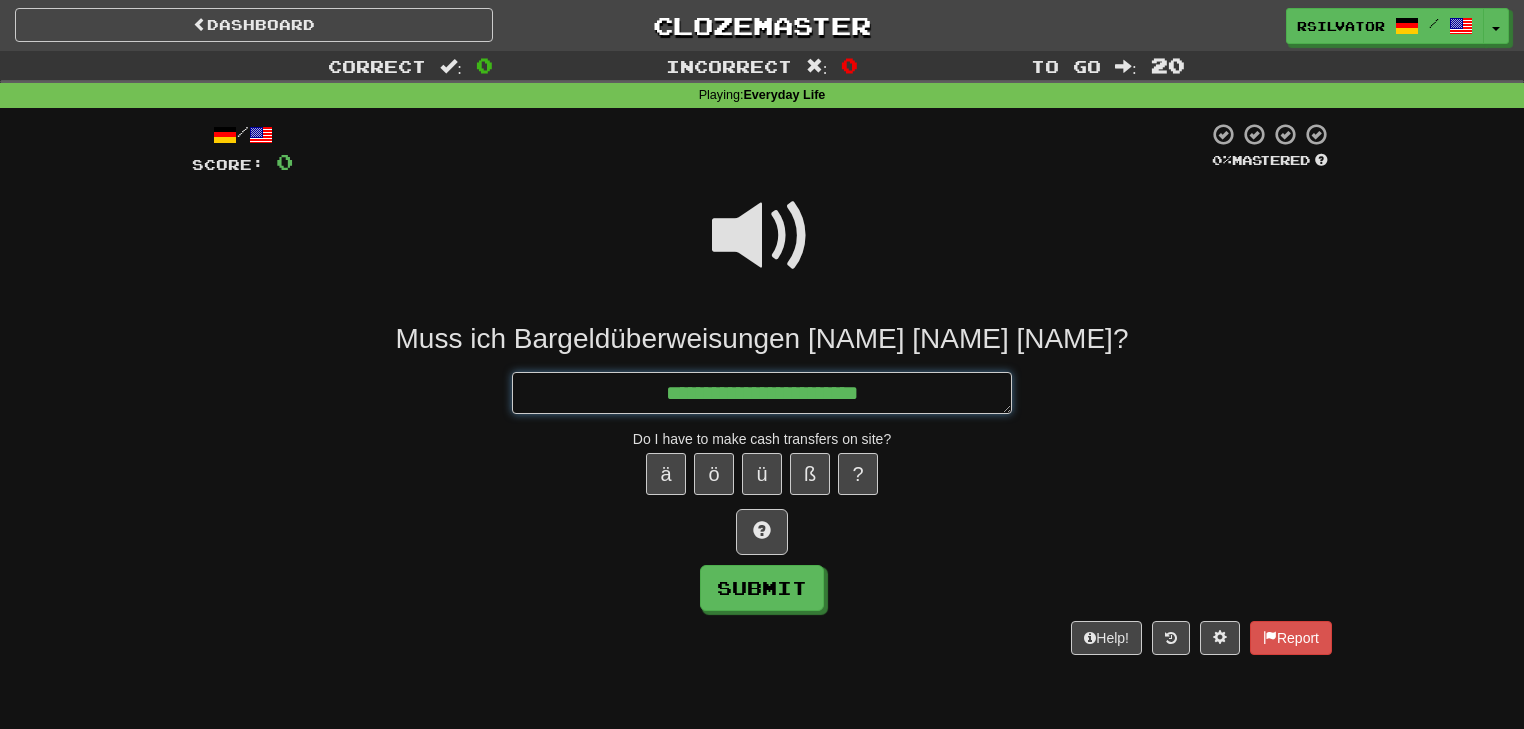 type on "*" 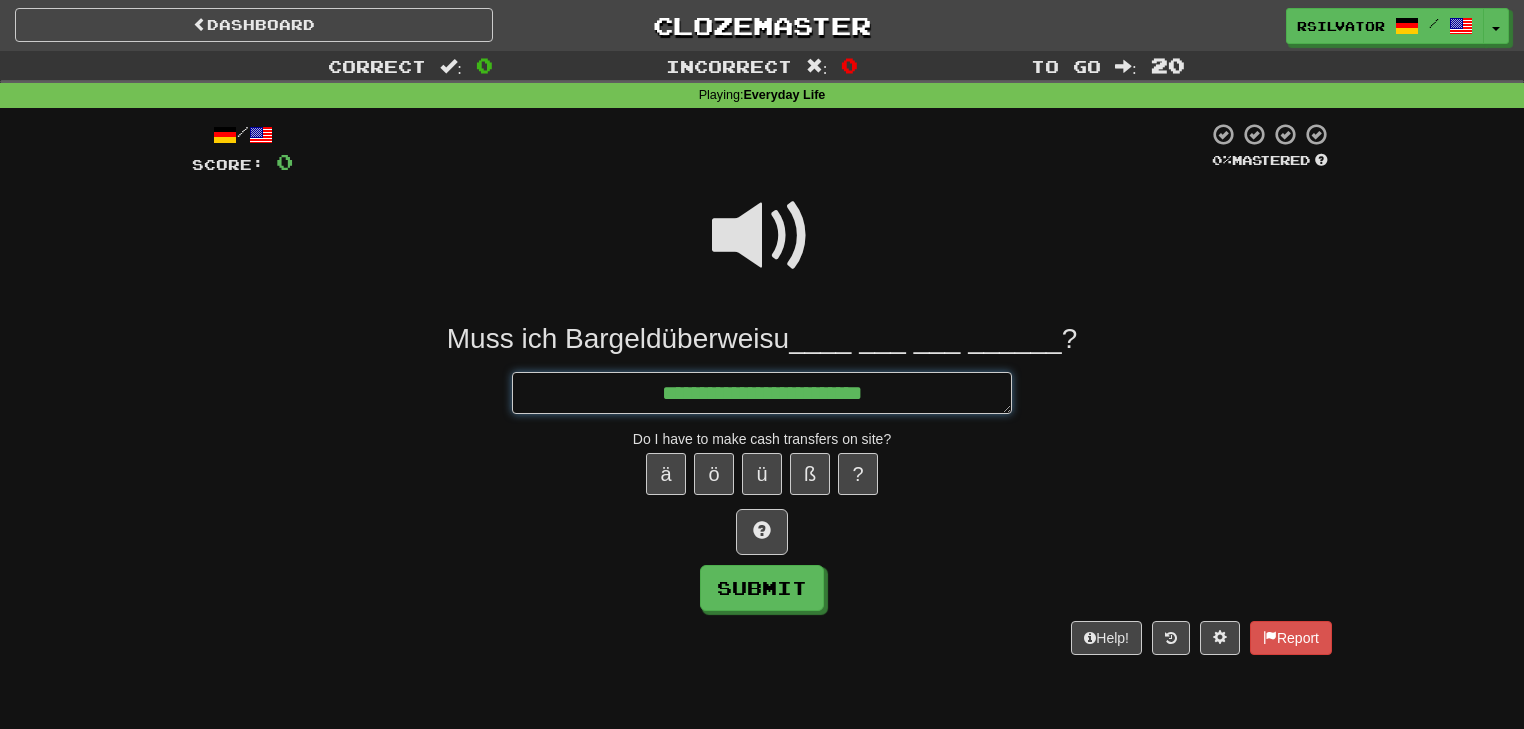 type on "*" 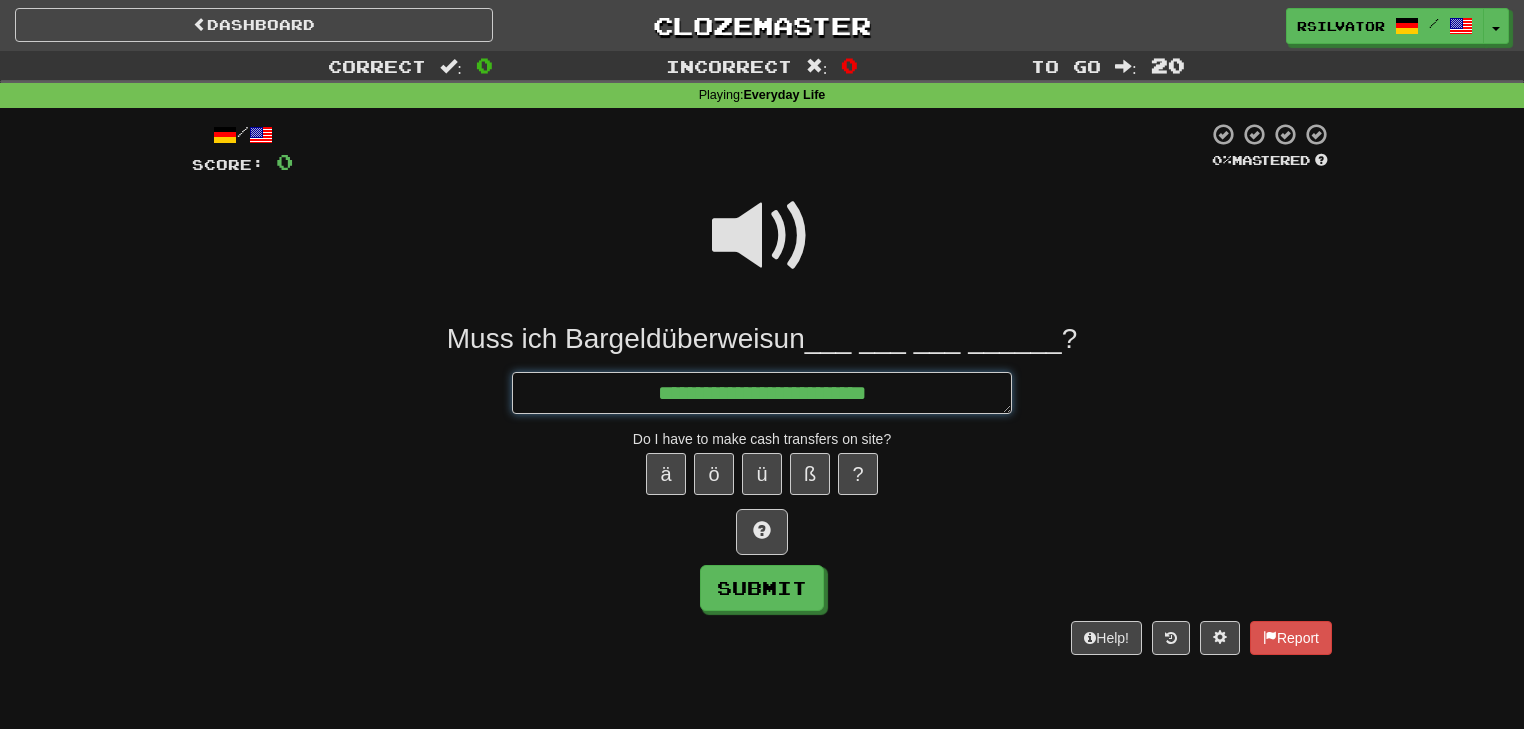 type on "*" 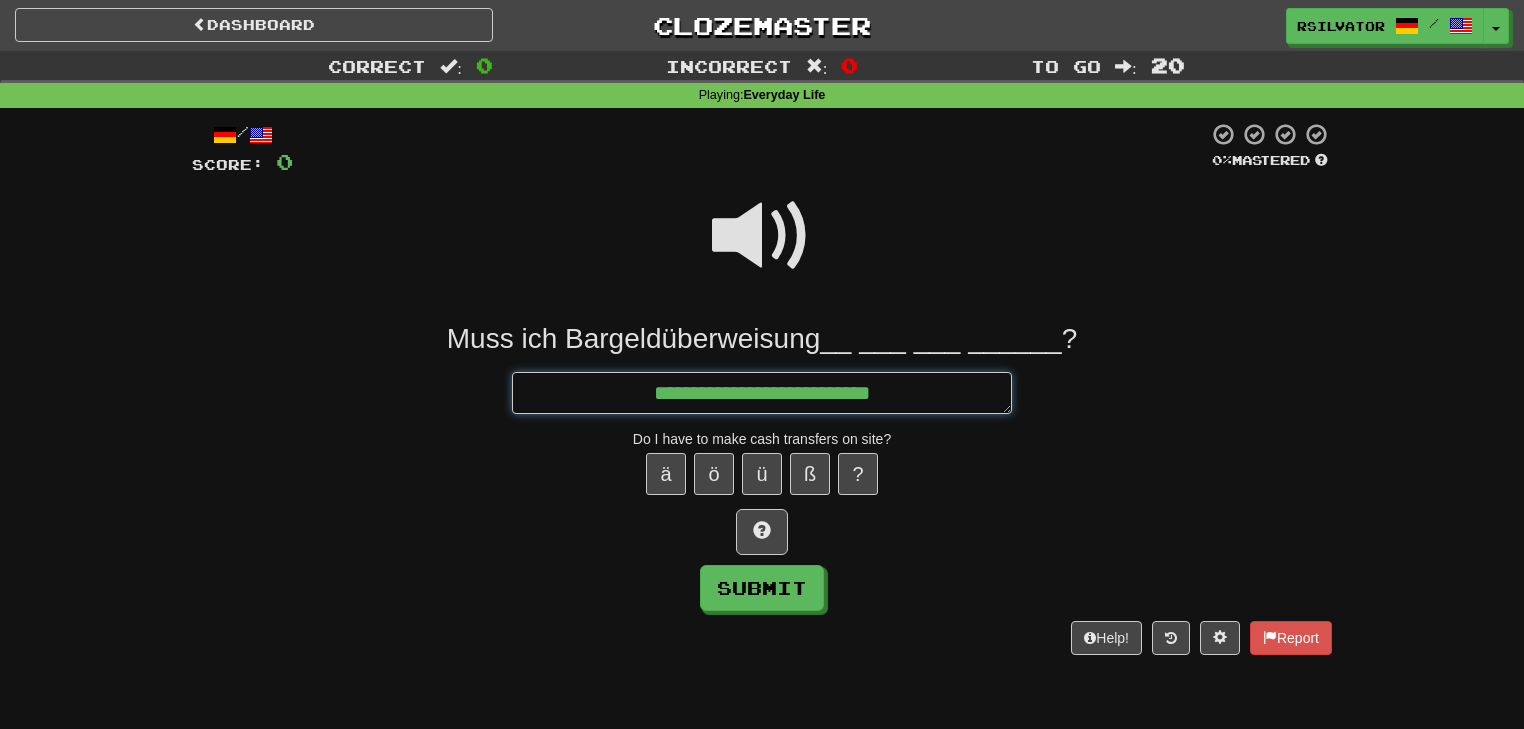 type on "*" 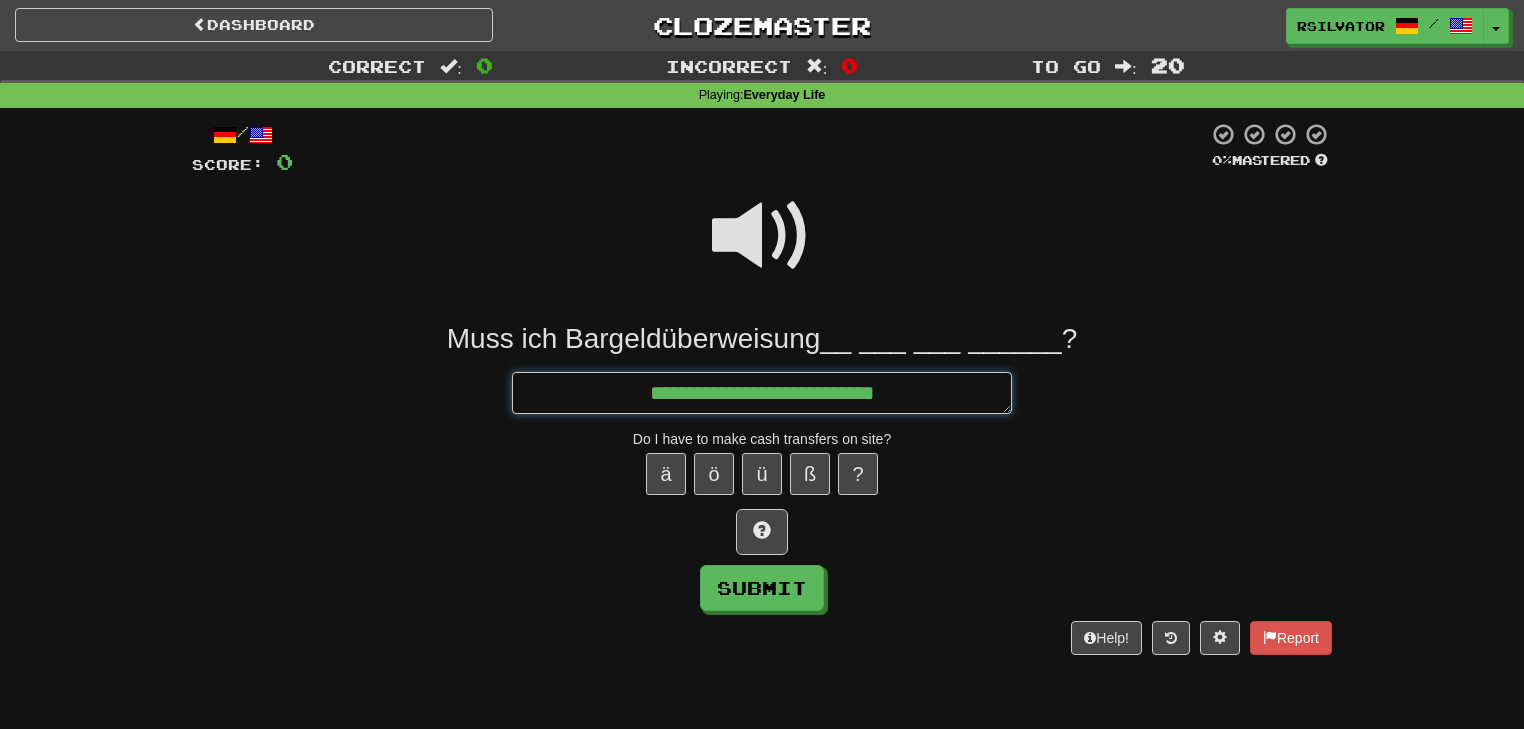 type on "*" 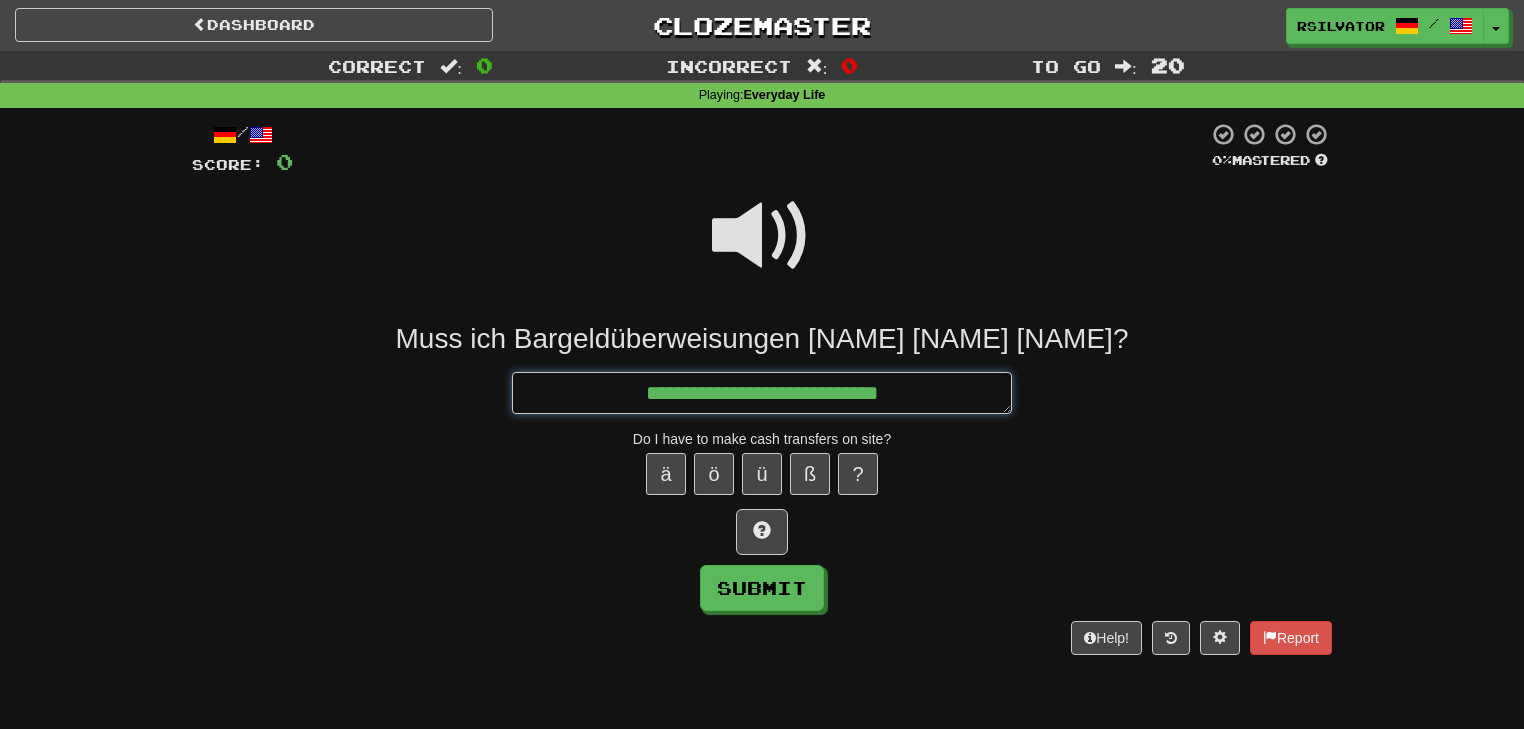 type on "*" 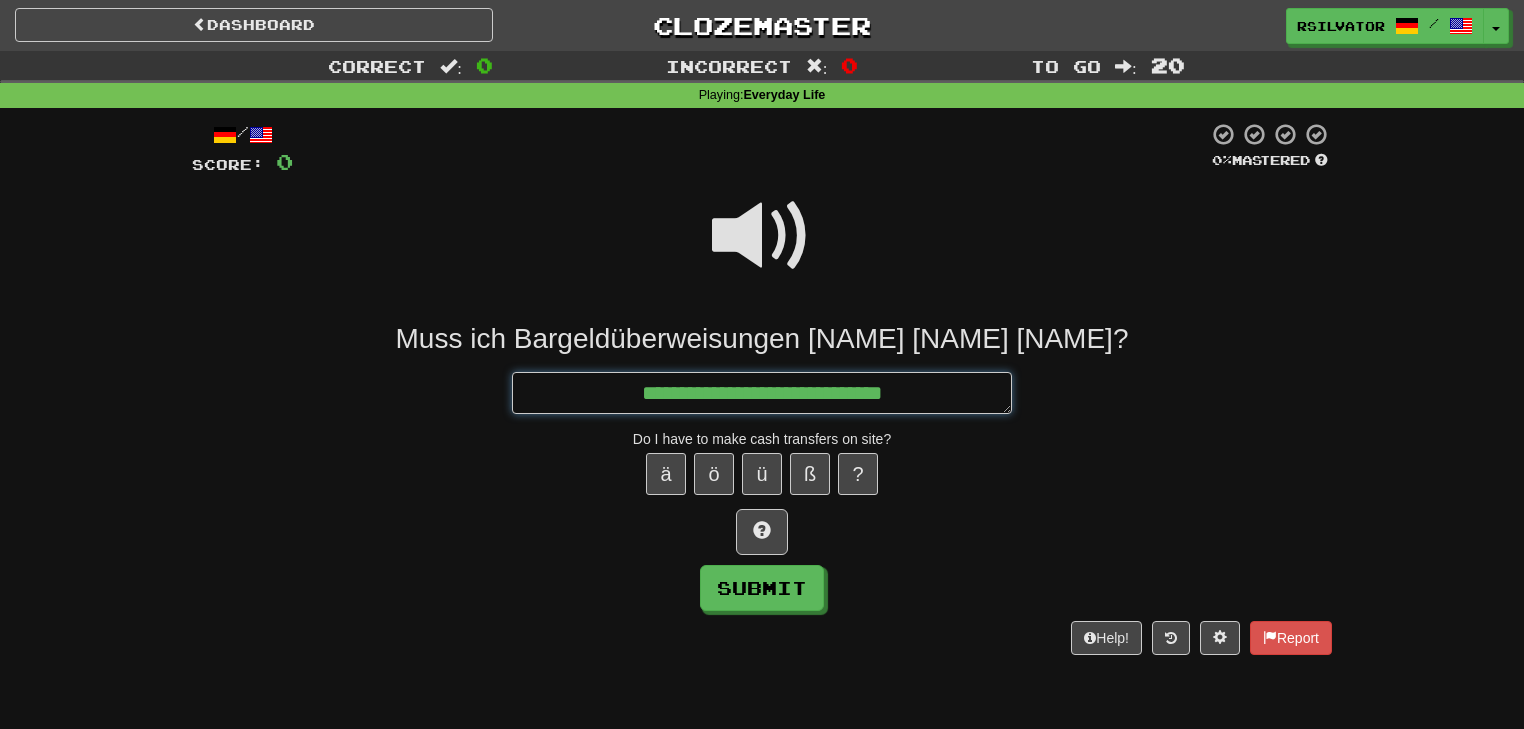 type on "**********" 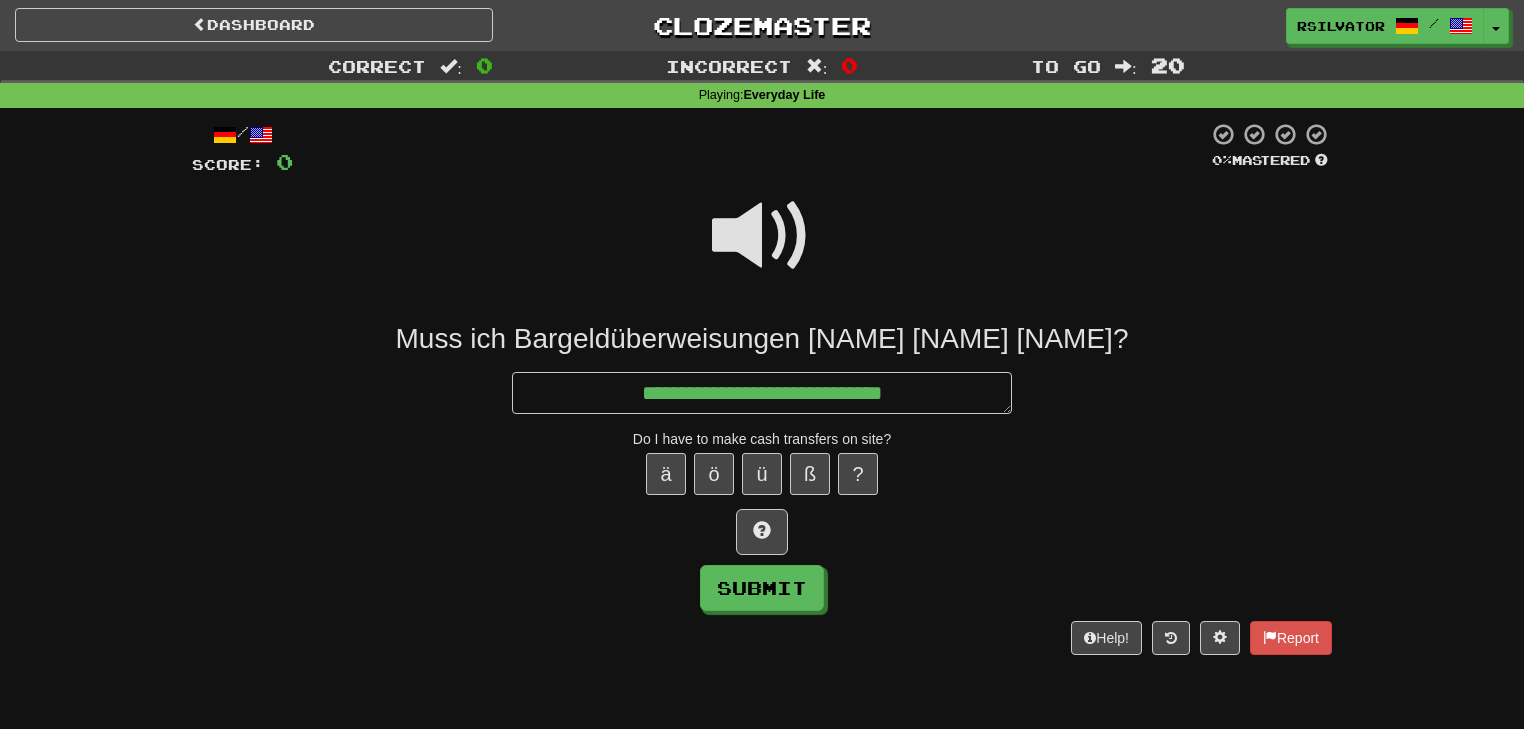 click at bounding box center (762, 236) 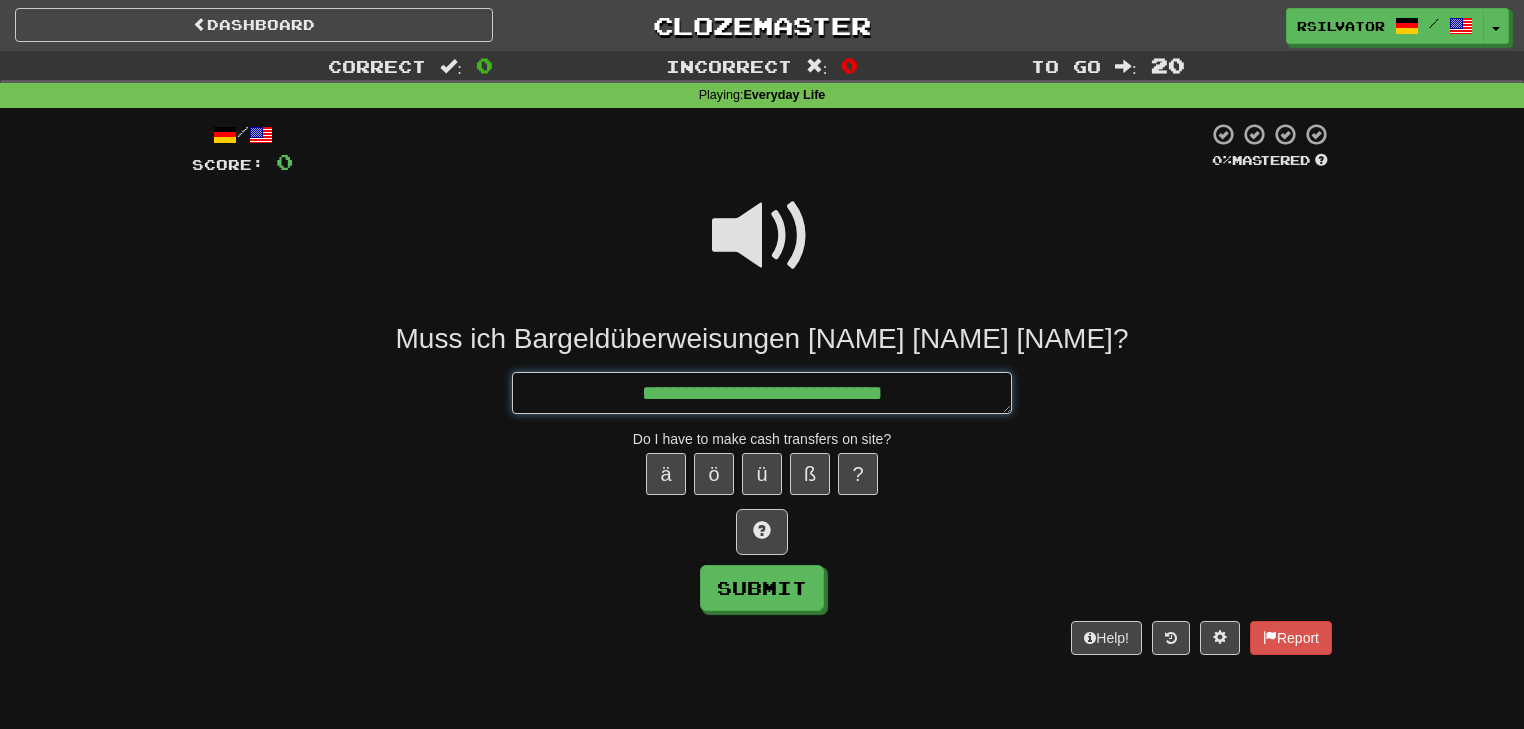 click on "**********" at bounding box center [762, 393] 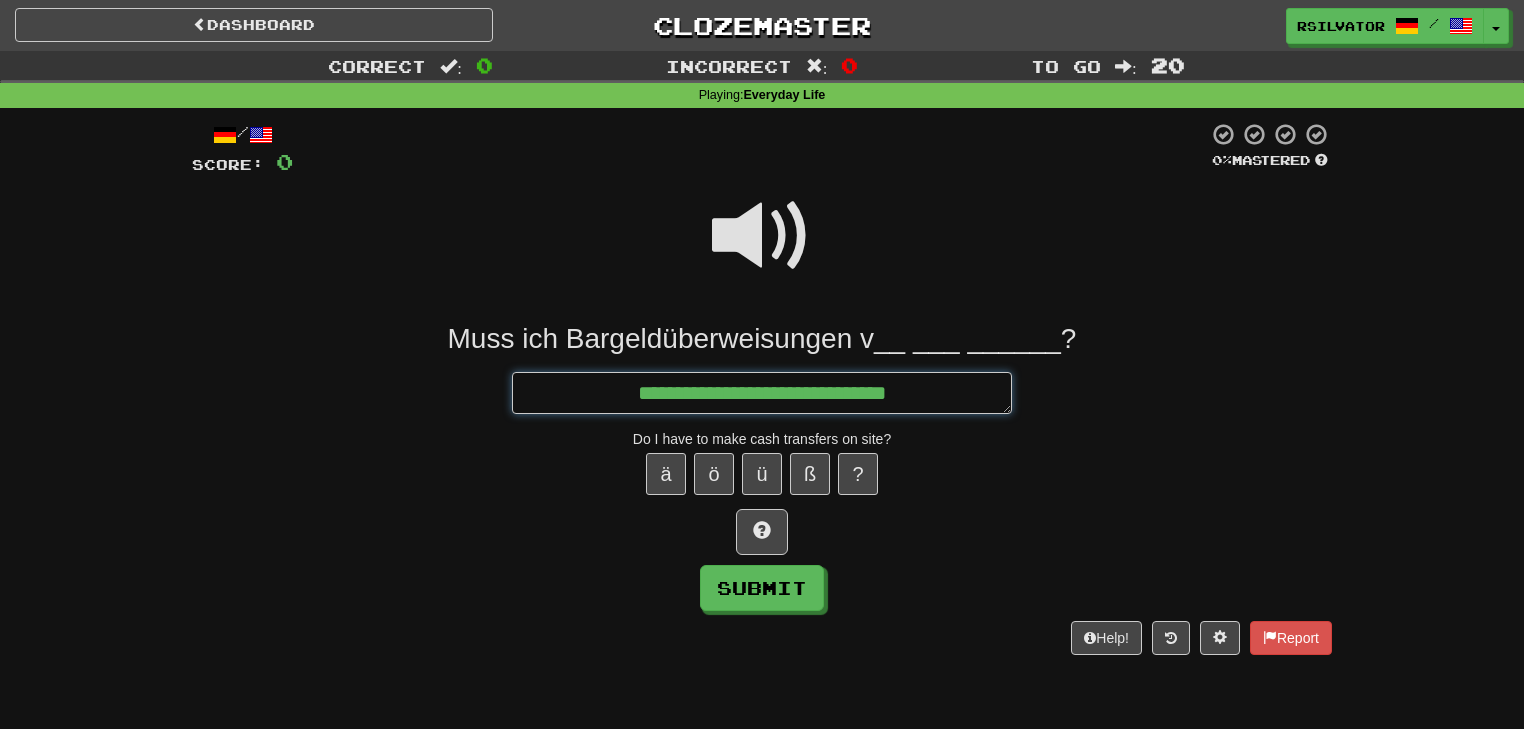 type on "*" 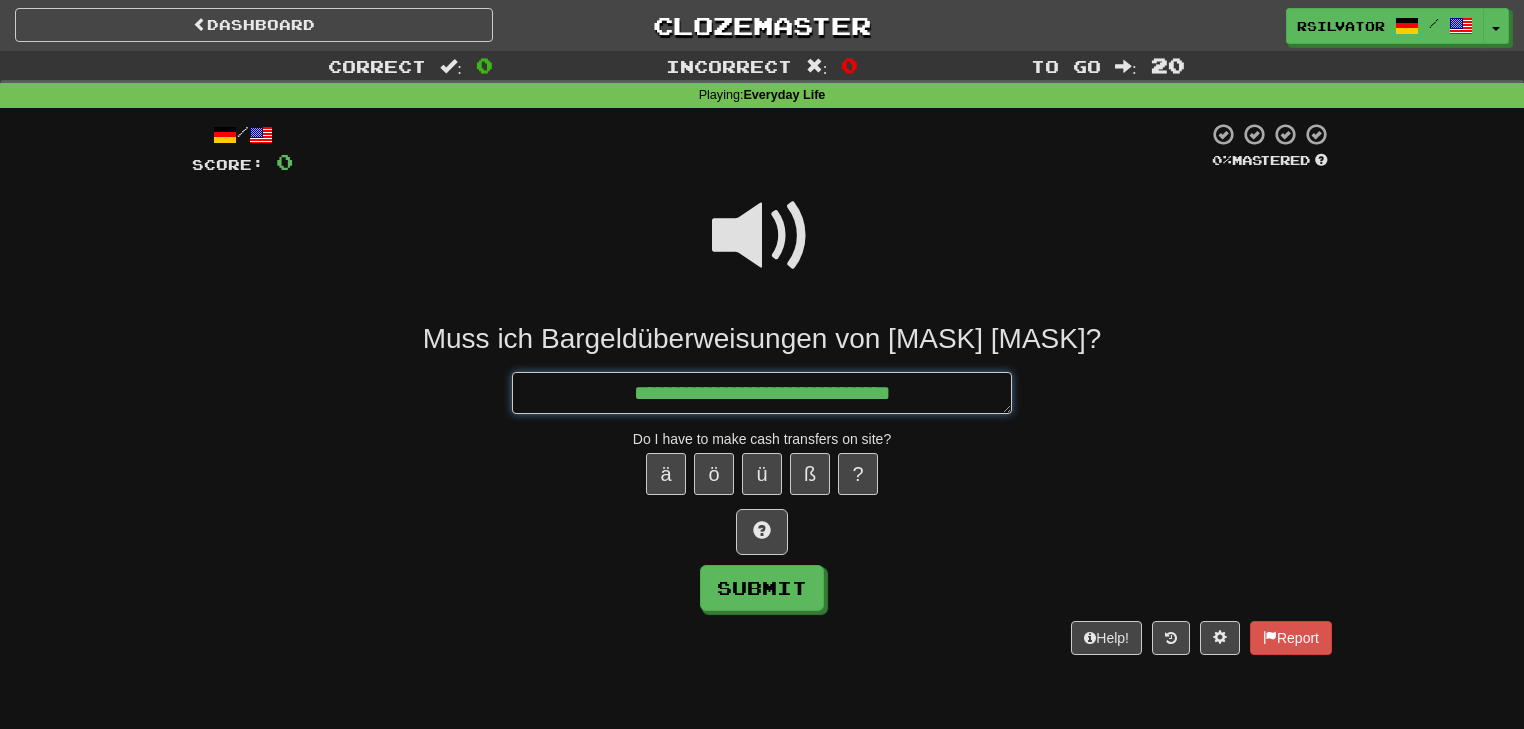 type on "*" 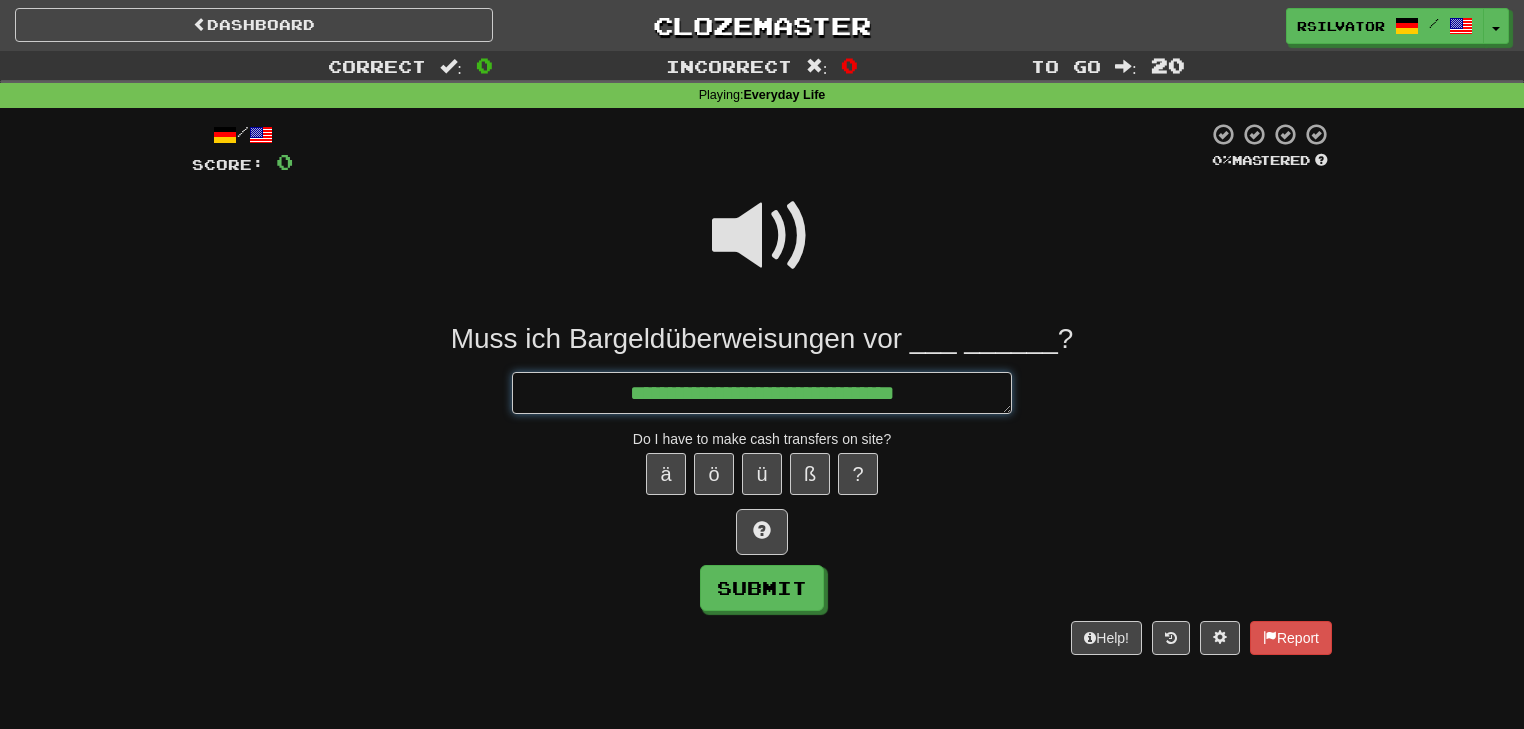 type on "*" 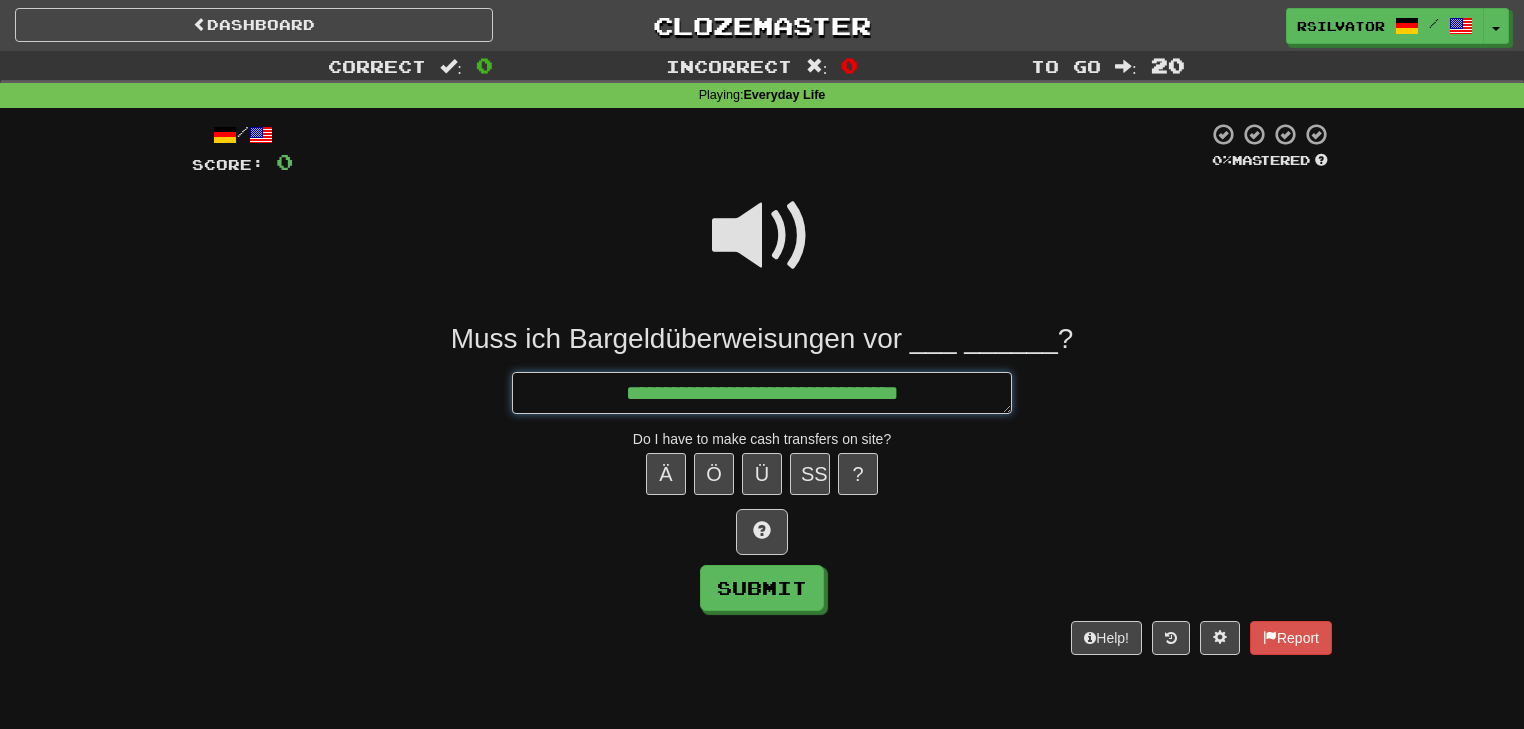 type on "*" 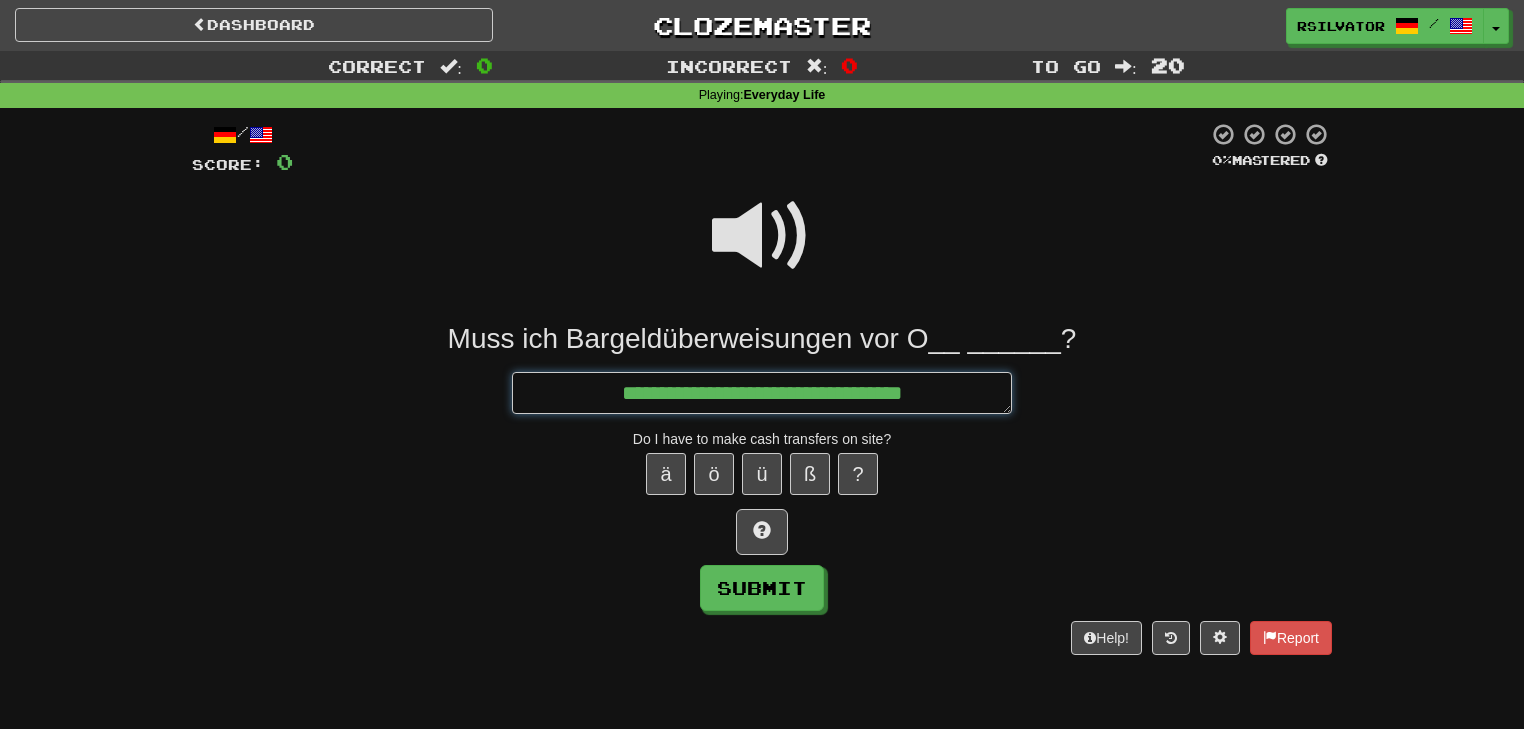 type on "*" 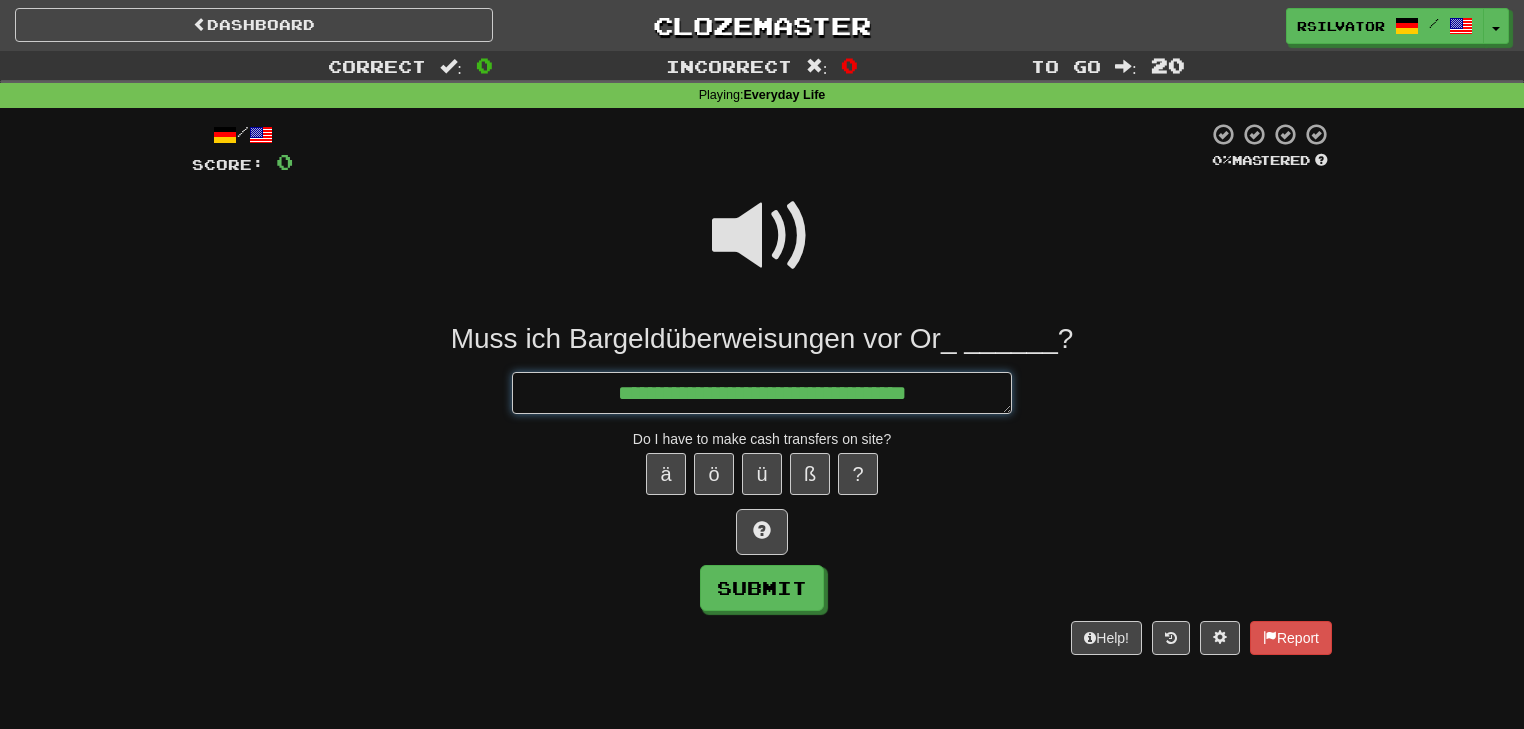 type on "*" 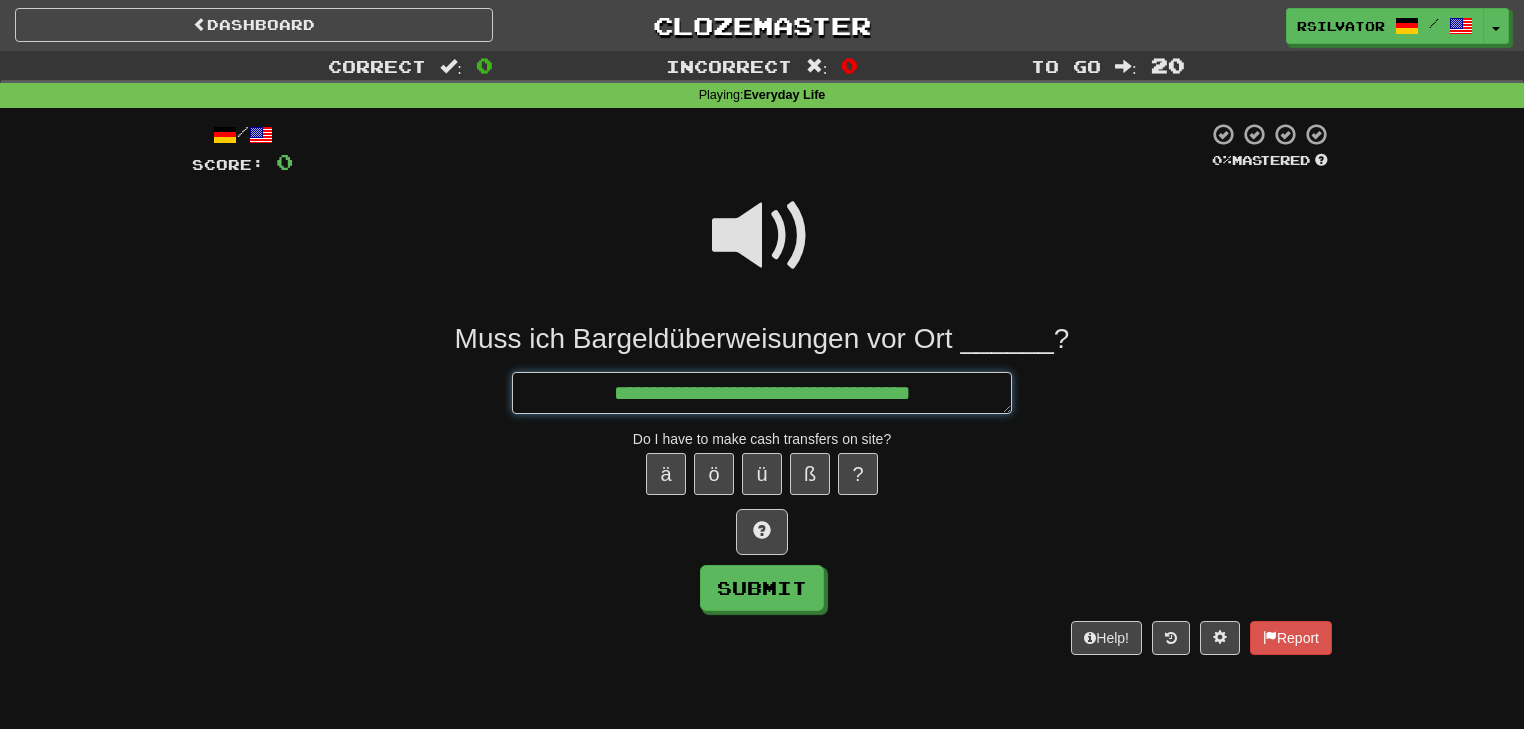 type on "*" 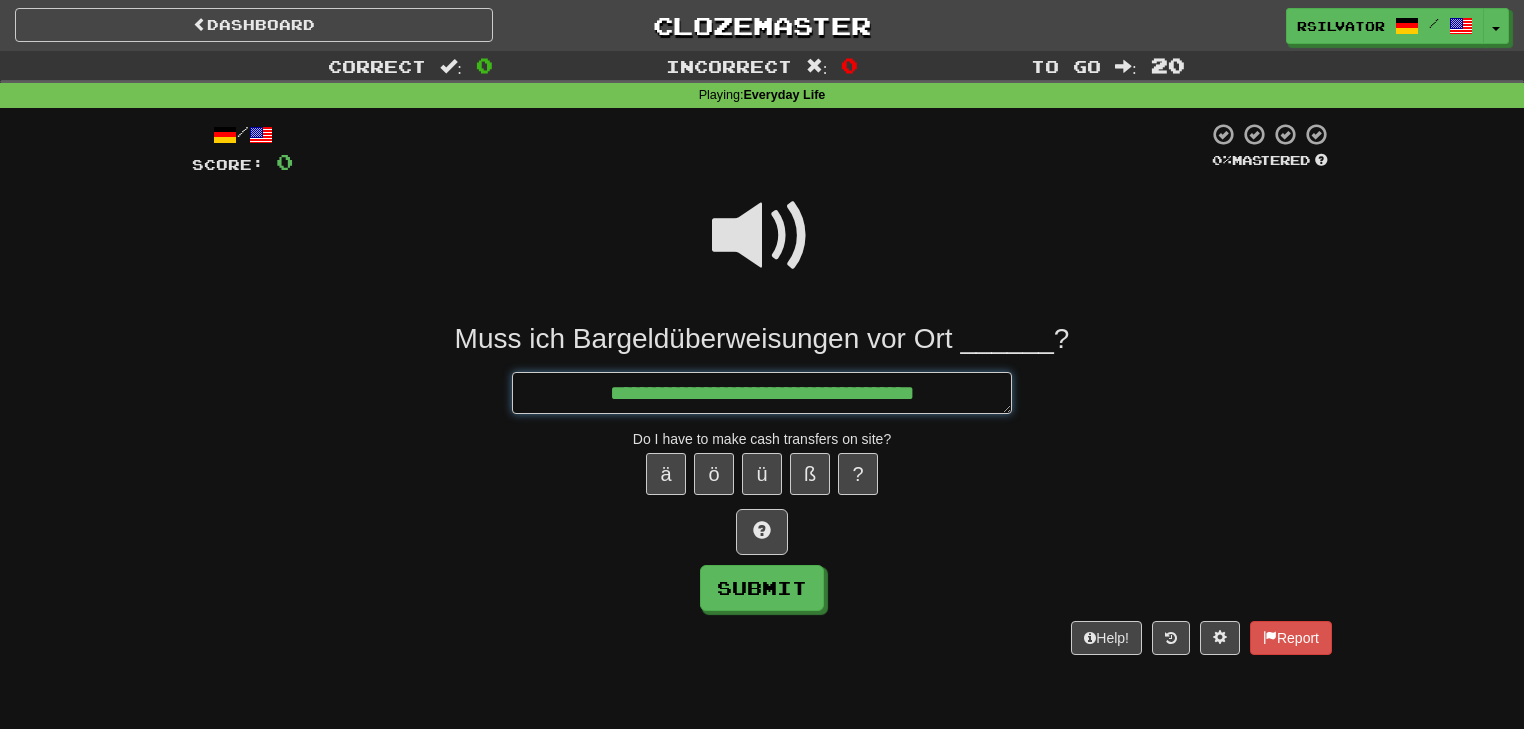type on "*" 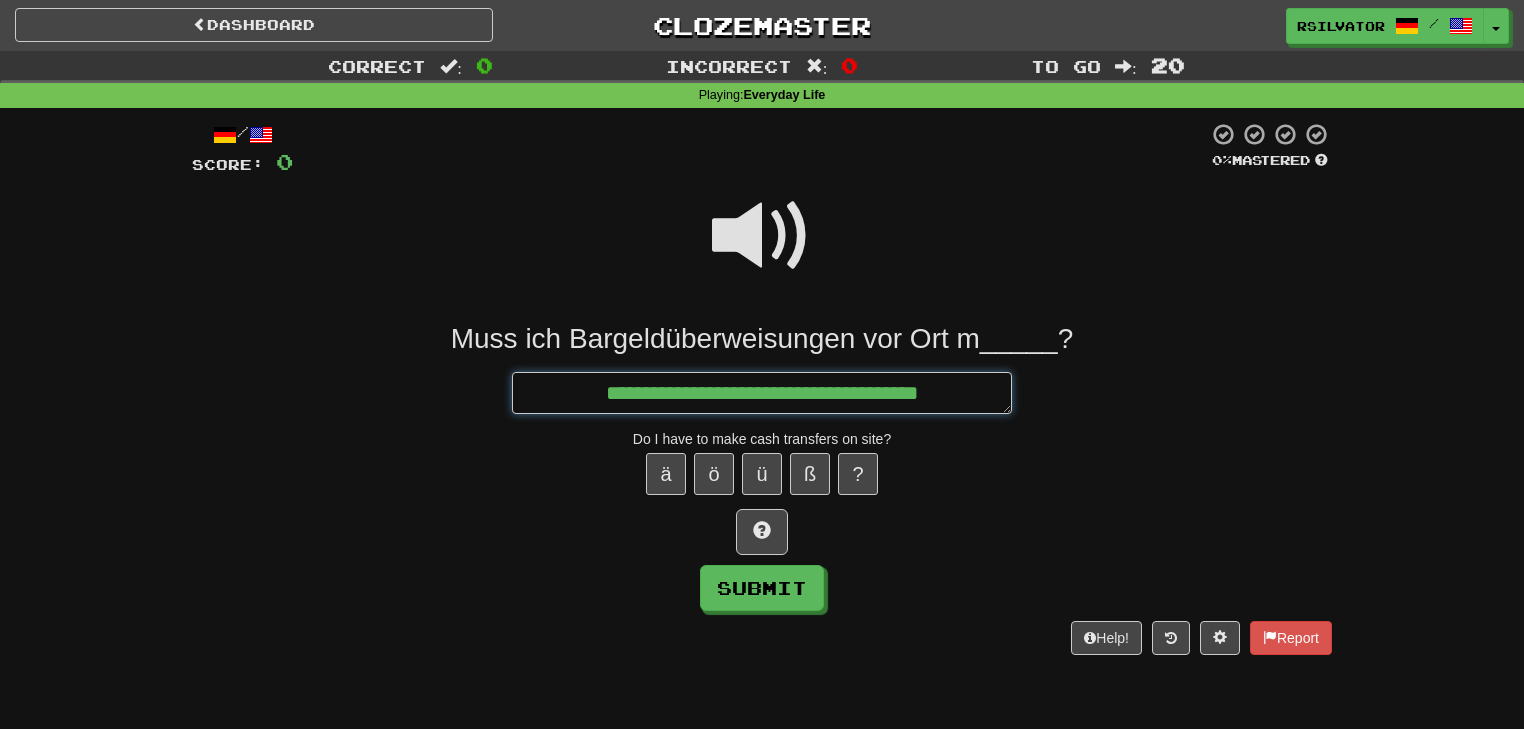 type on "*" 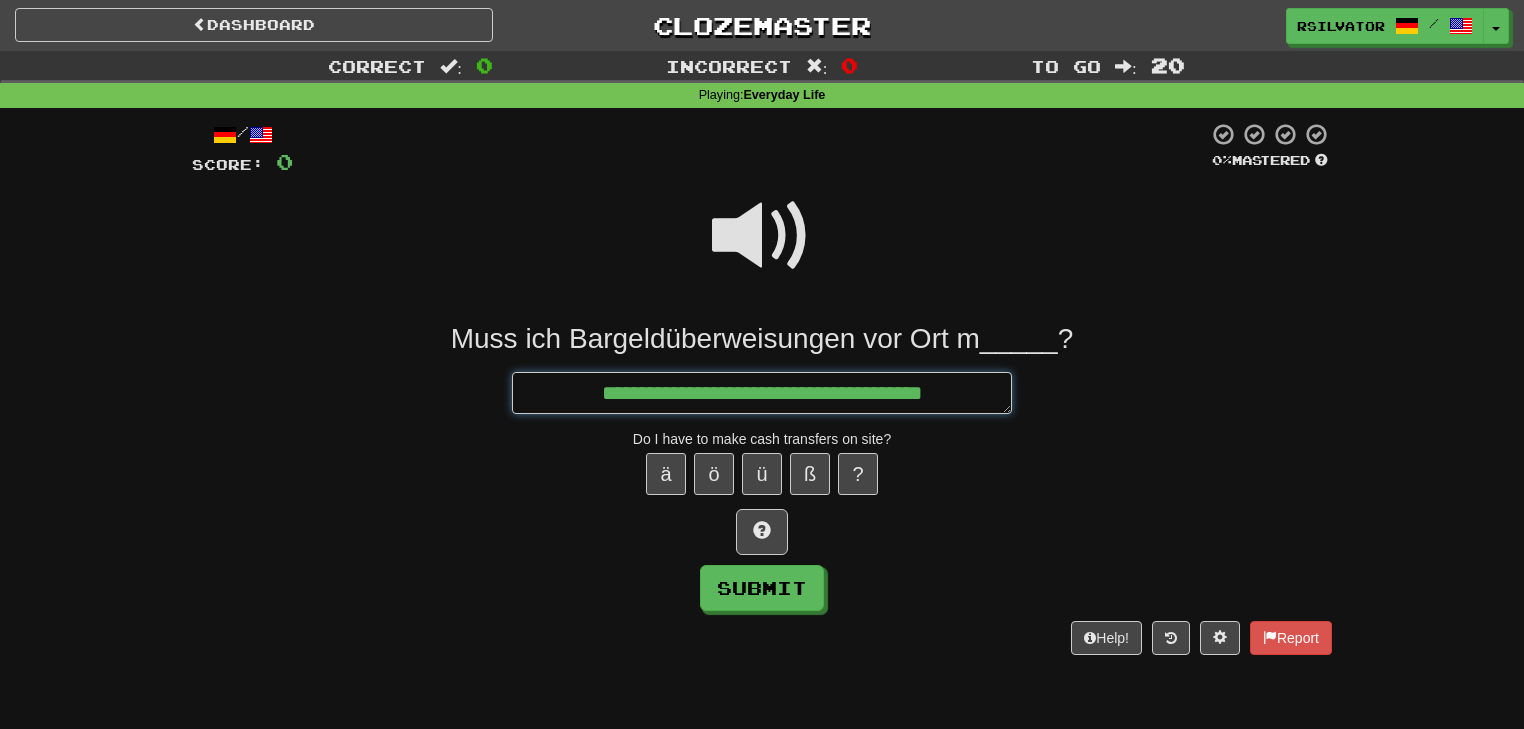 type on "*" 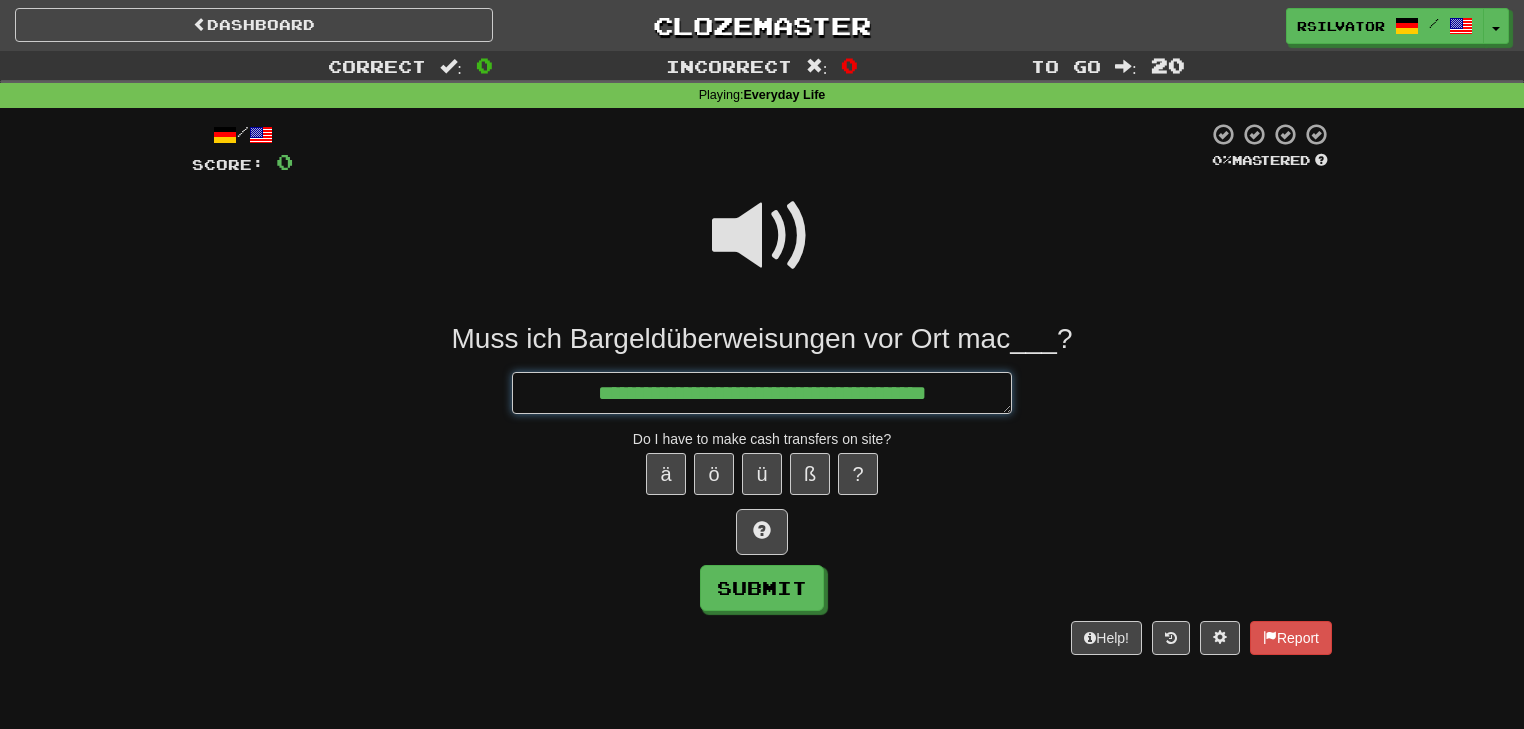 type on "*" 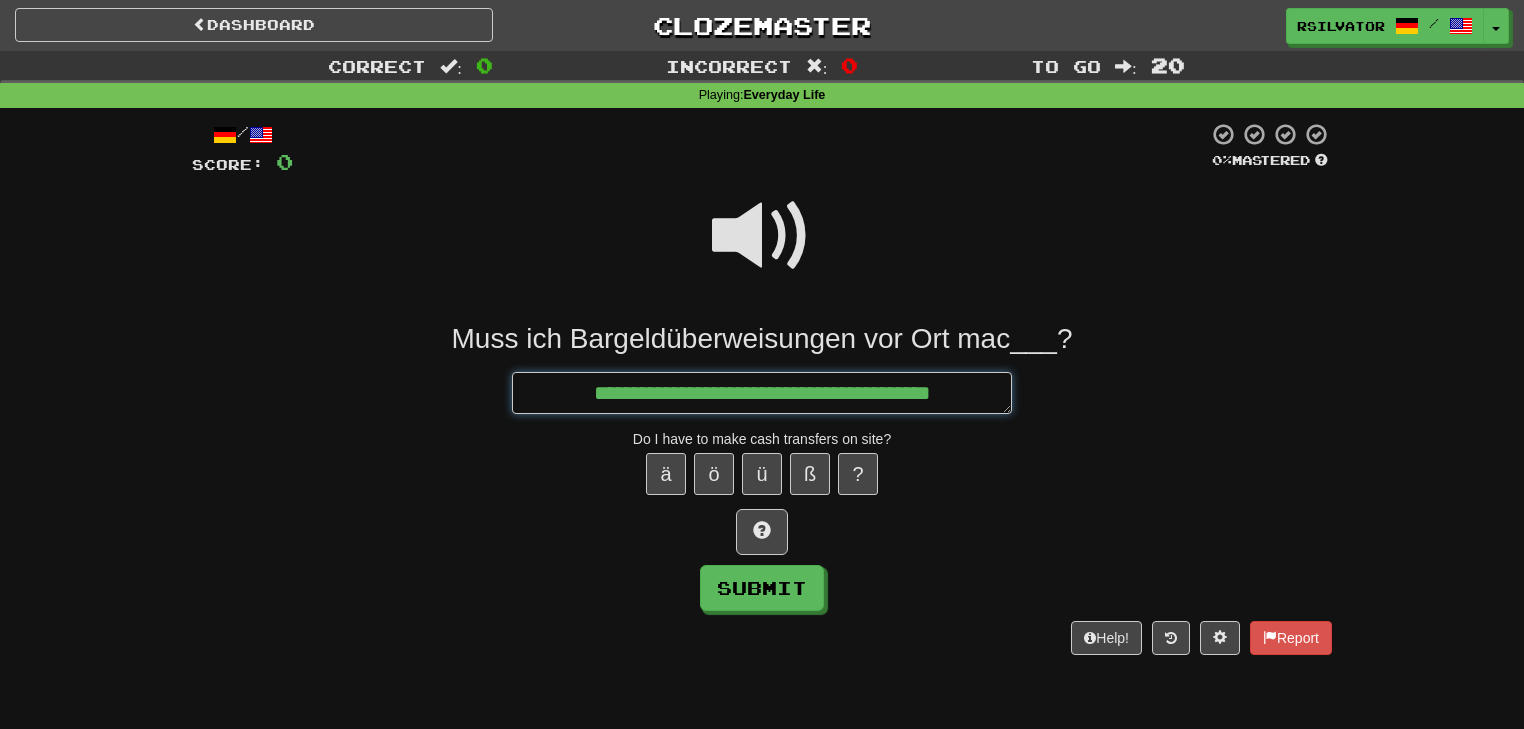 type on "*" 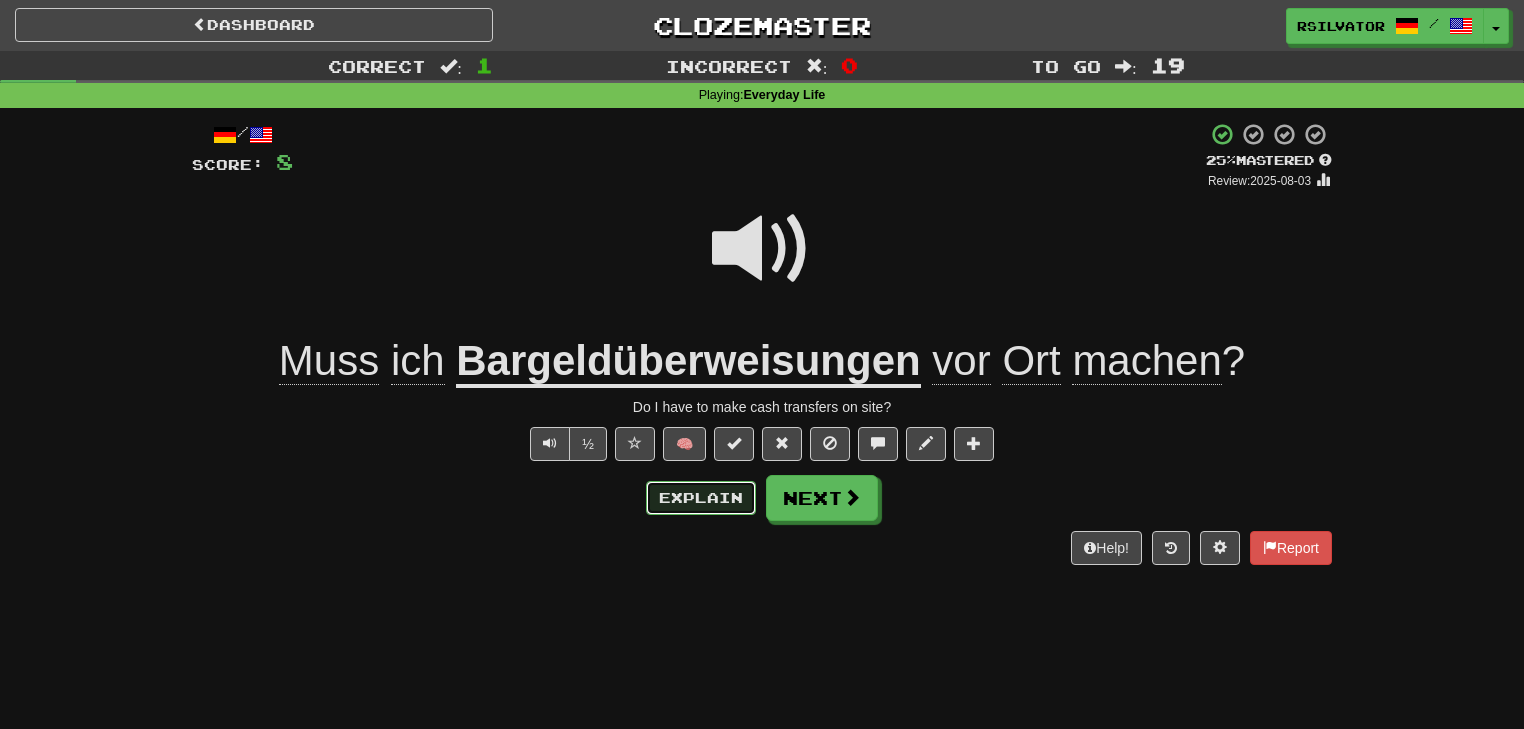 click on "Explain" at bounding box center [701, 498] 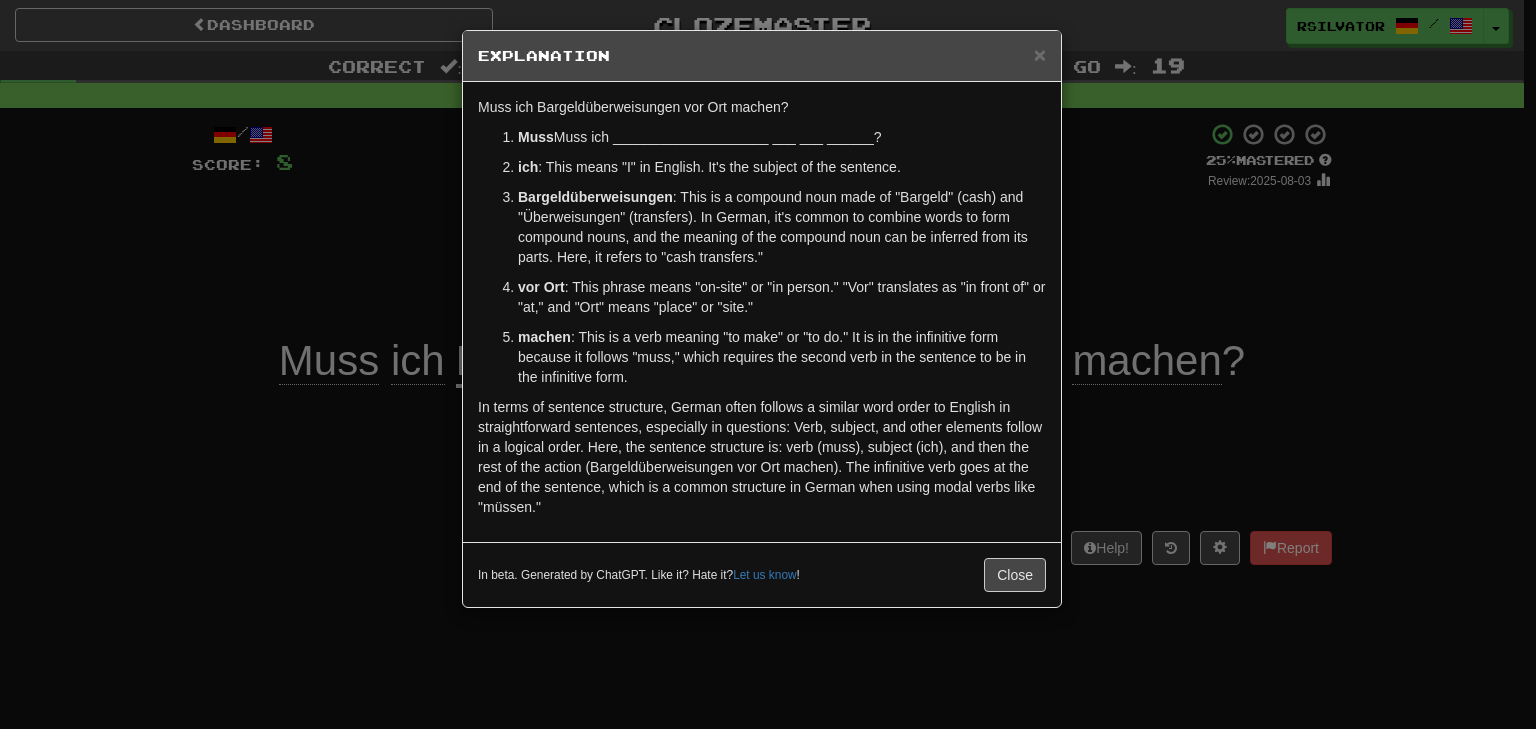 click on "× Explanation The German sentence "Muss ich Bargeldüberweisungen vor Ort machen?" translates to "Do I have to make cash transfers on-site?" in English. Let's break it down:
Muss : This is a form of the verb "müssen," which means "to have to" or "must." "Muss" is the first-person singular present tense, but it's also used for questions involving "I" (ich).
ich : This means "I" in English. It's the subject of the sentence.
Bargeldüberweisungen : This is a compound noun made of "Bargeld" (cash) and "Überweisungen" (transfers). In German, it's common to combine words to form compound nouns, and the meaning of the compound noun can be inferred from its parts. Here, it refers to "cash transfers."
vor Ort : This phrase means "on-site" or "in person." "Vor" translates as "in front of" or "at," and "Ort" means "place" or "site."
machen
In beta. Generated by ChatGPT. Like it? Hate it?  Let us know ! Close" at bounding box center [768, 364] 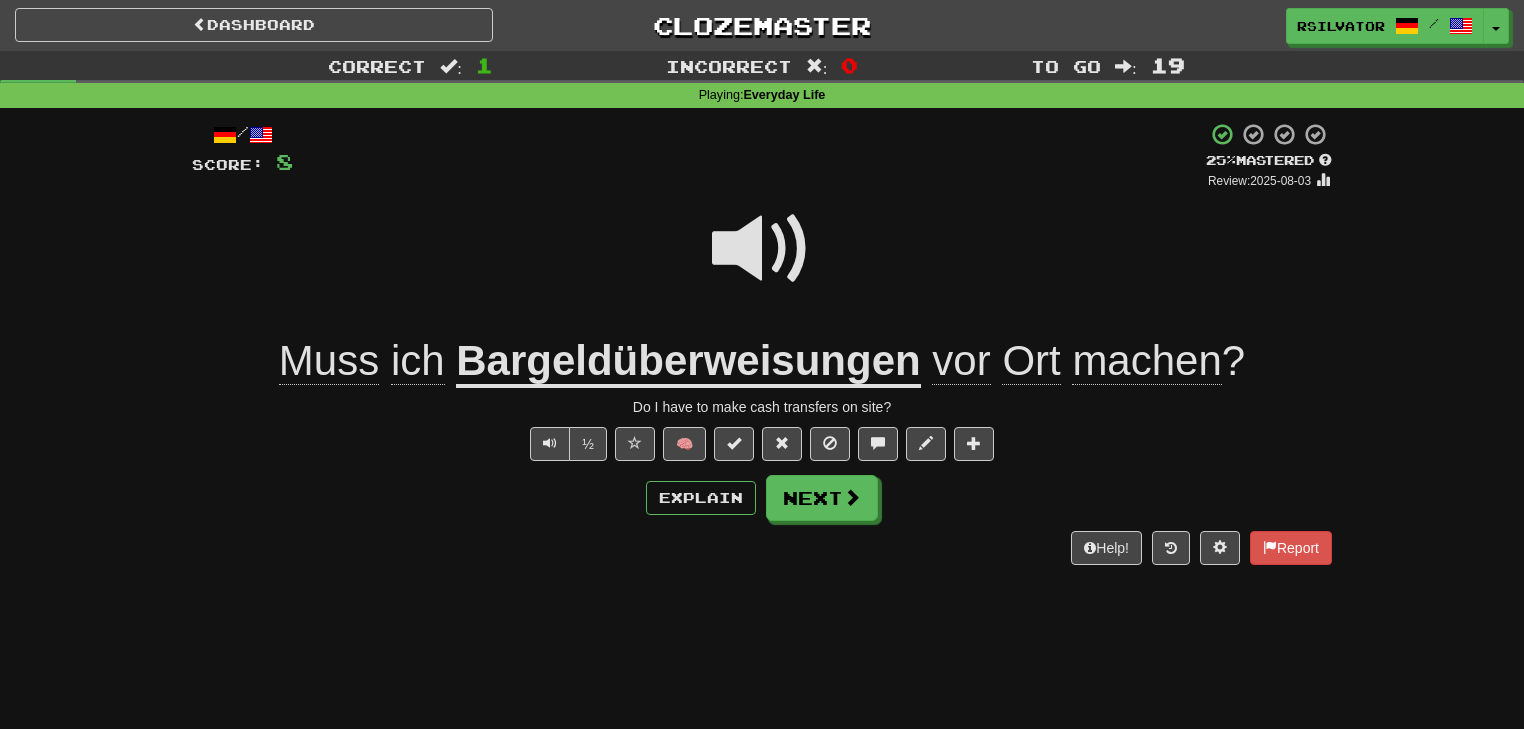 click at bounding box center [762, 249] 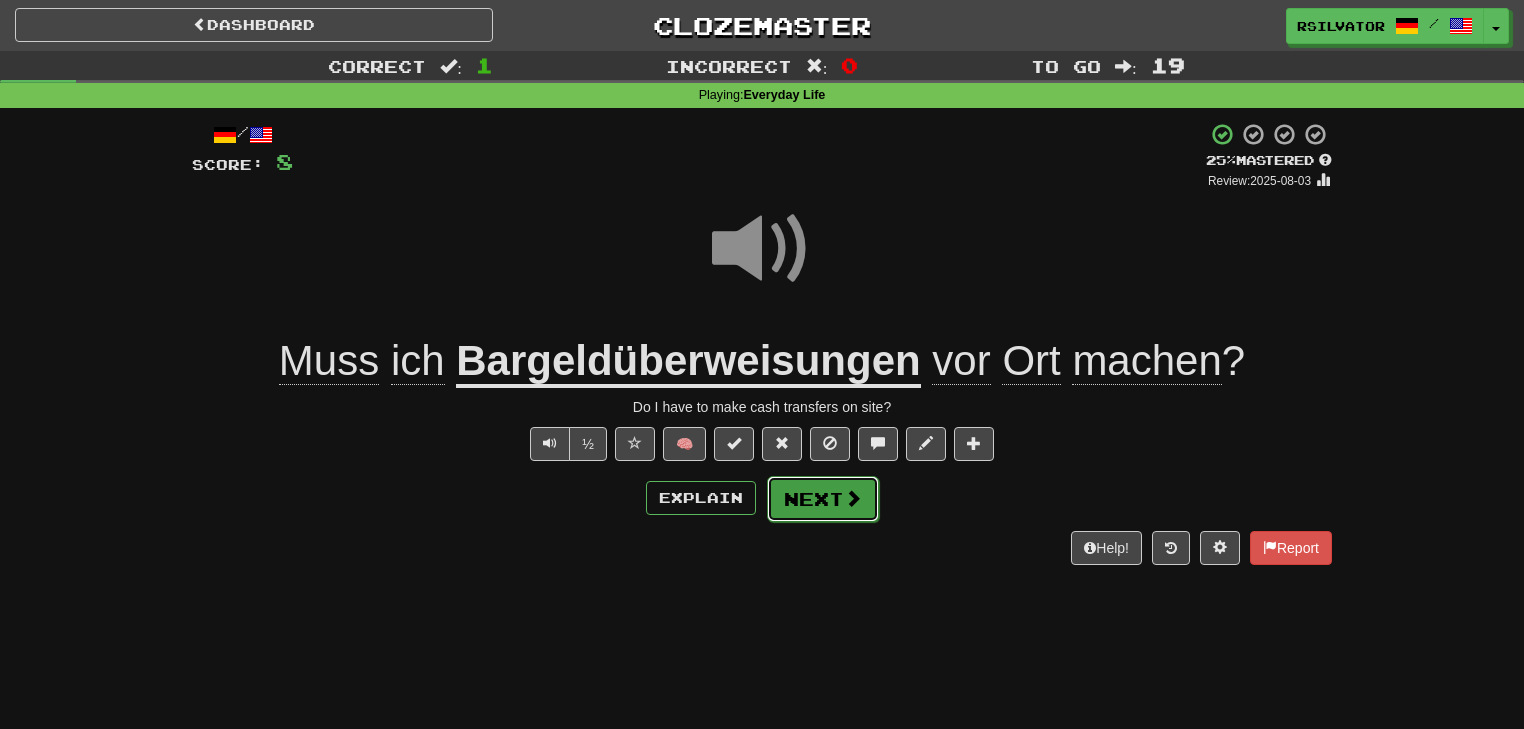click on "Next" at bounding box center (823, 499) 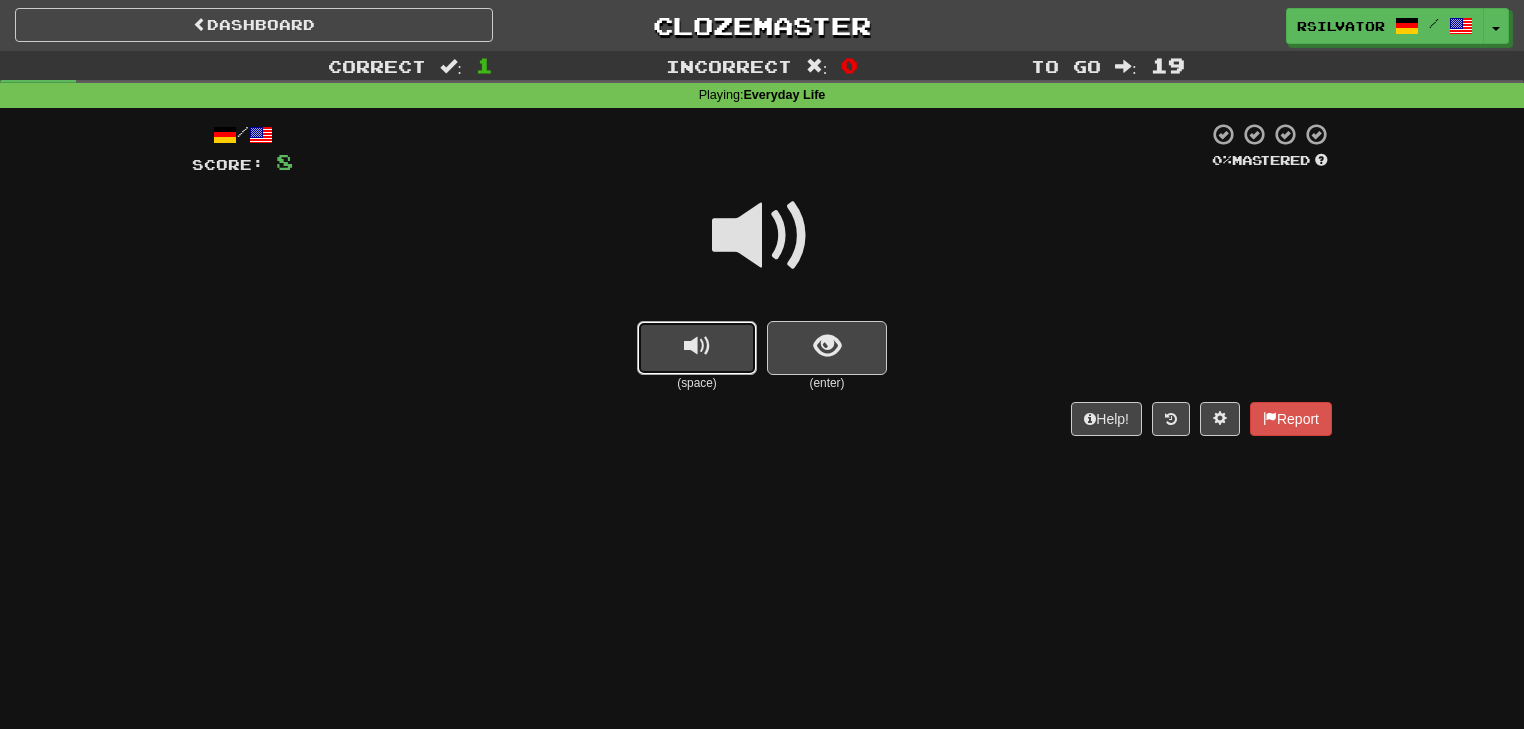 click at bounding box center (697, 346) 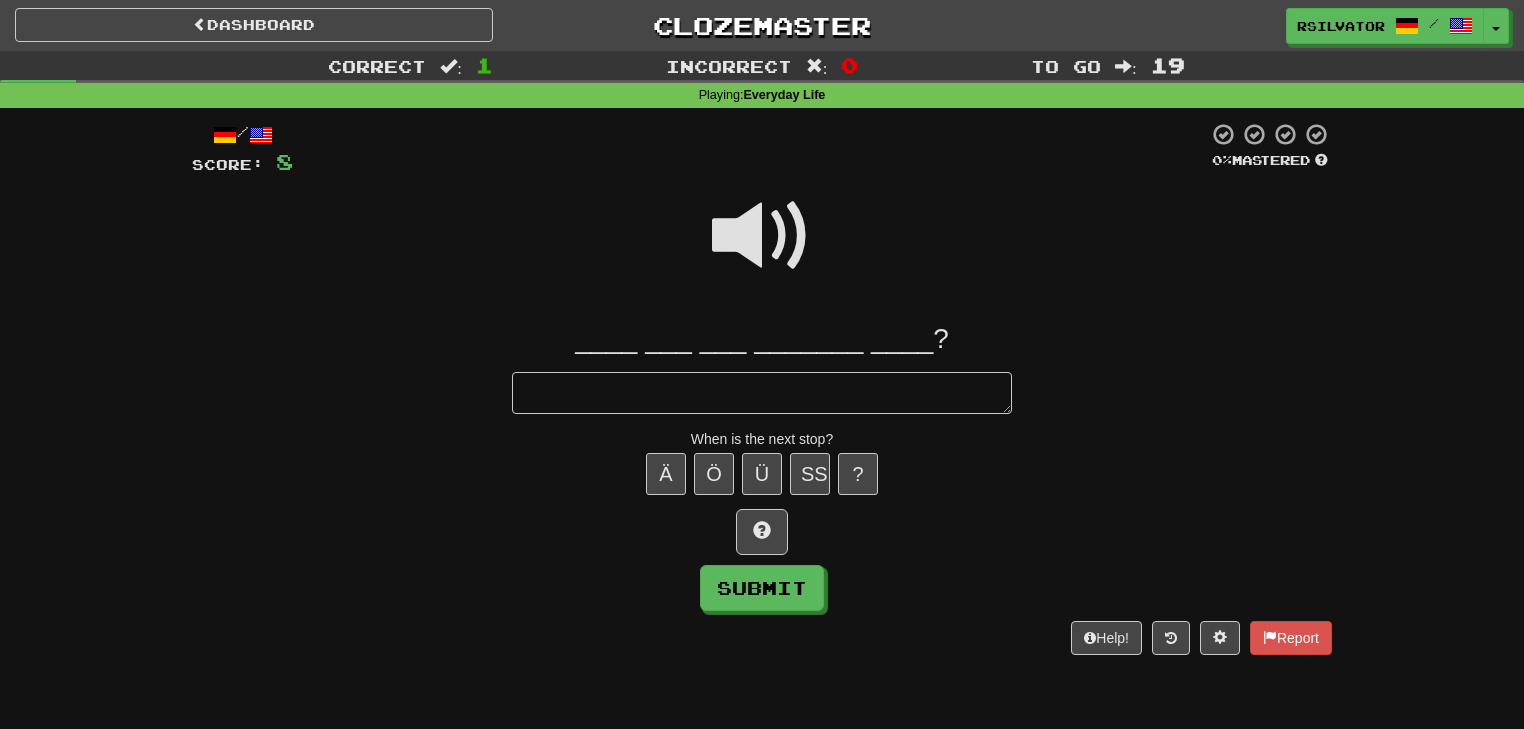 type on "*" 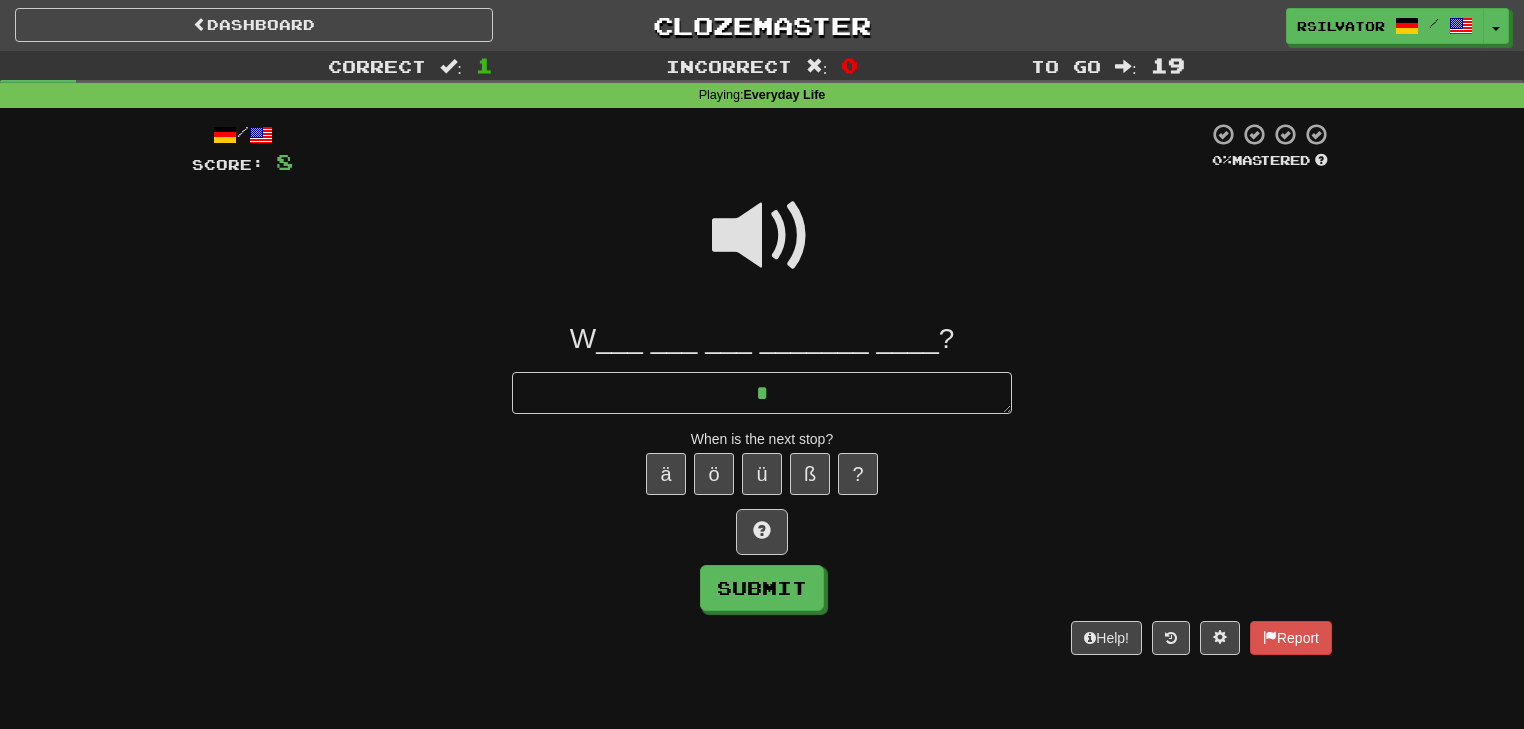type on "*" 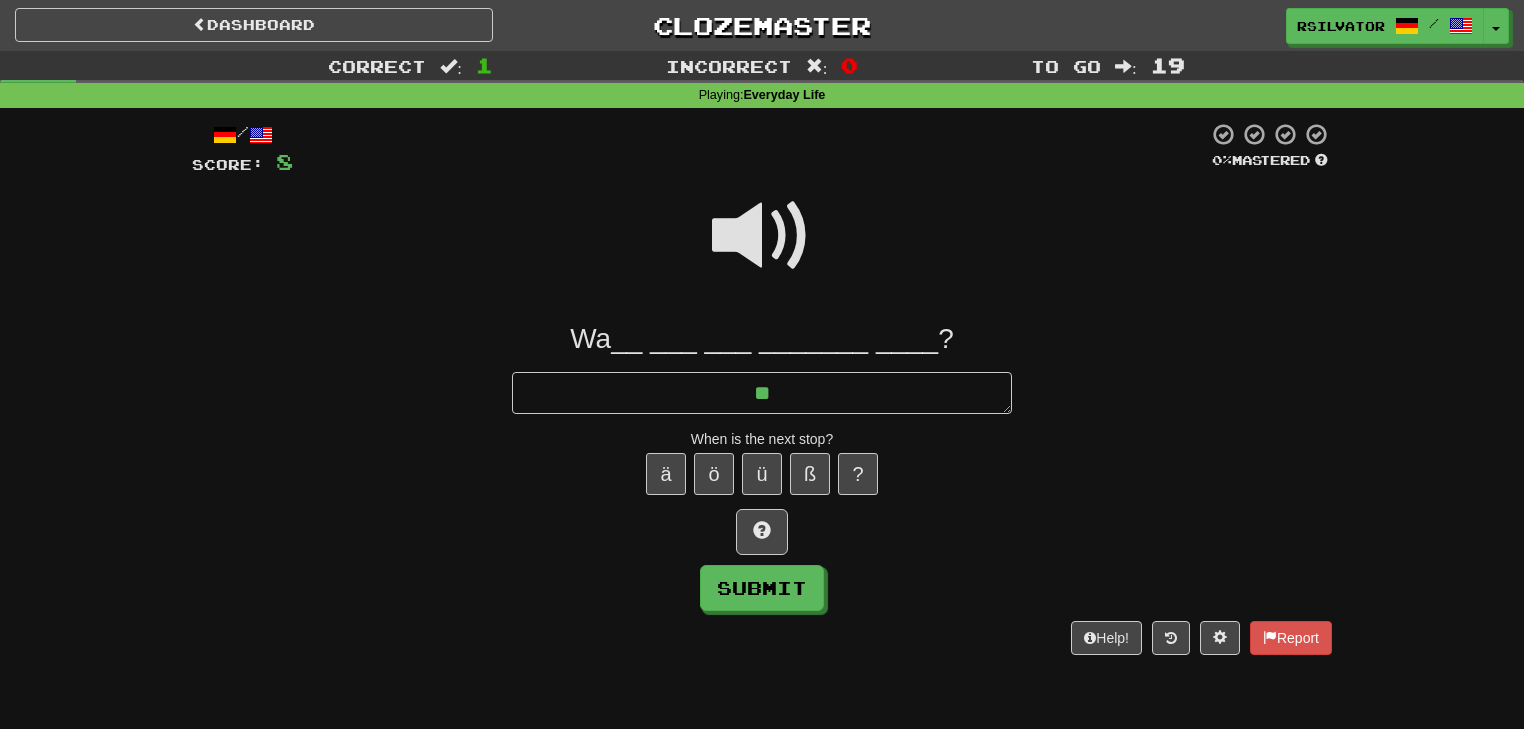type on "*" 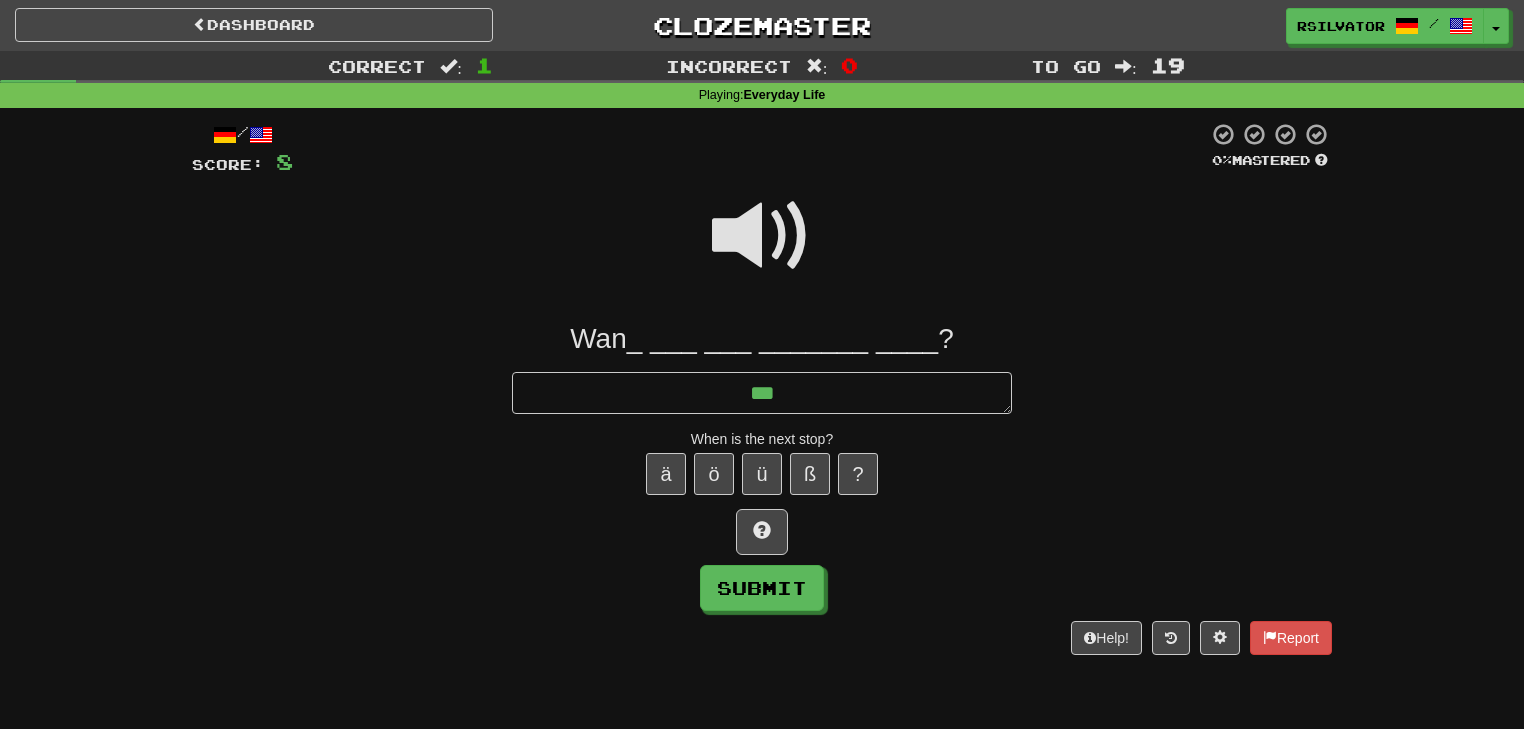 type on "*" 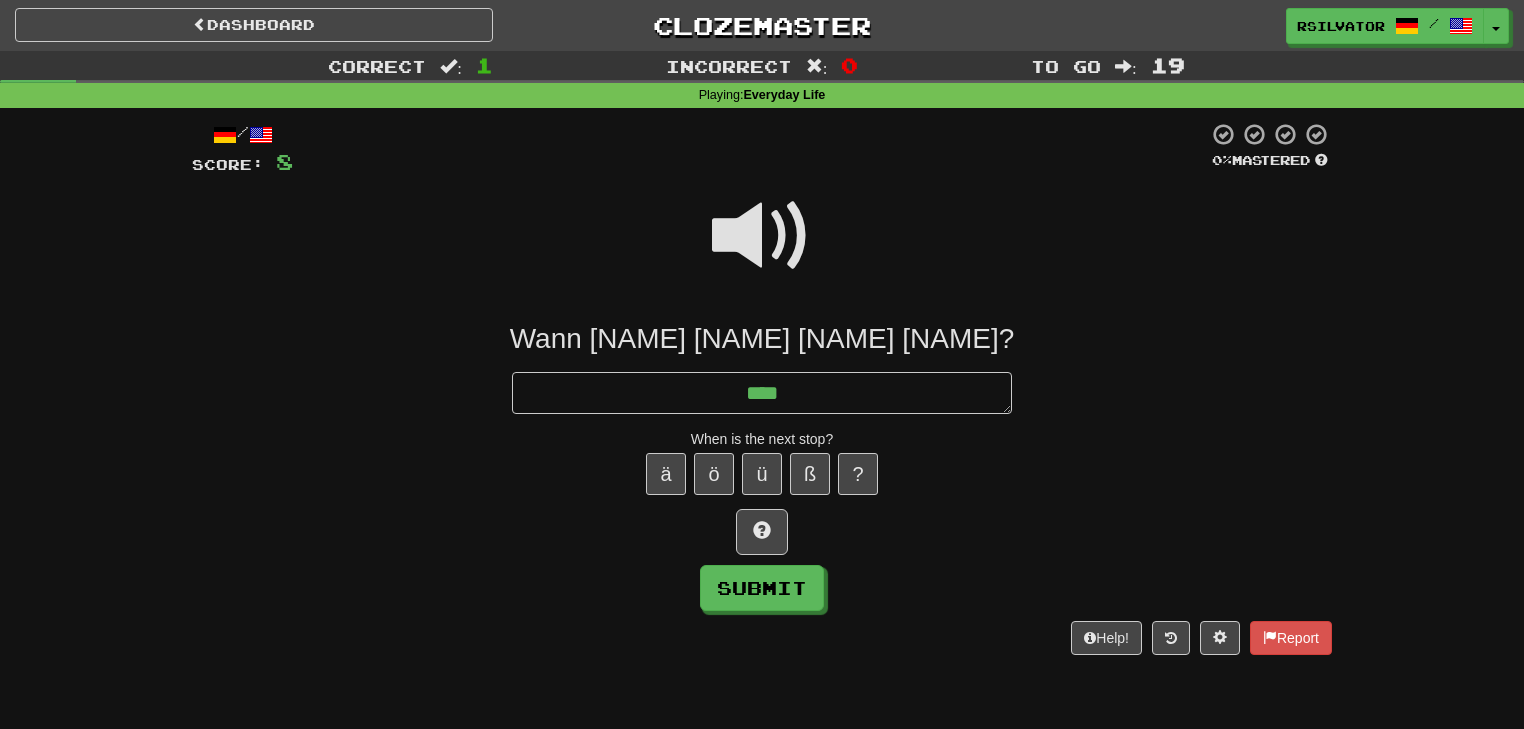 type on "*" 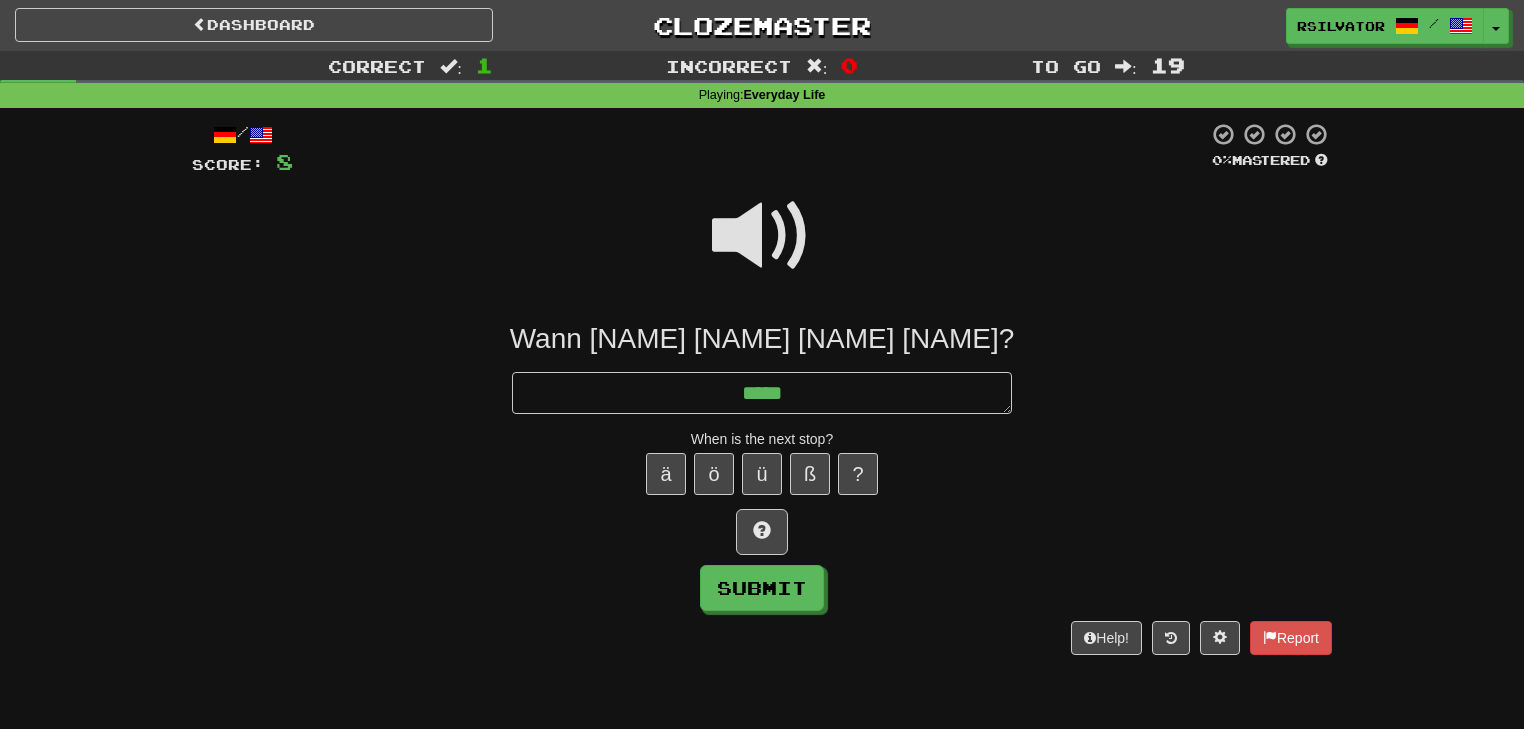 type on "*" 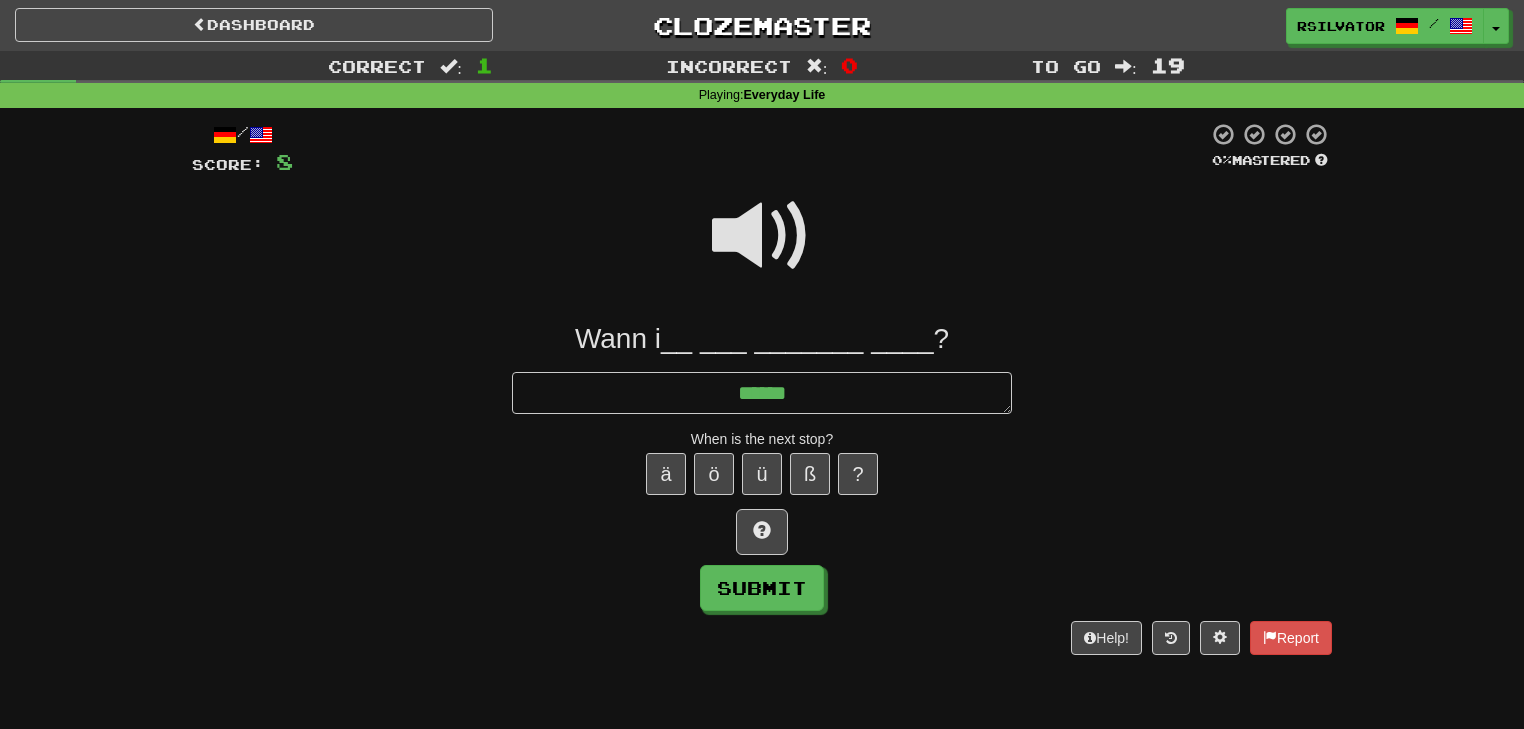 type on "*" 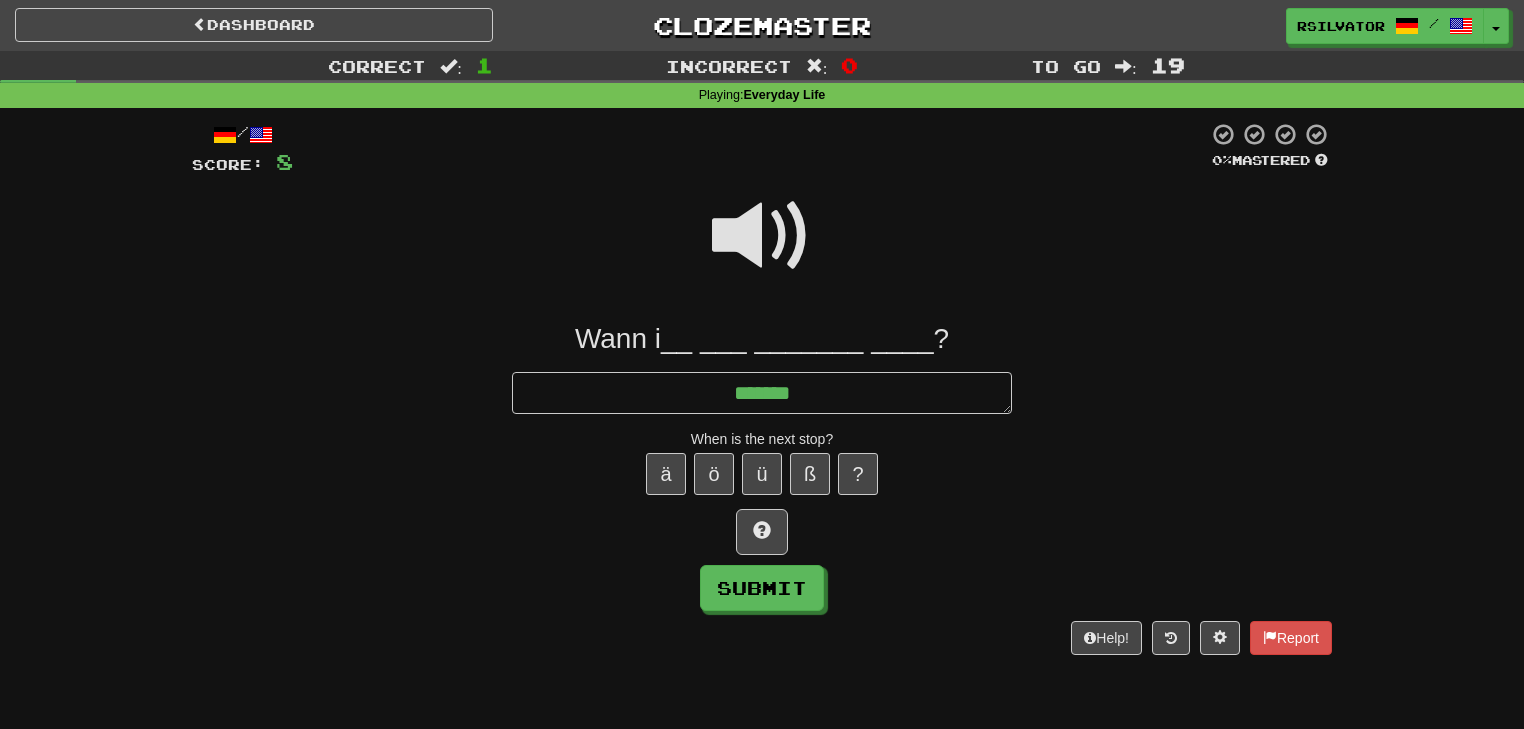type on "*" 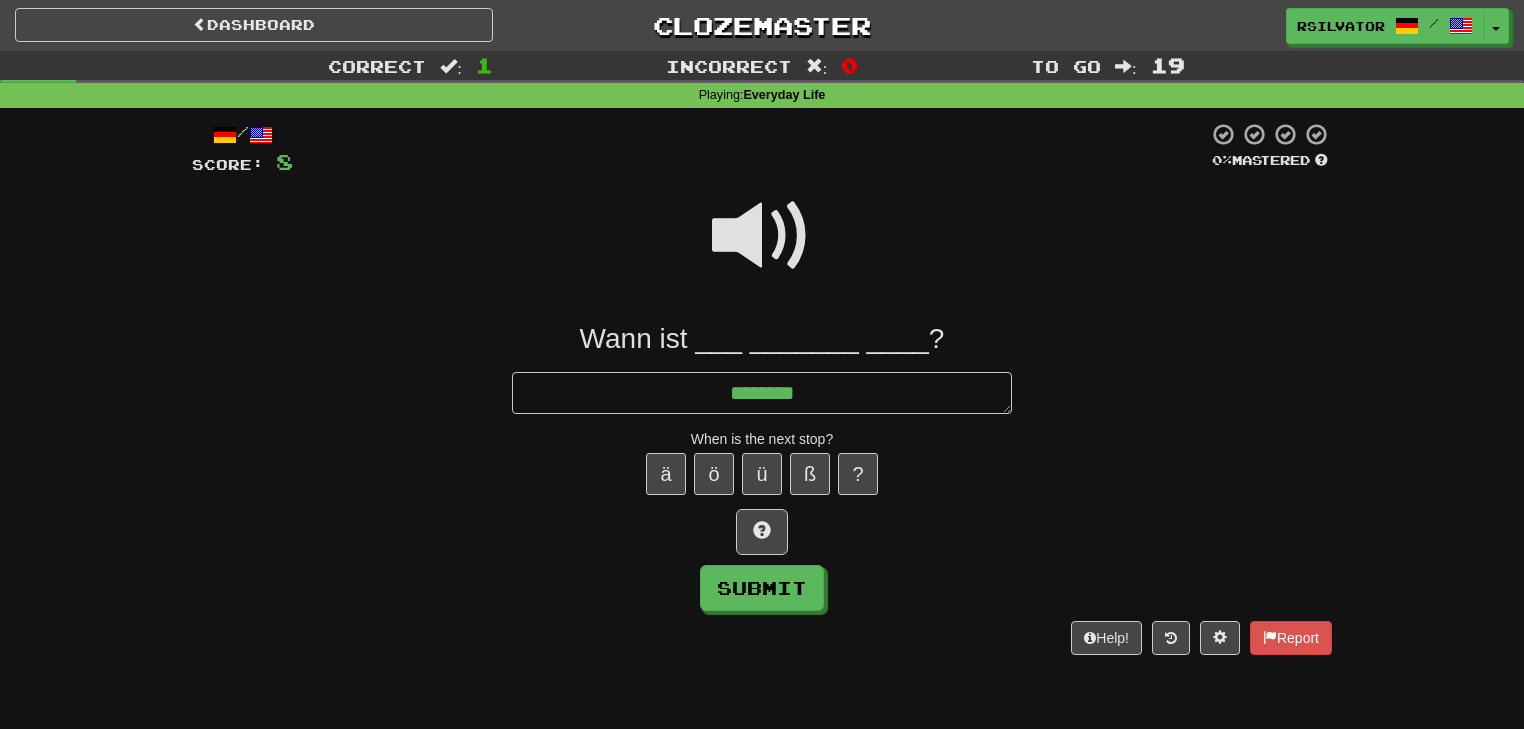 type on "*" 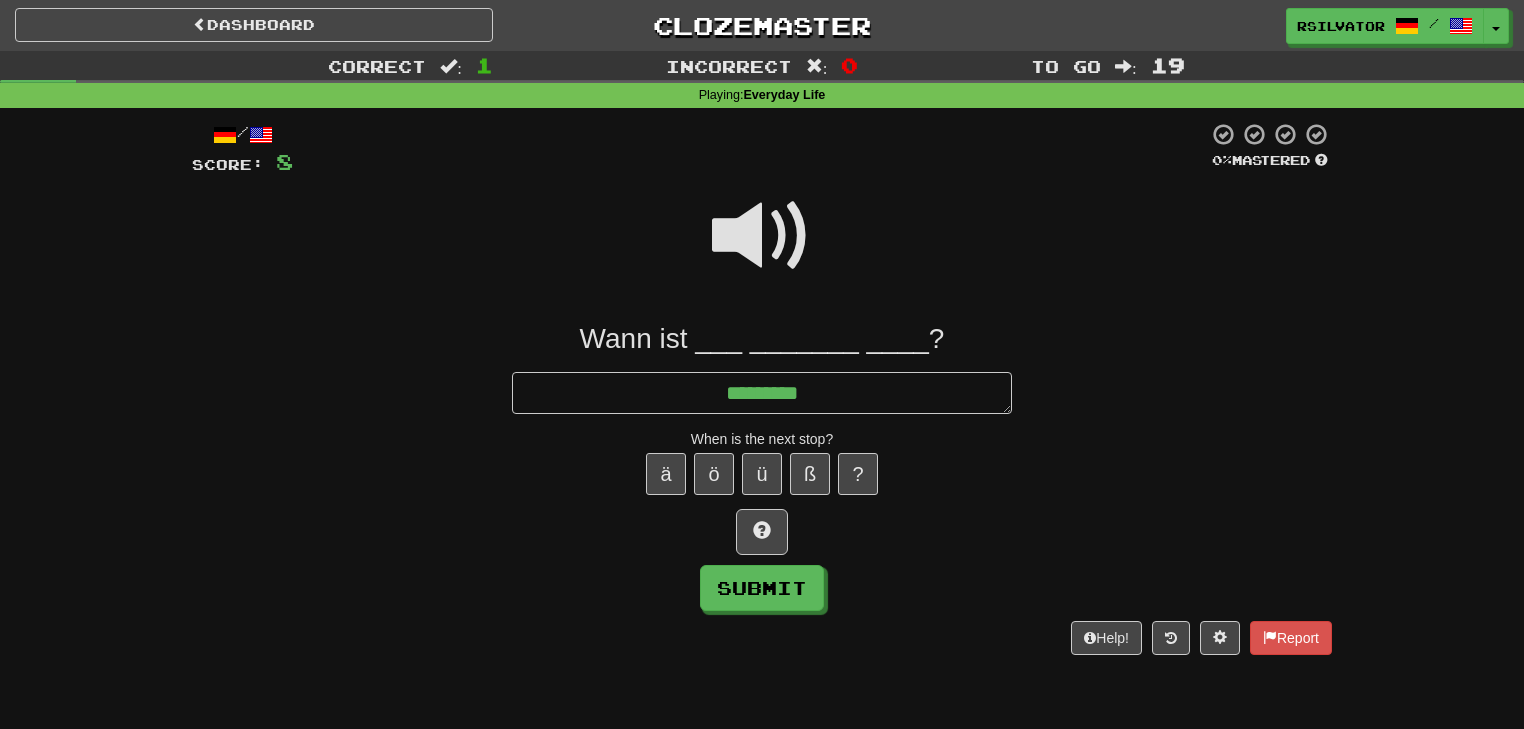type on "*" 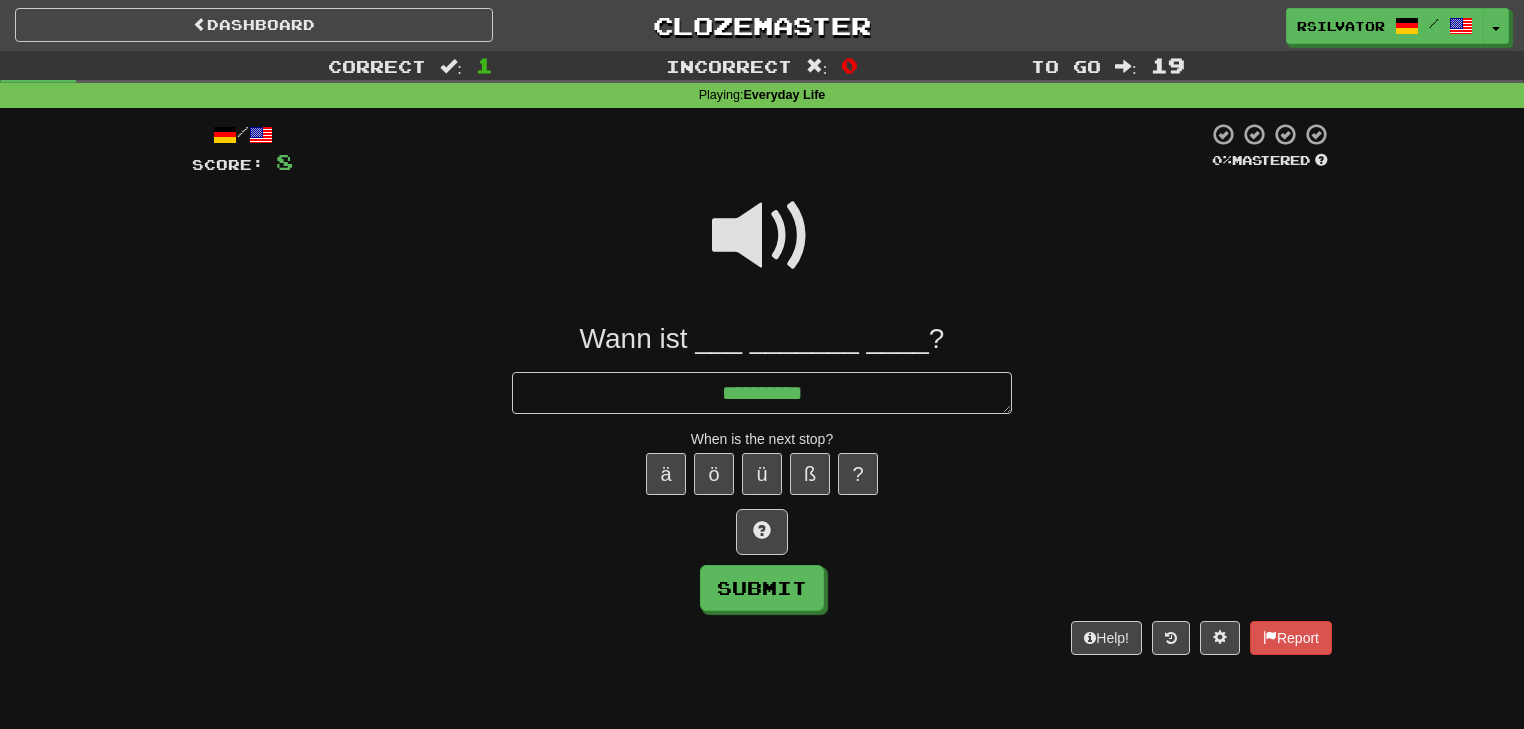 type on "*" 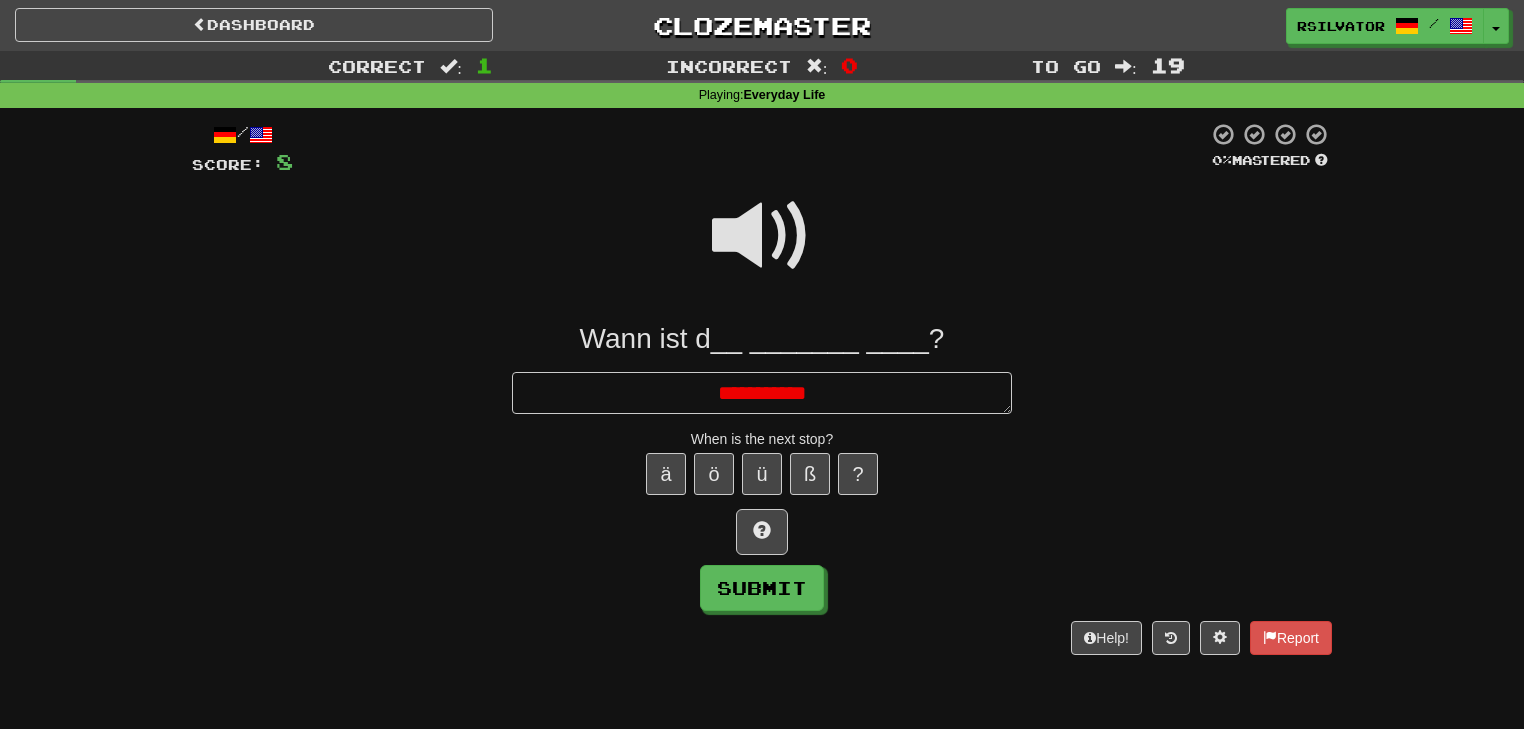 type on "*" 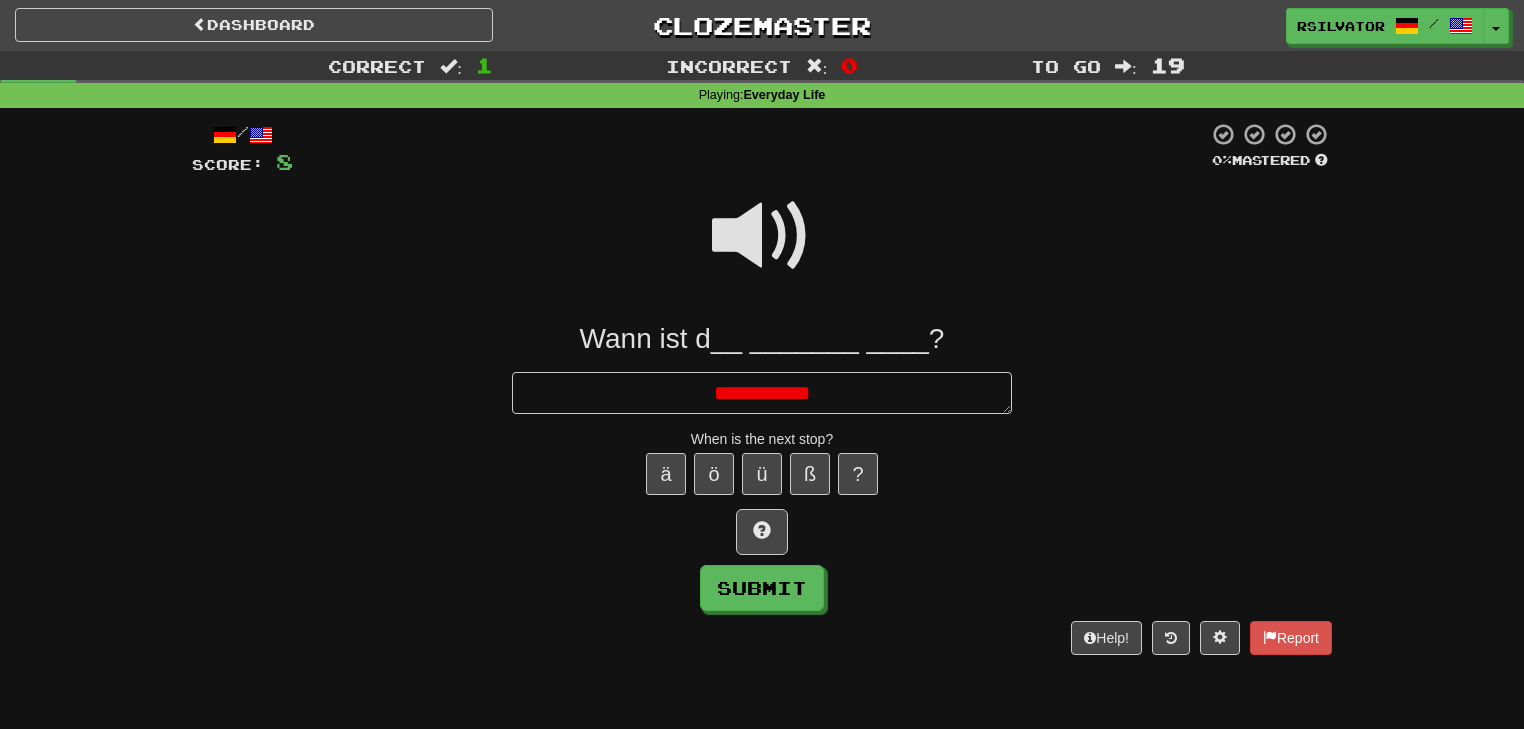 type on "*" 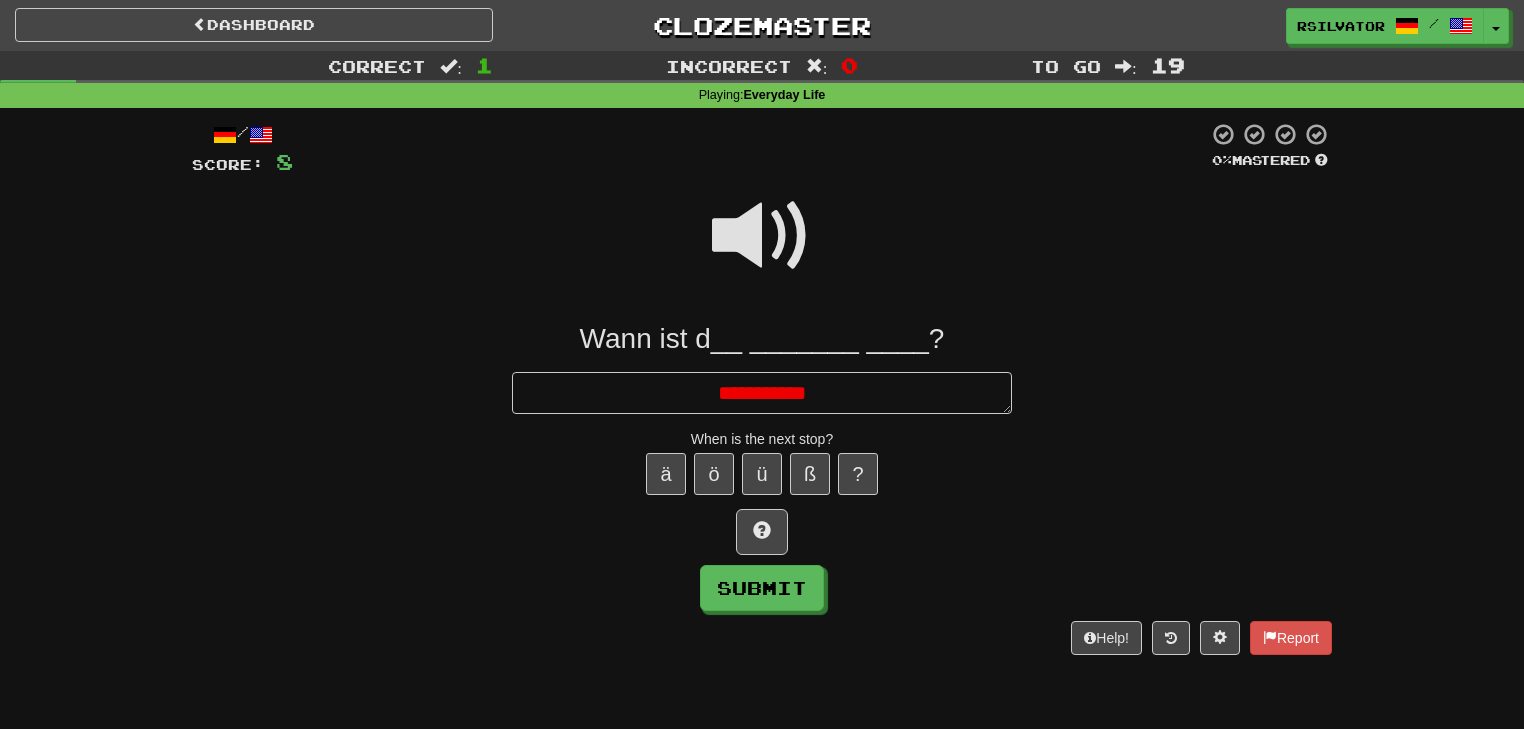 type on "*" 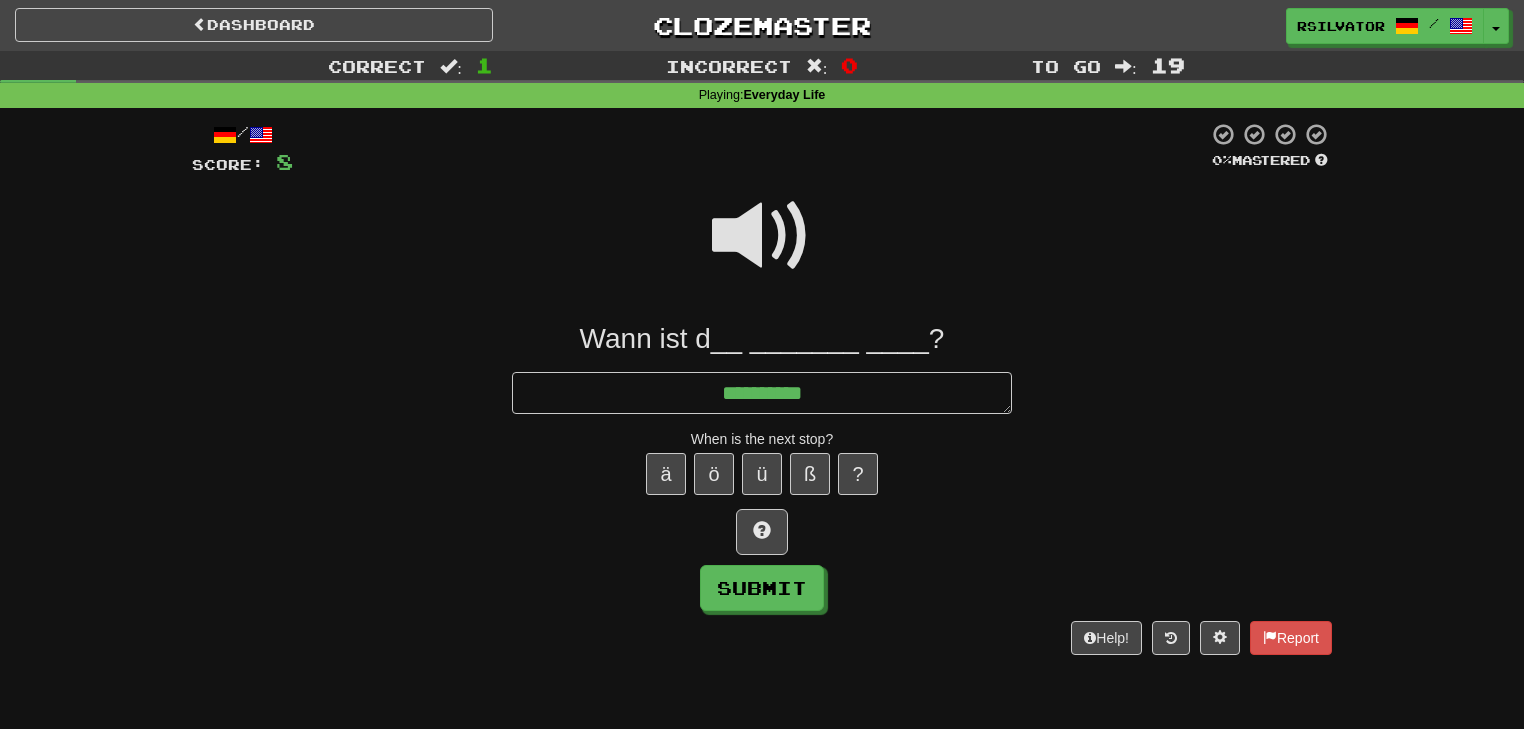 type on "*" 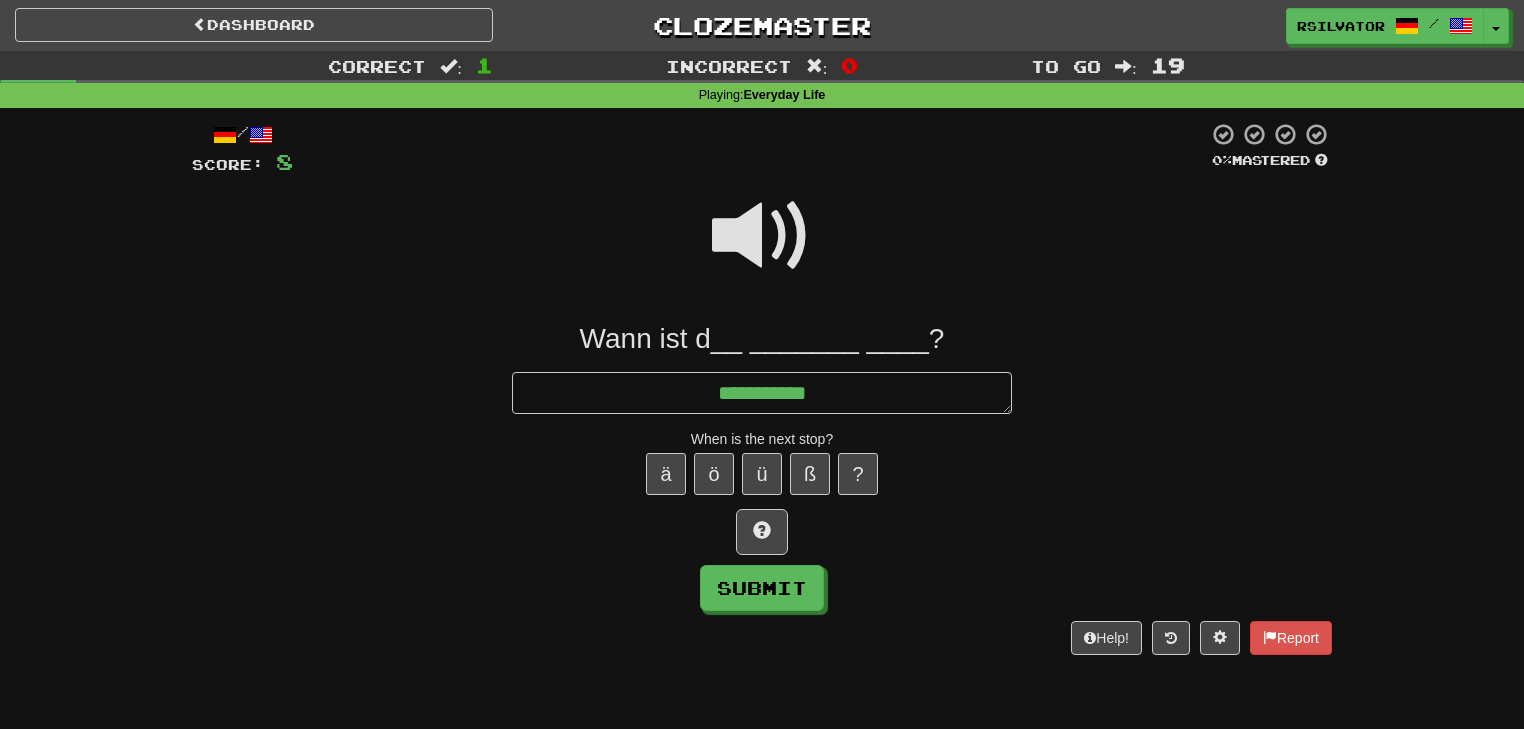 type on "*" 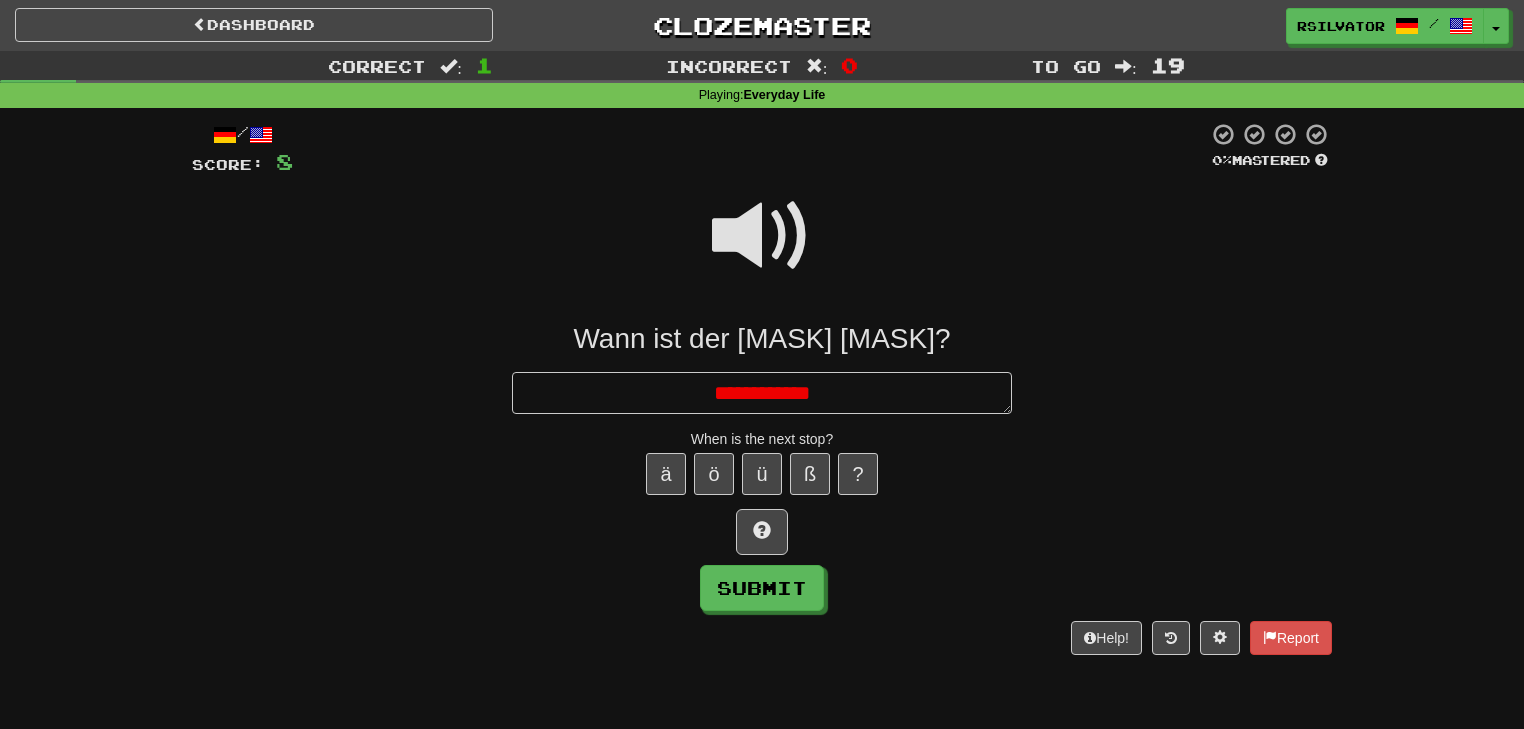 type on "*" 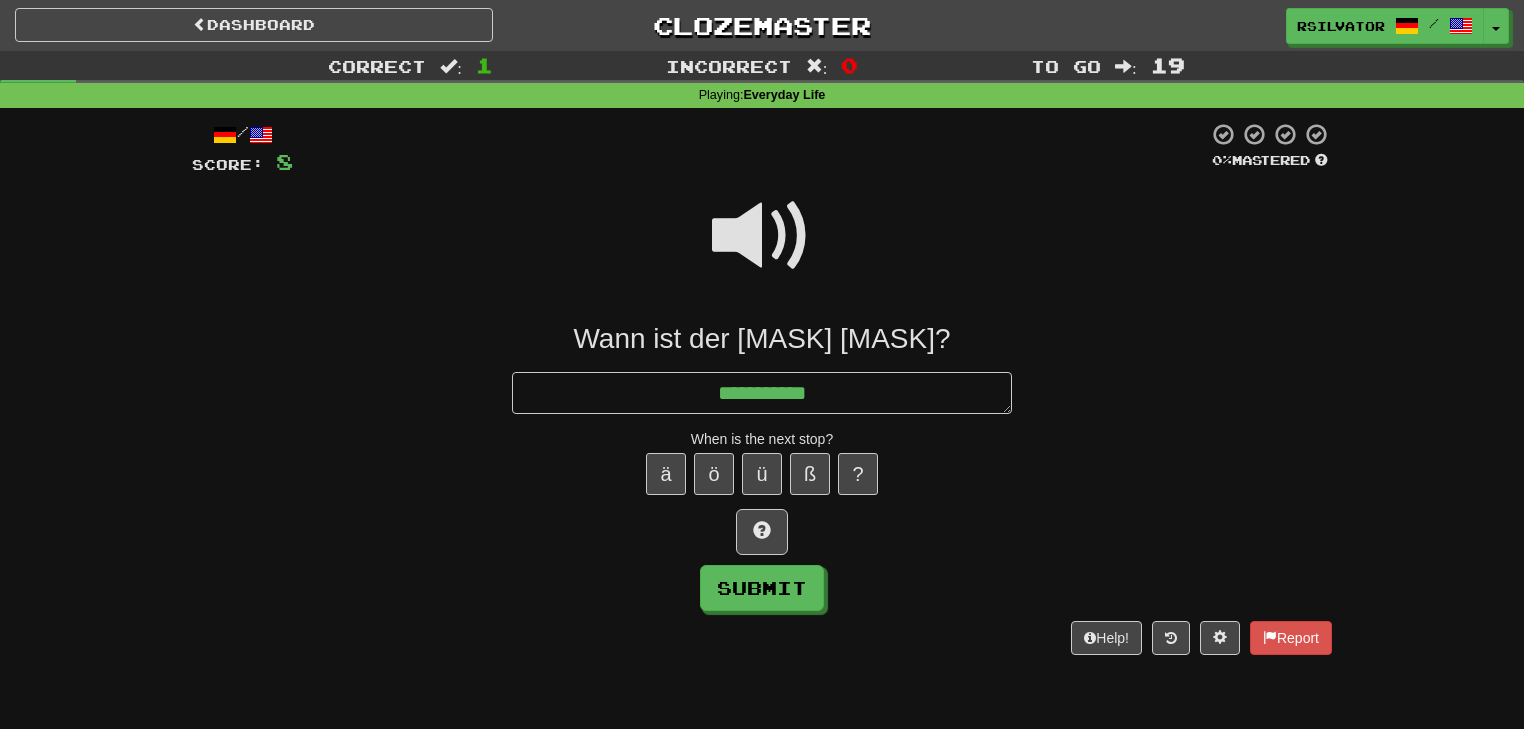 type on "*" 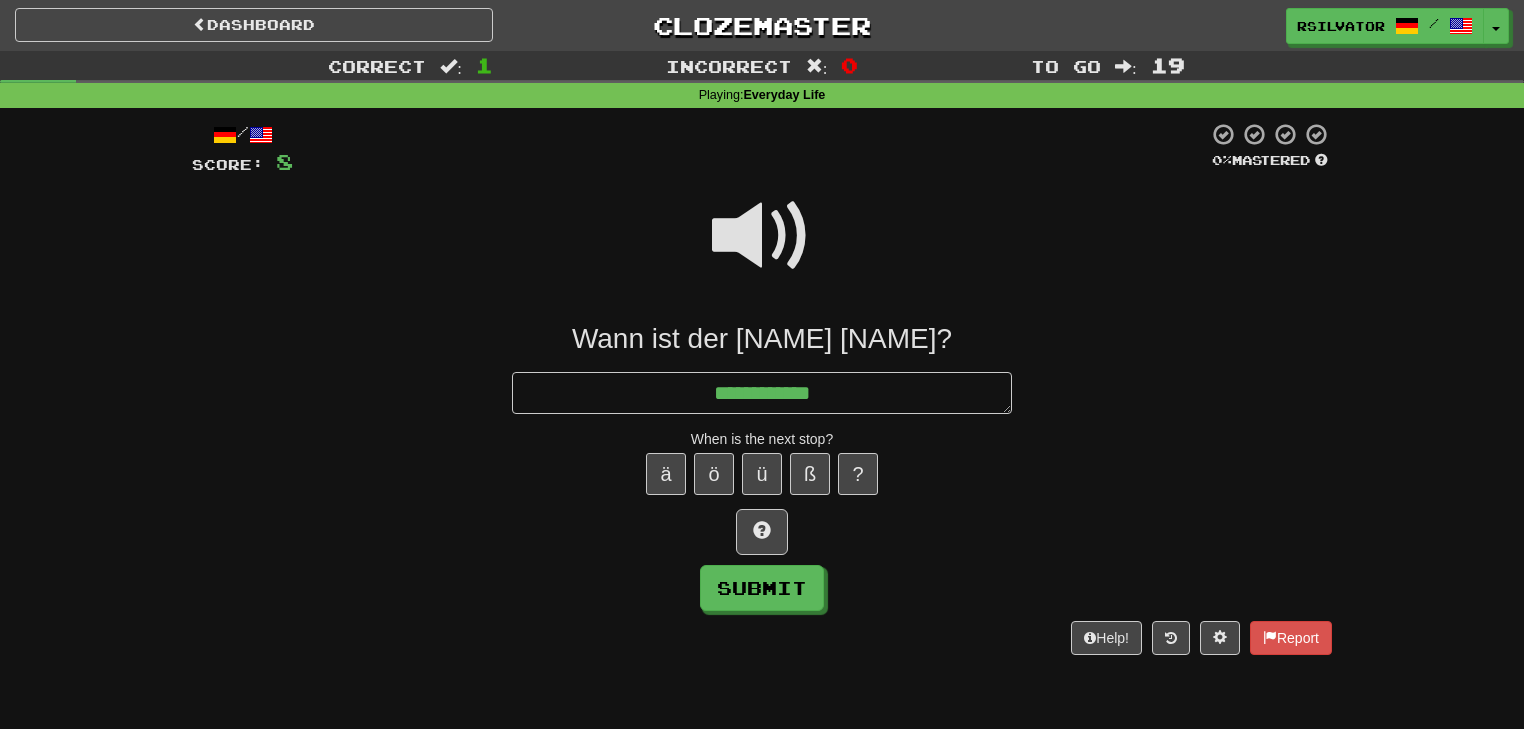 type on "*" 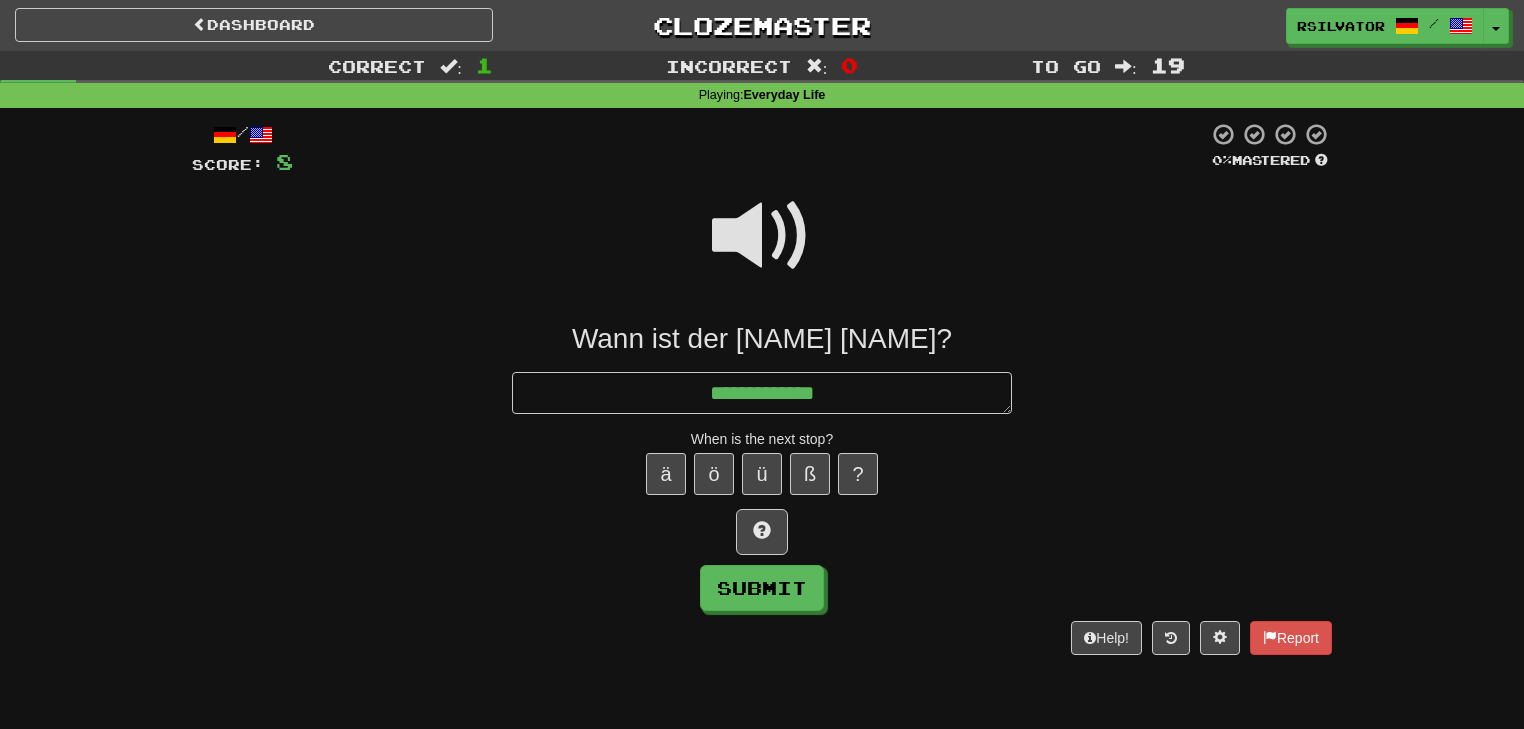 type on "*" 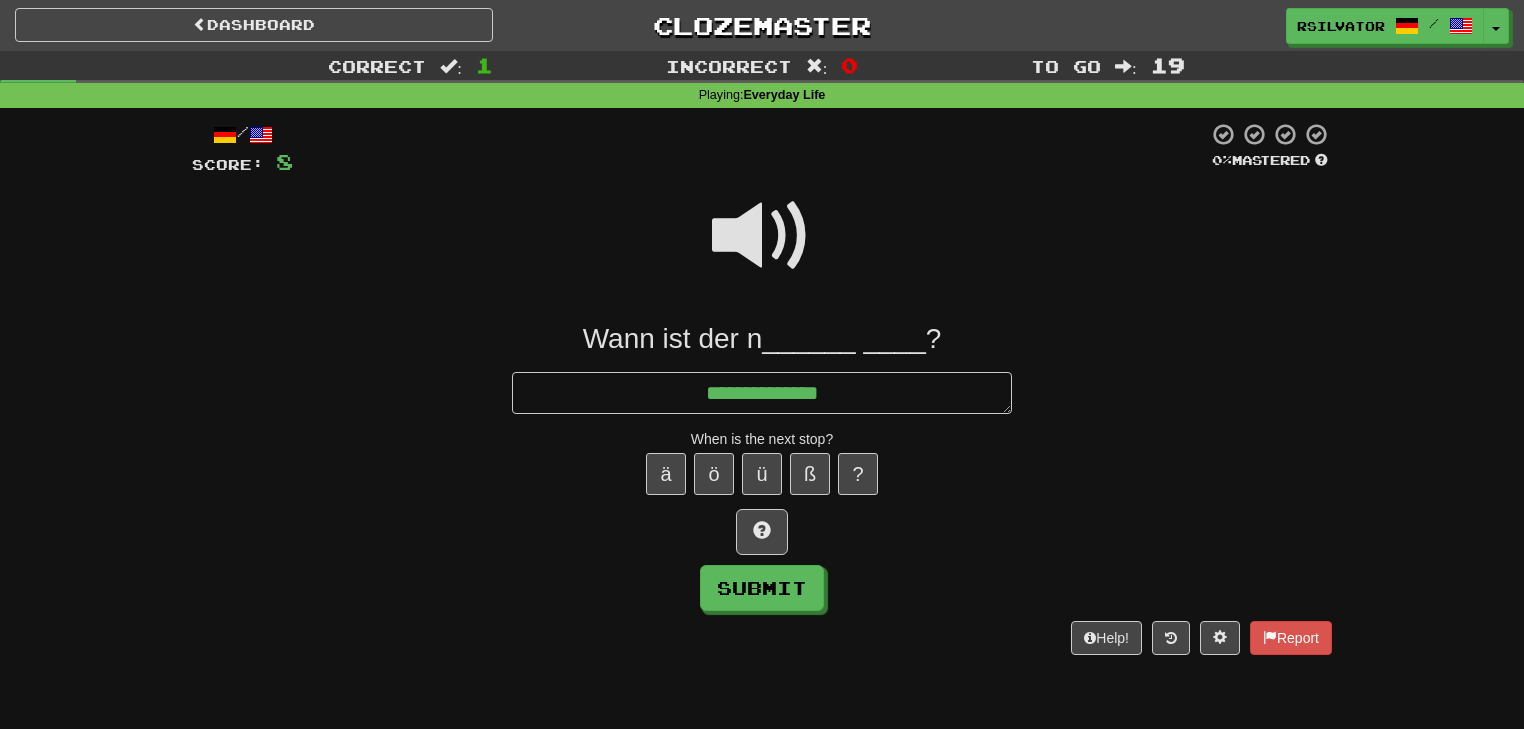 type on "*" 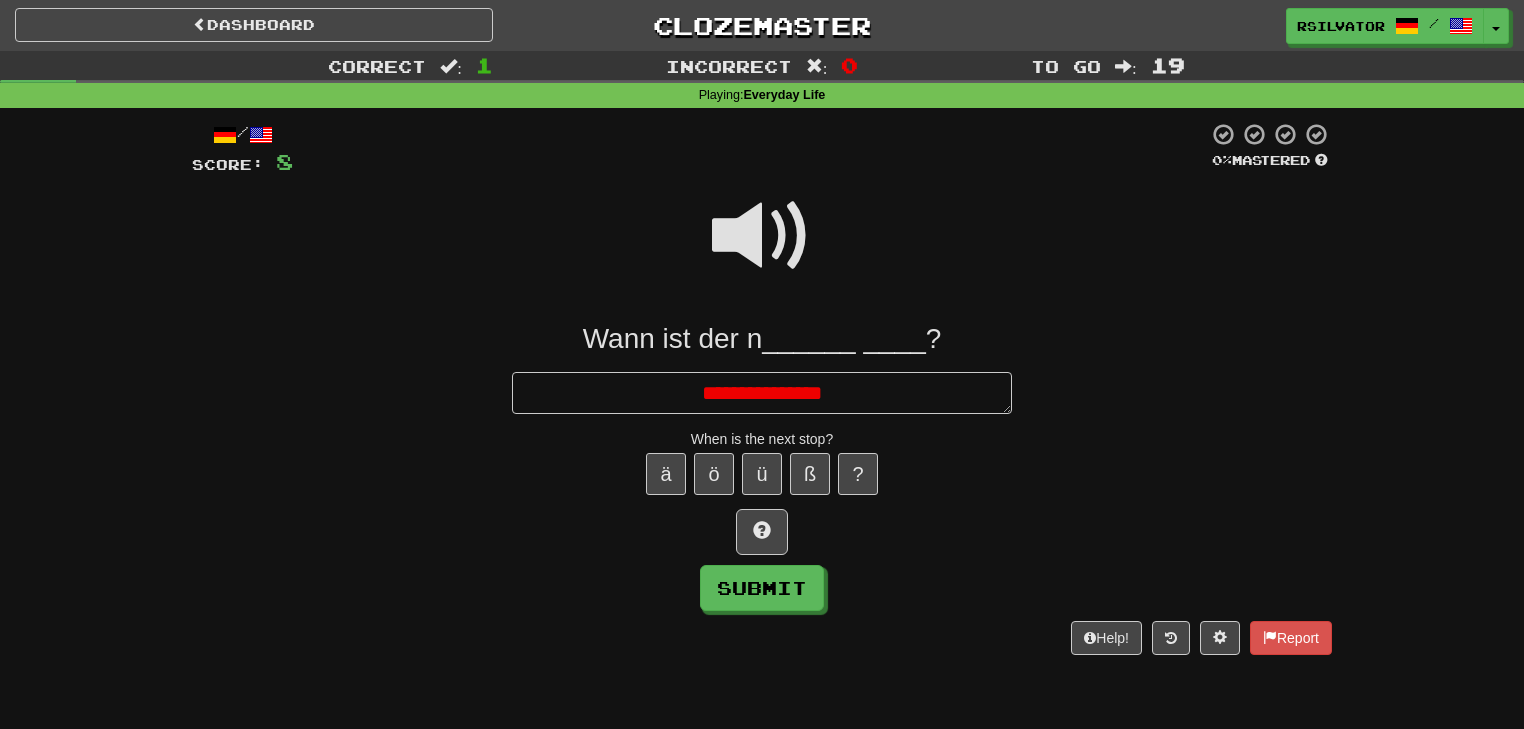type on "*" 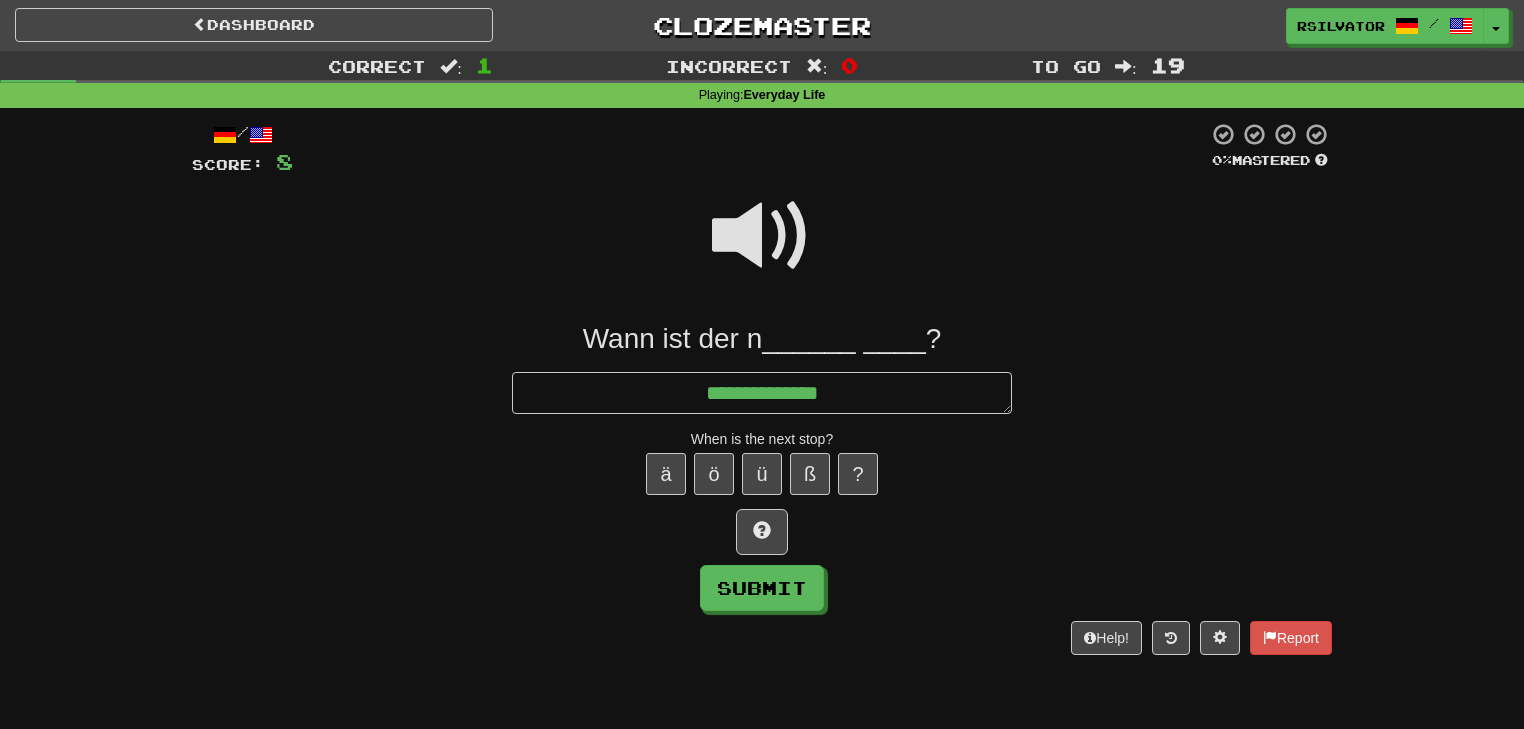 type on "*" 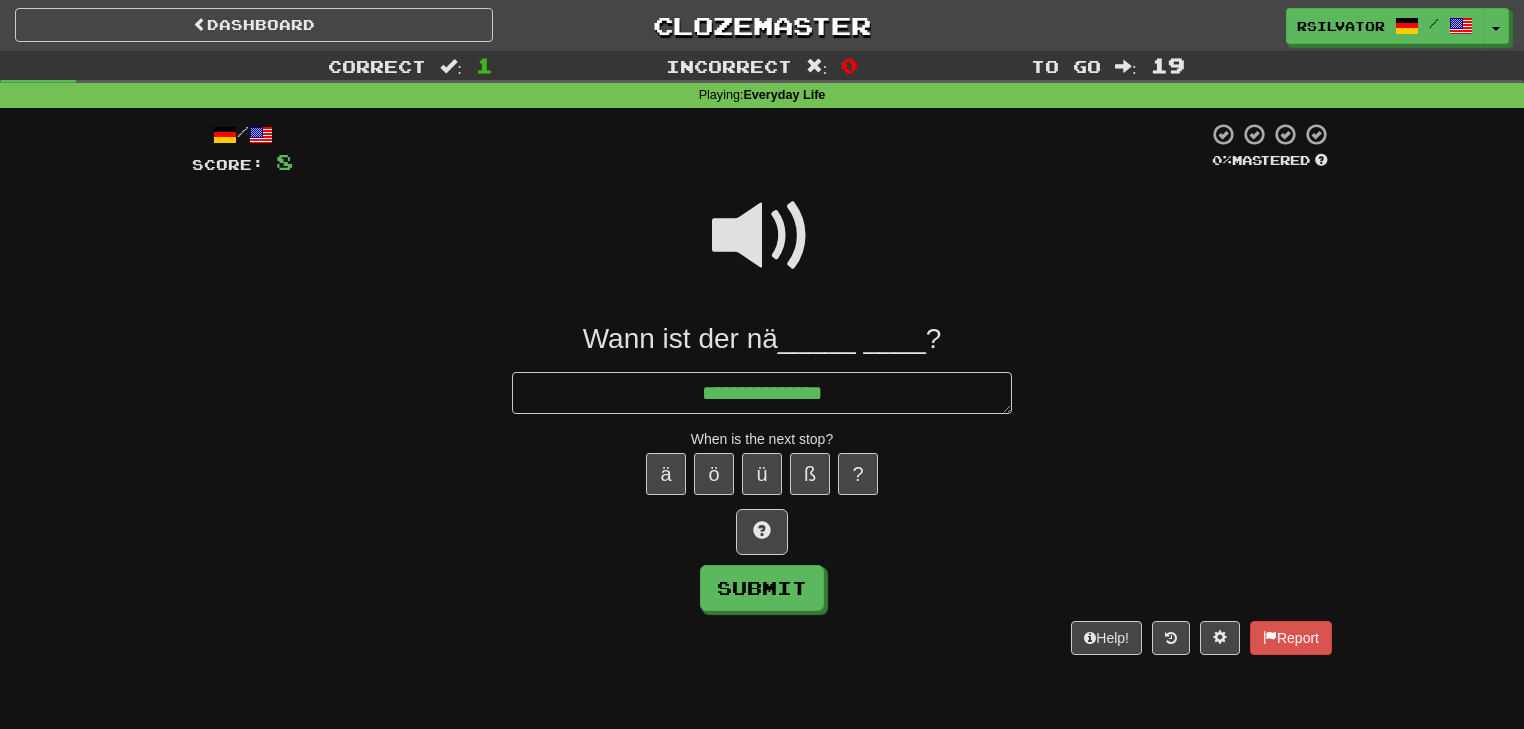 type on "*" 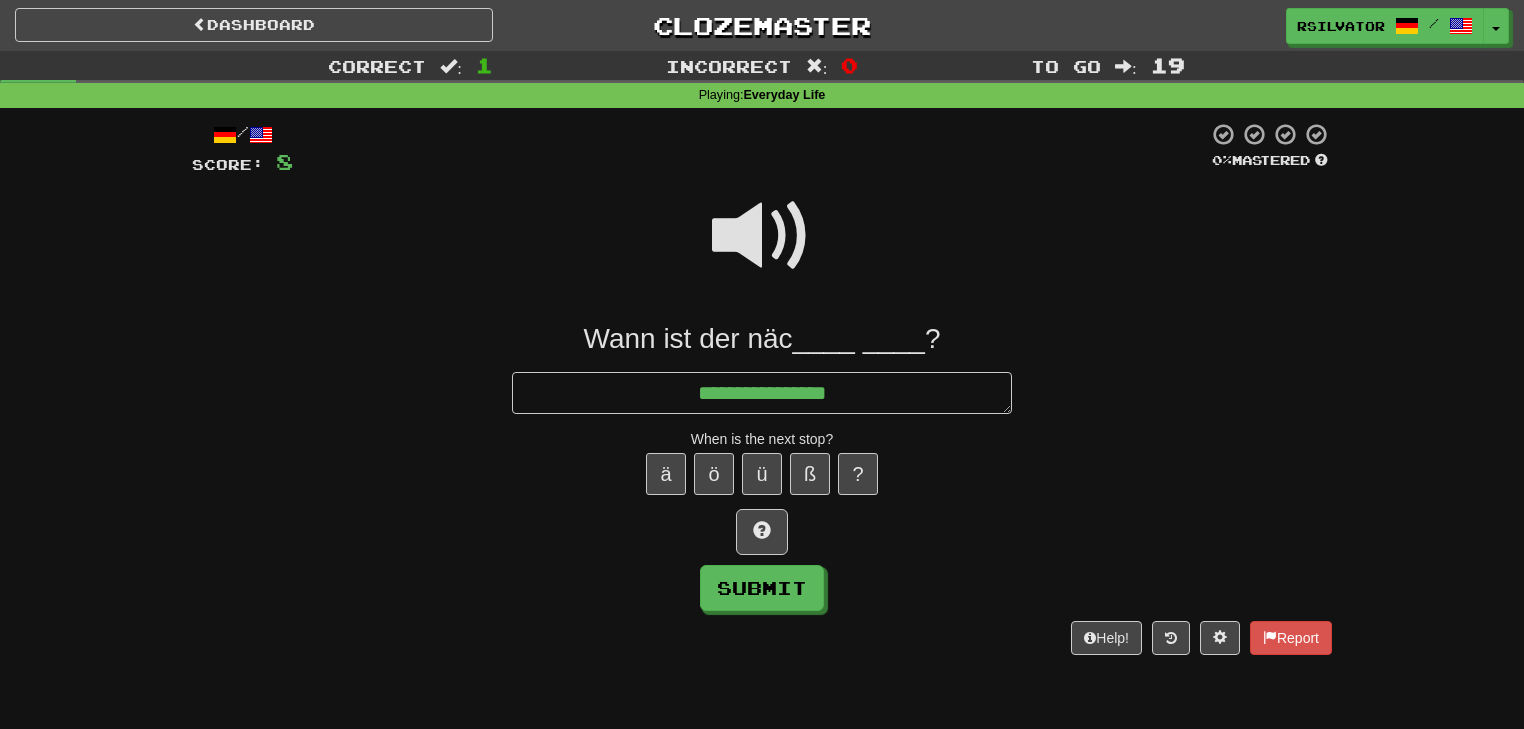 type on "*" 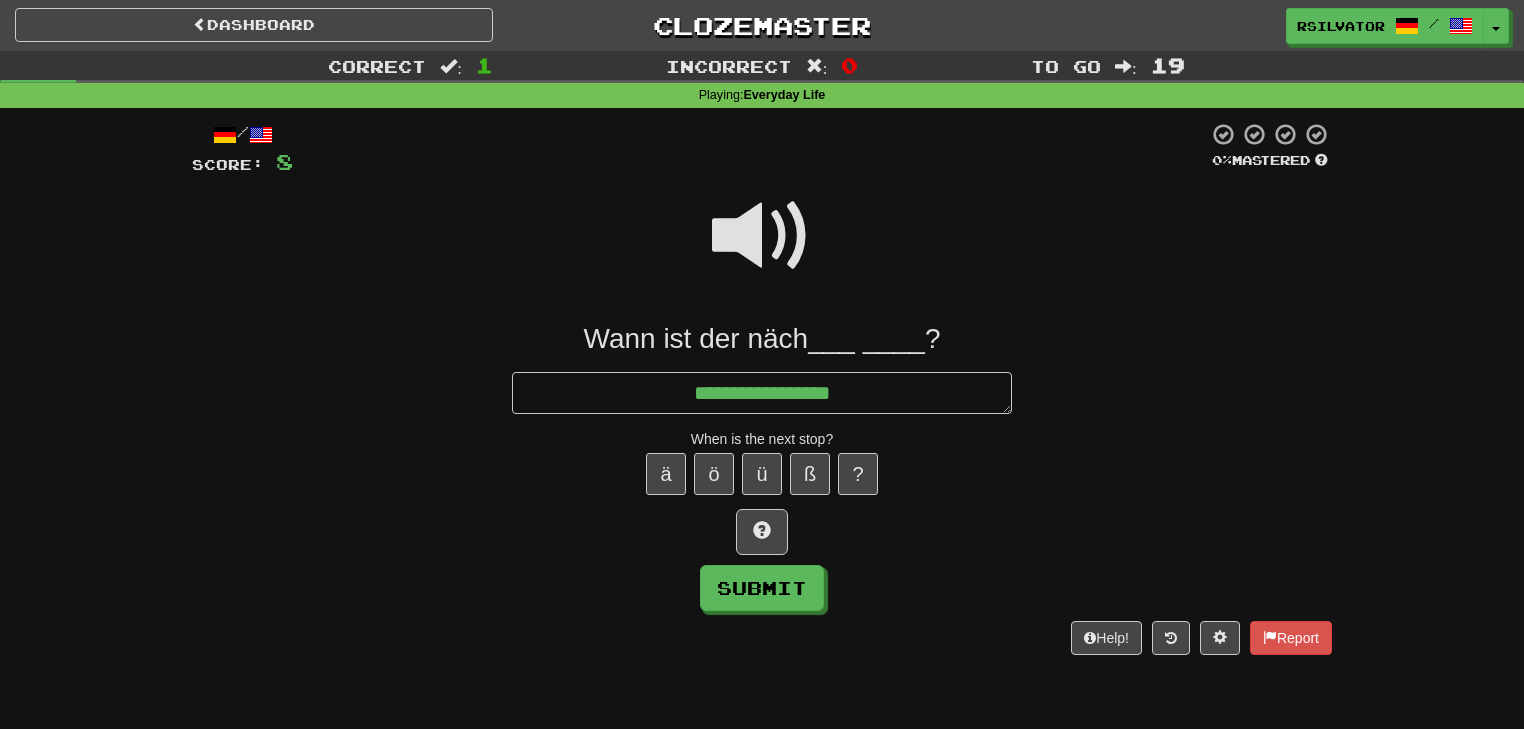 type on "*" 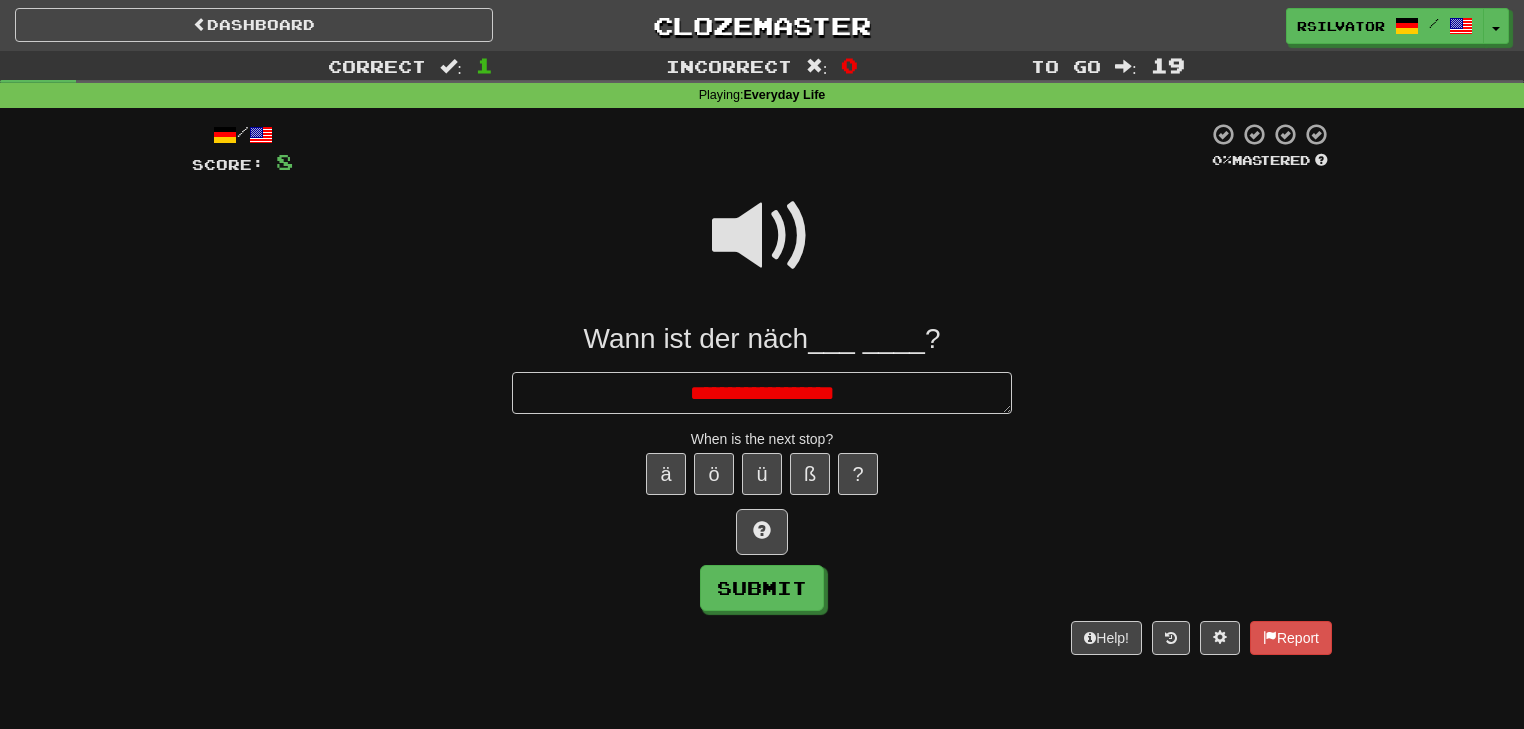 type on "*" 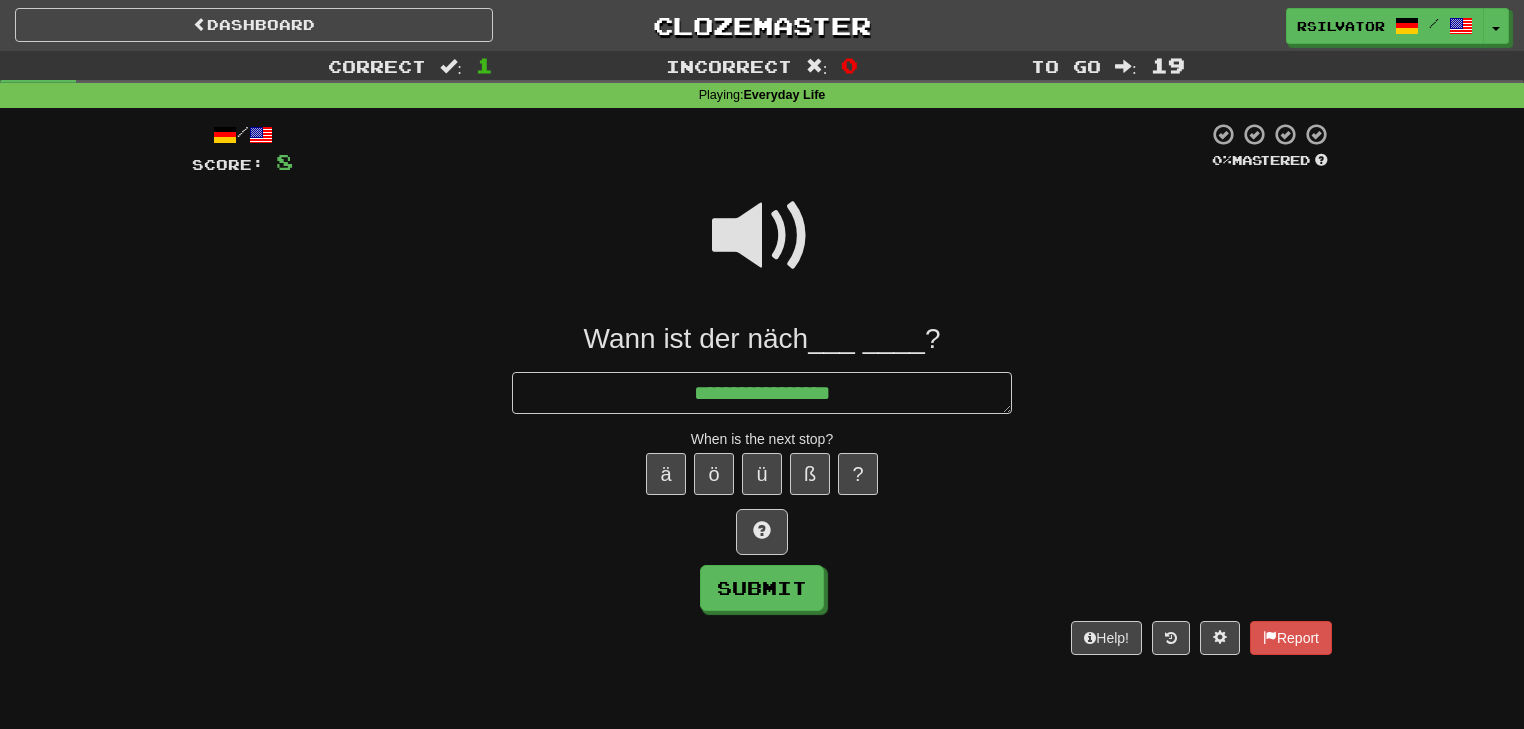 type on "*" 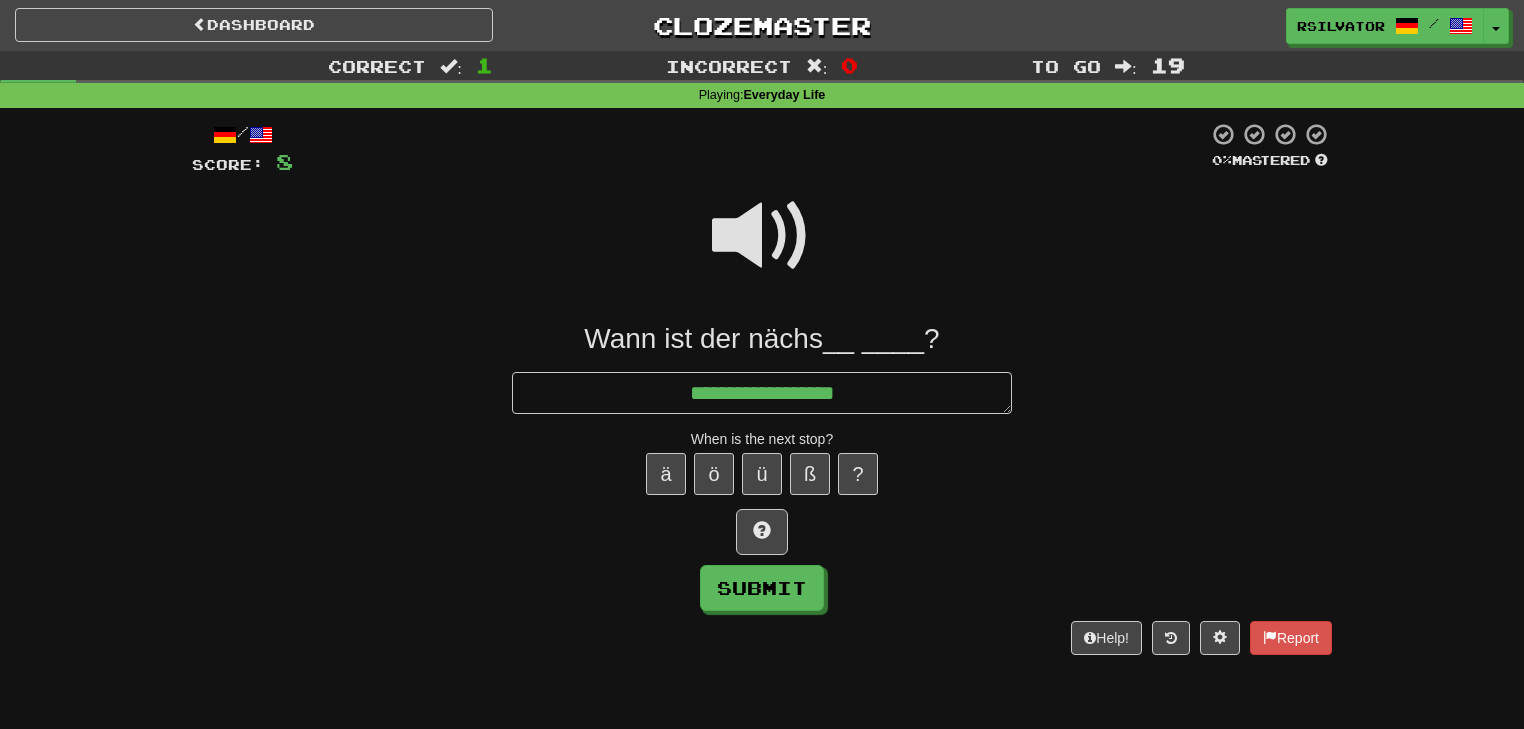 type on "*" 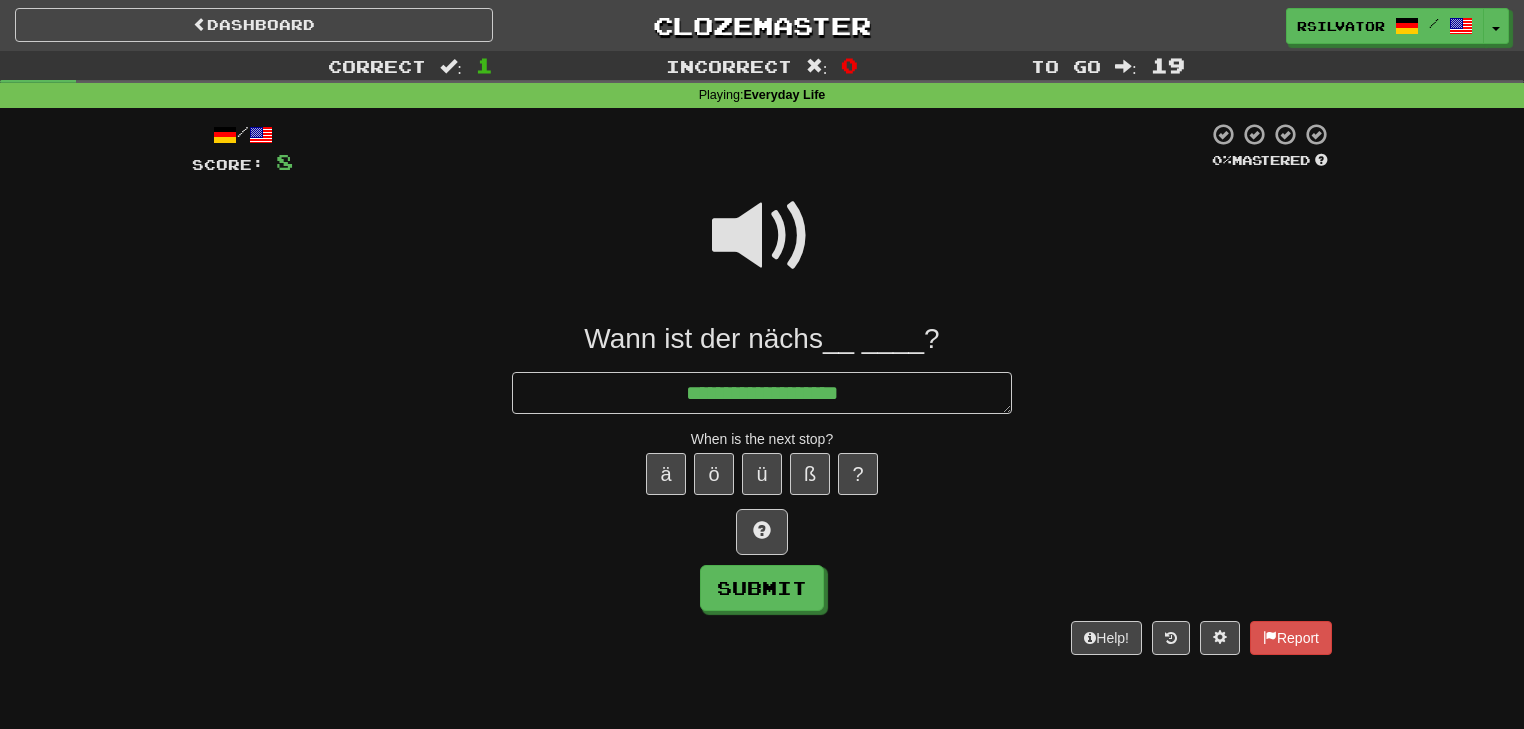 type on "**********" 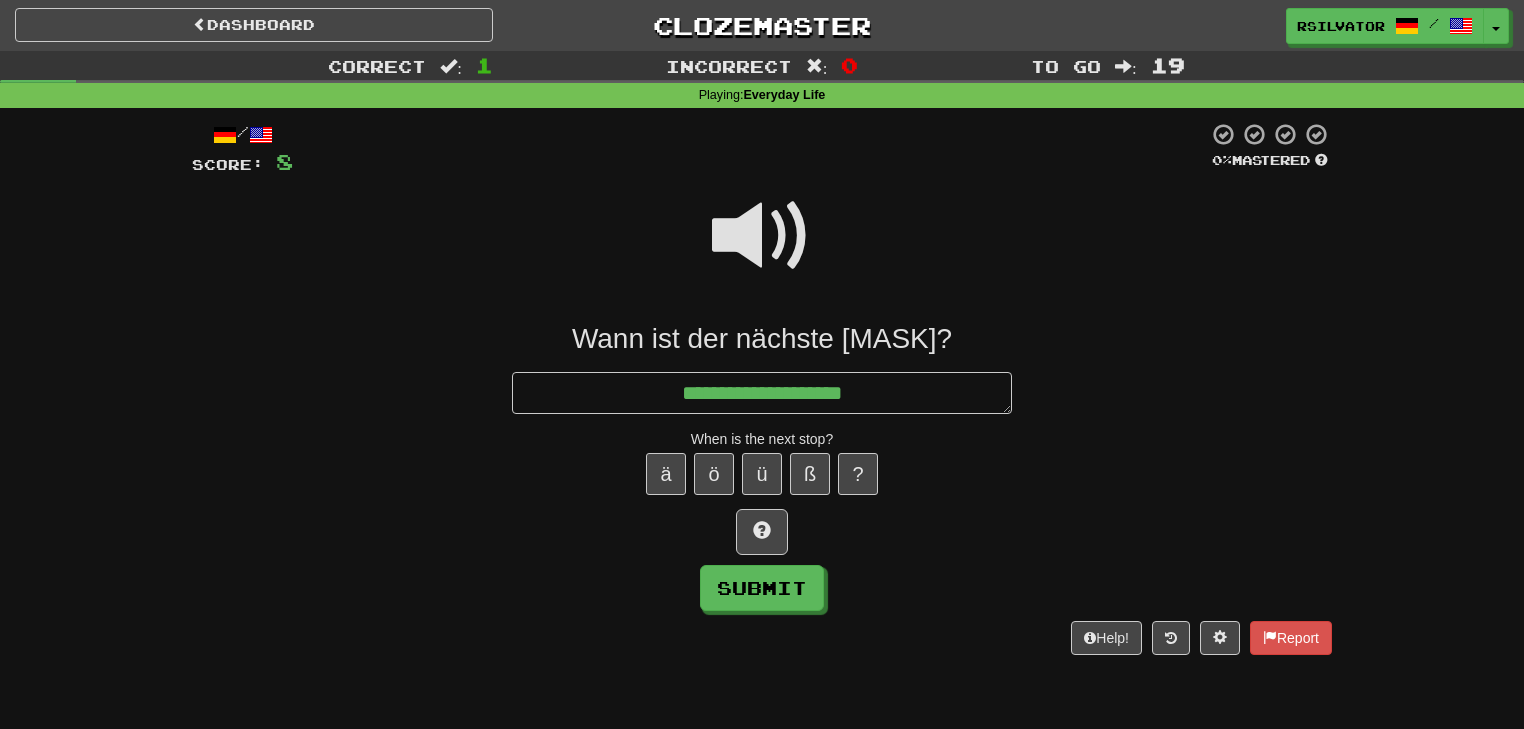 type on "*" 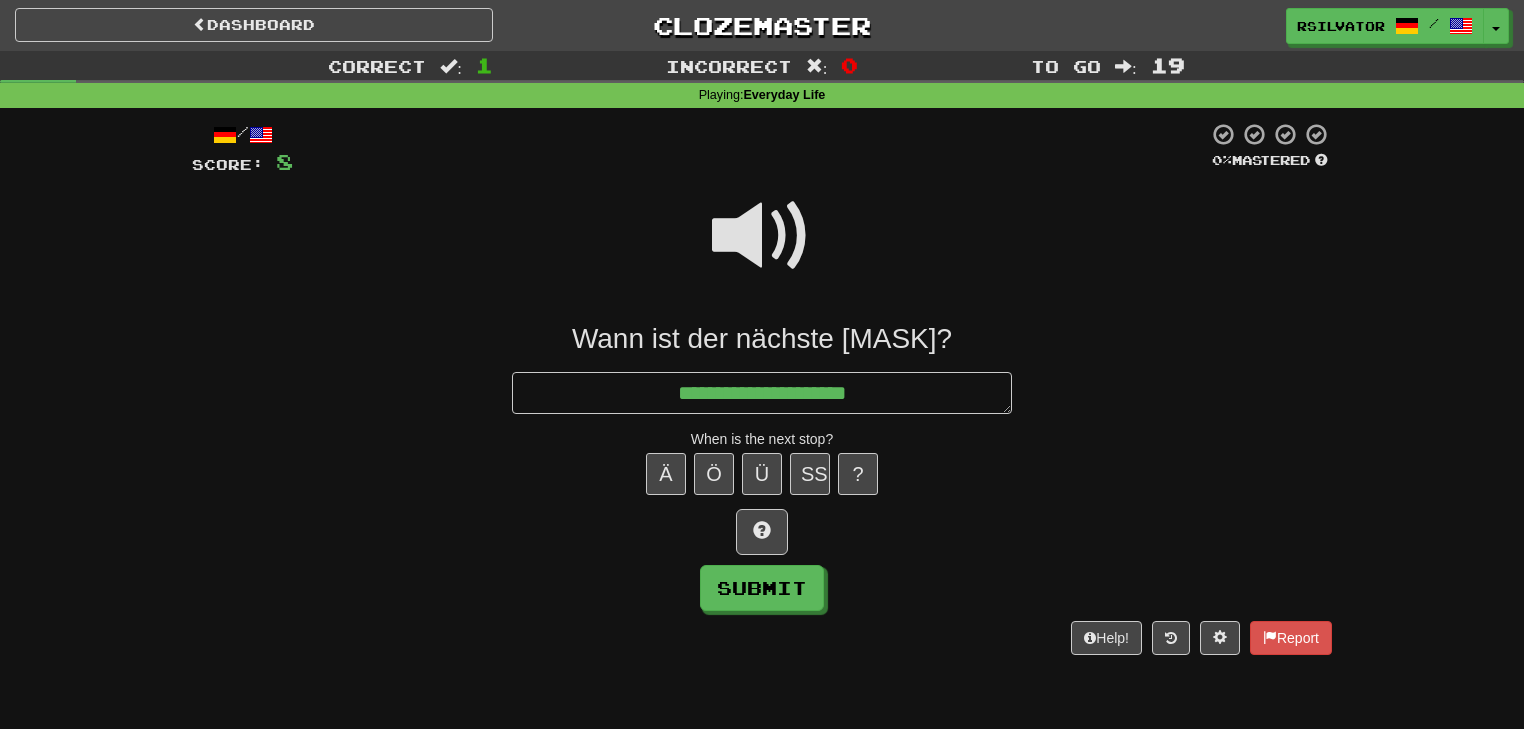 type on "*" 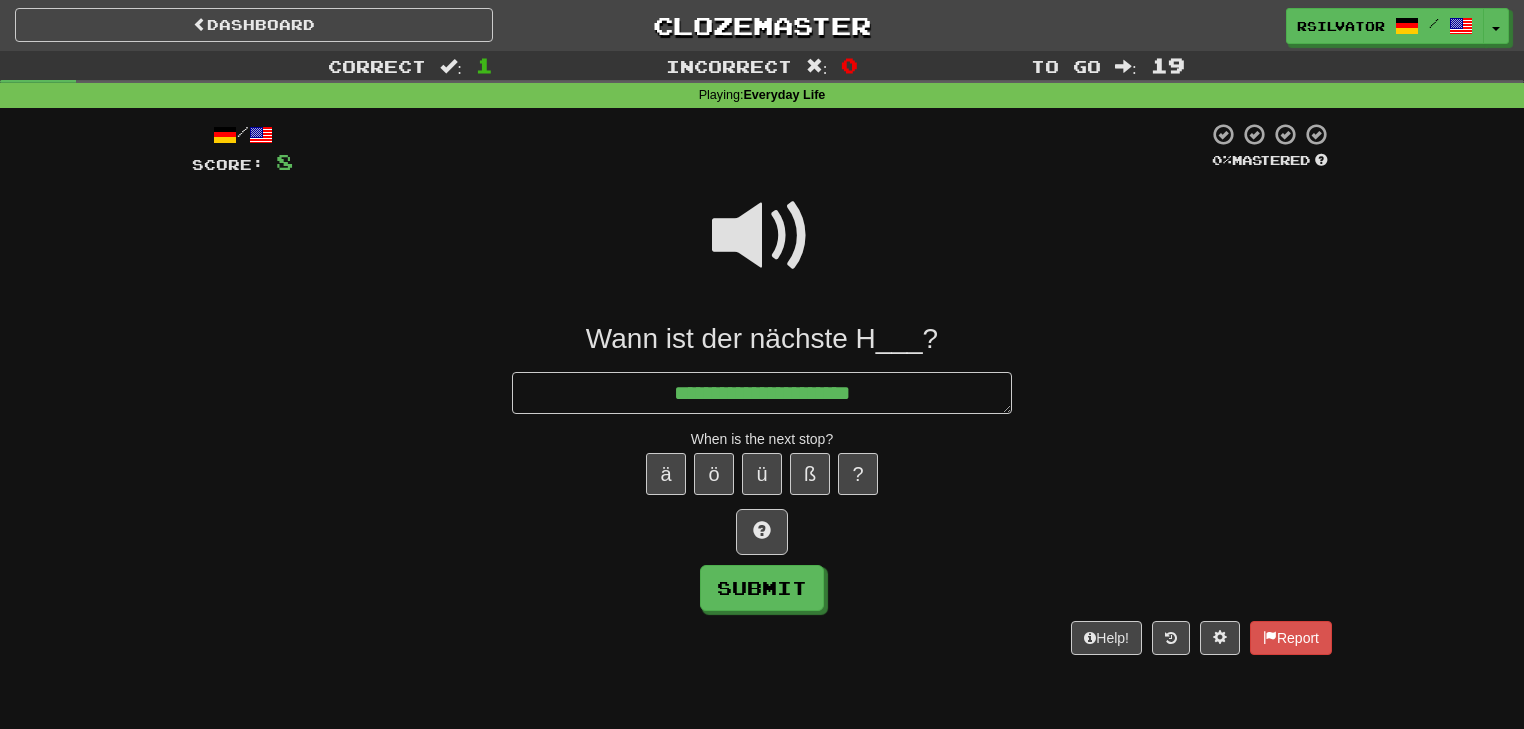 type on "*" 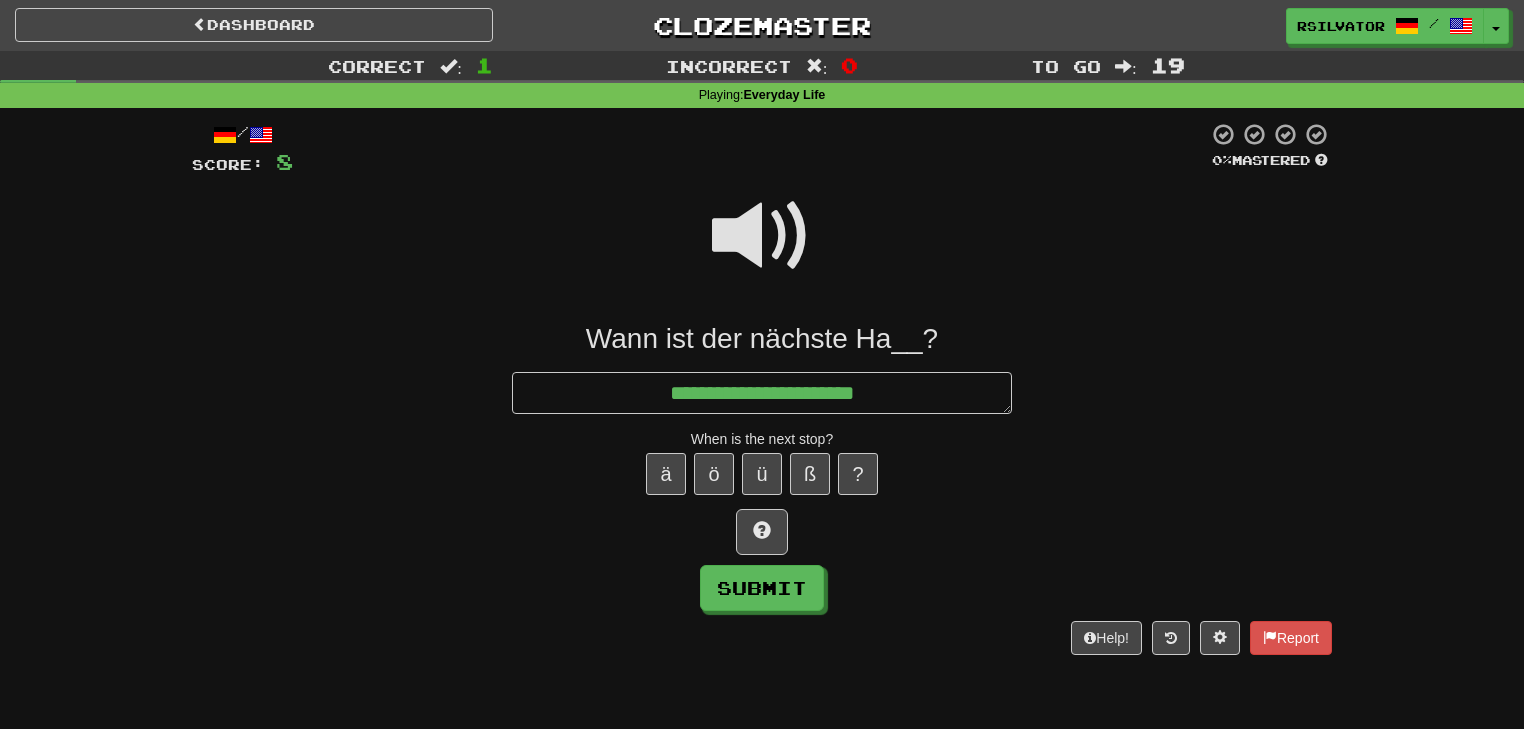 type on "*" 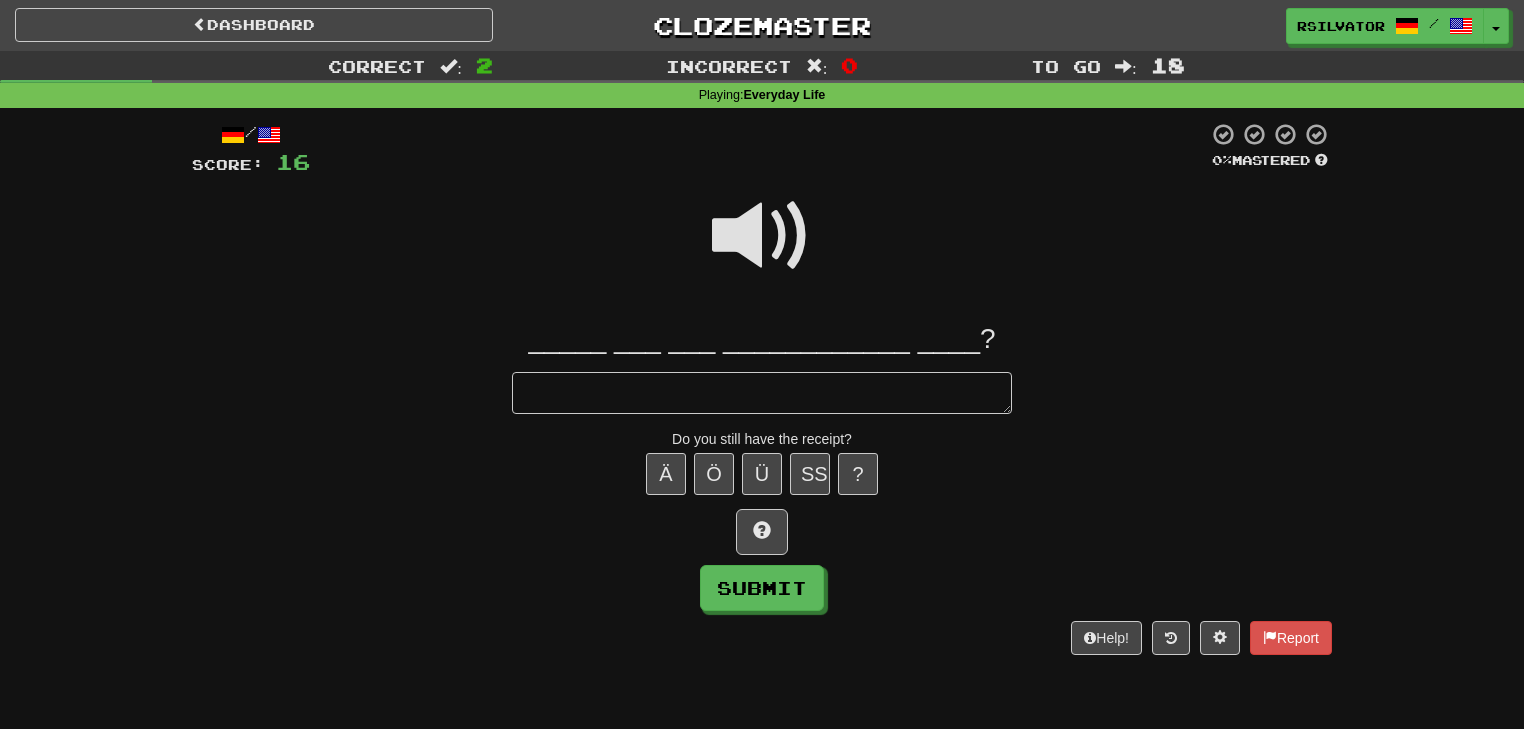 type 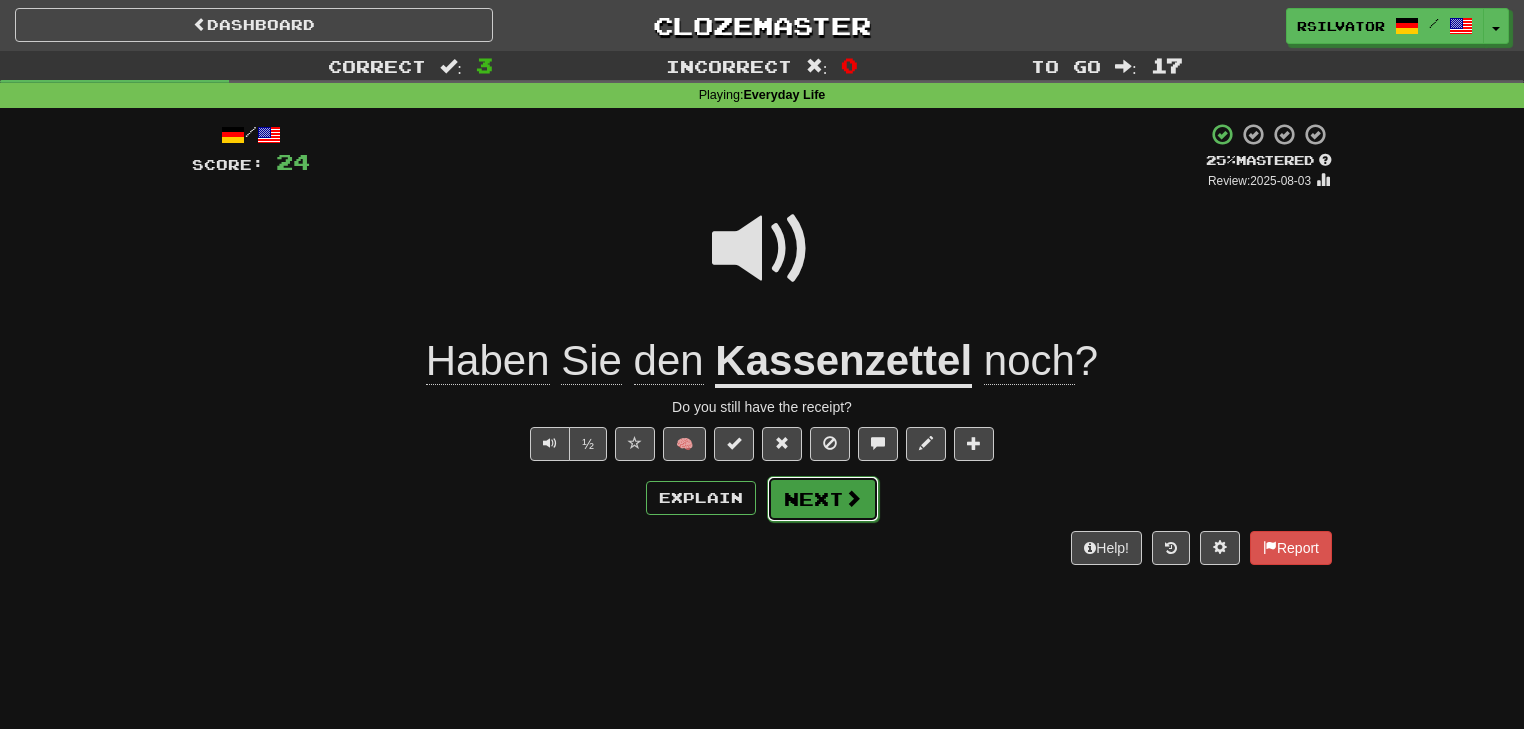 click on "Next" at bounding box center (823, 499) 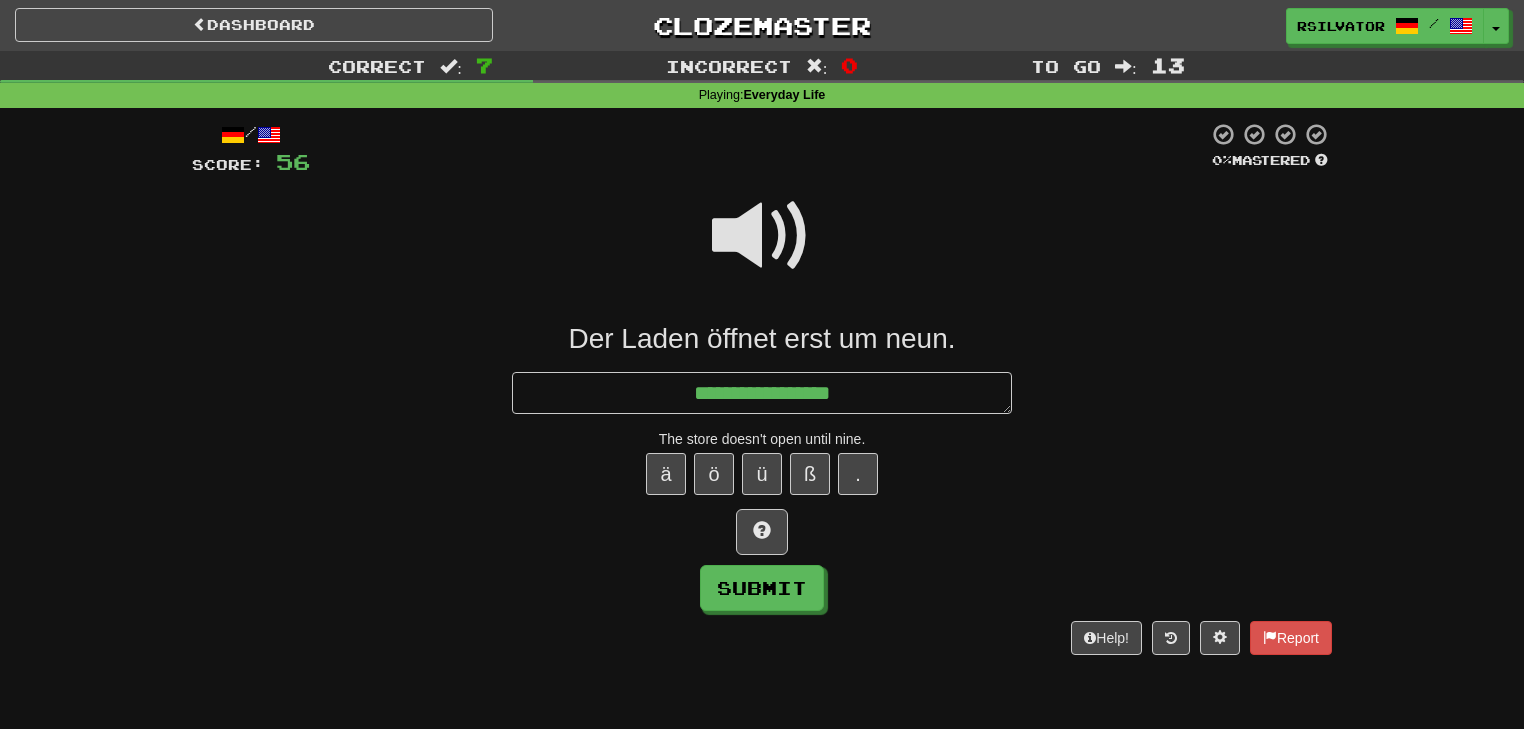 click at bounding box center [762, 236] 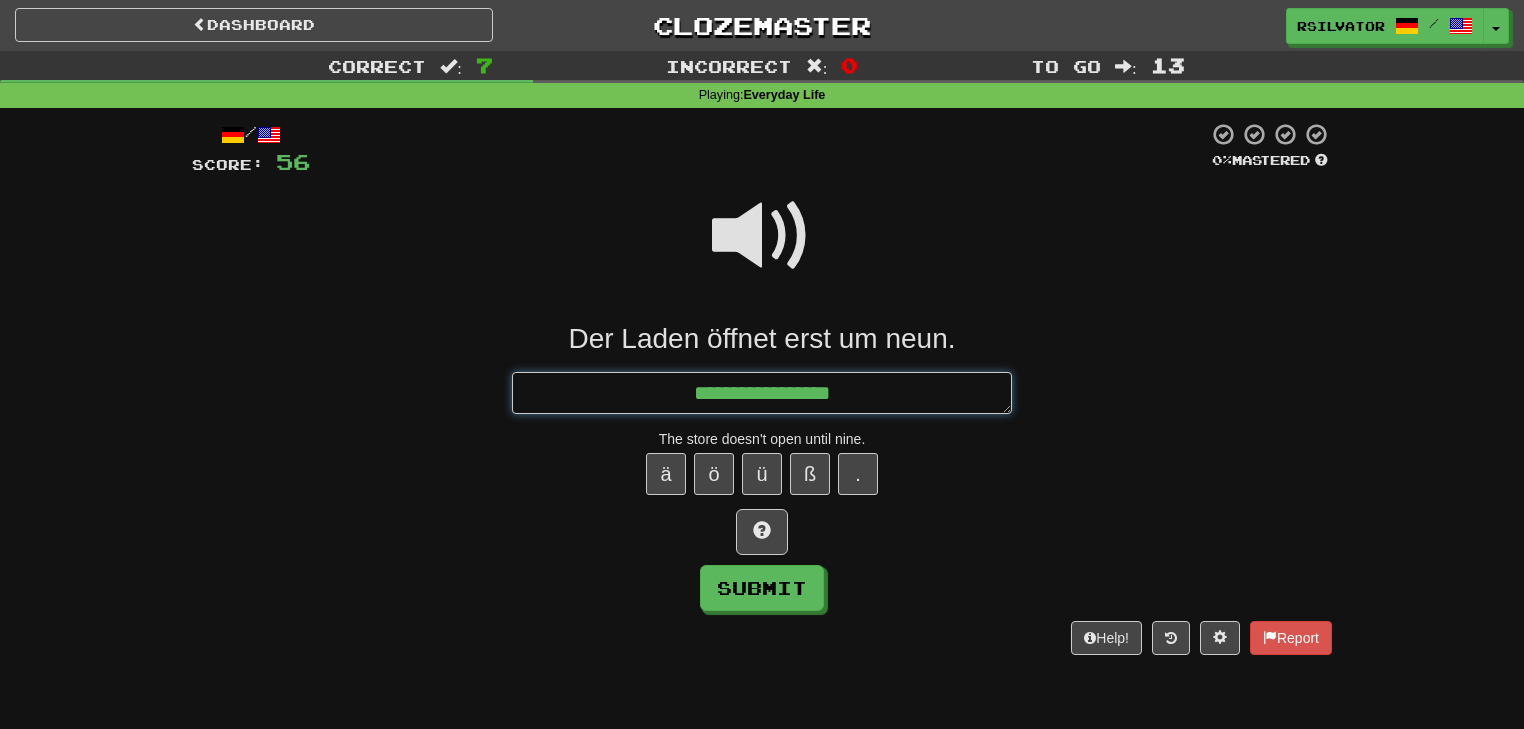 click on "**********" at bounding box center [762, 393] 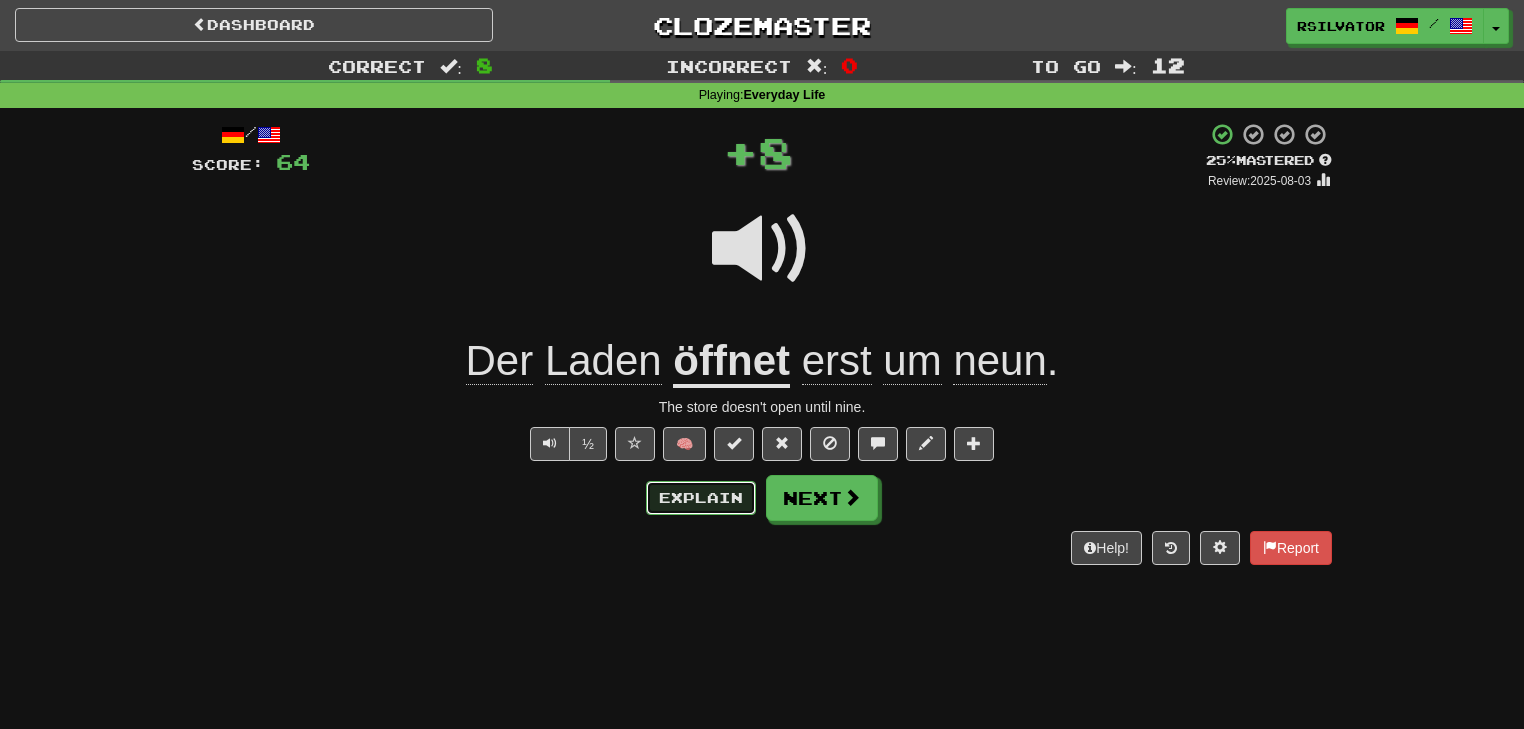 click on "Explain" at bounding box center (701, 498) 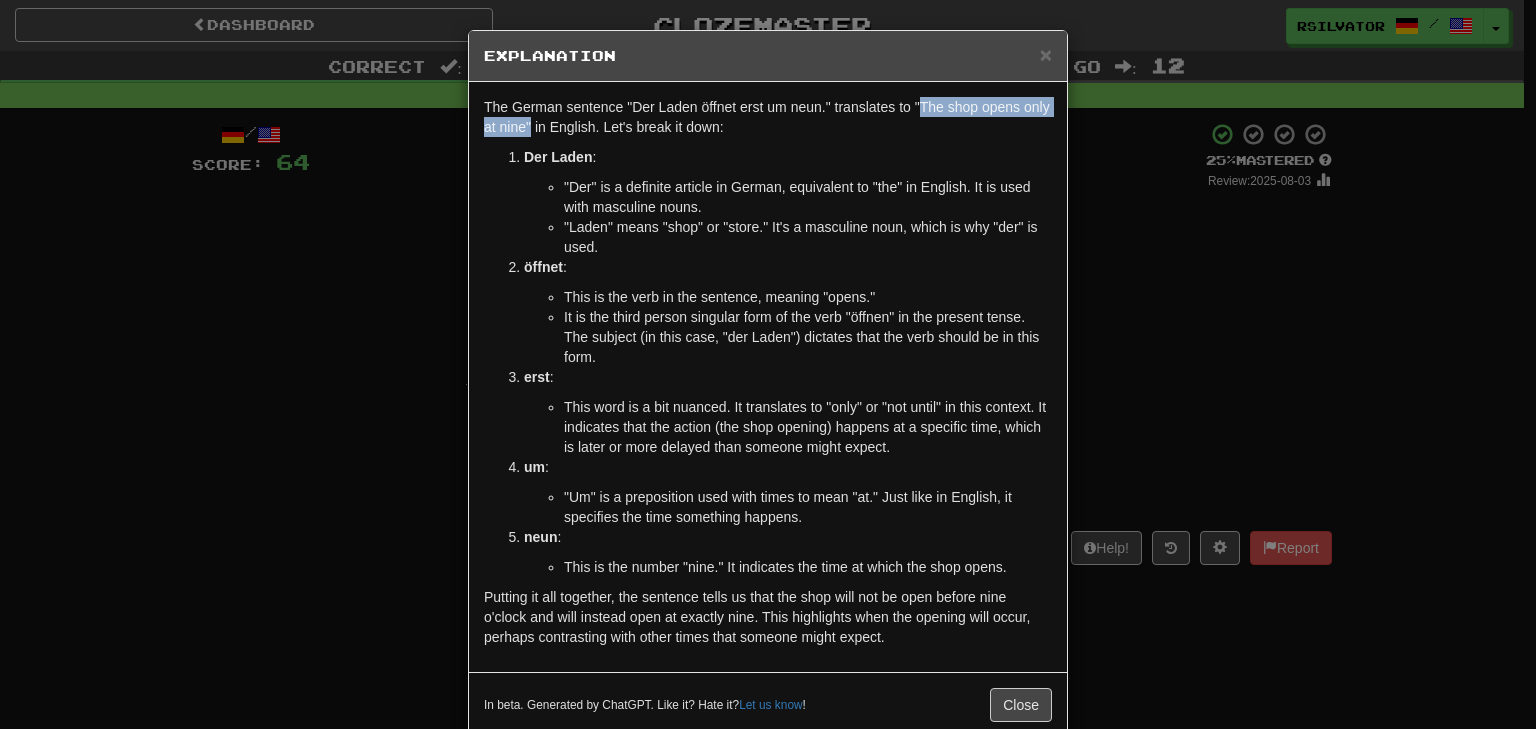 drag, startPoint x: 913, startPoint y: 101, endPoint x: 526, endPoint y: 120, distance: 387.46613 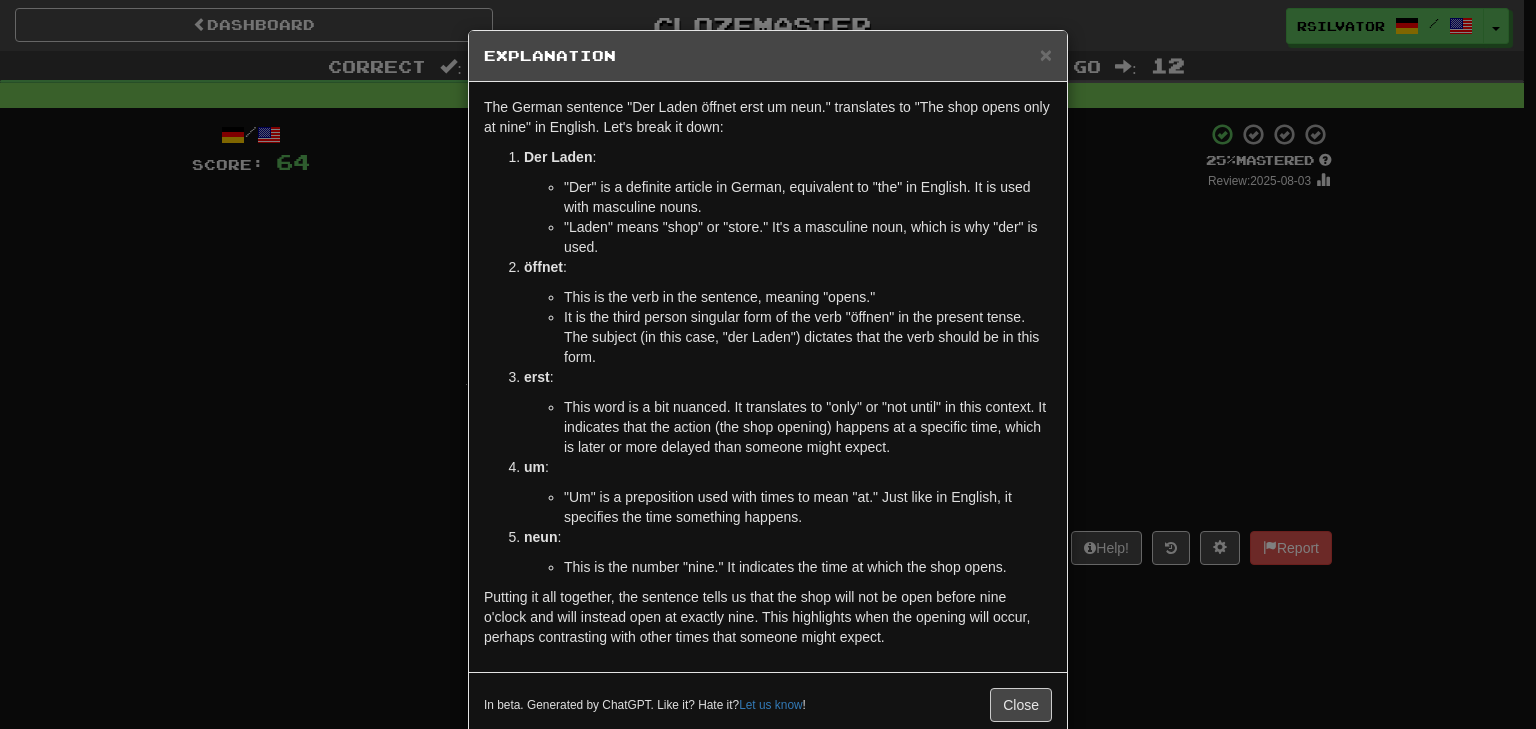 click on "× Explanation The German sentence "Der Laden öffnet erst um neun." translates to "The shop opens only at nine" in English. Let's break it down:
Der Laden :
"Der" is a definite article in German, equivalent to "the" in English. It is used with masculine nouns.
"Laden" means "shop" or "store." It's a masculine noun, which is why "der" is used.
öffnet :
This is the verb in the sentence, meaning "opens."
It is the third person singular form of the verb "öffnen" in the present tense. The subject (in this case, "der Laden") dictates that the verb should be in this form.
erst :
This word is a bit nuanced. It translates to "only" or "not until" in this context. It indicates that the action (the shop opening) happens at a specific time, which is later or more delayed than someone might expect.
um :
"Um" is a preposition used with times to mean "at." Just like in English, it specifies the time something happens.
neun :
Let us know ! Close" at bounding box center (768, 364) 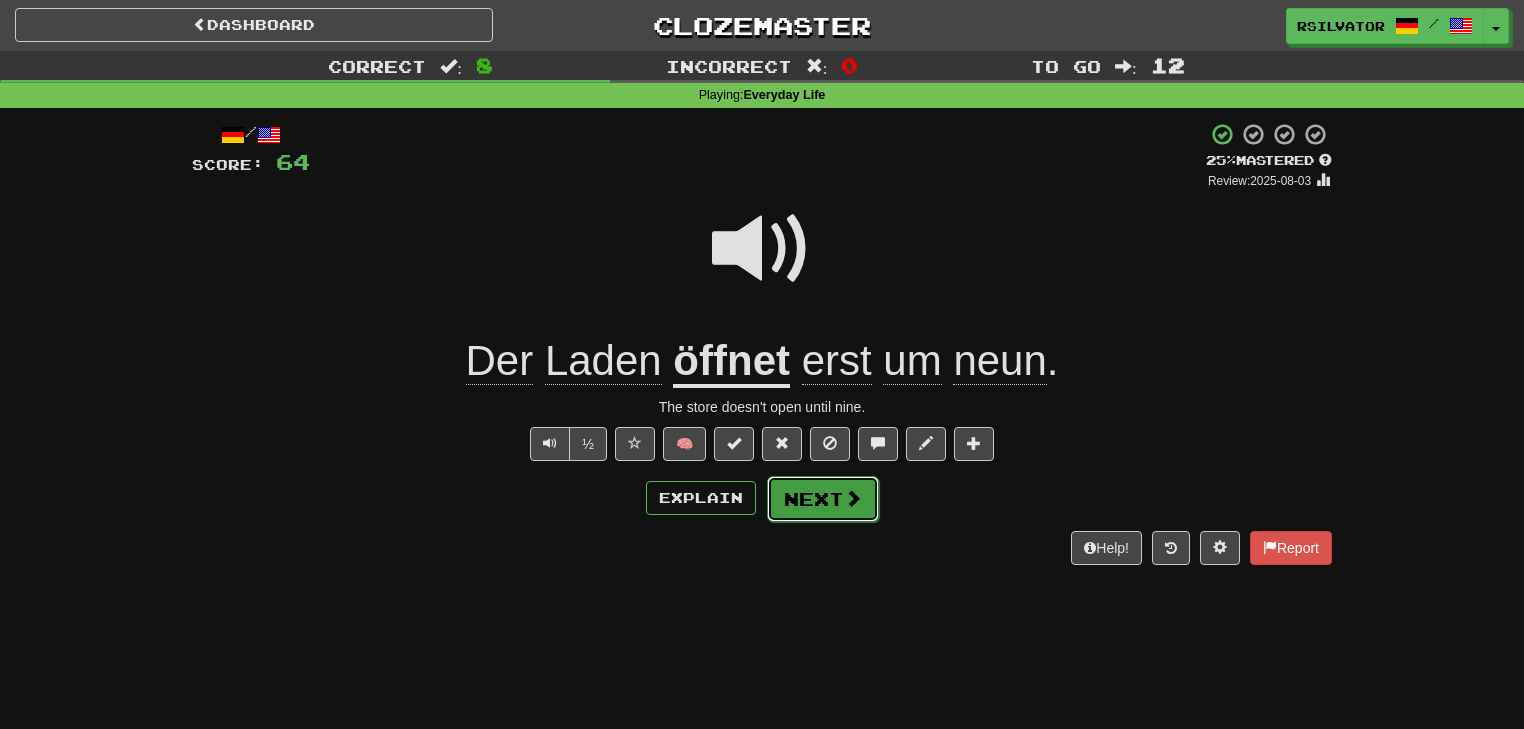 click on "Next" at bounding box center [823, 499] 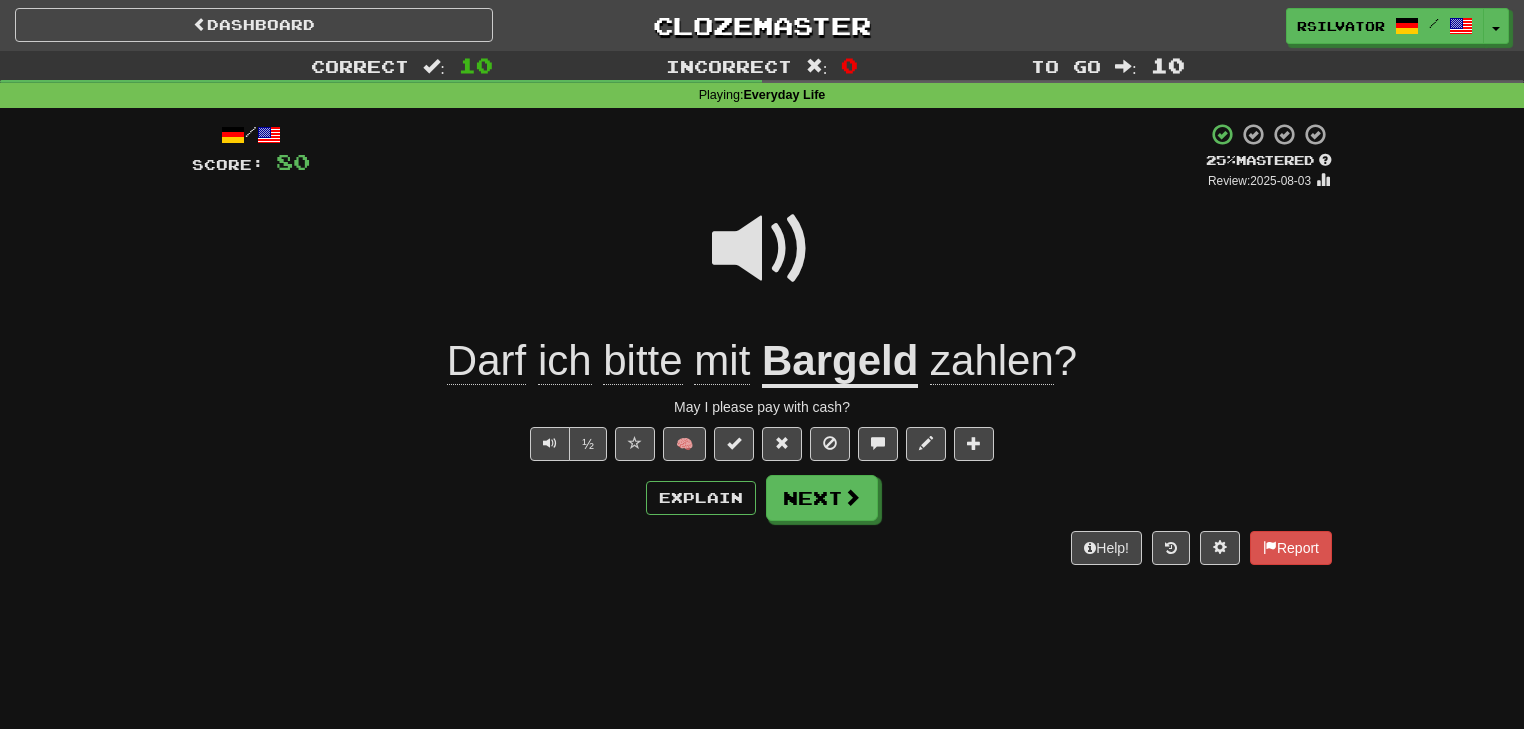 click on "Help!  Report" at bounding box center (762, 548) 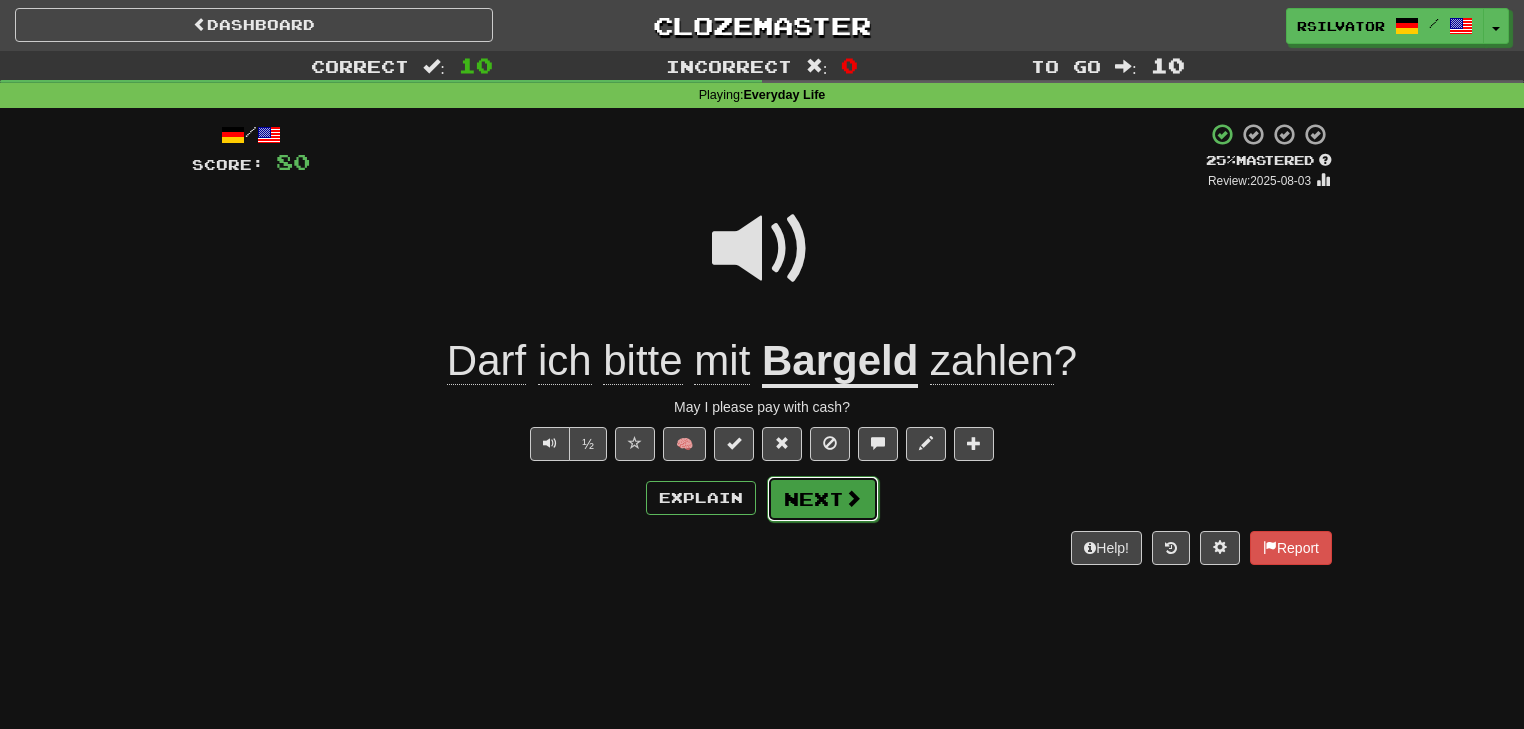 click on "Next" at bounding box center (823, 499) 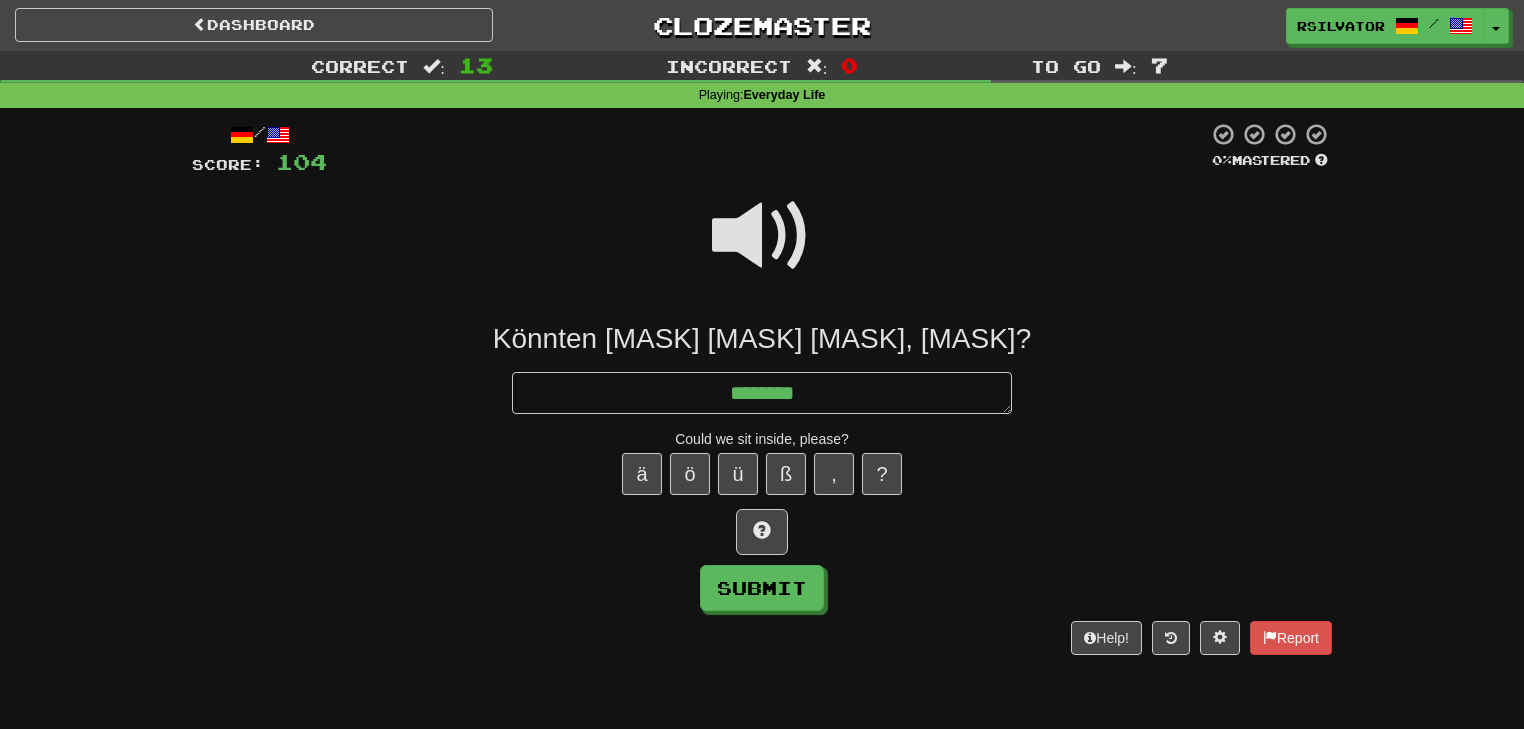 click at bounding box center [762, 236] 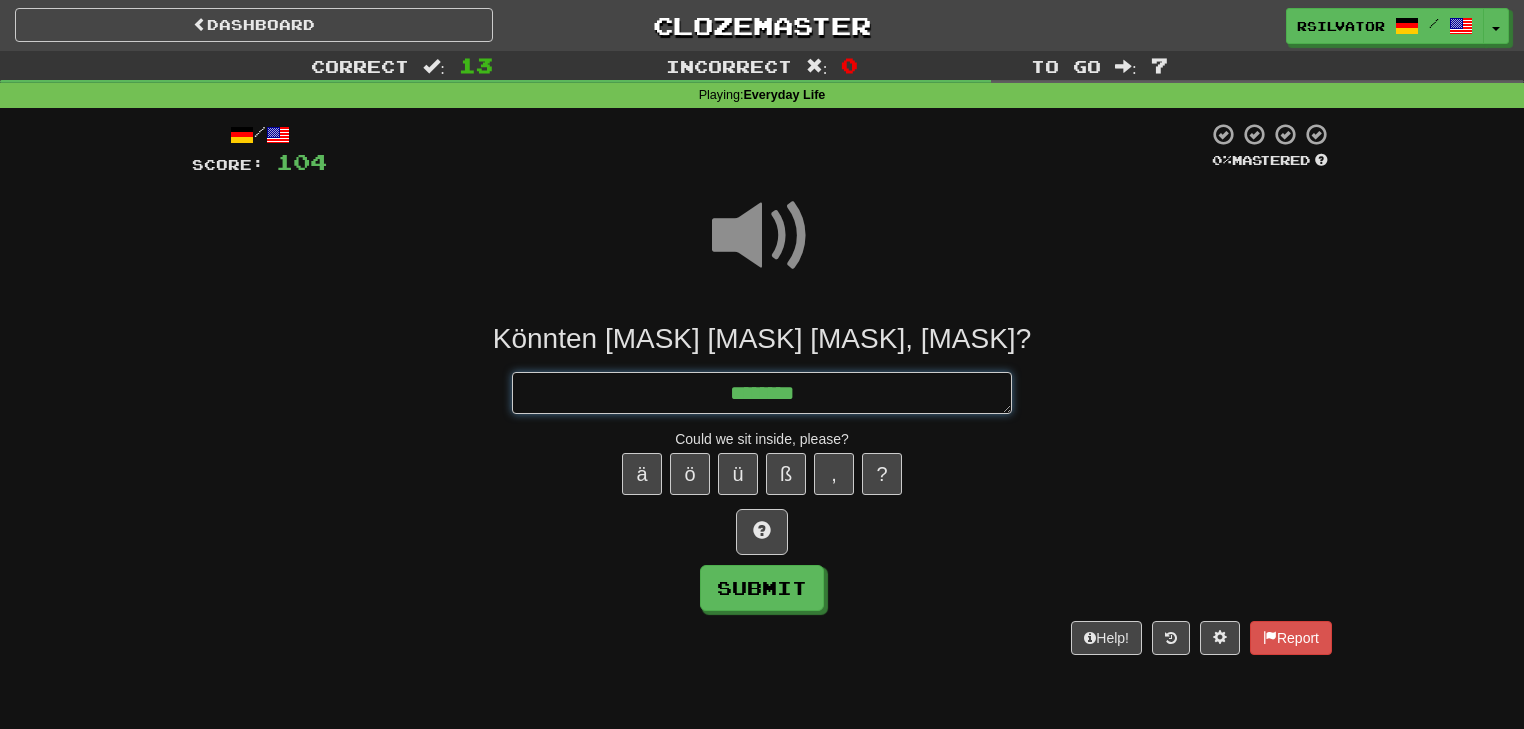 click on "*******" at bounding box center [762, 393] 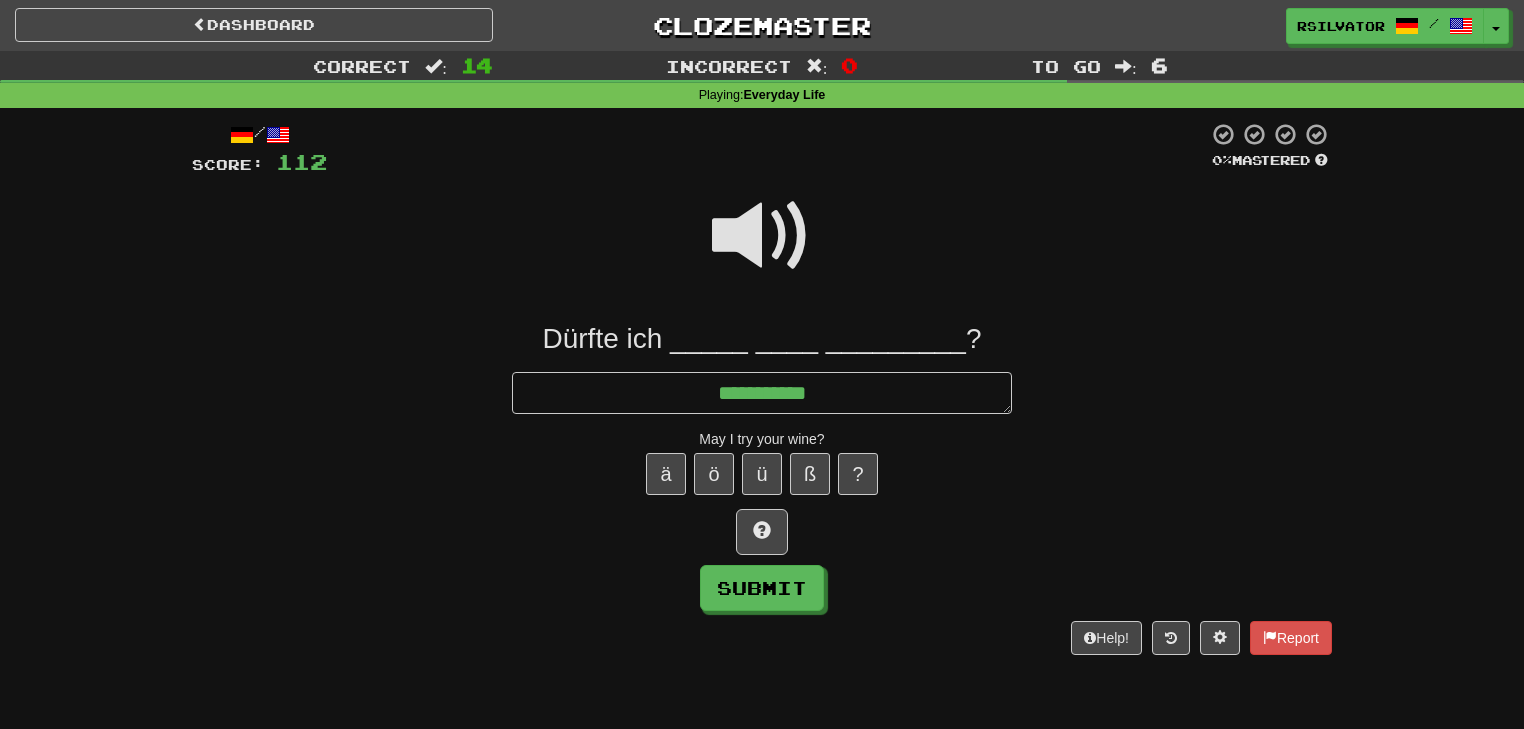 click at bounding box center (762, 236) 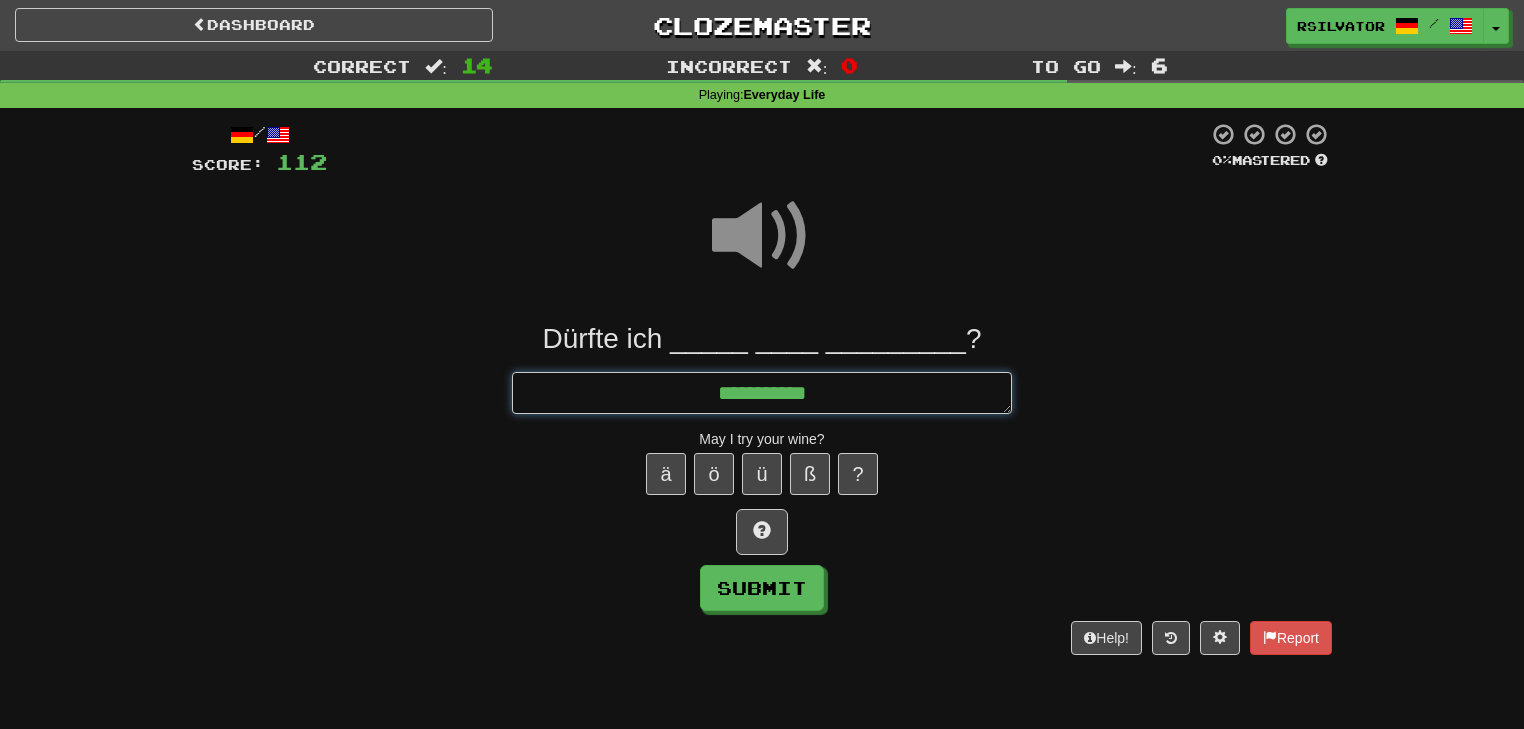 drag, startPoint x: 812, startPoint y: 385, endPoint x: 829, endPoint y: 388, distance: 17.262676 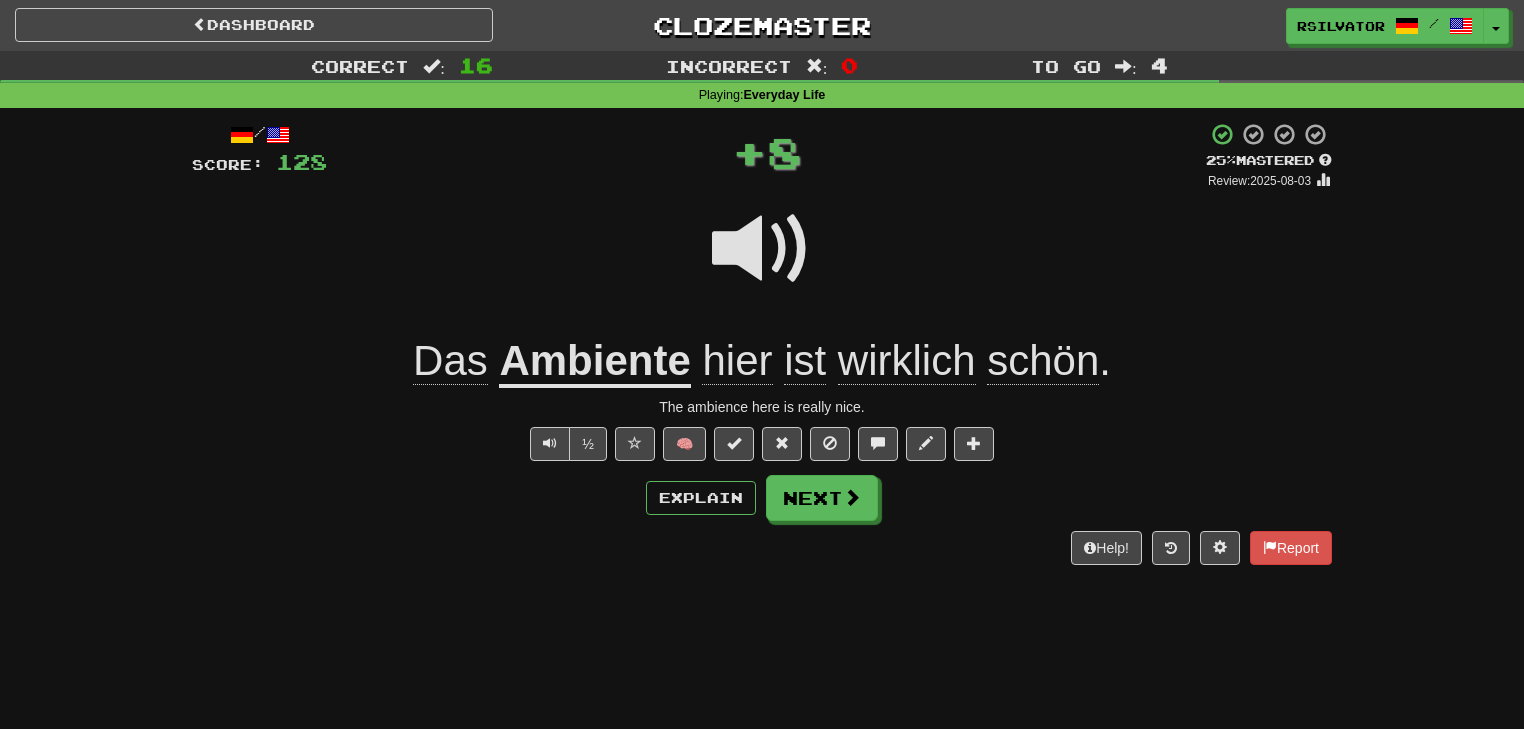 click on "Help!  Report" at bounding box center [762, 548] 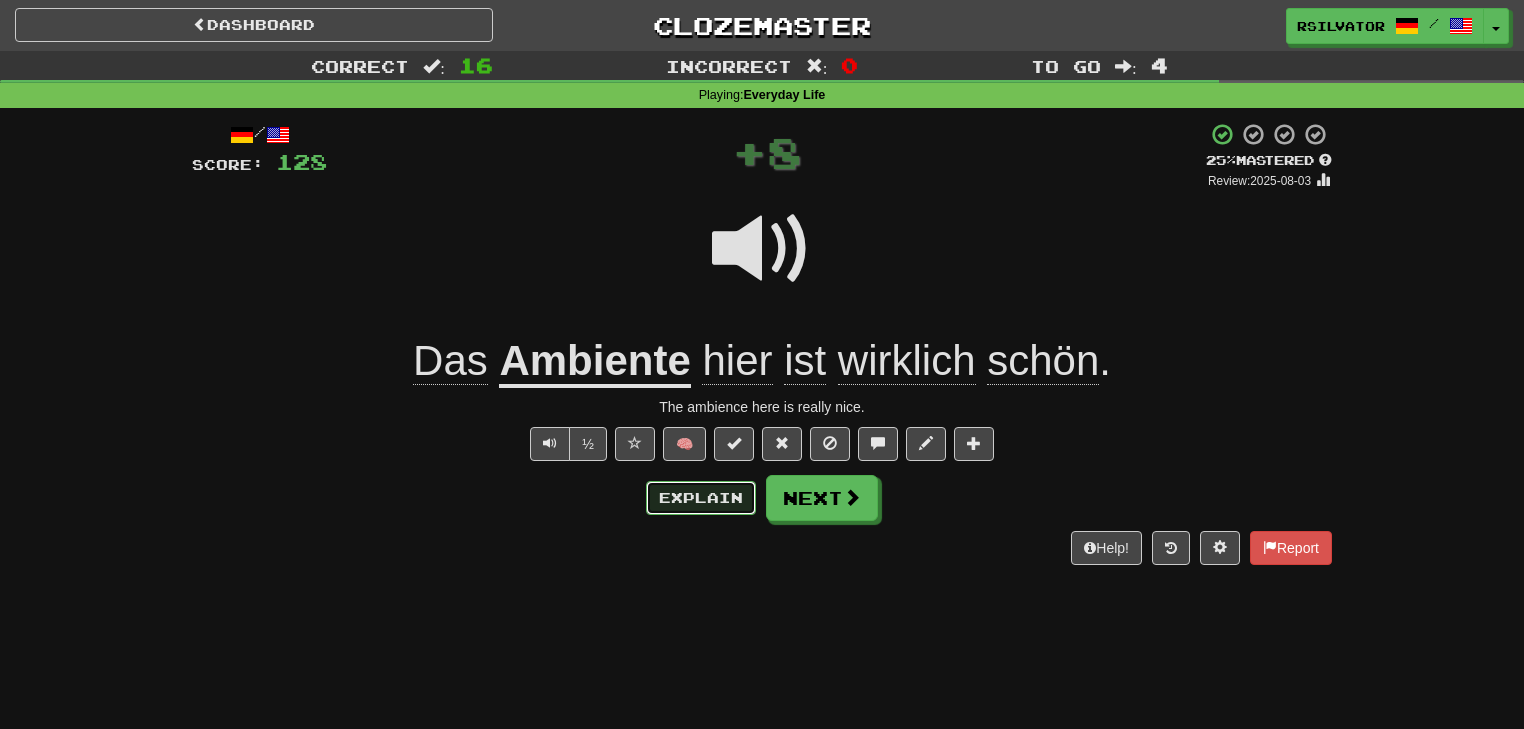 click on "Explain" at bounding box center (701, 498) 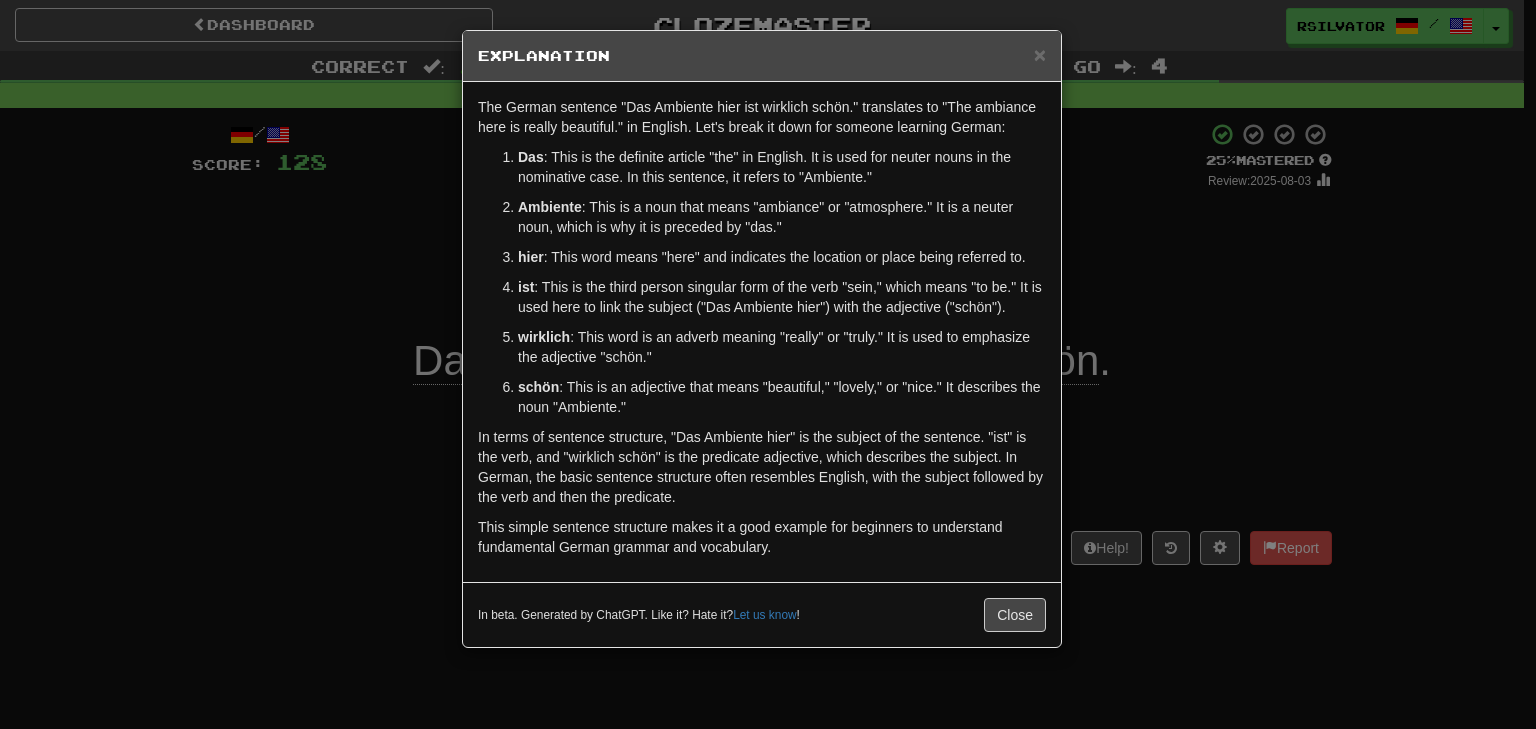 click on "× Explanation The German sentence "Das Ambiente hier ist wirklich schön." translates to "The ambiance here is really beautiful." in English. Let's break it down for someone learning German:
Das : This is the definite article "the" in English. It is used for neuter nouns in the nominative case. In this sentence, it refers to "Ambiente."
Ambiente : This is a noun that means "ambiance" or "atmosphere." It is a neuter noun, which is why it is preceded by "das."
hier : This word means "here" and indicates the location or place being referred to.
ist : This is the third person singular form of the verb "sein," which means "to be." It is used here to link the subject ("Das Ambiente hier") with the adjective ("schön").
wirklich : This word is an adverb meaning "really" or "truly." It is used to emphasize the adjective "schön."
schön : This is an adjective that means "beautiful," "lovely," or "nice." It describes the noun "Ambiente."
Let us know ! Close" at bounding box center (768, 364) 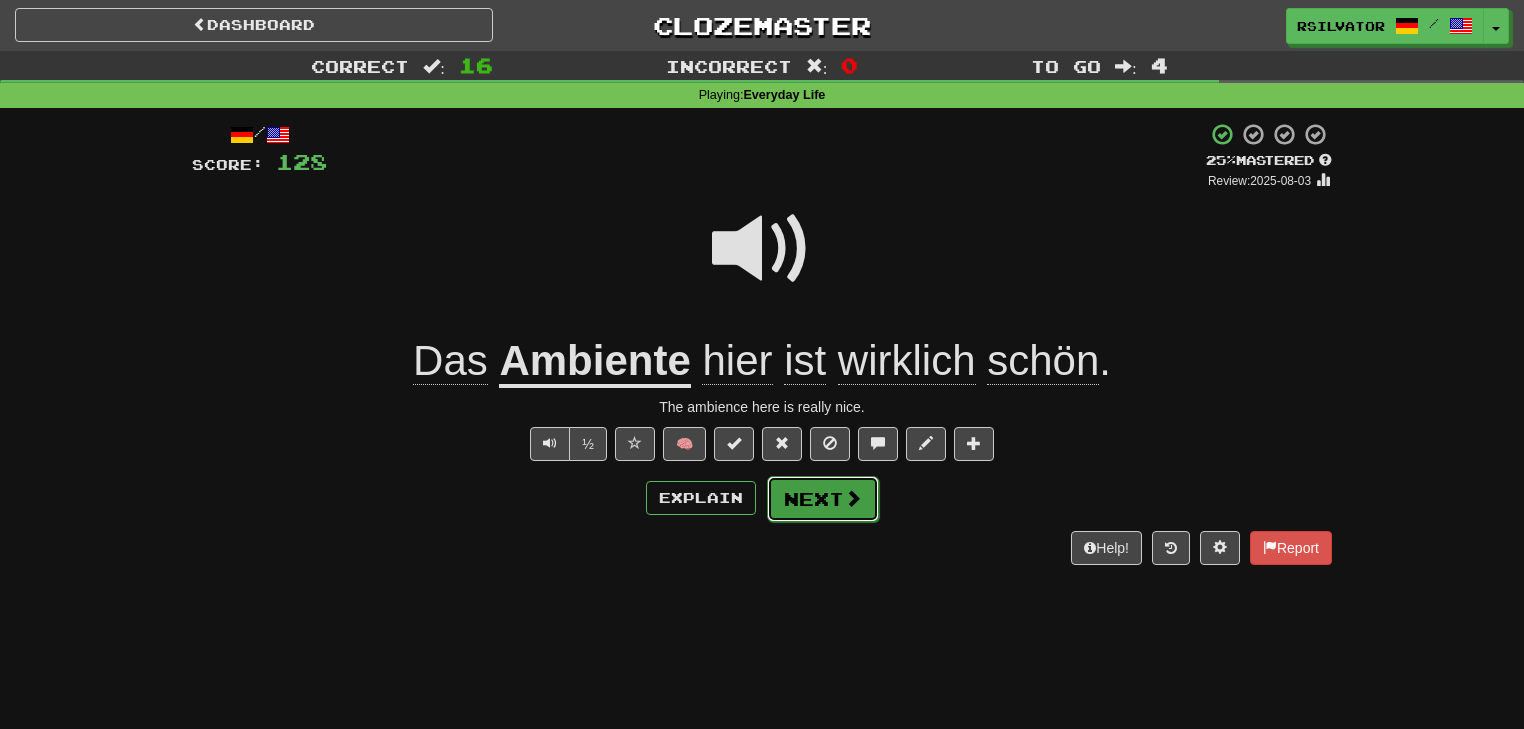 click at bounding box center (853, 498) 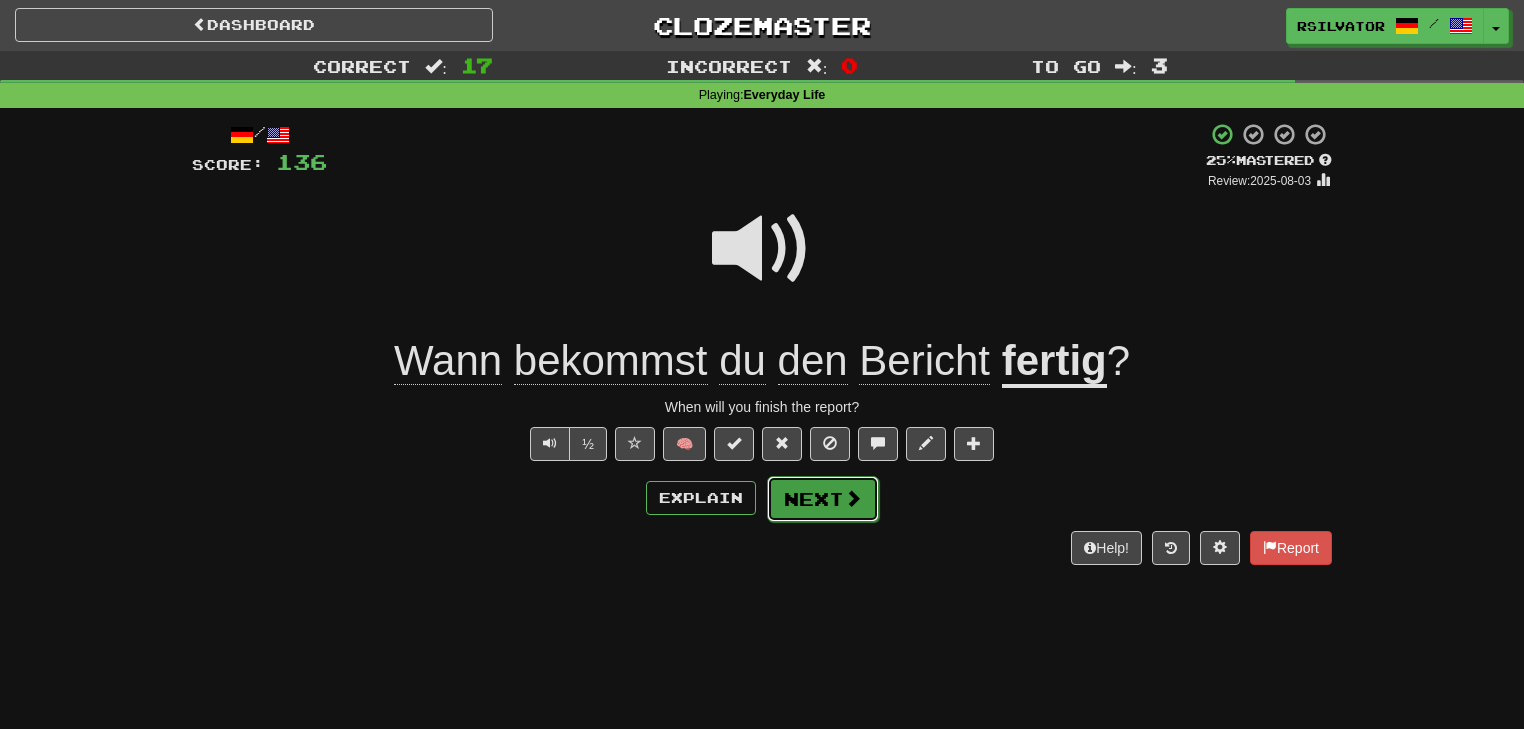 click on "Next" at bounding box center [823, 499] 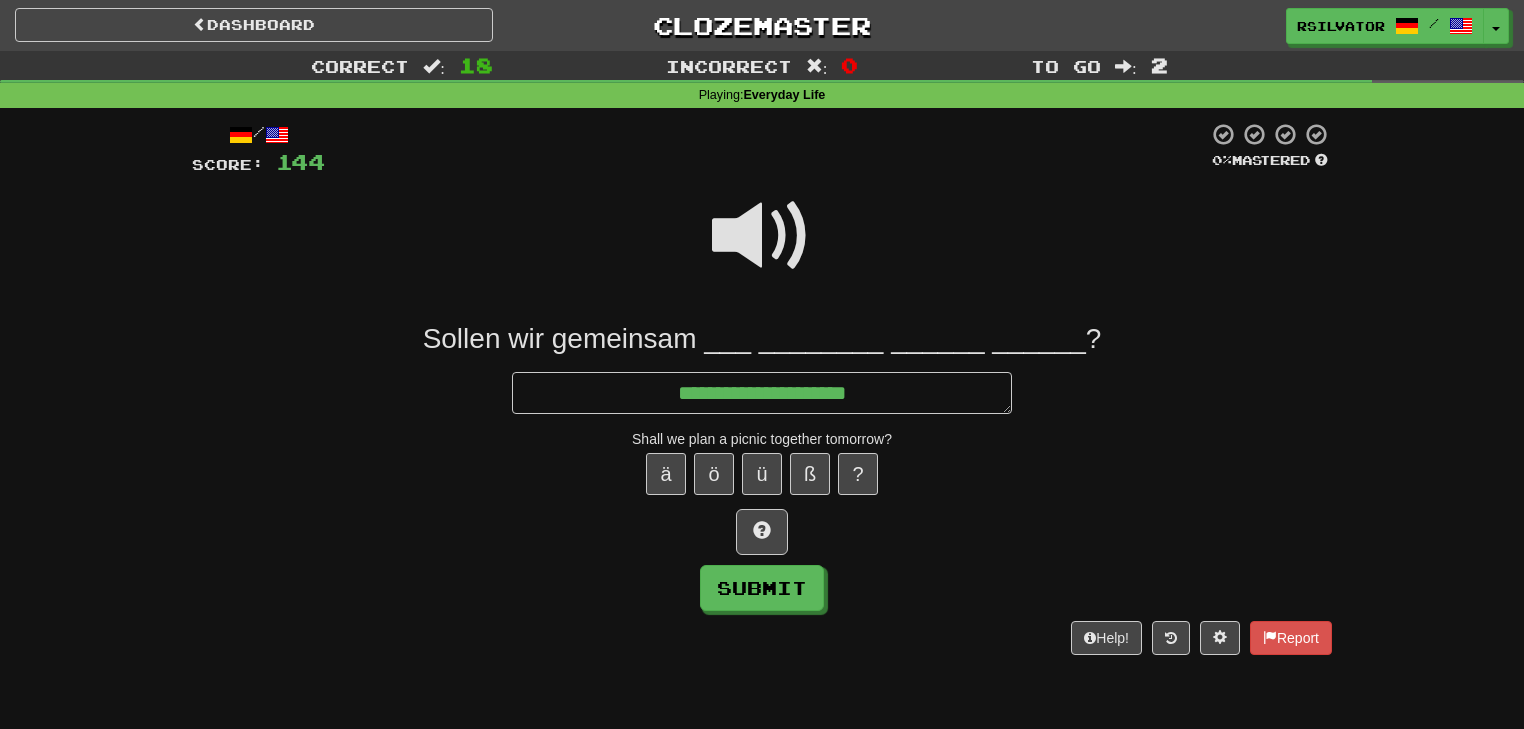 click at bounding box center [762, 236] 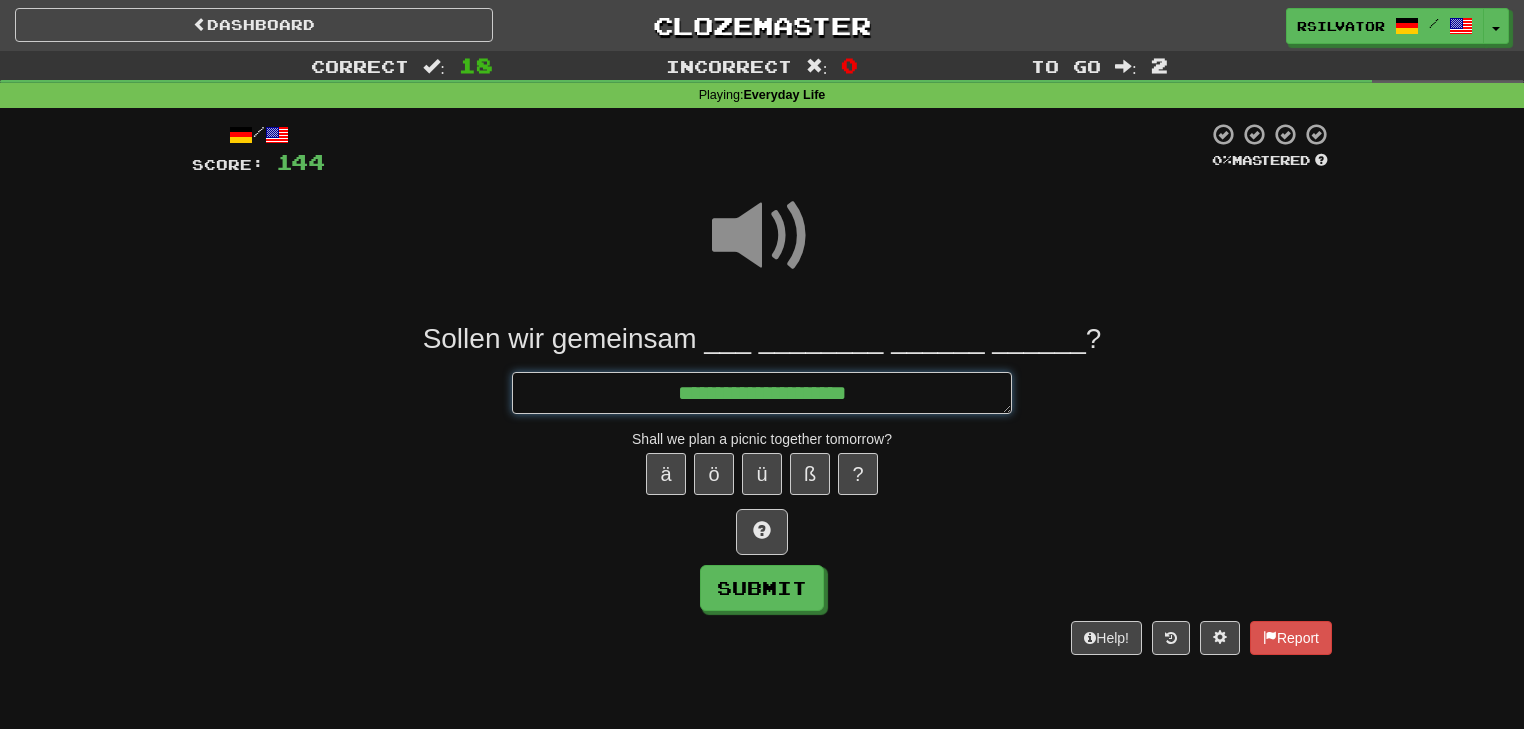 click on "**********" at bounding box center [762, 393] 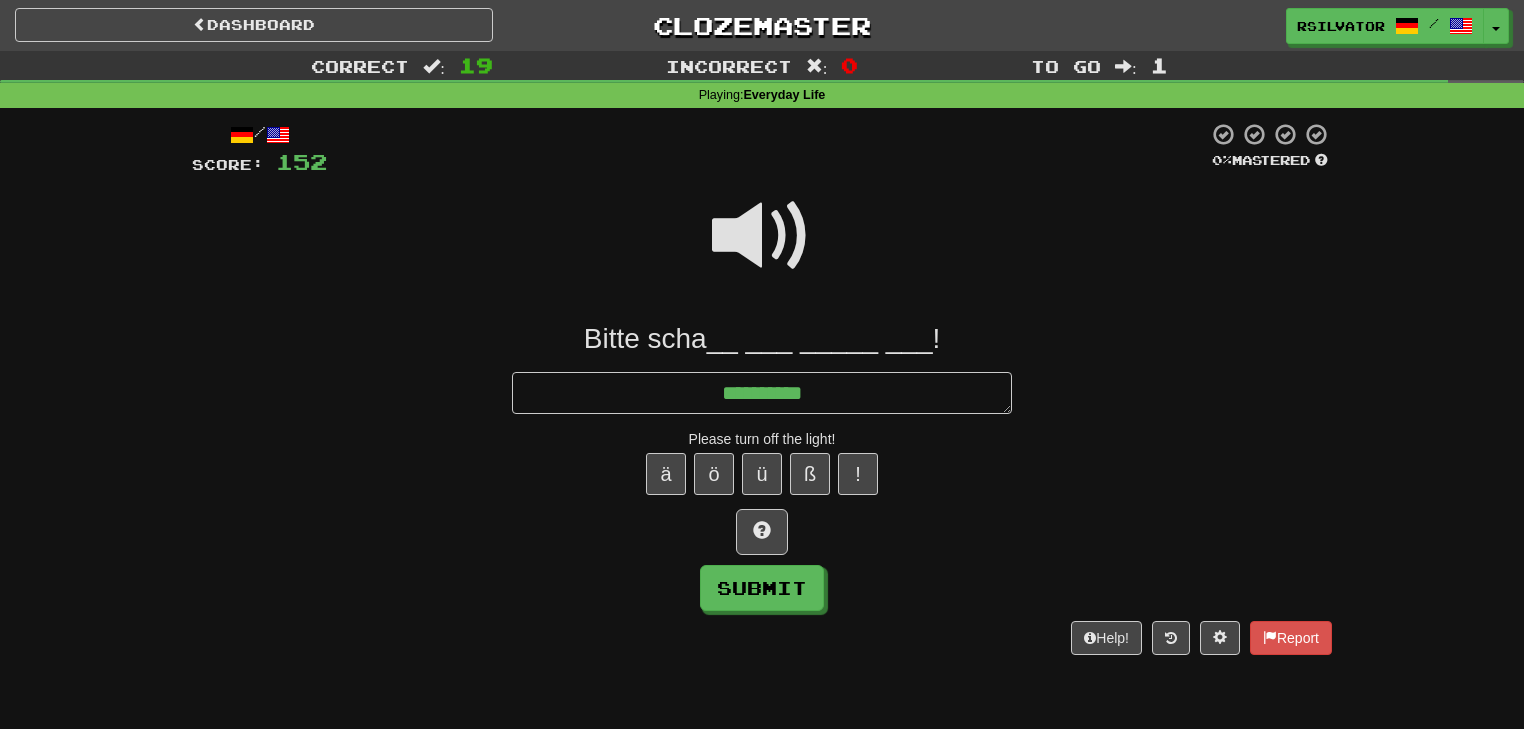 click at bounding box center [762, 236] 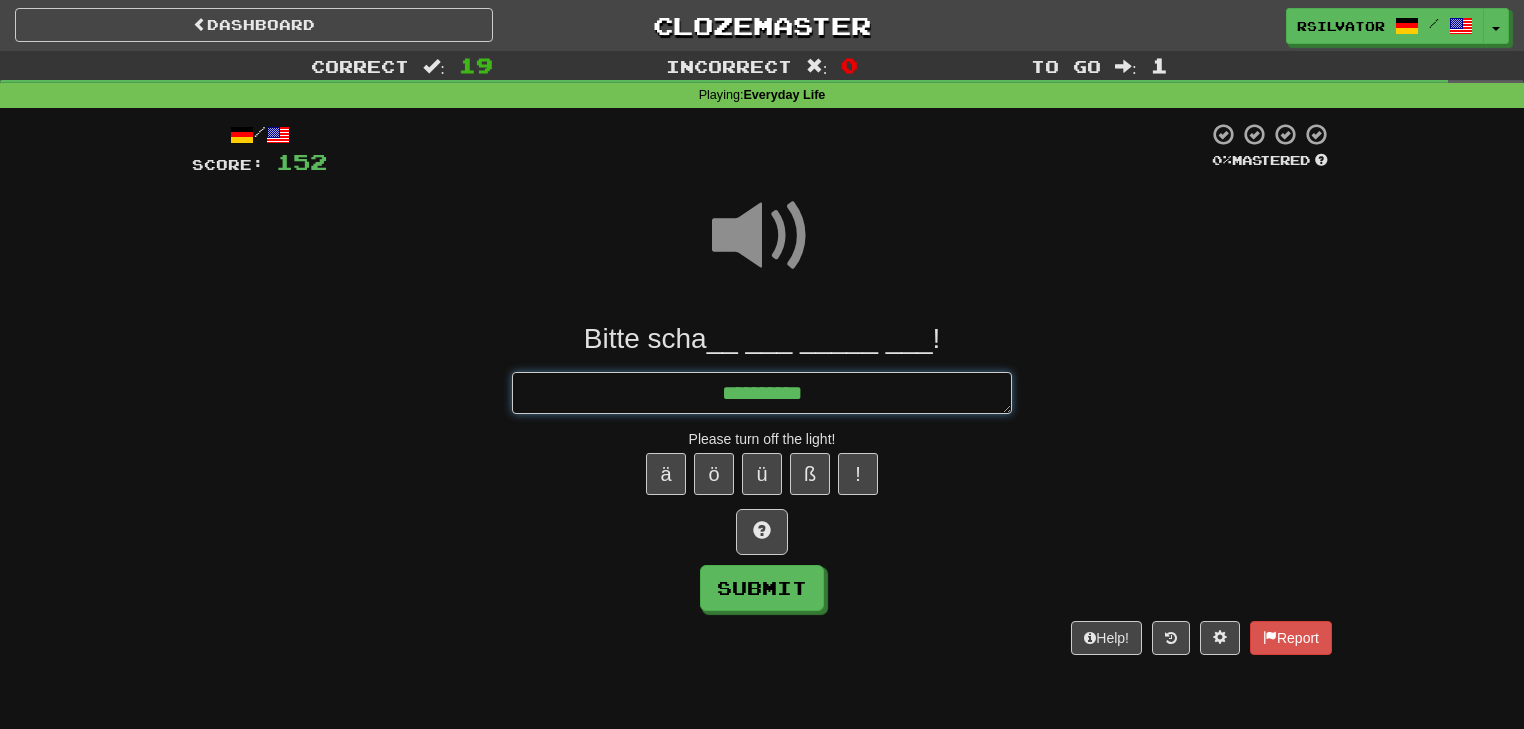 click on "**********" at bounding box center (762, 393) 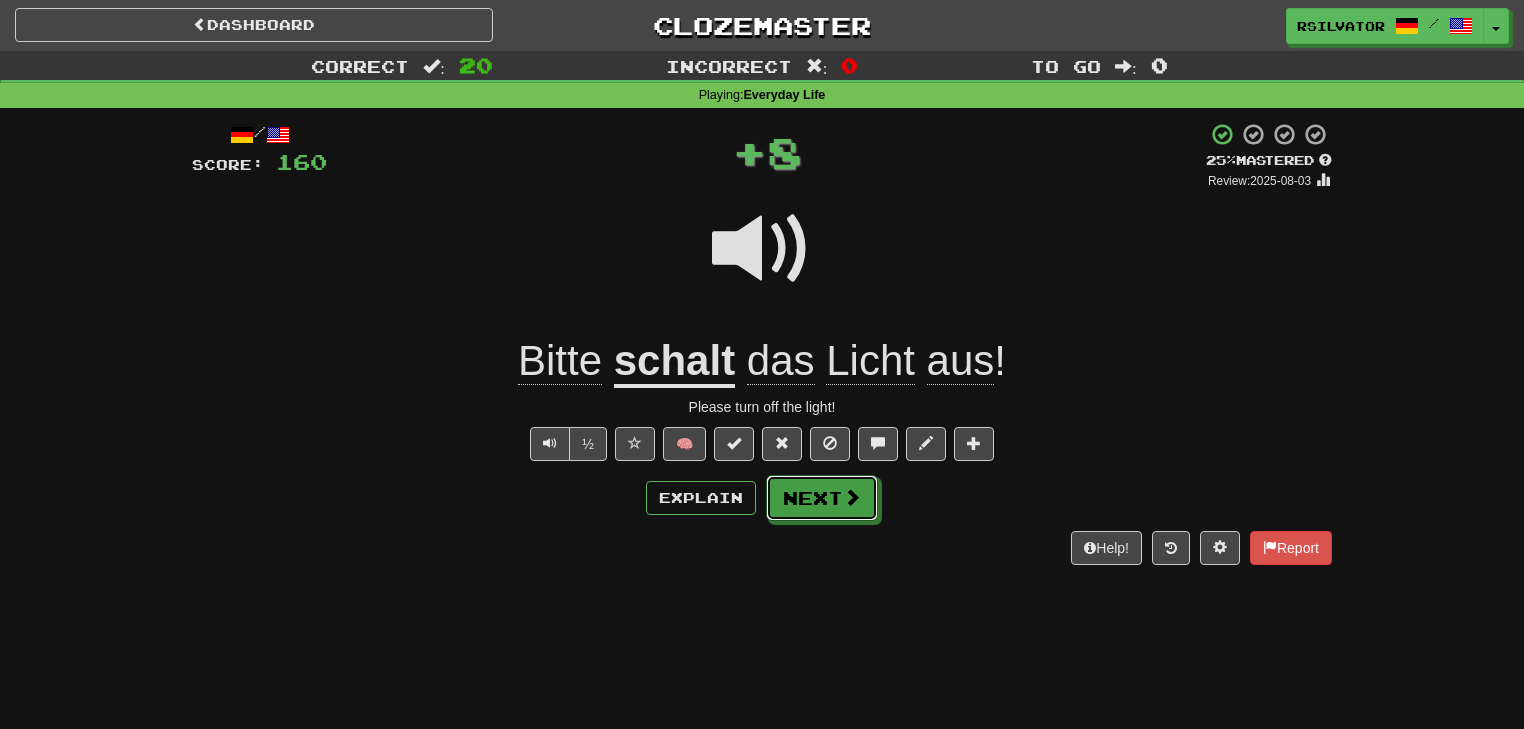 click on "Next" at bounding box center [822, 498] 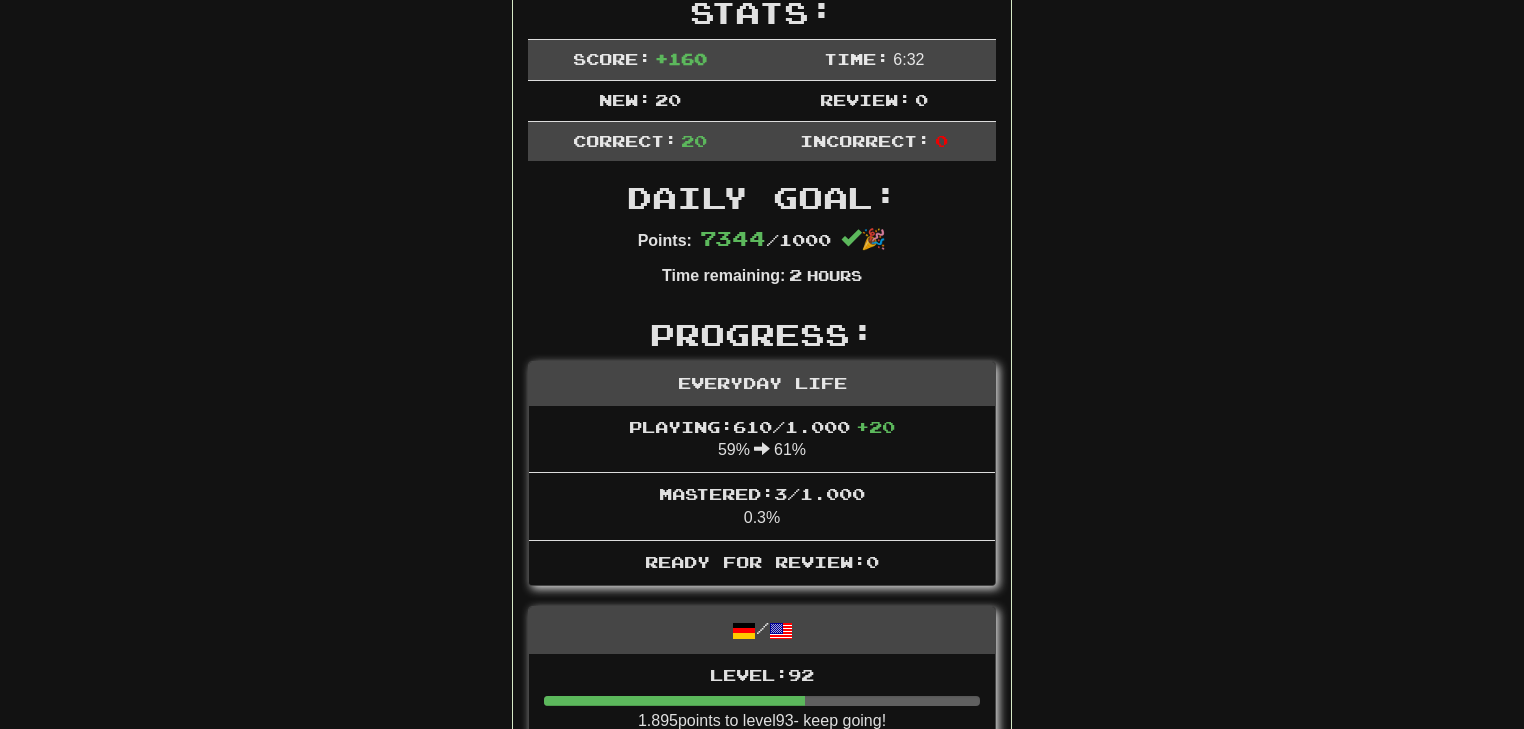 scroll, scrollTop: 0, scrollLeft: 0, axis: both 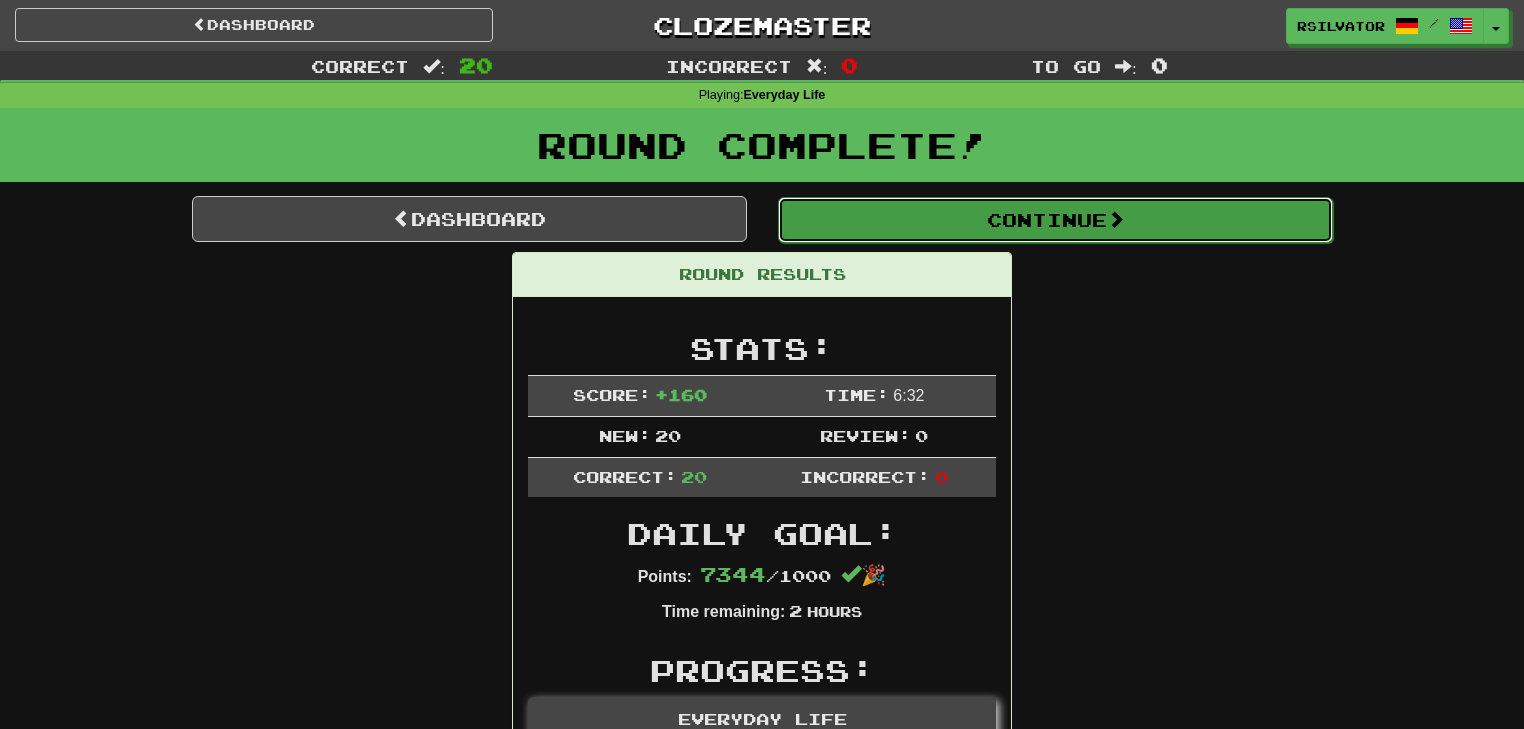 click on "Continue" at bounding box center (1055, 220) 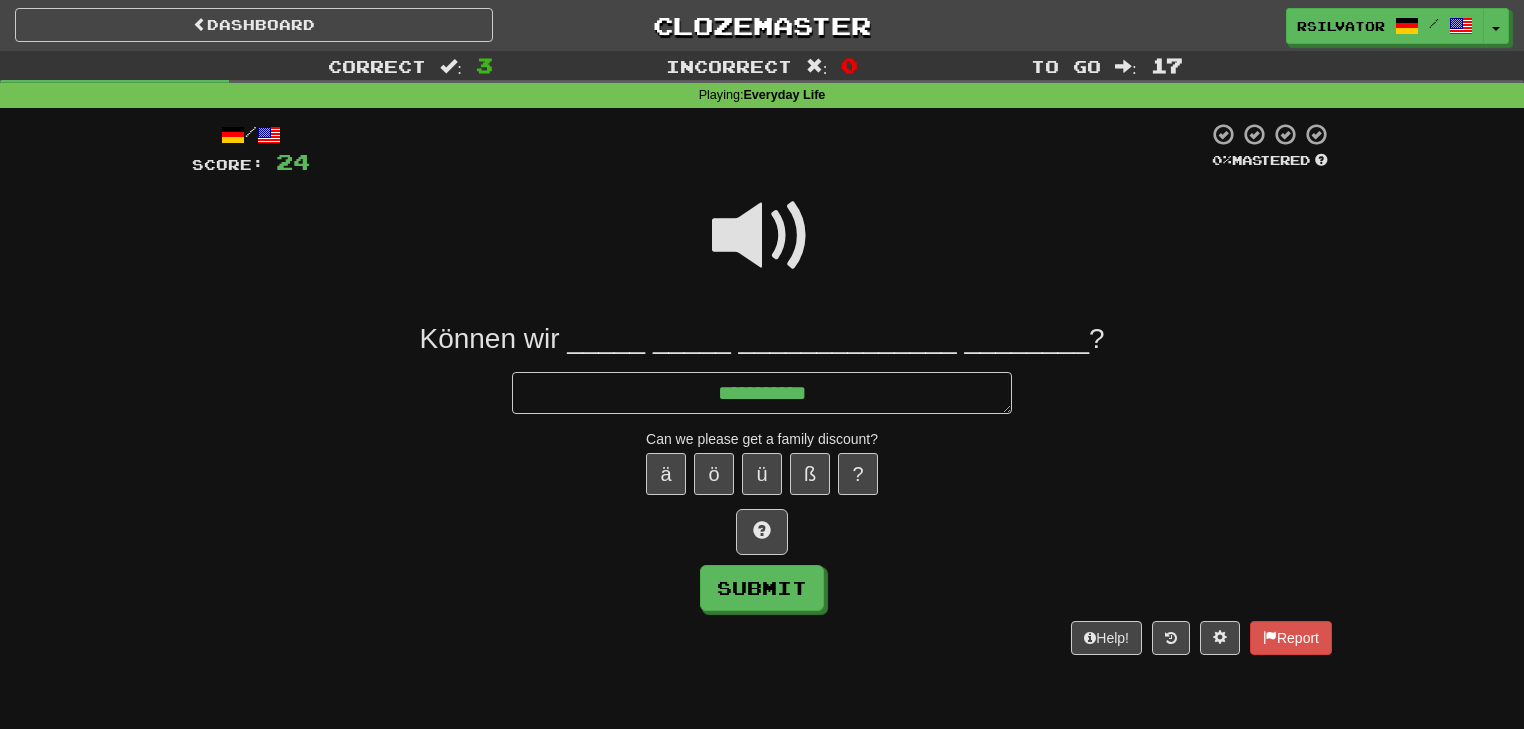 click at bounding box center (762, 236) 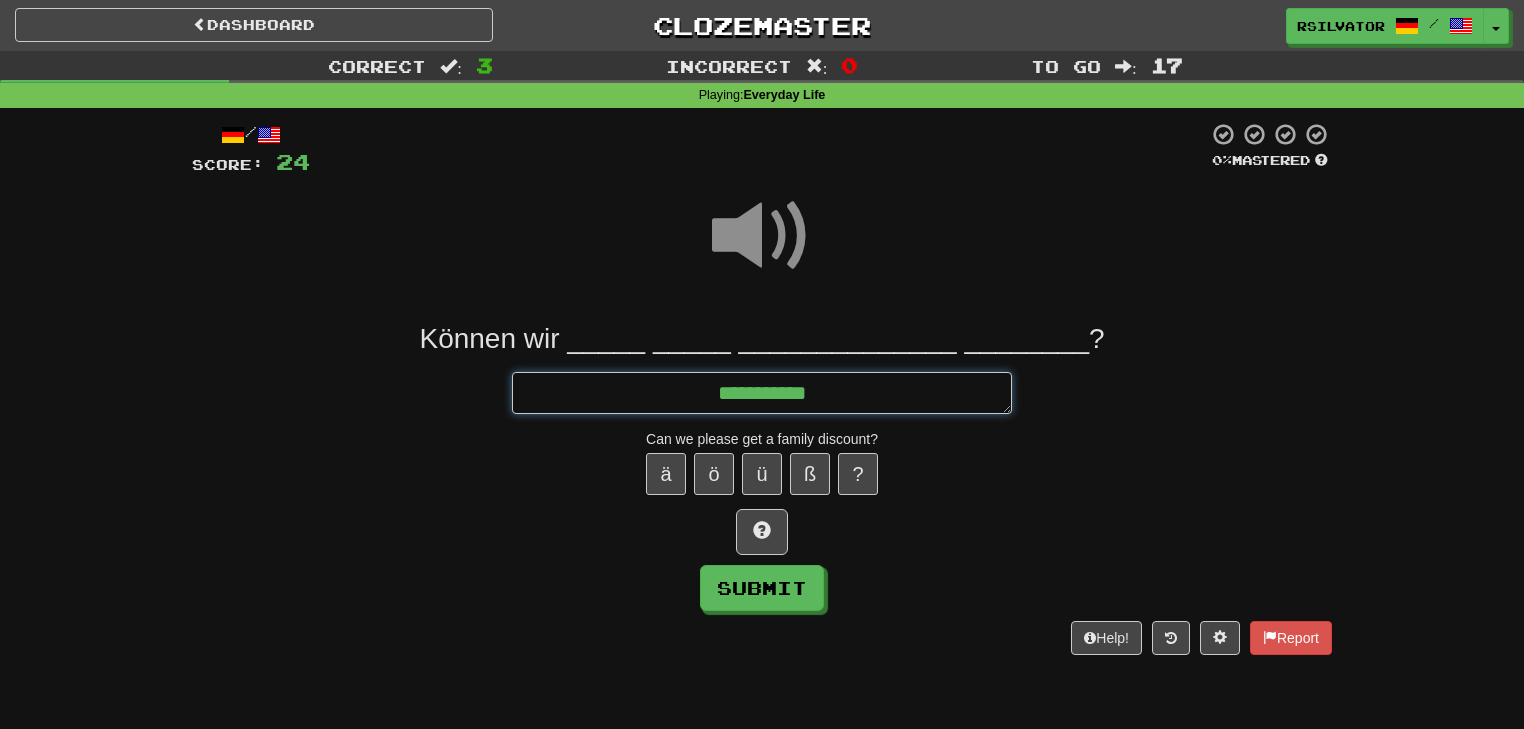 click on "**********" at bounding box center [762, 393] 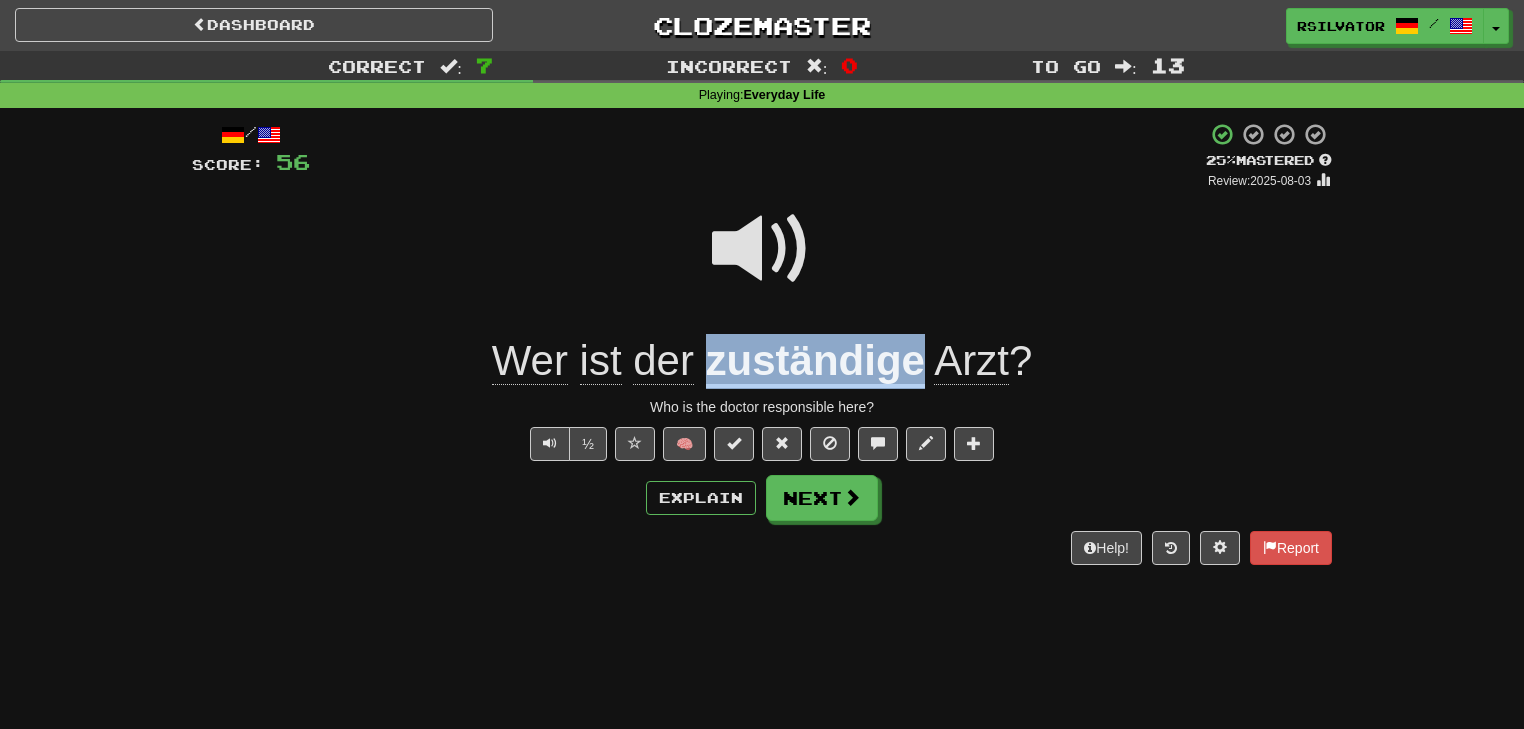 drag, startPoint x: 704, startPoint y: 364, endPoint x: 921, endPoint y: 365, distance: 217.0023 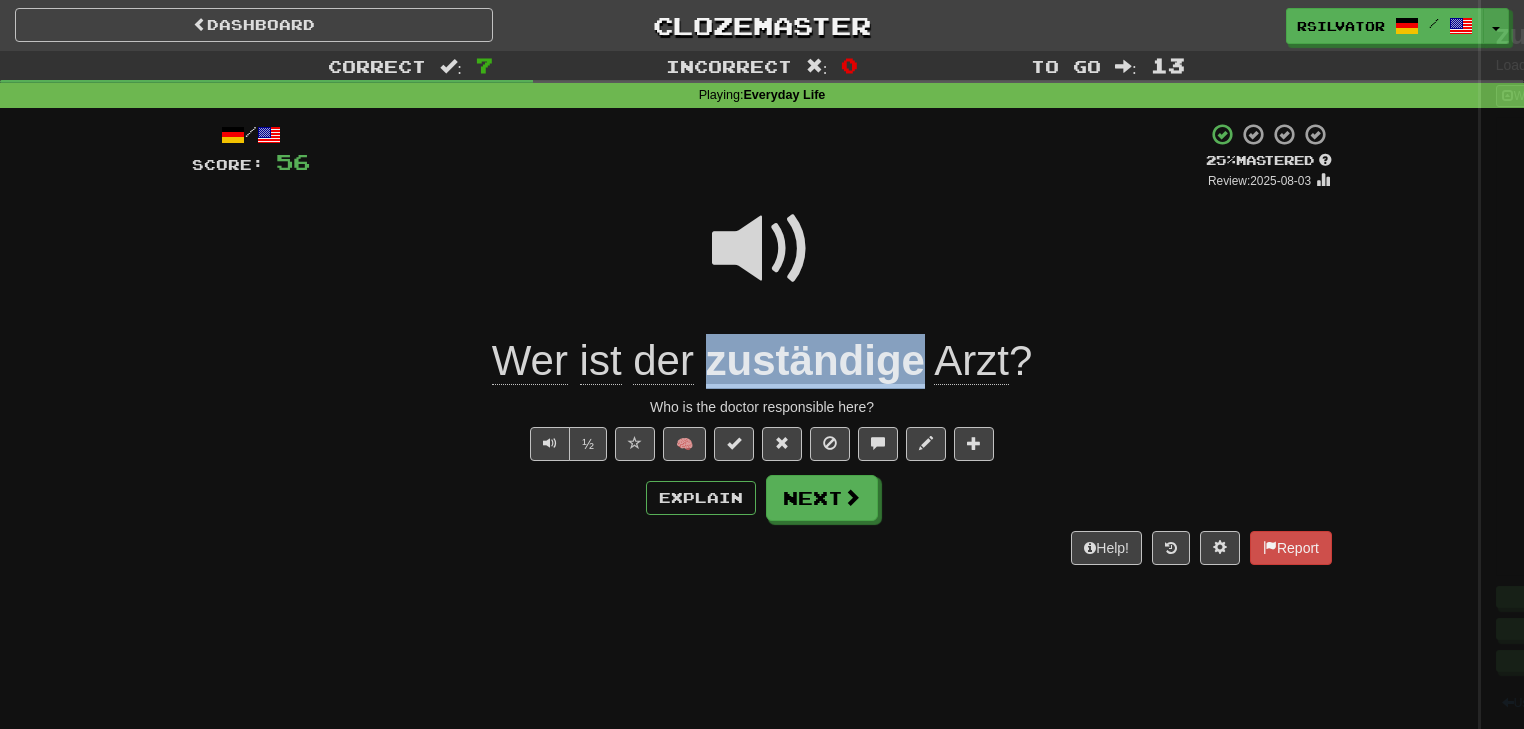 copy on "zuständige" 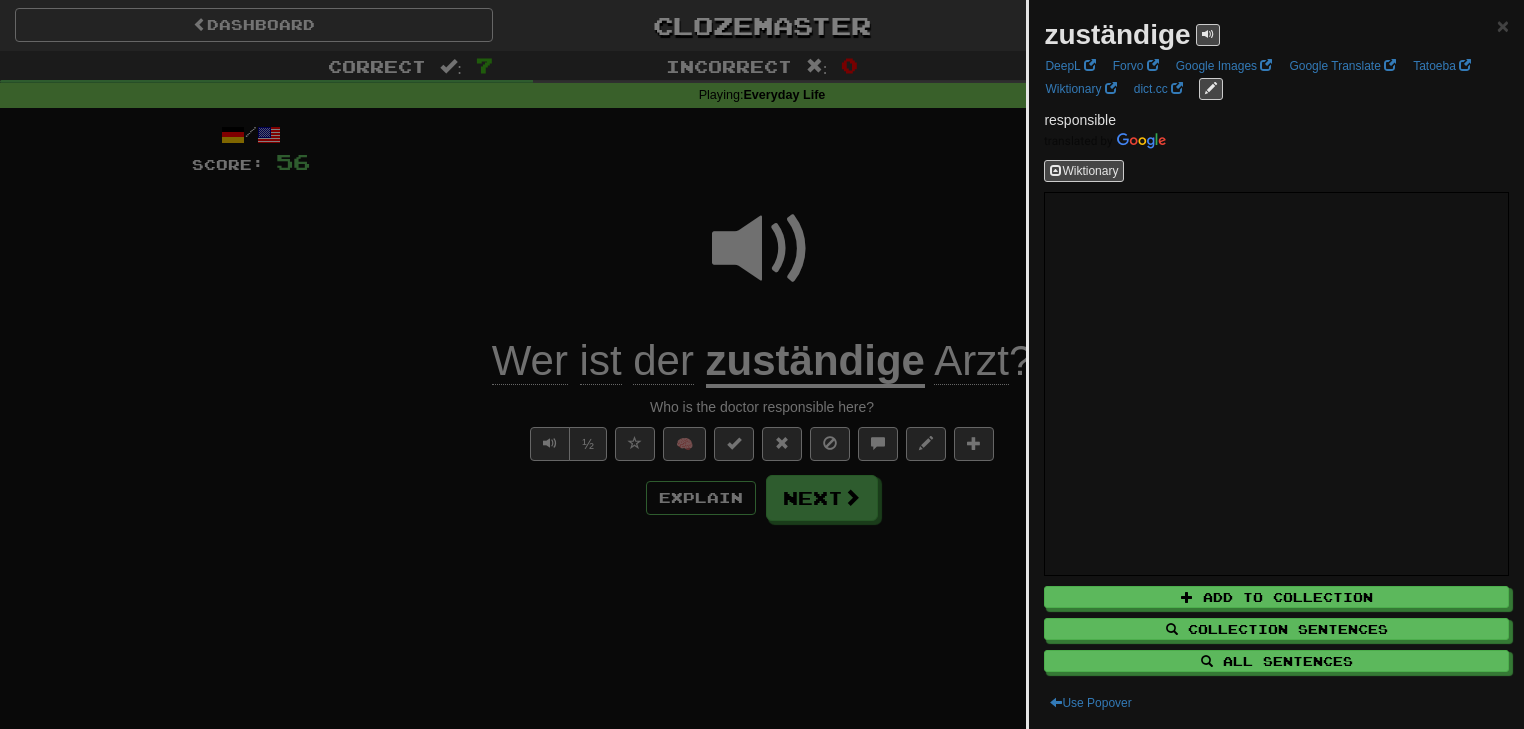 click at bounding box center [762, 364] 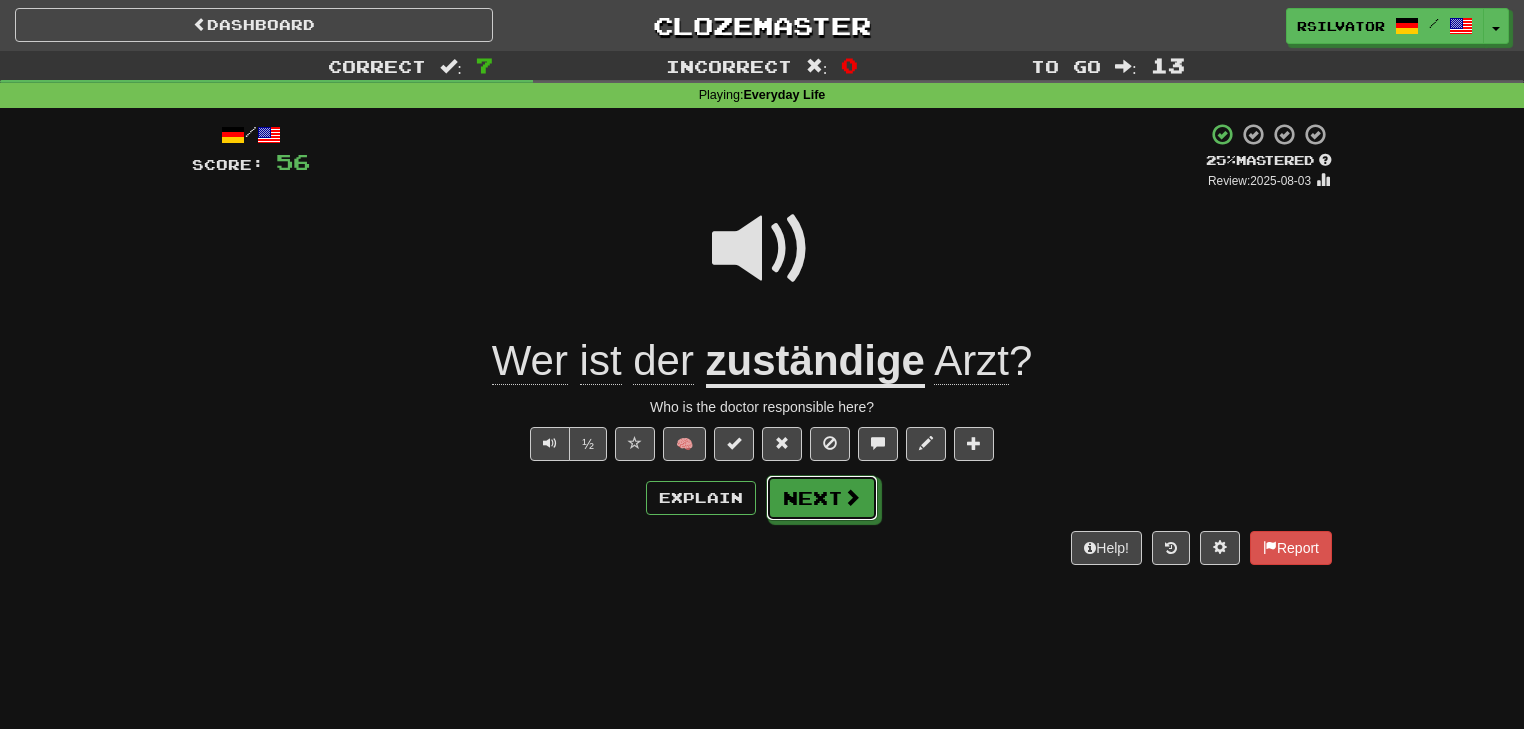 click on "Next" at bounding box center (822, 498) 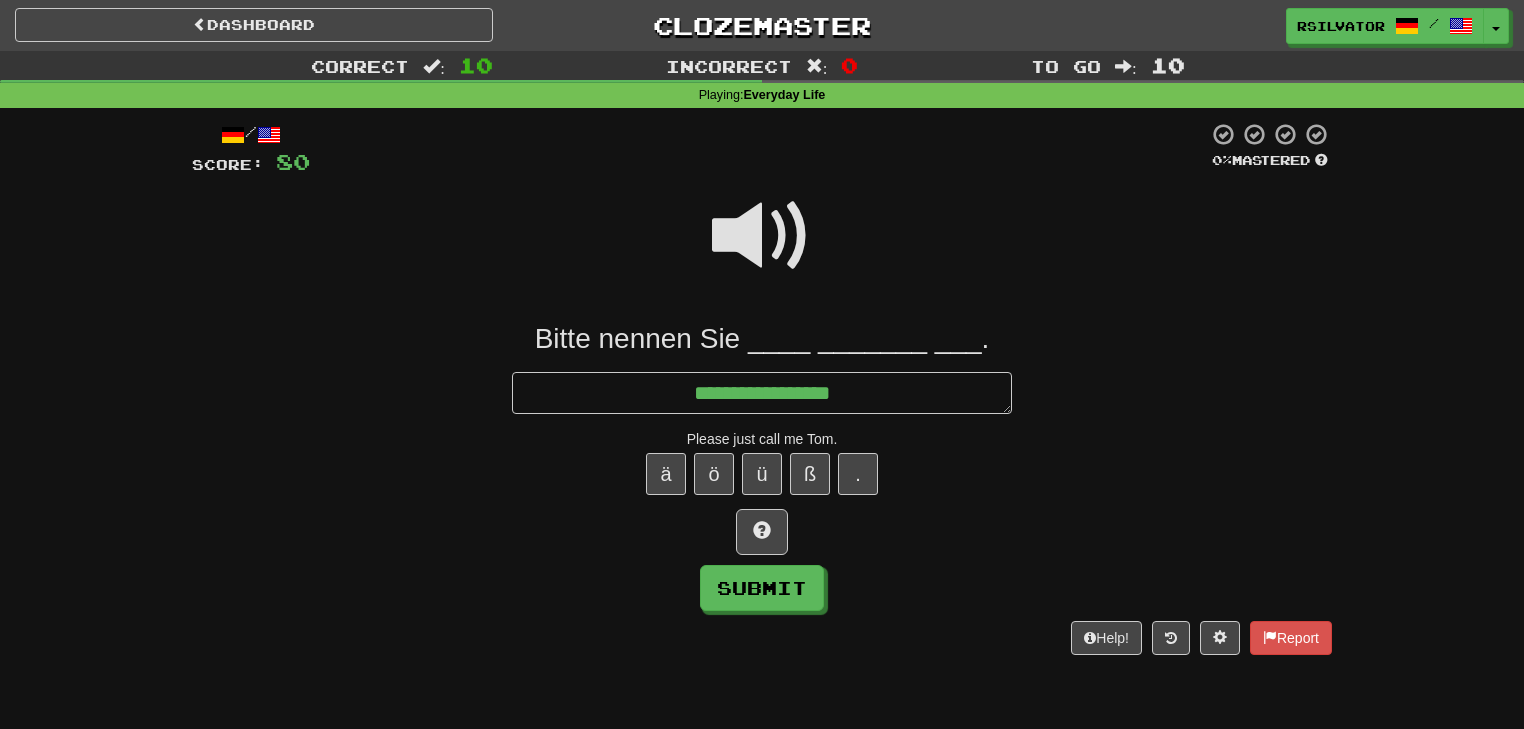 click at bounding box center (762, 236) 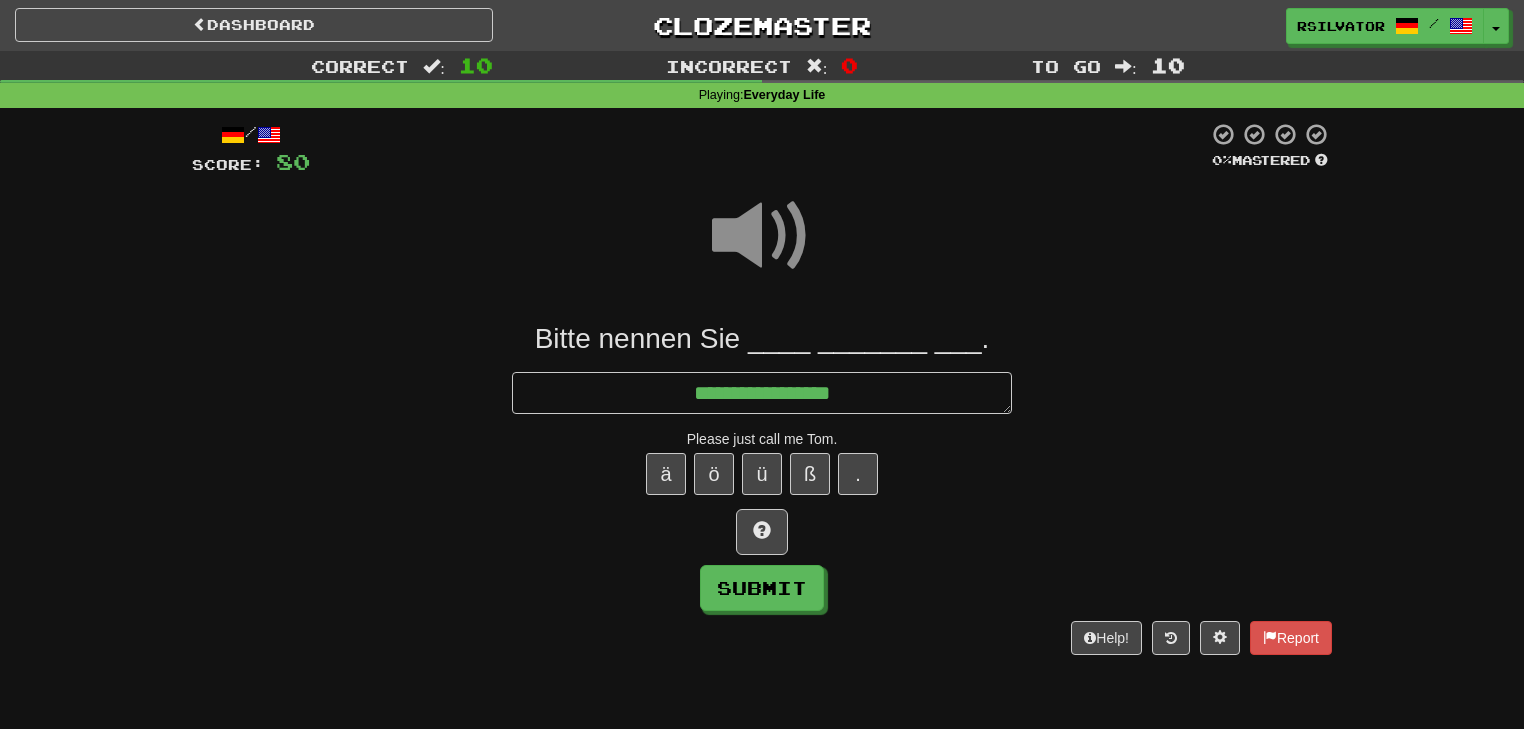 click on "ä ö ü ß ." at bounding box center [762, 474] 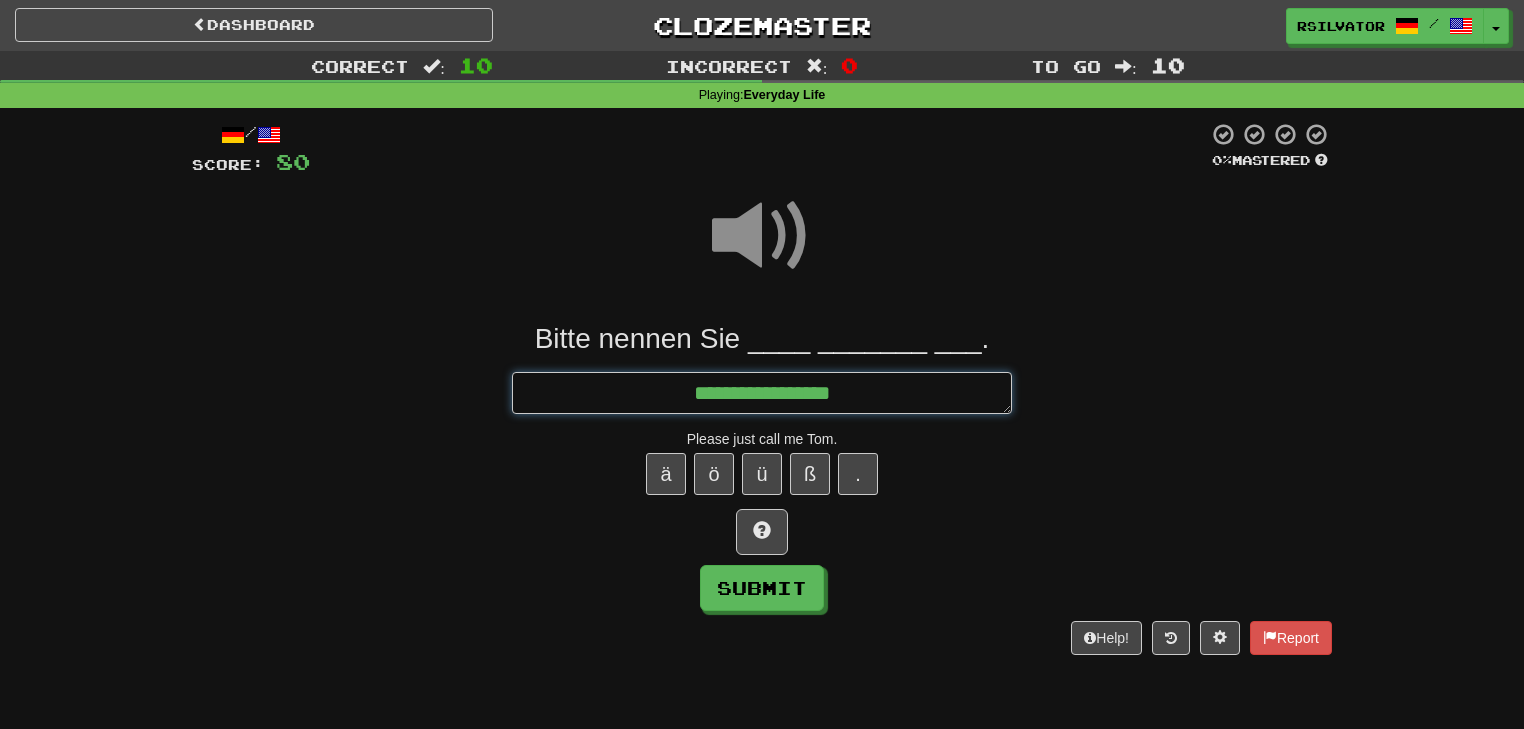 click on "**********" at bounding box center [762, 393] 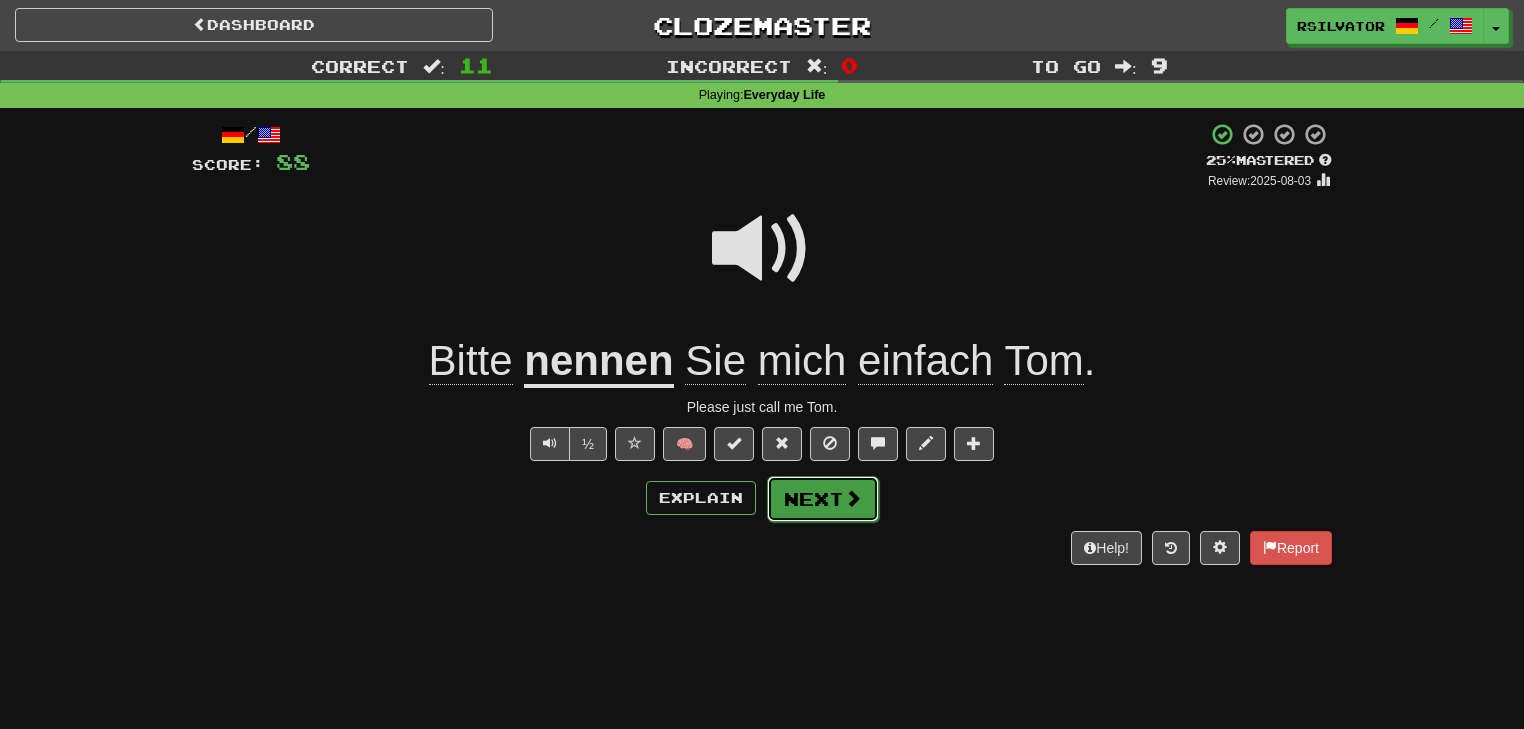 click on "Next" at bounding box center [823, 499] 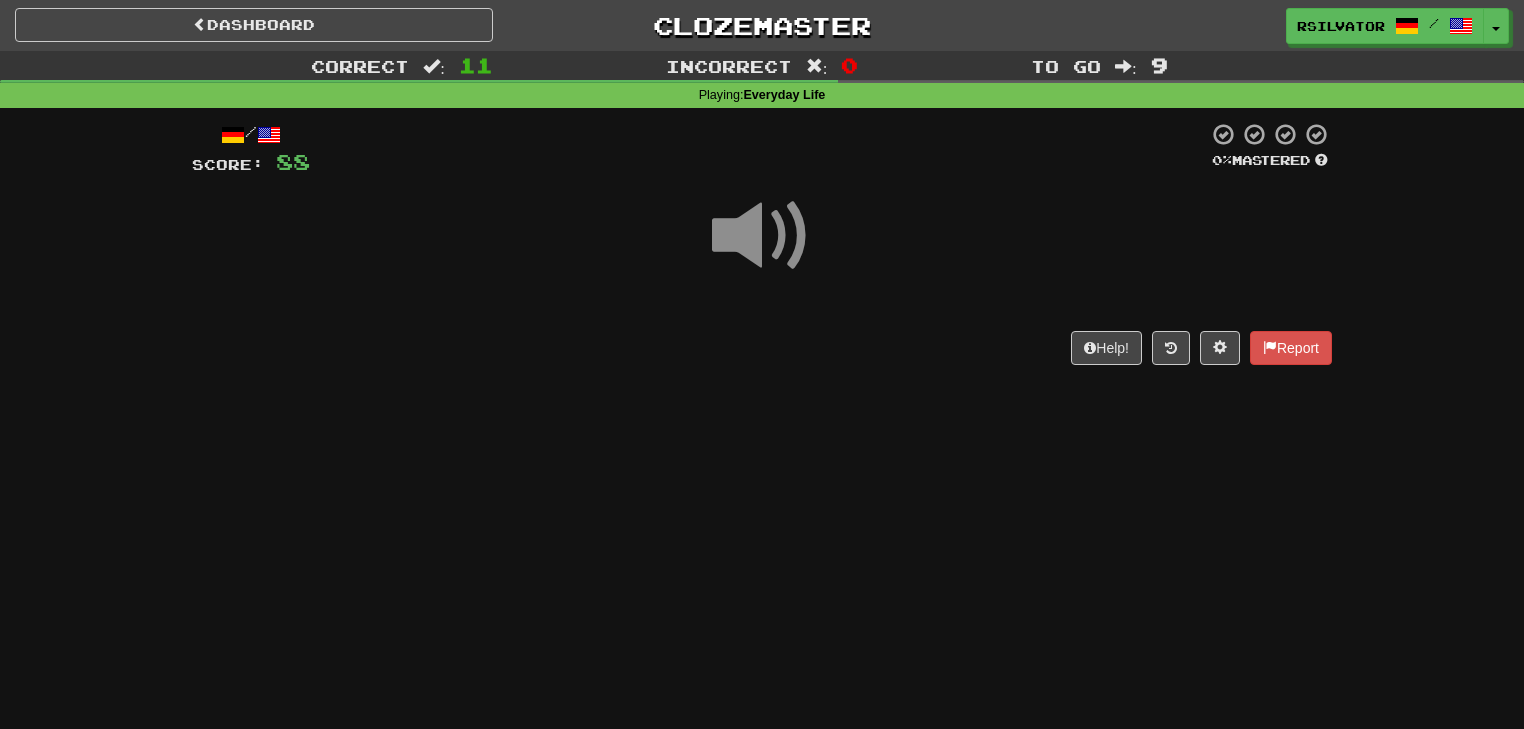 click on "Dashboard
Clozemaster
rsilvator
/
Toggle Dropdown
Dashboard
Leaderboard
Activity Feed
Notifications
Profile
Discussions
Deutsch
/
English
Streak:
39
Review:
0
Daily Goal:  7184 /1000
Languages
Account
Logout
rsilvator
/
Toggle Dropdown
Dashboard
Leaderboard
Activity Feed
Notifications
Profile
Discussions
Deutsch
/
English
Streak:
39
Review:
0
Daily Goal:  7184 /1000
Languages
Account
Logout
clozemaster
Correct   :   11 Incorrect   :   0 To go   :   9 Playing :  Everyday Life  /  Score:   88 0 %  Mastered  Help!  Report" at bounding box center (762, 364) 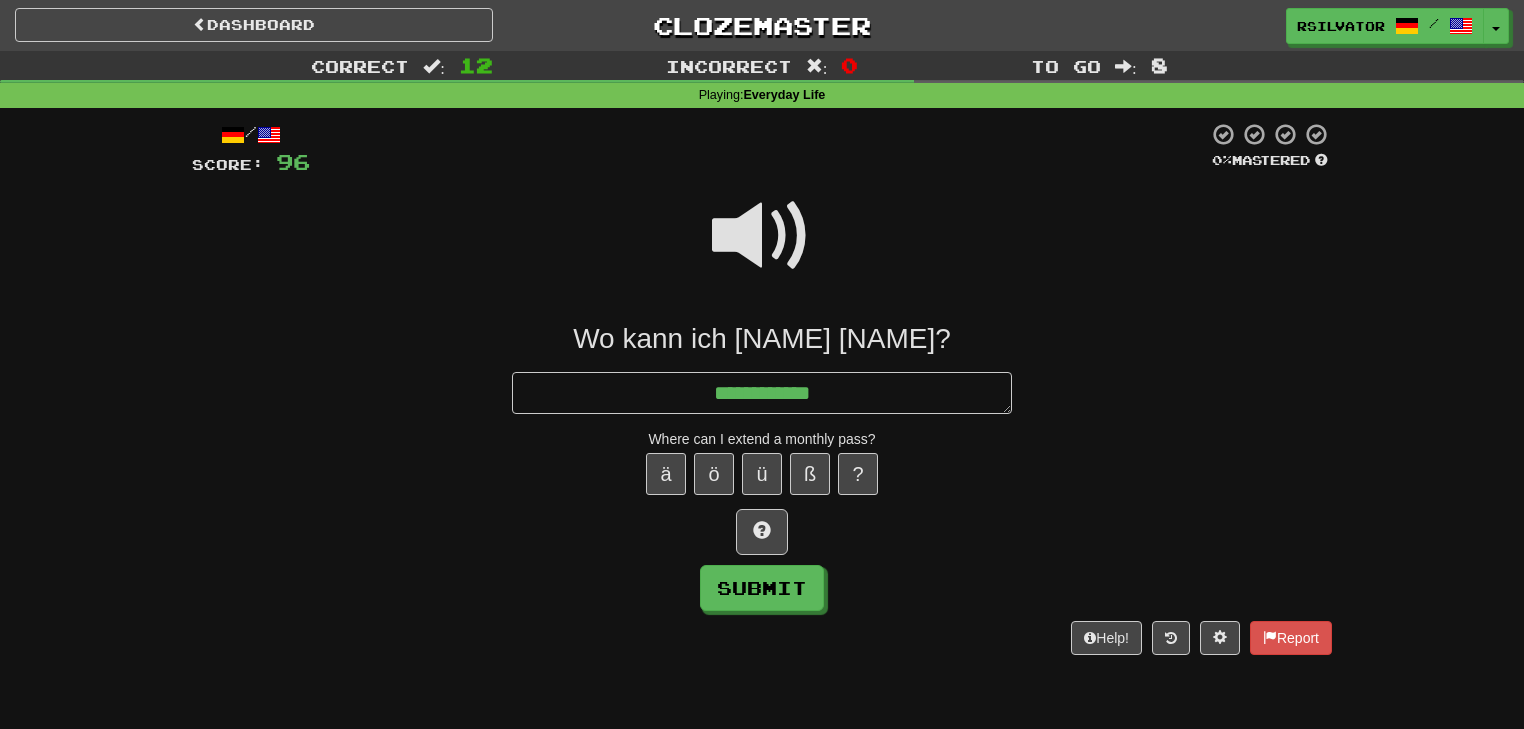 click at bounding box center [762, 249] 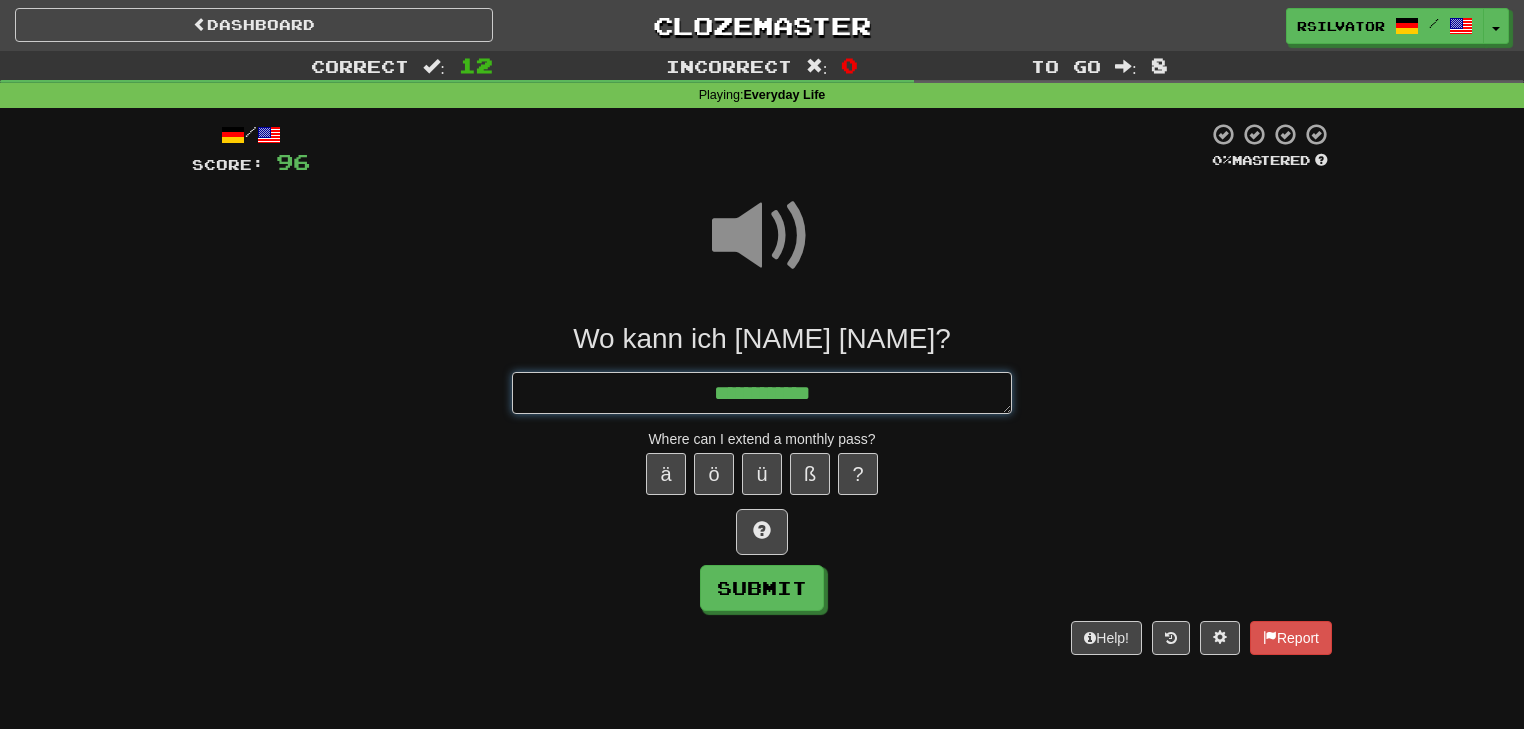 click on "**********" at bounding box center [762, 393] 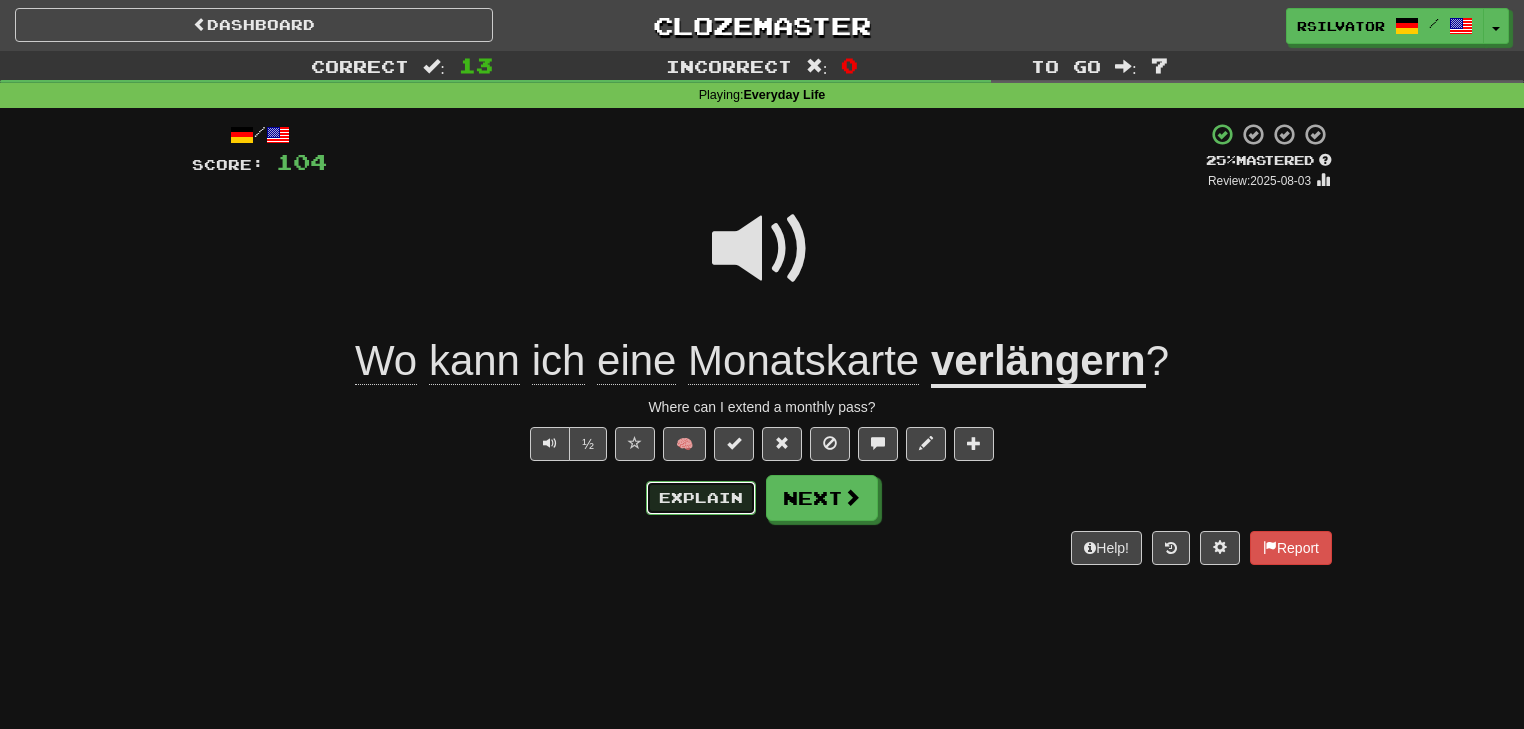 click on "Explain" at bounding box center [701, 498] 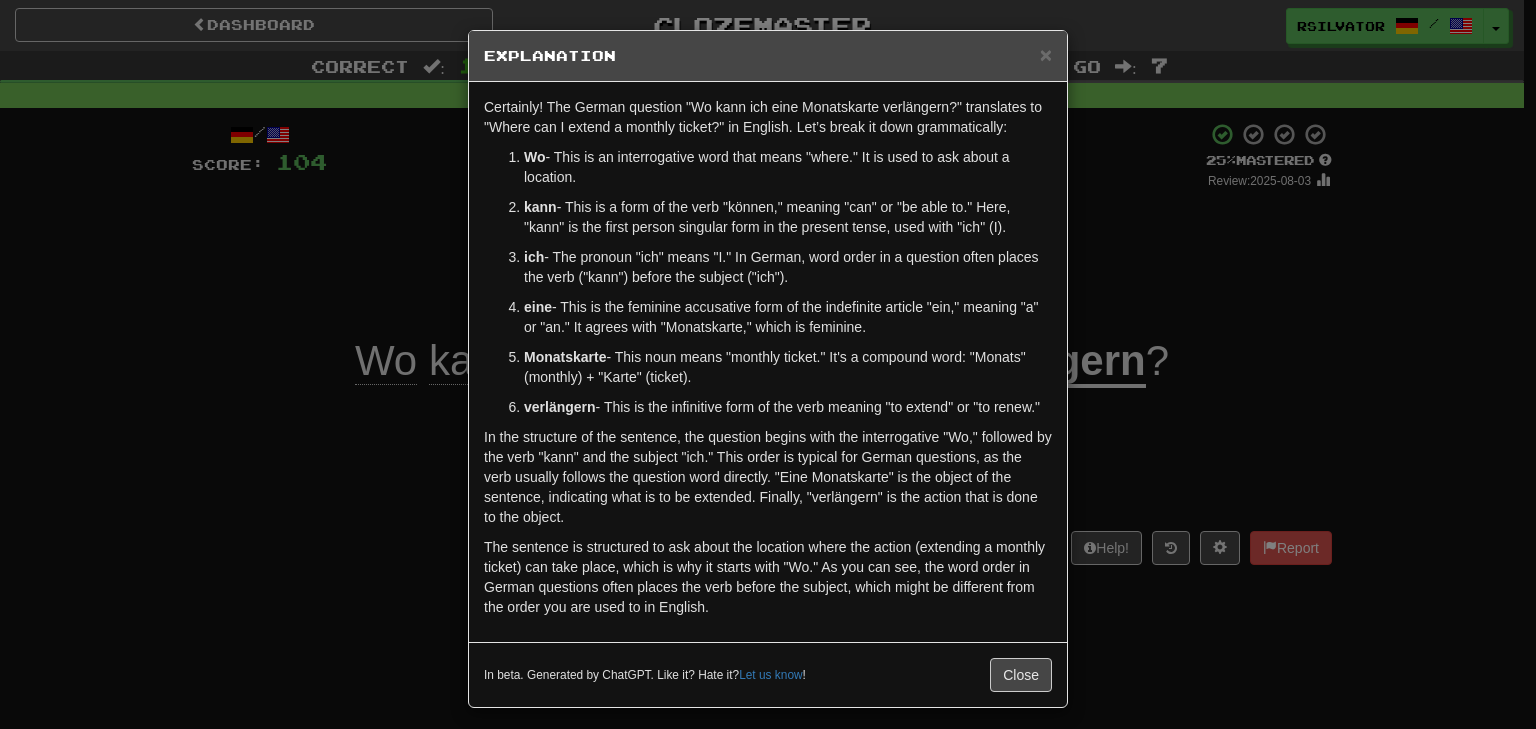 click on "× Explanation Certainly! The German question "Wo kann ich eine Monatskarte verlängern?" translates to "Where can I extend a monthly ticket?" in English. Let’s break it down grammatically:
Wo  - This is an interrogative word that means "where." It is used to ask about a location.
kann  - This is a form of the verb "können," meaning "can" or "be able to." Here, "kann" is the first person singular form in the present tense, used with "ich" (I).
ich  - The pronoun "ich" means "I." In German, word order in a question often places the verb ("kann") before the subject ("ich").
eine  - This is the feminine accusative form of the indefinite article "ein," meaning "a" or "an." It agrees with "Monatskarte," which is feminine.
Monatskarte  - This noun means "monthly ticket." It's a compound word: "Monats" (monthly) + "Karte" (ticket).
verlängern  - This is the infinitive form of the verb meaning "to extend" or "to renew."
In beta. Generated by ChatGPT. Like it? Hate it?" at bounding box center (768, 364) 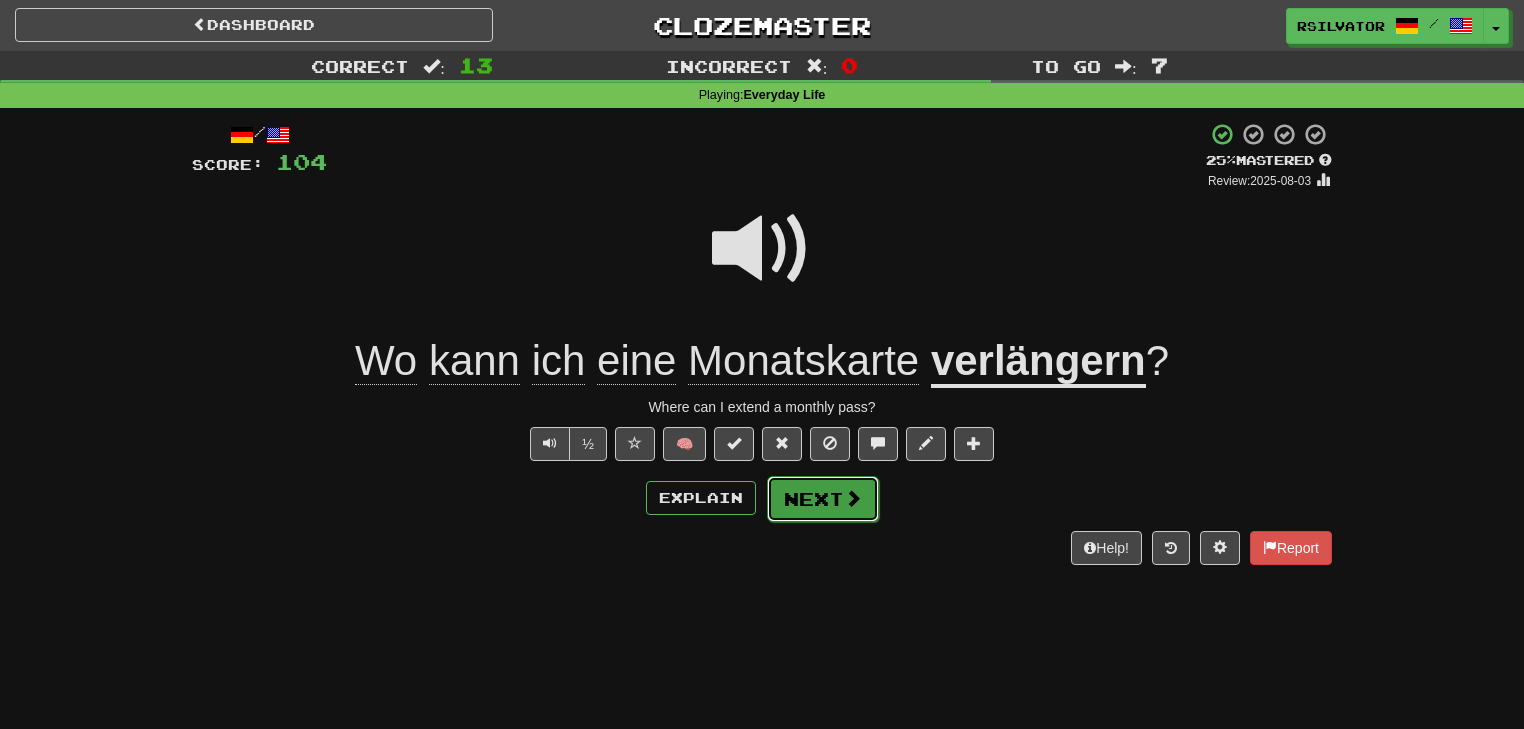 click on "Next" at bounding box center (823, 499) 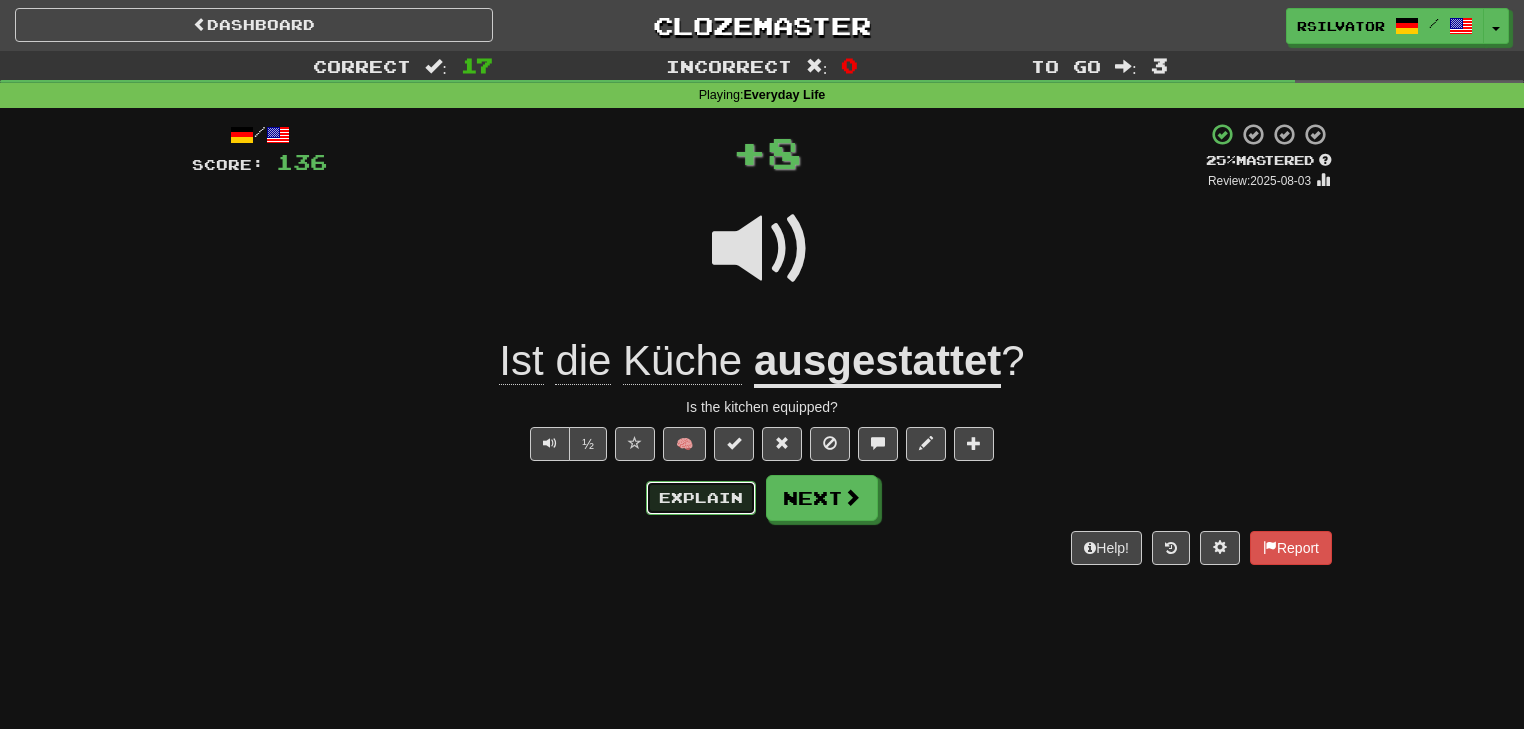click on "Explain" at bounding box center (701, 498) 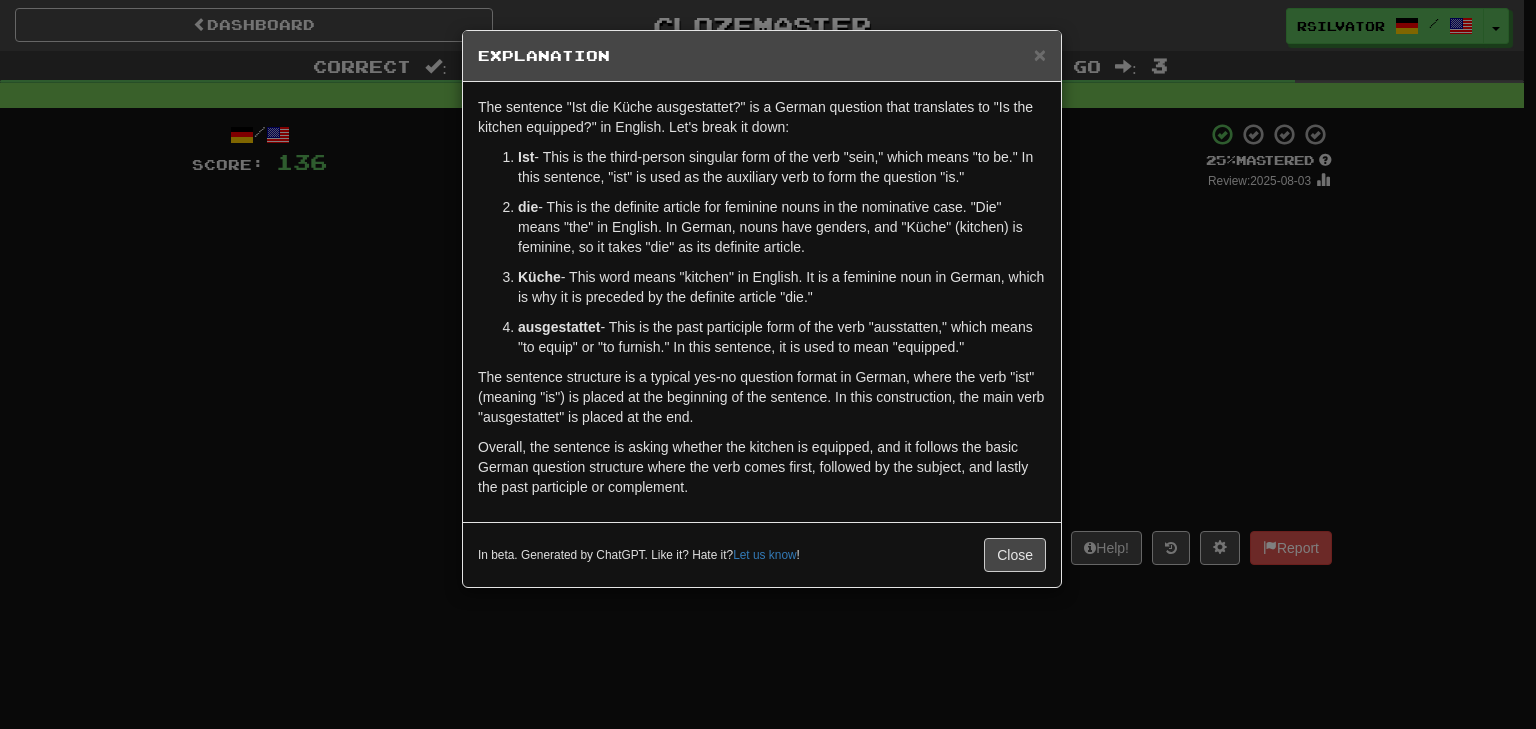click on "ausgestattet  - This is the past participle form of the verb "ausstatten," which means "to equip" or "to furnish." In this sentence, it is used to mean "equipped."" at bounding box center (782, 337) 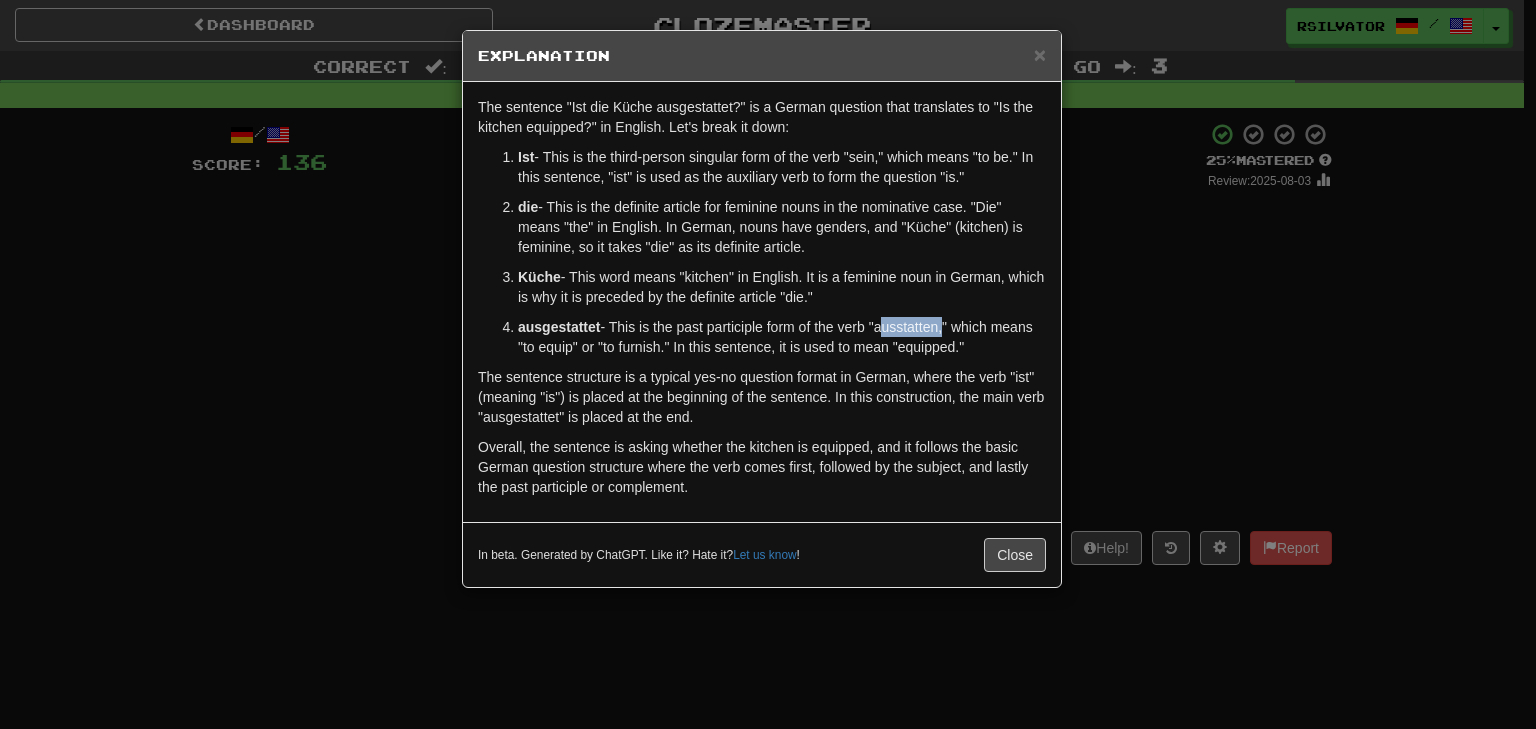 click on "ausgestattet  - This is the past participle form of the verb "ausstatten," which means "to equip" or "to furnish." In this sentence, it is used to mean "equipped."" at bounding box center [782, 337] 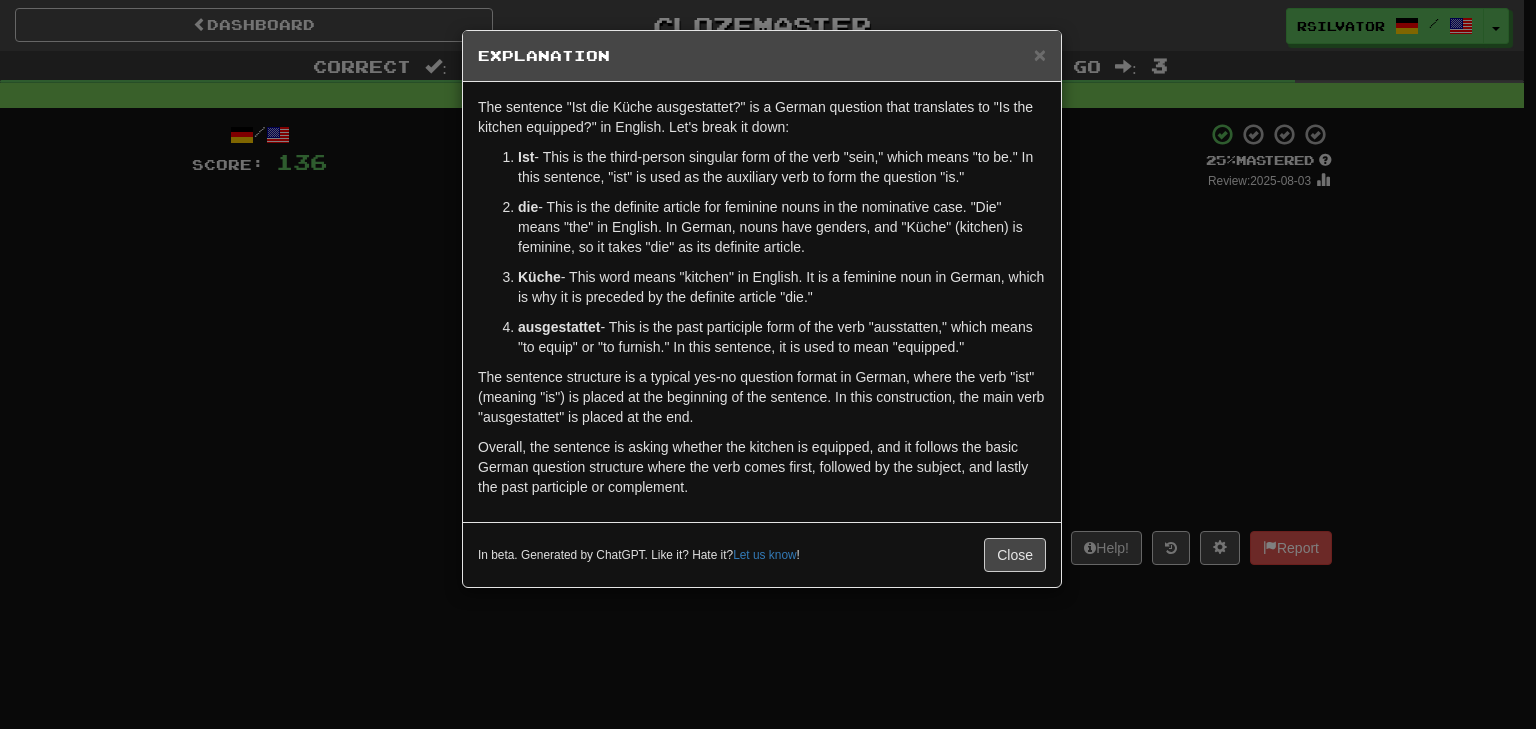 click on "× Explanation The sentence "Ist die Küche ausgestattet?" is a German question that translates to "Is the kitchen equipped?" in English. Let's break it down:
Ist  - This is the third-person singular form of the verb "sein," which means "to be." In this sentence, "ist" is used as the auxiliary verb to form the question "is."
die  - This is the definite article for feminine nouns in the nominative case. "Die" means "the" in English. In German, nouns have genders, and "Küche" (kitchen) is feminine, so it takes "die" as its definite article.
Küche  - This word means "kitchen" in English. It is a feminine noun in German, which is why it is preceded by the definite article "die."
ausgestattet  - This is the past participle form of the verb "ausstatten," which means "to equip" or "to furnish." In this sentence, it is used to mean "equipped."
In beta. Generated by ChatGPT. Like it? Hate it?  Let us know ! Close" at bounding box center (768, 364) 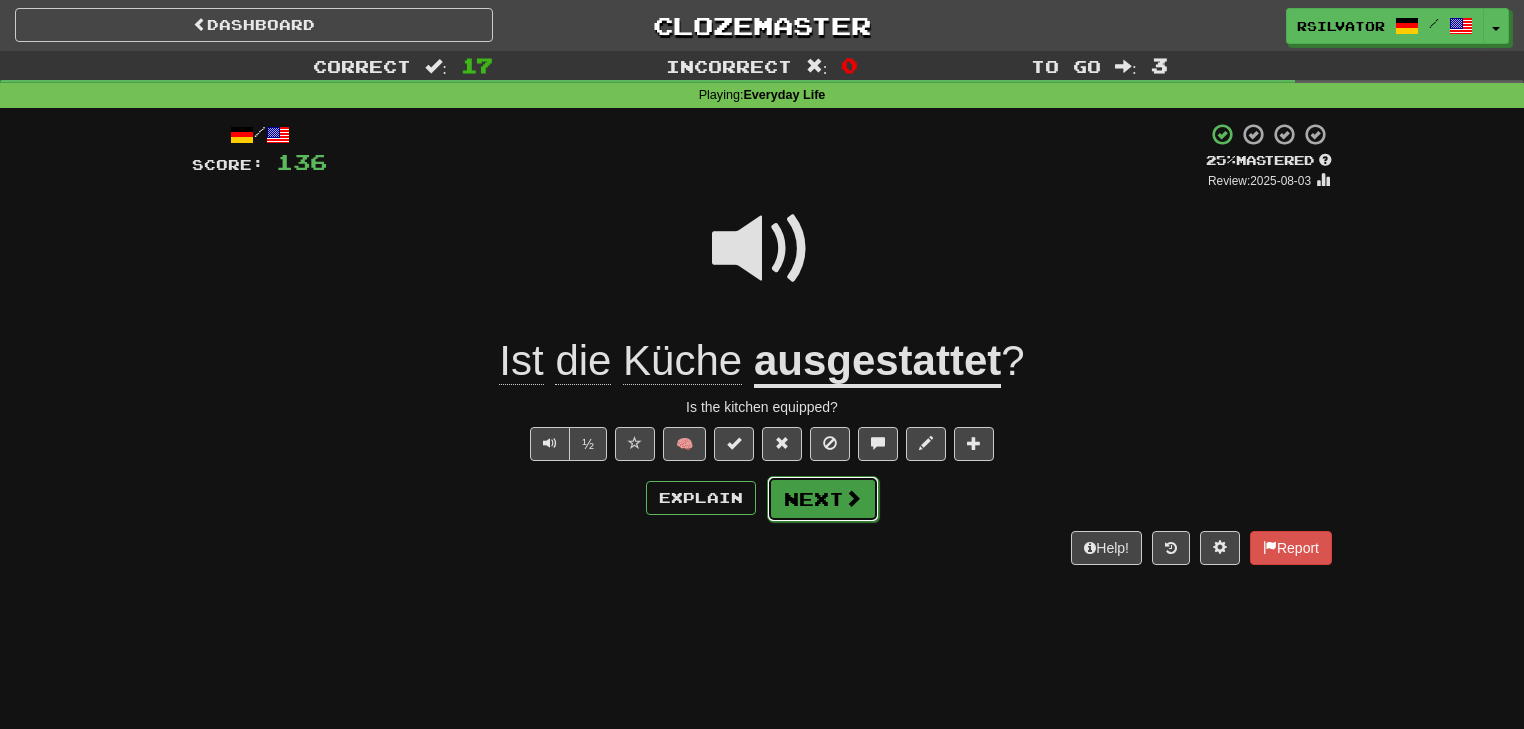 click on "Next" at bounding box center [823, 499] 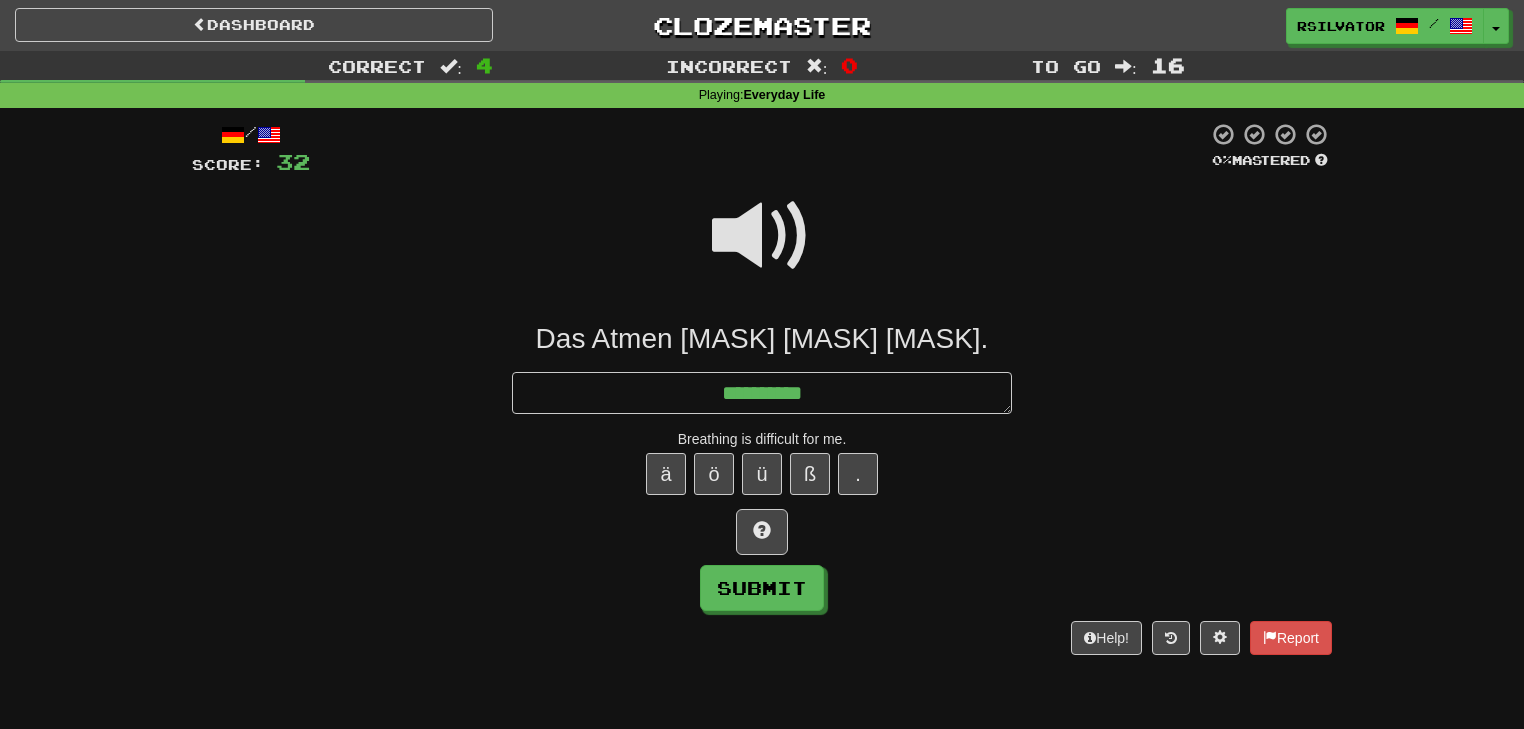 click at bounding box center [762, 236] 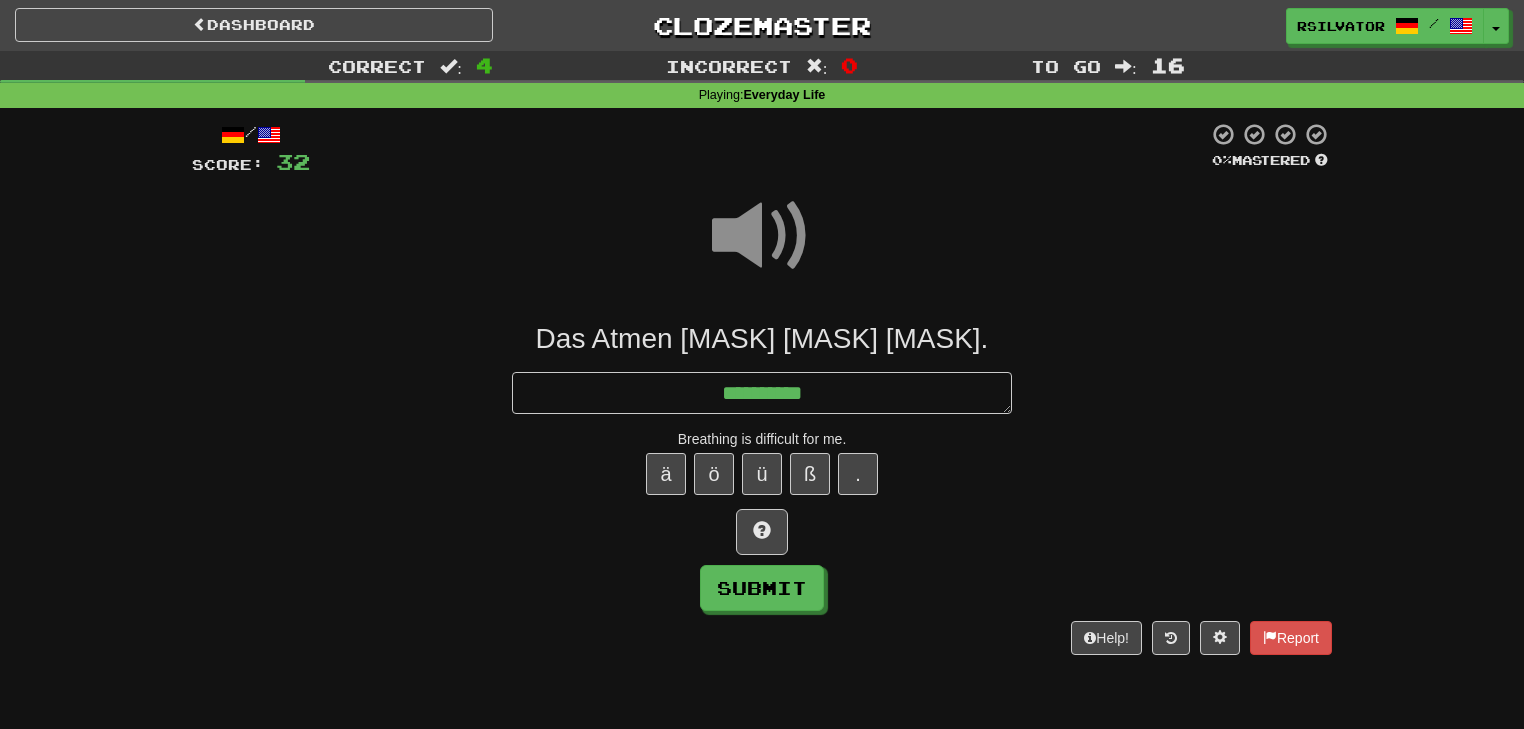 click on "Das Atmen _____ ___ ______. ********* Breathing is difficult for me. ä ö ü ß . Submit" at bounding box center (762, 466) 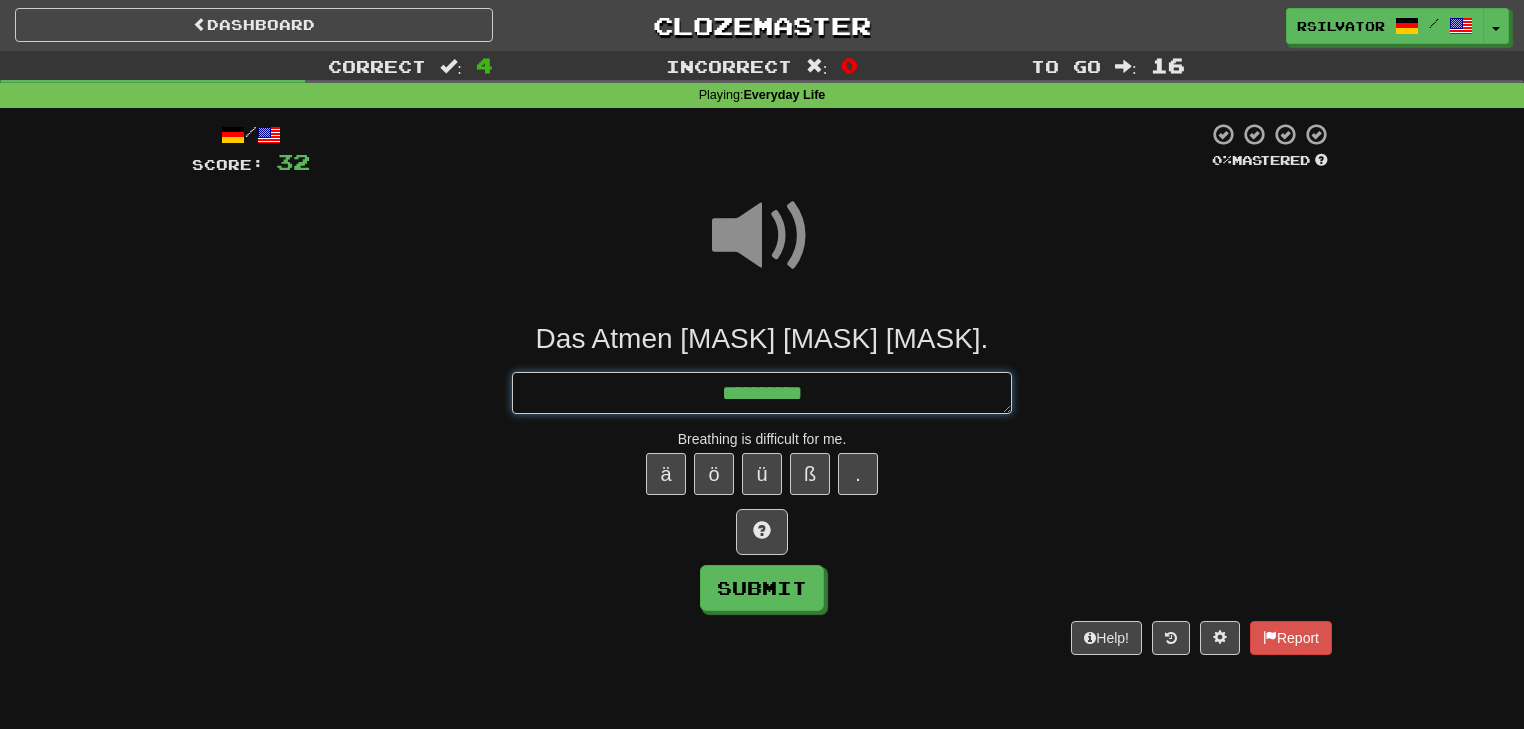 click on "*********" at bounding box center (762, 393) 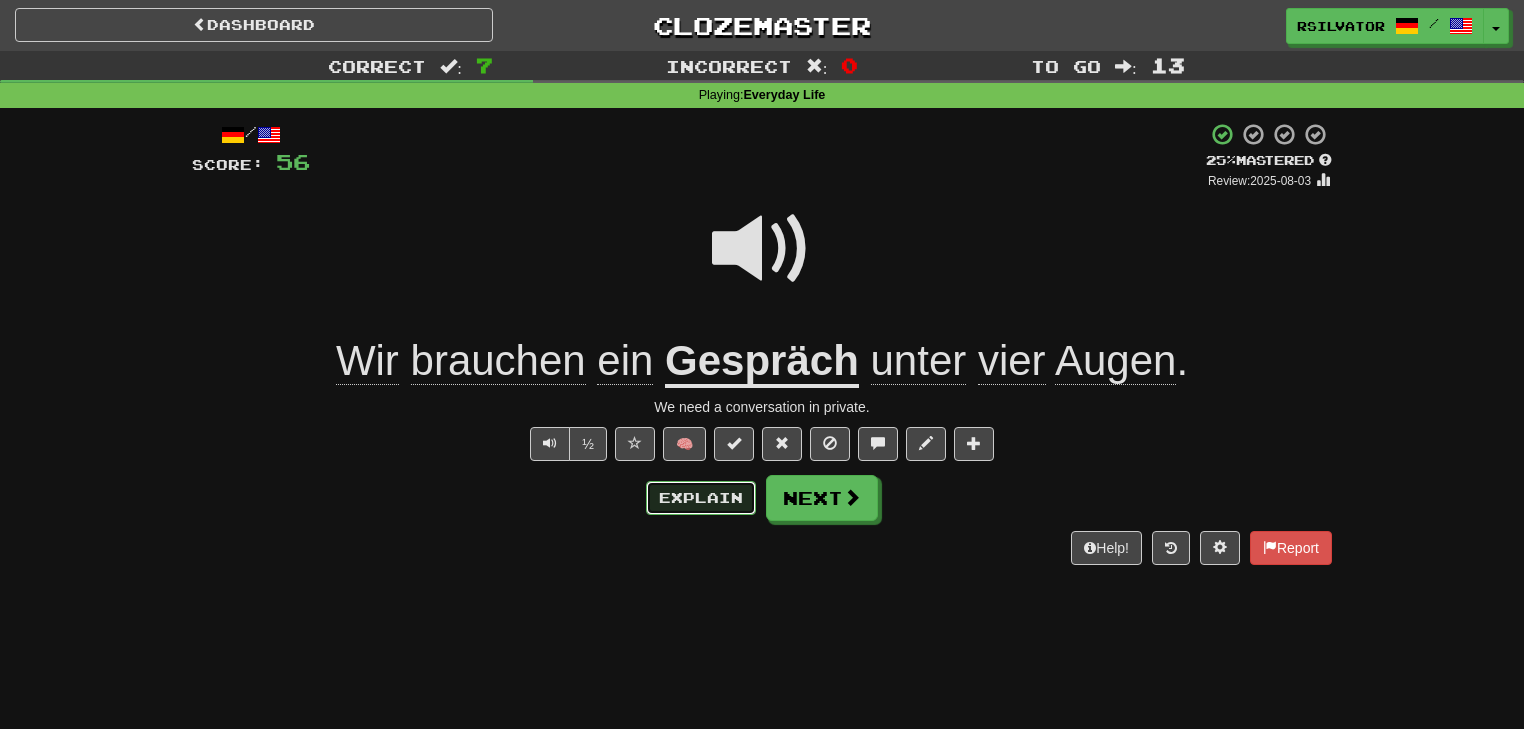 click on "Explain" at bounding box center (701, 498) 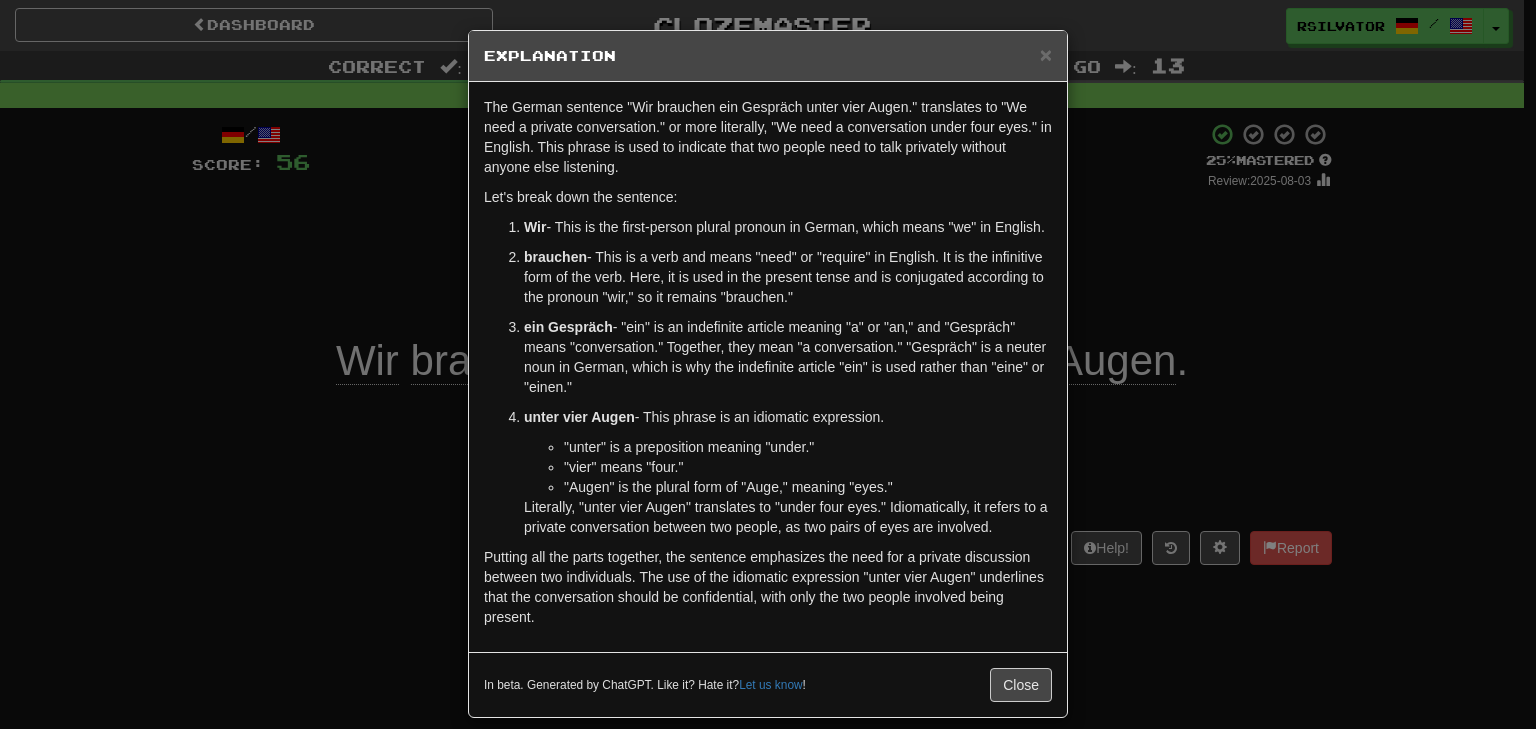 click on "× Explanation The German sentence "Wir brauchen ein Gespräch unter vier Augen." translates to "We need a private conversation." or more literally, "We need a conversation under four eyes." in English. This phrase is used to indicate that two people need to talk privately without anyone else listening.
Let's break down the sentence:
Wir  - This is the first-person plural pronoun in German, which means "we" in English.
brauchen  - This is a verb and means "need" or "require" in English. It is the infinitive form of the verb. Here, it is used in the present tense and is conjugated according to the pronoun "wir," so it remains "brauchen."
ein Gespräch  - "ein" is an indefinite article meaning "a" or "an," and "Gespräch" means "conversation." Together, they mean "a conversation." "Gespräch" is a neuter noun in German, which is why the indefinite article "ein" is used rather than "eine" or "einen."
unter vier Augen  - This phrase is an idiomatic expression.
"vier" means "four."" at bounding box center [768, 364] 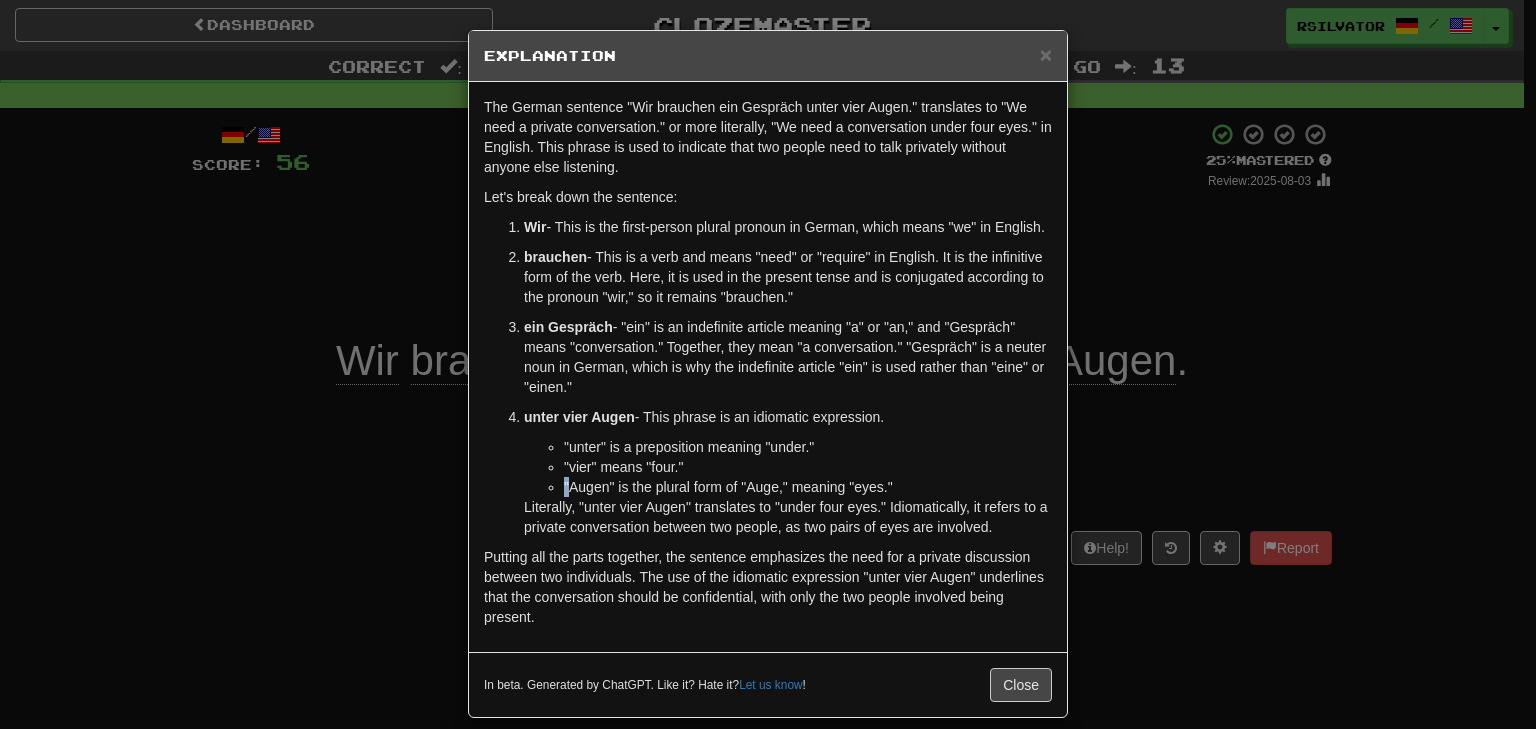 click on "× Explanation The German sentence "Wir brauchen ein Gespräch unter vier Augen." translates to "We need a private conversation." or more literally, "We need a conversation under four eyes." in English. This phrase is used to indicate that two people need to talk privately without anyone else listening.
Let's break down the sentence:
Wir  - This is the first-person plural pronoun in German, which means "we" in English.
brauchen  - This is a verb and means "need" or "require" in English. It is the infinitive form of the verb. Here, it is used in the present tense and is conjugated according to the pronoun "wir," so it remains "brauchen."
ein Gespräch  - "ein" is an indefinite article meaning "a" or "an," and "Gespräch" means "conversation." Together, they mean "a conversation." "Gespräch" is a neuter noun in German, which is why the indefinite article "ein" is used rather than "eine" or "einen."
unter vier Augen  - This phrase is an idiomatic expression.
"vier" means "four."" at bounding box center [768, 364] 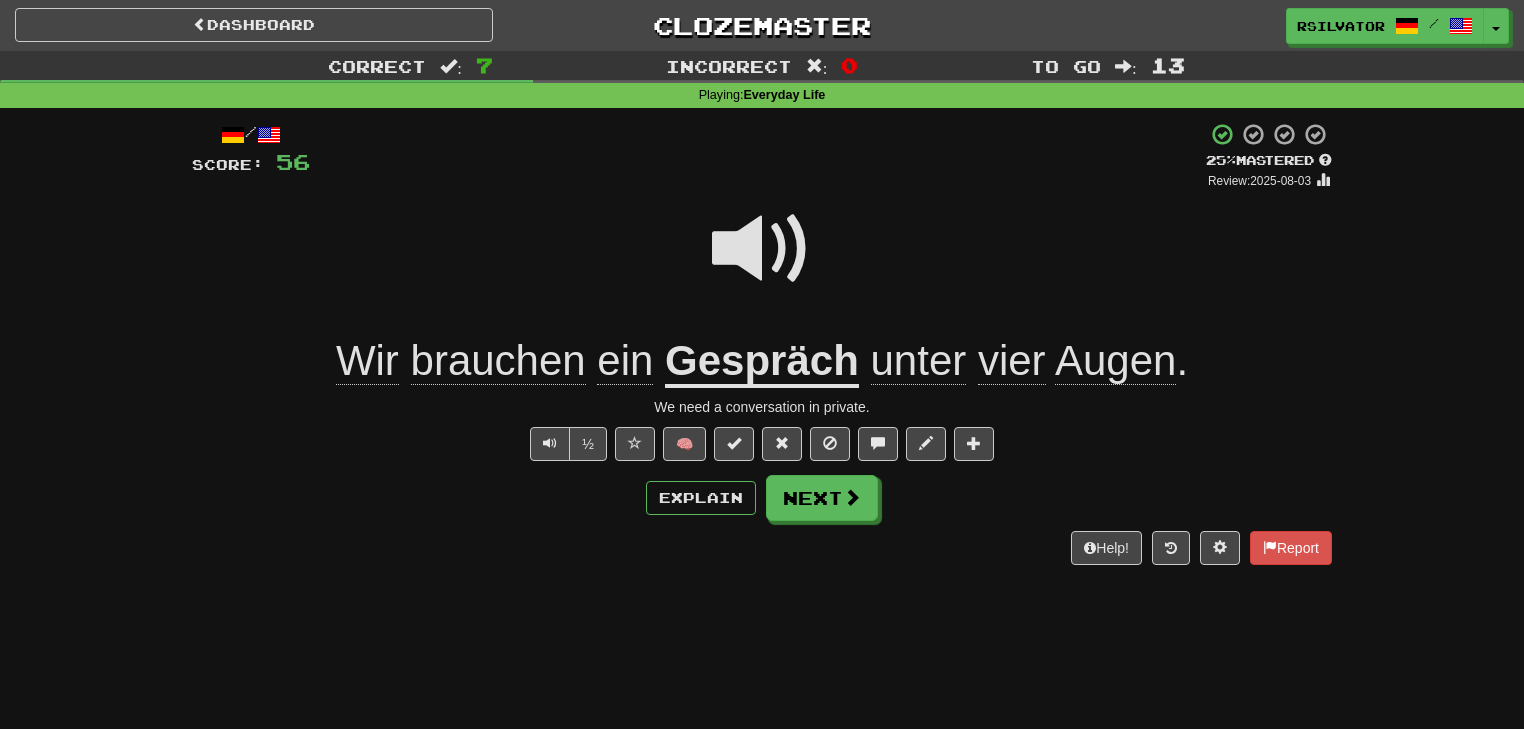 click on "Explain Next" at bounding box center (762, 498) 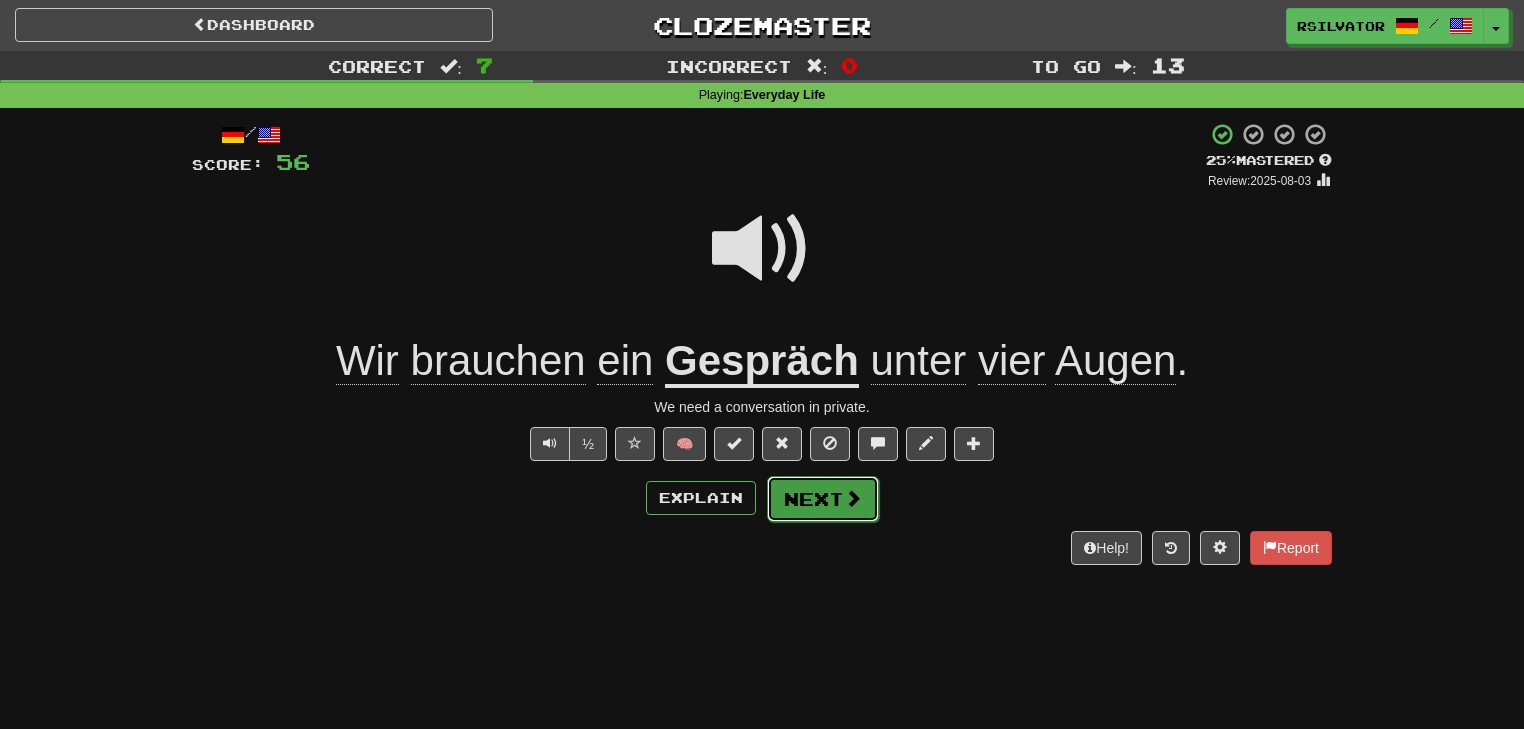 click on "Next" at bounding box center (823, 499) 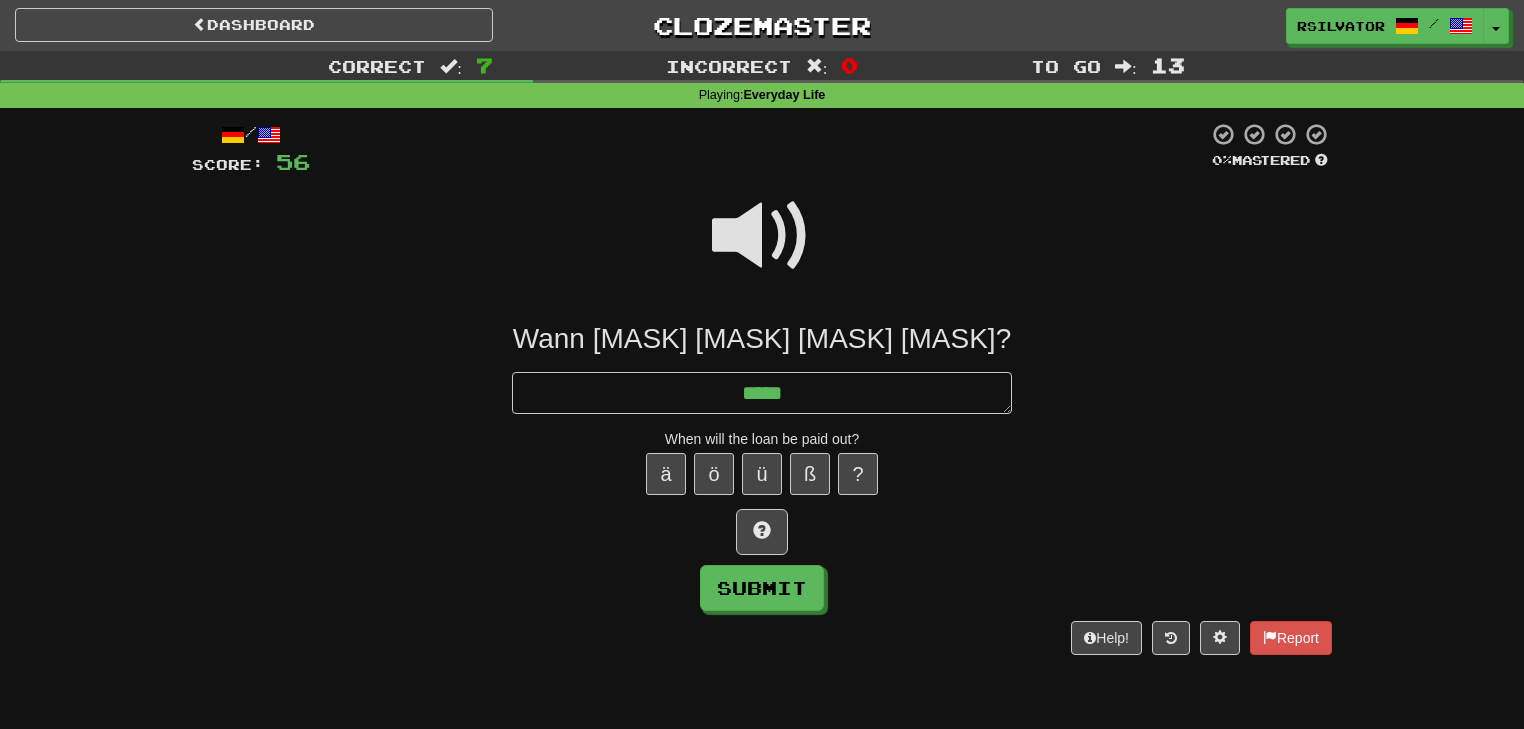 click at bounding box center (762, 236) 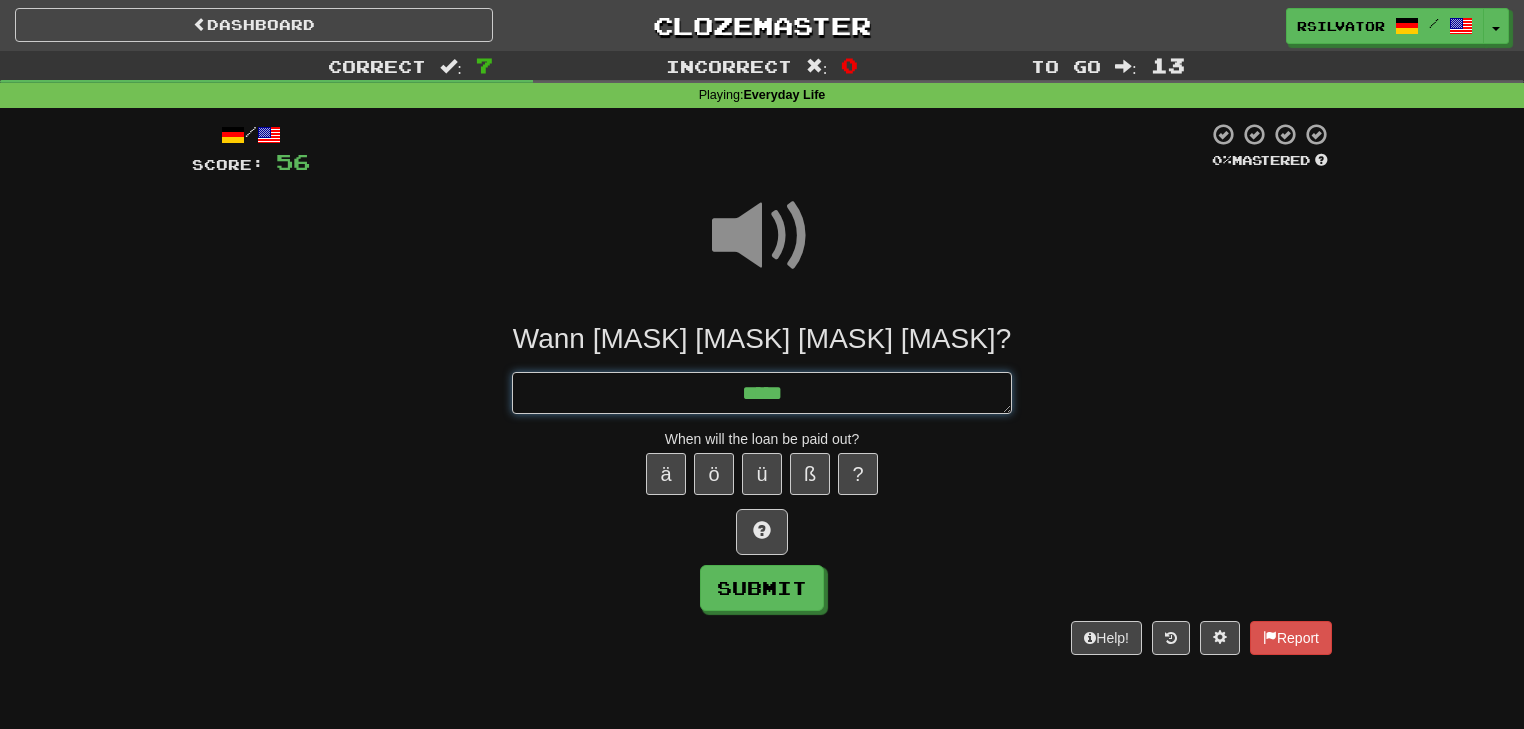 click on "****" at bounding box center [762, 393] 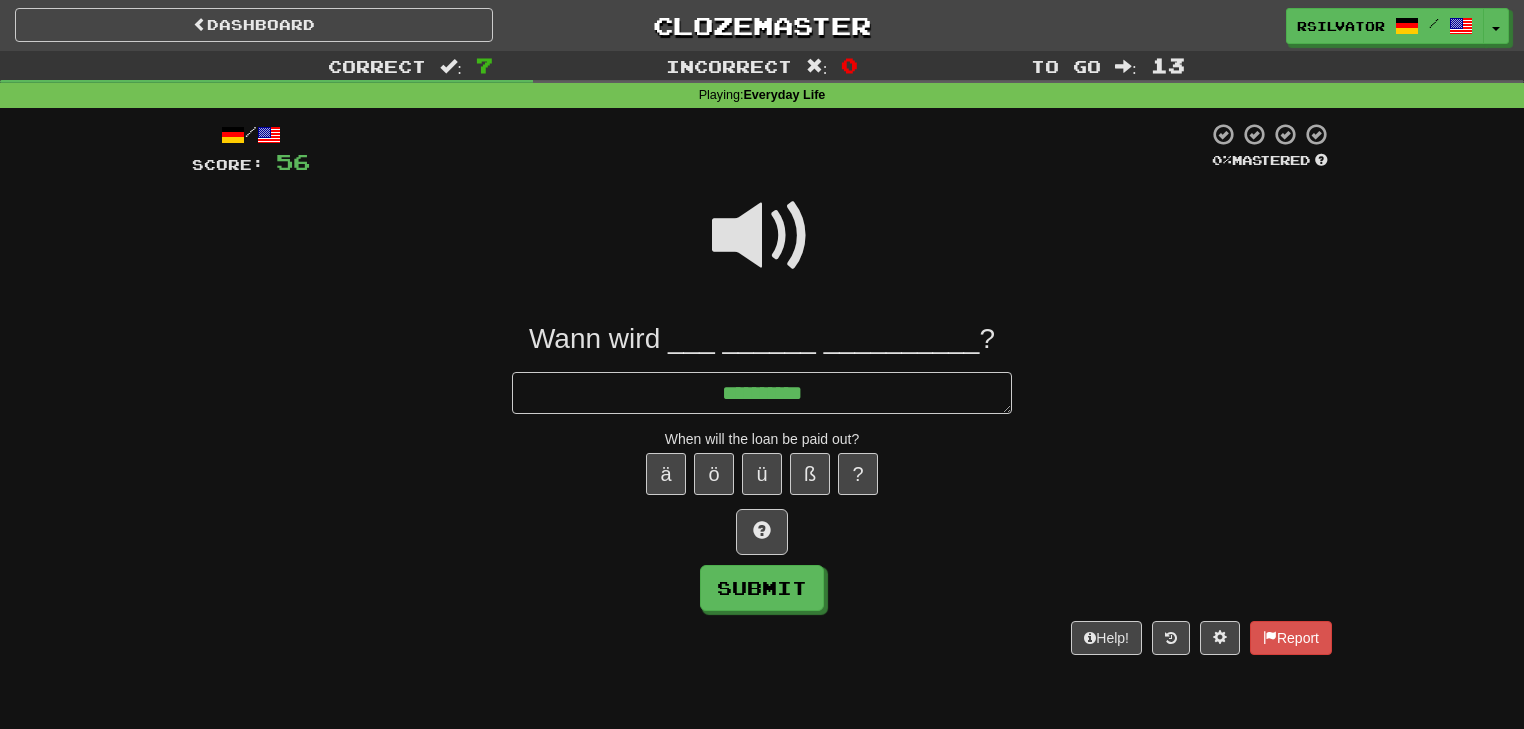 click at bounding box center (762, 236) 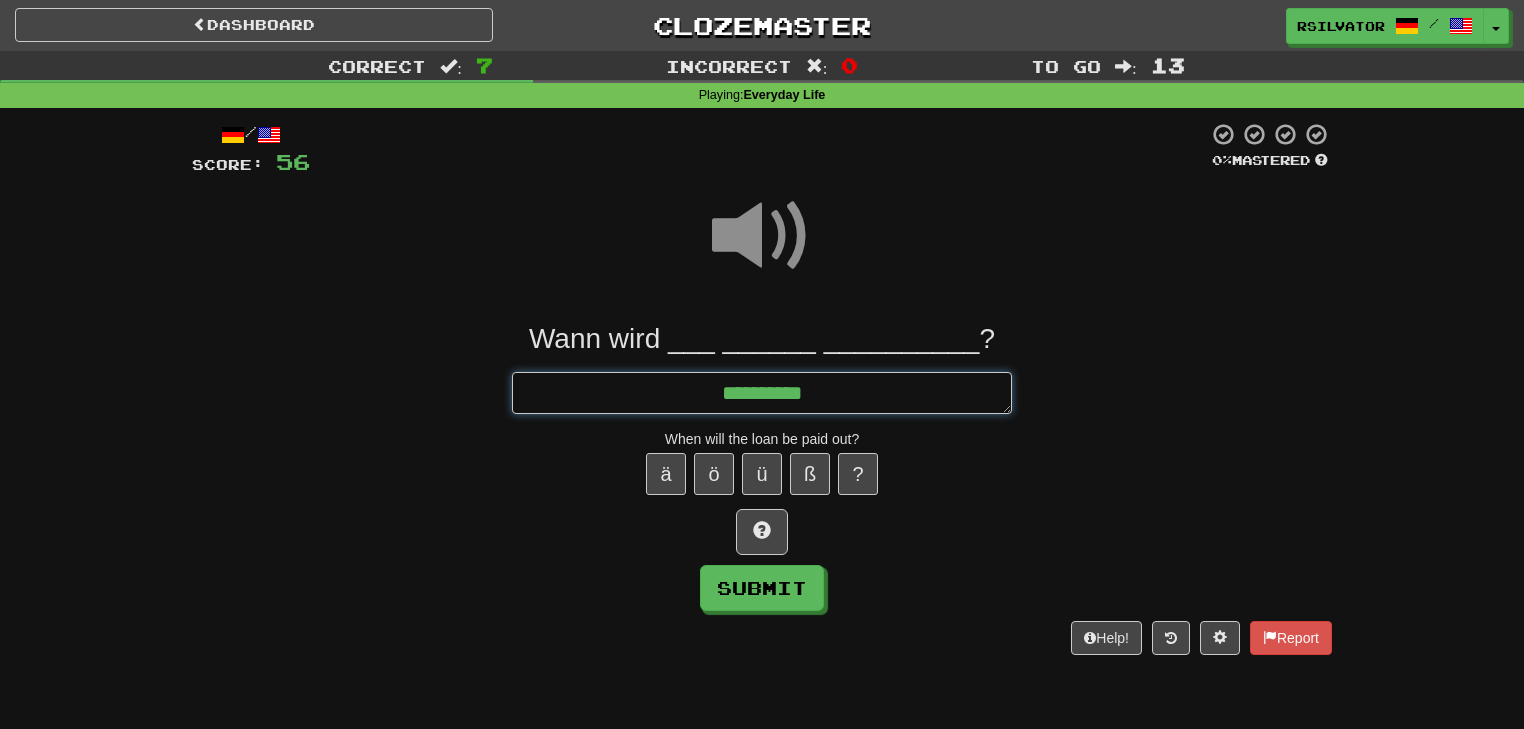 click on "*********" at bounding box center [762, 393] 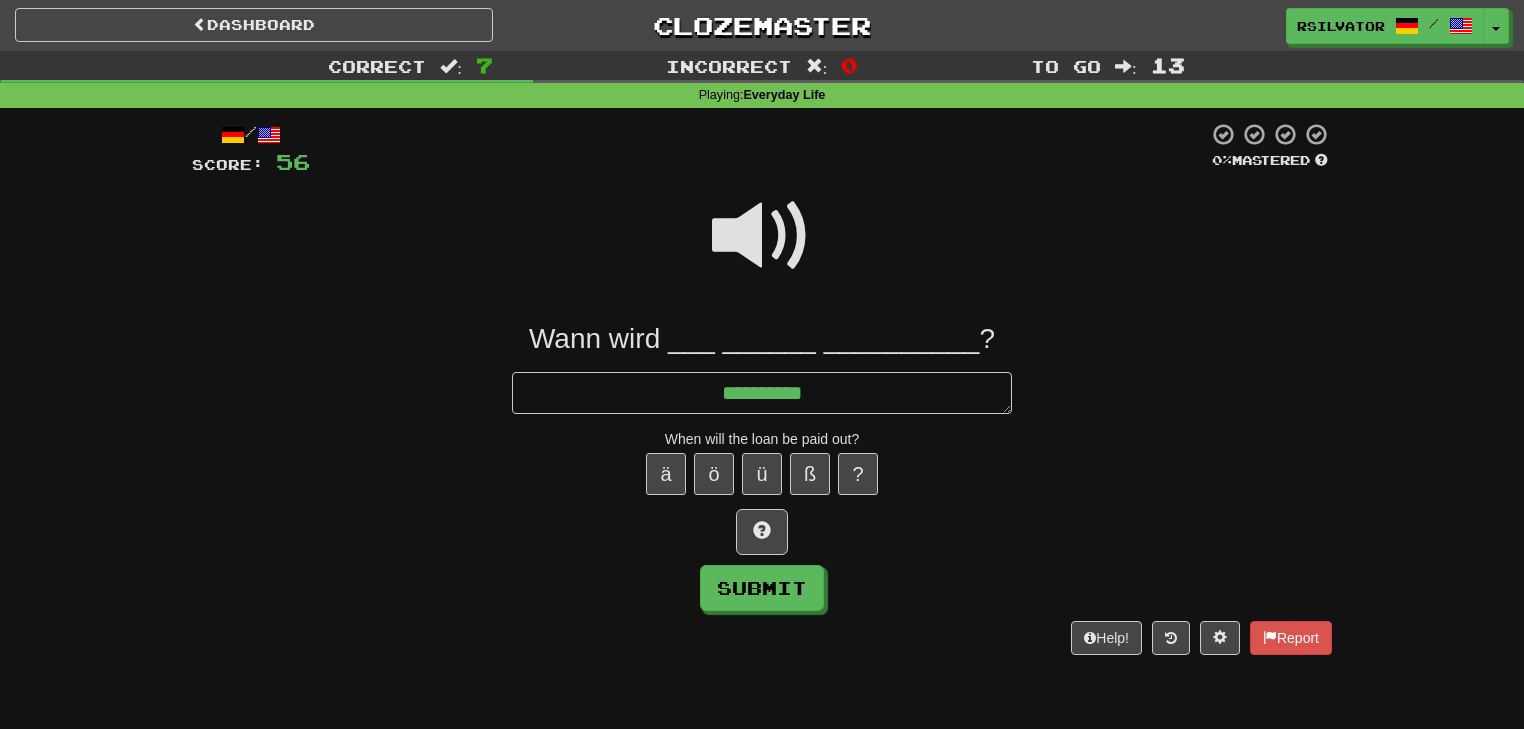 click at bounding box center (762, 236) 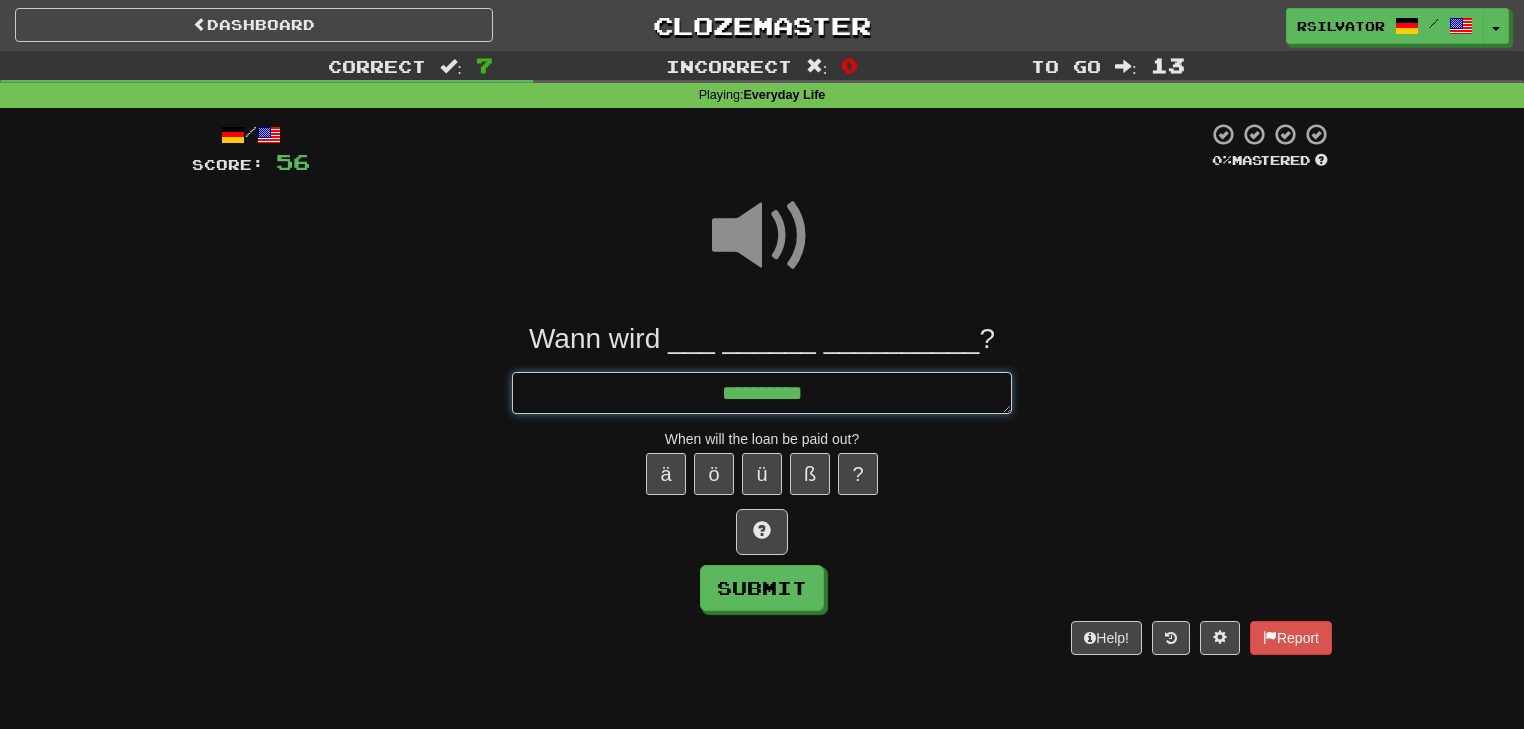 click on "*********" at bounding box center [762, 393] 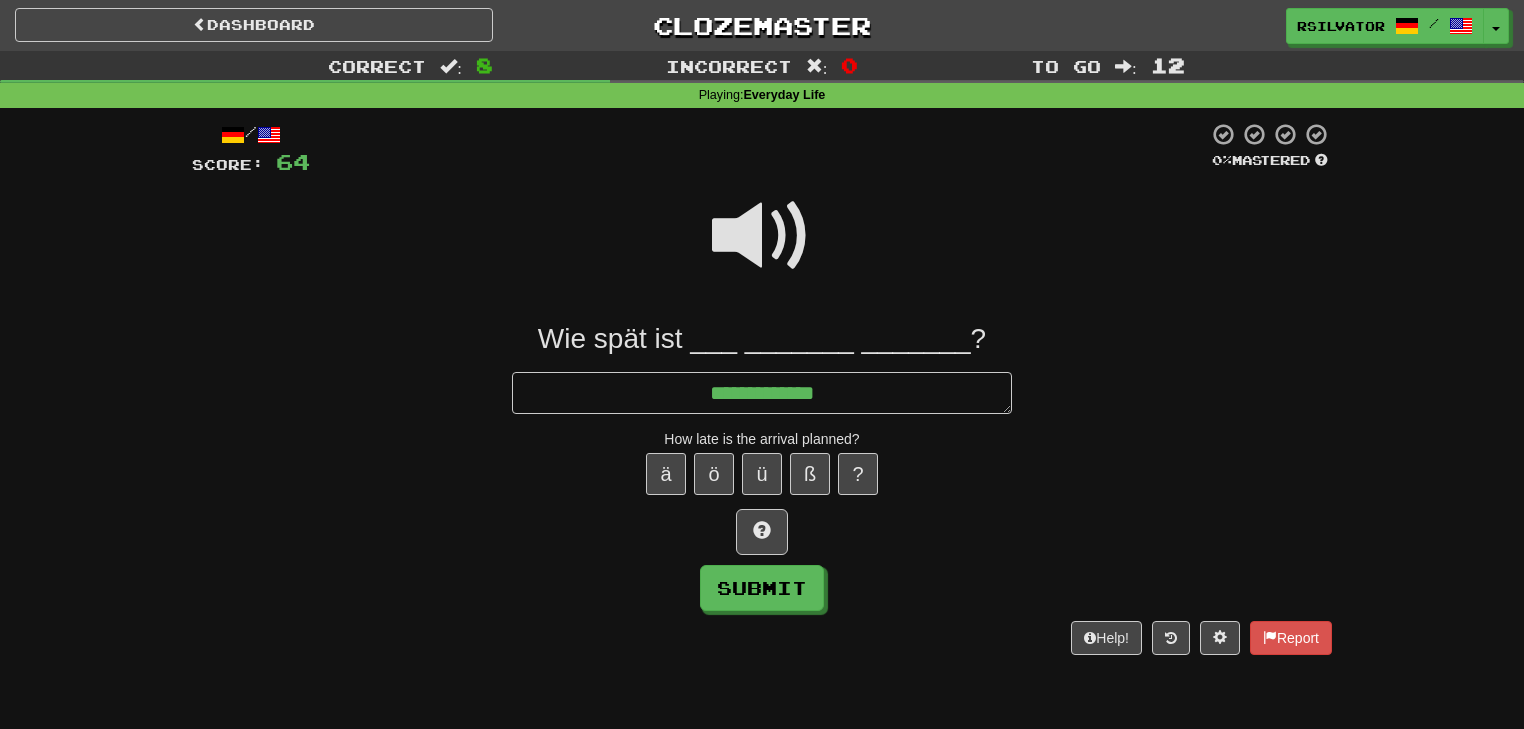 click at bounding box center [762, 236] 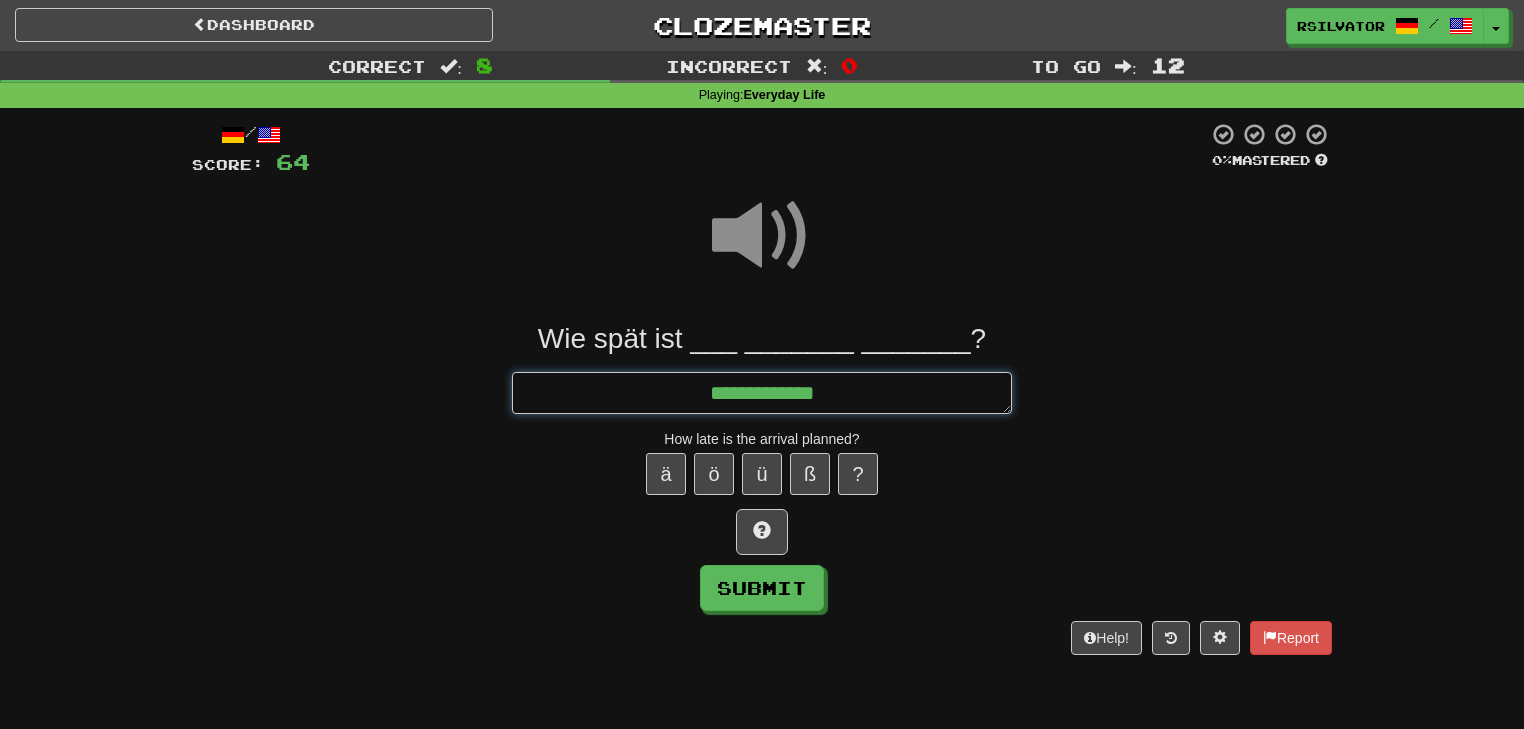 click on "**********" at bounding box center (762, 393) 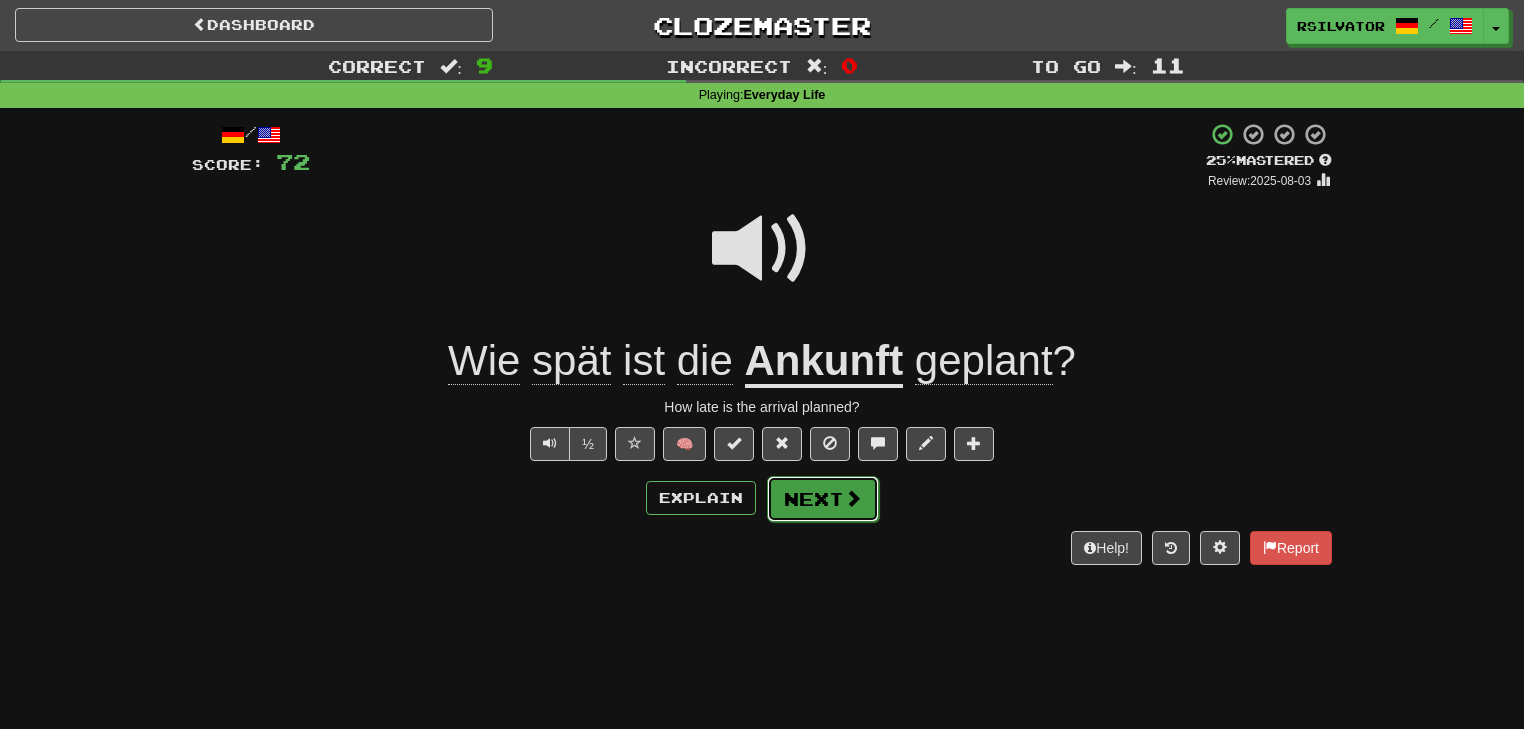 click on "Next" at bounding box center (823, 499) 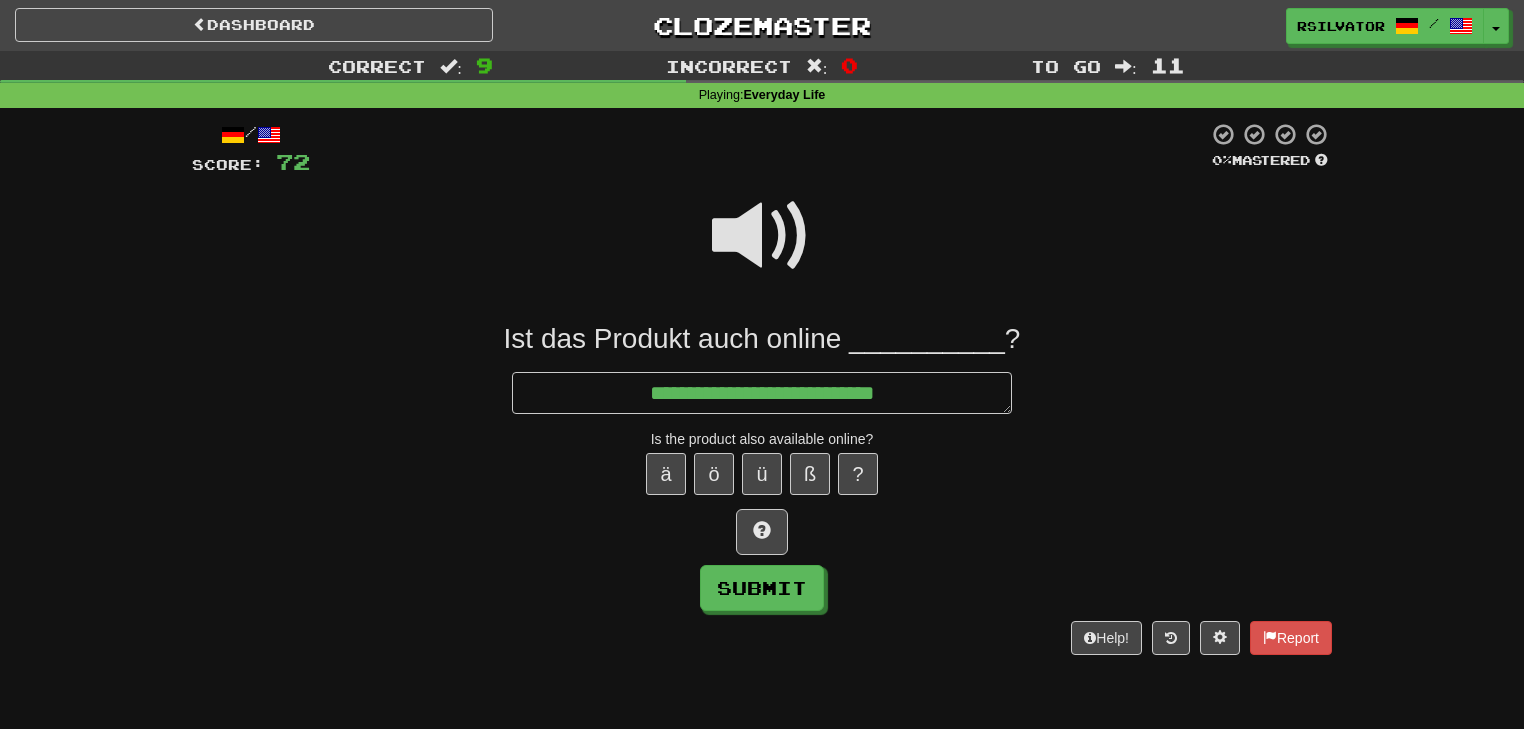 click at bounding box center (762, 236) 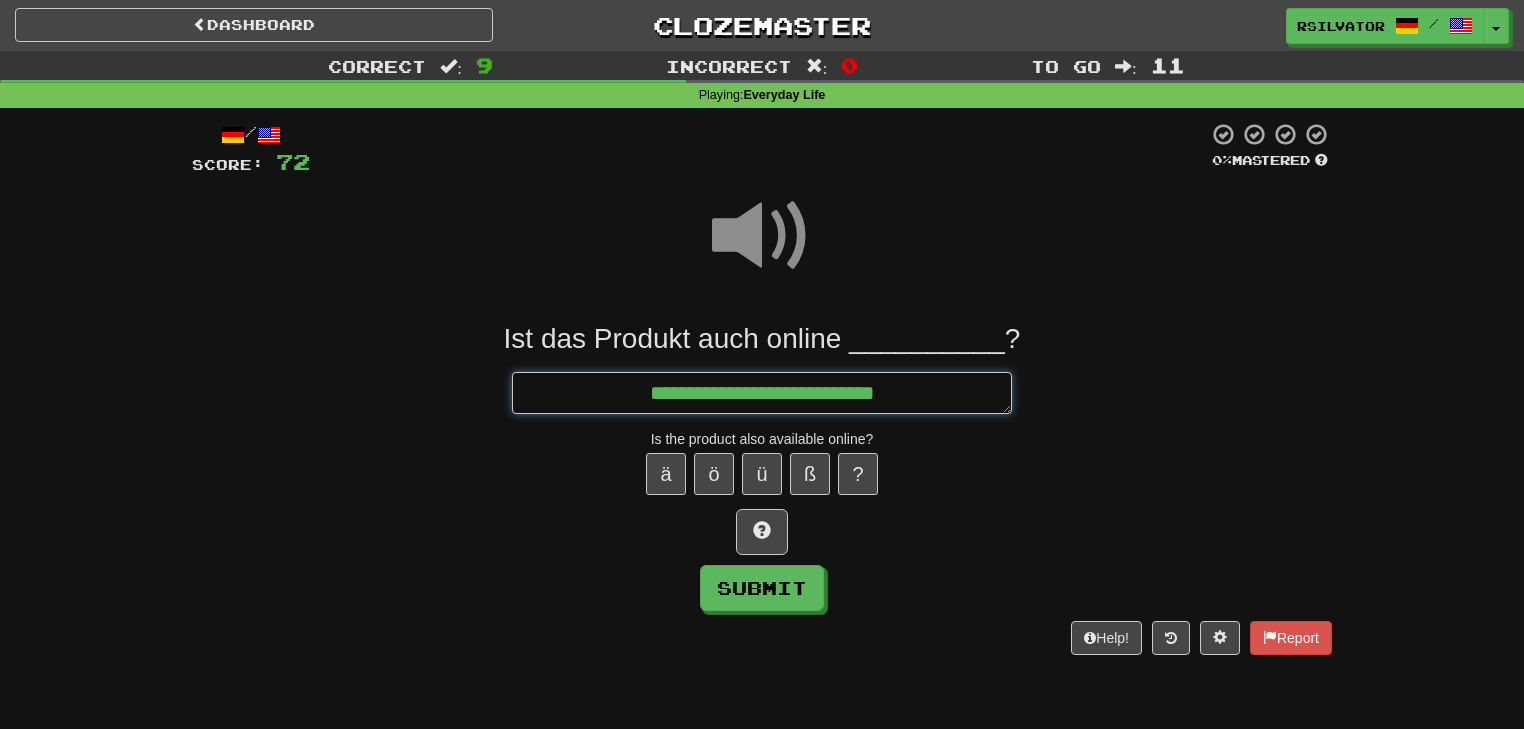click on "**********" at bounding box center [762, 393] 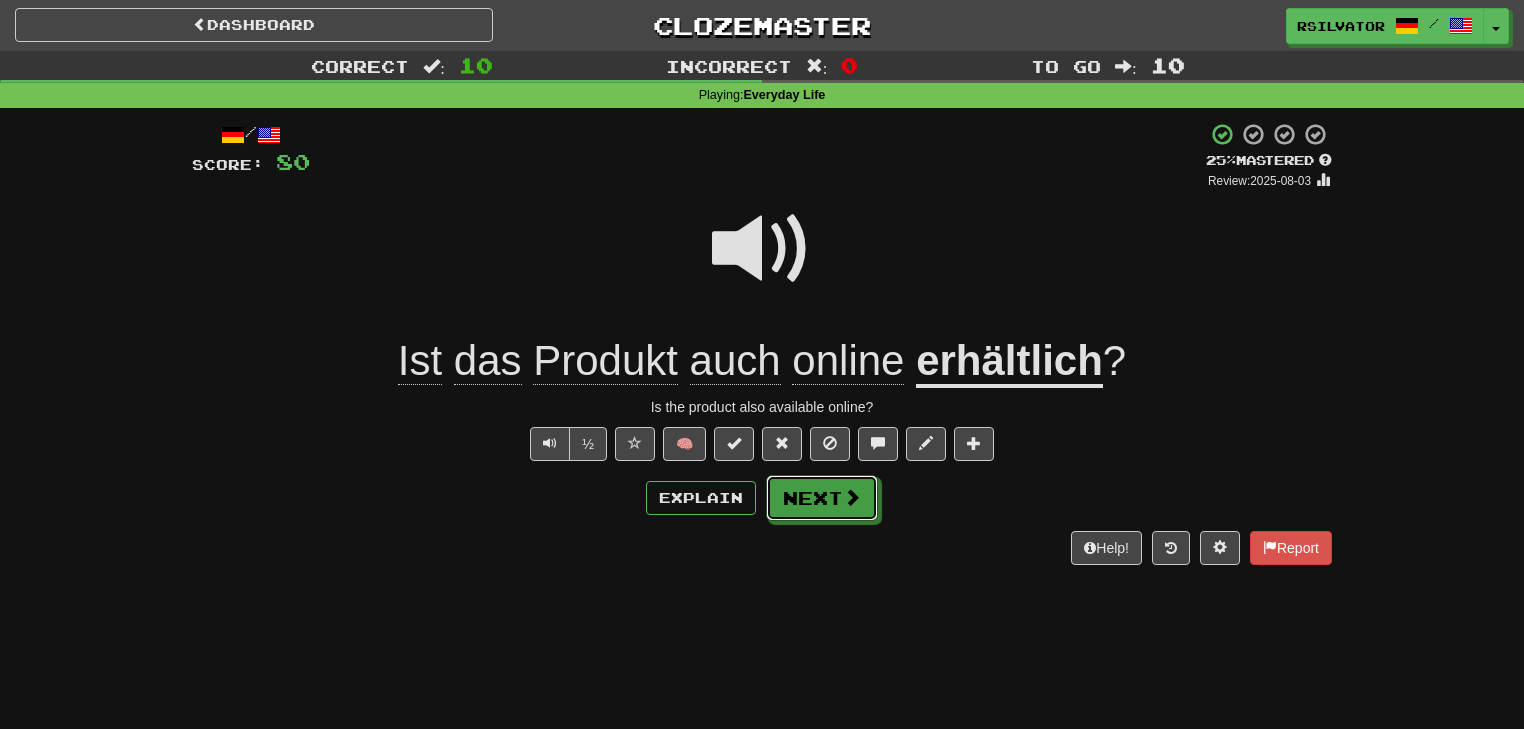click on "Next" at bounding box center [822, 498] 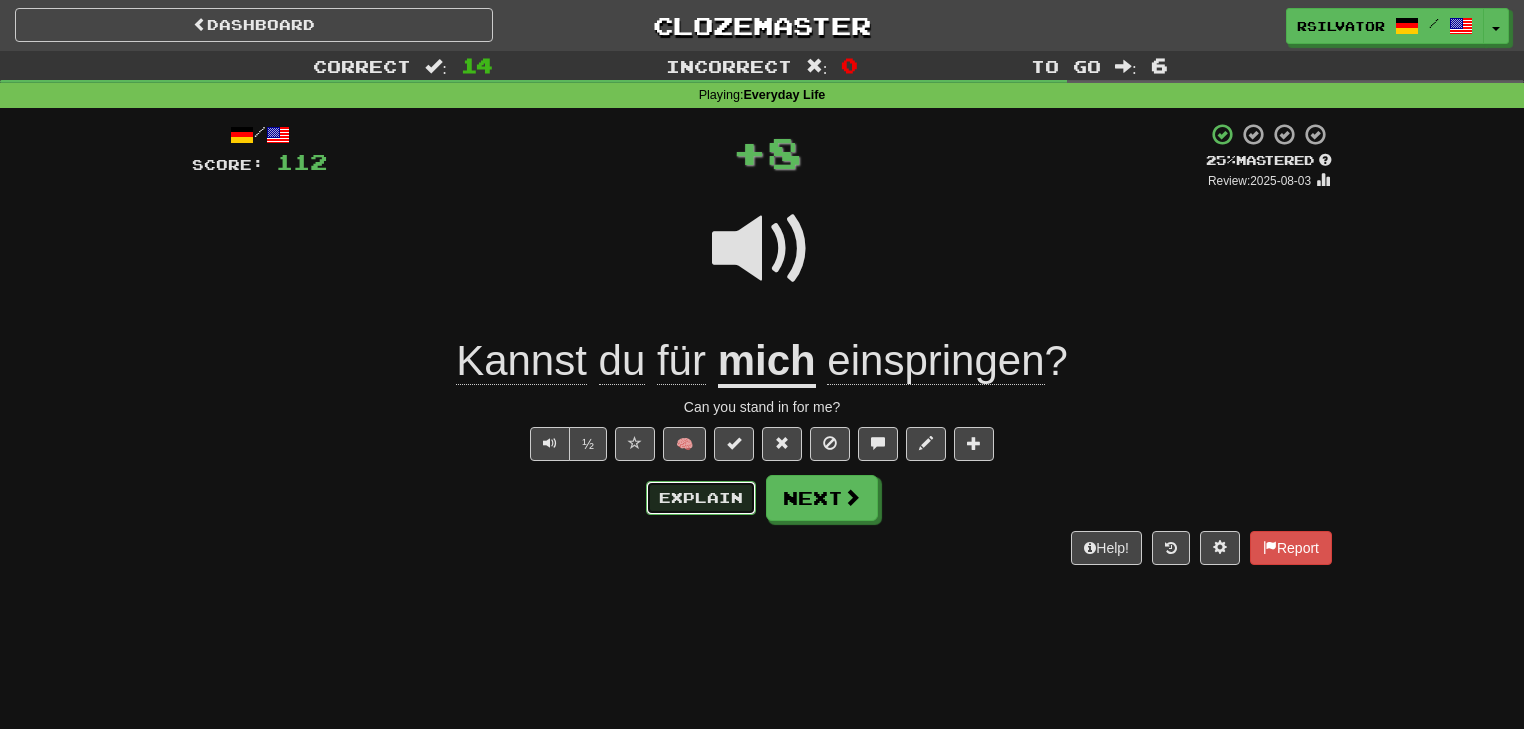 click on "Explain" at bounding box center [701, 498] 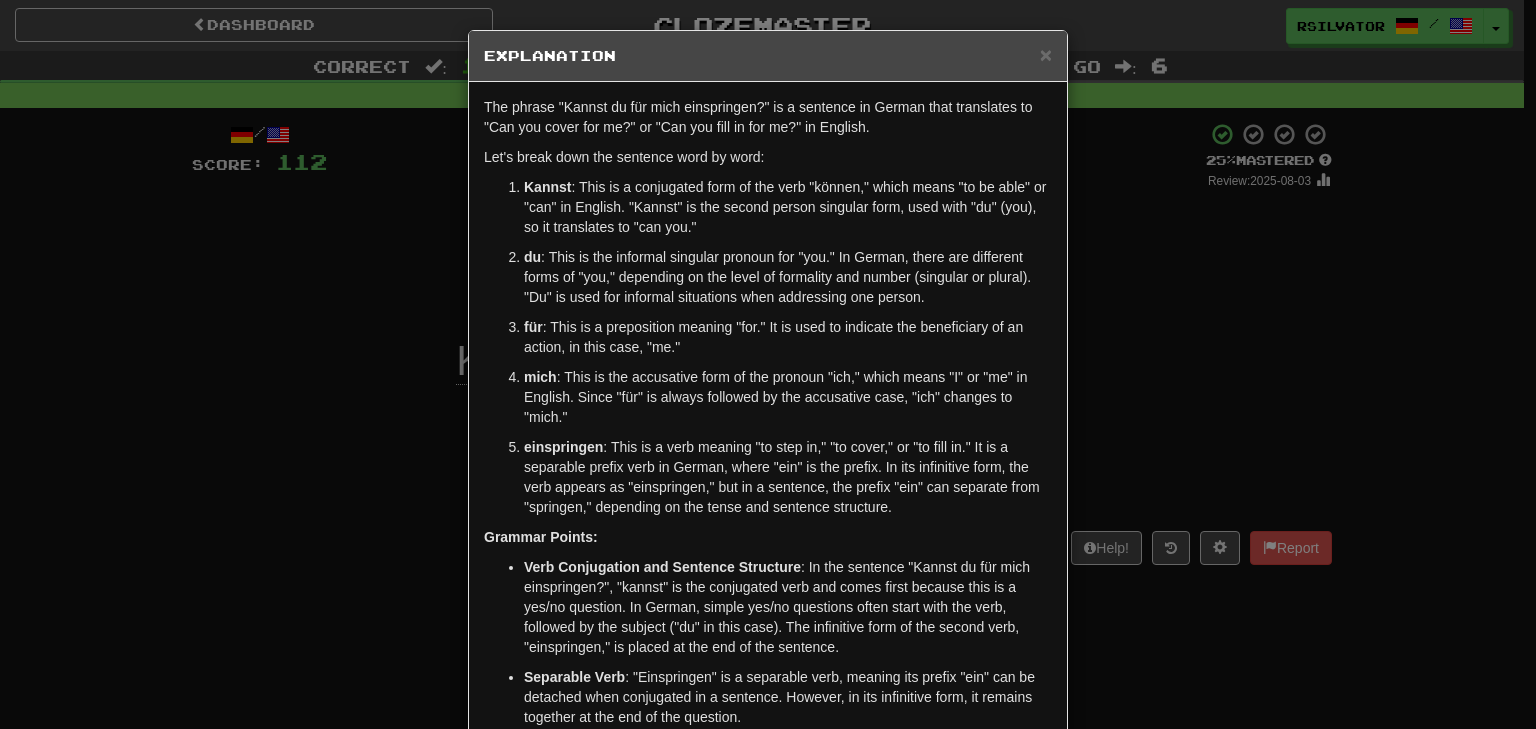click on "× Explanation The phrase "Kannst du für mich einspringen?" is a sentence in German that translates to "Can you cover for me?" or "Can you fill in for me?" in English.
Let's break down the sentence word by word:
Kannst : This is a conjugated form of the verb "können," which means "to be able" or "can" in English. "Kannst" is the second person singular form, used with "du" (you), so it translates to "can you."
du : This is the informal singular pronoun for "you." In German, there are different forms of "you," depending on the level of formality and number (singular or plural). "Du" is used for informal situations when addressing one person.
für : This is a preposition meaning "for." It is used to indicate the beneficiary of an action, in this case, "me."
mich : This is the accusative form of the pronoun "ich," which means "I" or "me" in English. Since "für" is always followed by the accusative case, "ich" changes to "mich."
einspringen
Grammar Points:" at bounding box center [768, 364] 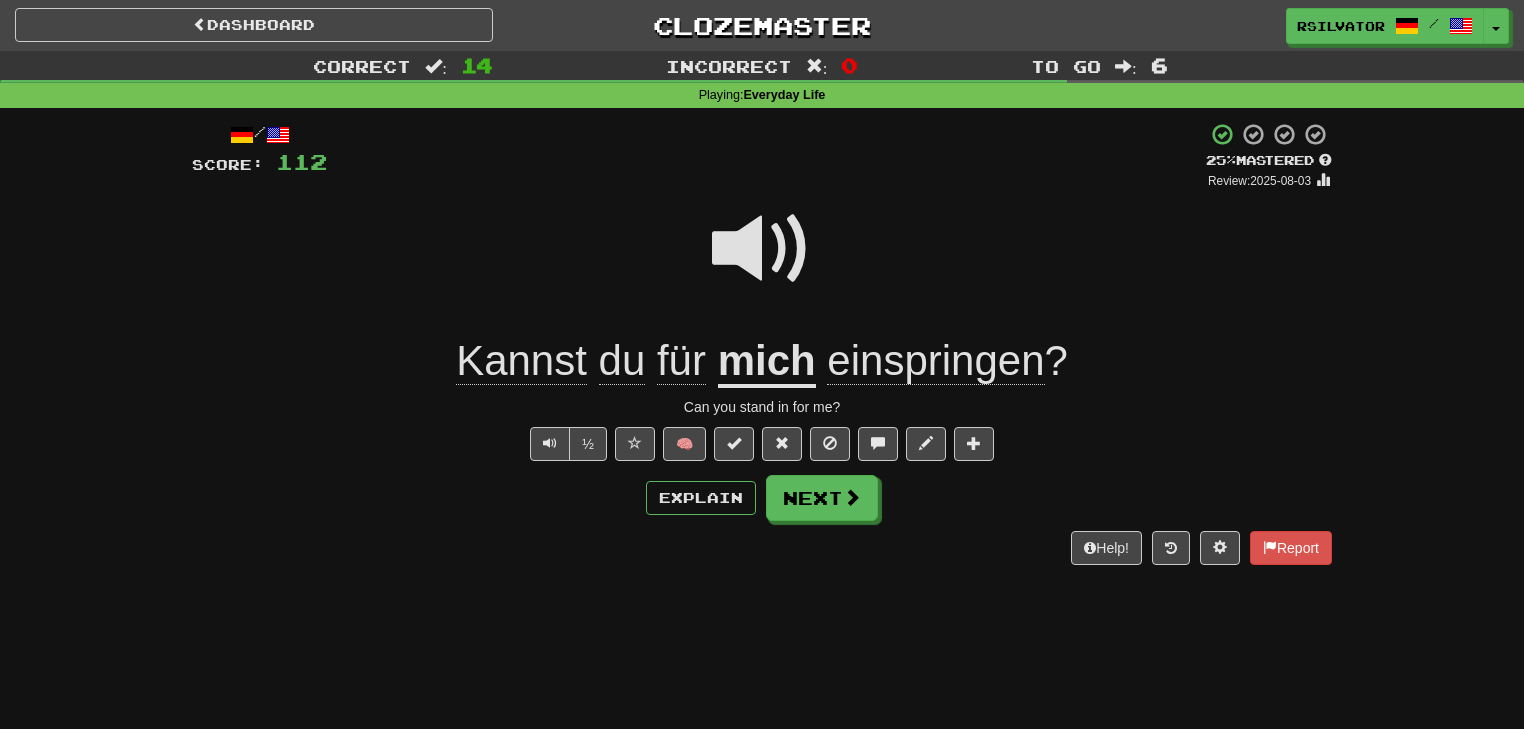 click on "einspringen" at bounding box center [935, 361] 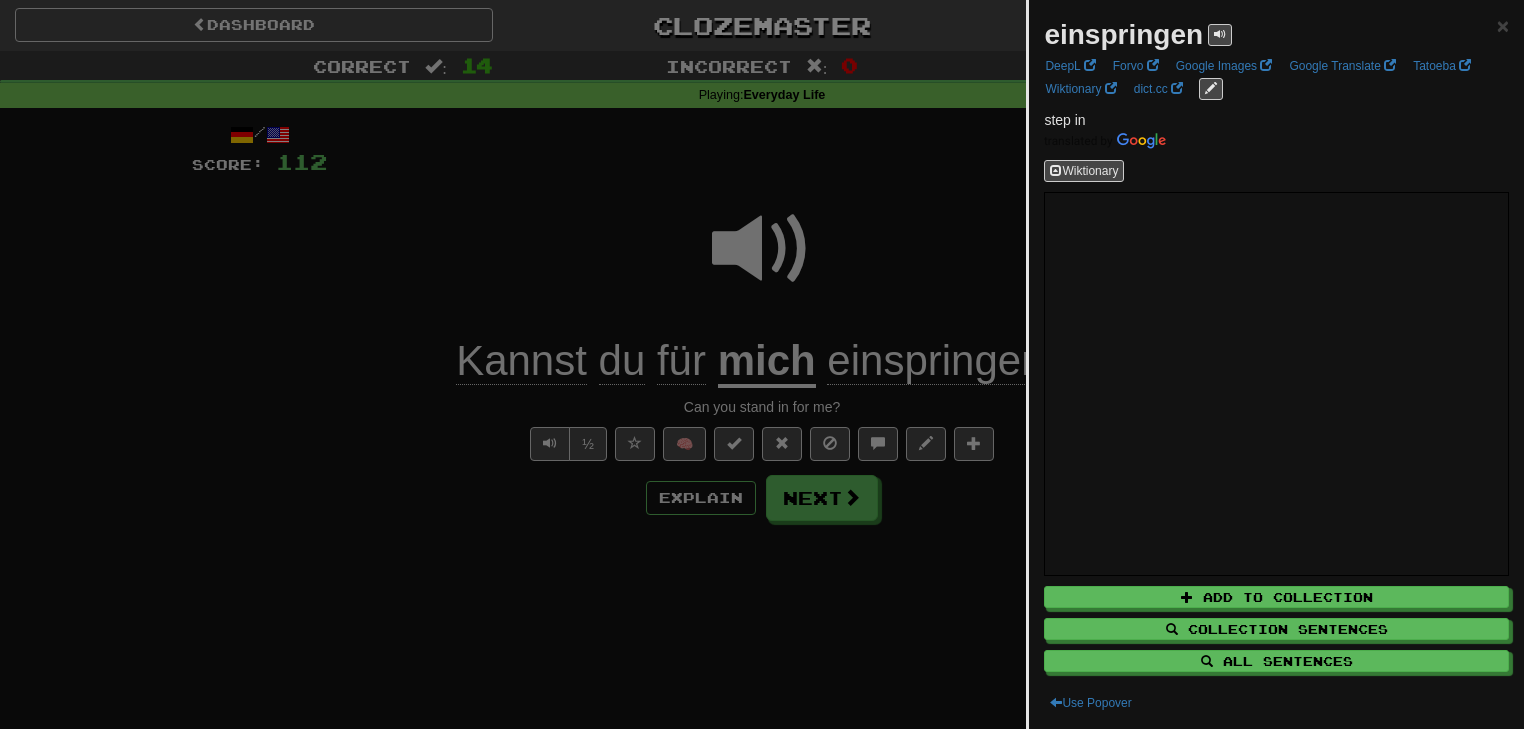 click at bounding box center (762, 364) 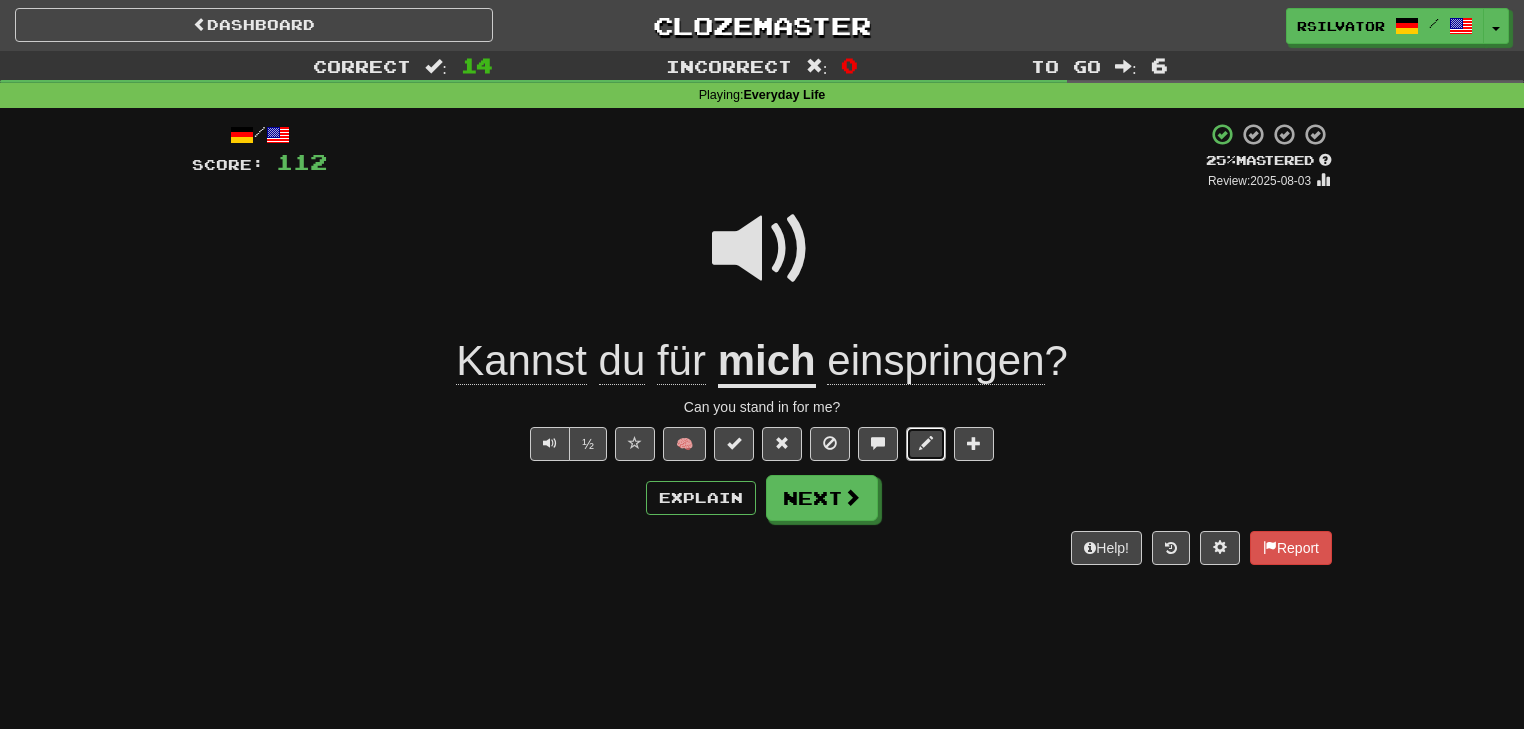 click at bounding box center (926, 443) 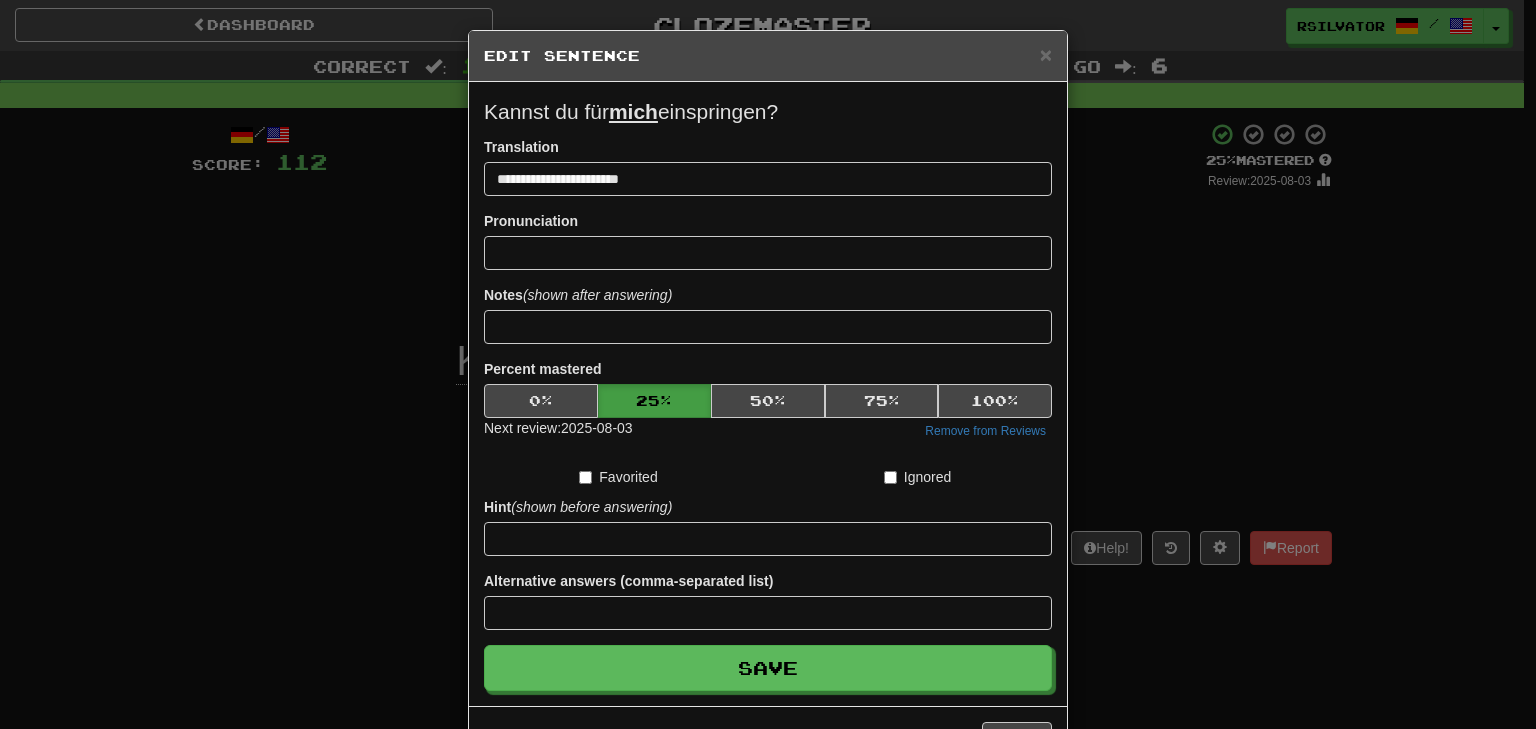 click on "**********" at bounding box center [768, 364] 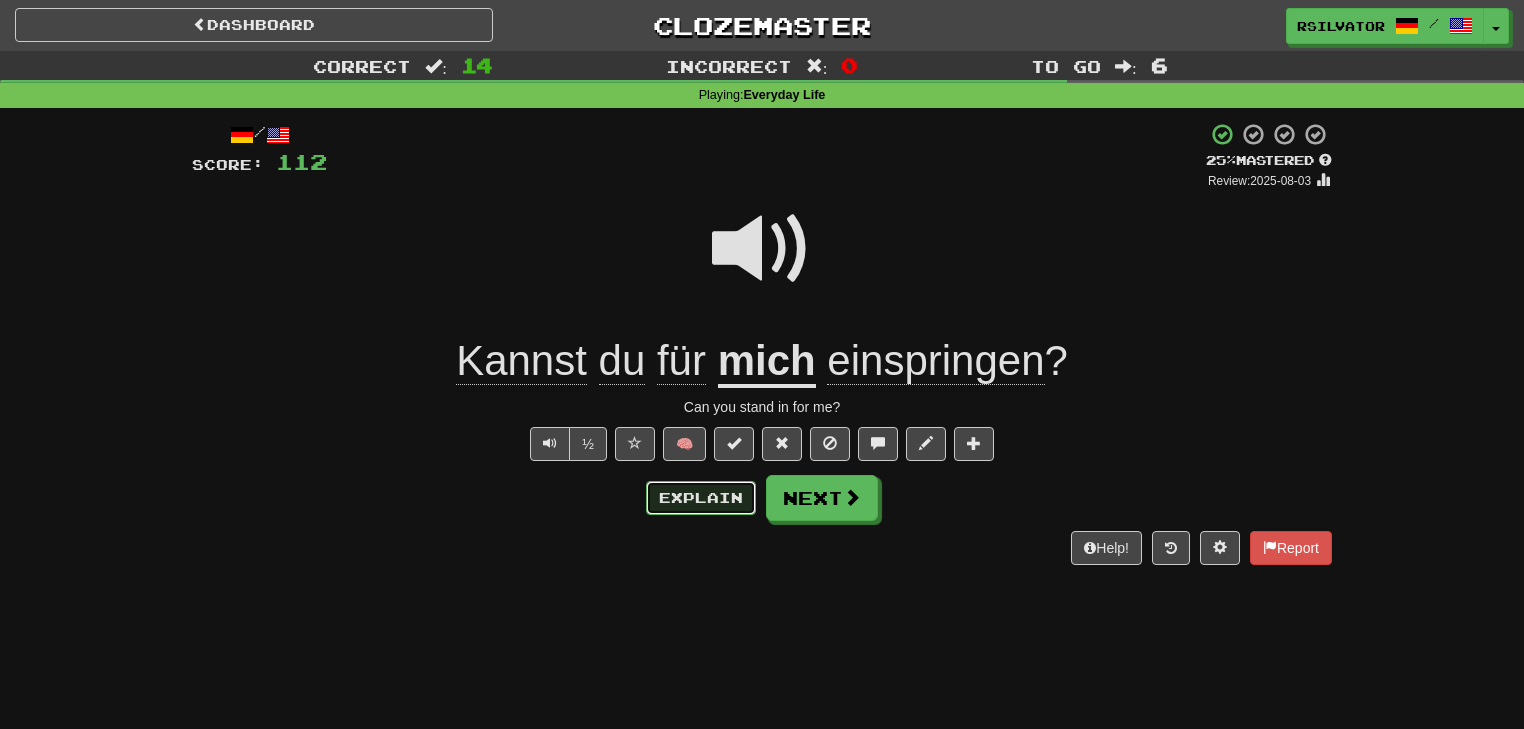 click on "Explain" at bounding box center [701, 498] 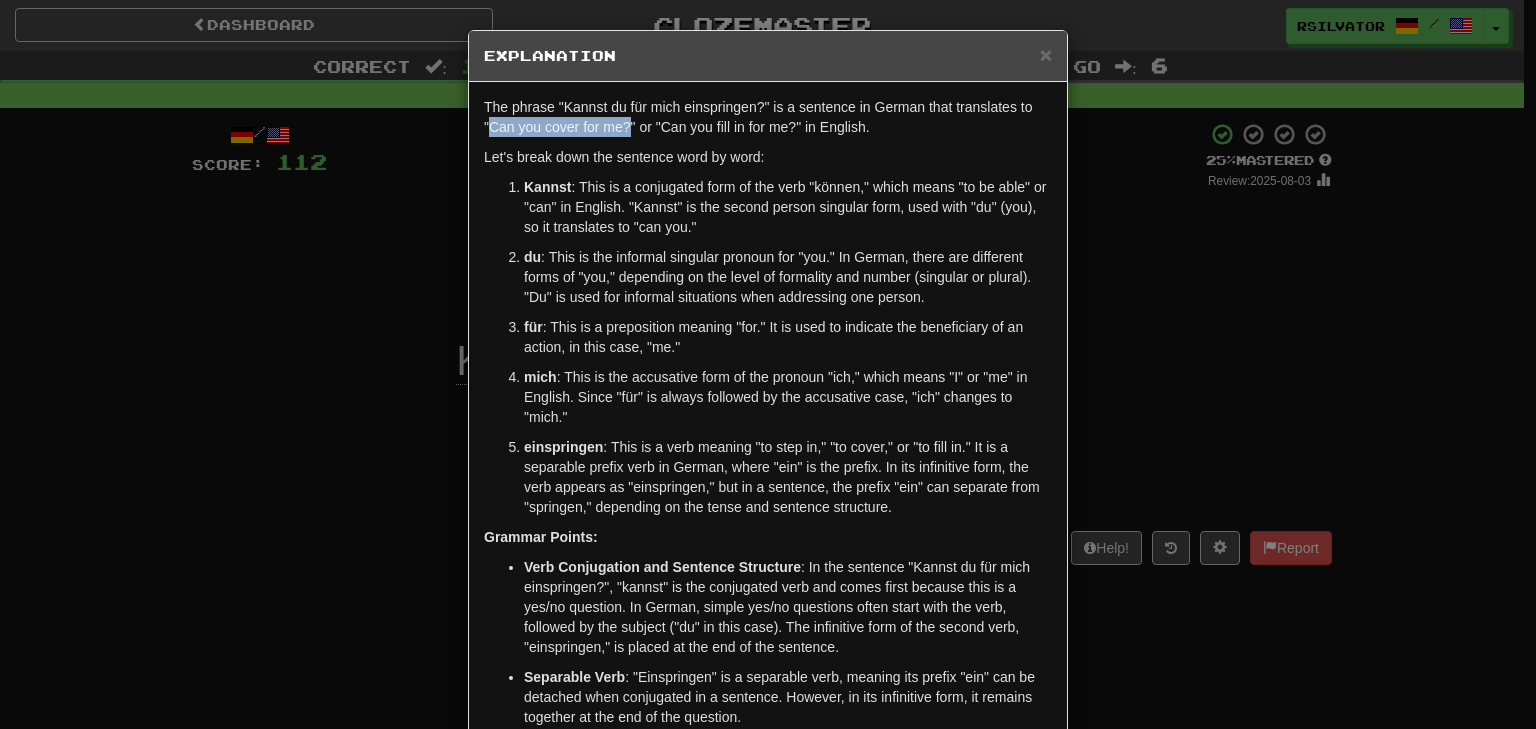 drag, startPoint x: 484, startPoint y: 122, endPoint x: 620, endPoint y: 122, distance: 136 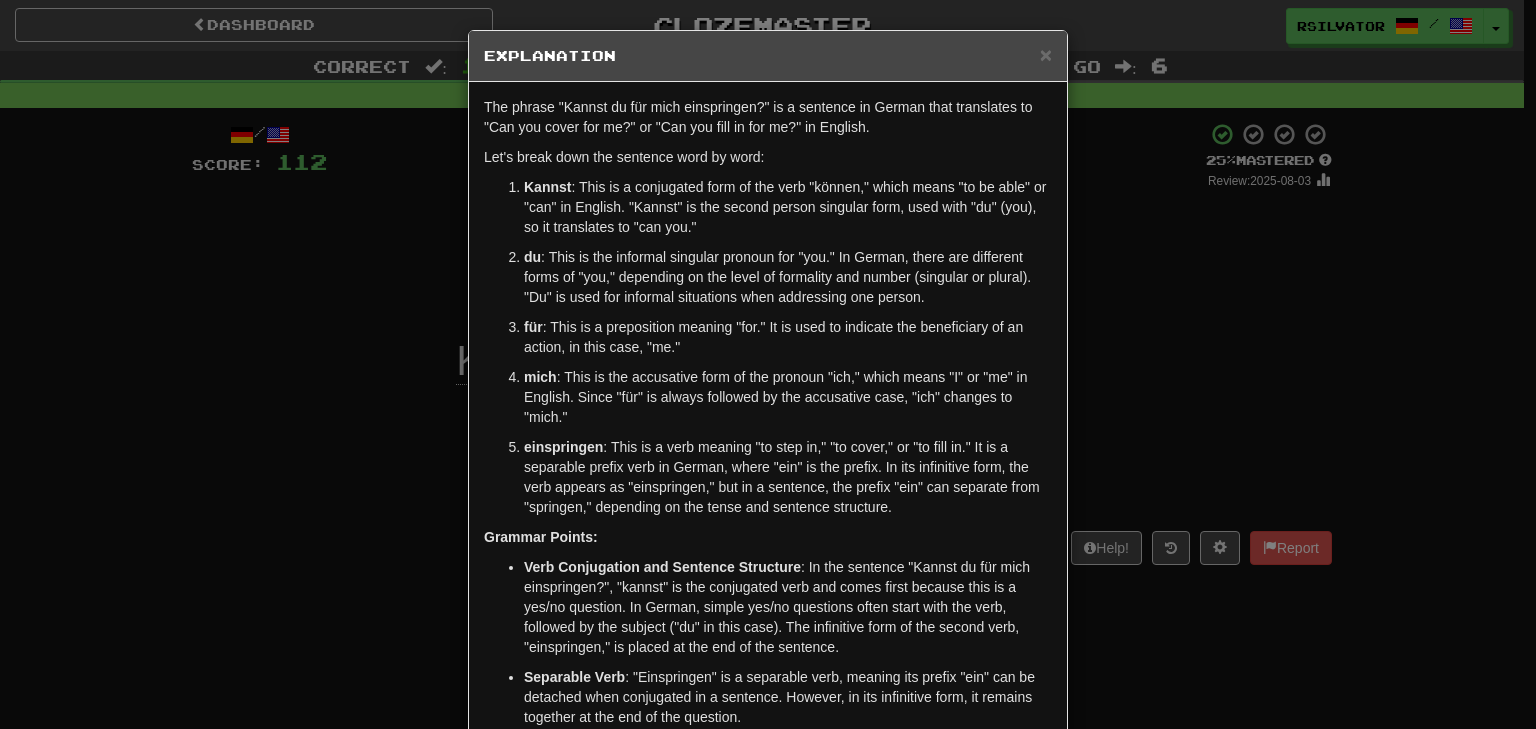 click on "× Explanation The phrase "Kannst du für mich einspringen?" is a sentence in German that translates to "Can you cover for me?" or "Can you fill in for me?" in English.
Let's break down the sentence word by word:
Kannst : This is a conjugated form of the verb "können," which means "to be able" or "can" in English. "Kannst" is the second person singular form, used with "du" (you), so it translates to "can you."
du : This is the informal singular pronoun for "you." In German, there are different forms of "you," depending on the level of formality and number (singular or plural). "Du" is used for informal situations when addressing one person.
für : This is a preposition meaning "for." It is used to indicate the beneficiary of an action, in this case, "me."
mich : This is the accusative form of the pronoun "ich," which means "I" or "me" in English. Since "für" is always followed by the accusative case, "ich" changes to "mich."
einspringen
Grammar Points:" at bounding box center [768, 364] 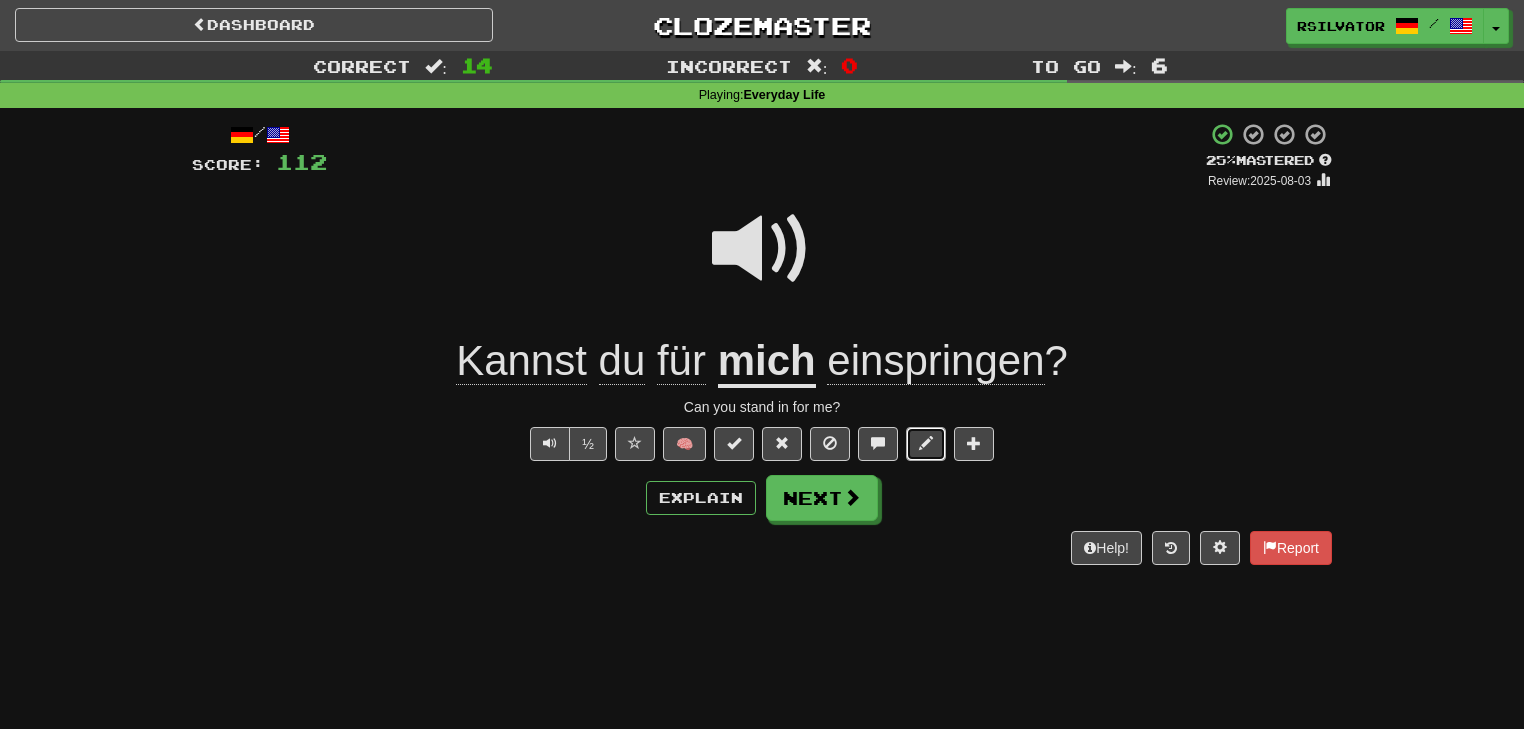 click at bounding box center (926, 443) 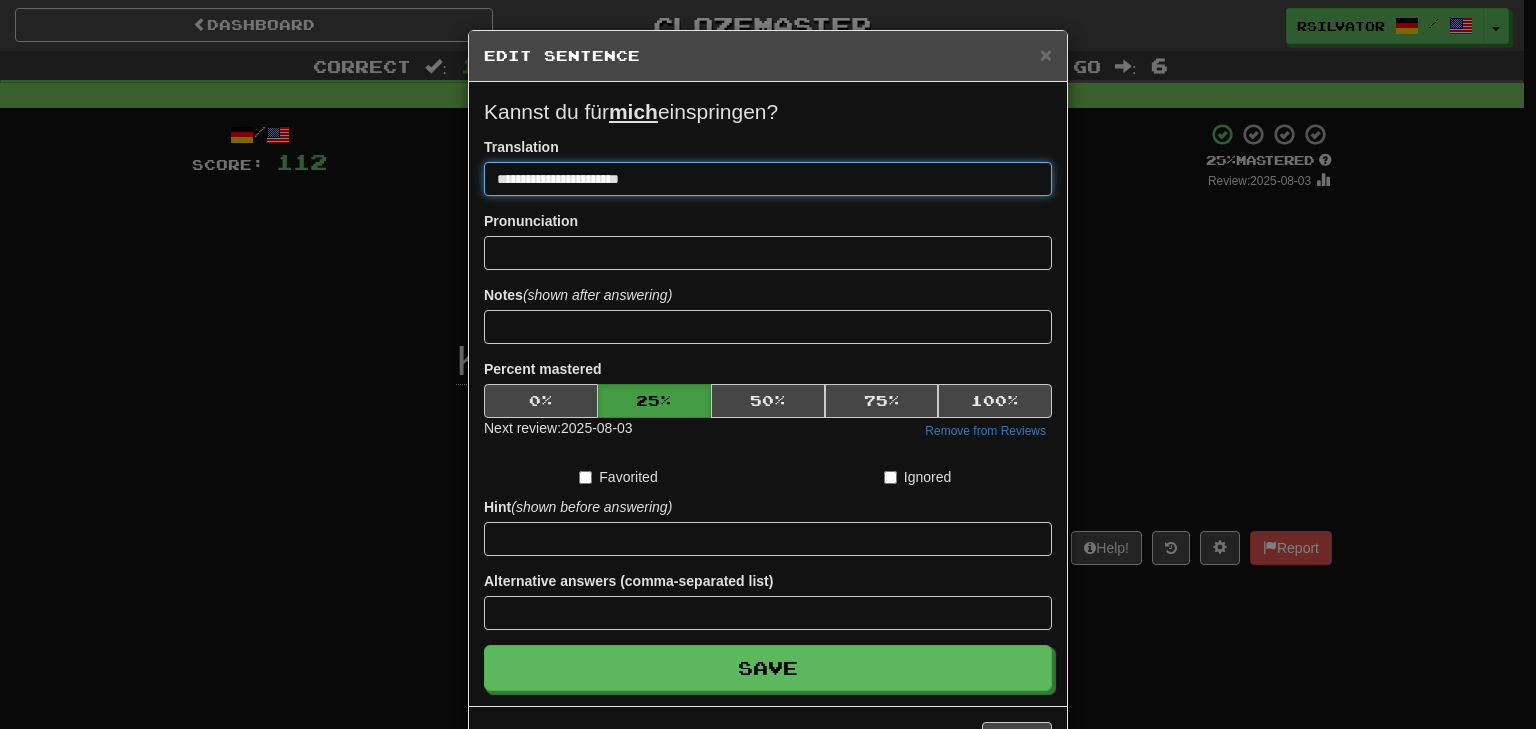 paste 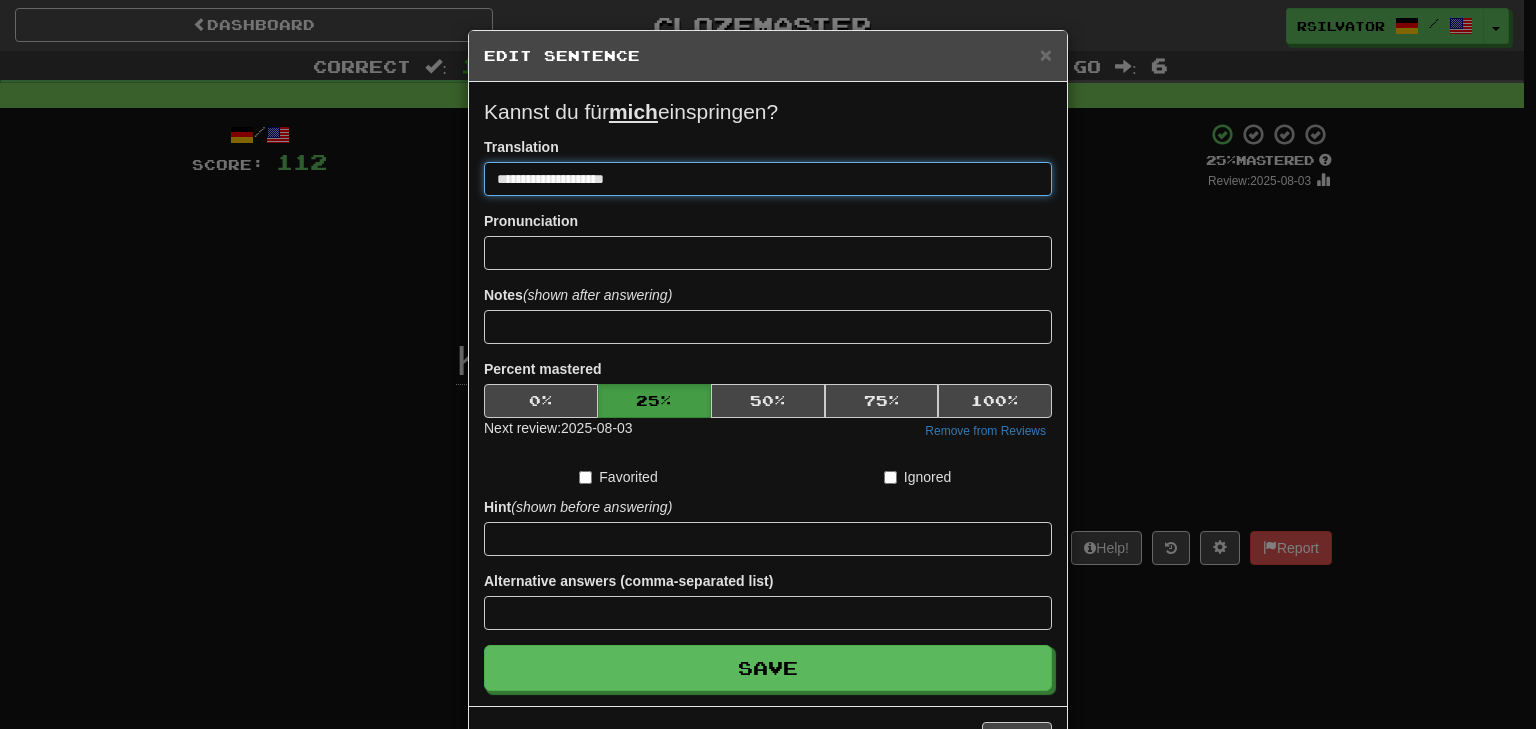 click on "Save" at bounding box center (768, 668) 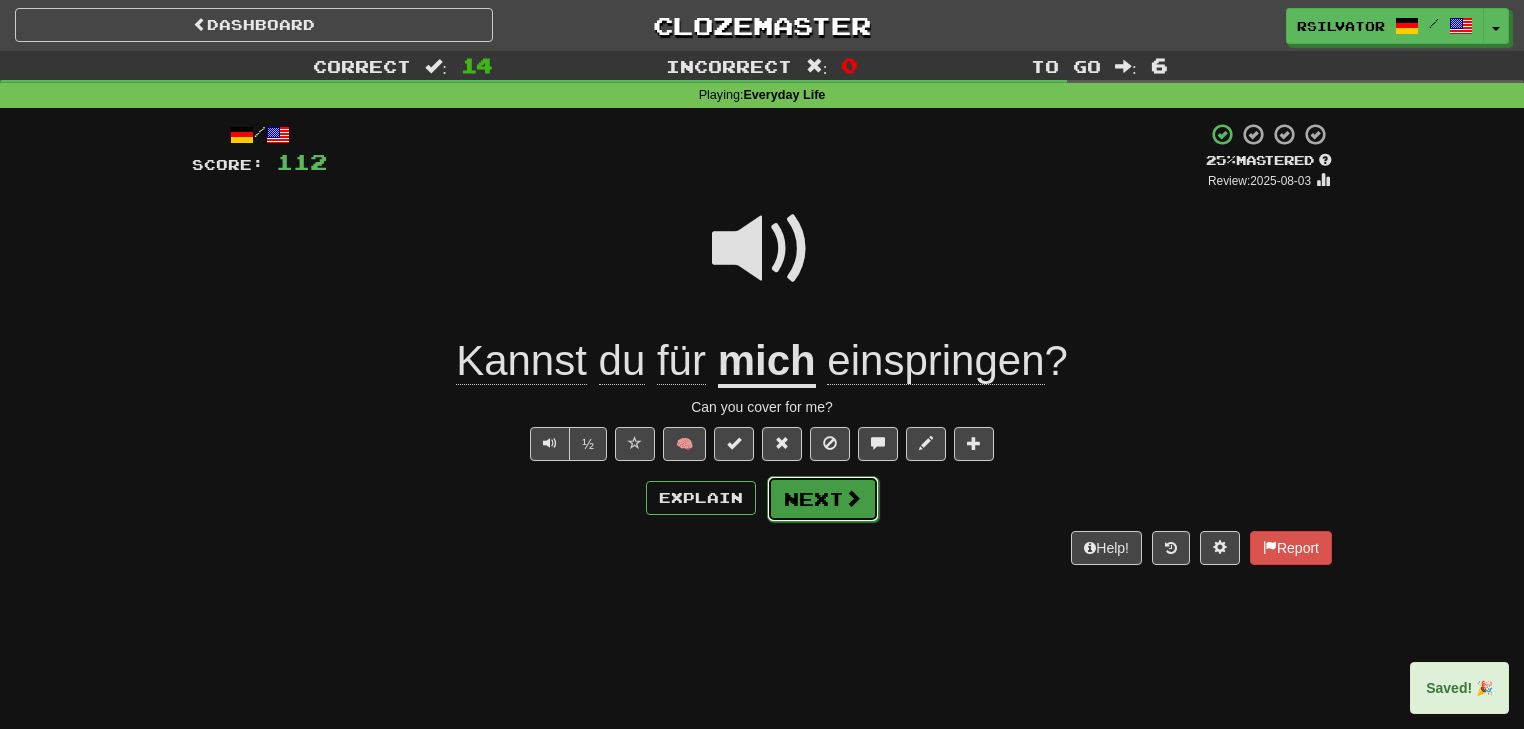 click on "Next" at bounding box center [823, 499] 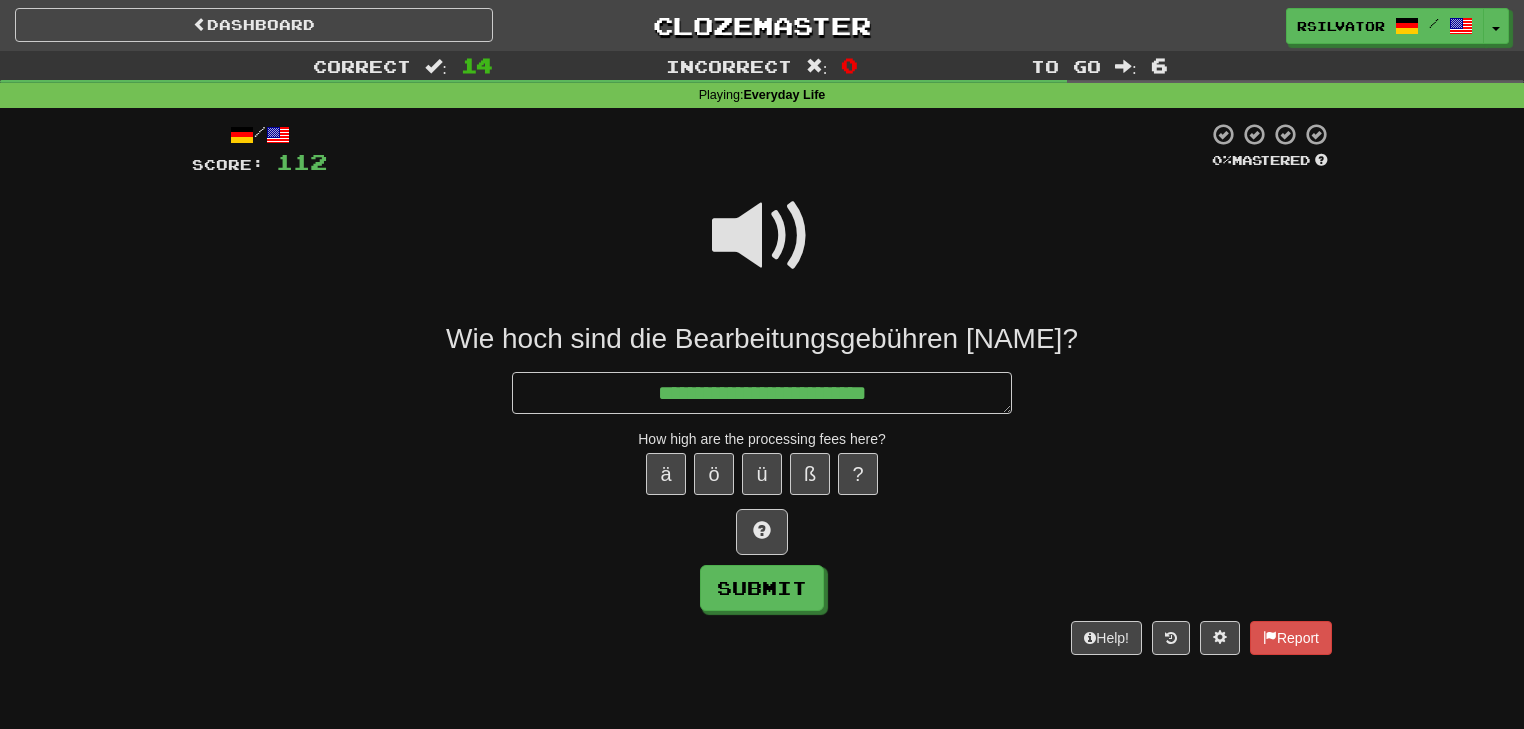 click at bounding box center (762, 236) 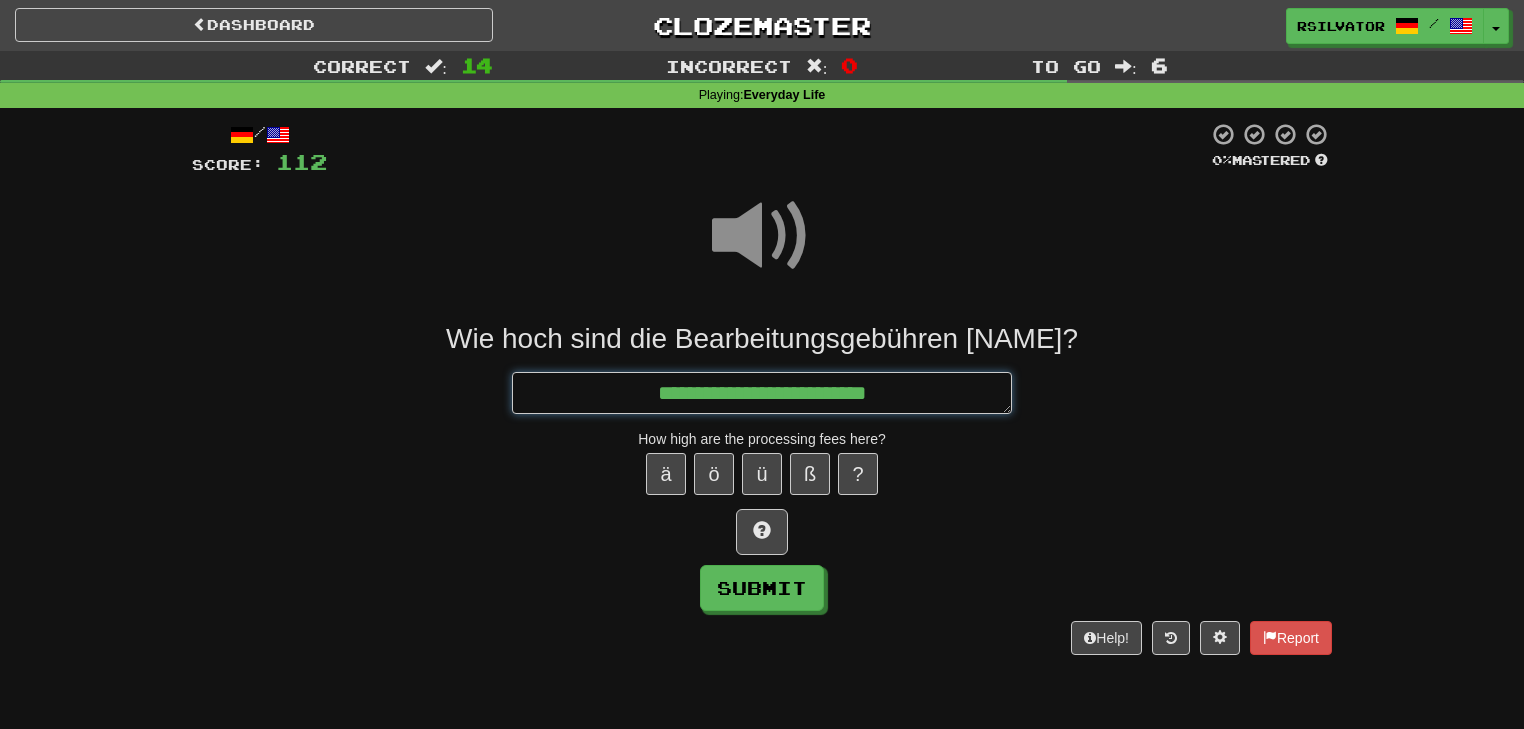 click on "**********" at bounding box center [762, 393] 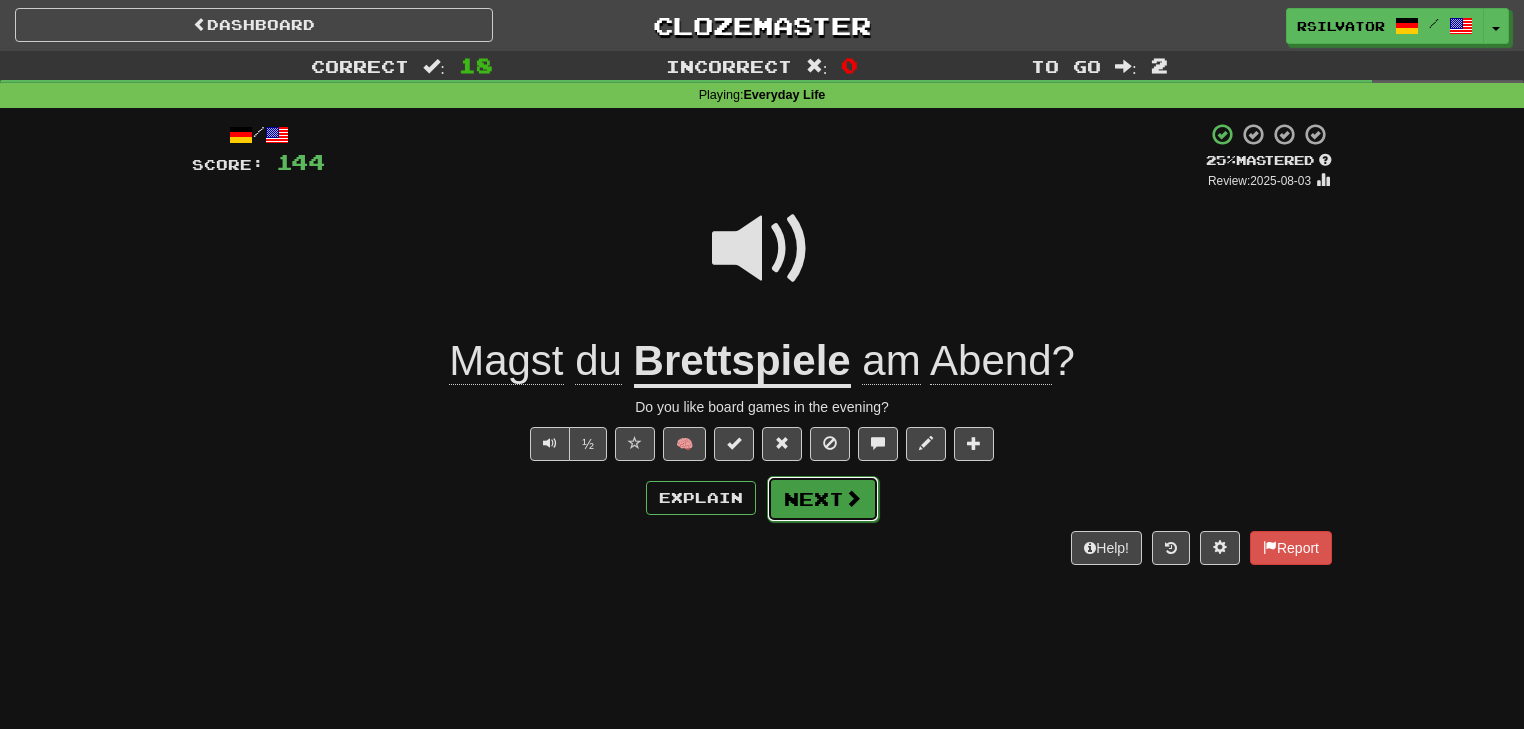 click at bounding box center [853, 498] 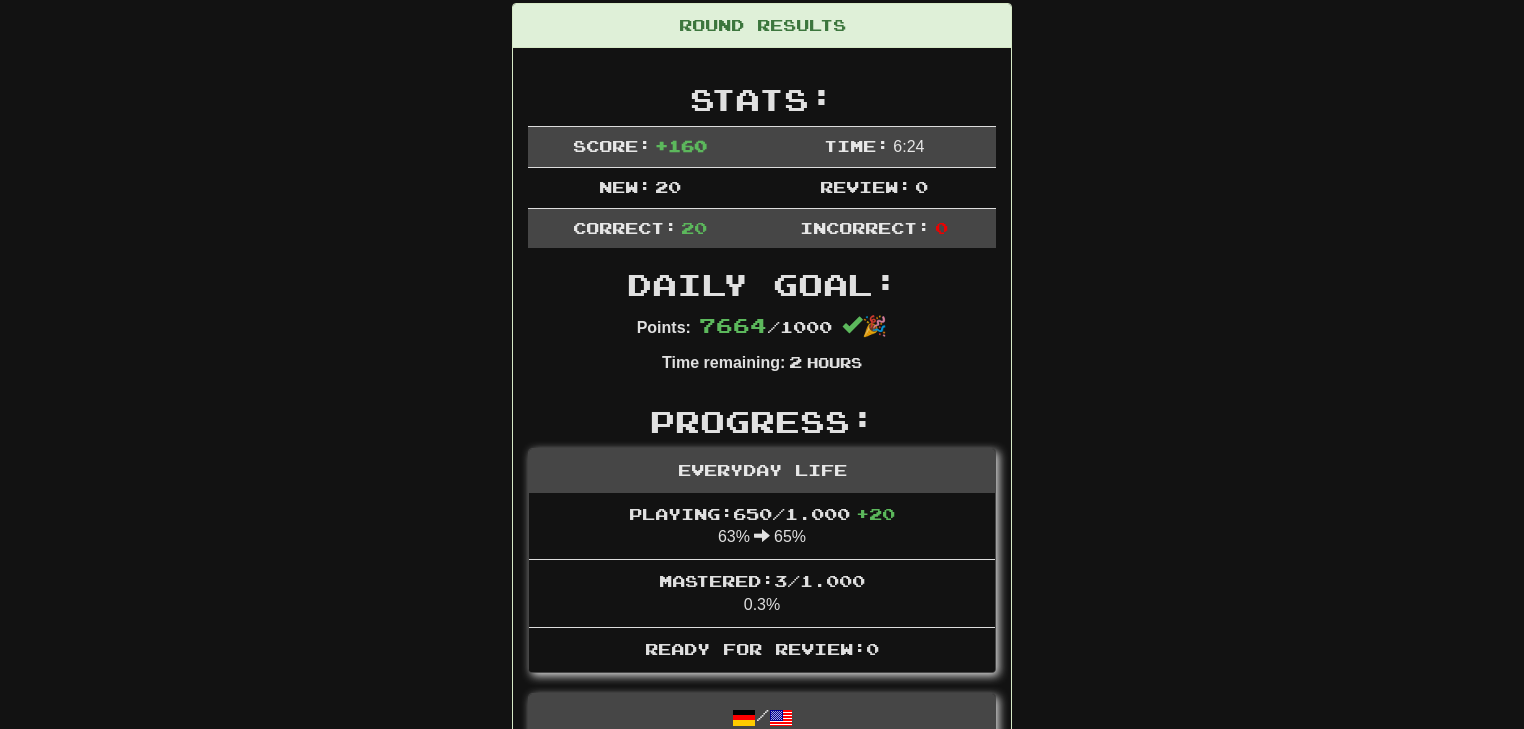 scroll, scrollTop: 0, scrollLeft: 0, axis: both 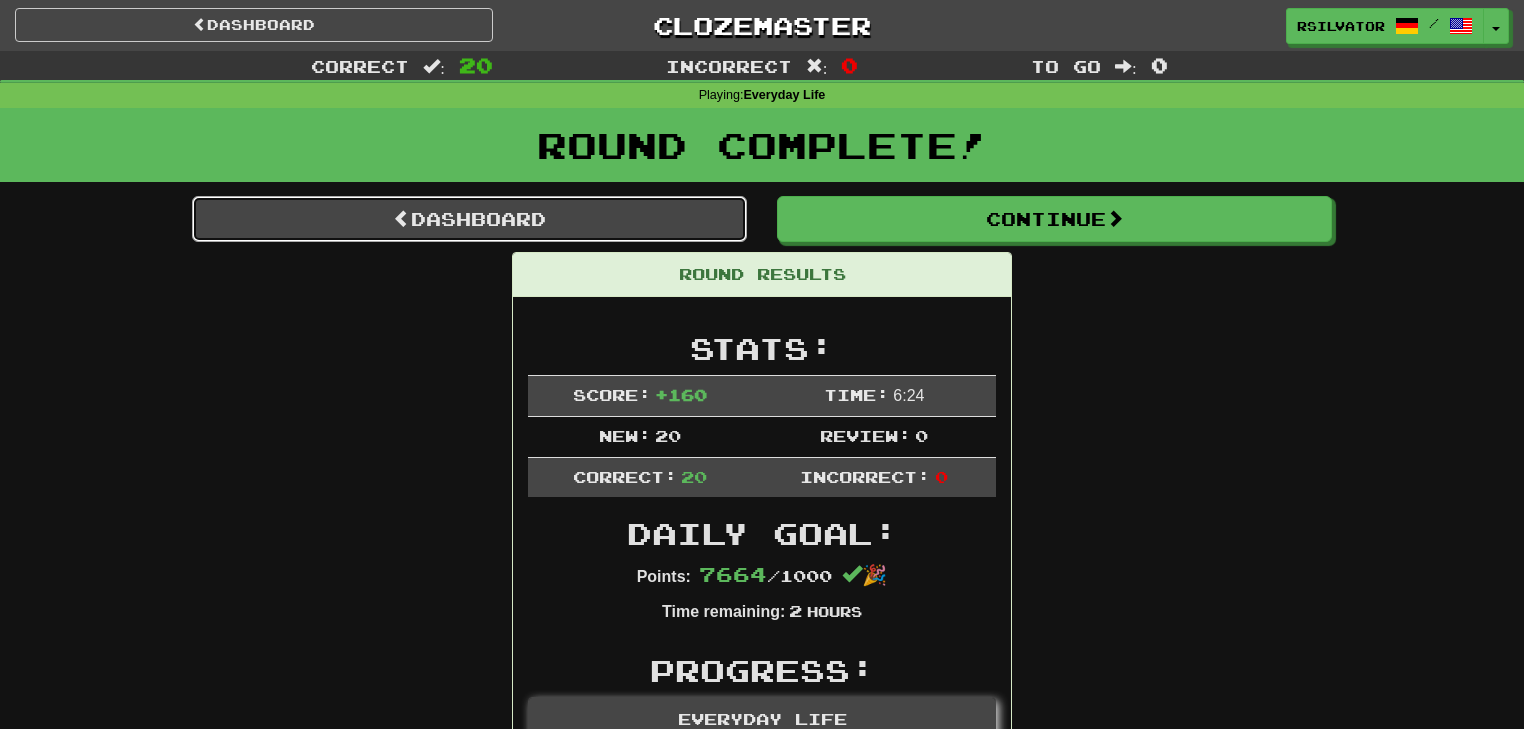 click on "Dashboard" at bounding box center (469, 219) 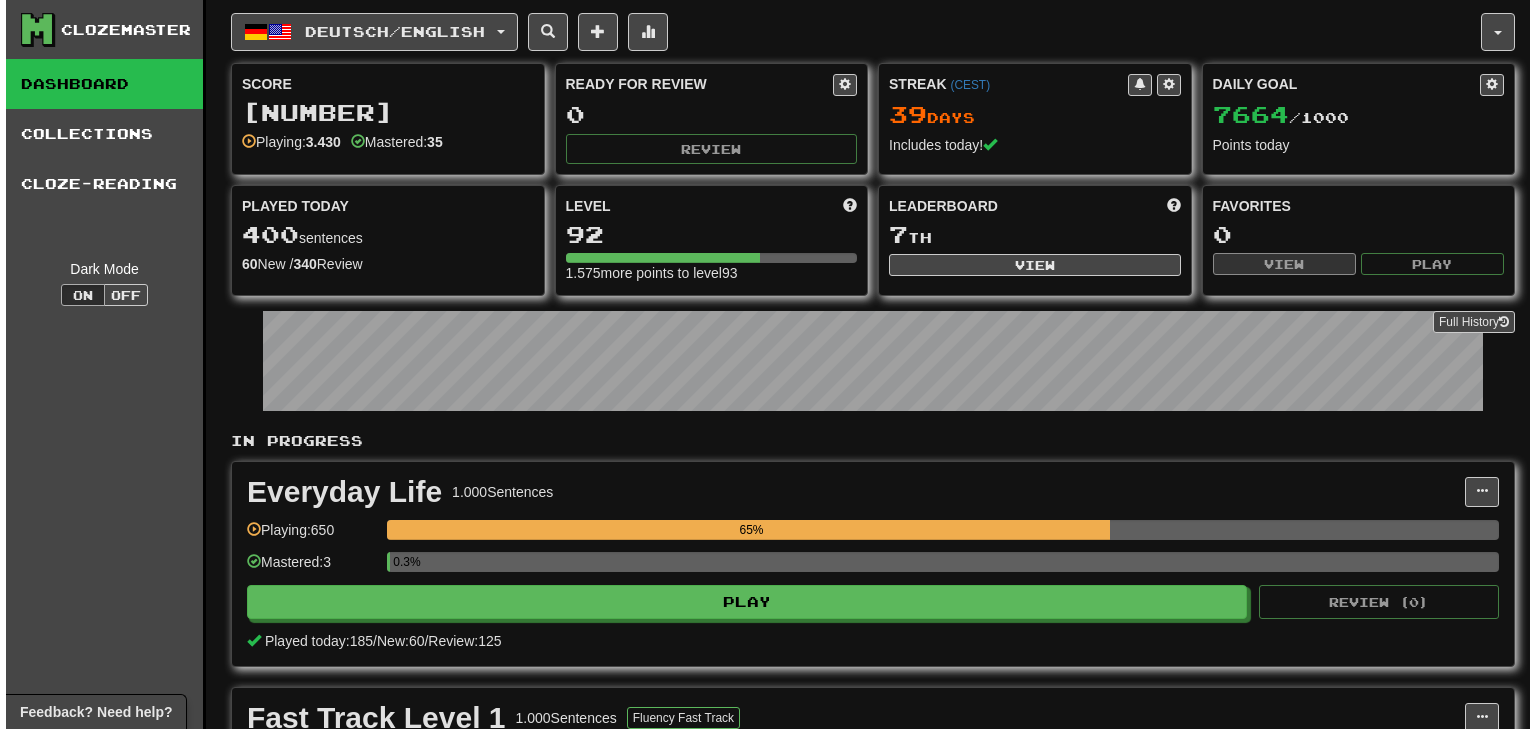 scroll, scrollTop: 0, scrollLeft: 0, axis: both 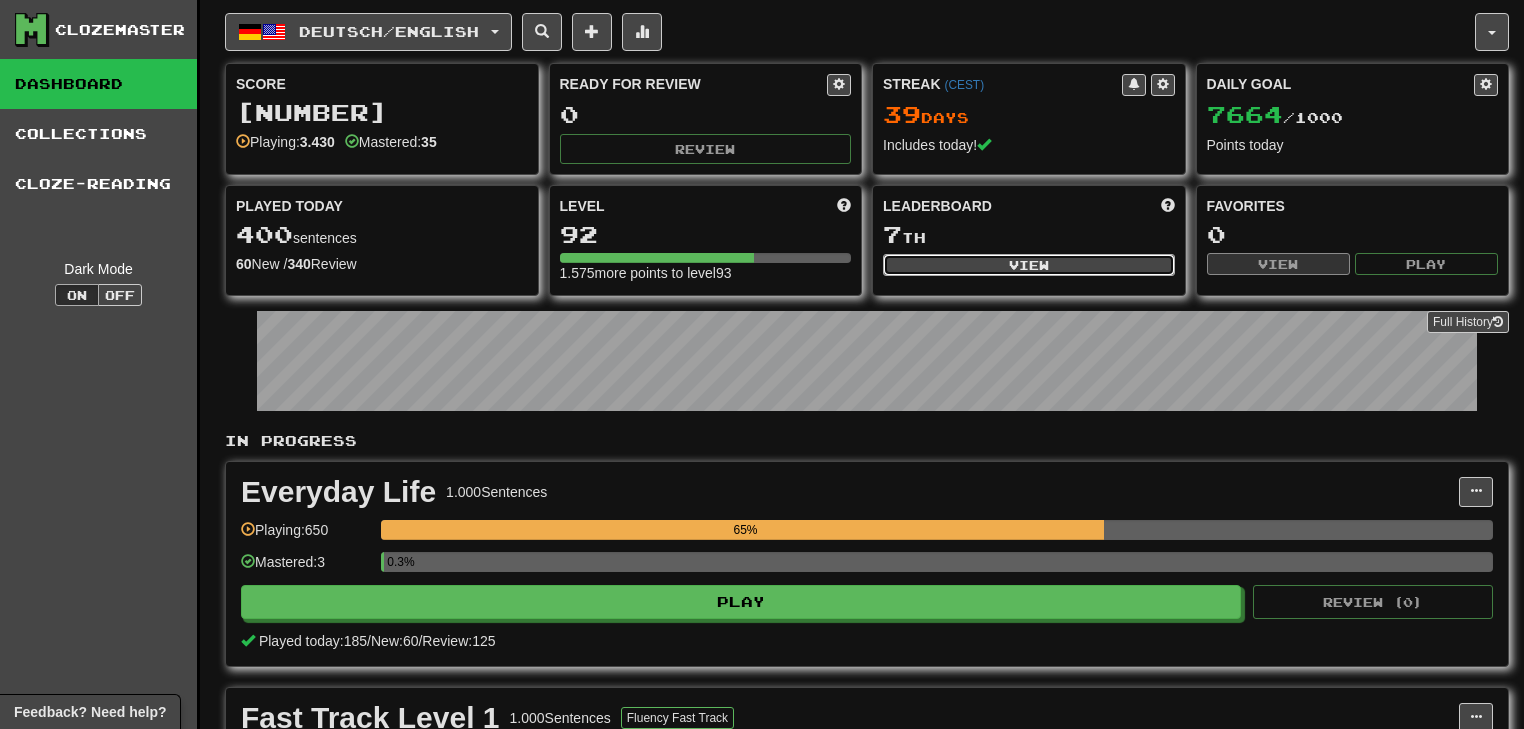 click on "View" at bounding box center [1029, 265] 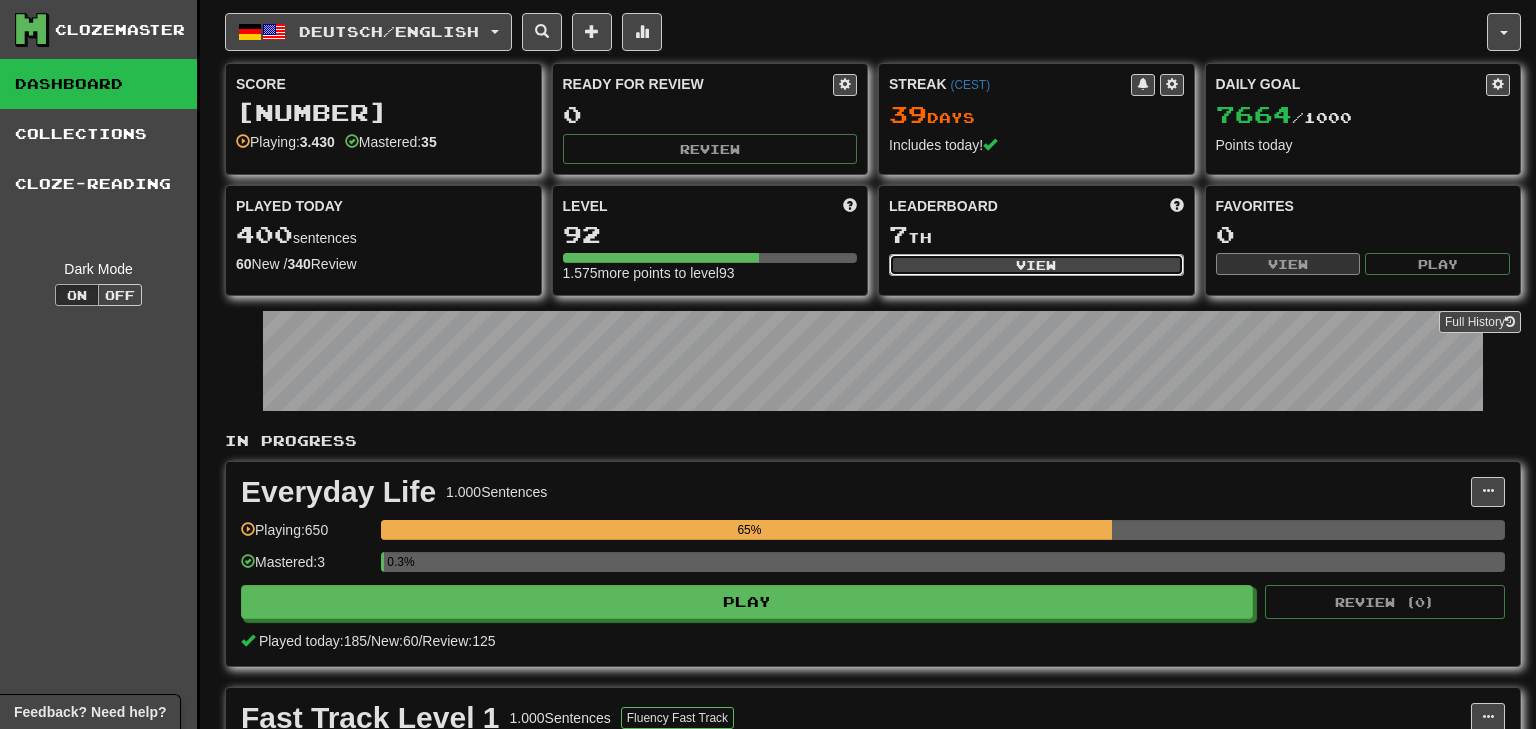 select on "**********" 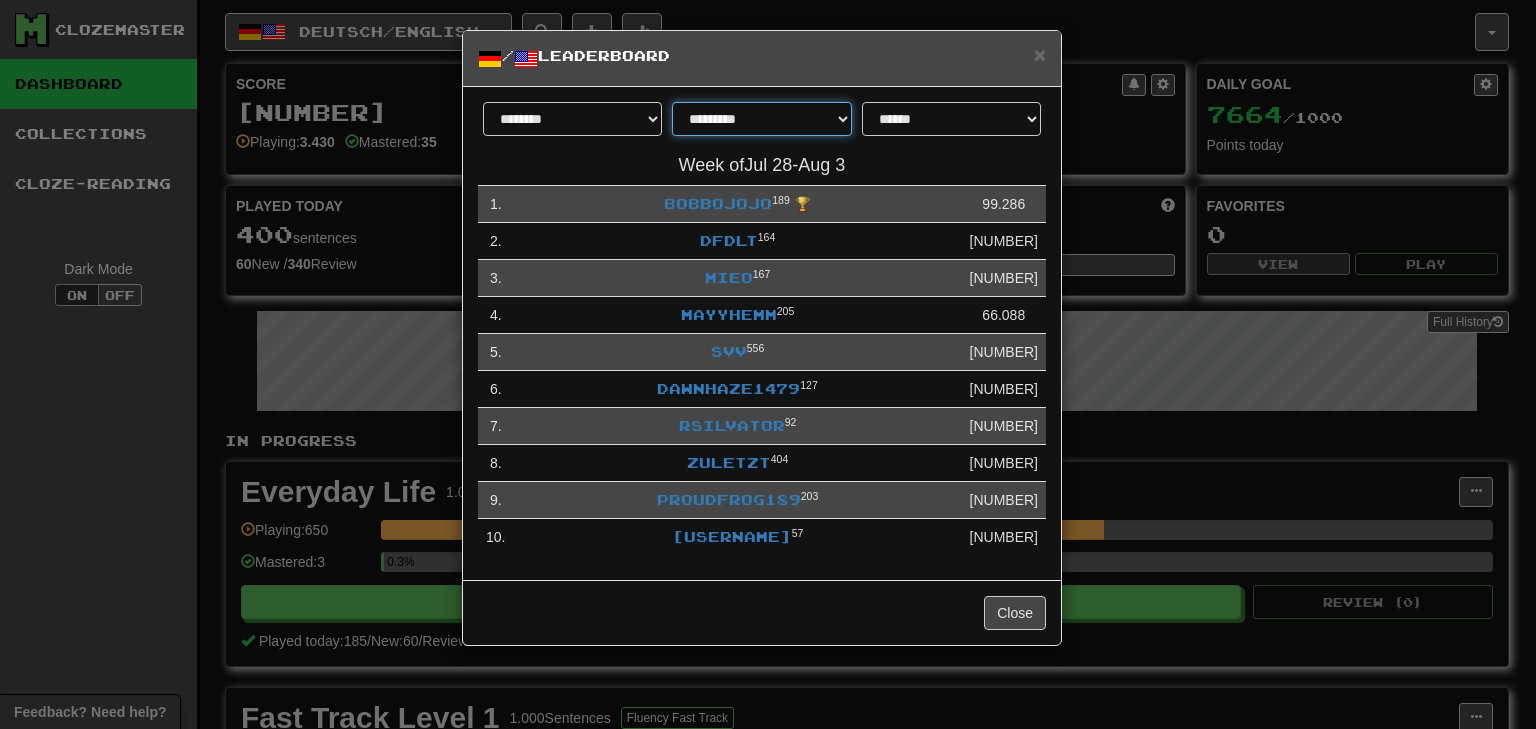 click on "**********" at bounding box center [761, 119] 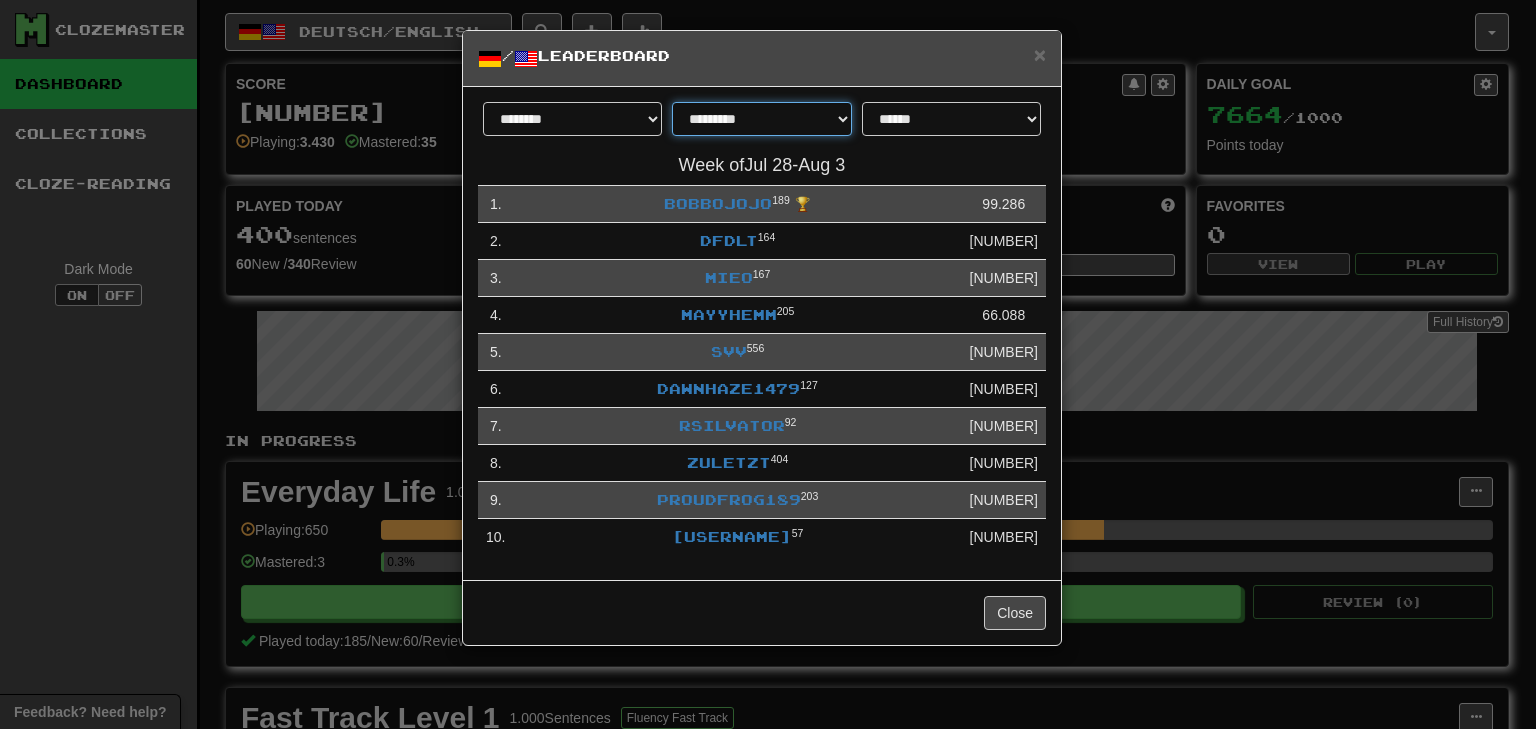 select on "********" 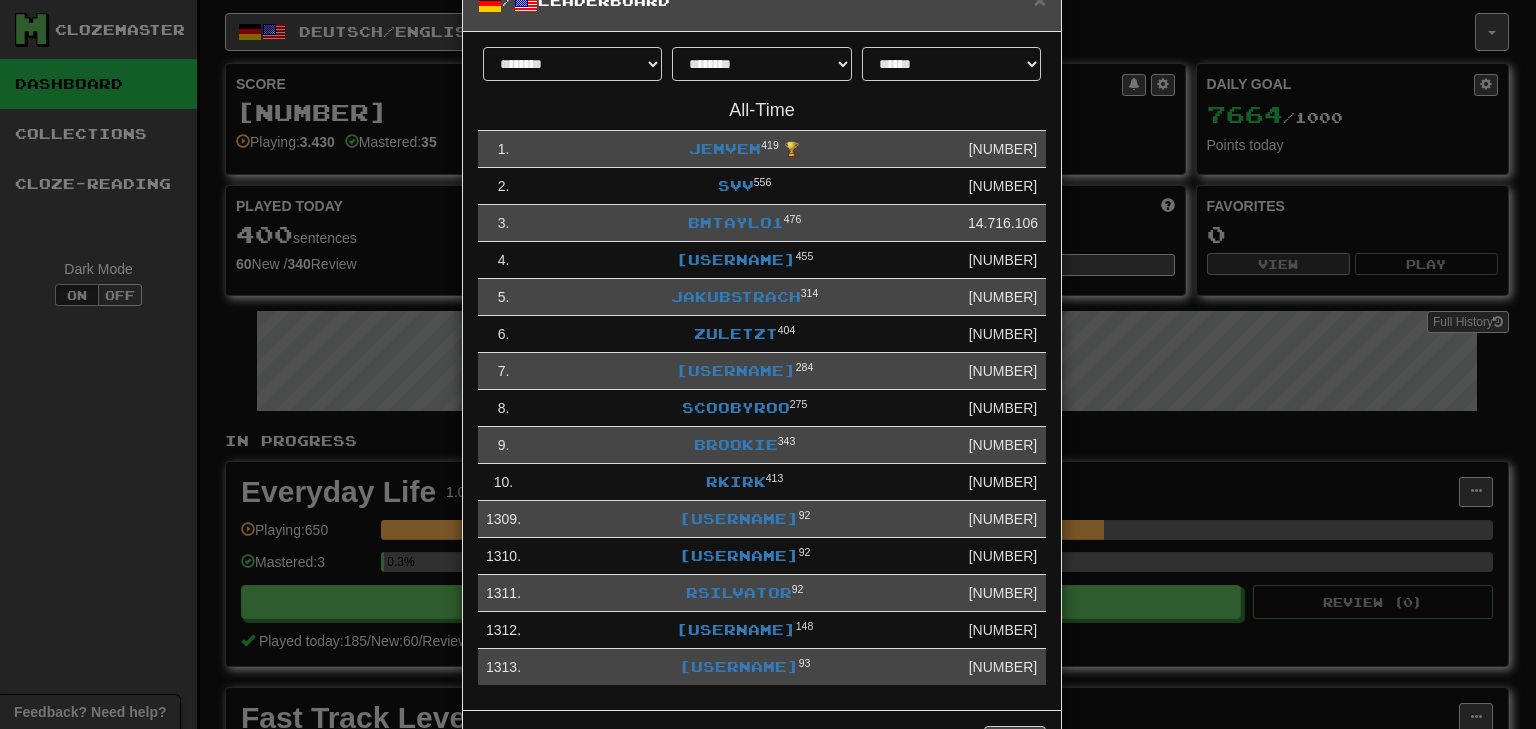 scroll, scrollTop: 80, scrollLeft: 0, axis: vertical 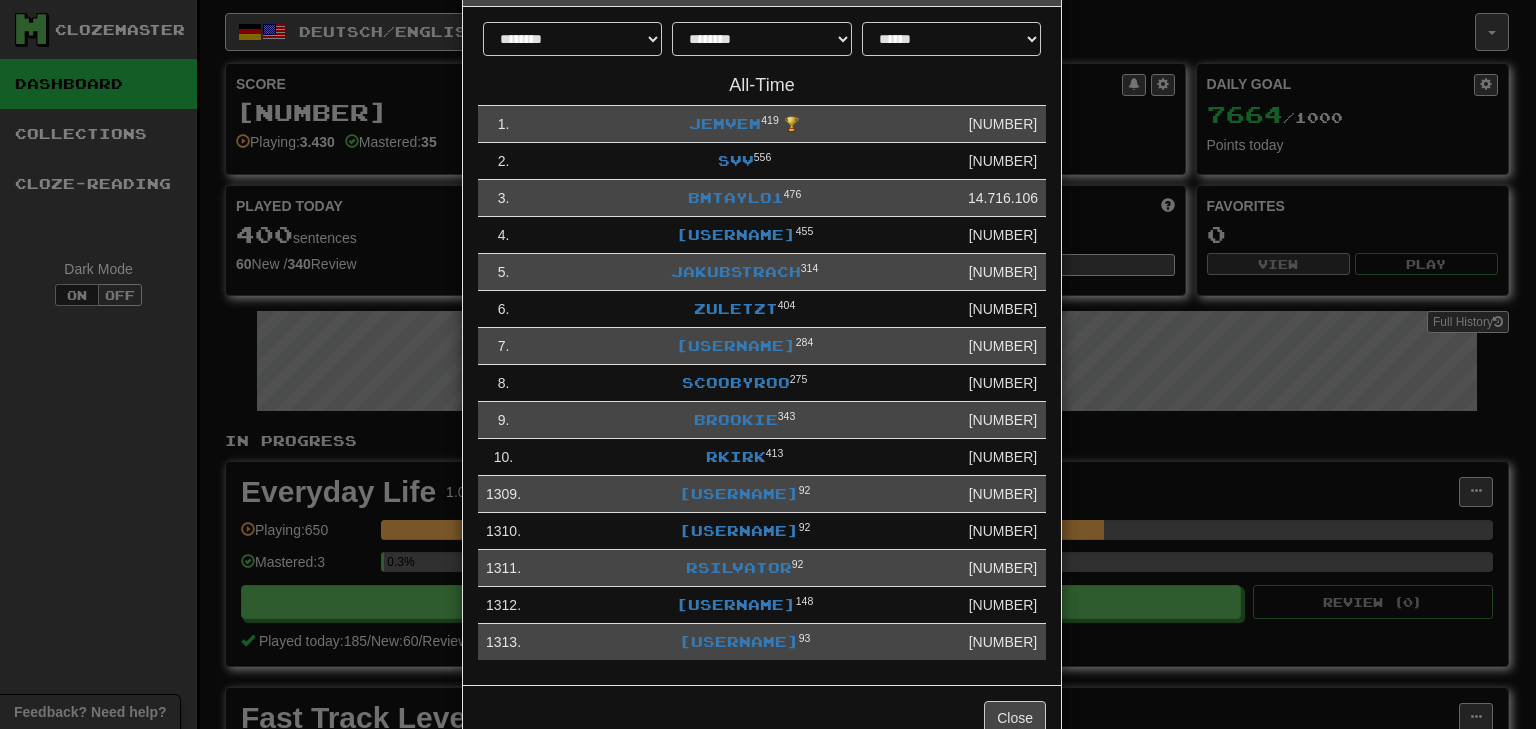 click on "**********" at bounding box center [768, 364] 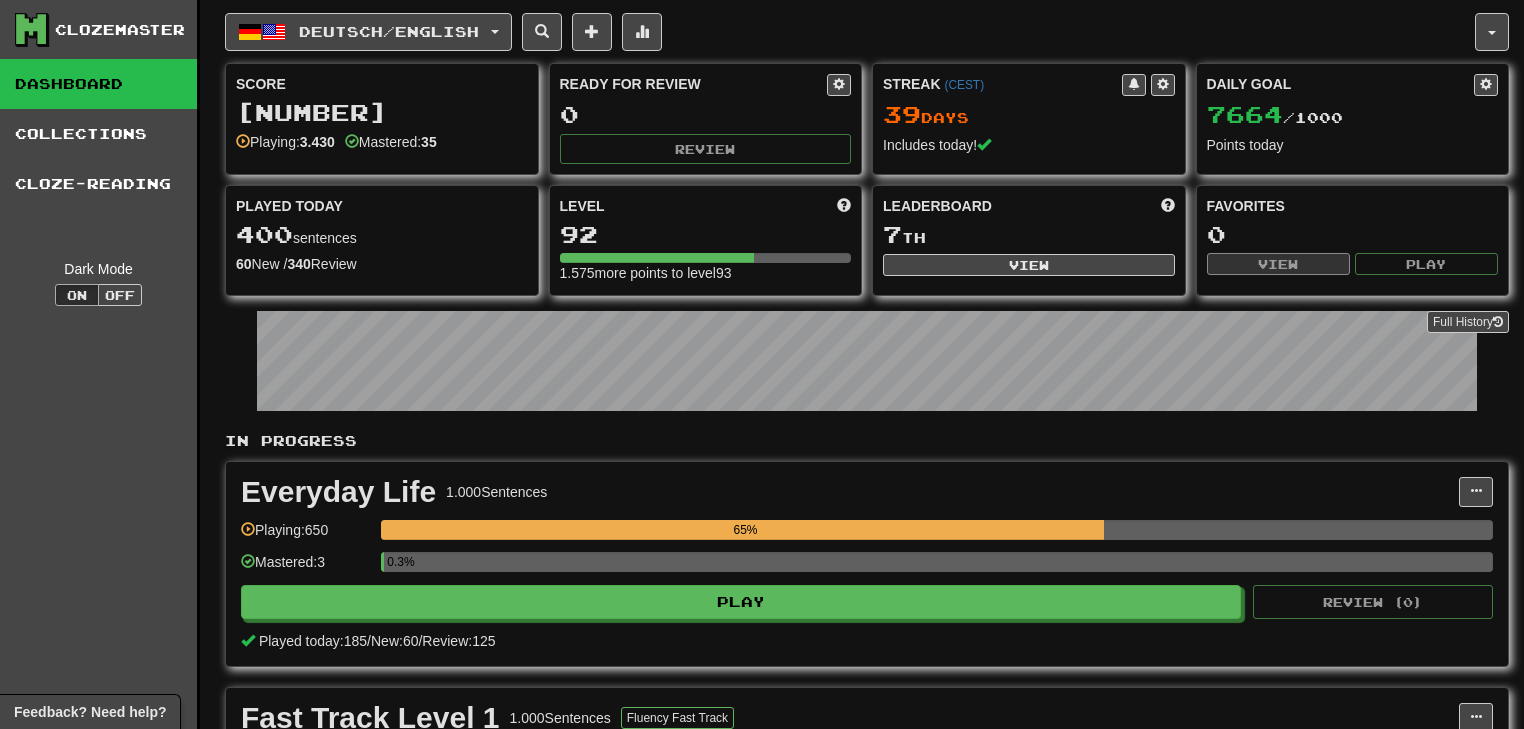 click on "Clozemaster Dashboard Collections Cloze-Reading Dark Mode On Off" at bounding box center (100, 1737) 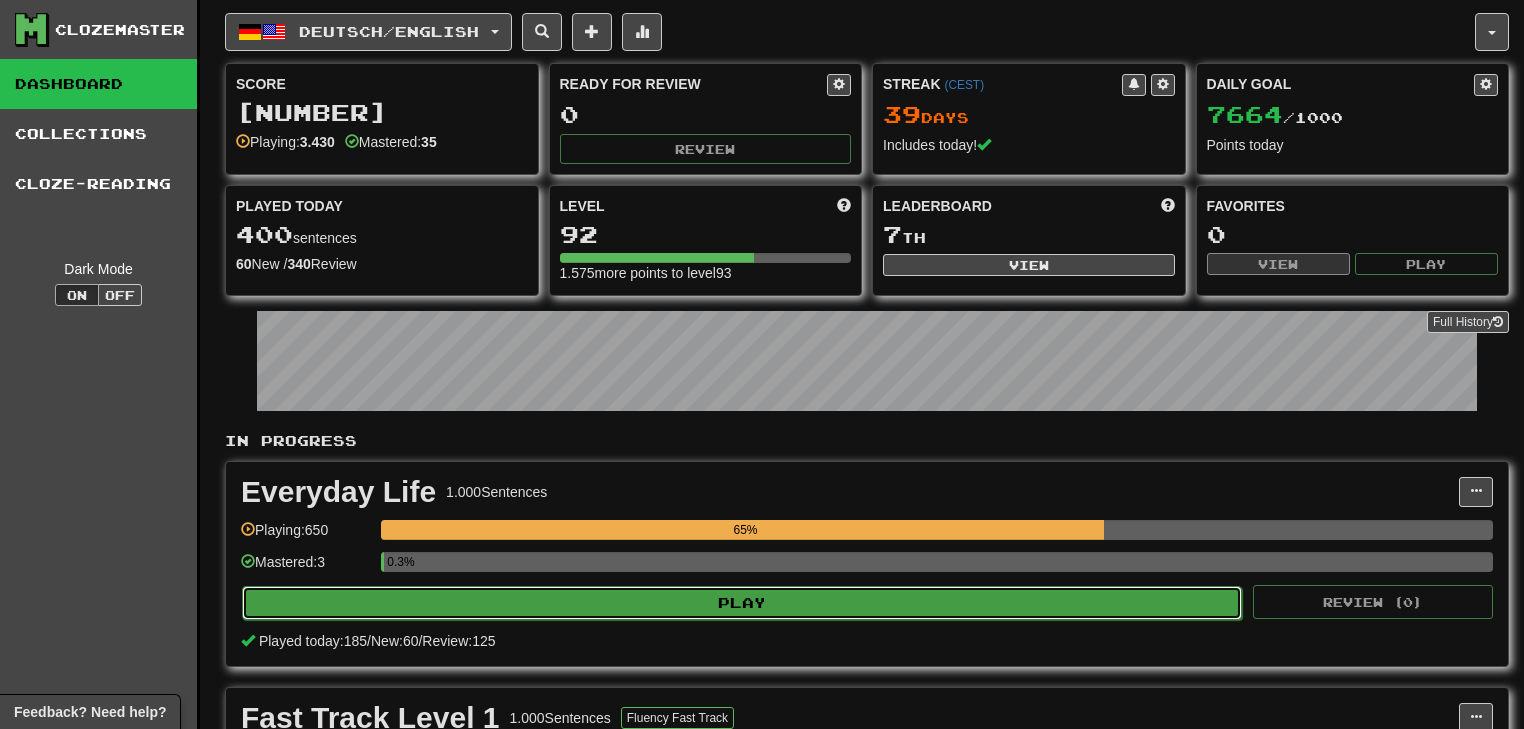 click on "Play" at bounding box center [742, 603] 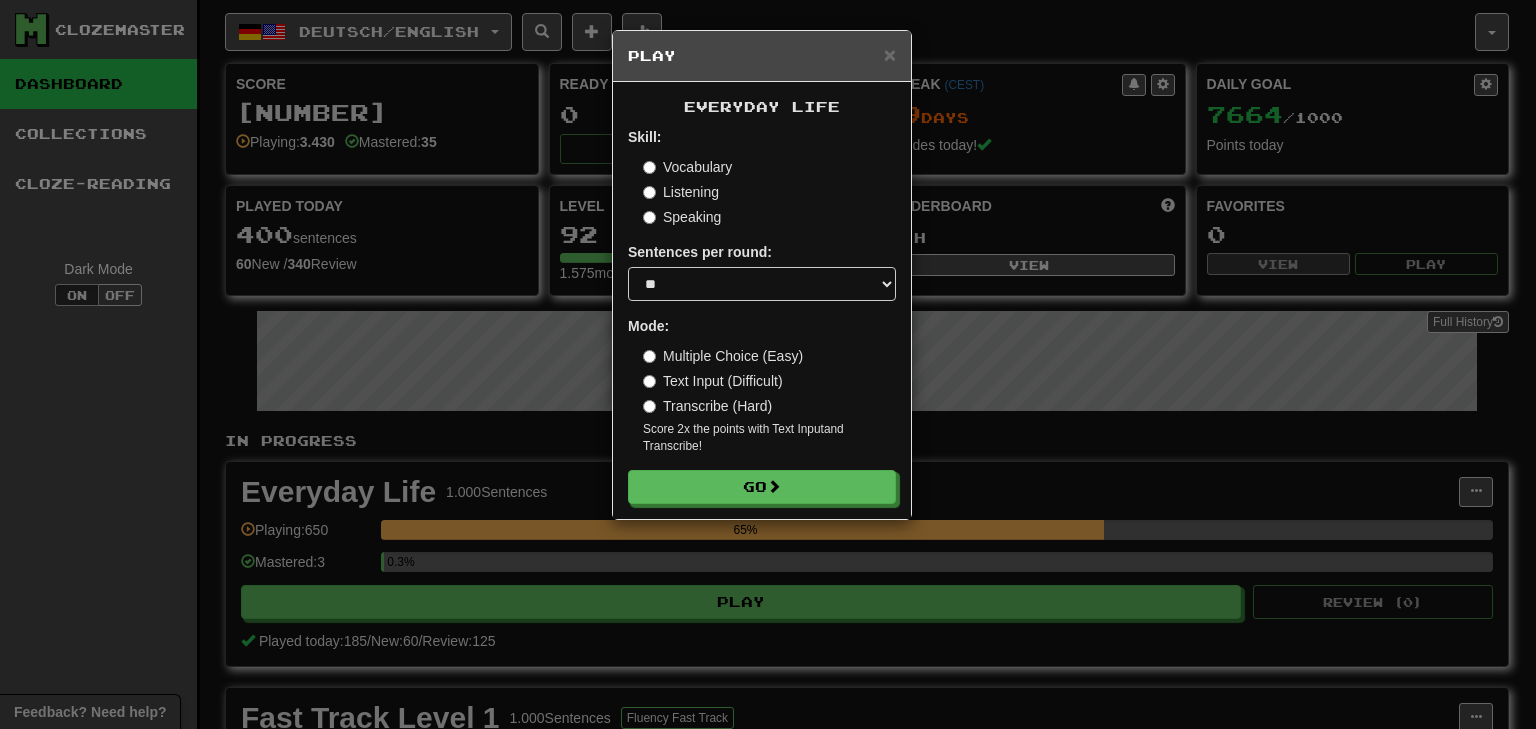click on "Transcribe (Hard)" at bounding box center [707, 406] 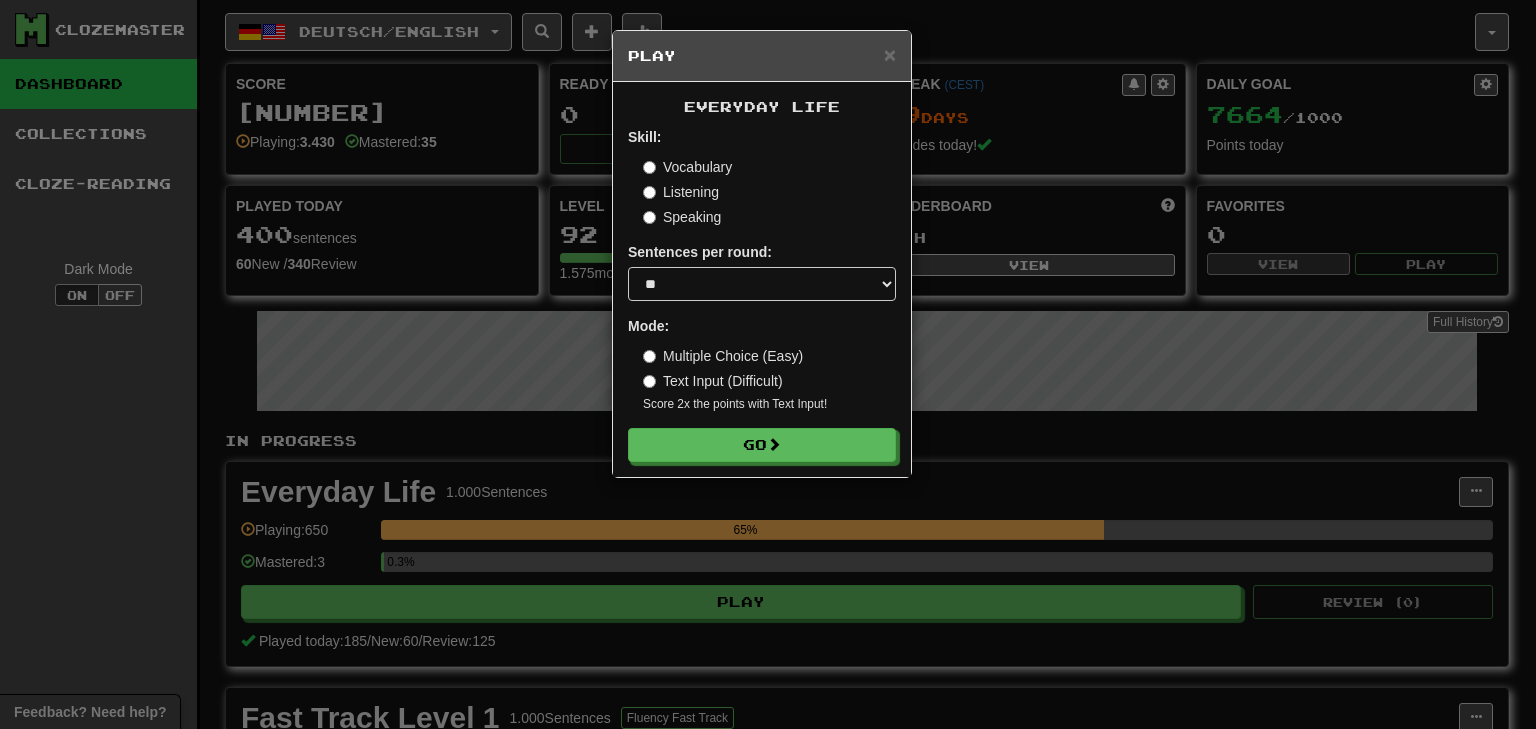 click on "Listening" at bounding box center [681, 192] 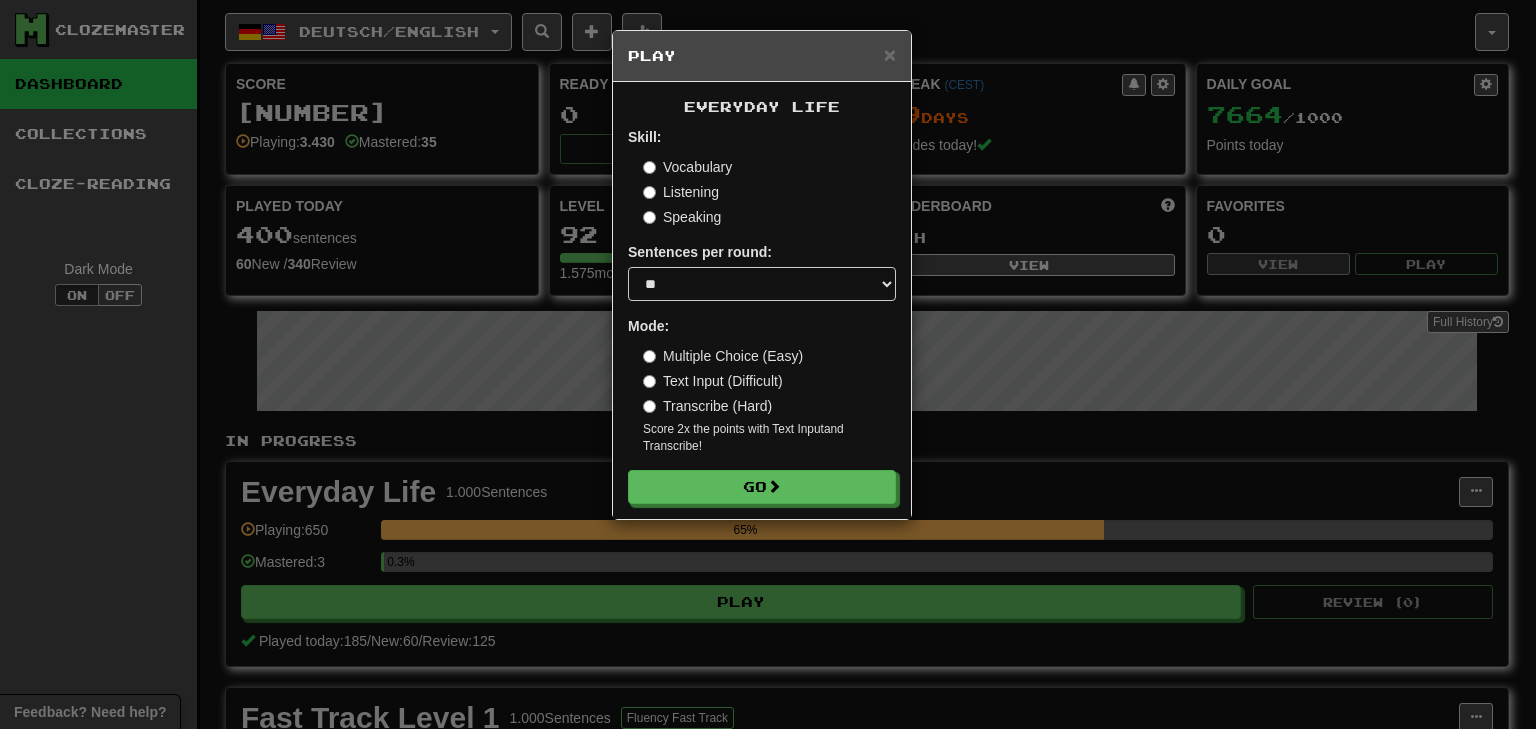 click on "Transcribe (Hard)" at bounding box center (707, 406) 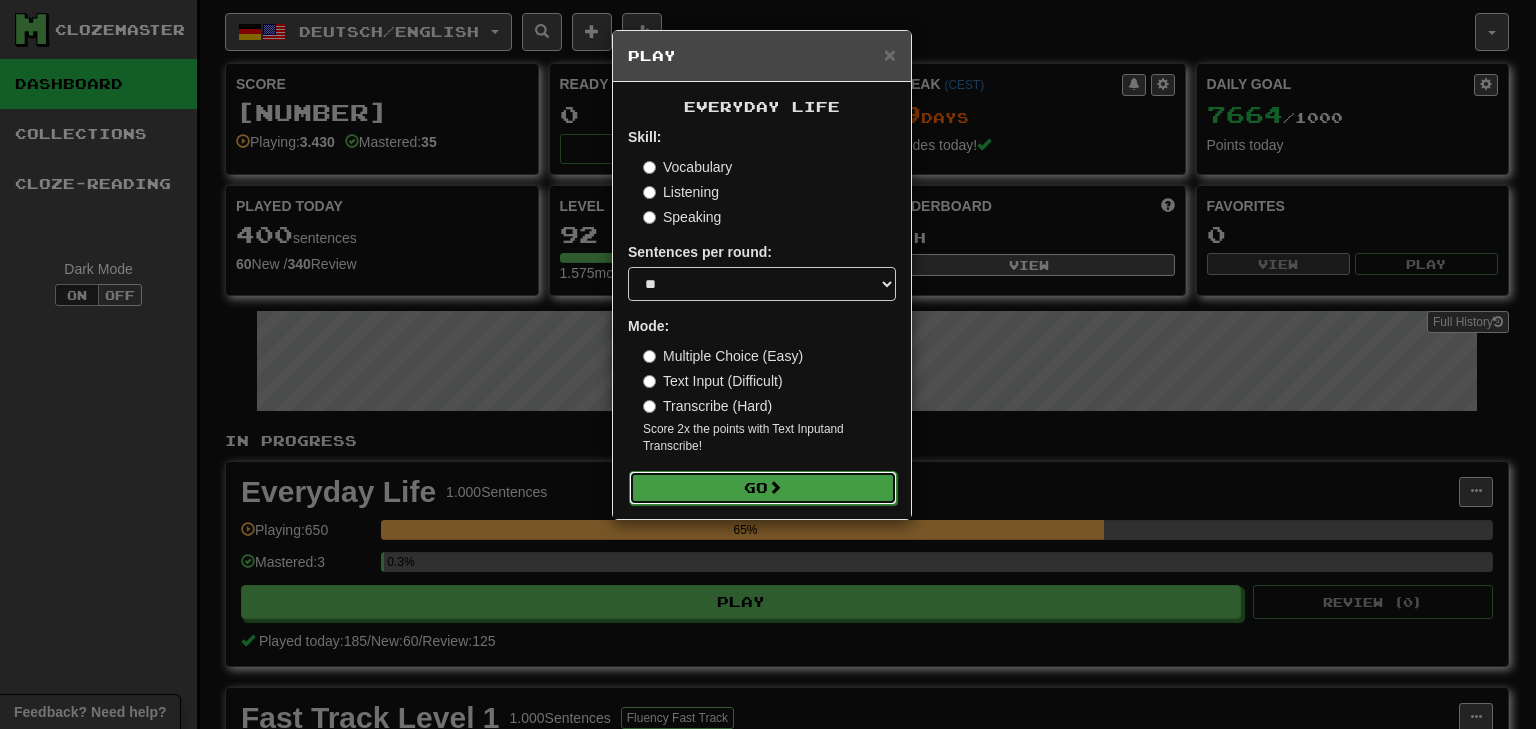 click on "Go" at bounding box center [763, 488] 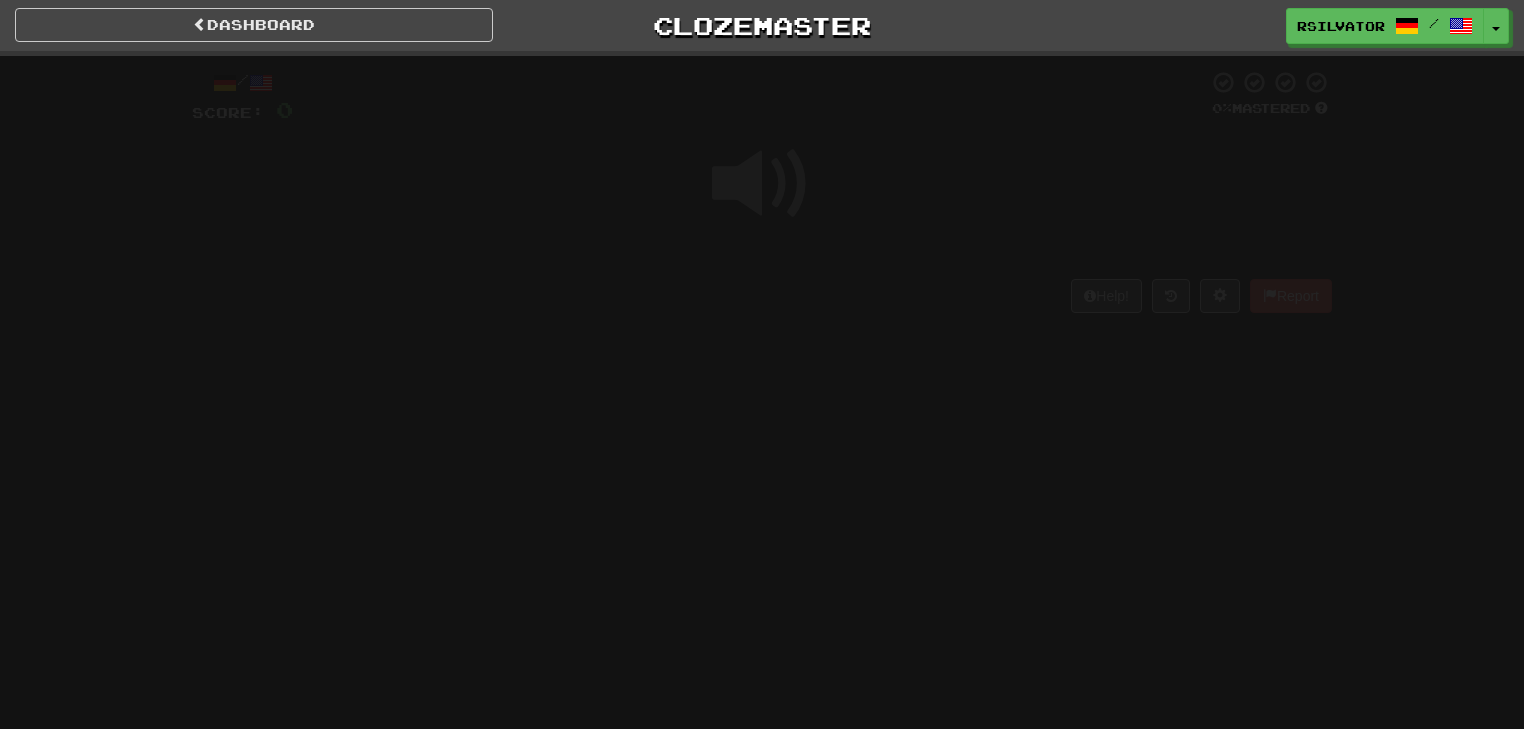 scroll, scrollTop: 0, scrollLeft: 0, axis: both 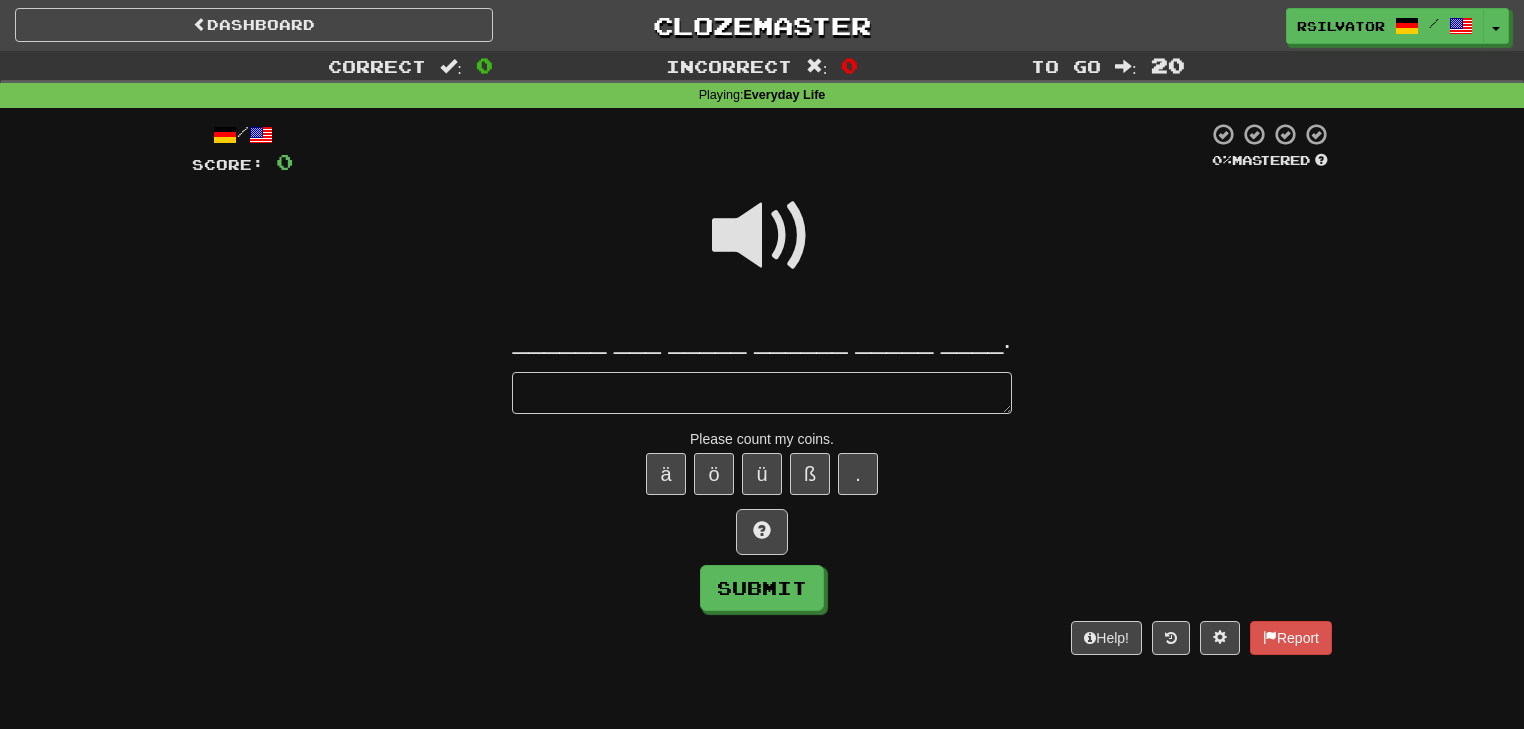 type on "*" 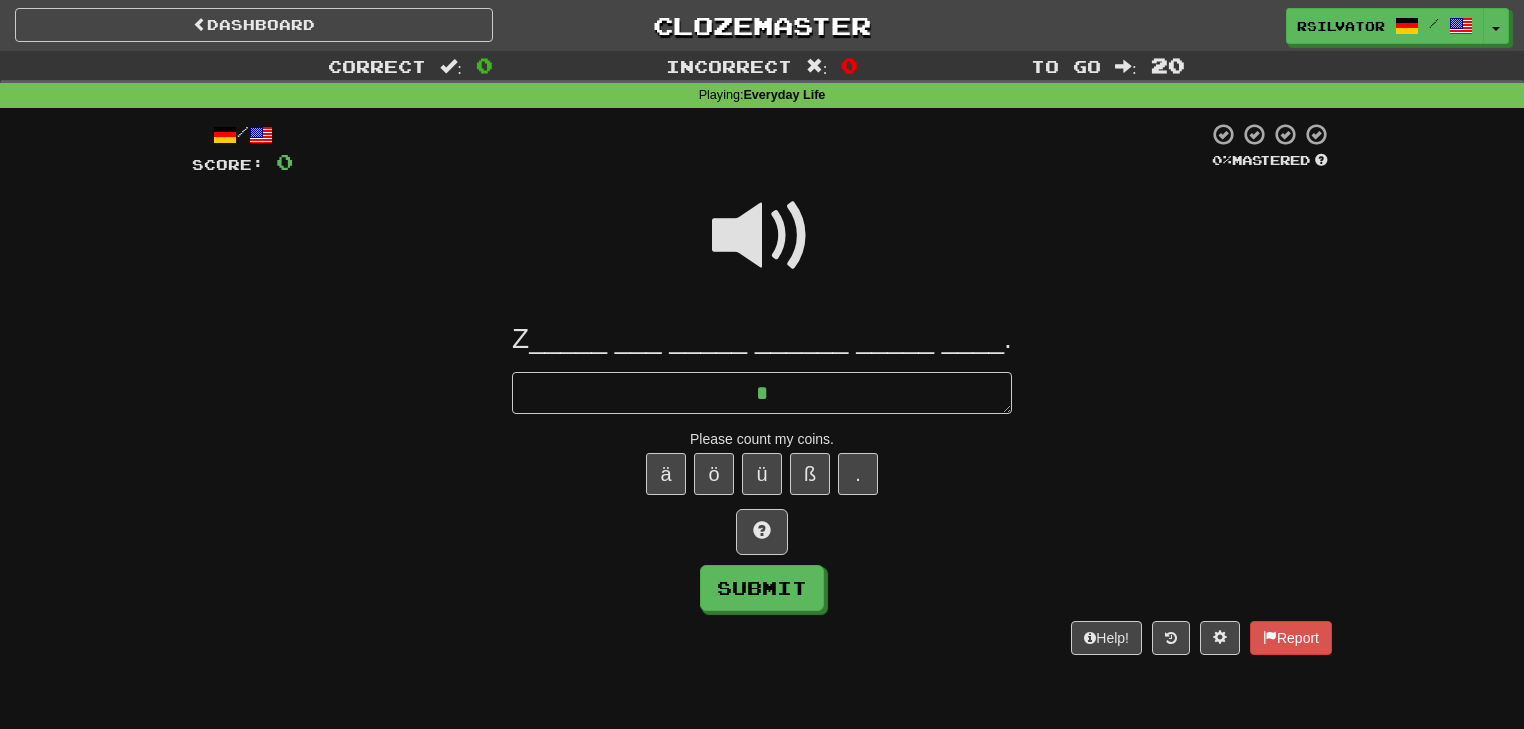 type on "*" 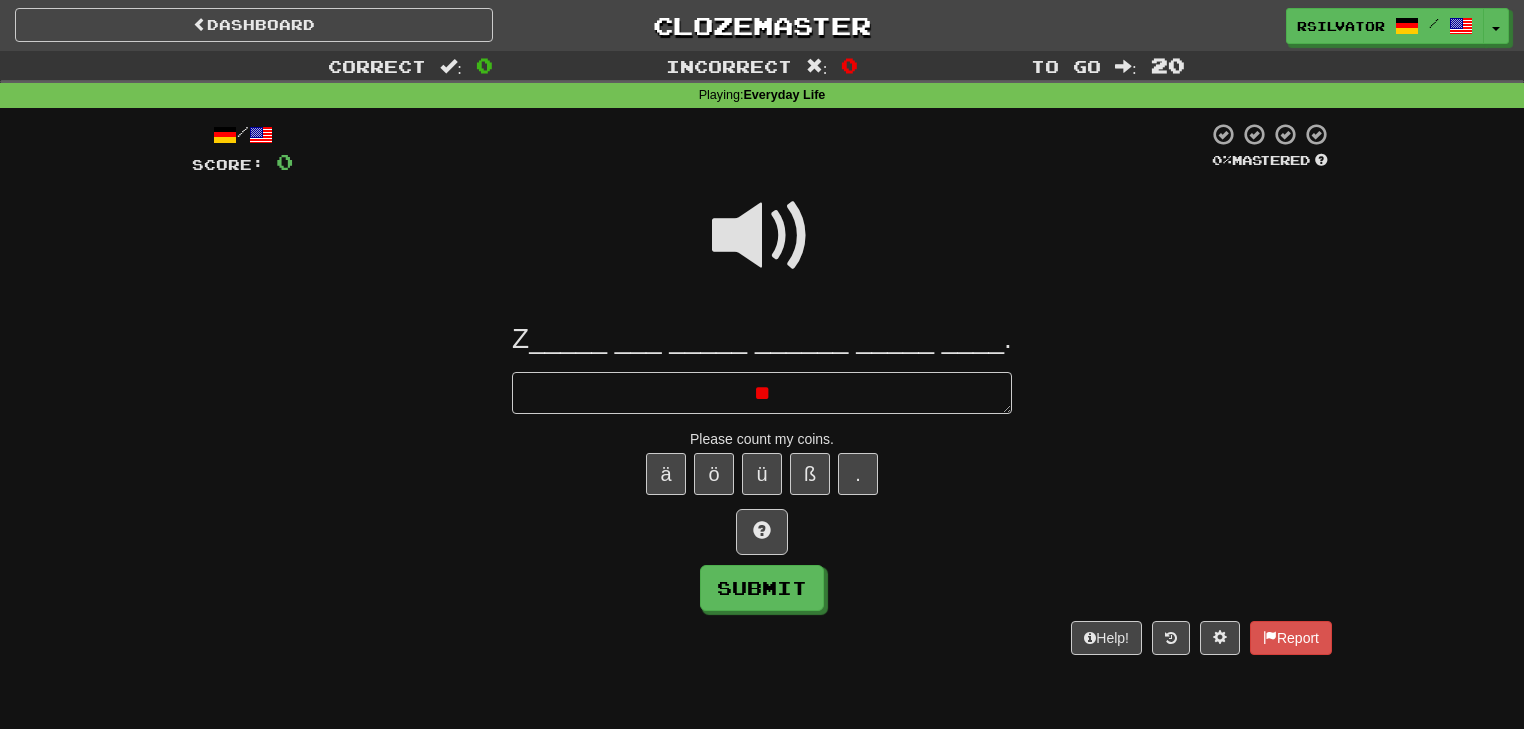type on "*" 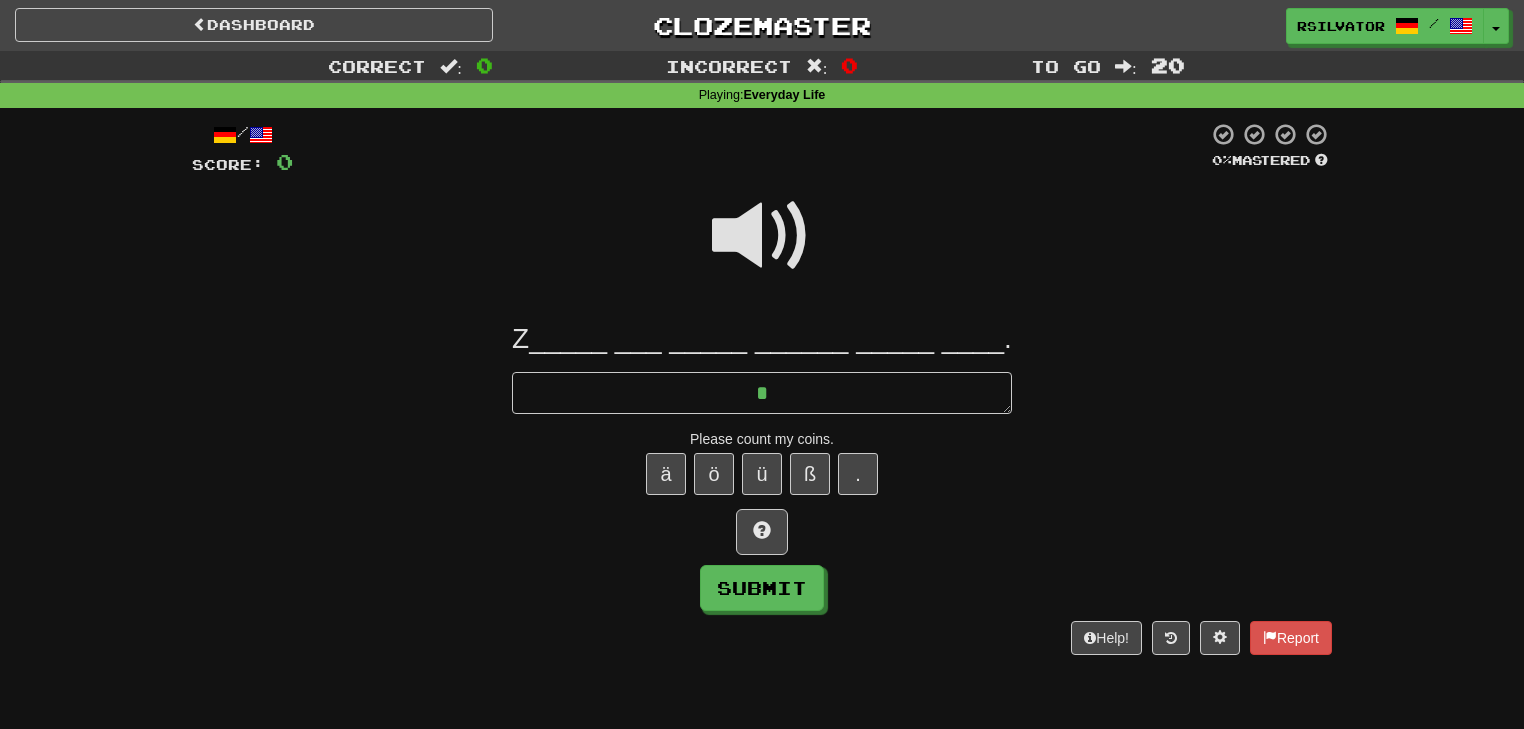 type on "*" 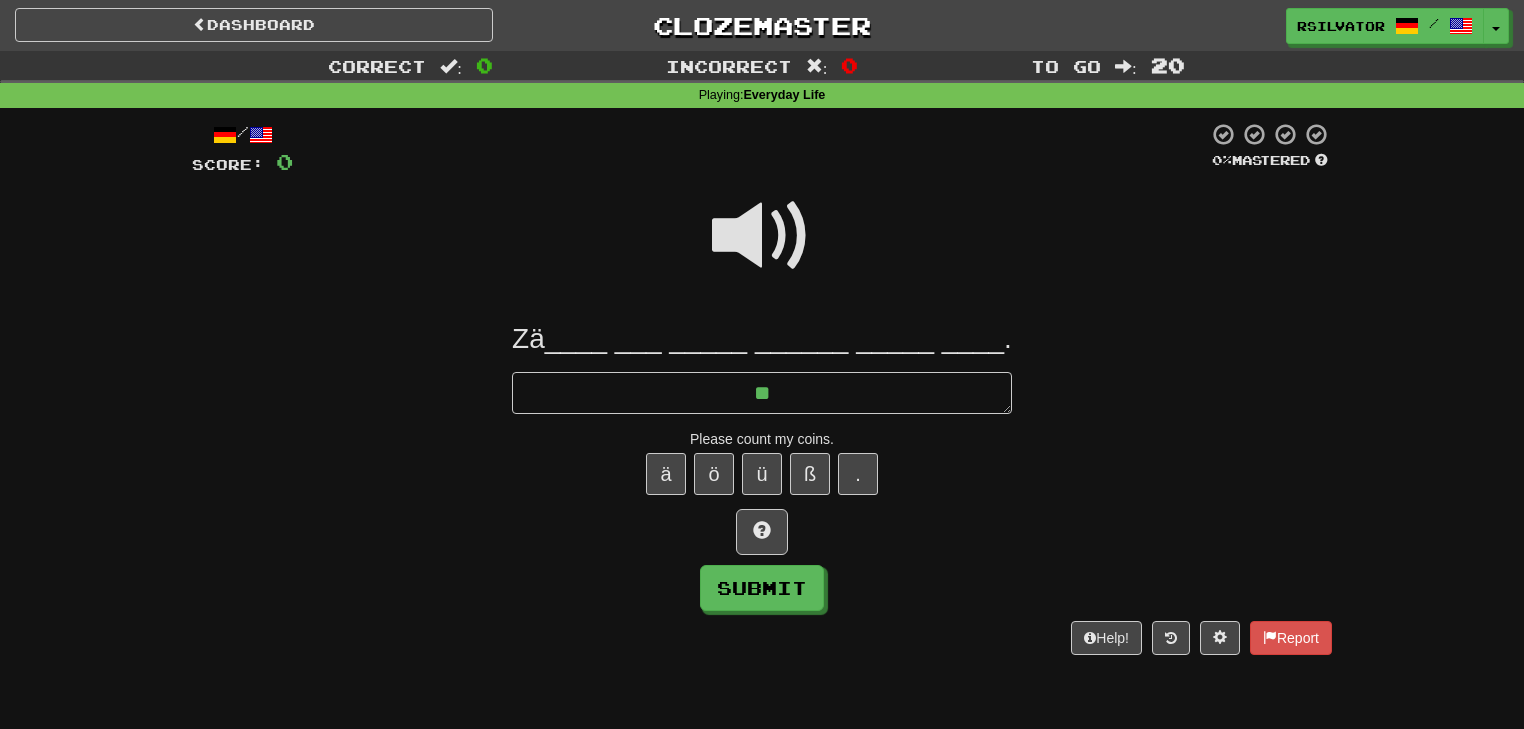 type on "*" 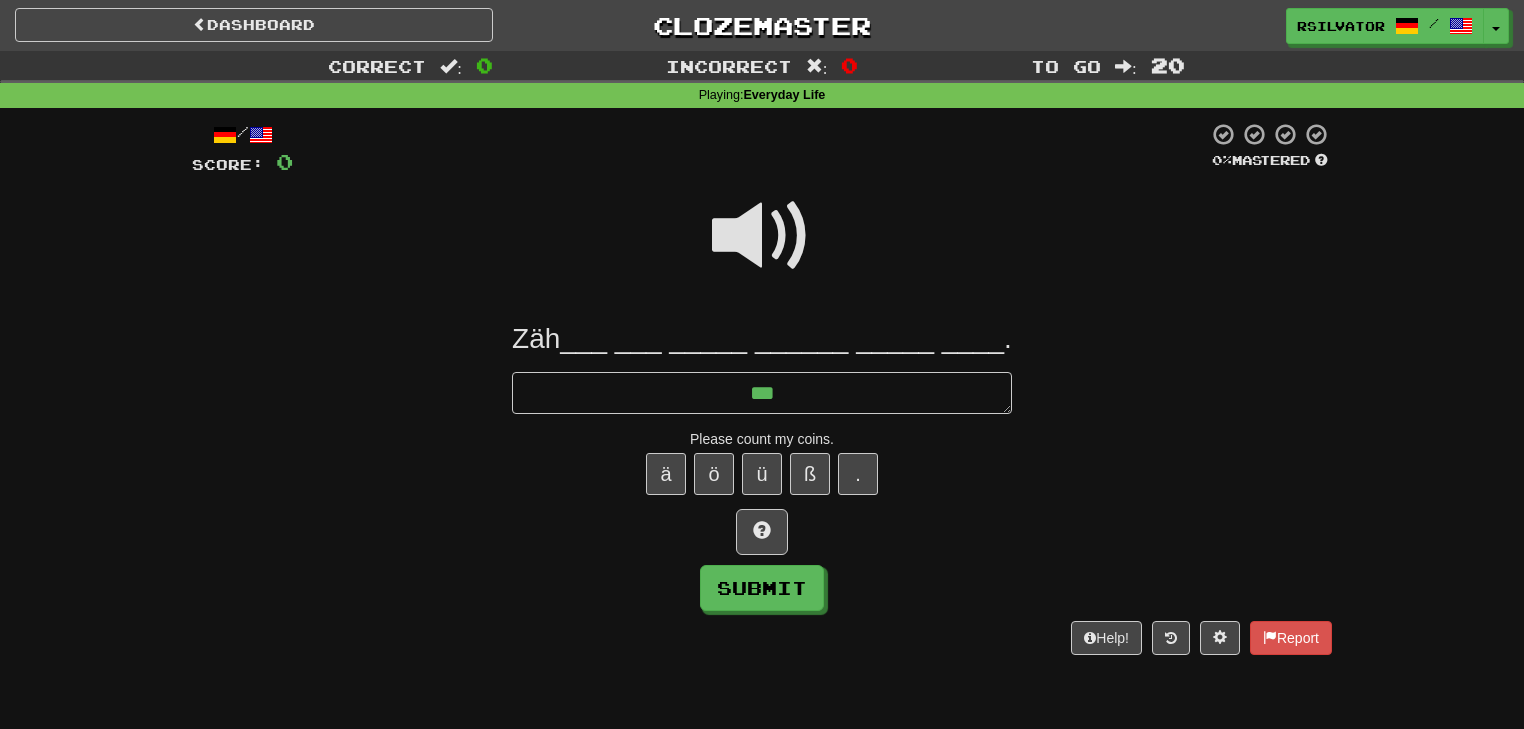 type on "*" 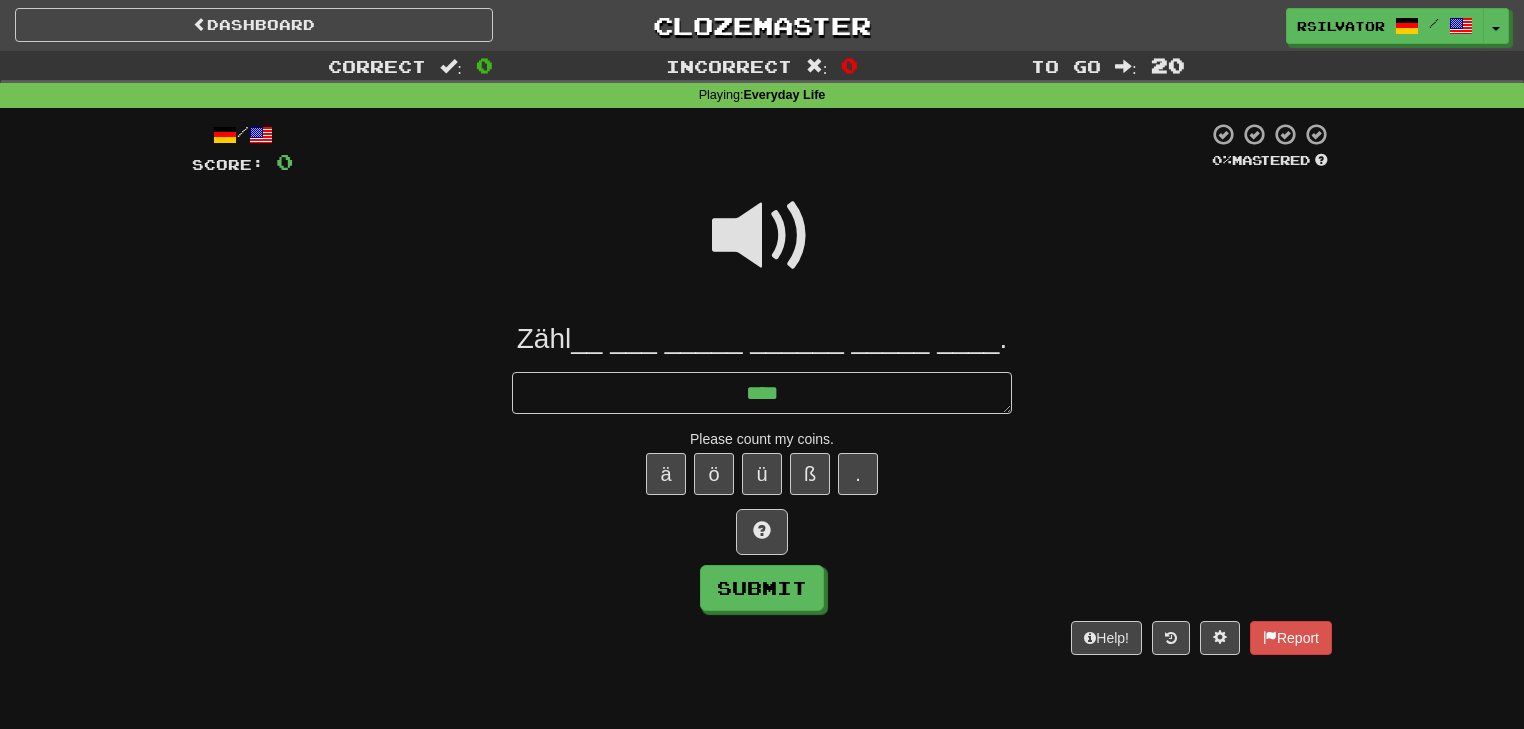 type on "*" 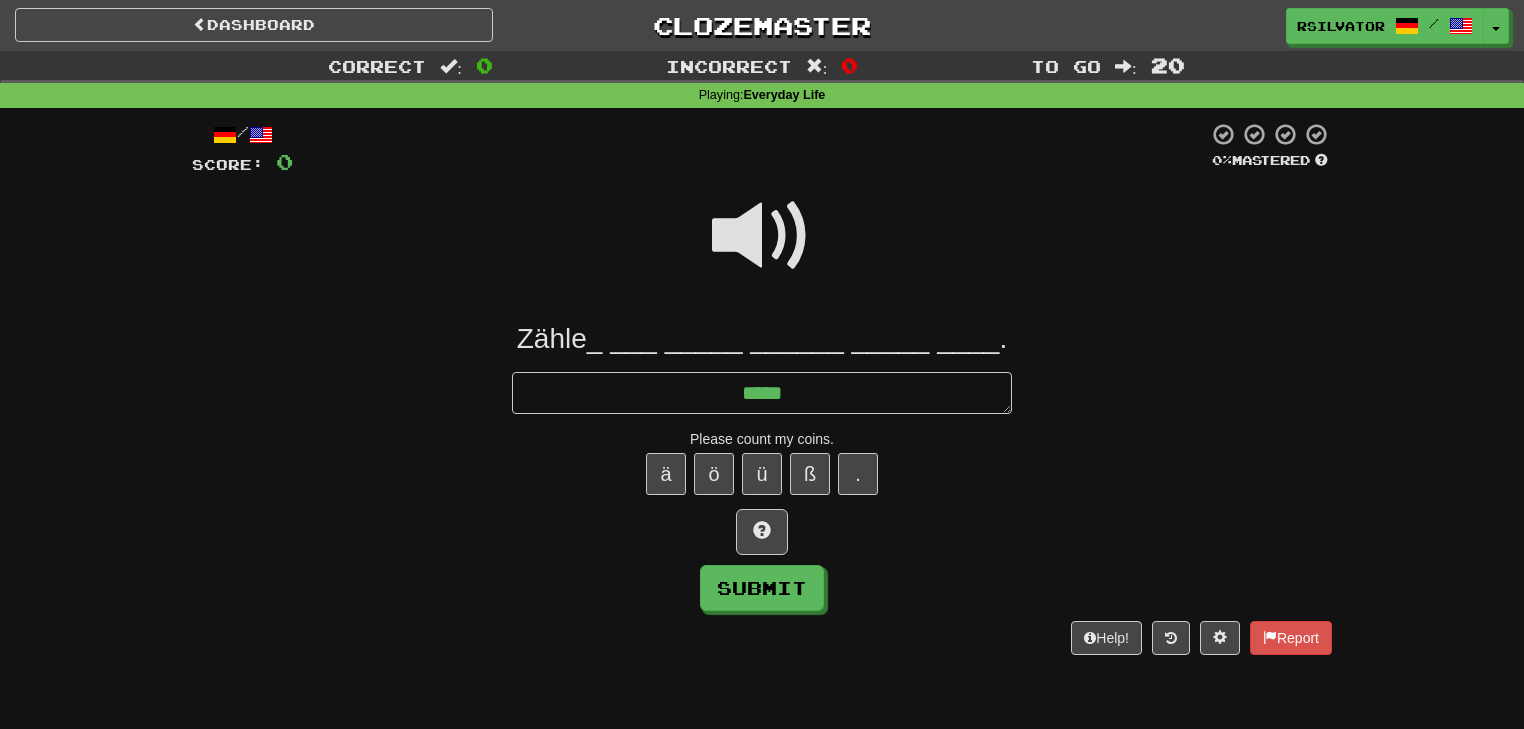 type on "*" 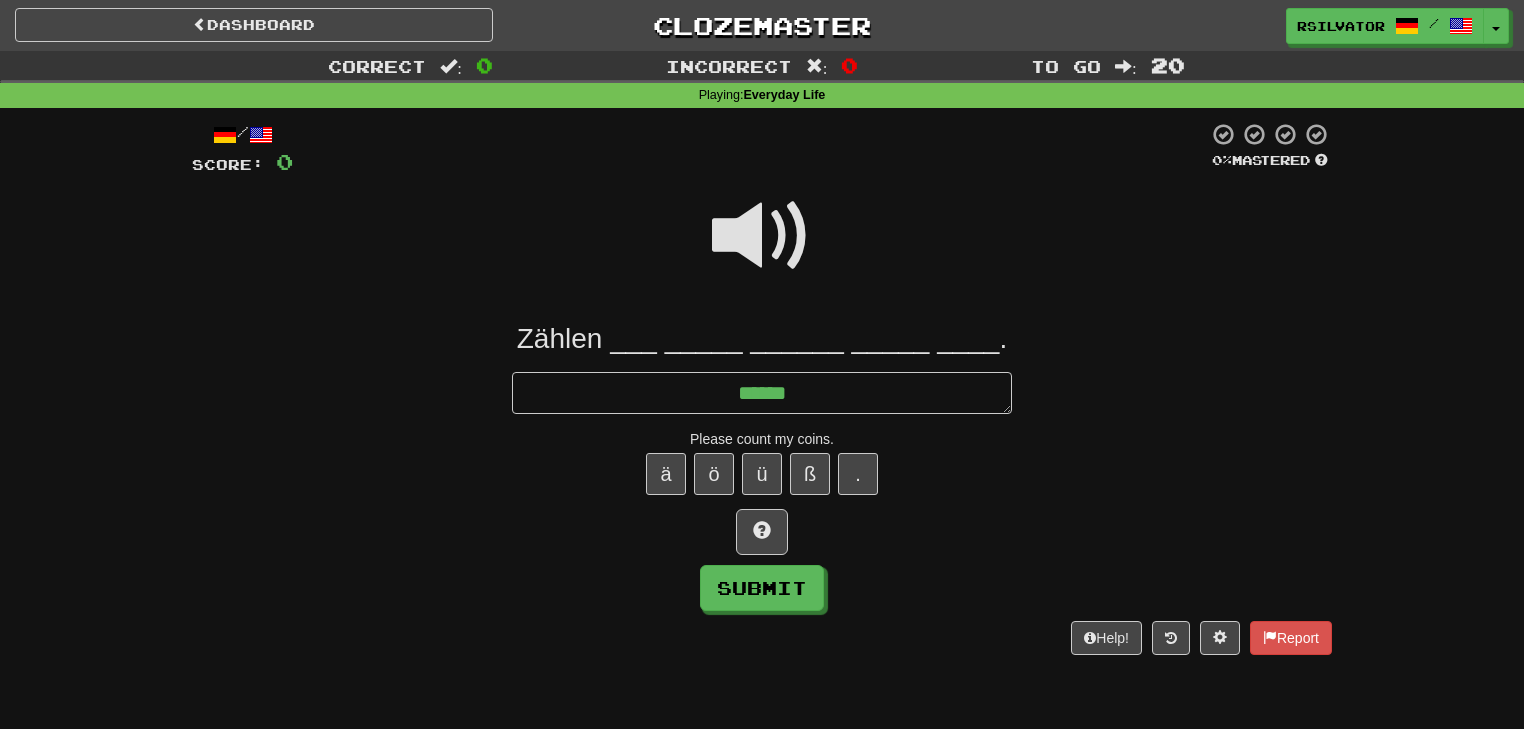 type on "*" 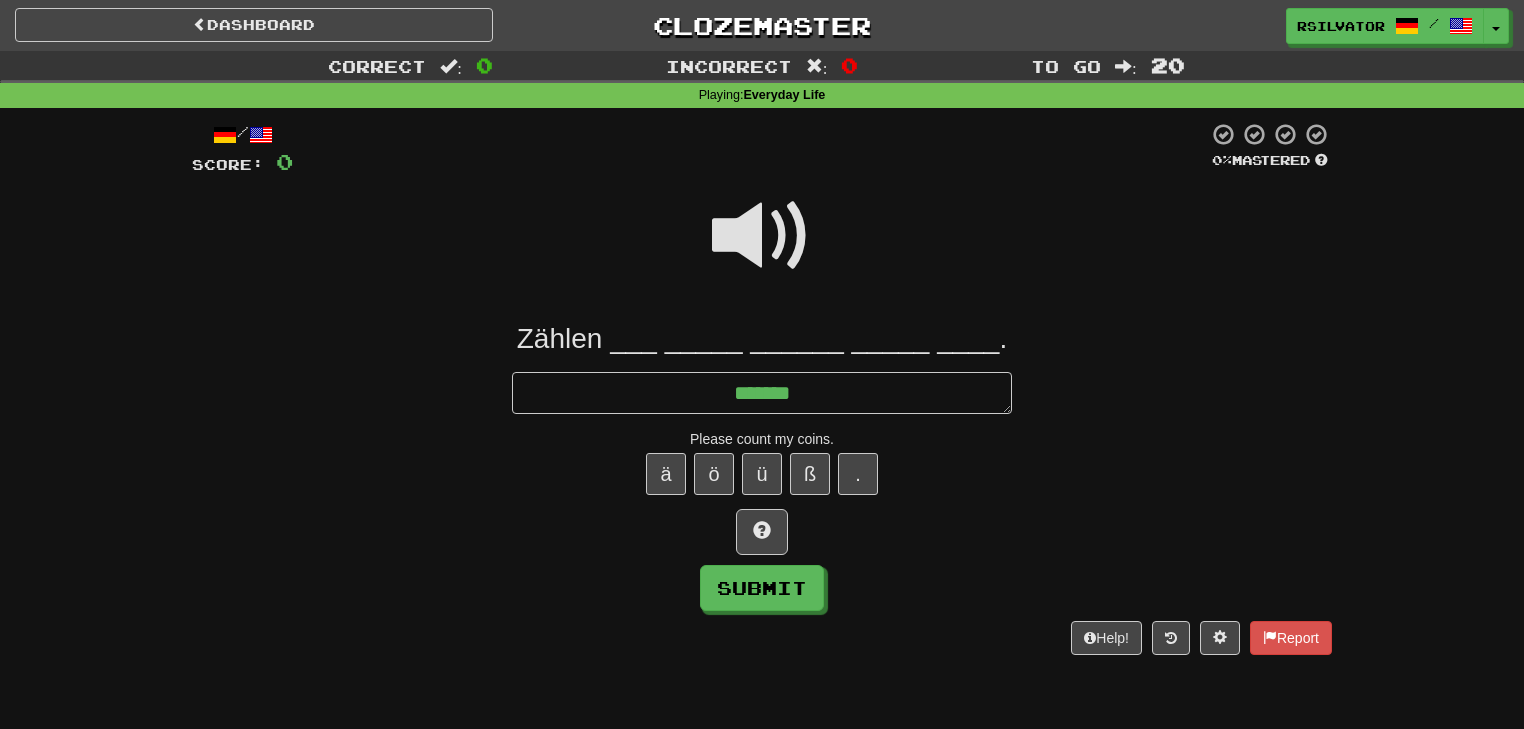 type on "*" 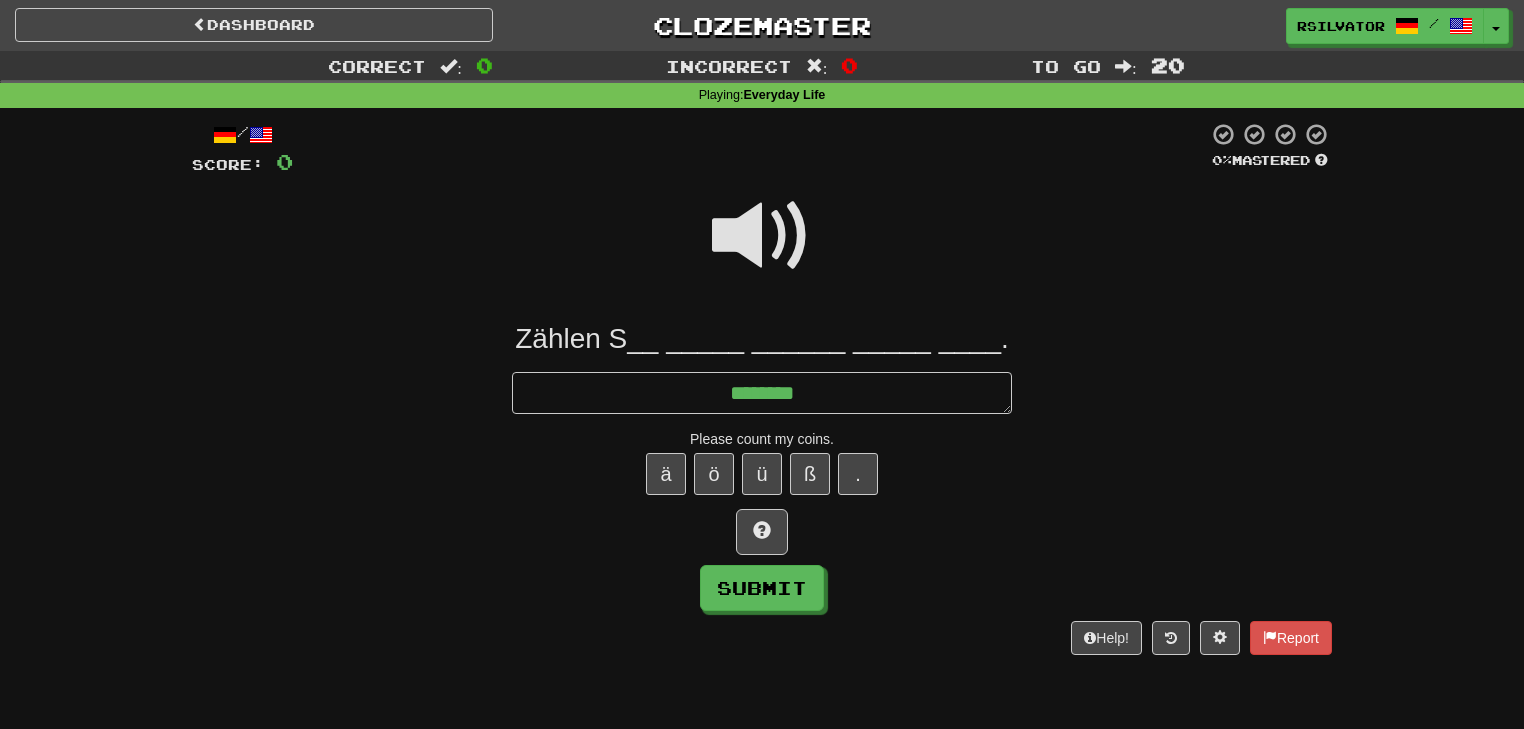 type on "*" 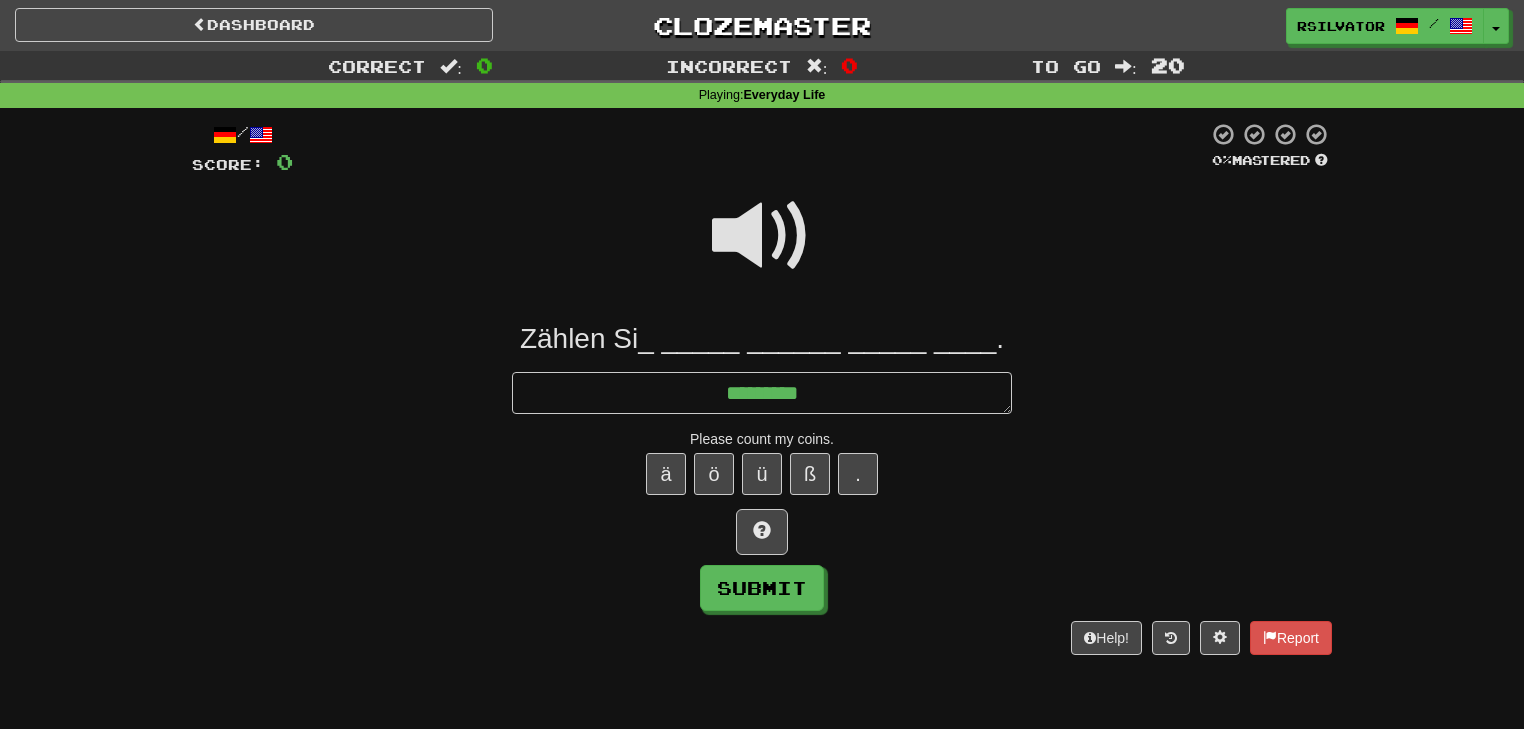 type on "*" 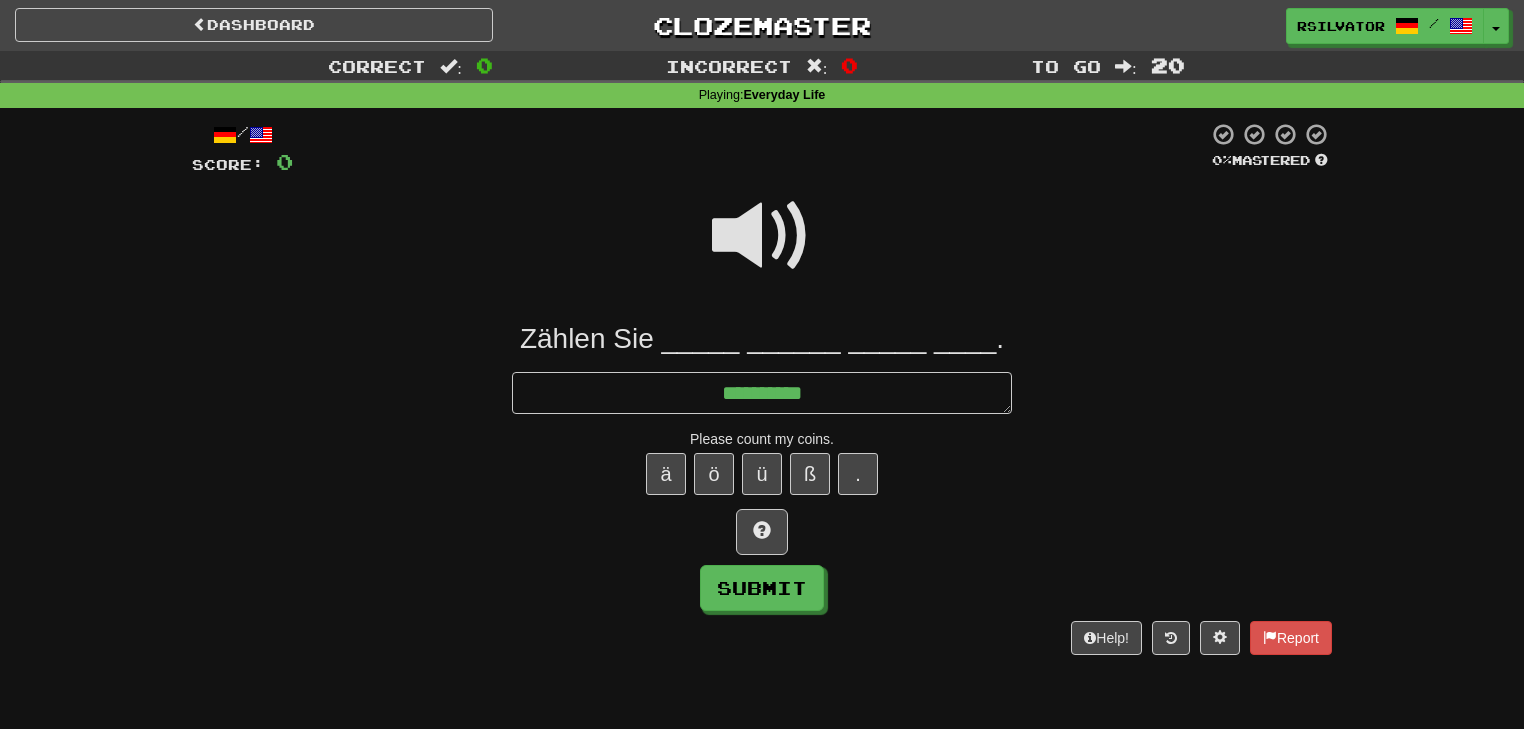 type on "*" 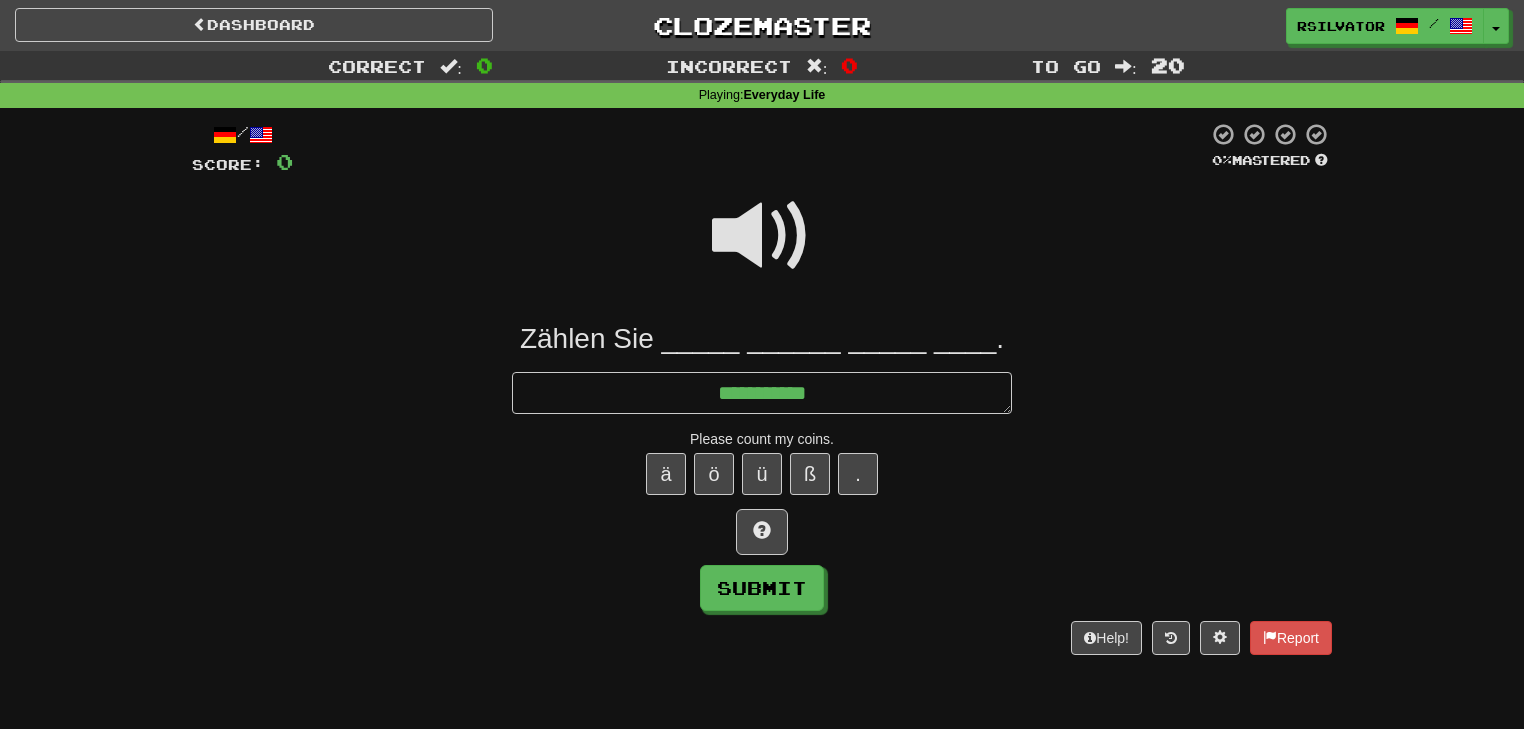 type on "*" 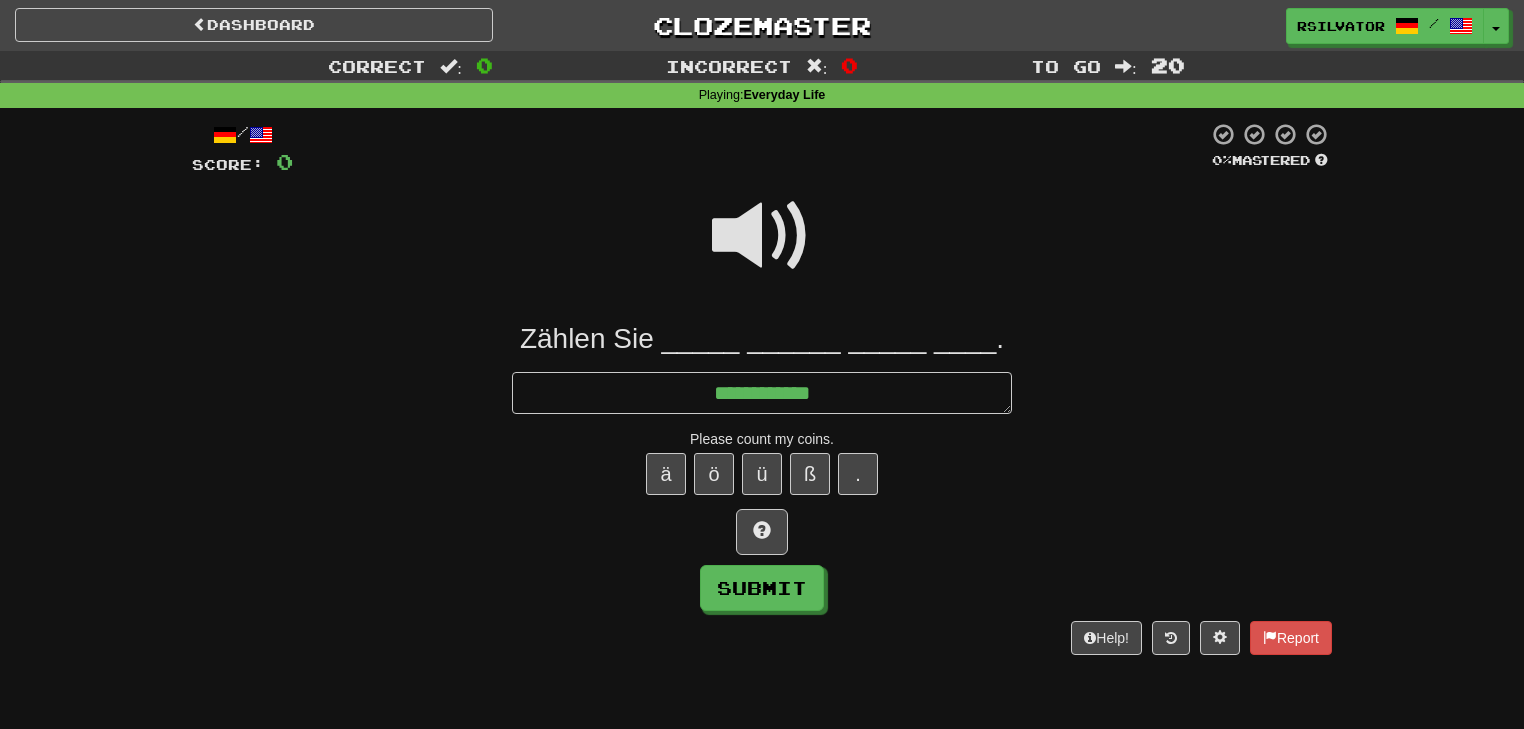type on "*" 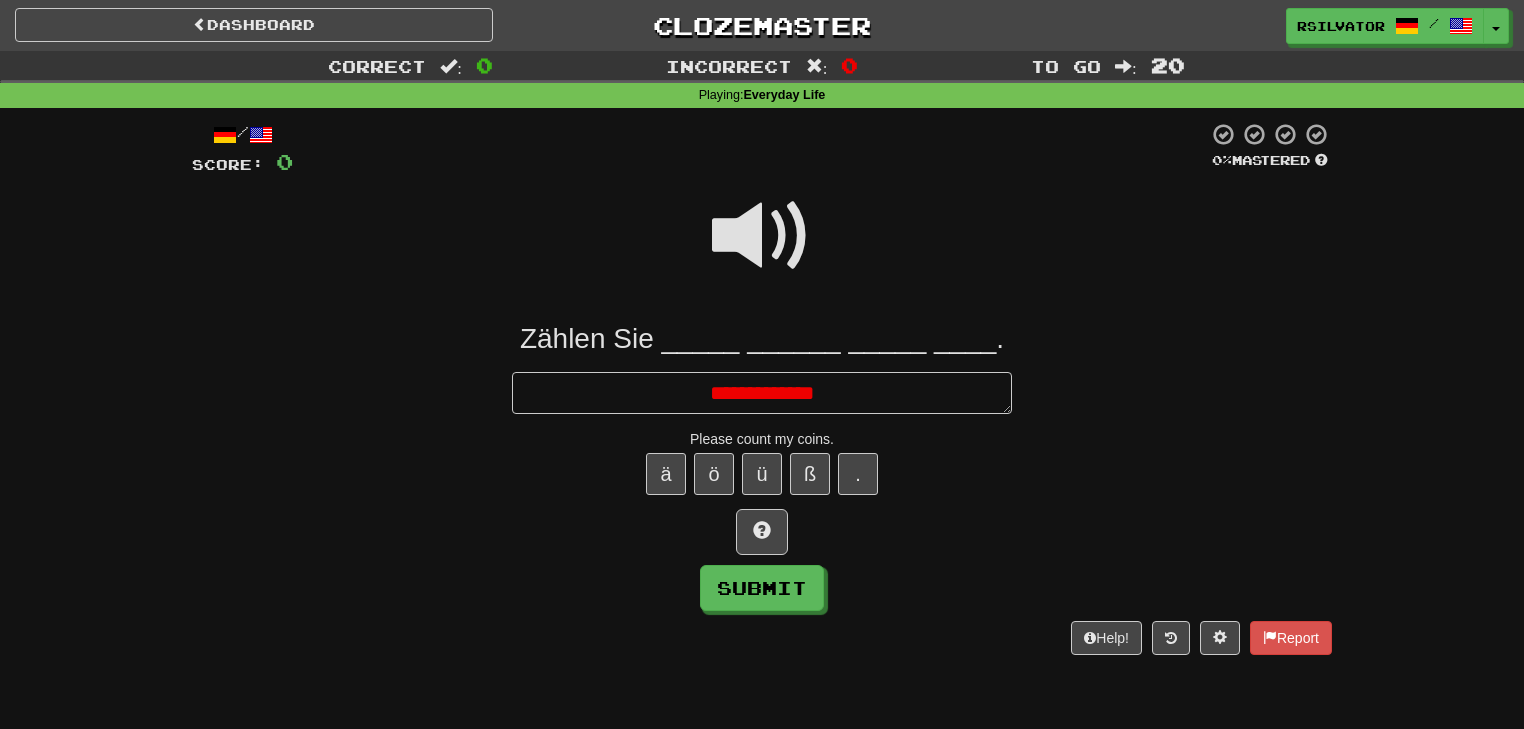 type on "*" 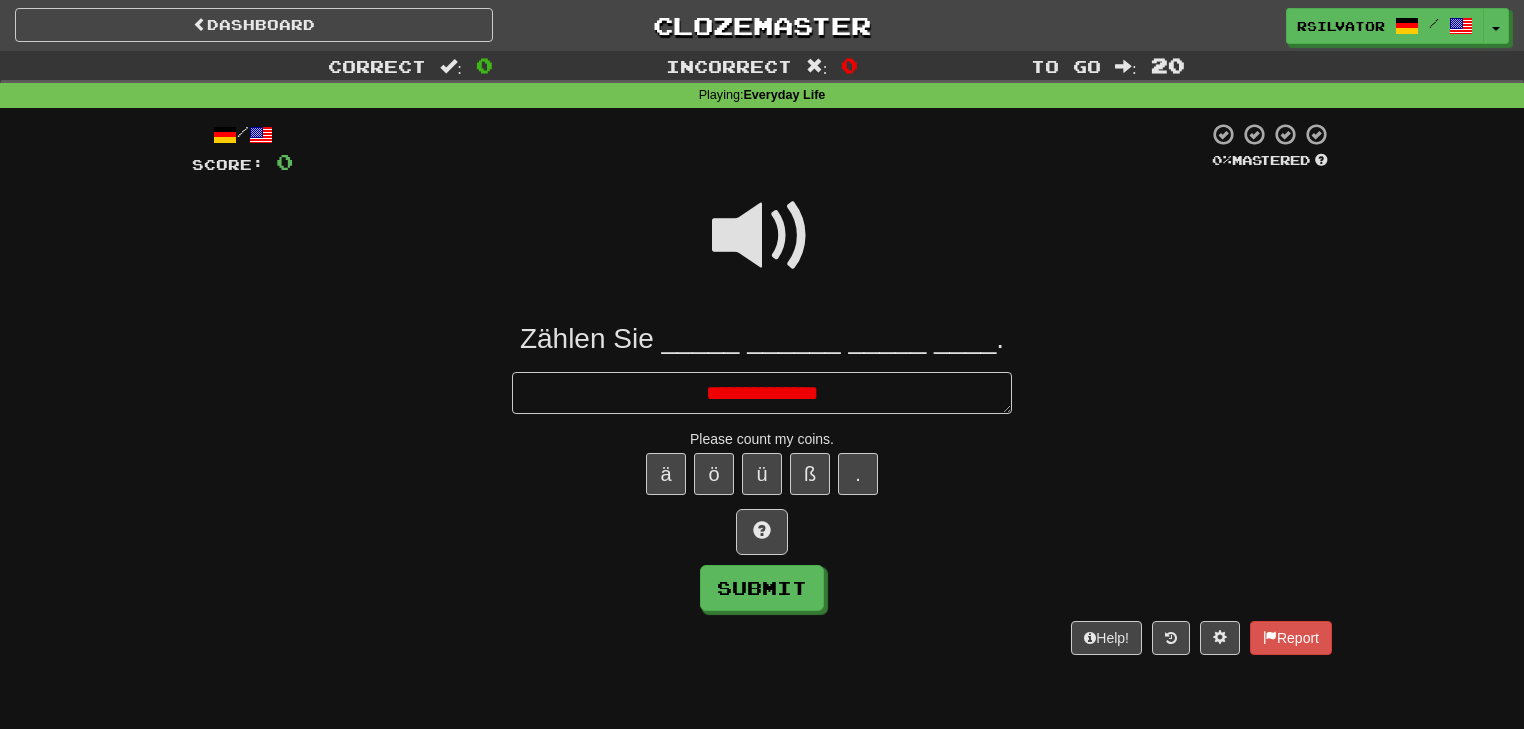 type on "*" 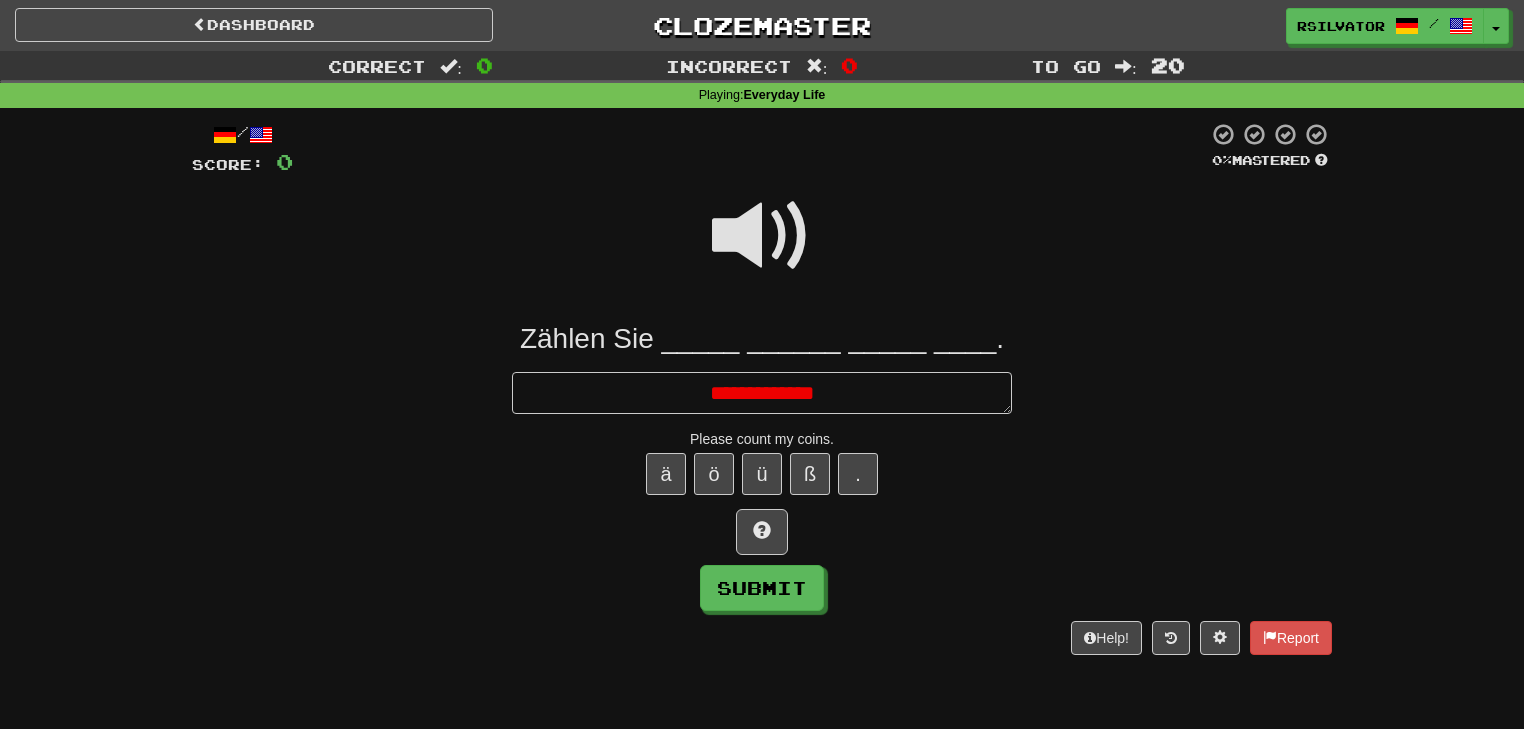 type on "*" 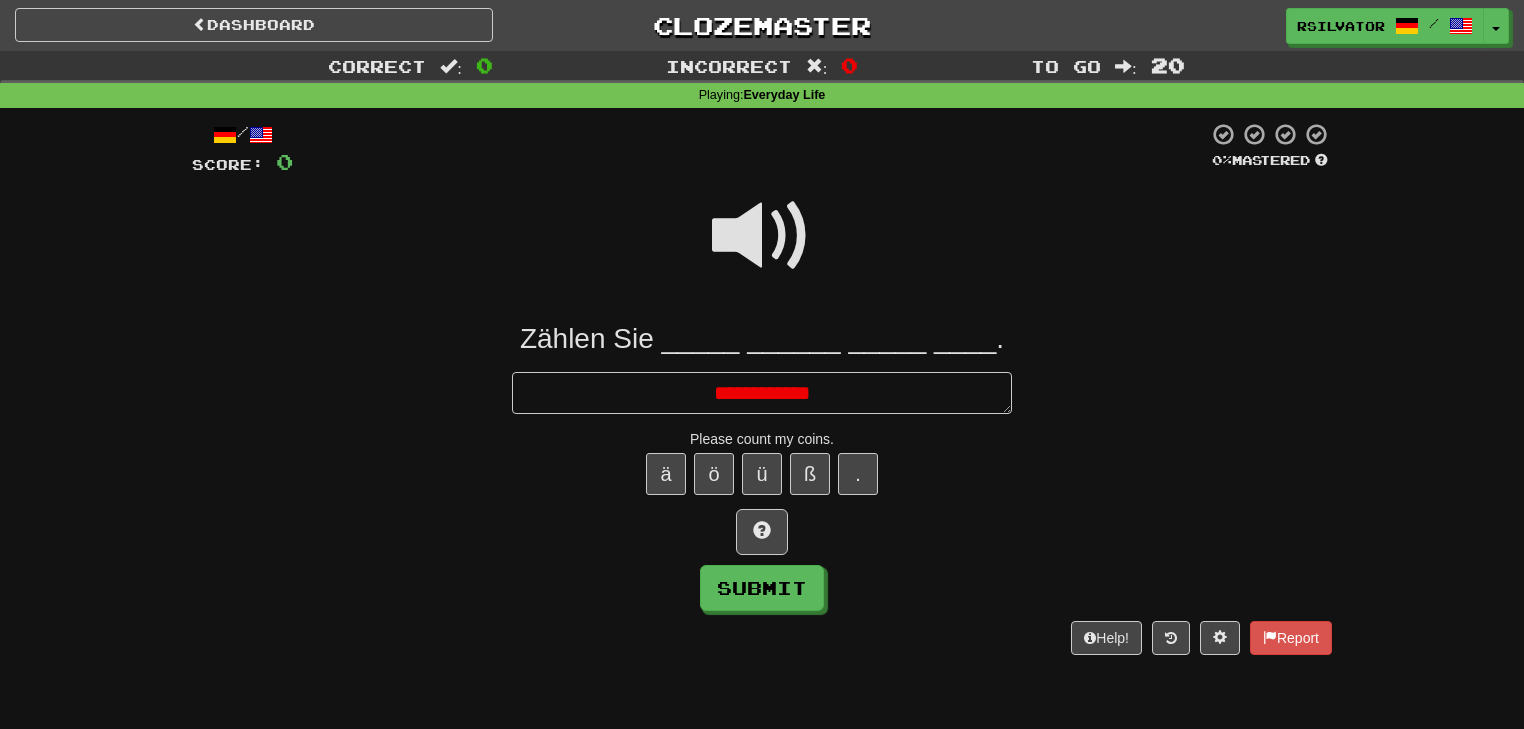 type on "*" 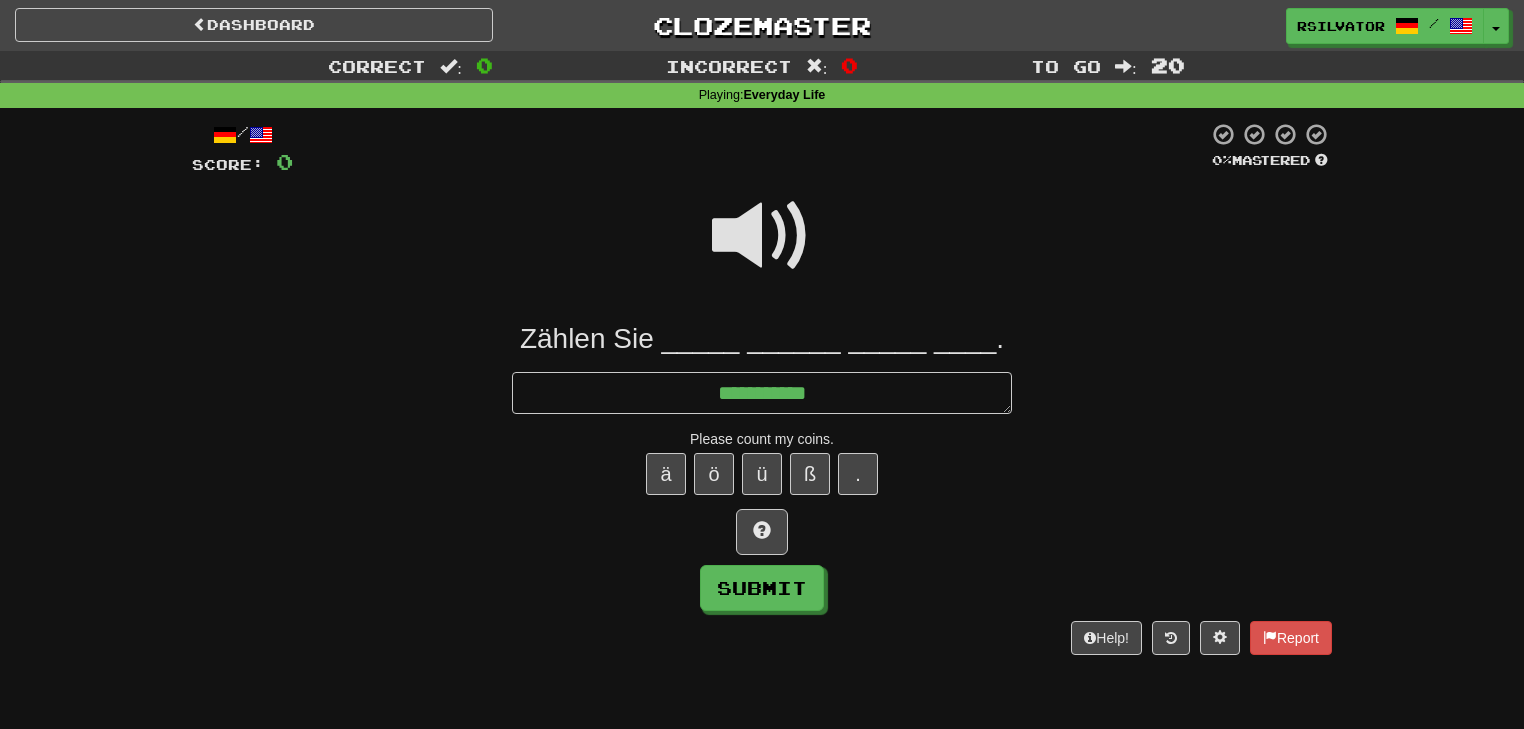 type on "*" 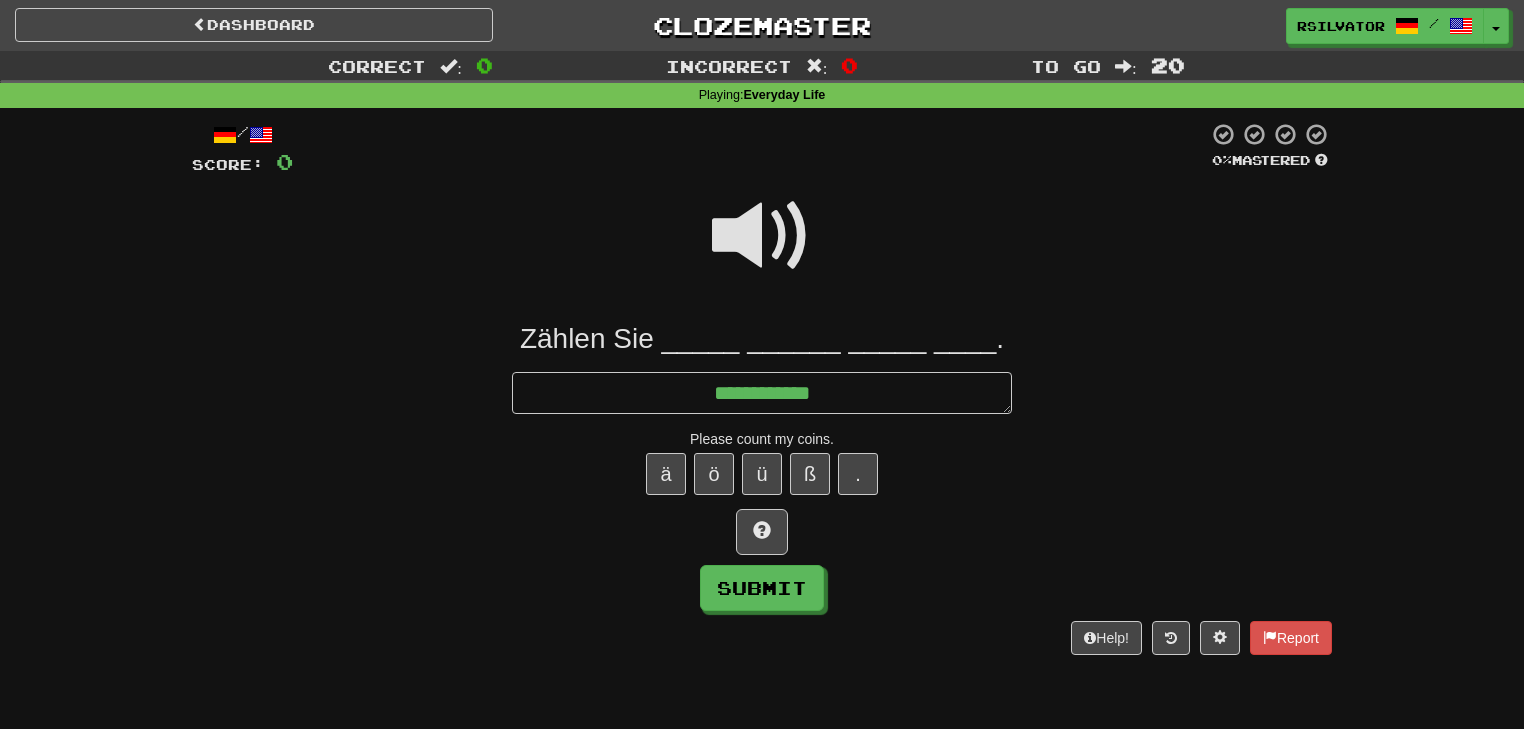 type on "*" 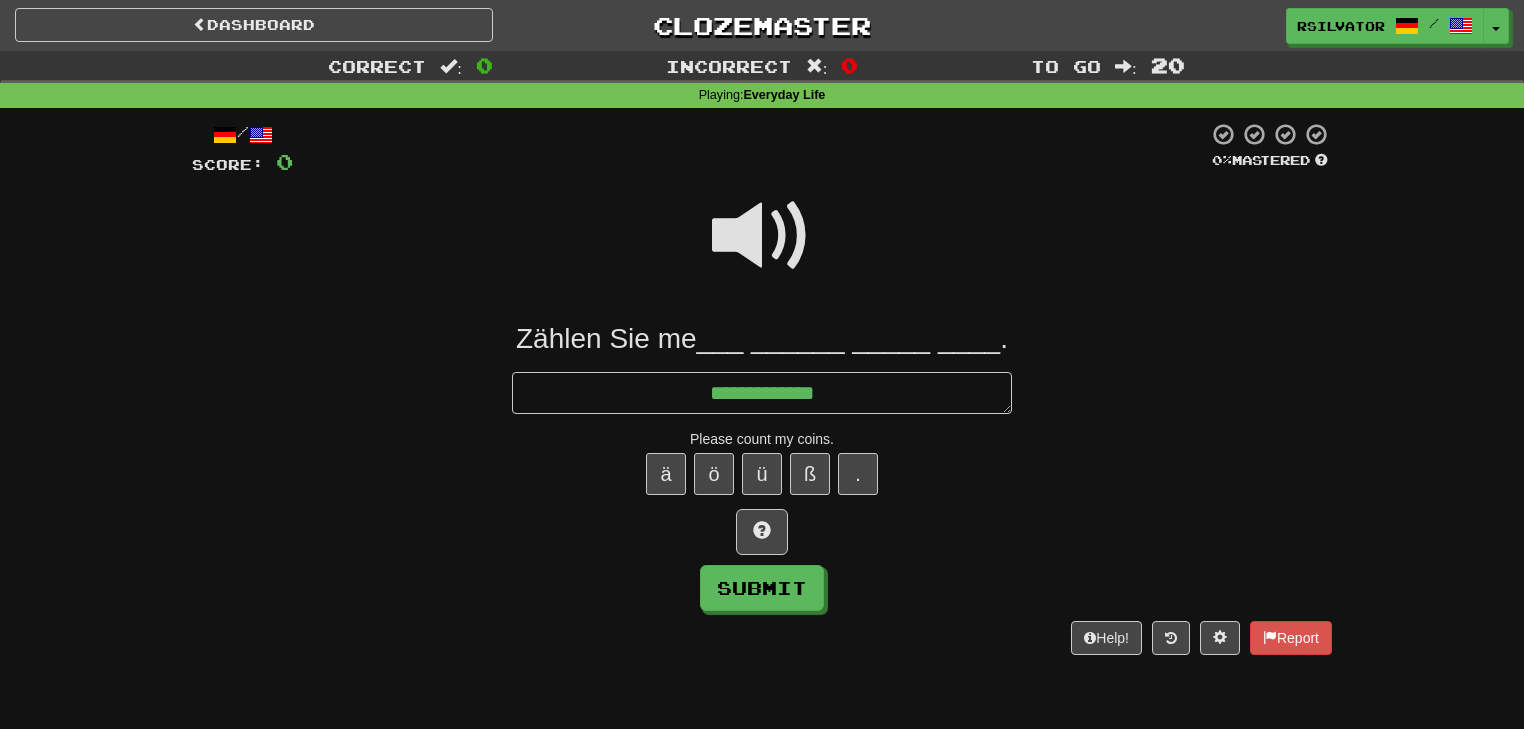 type on "*" 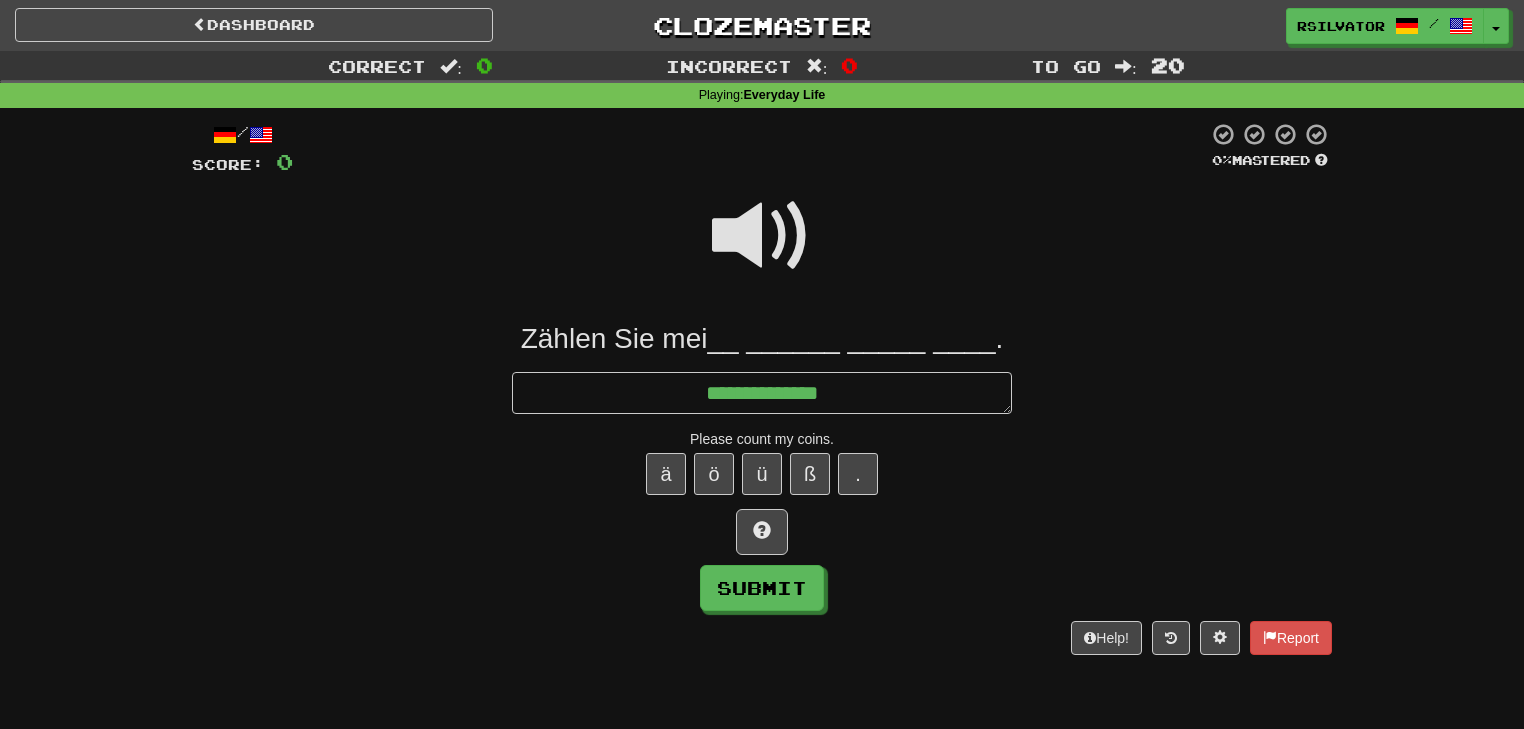 type on "*" 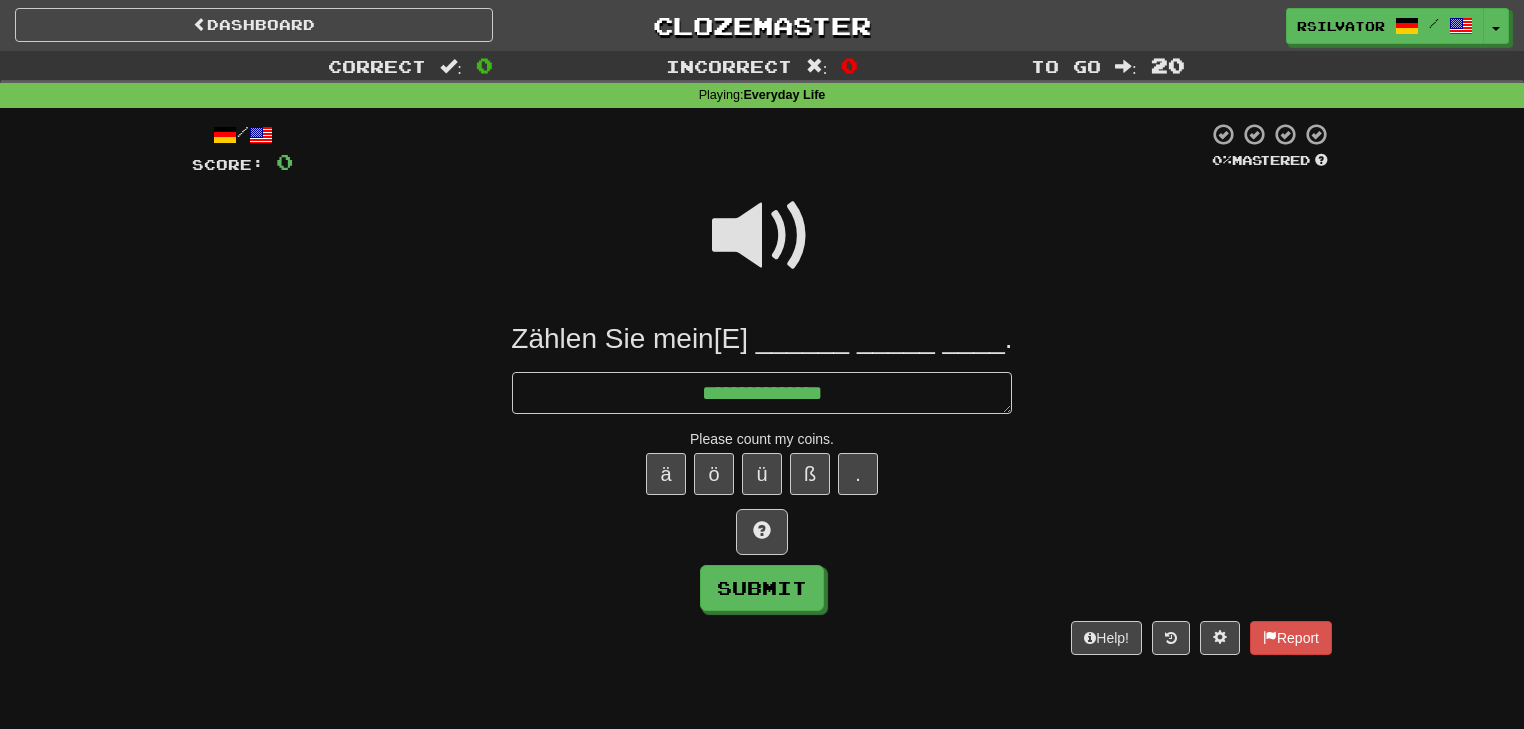type on "*" 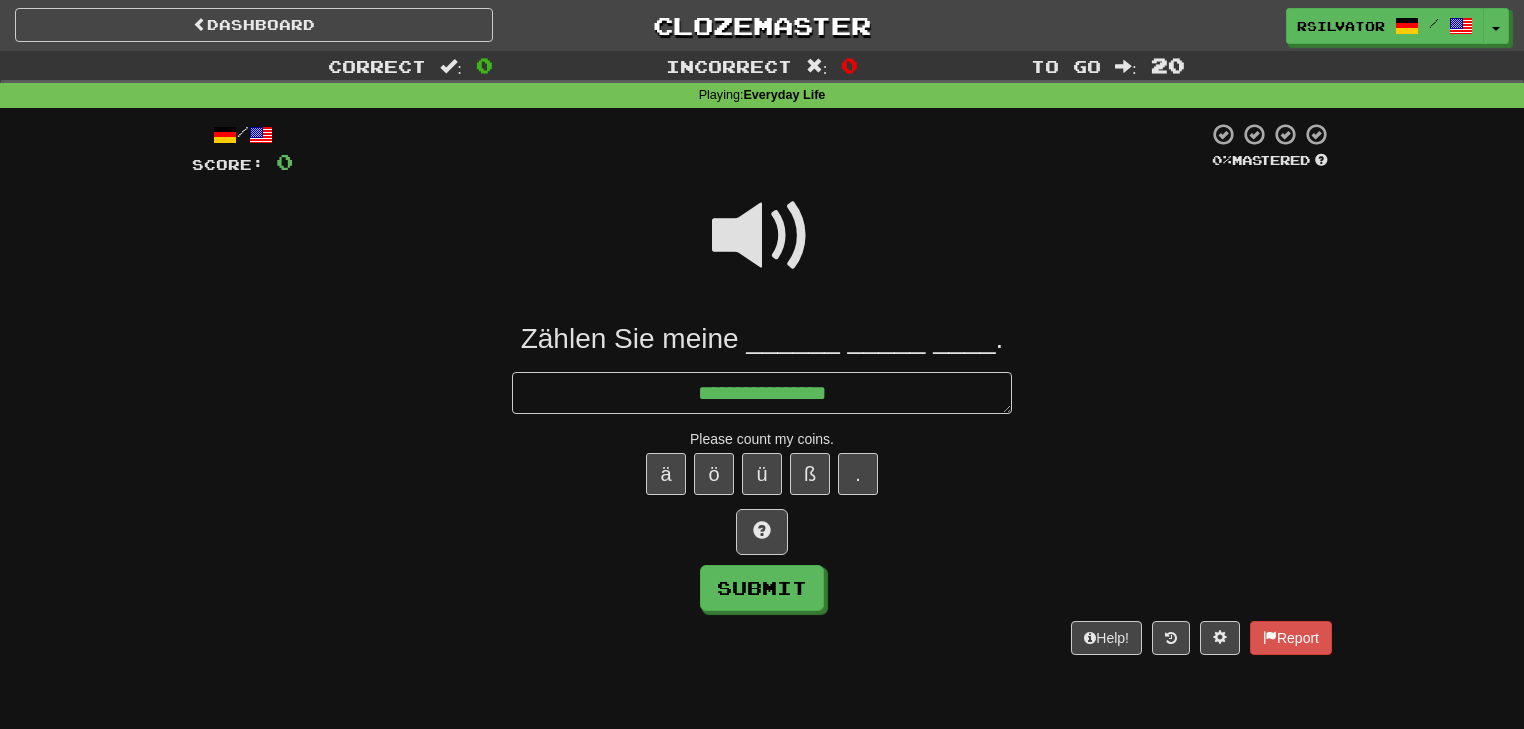 type on "*" 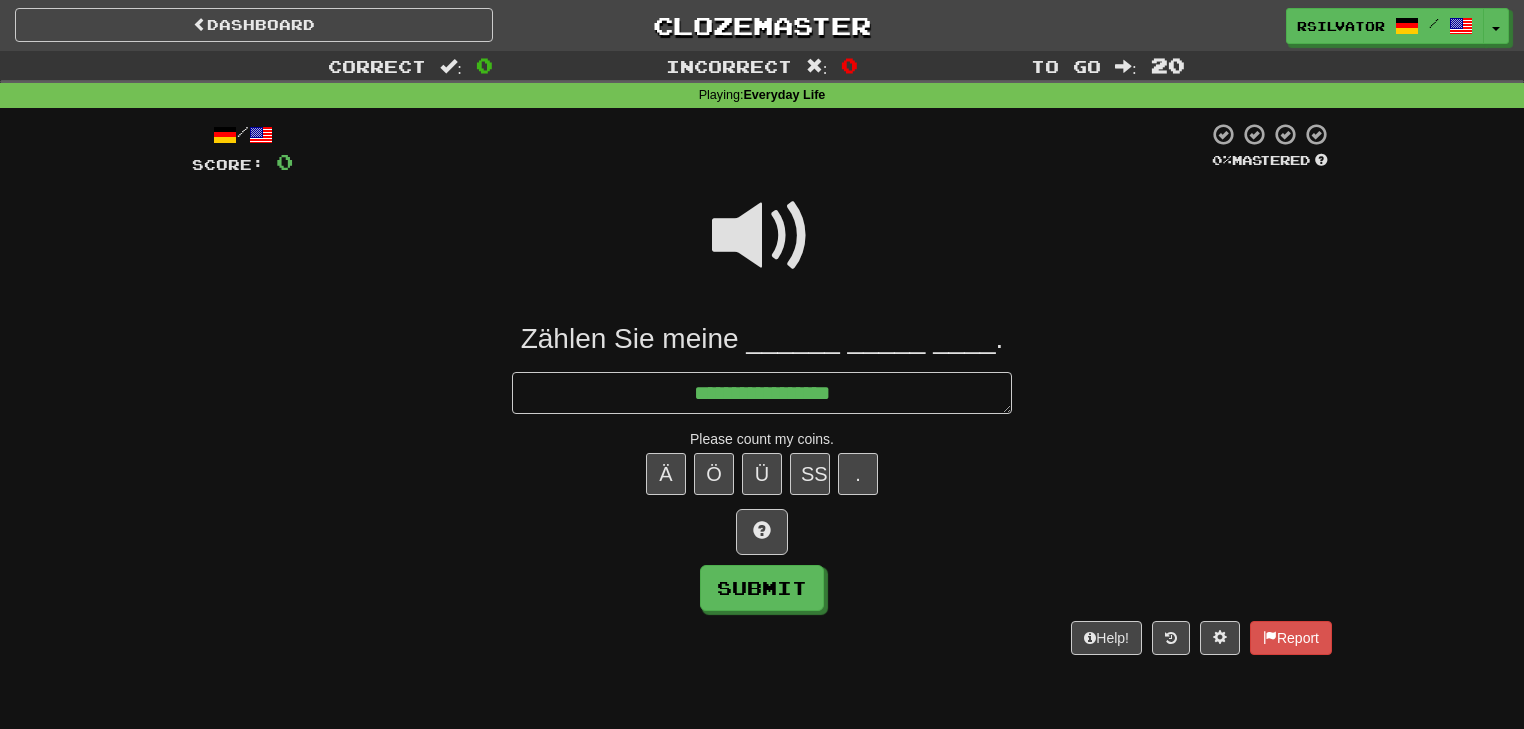 type on "*" 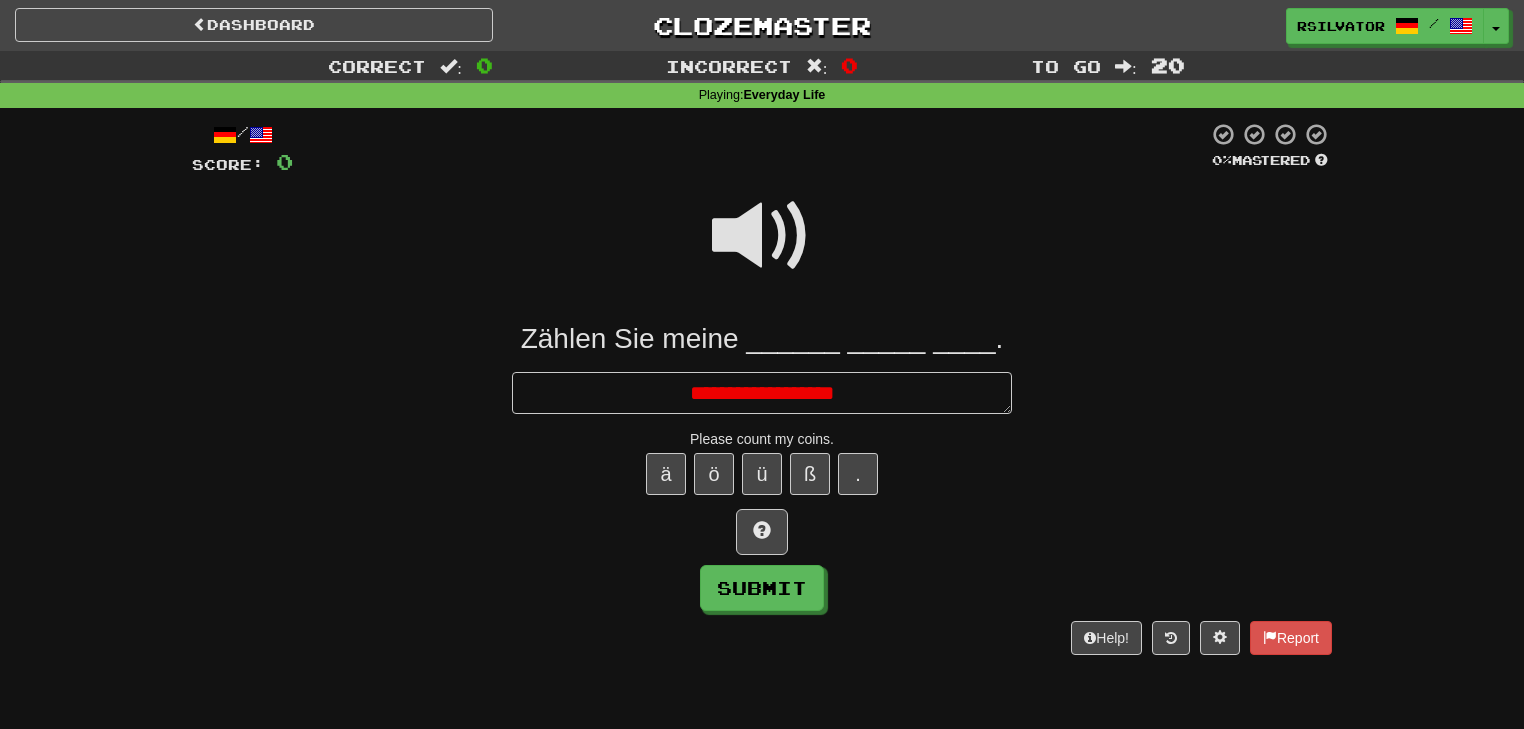 type on "*" 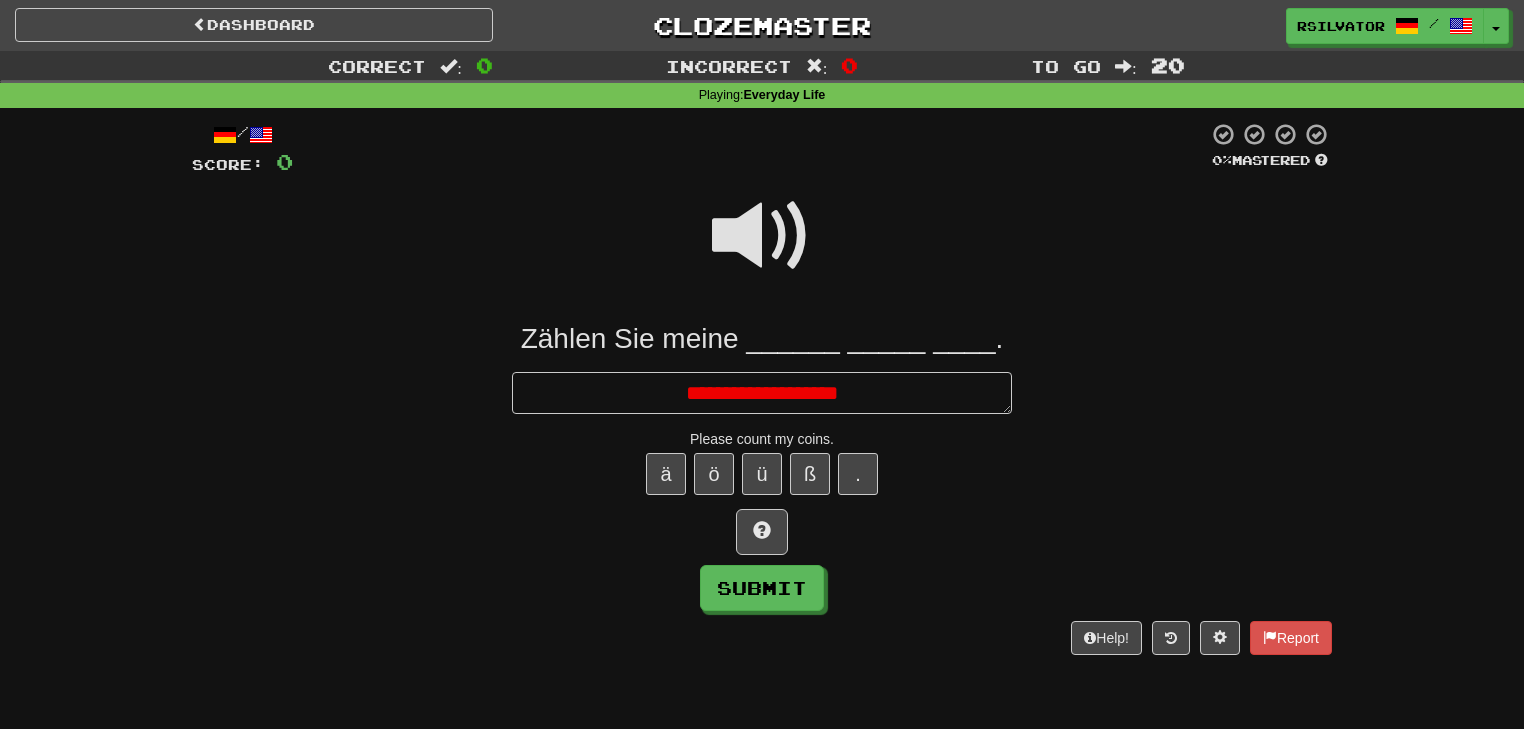 type on "*" 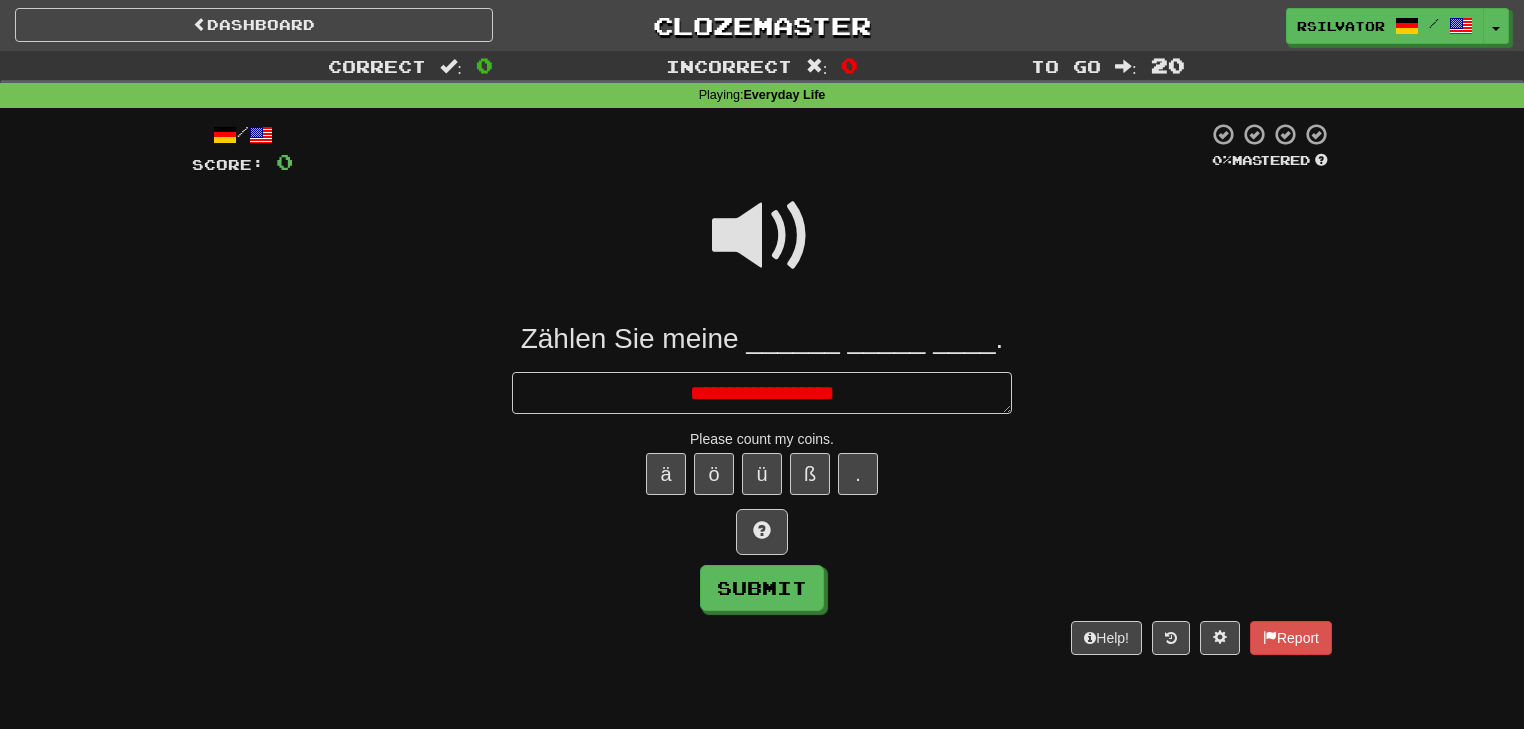 type on "*" 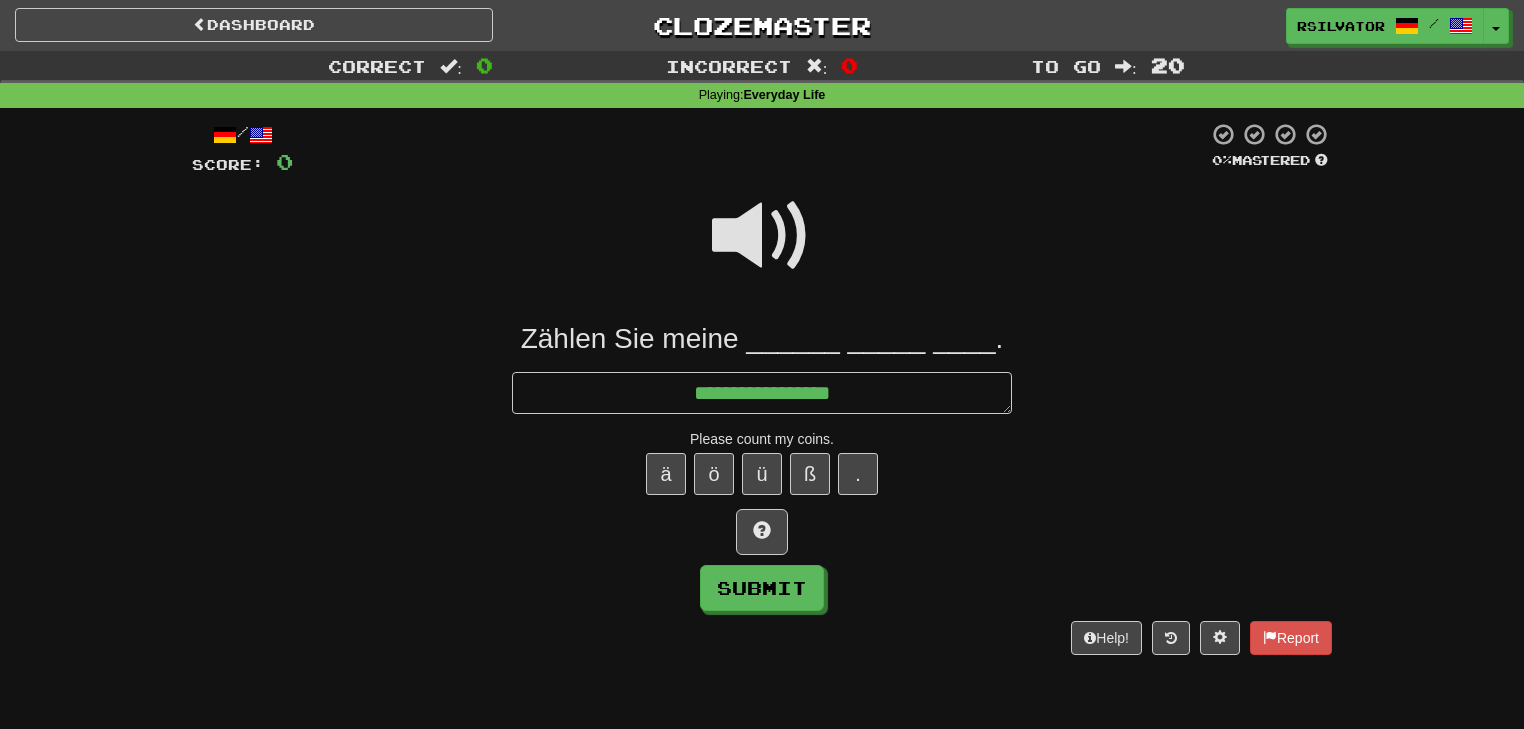 type on "*" 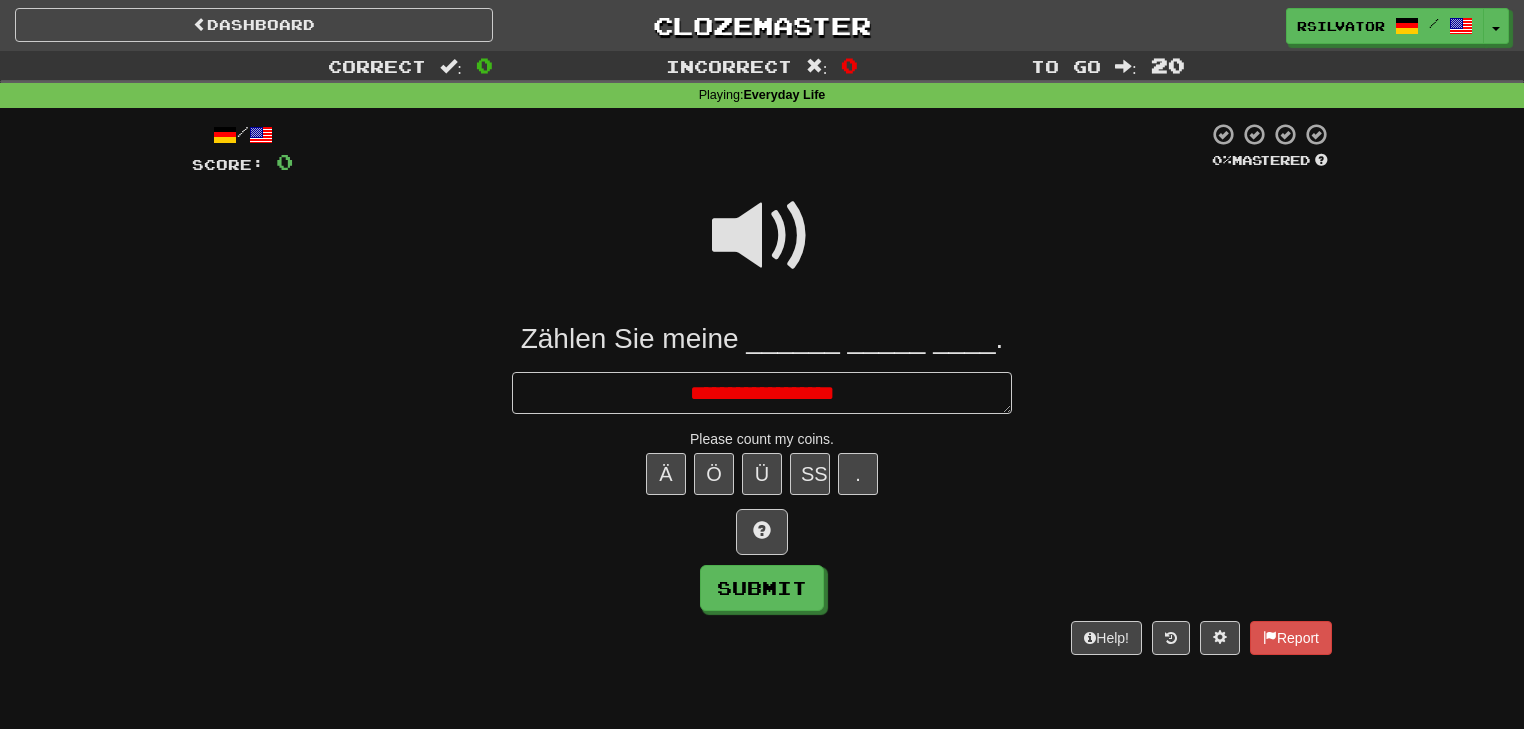 type on "*" 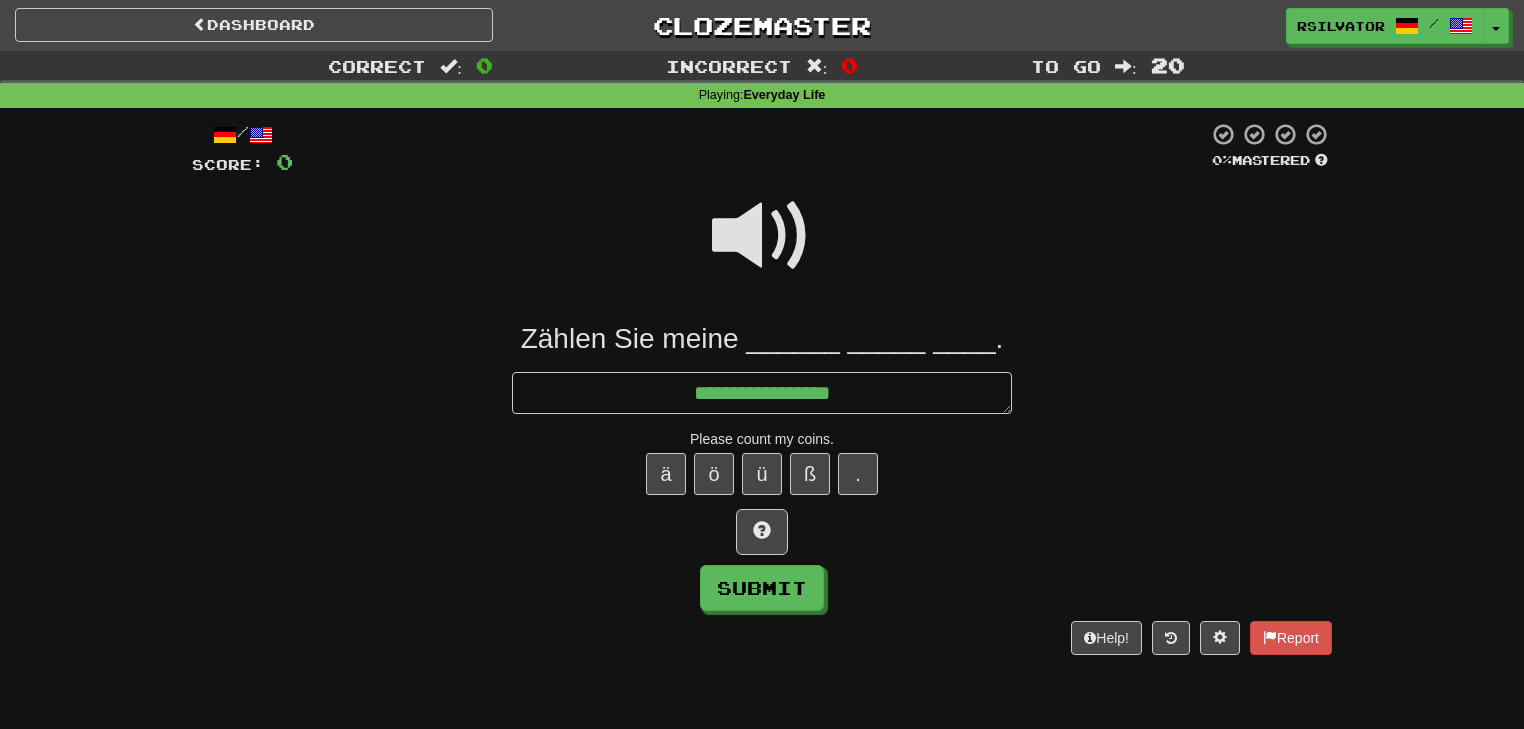type on "*" 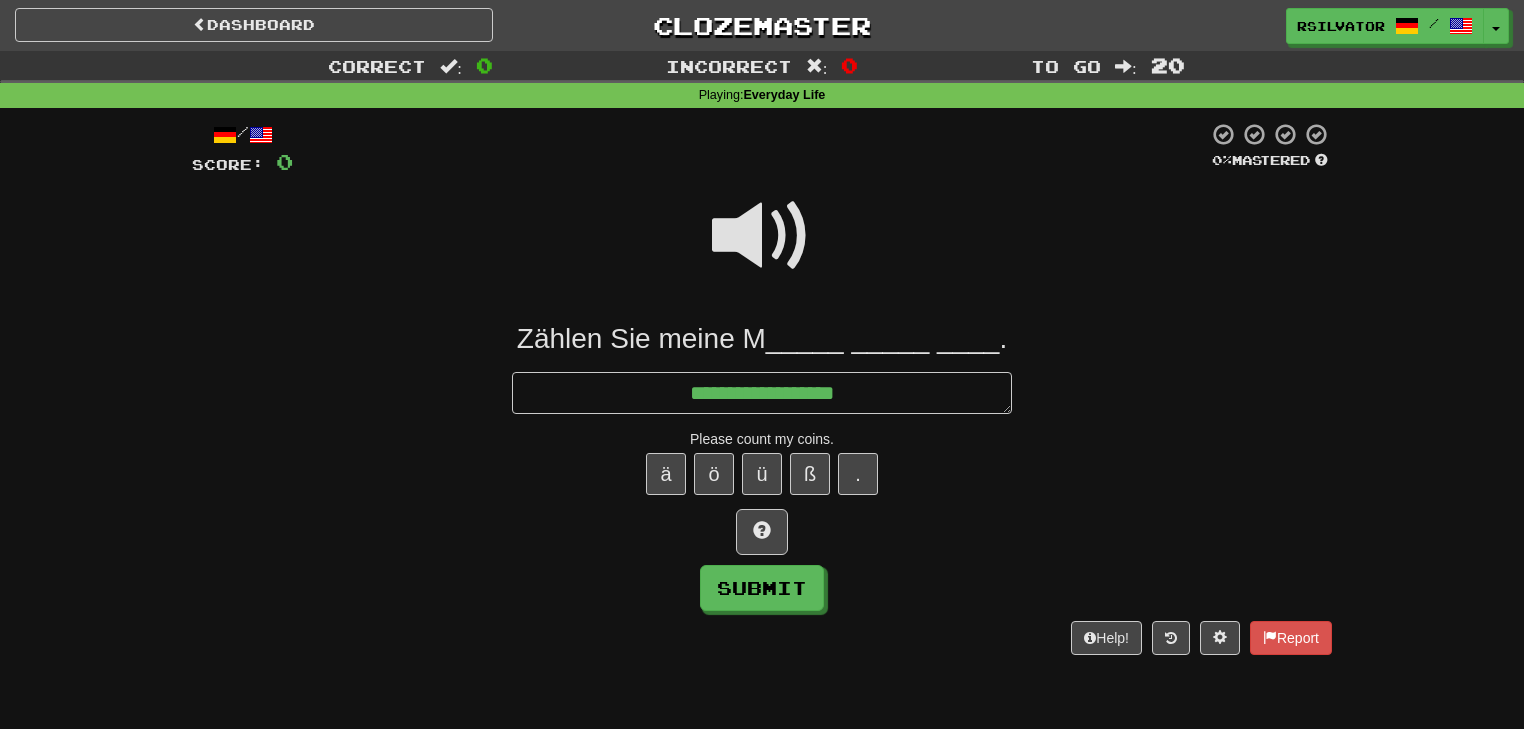 type on "*" 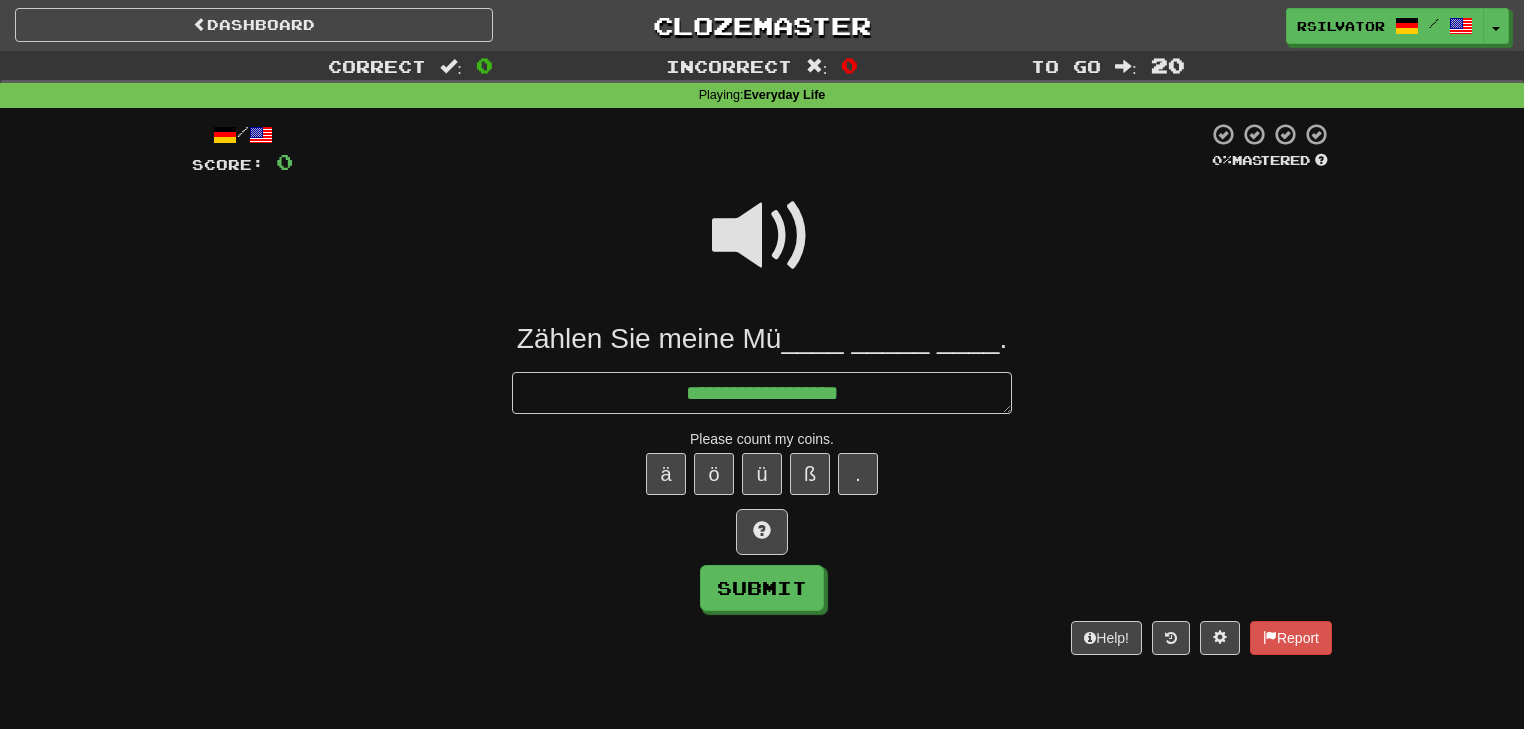 type on "*" 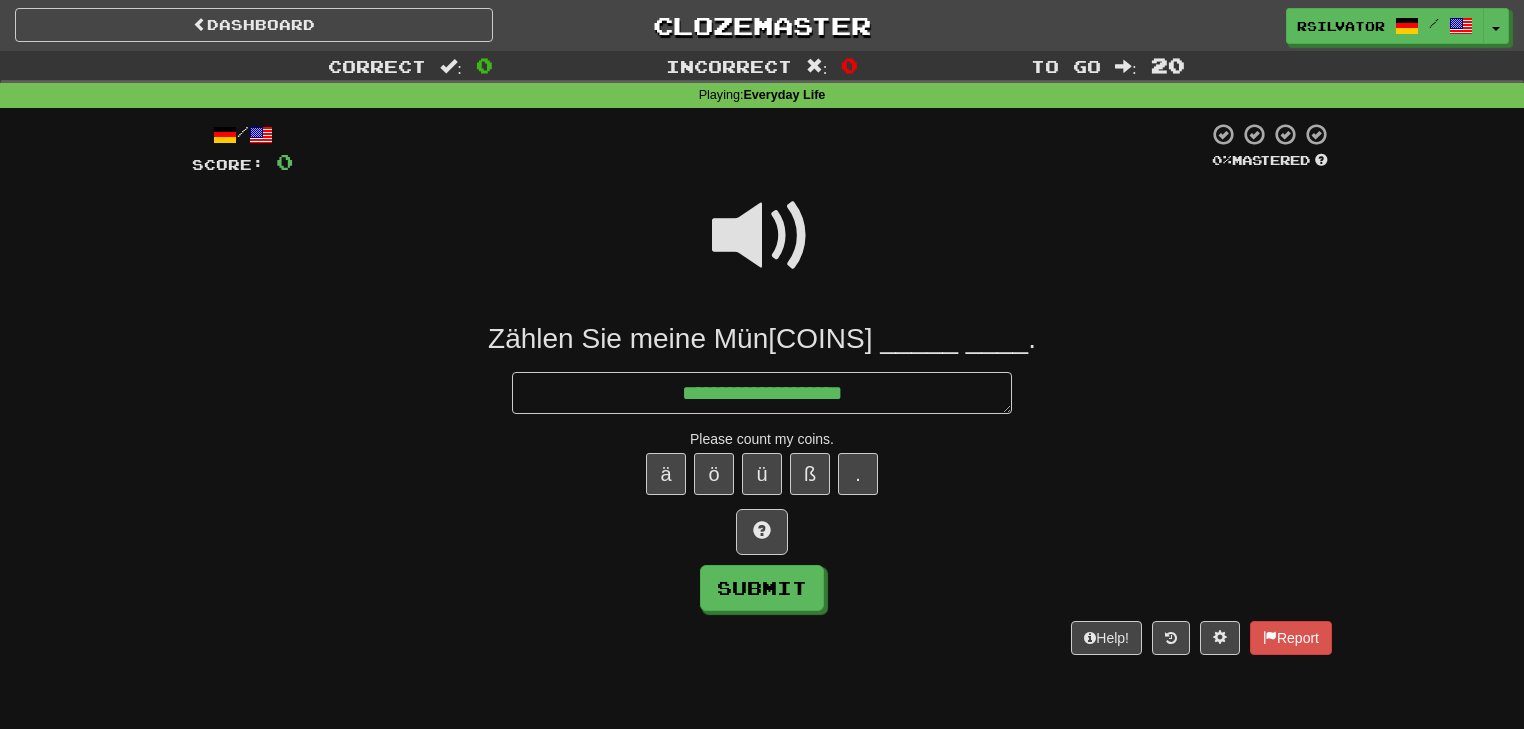 type on "*" 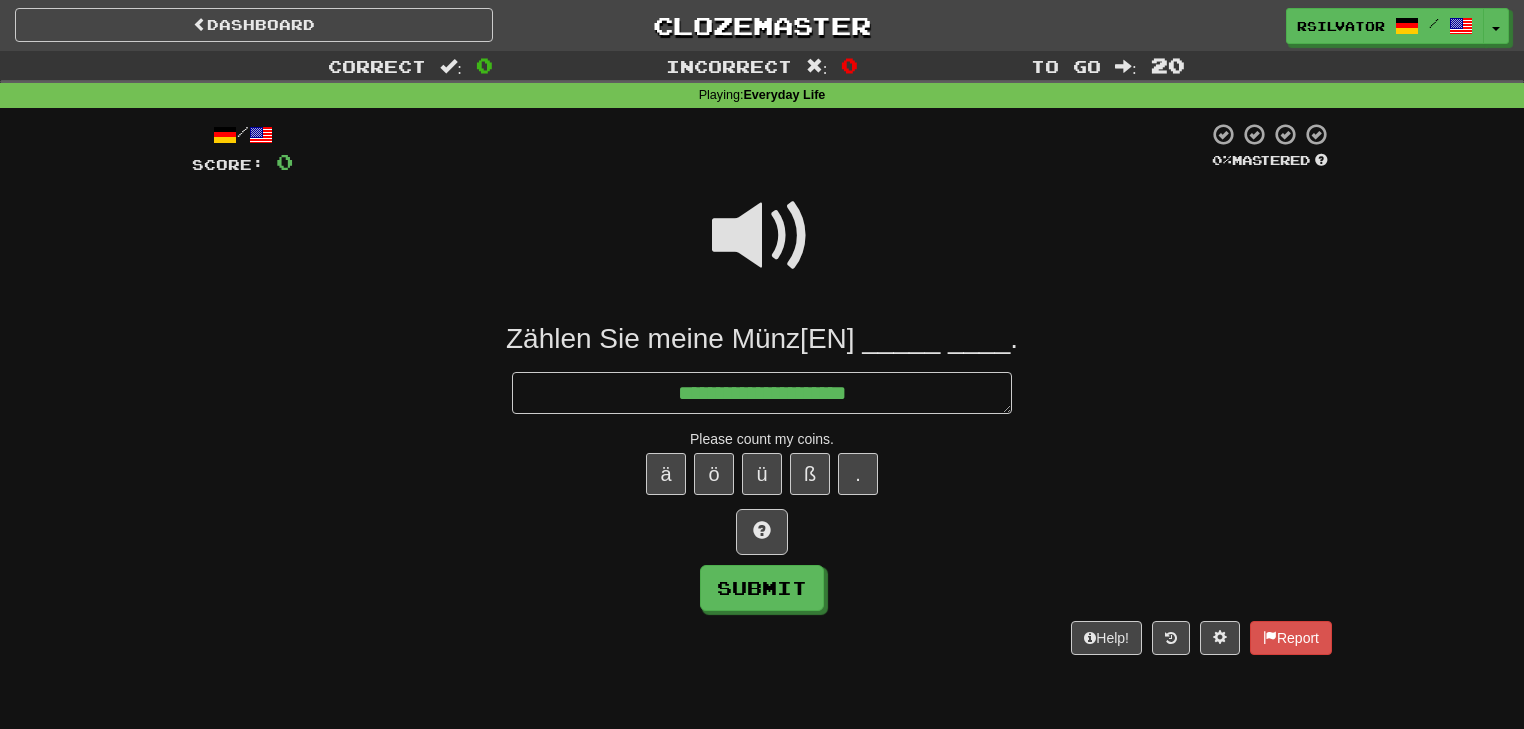 type on "*" 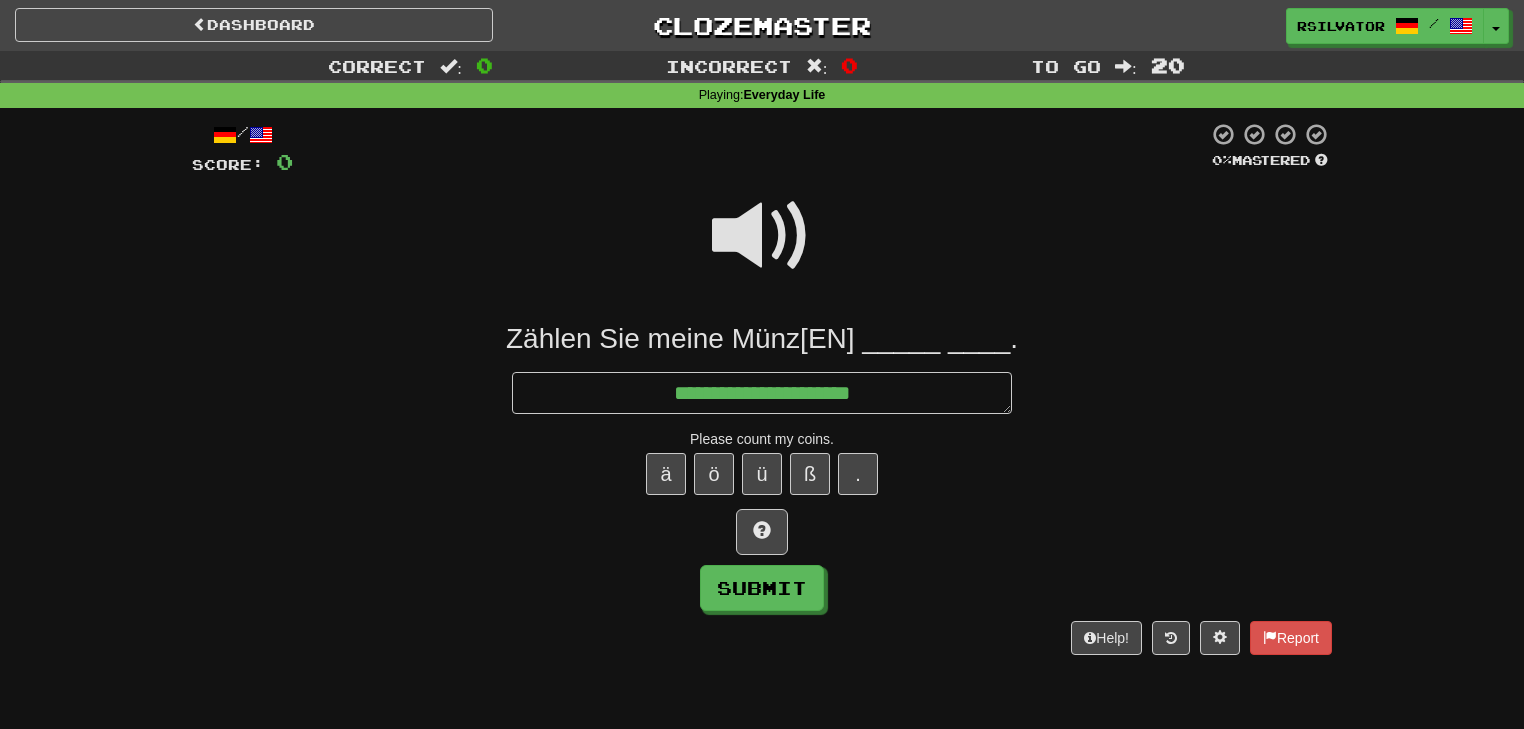 type on "*" 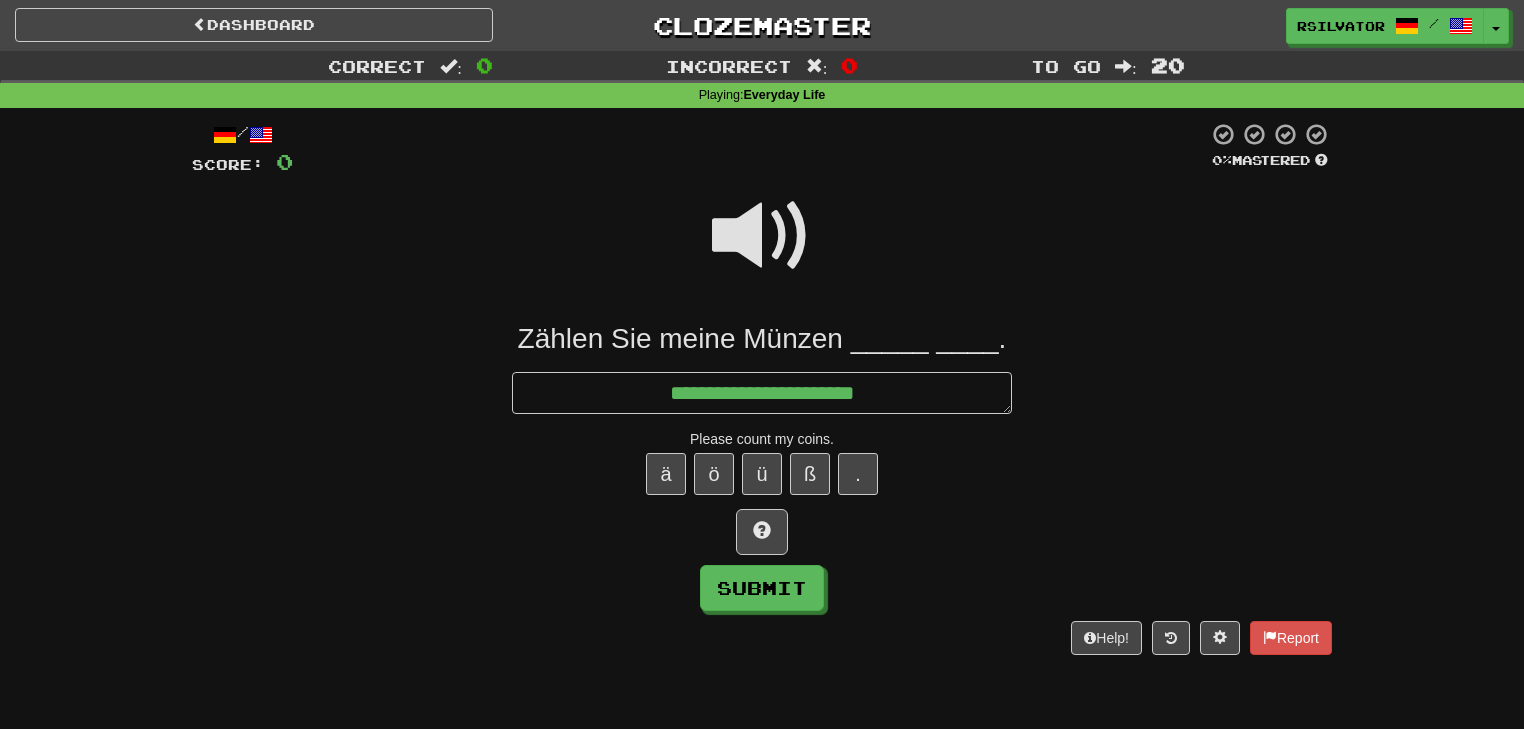 type on "*" 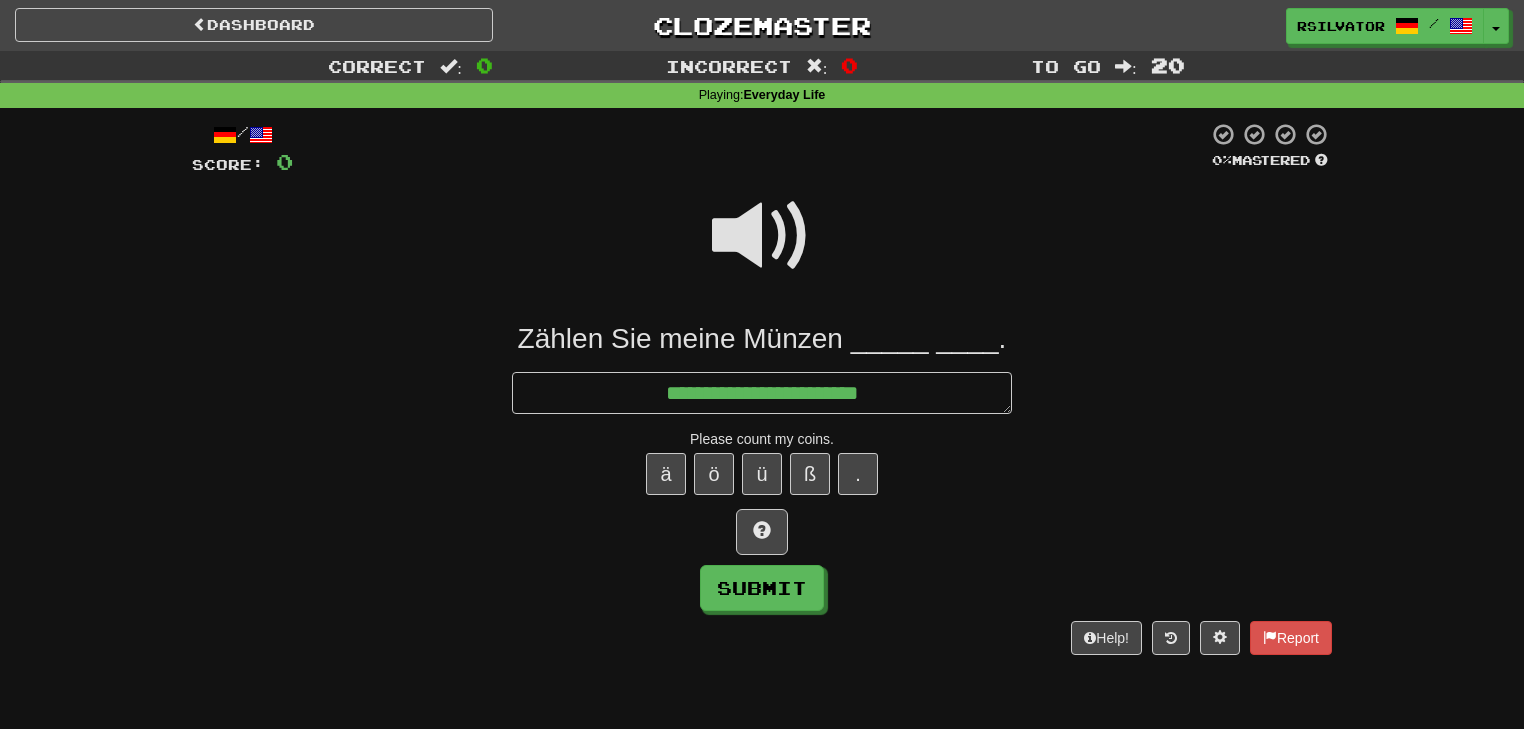 type on "*" 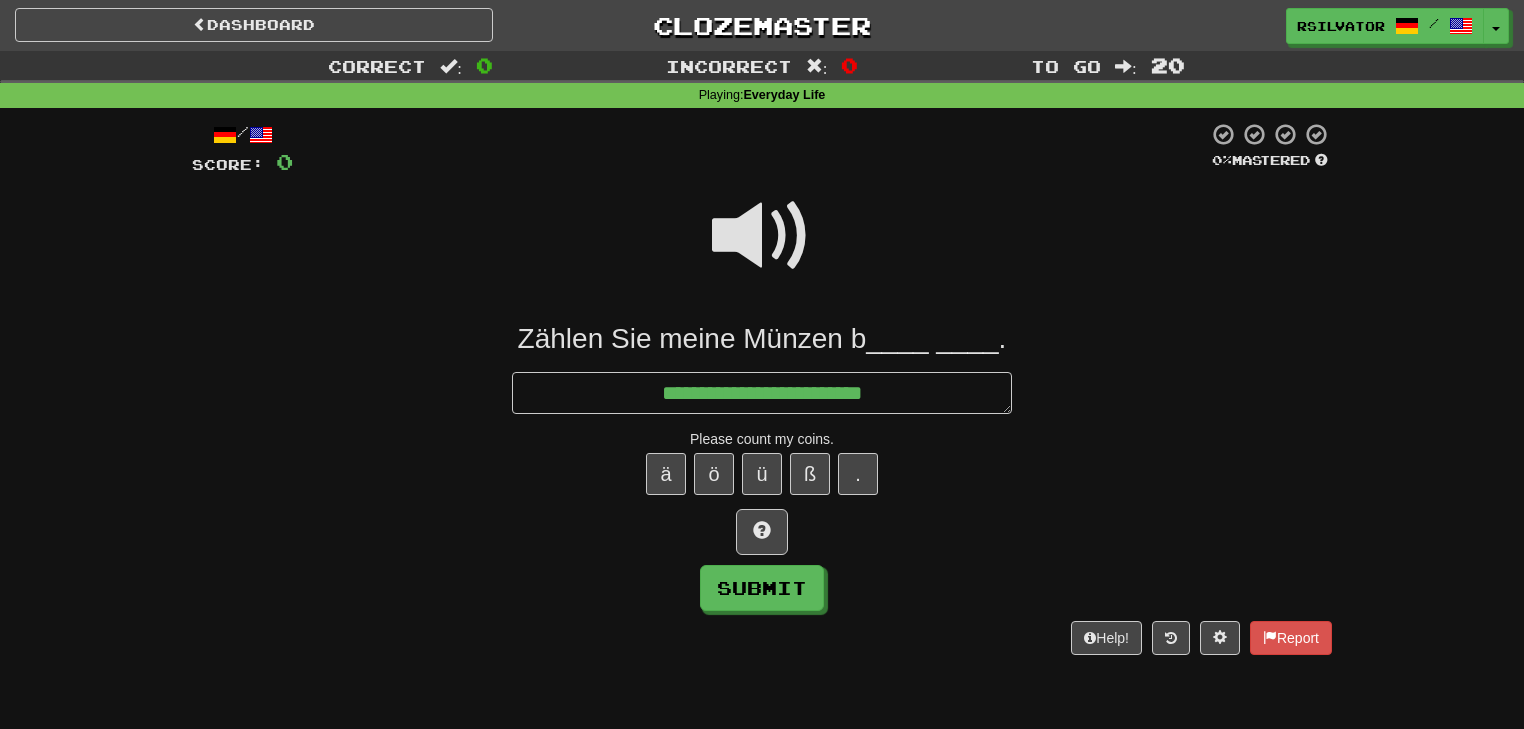 type on "*" 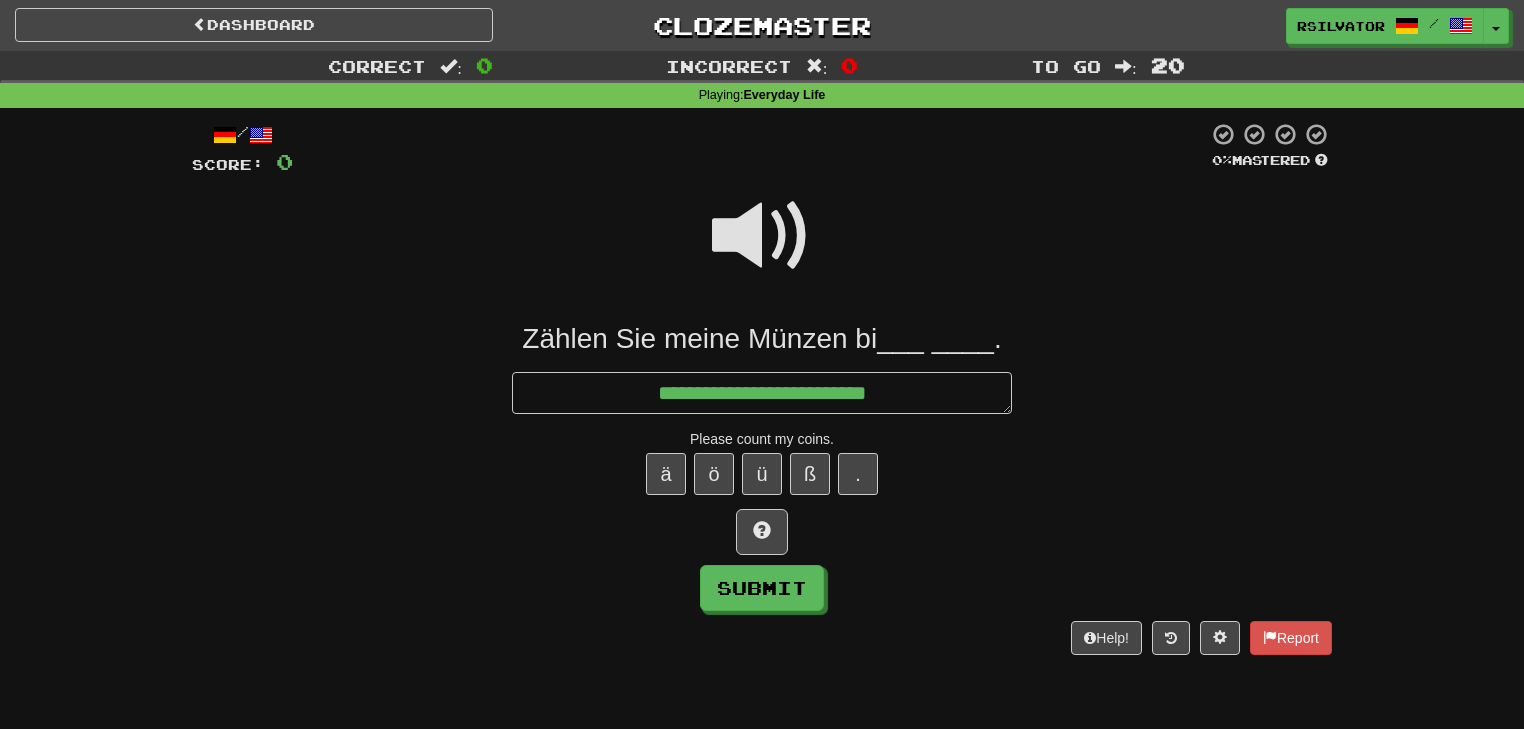 type on "*" 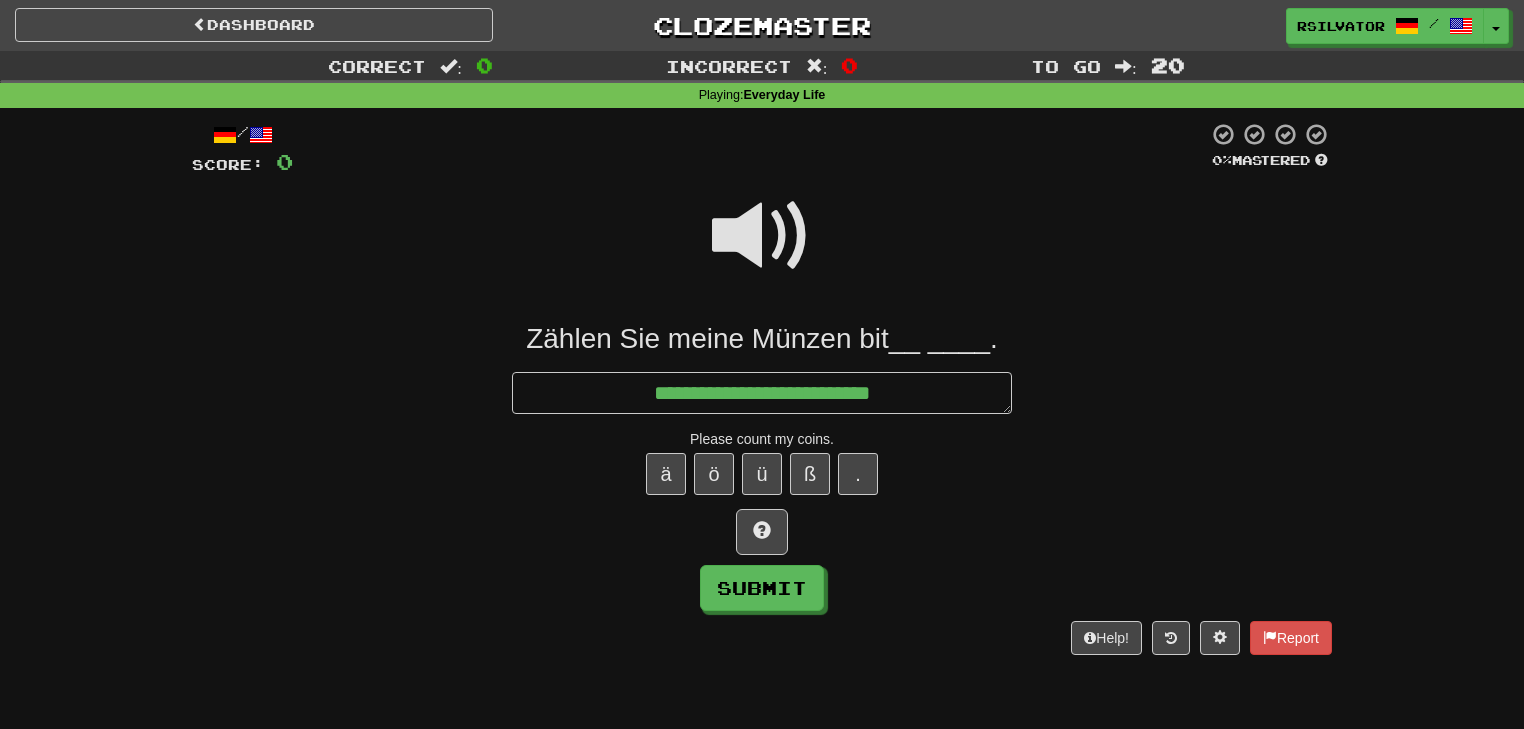 type on "*" 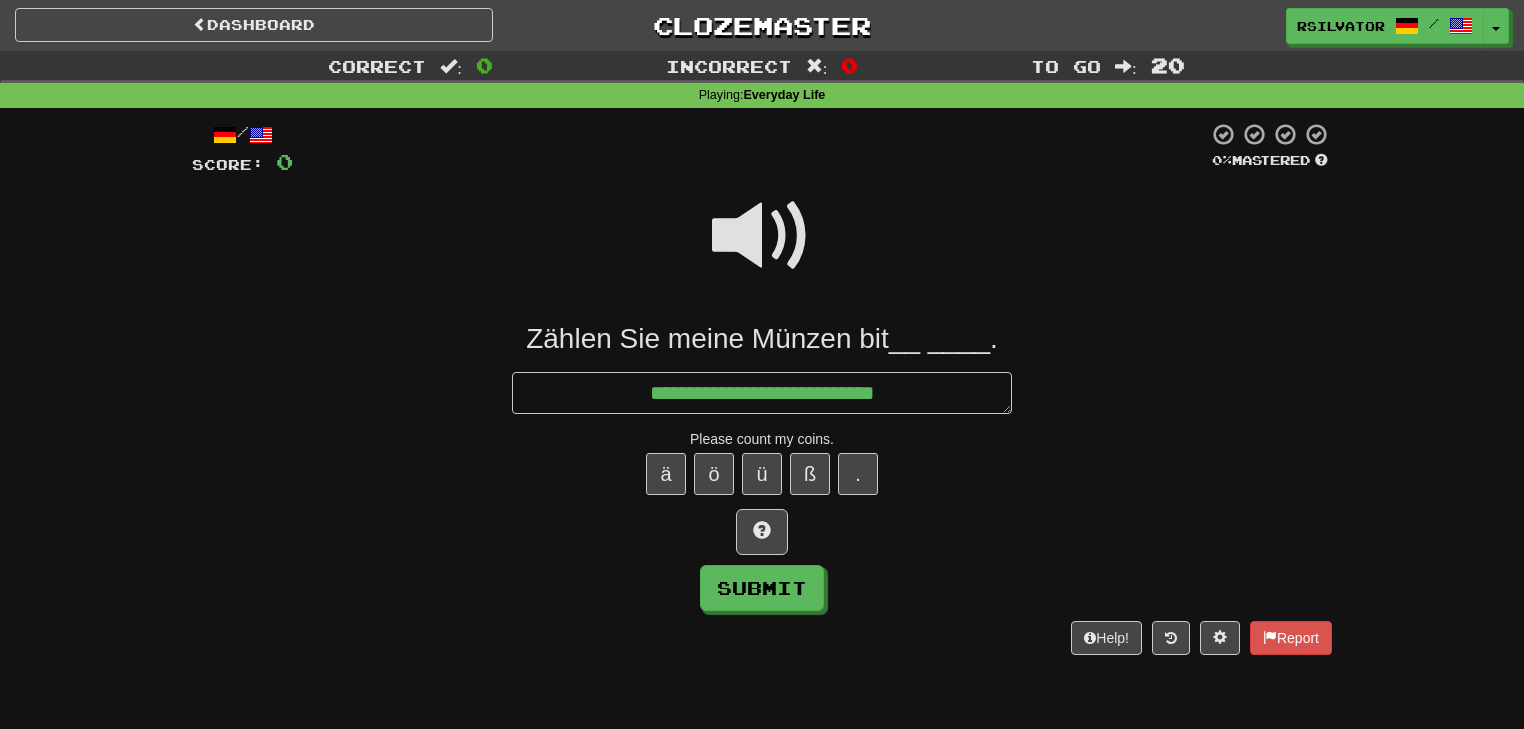 type on "*" 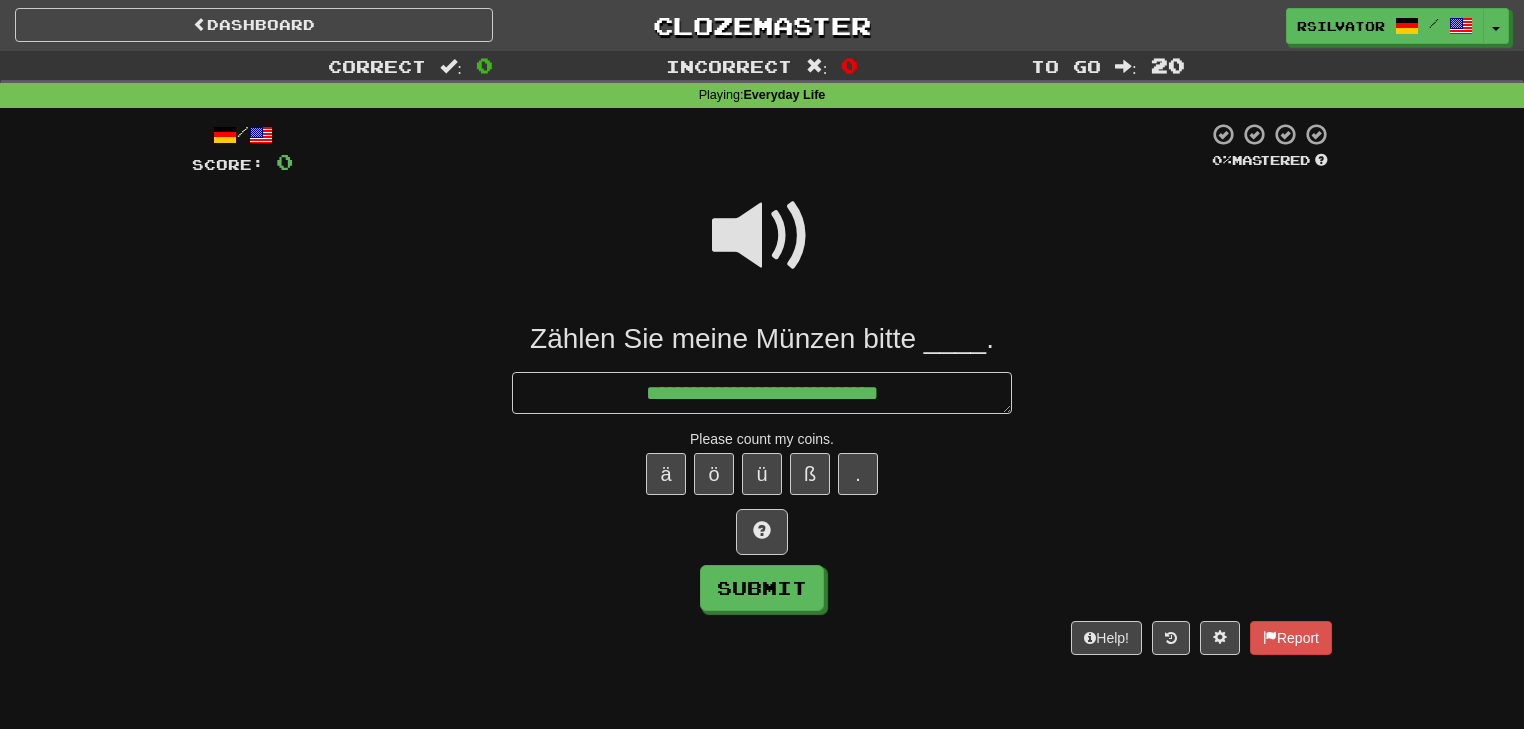 type on "*" 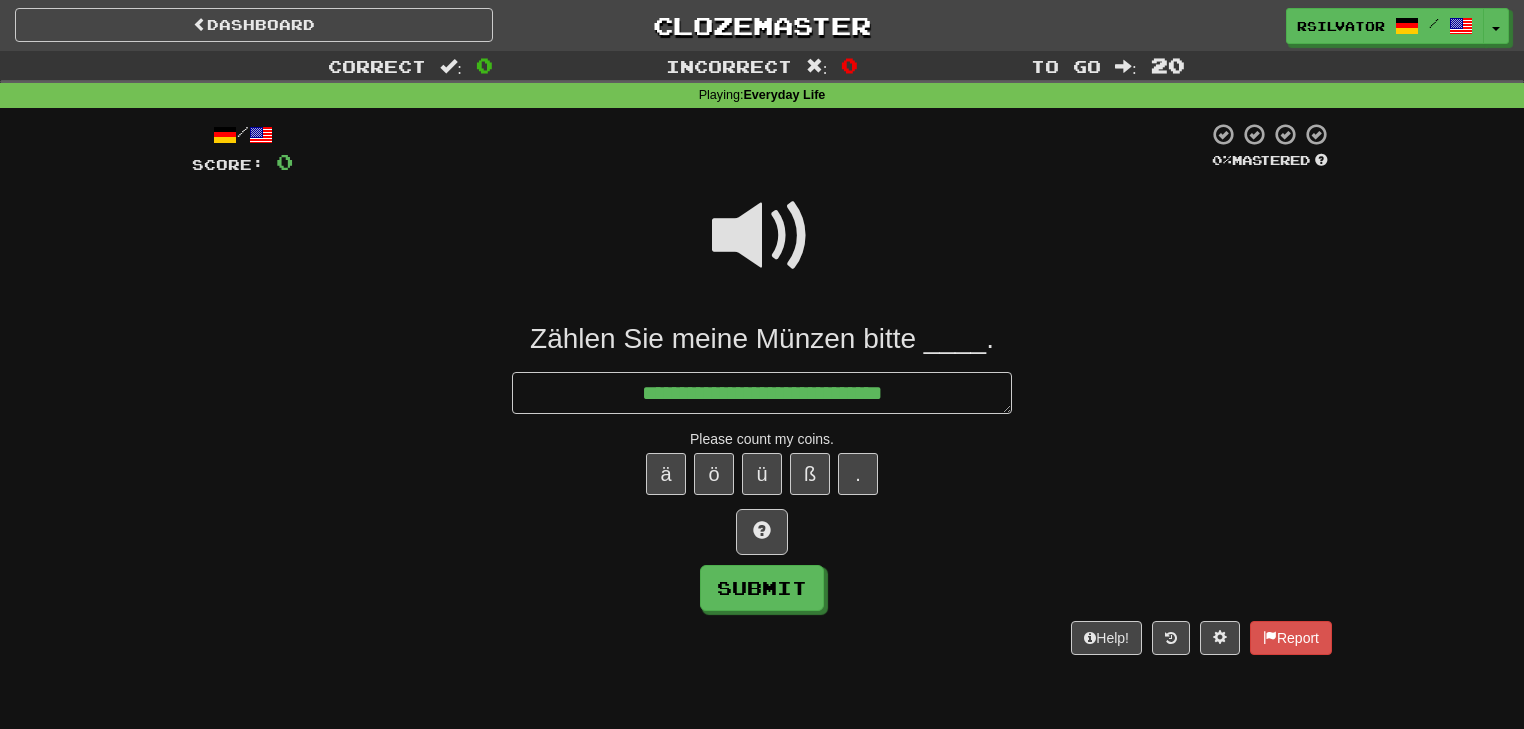type on "*" 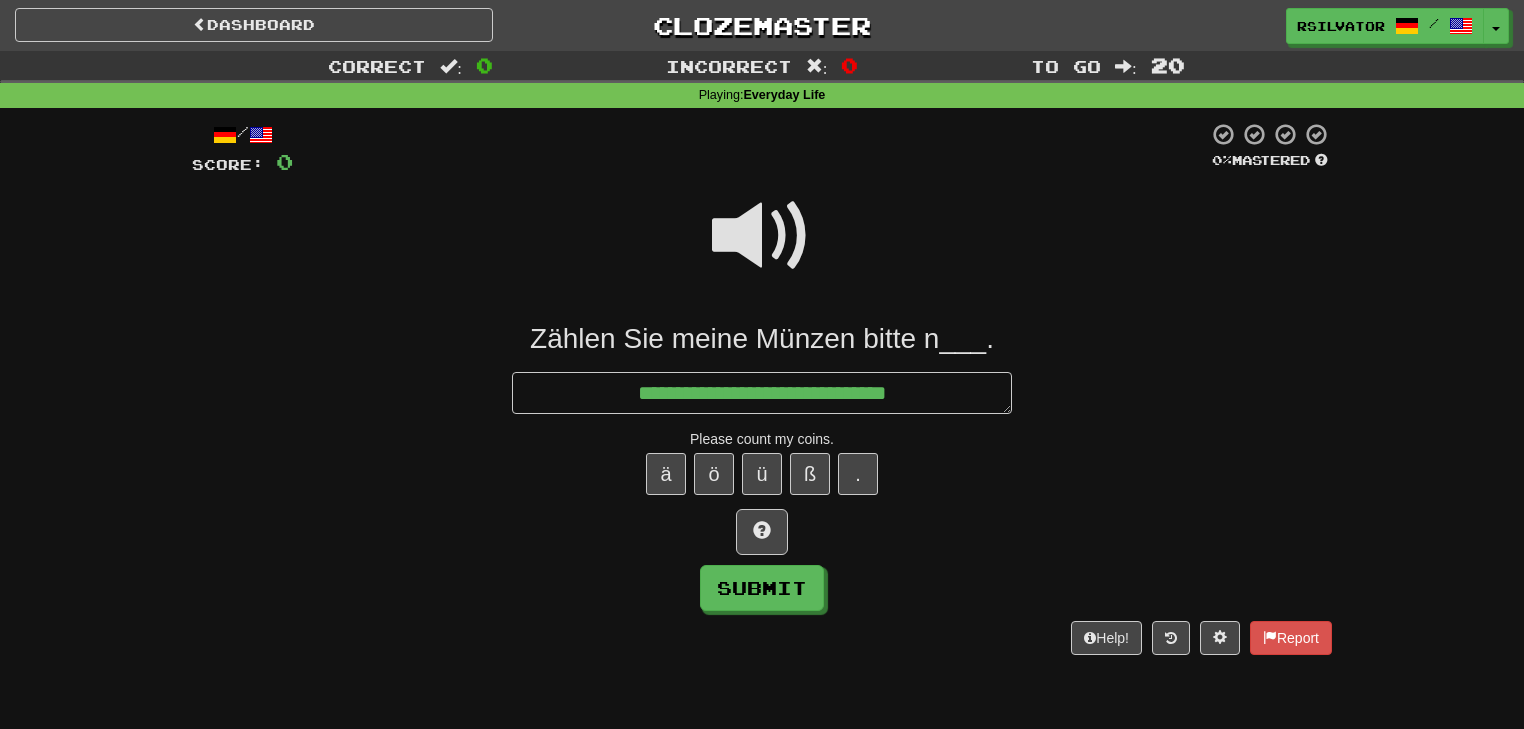 type on "*" 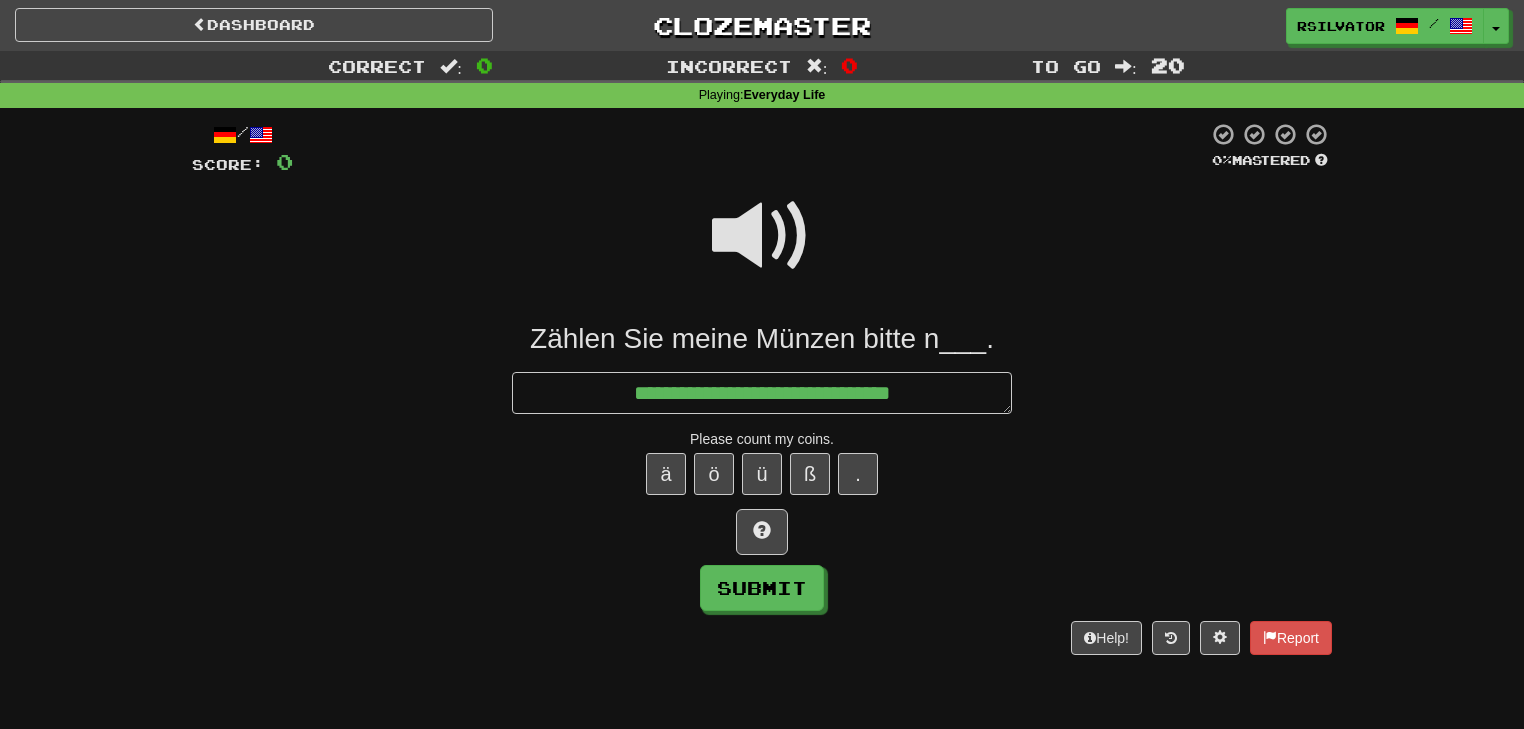 type on "*" 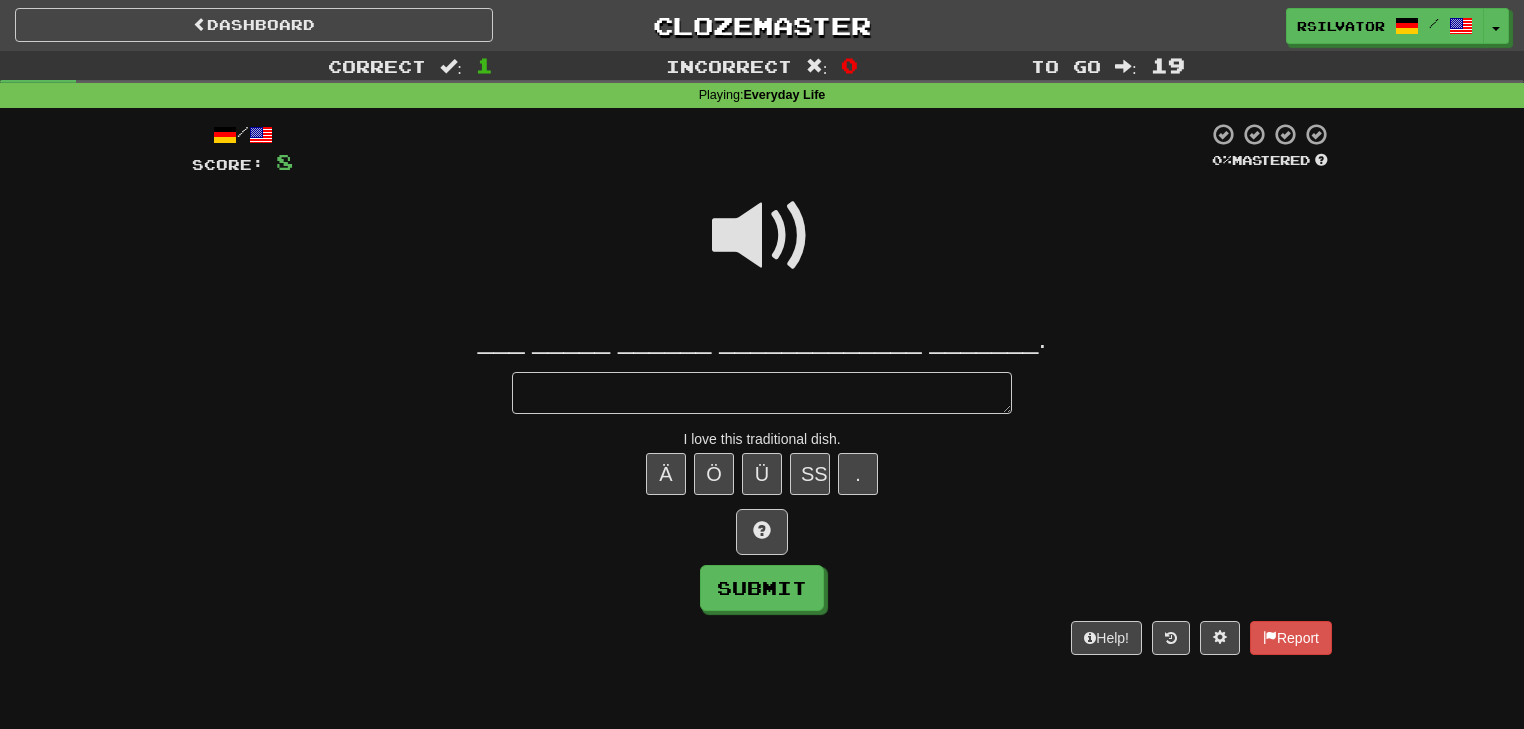 type on "*" 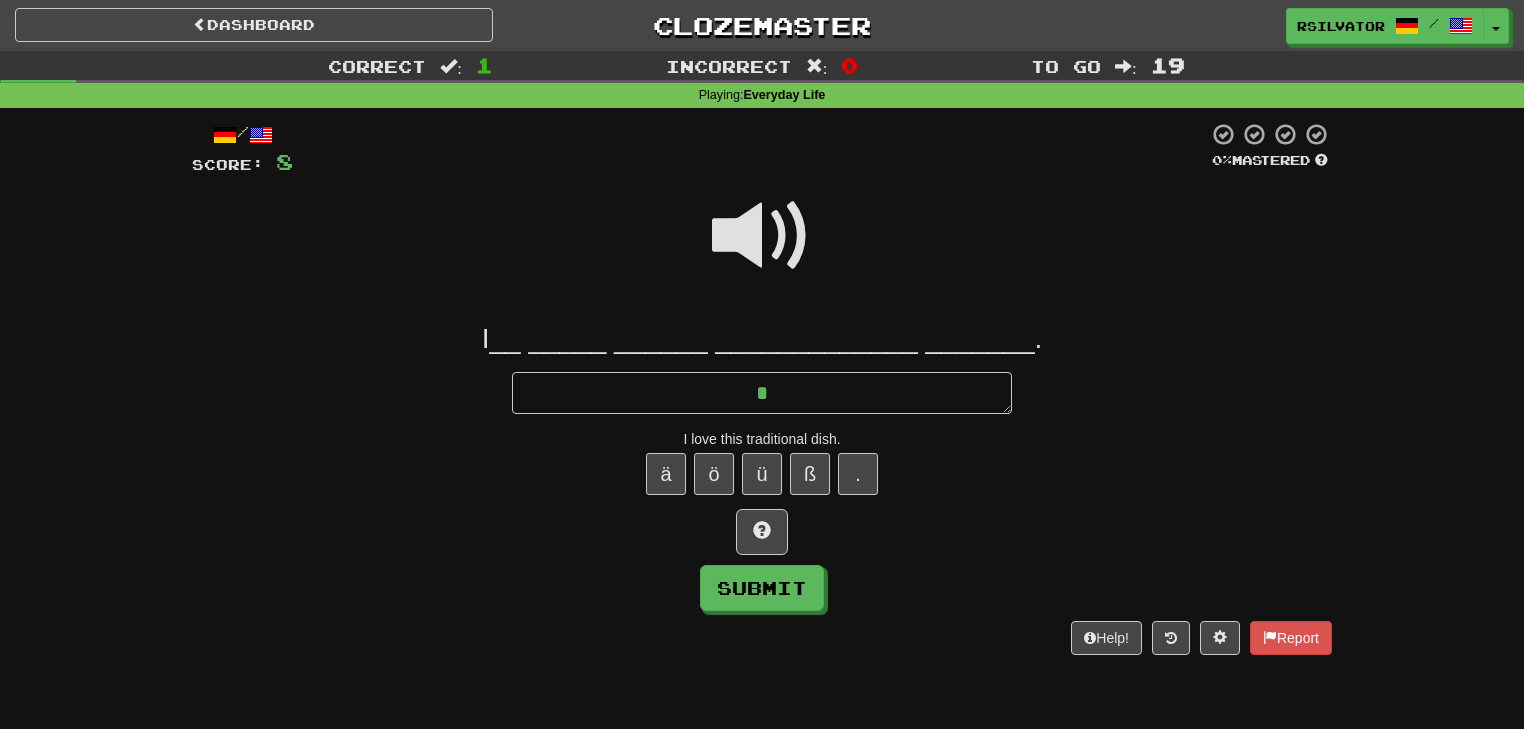type on "*" 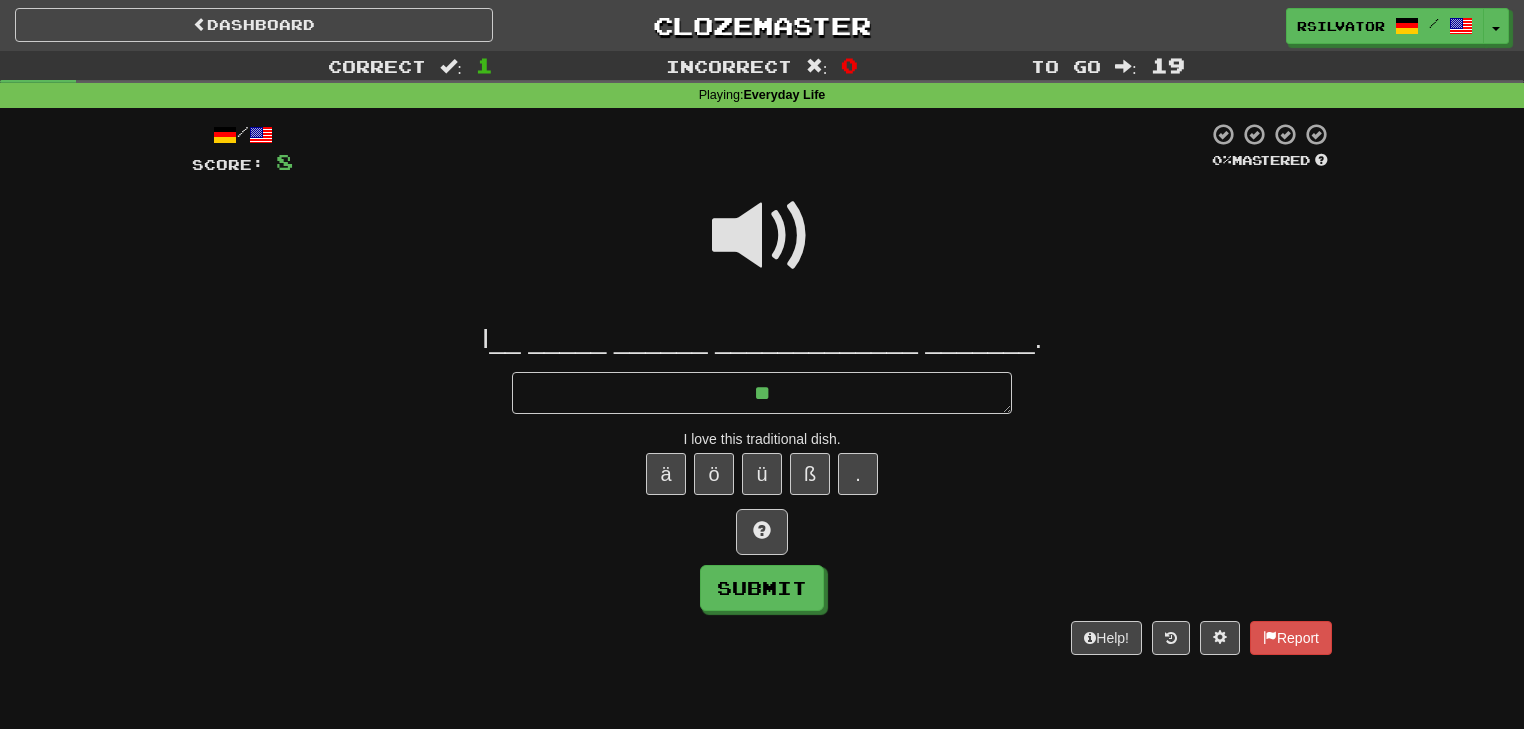 type on "*" 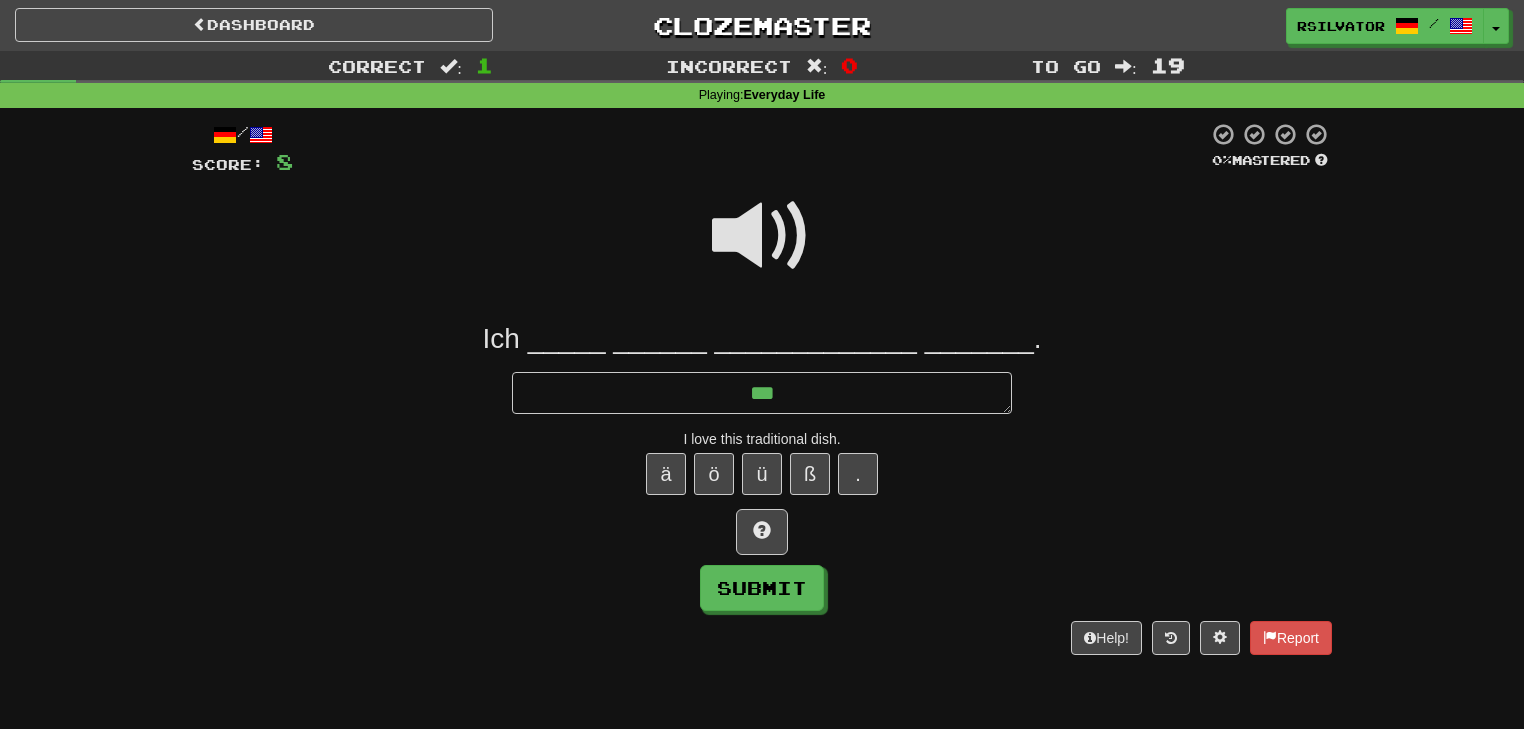 type on "*" 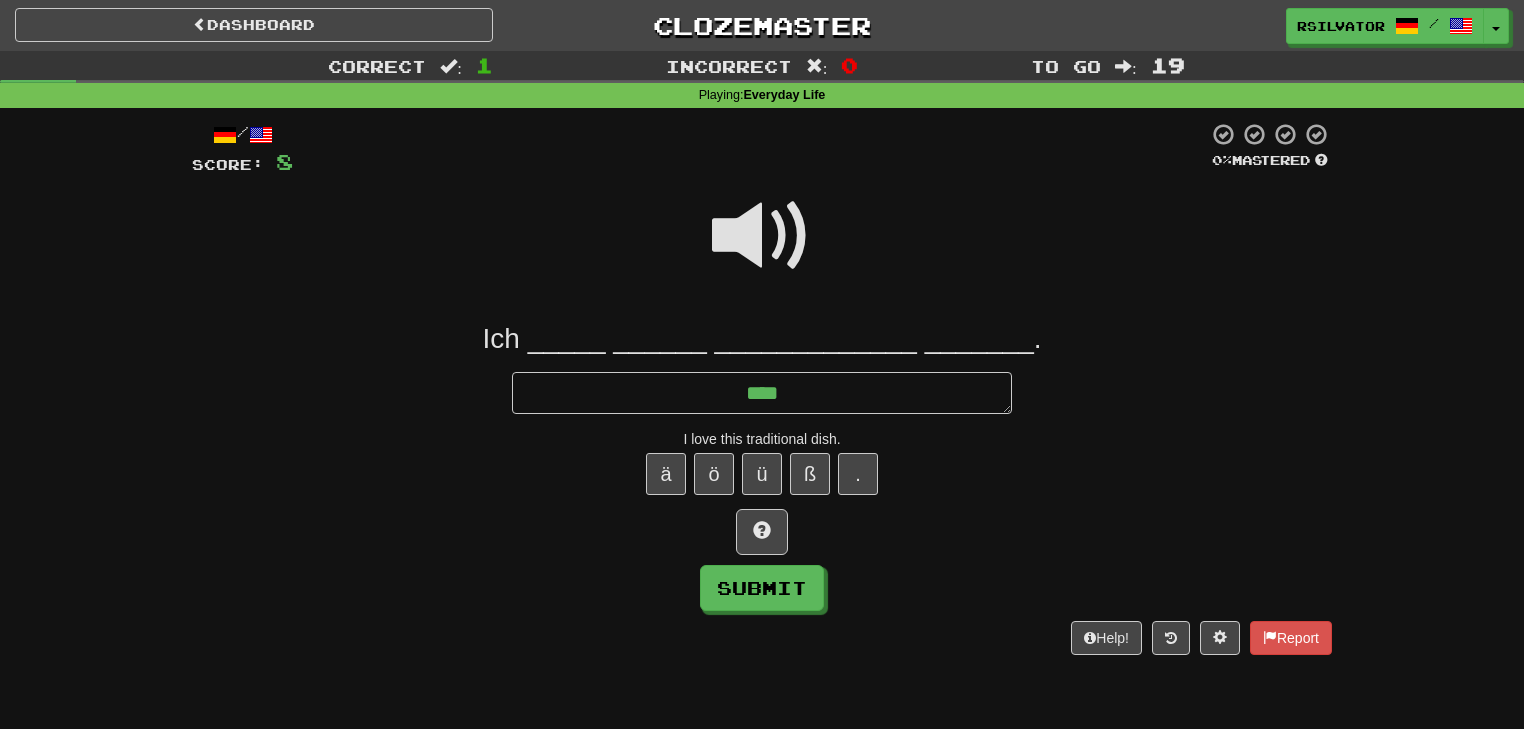 type on "*" 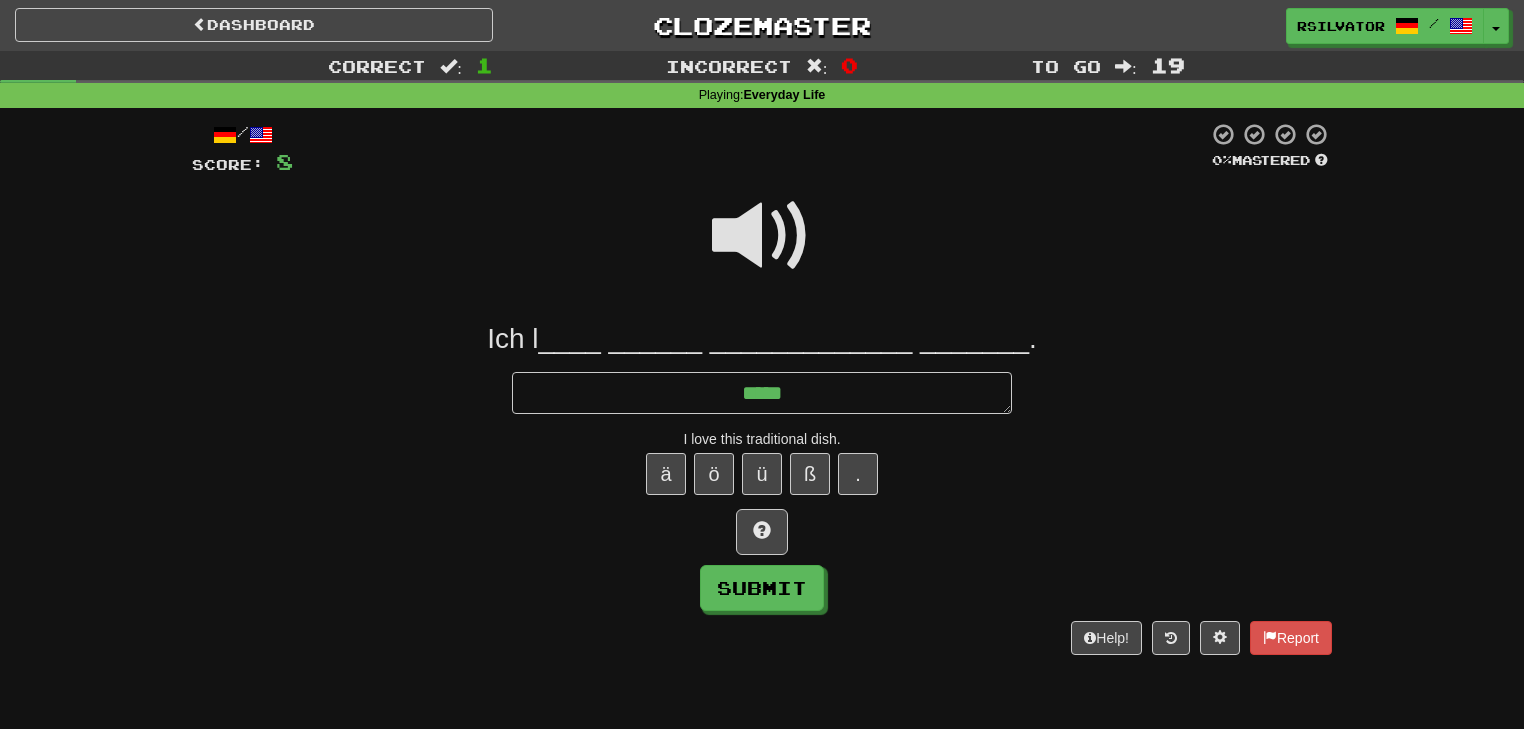type on "*" 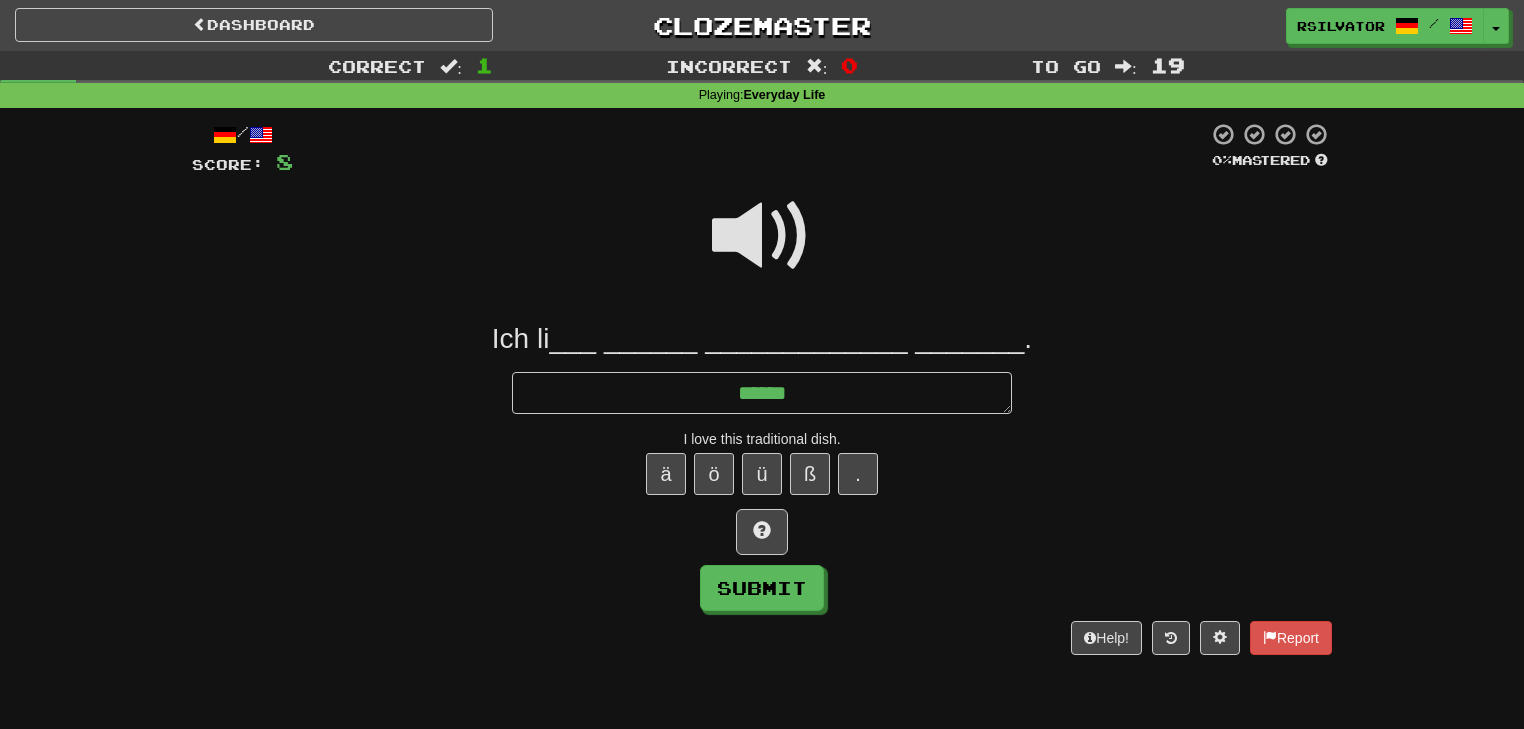 type on "*" 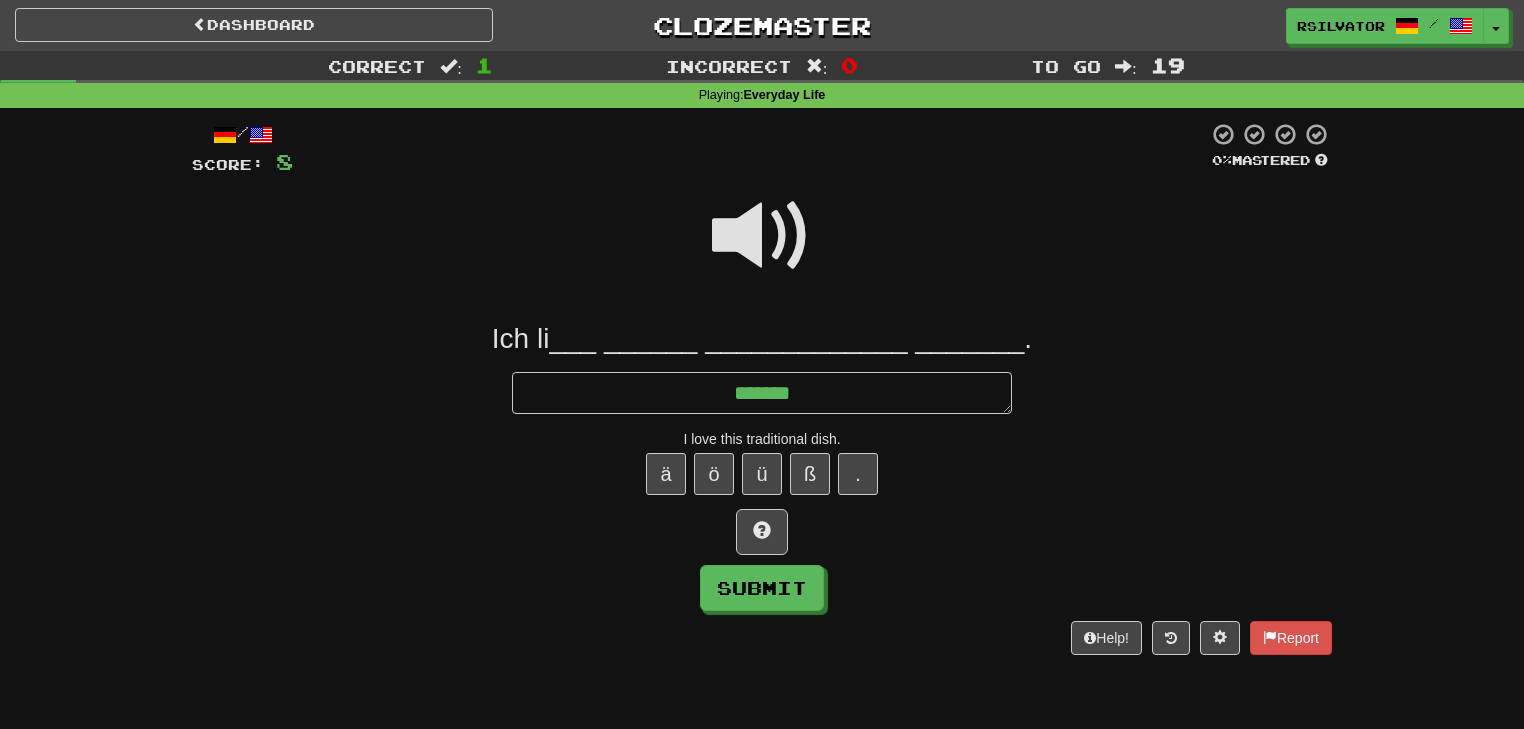 type on "*" 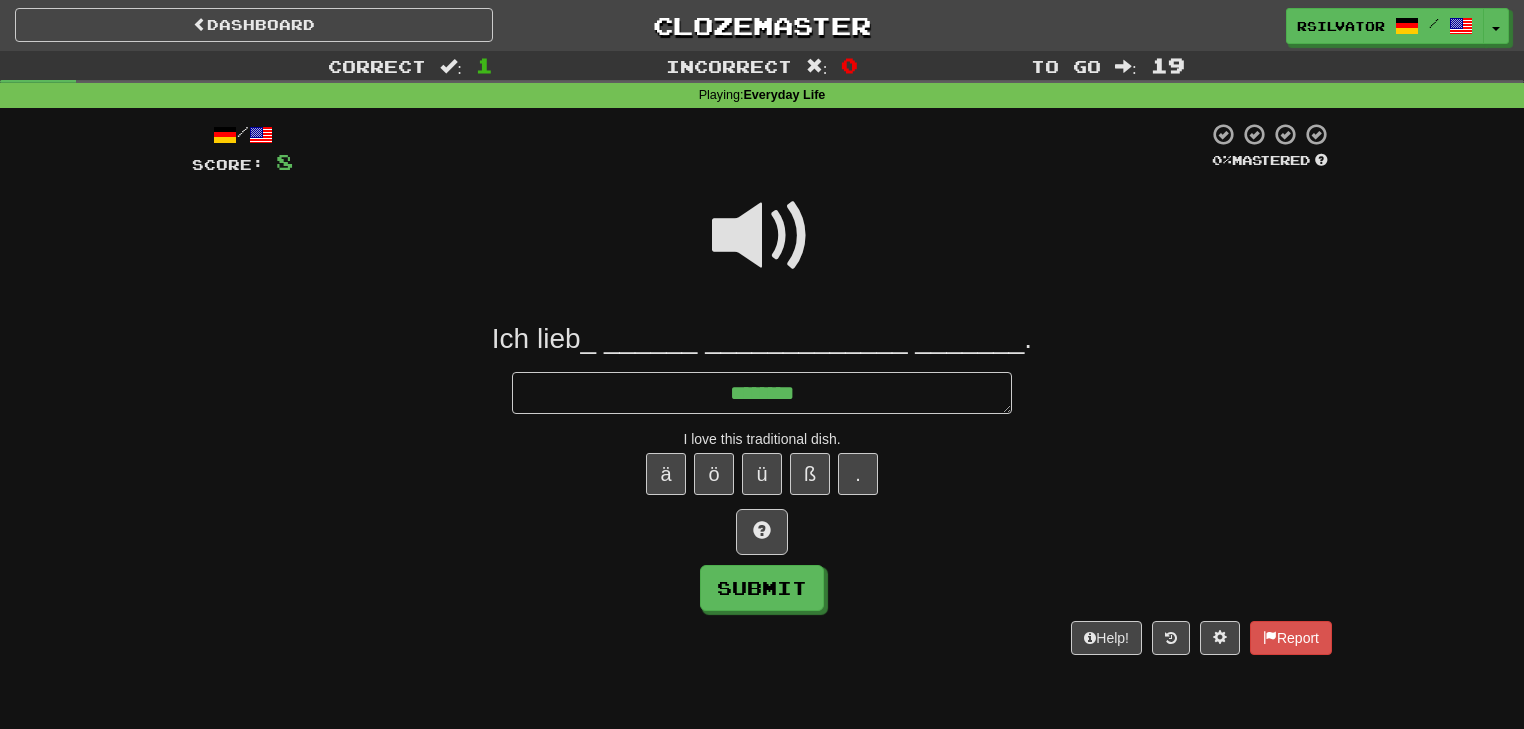 type on "*" 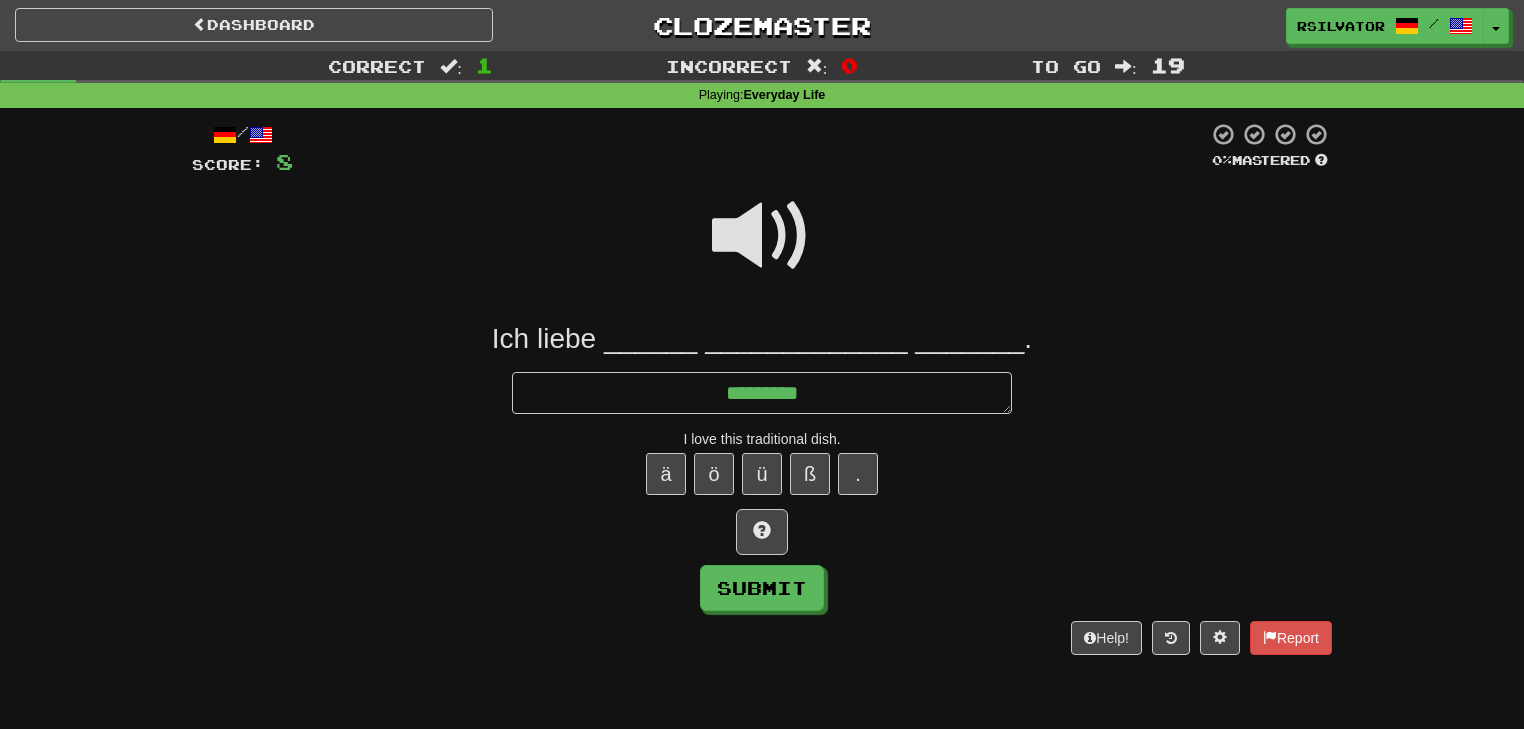 type on "*" 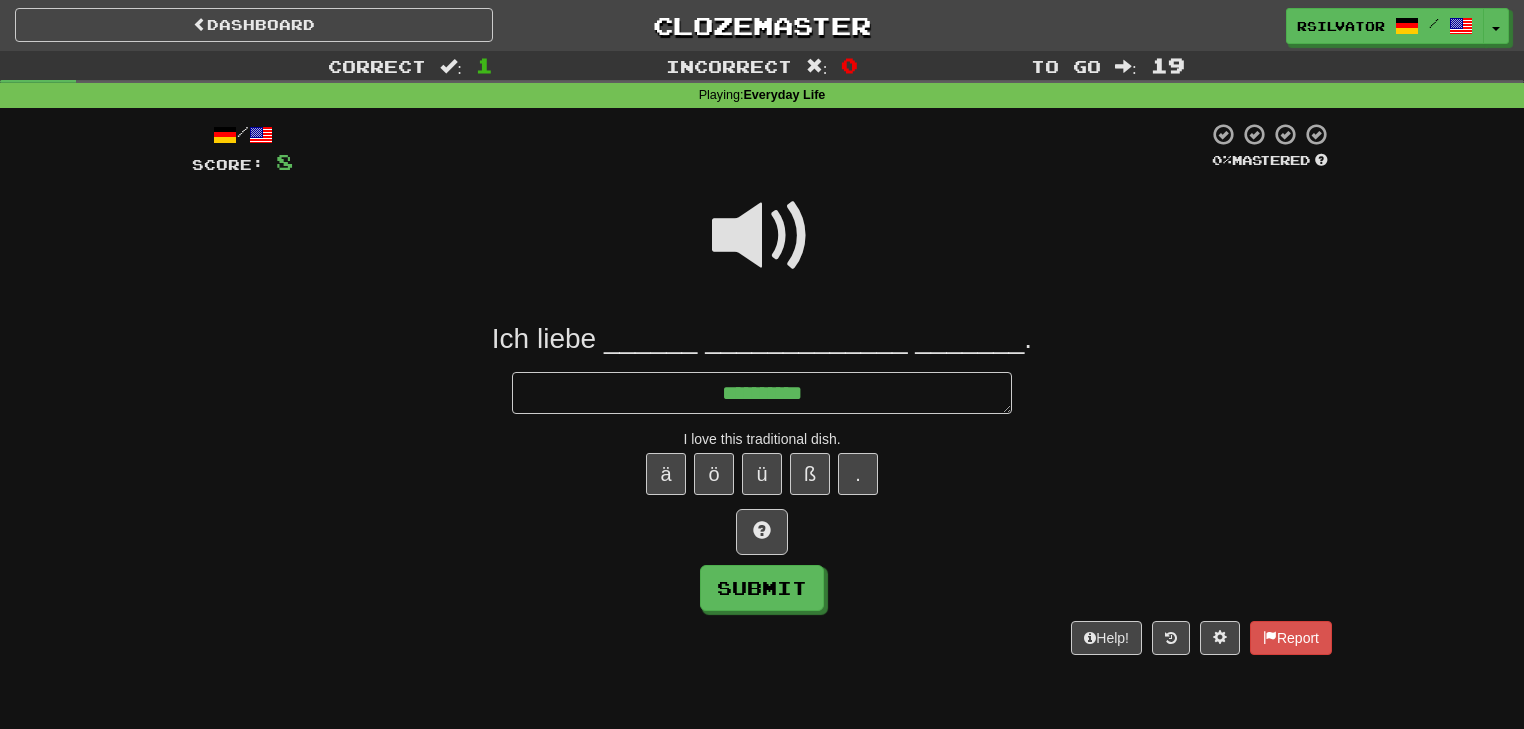 type on "*" 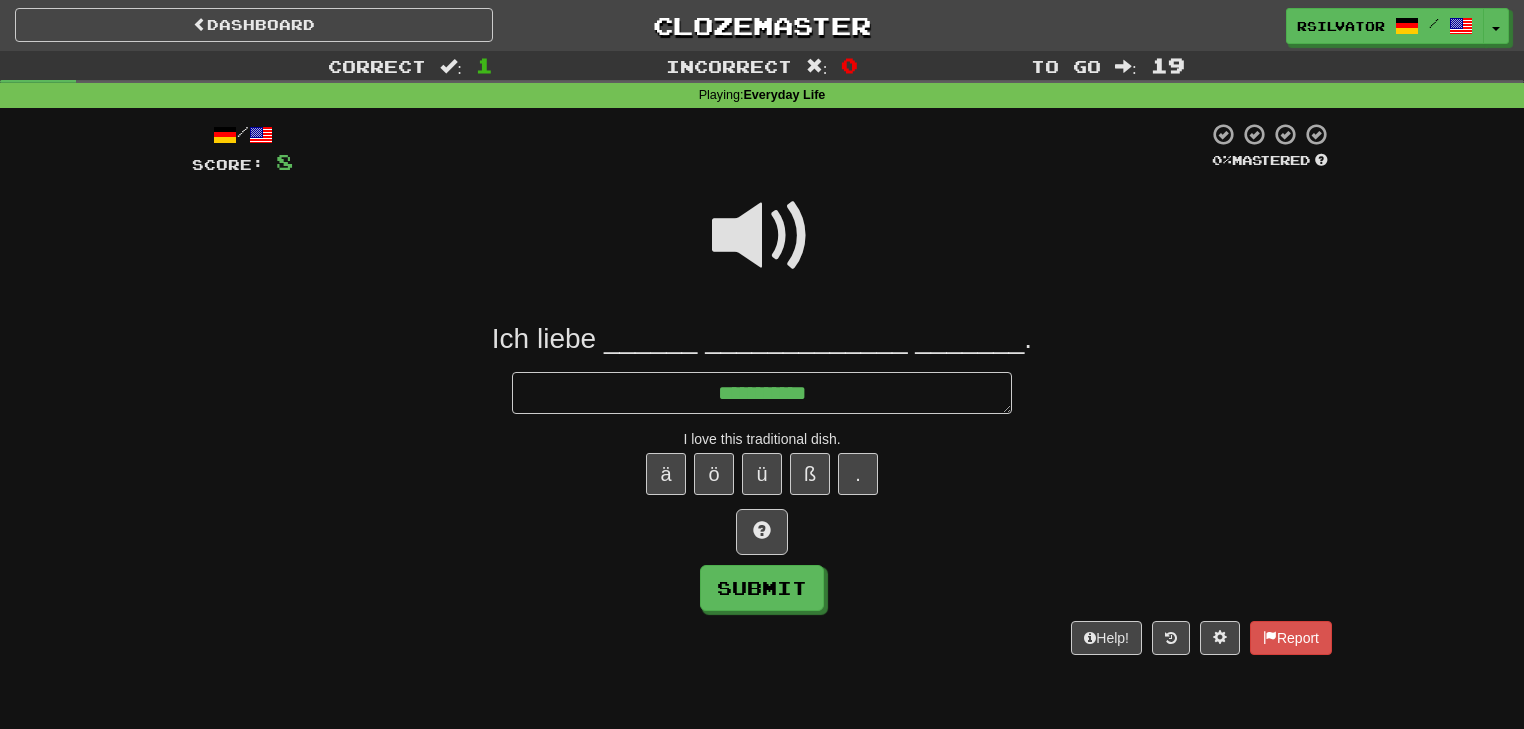 type on "*" 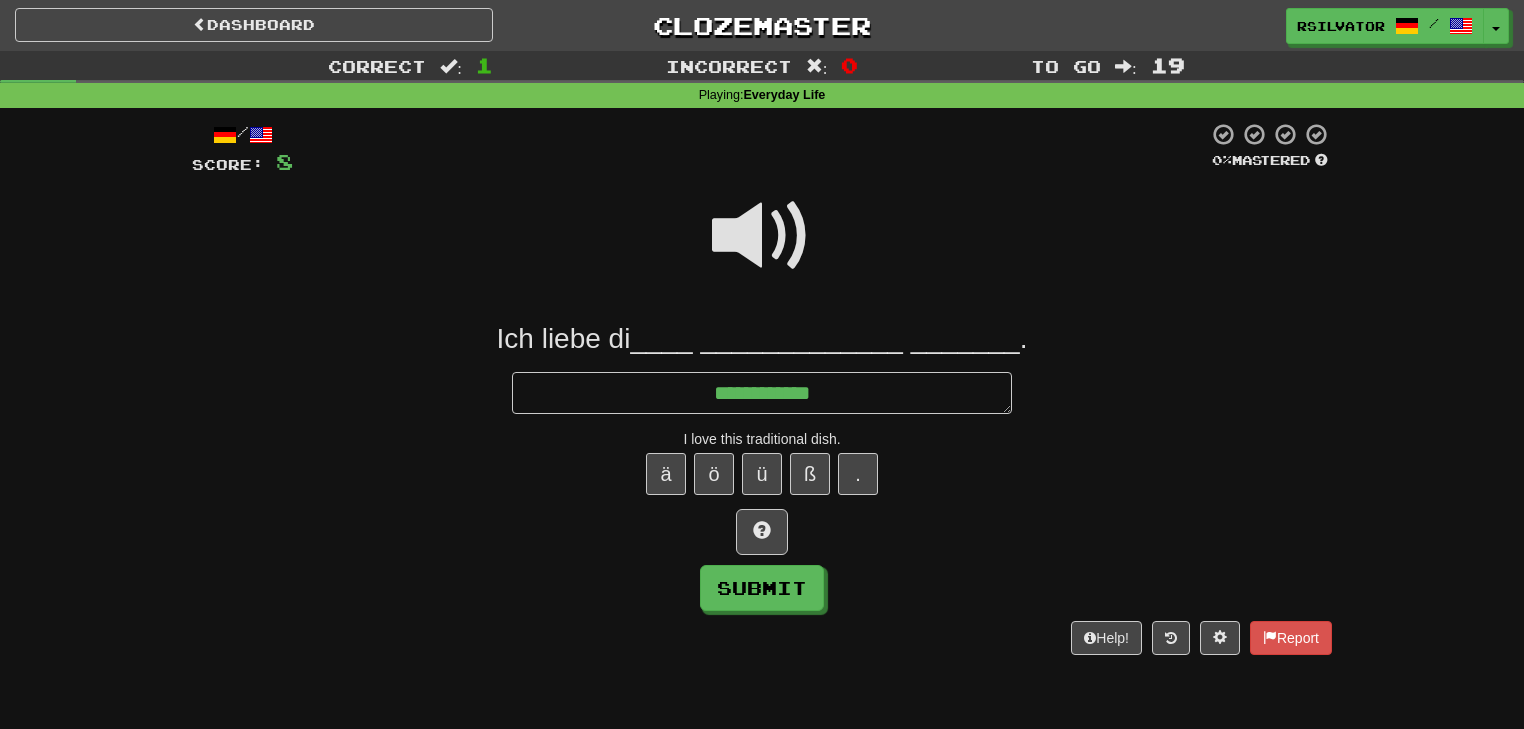 type on "*" 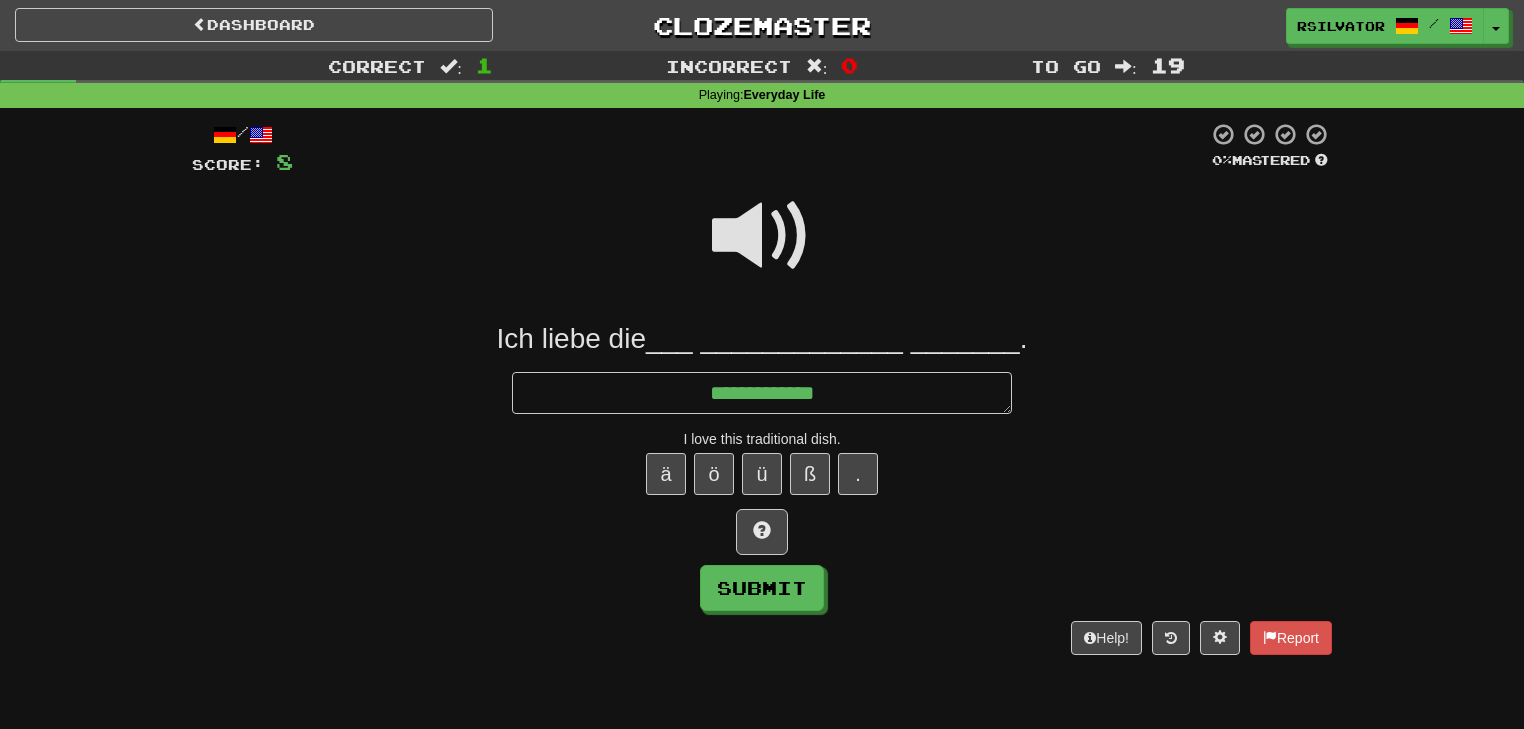 type on "*" 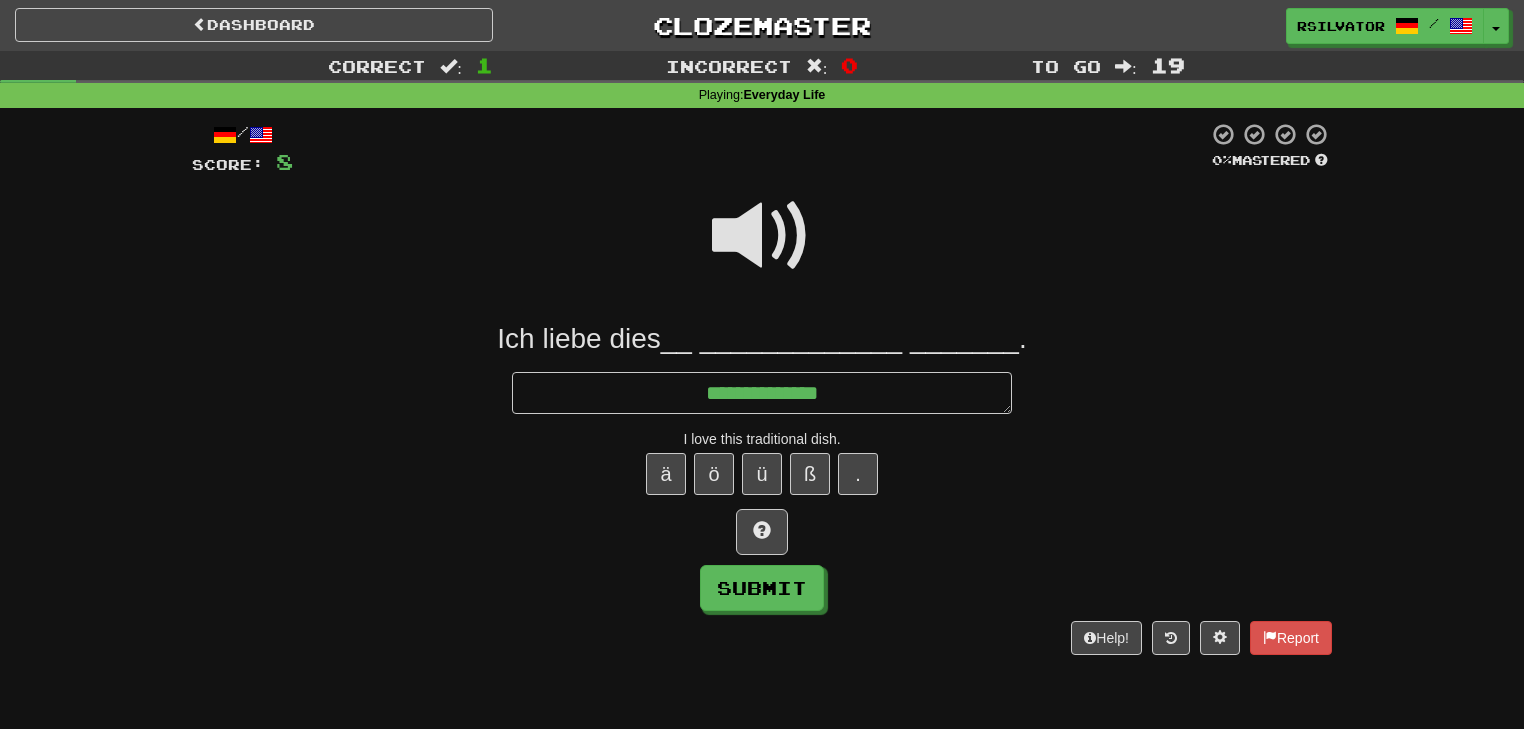 type on "*" 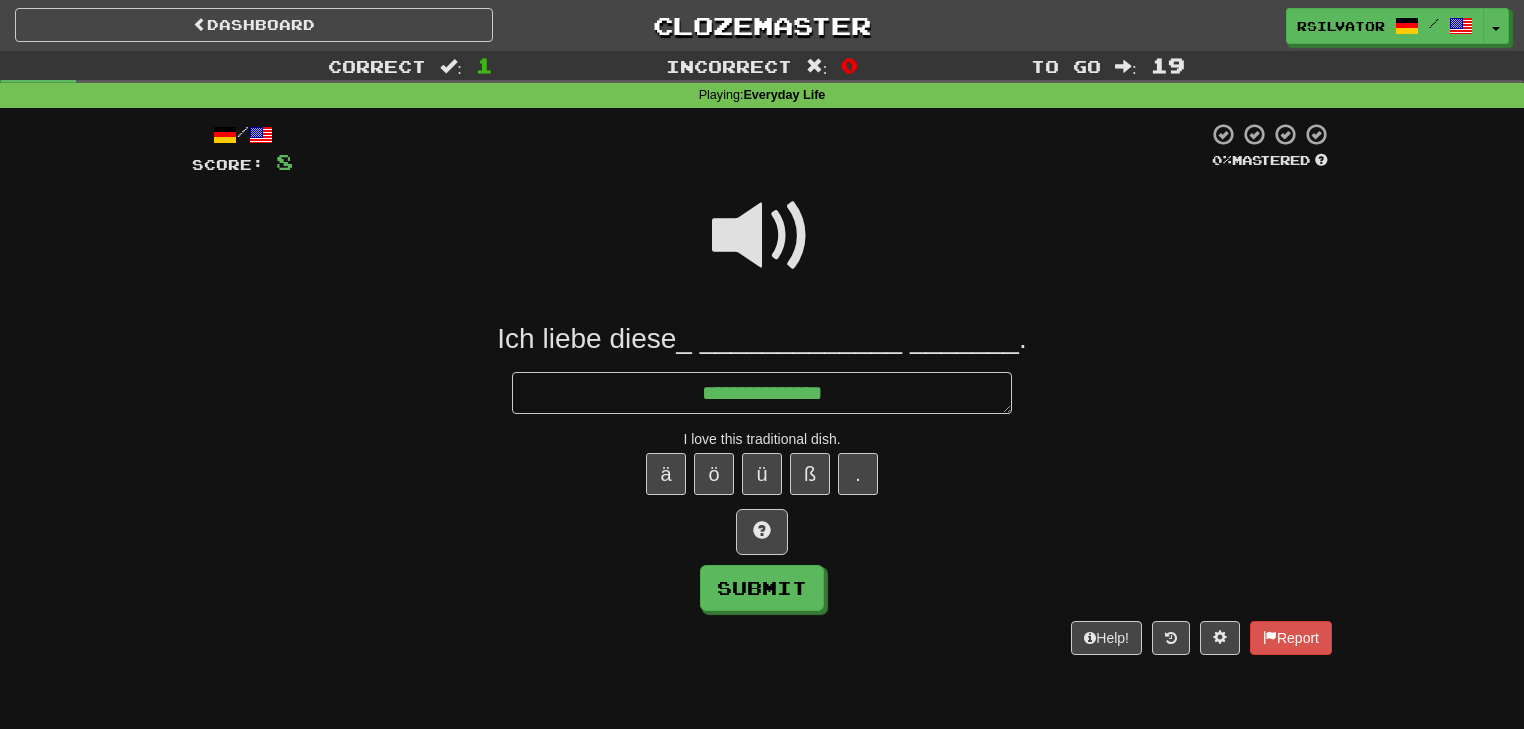 type on "*" 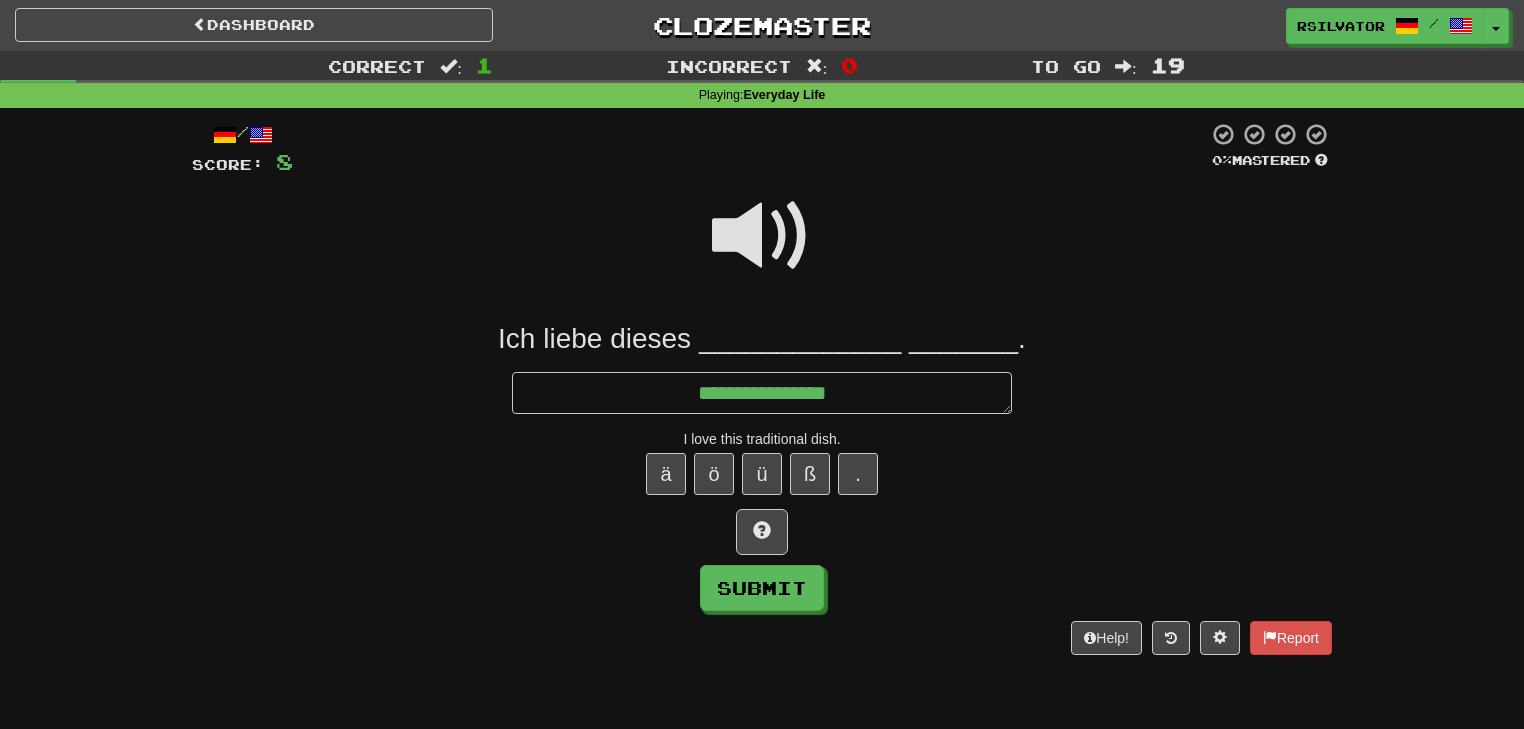 type on "*" 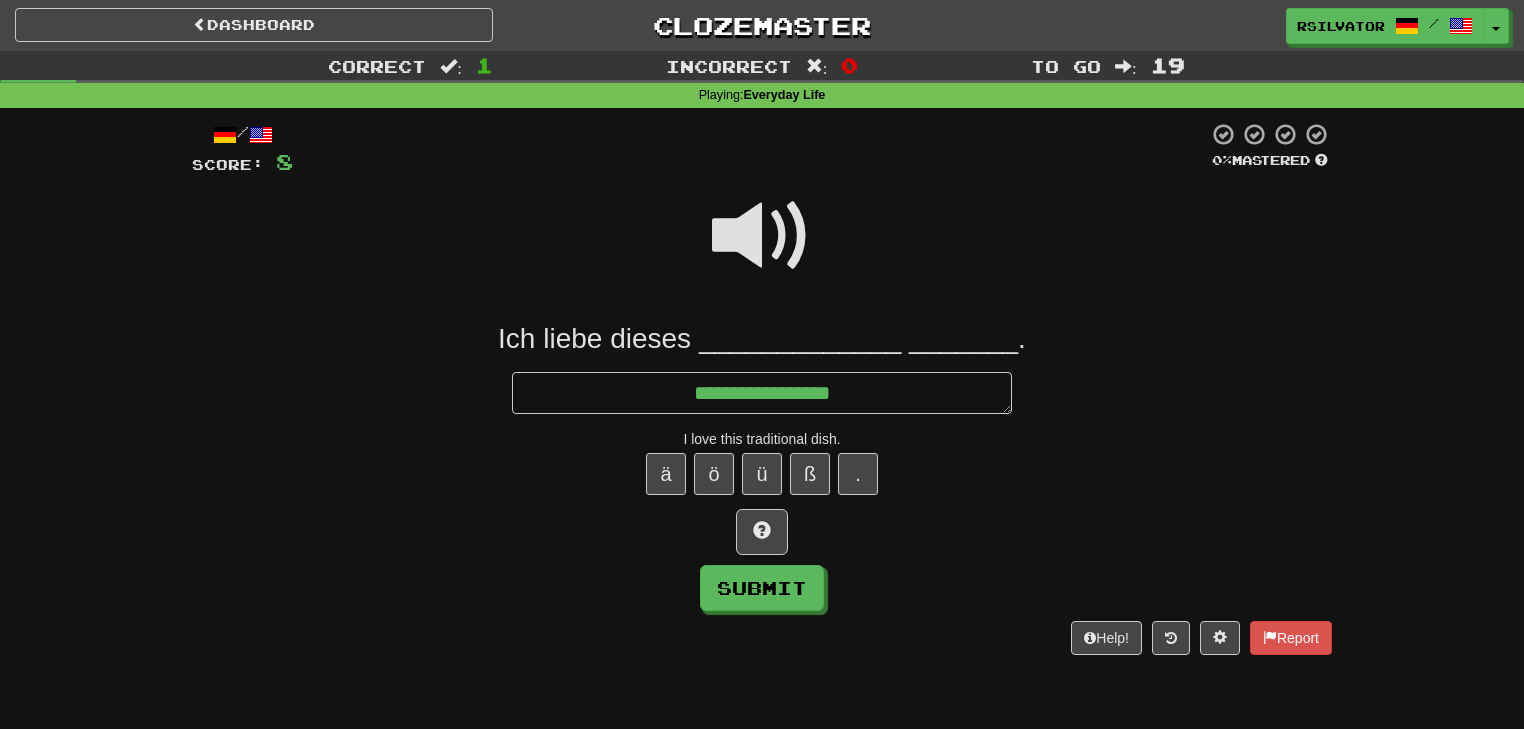 type on "*" 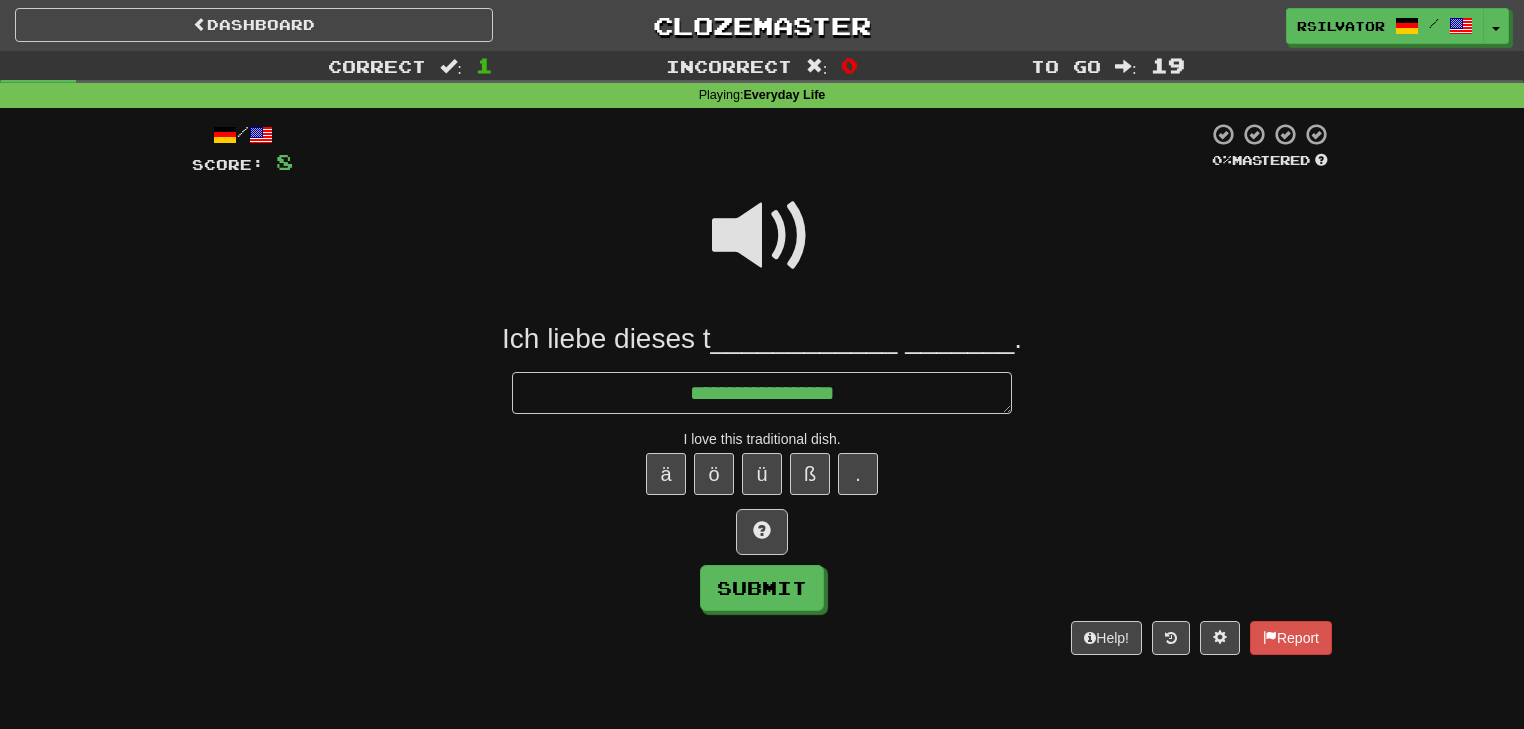 type on "*" 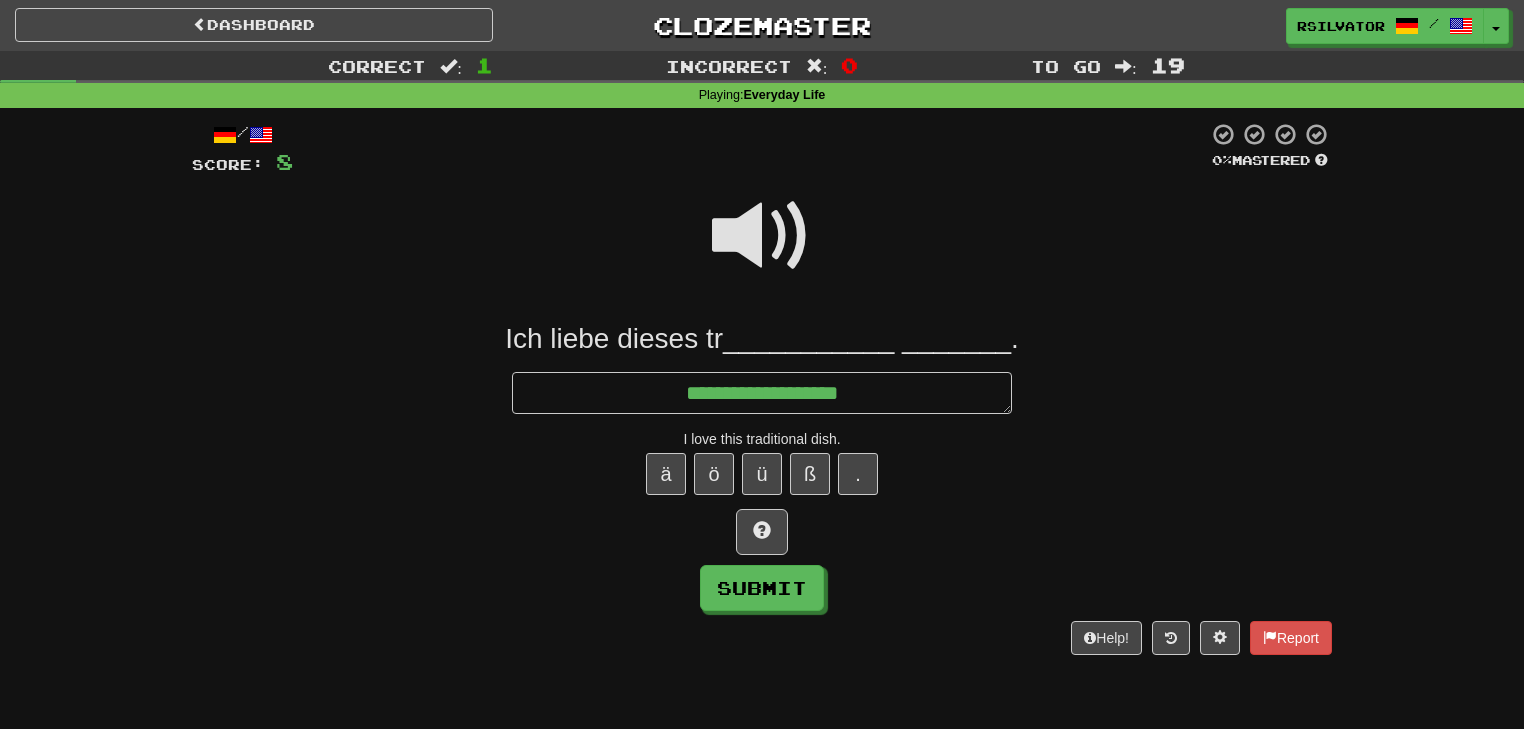 type on "*" 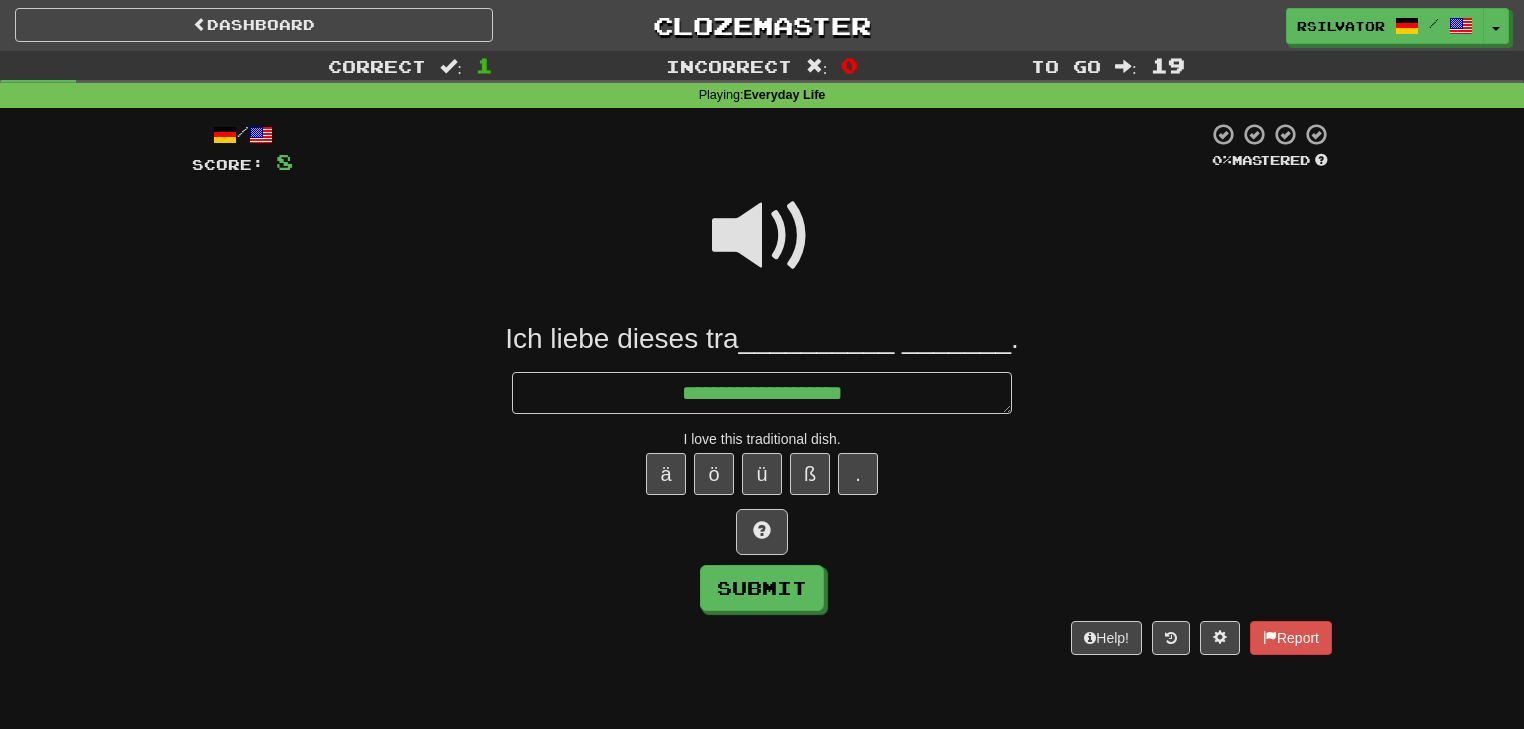 type on "*" 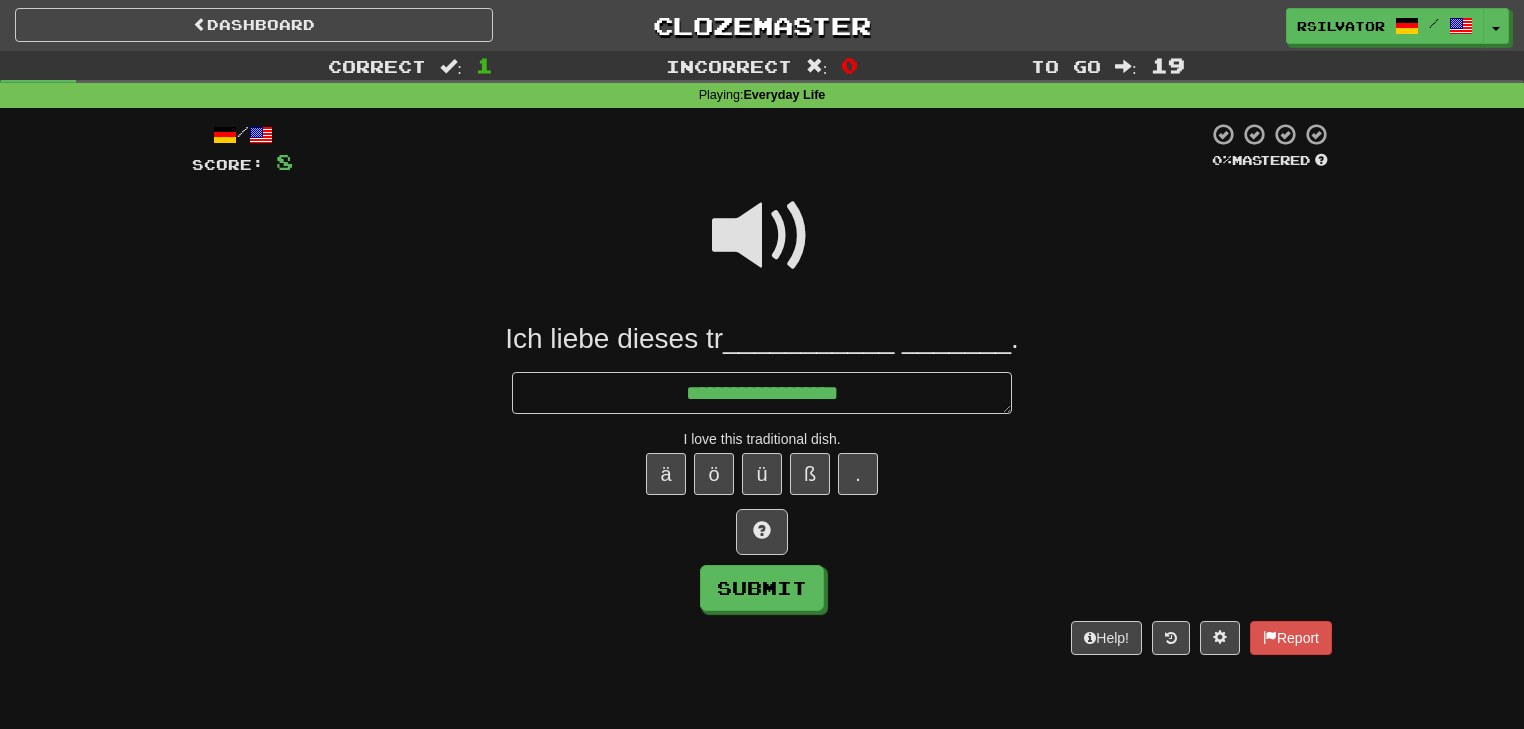 type on "*" 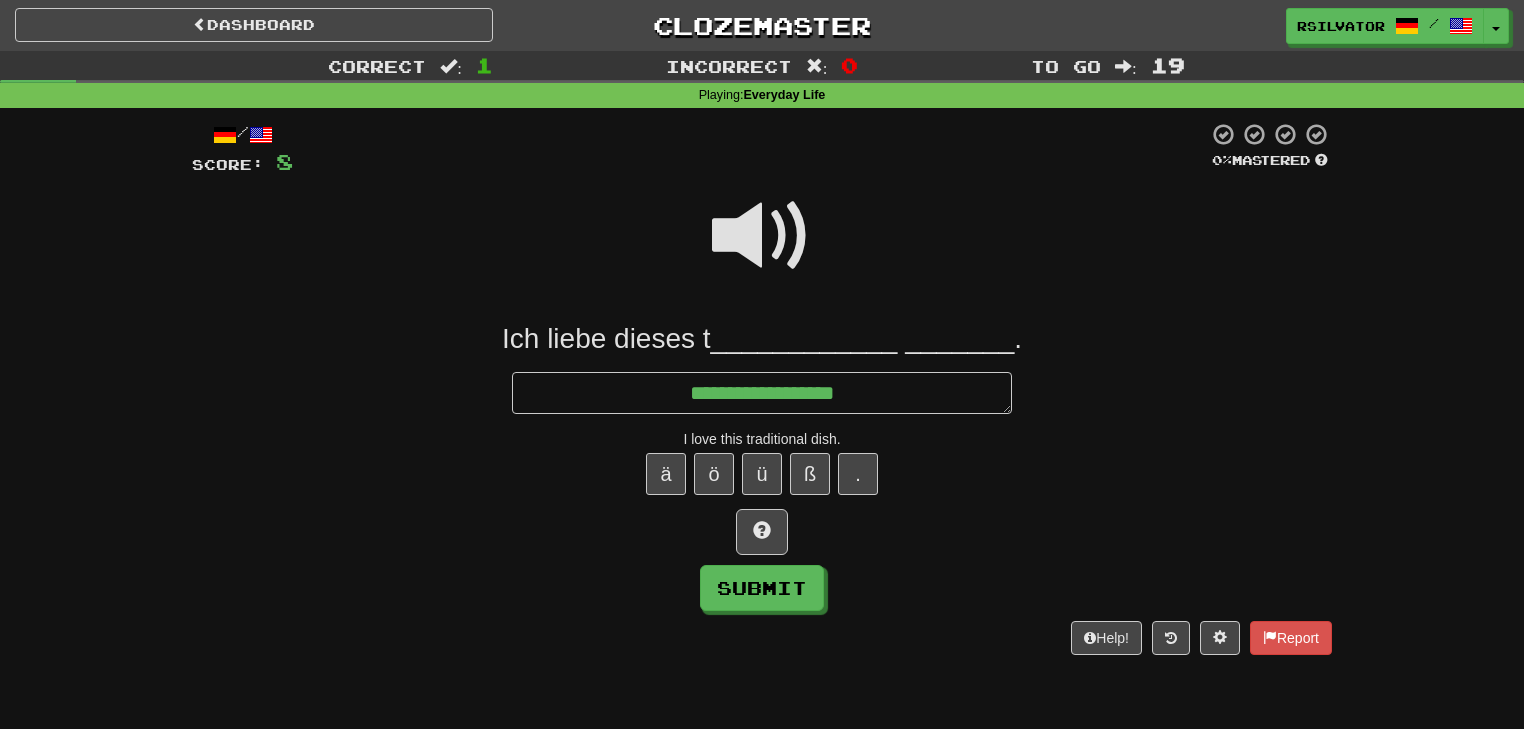 type on "*" 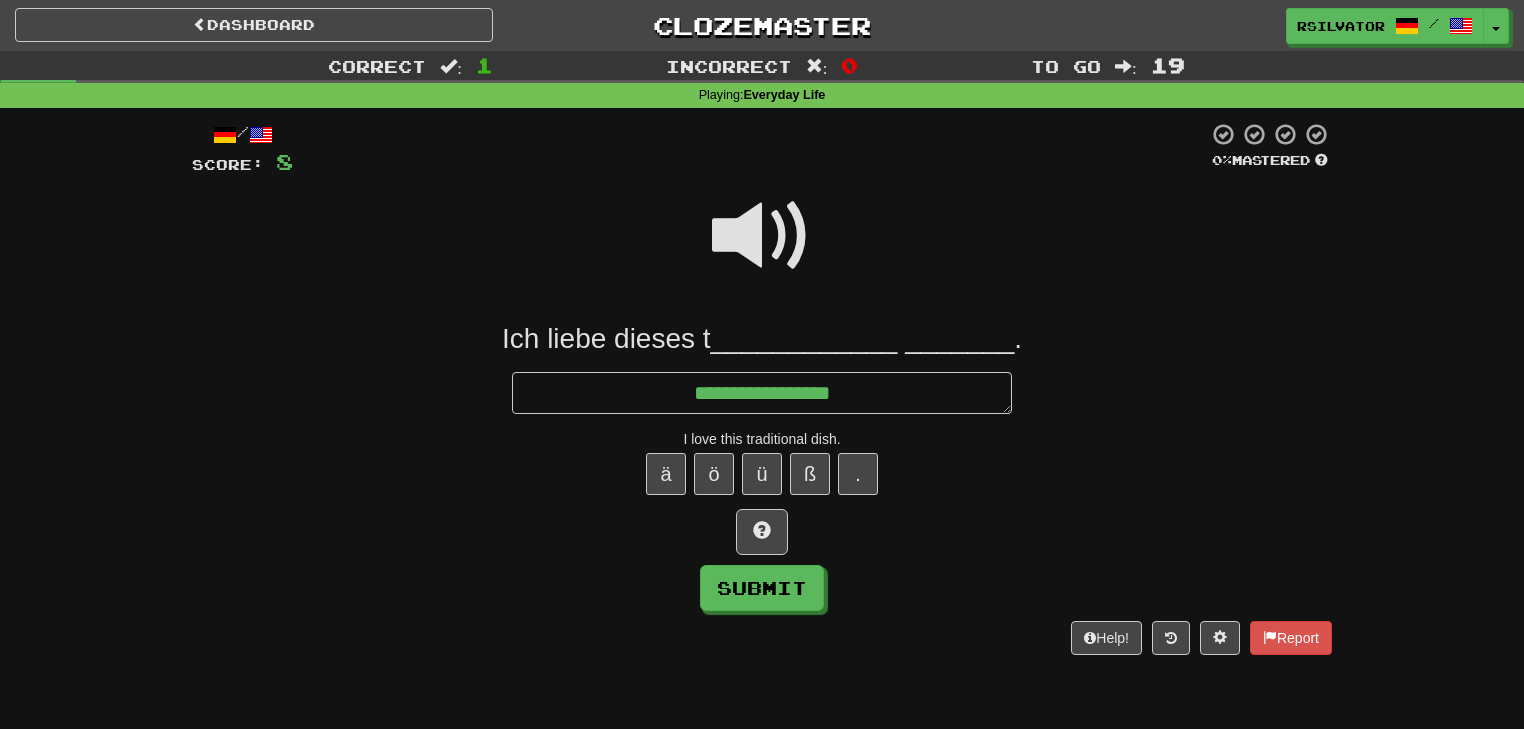 type on "*" 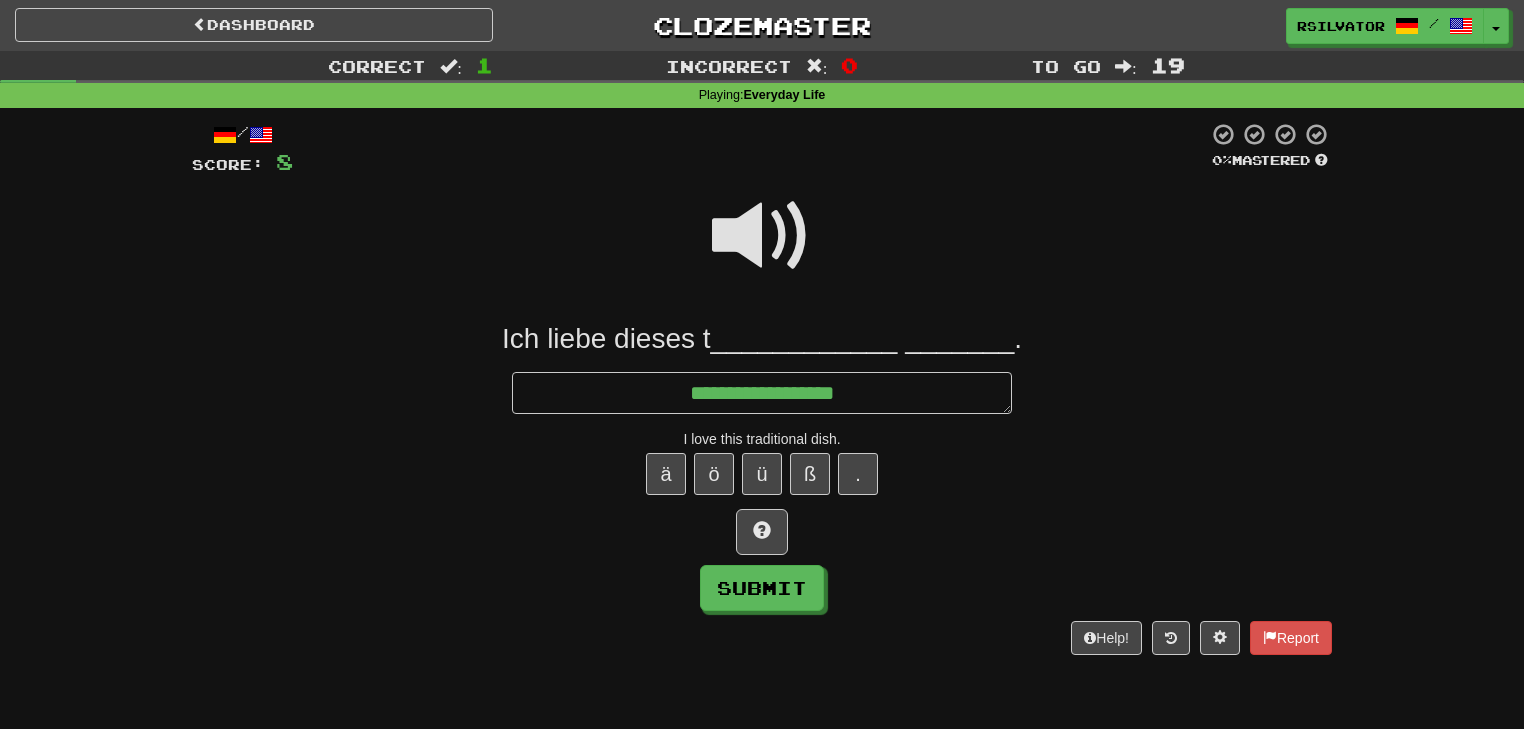 type on "*" 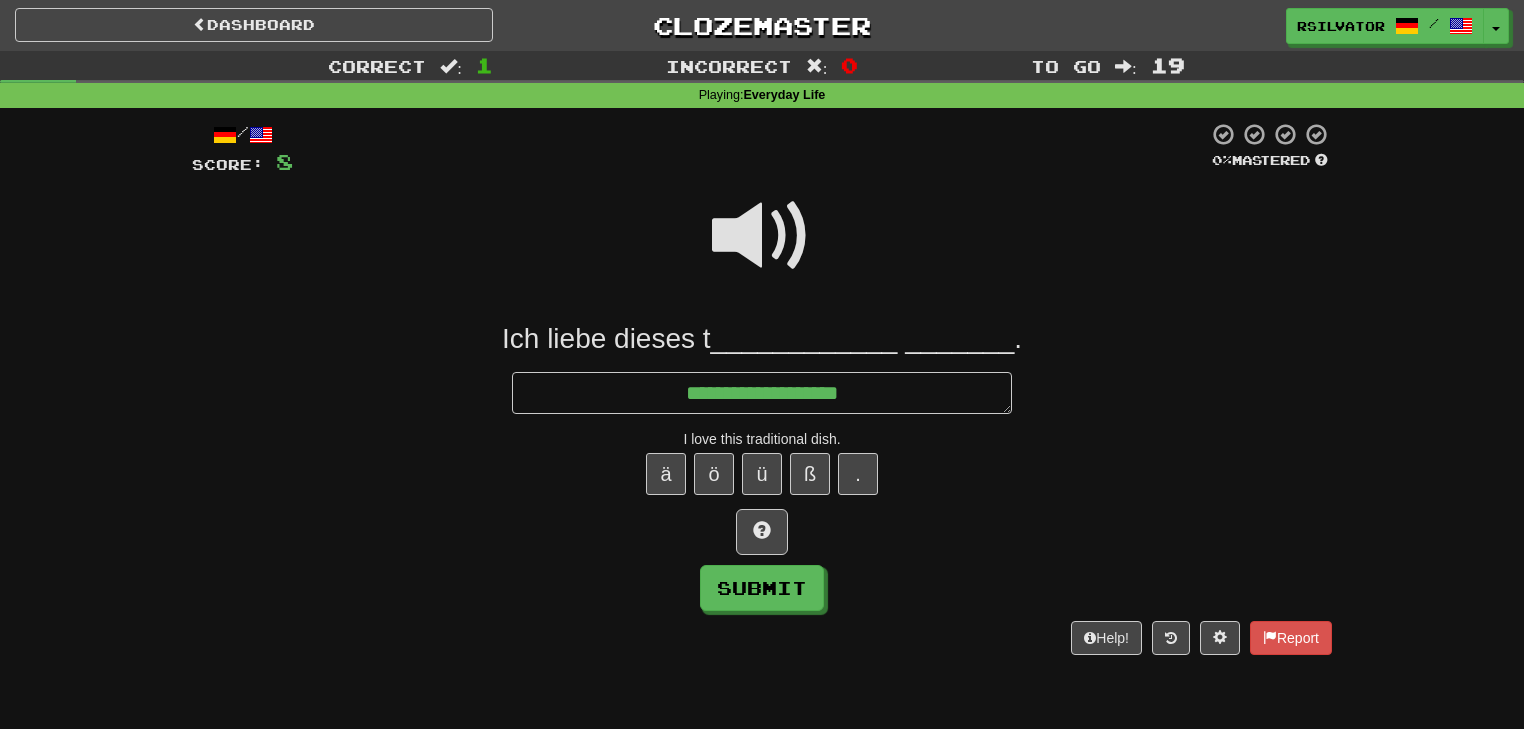 type on "*" 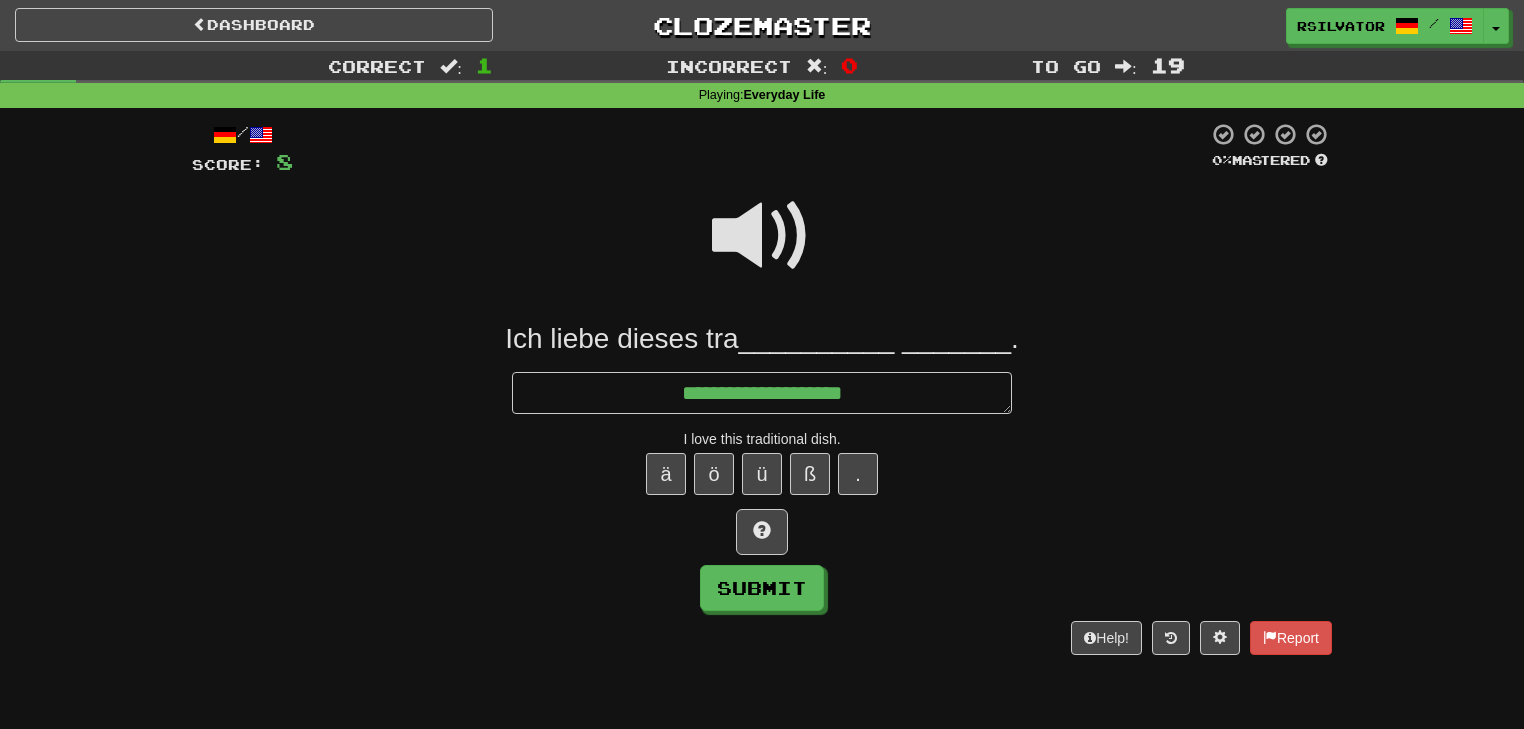 type on "*" 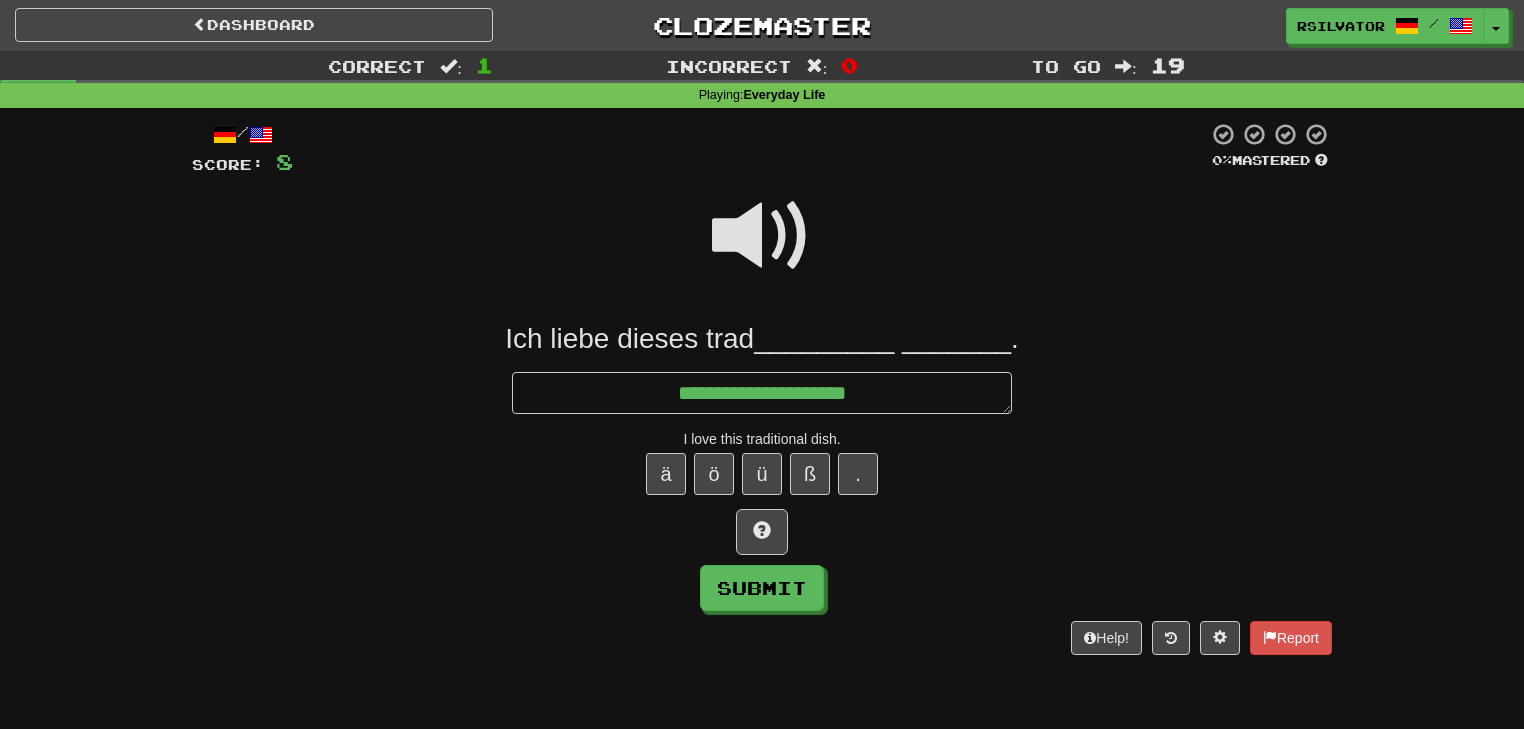 type on "*" 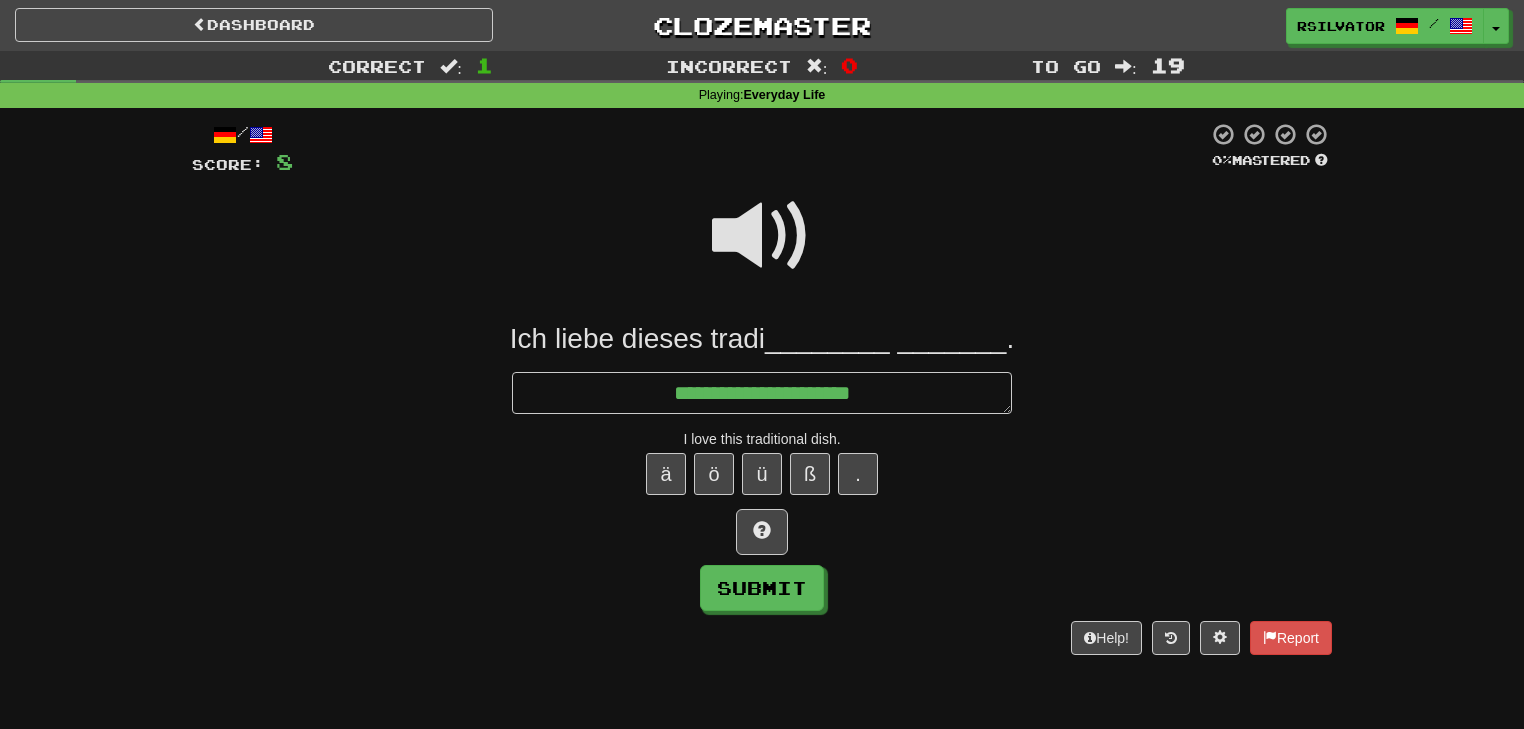 type on "*" 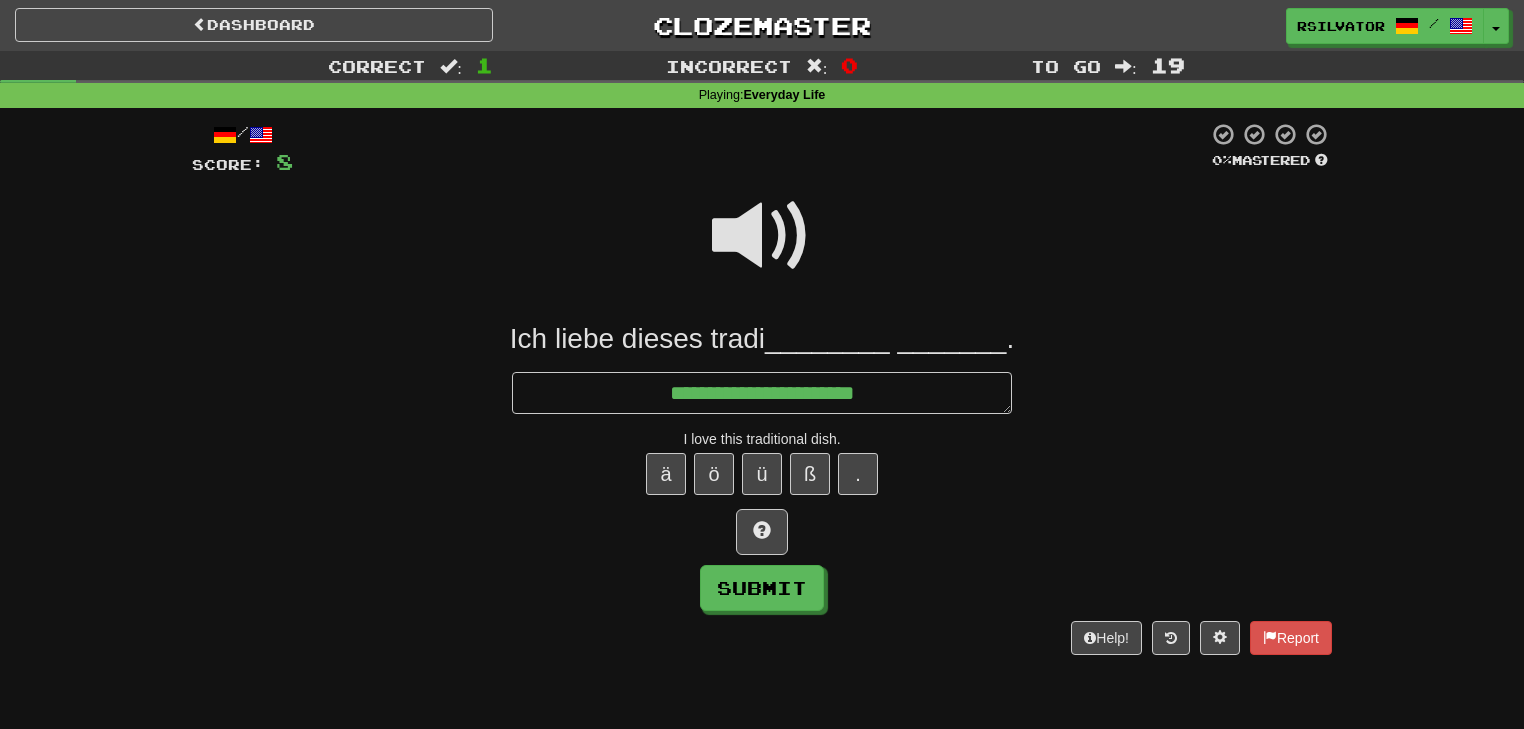 type on "*" 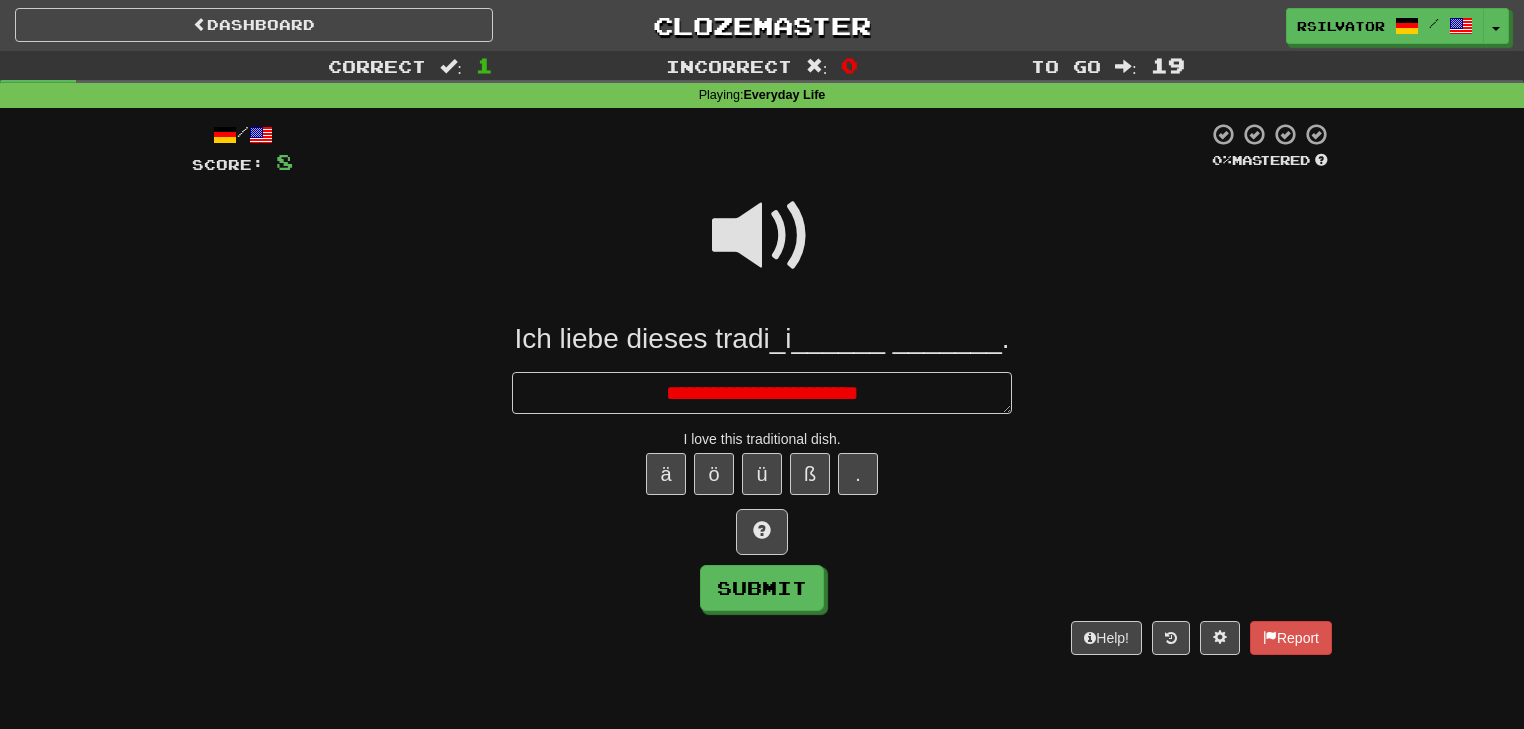 type on "*" 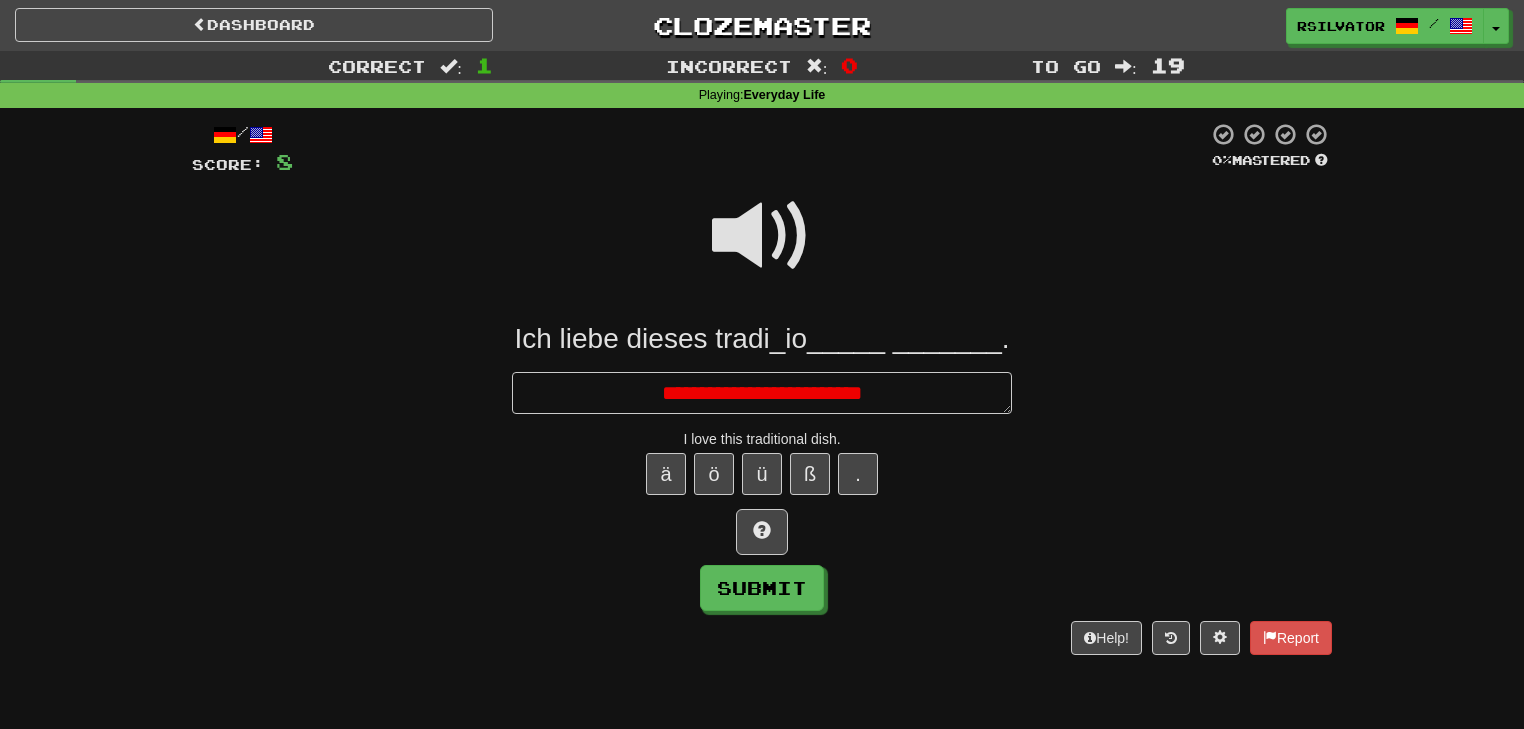 type on "*" 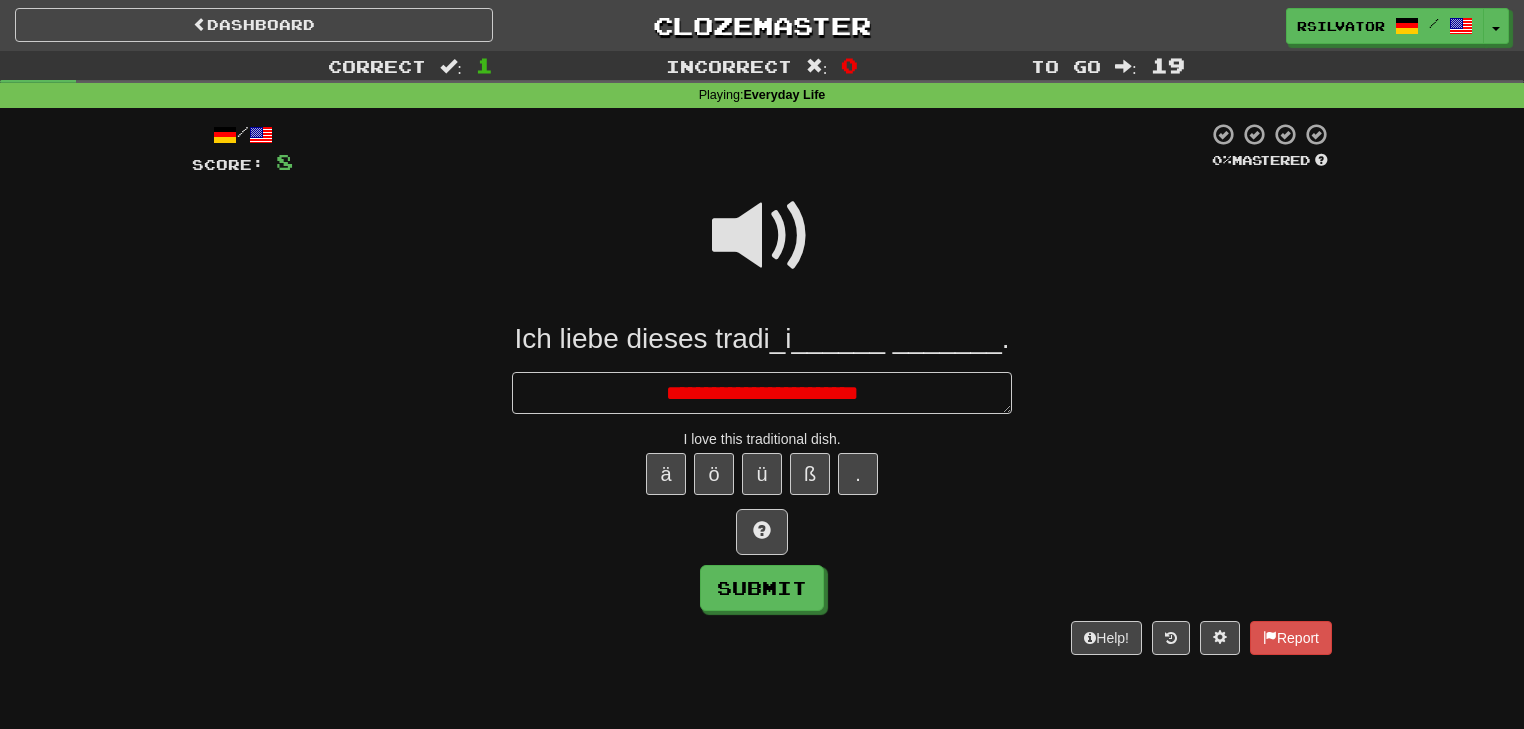 type on "*" 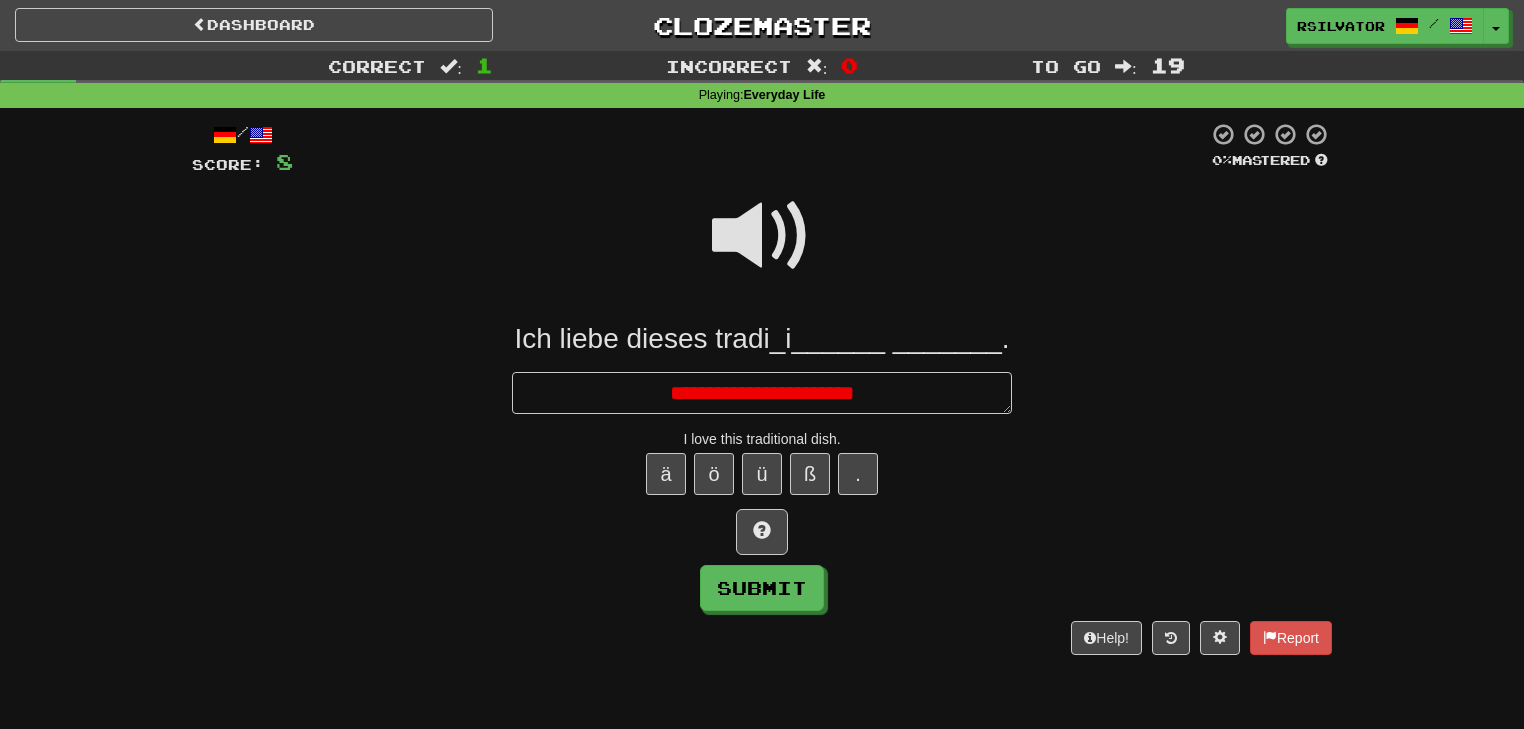 type on "*" 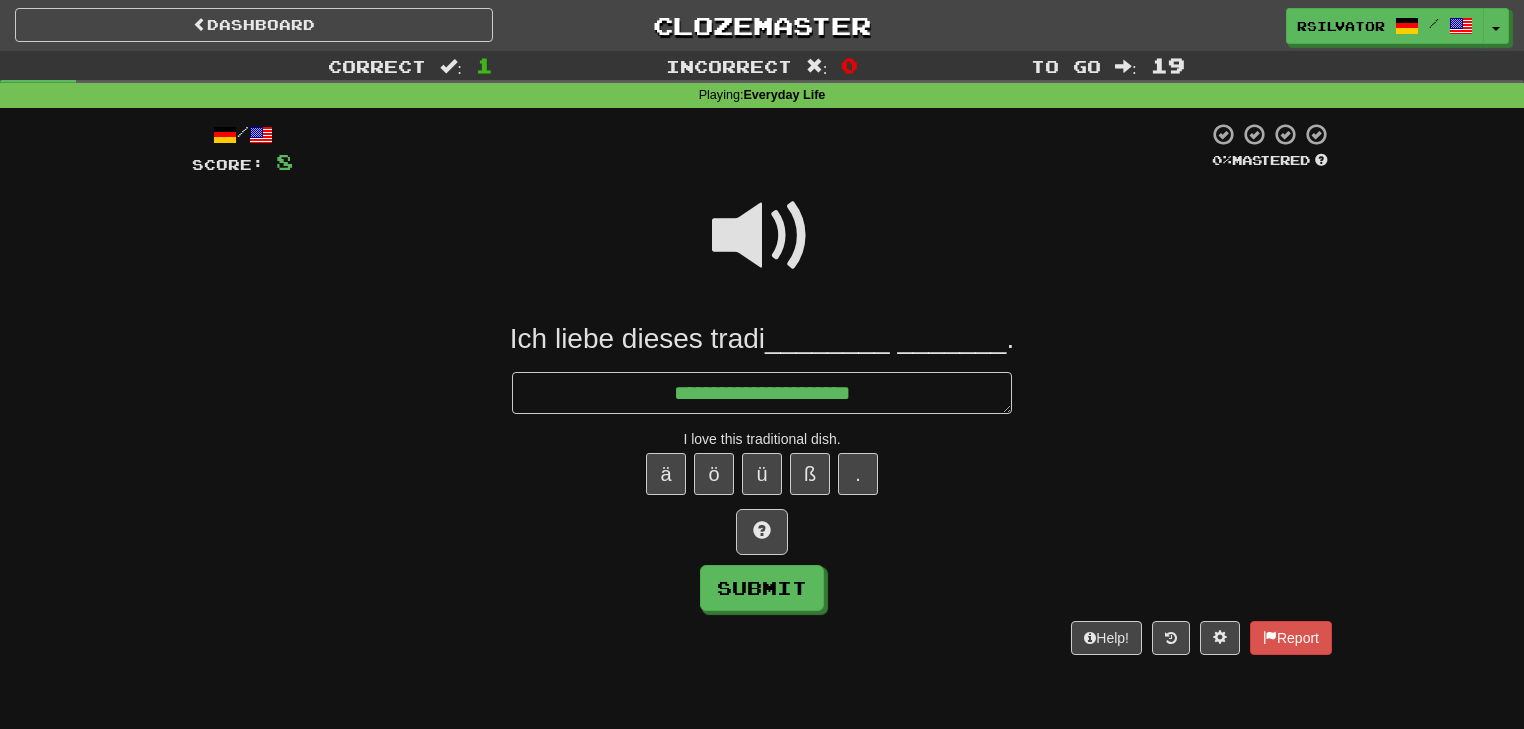 type on "*" 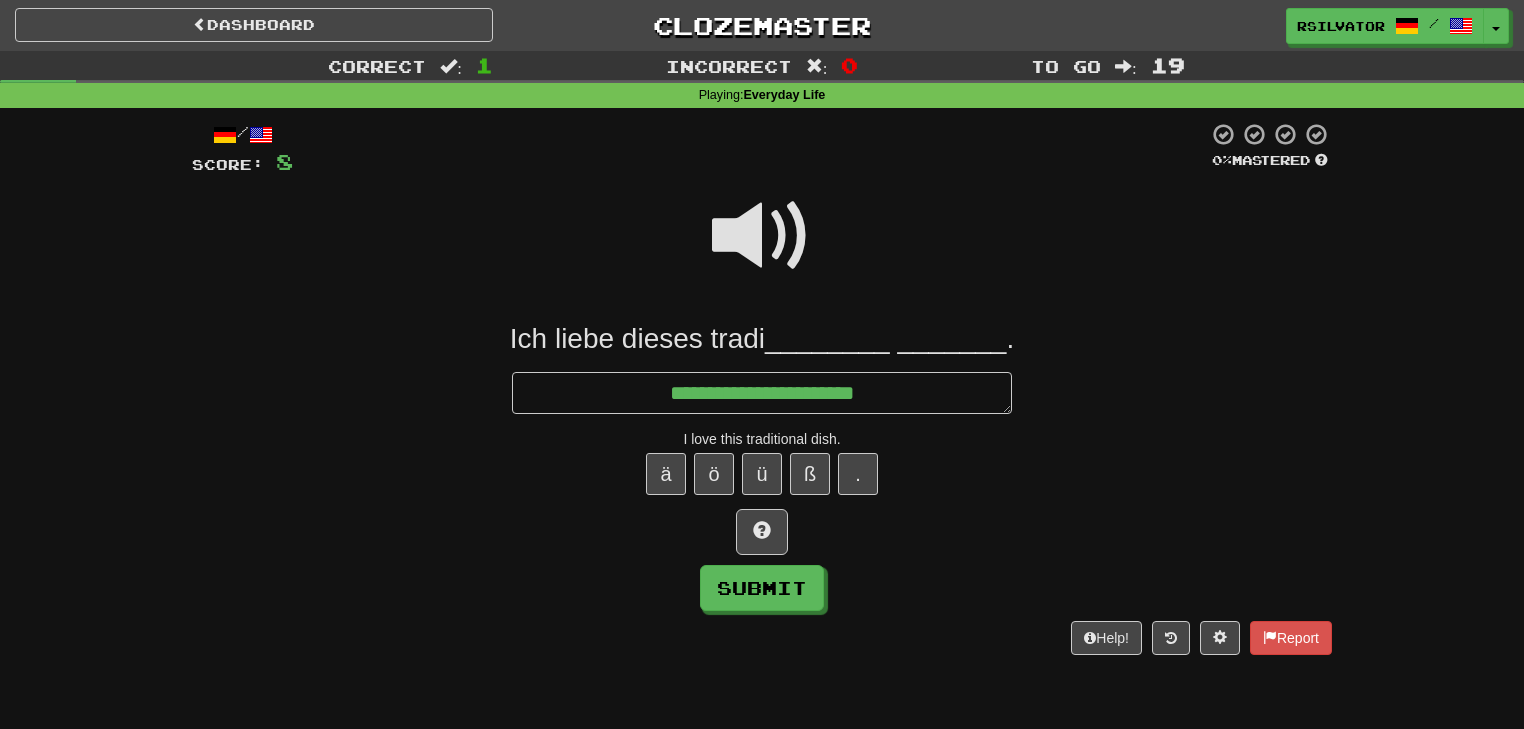 type on "*" 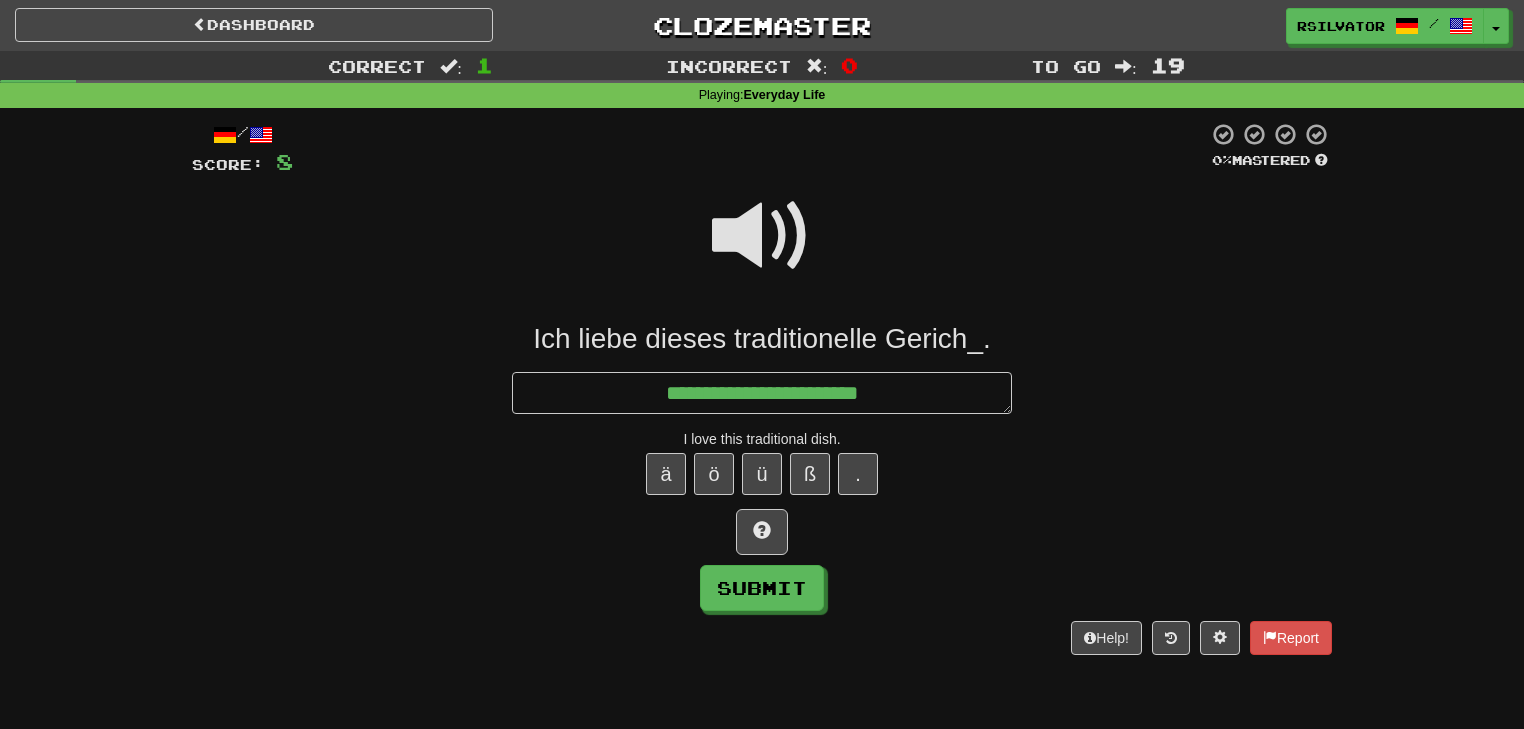 type on "*" 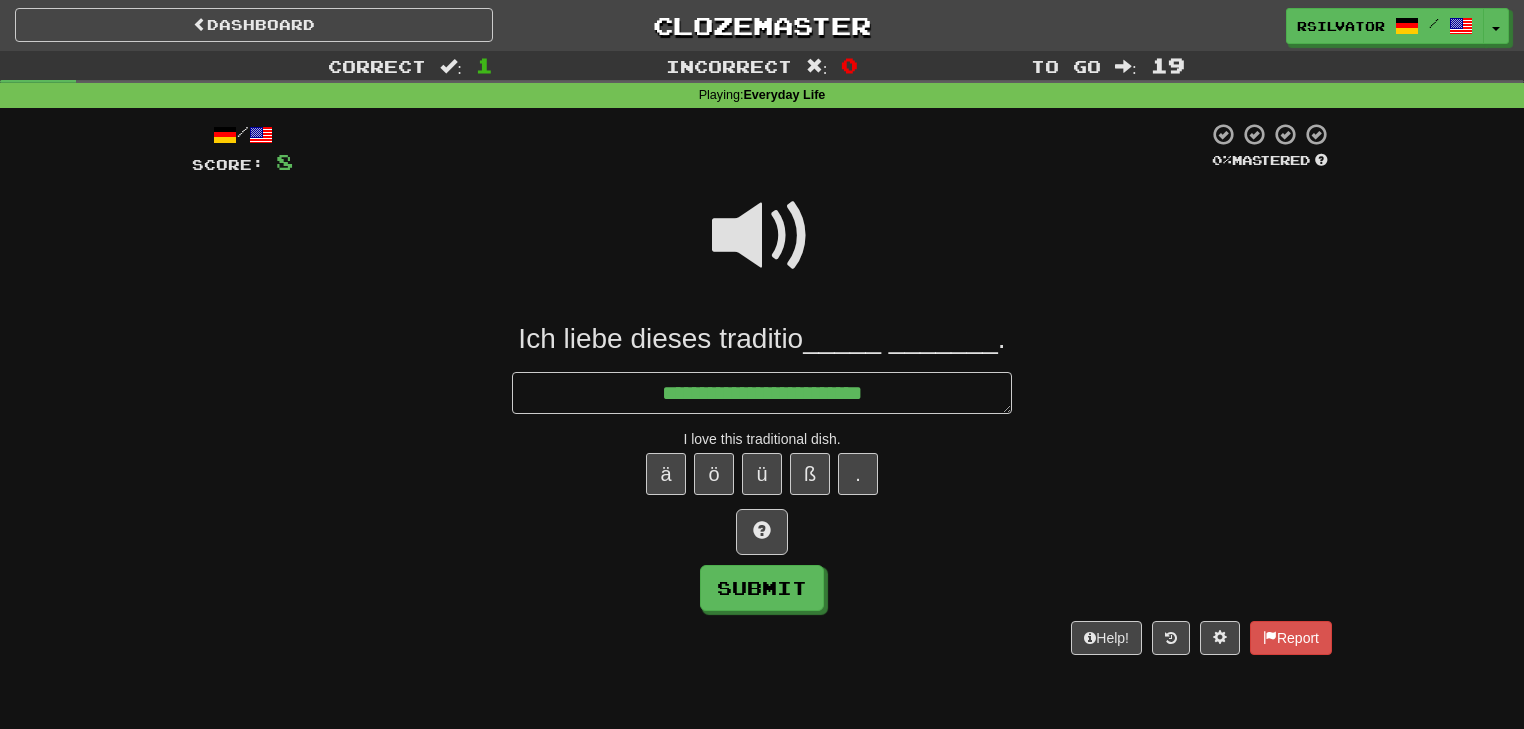 type on "*" 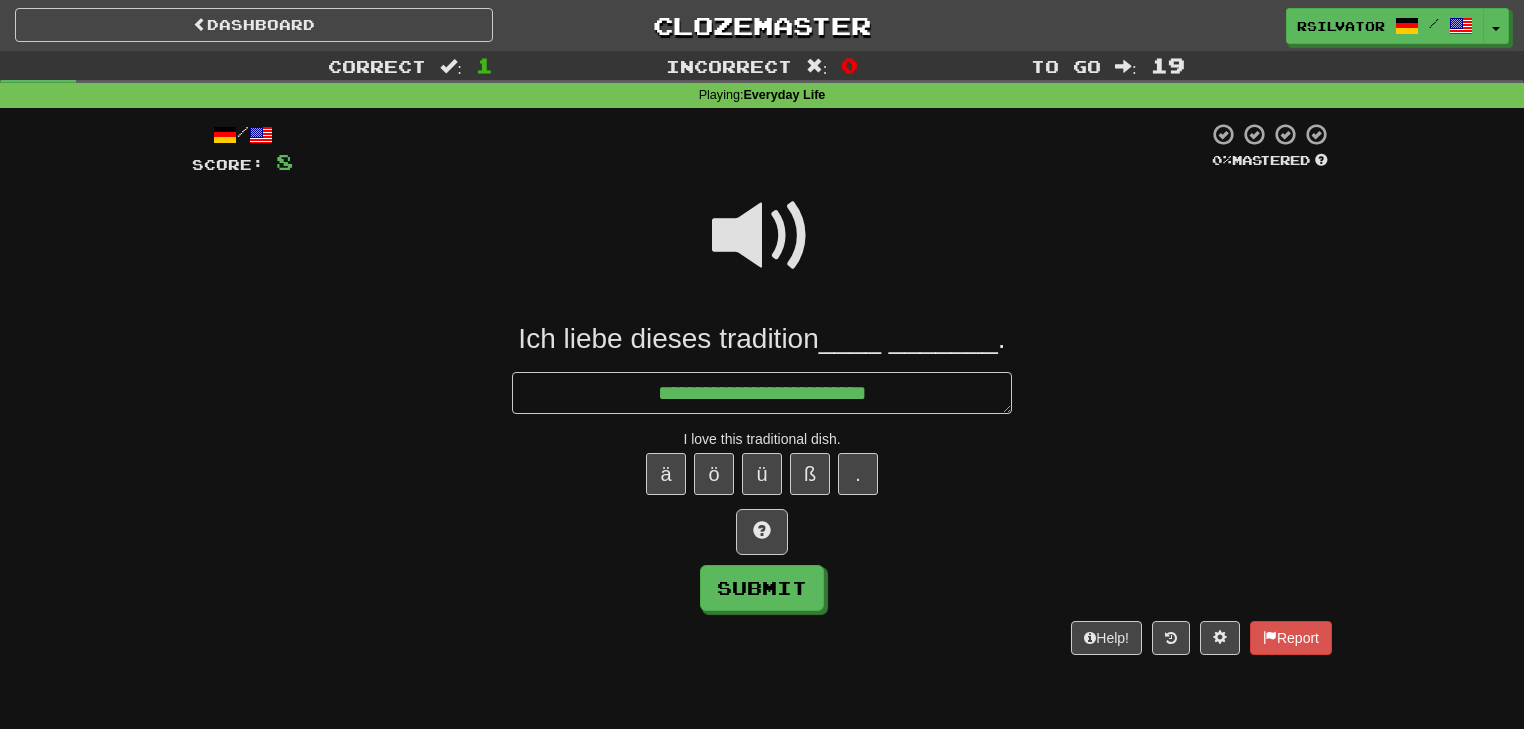 type on "*" 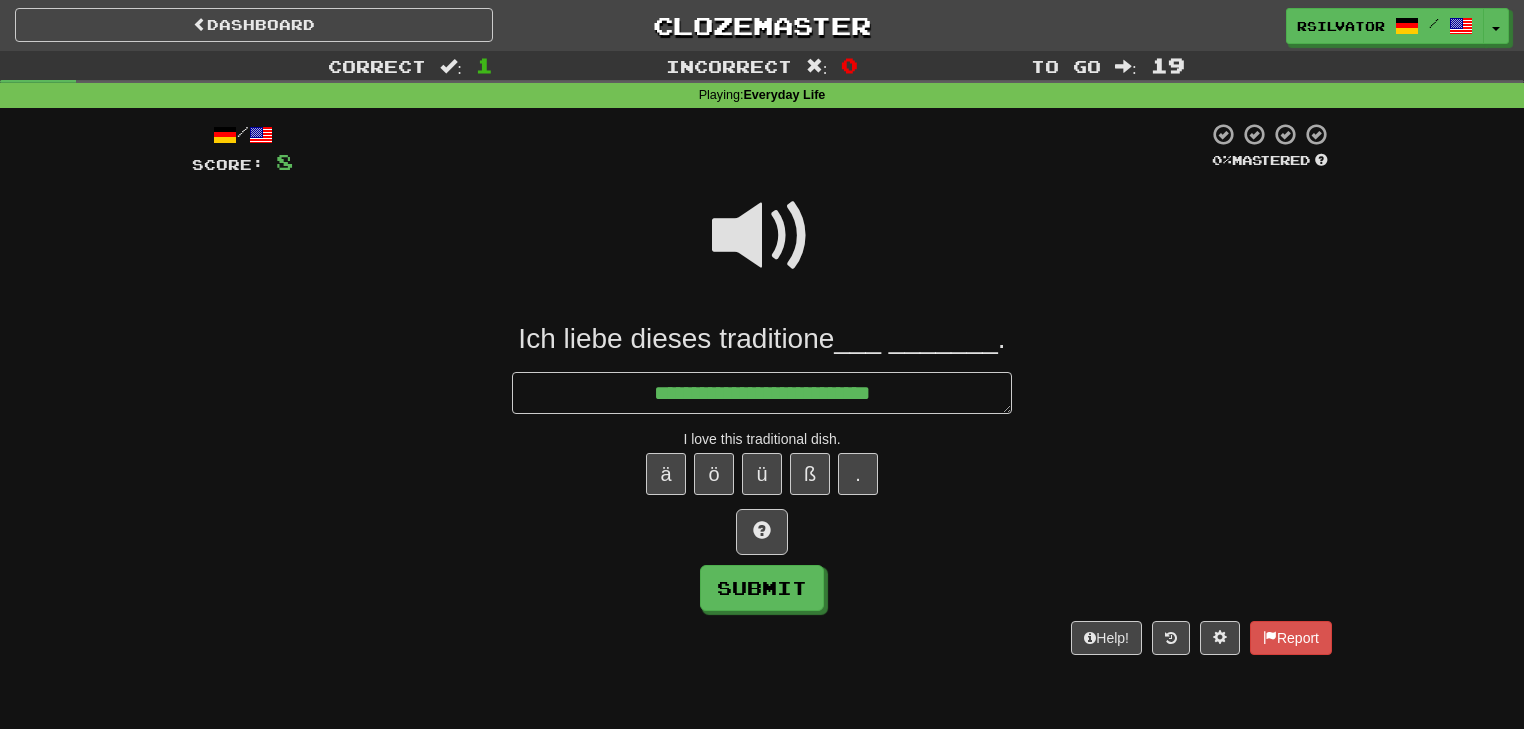 type on "*" 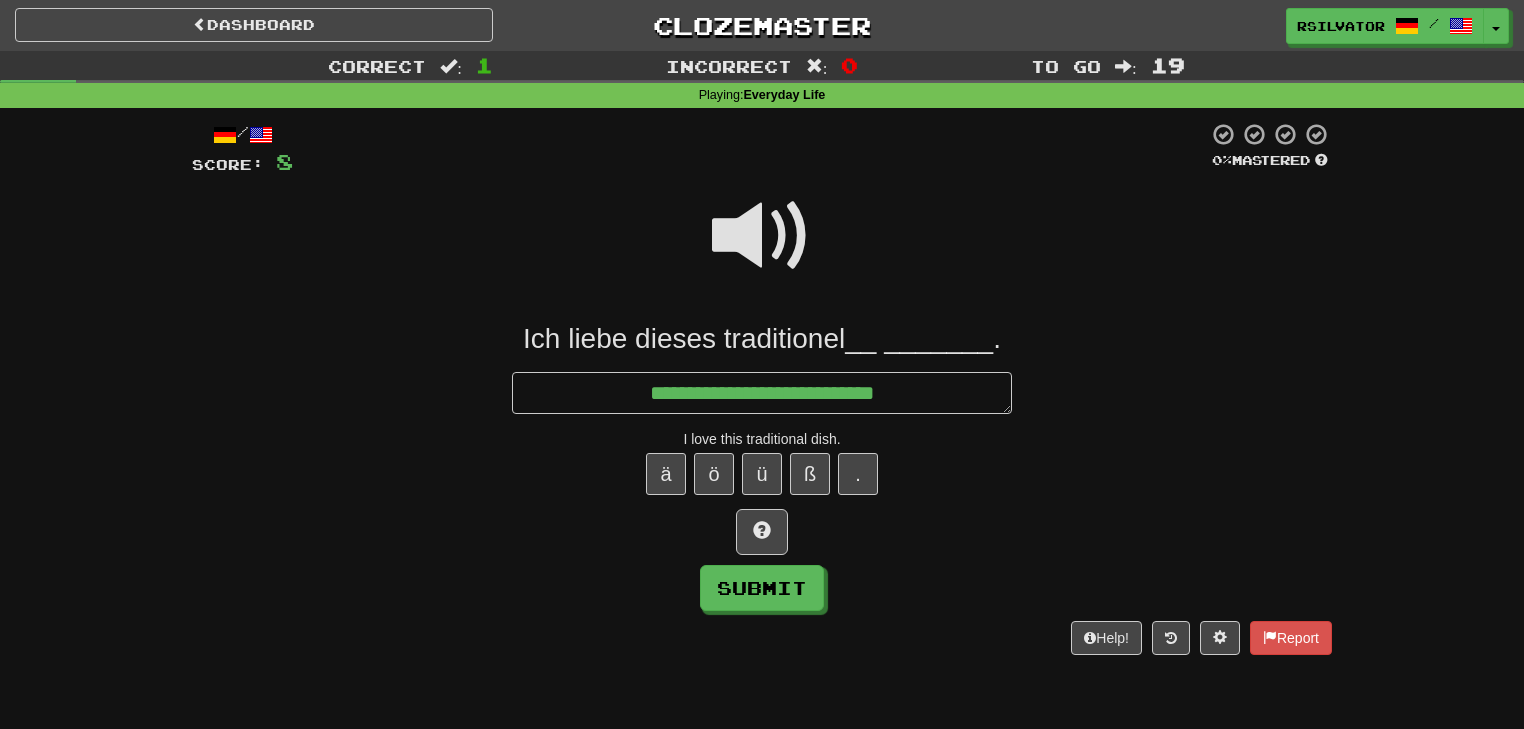 type on "*" 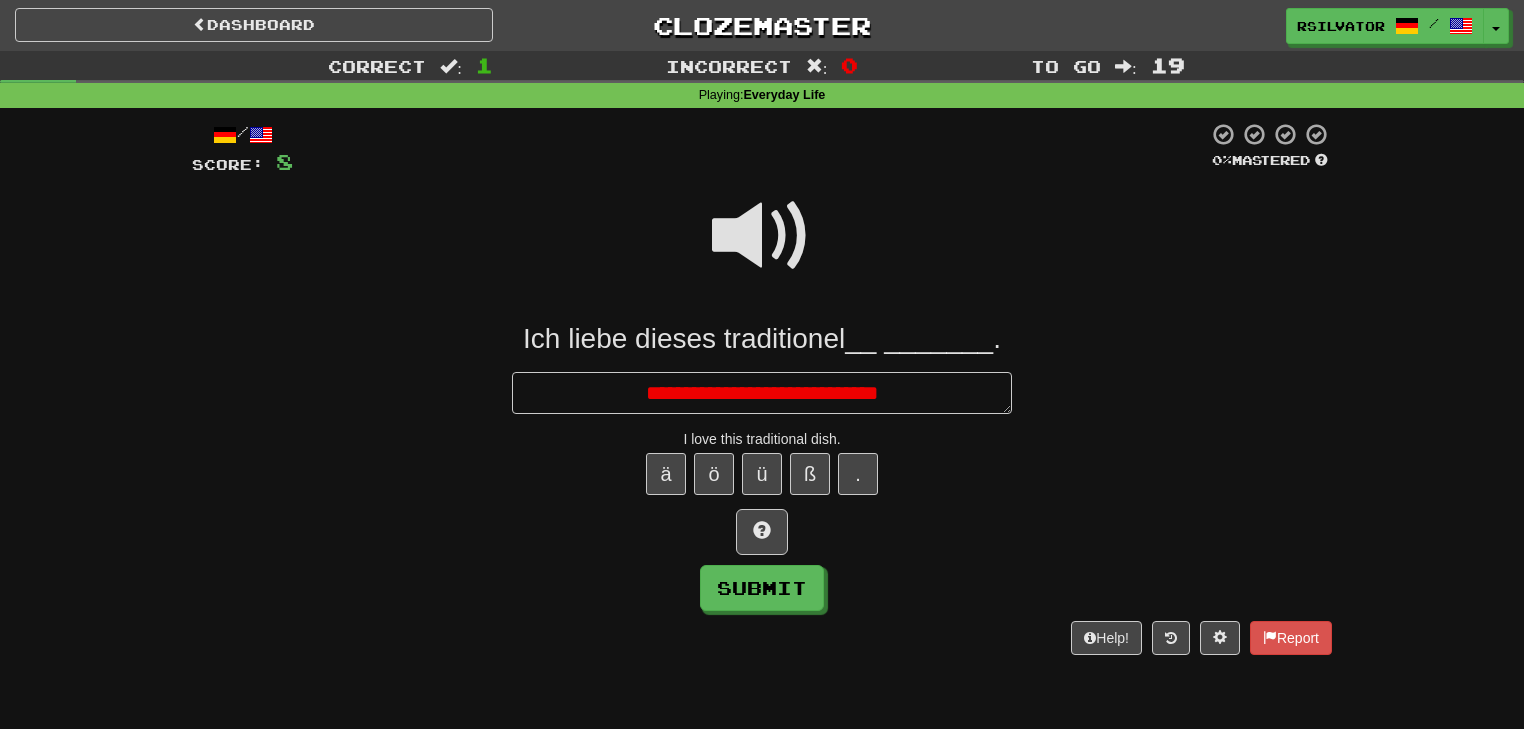 type on "*" 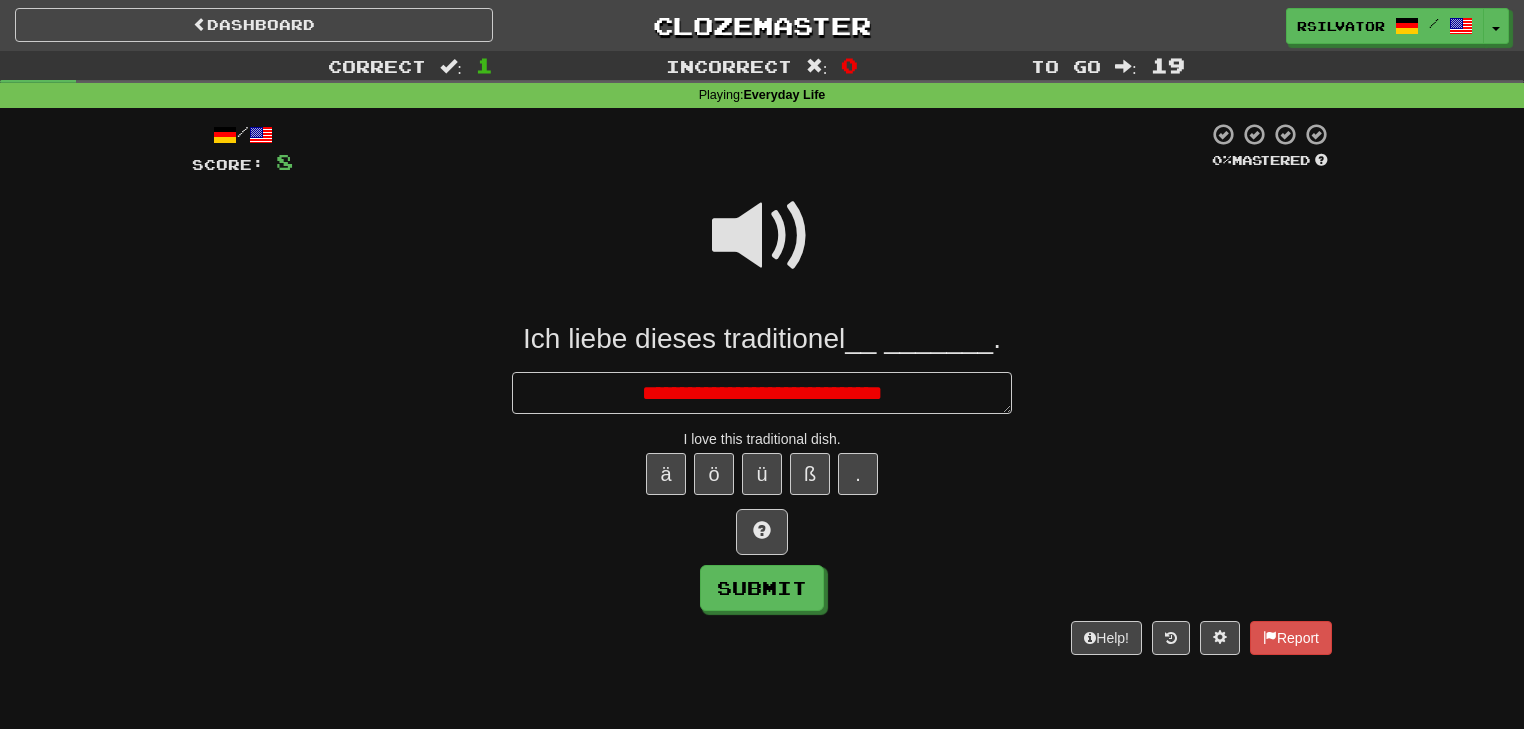type on "*" 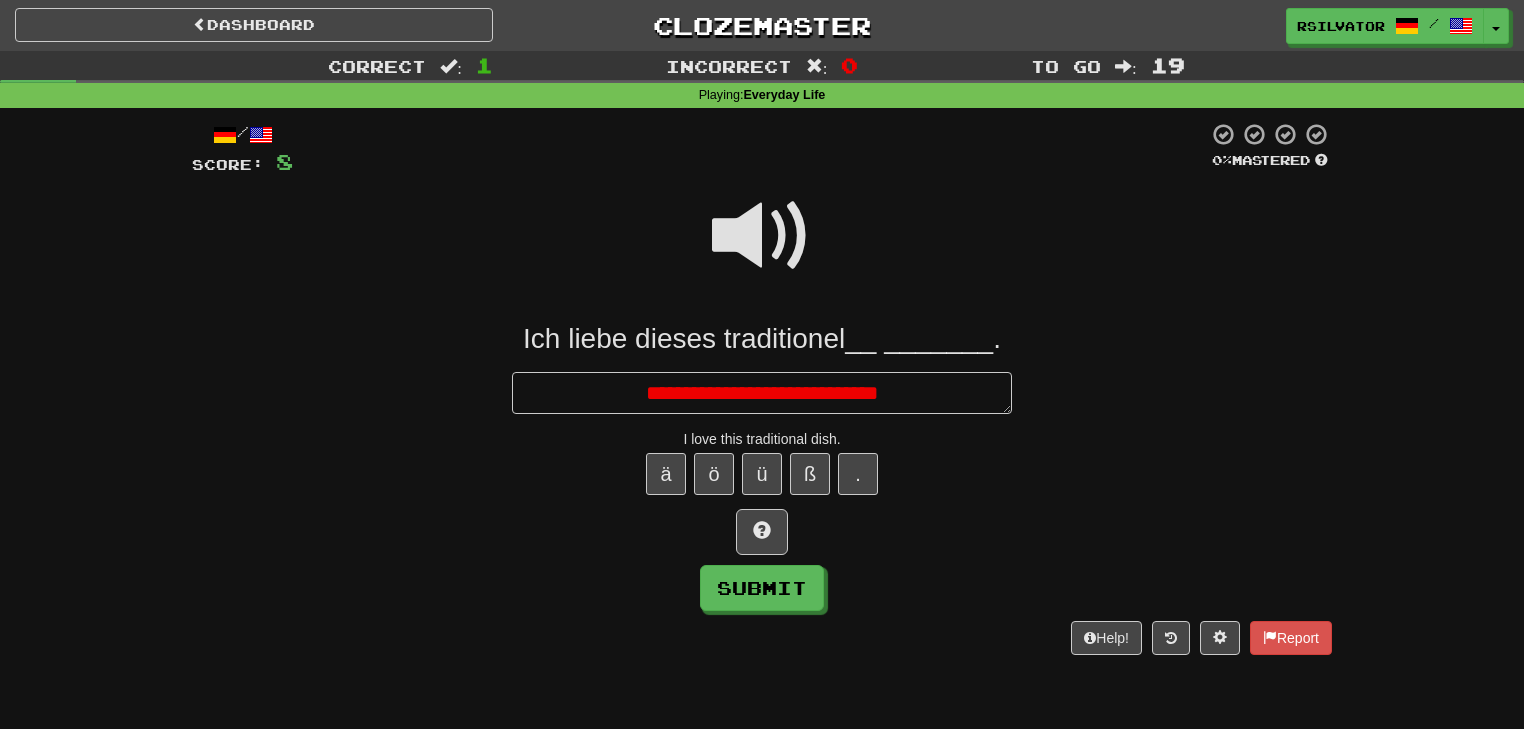 type on "*" 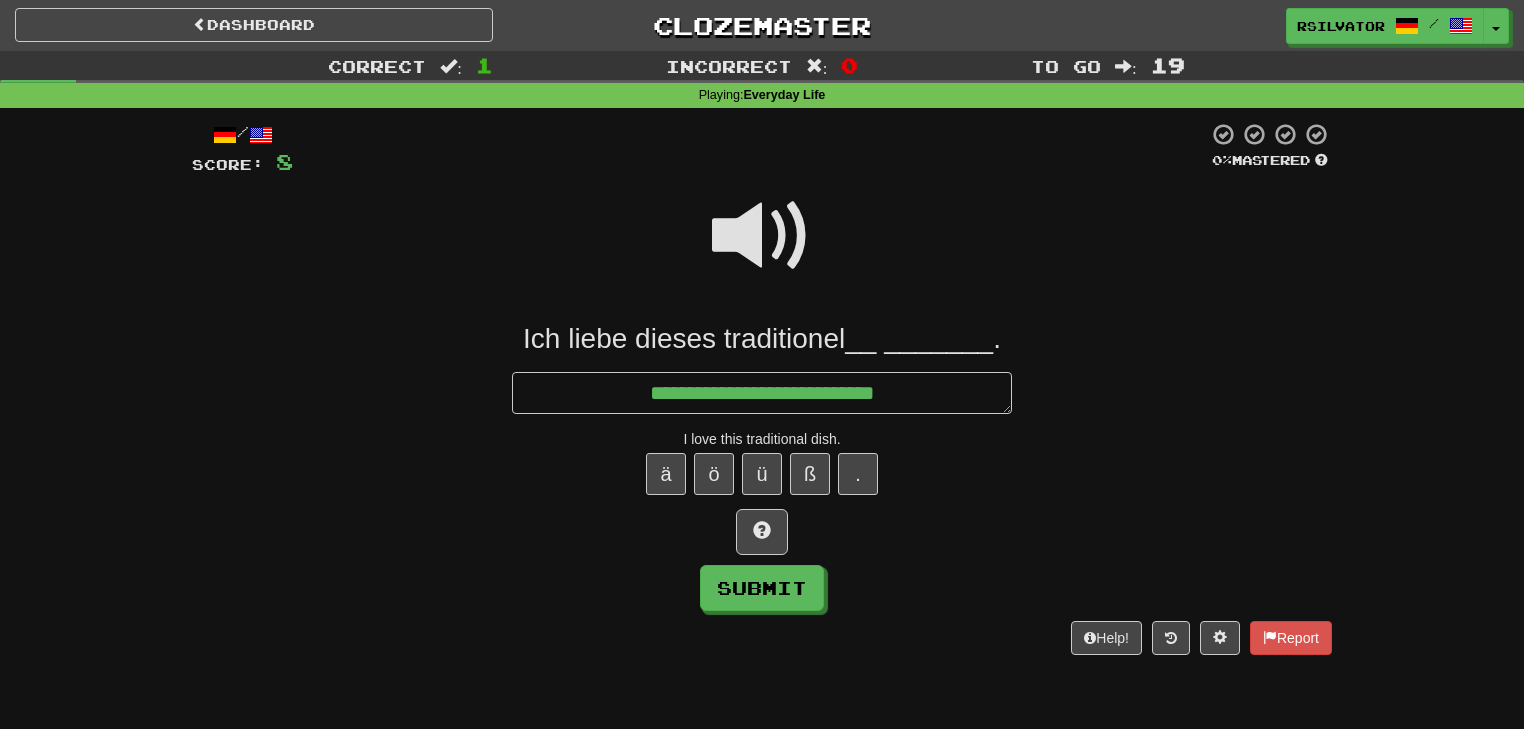 type on "*" 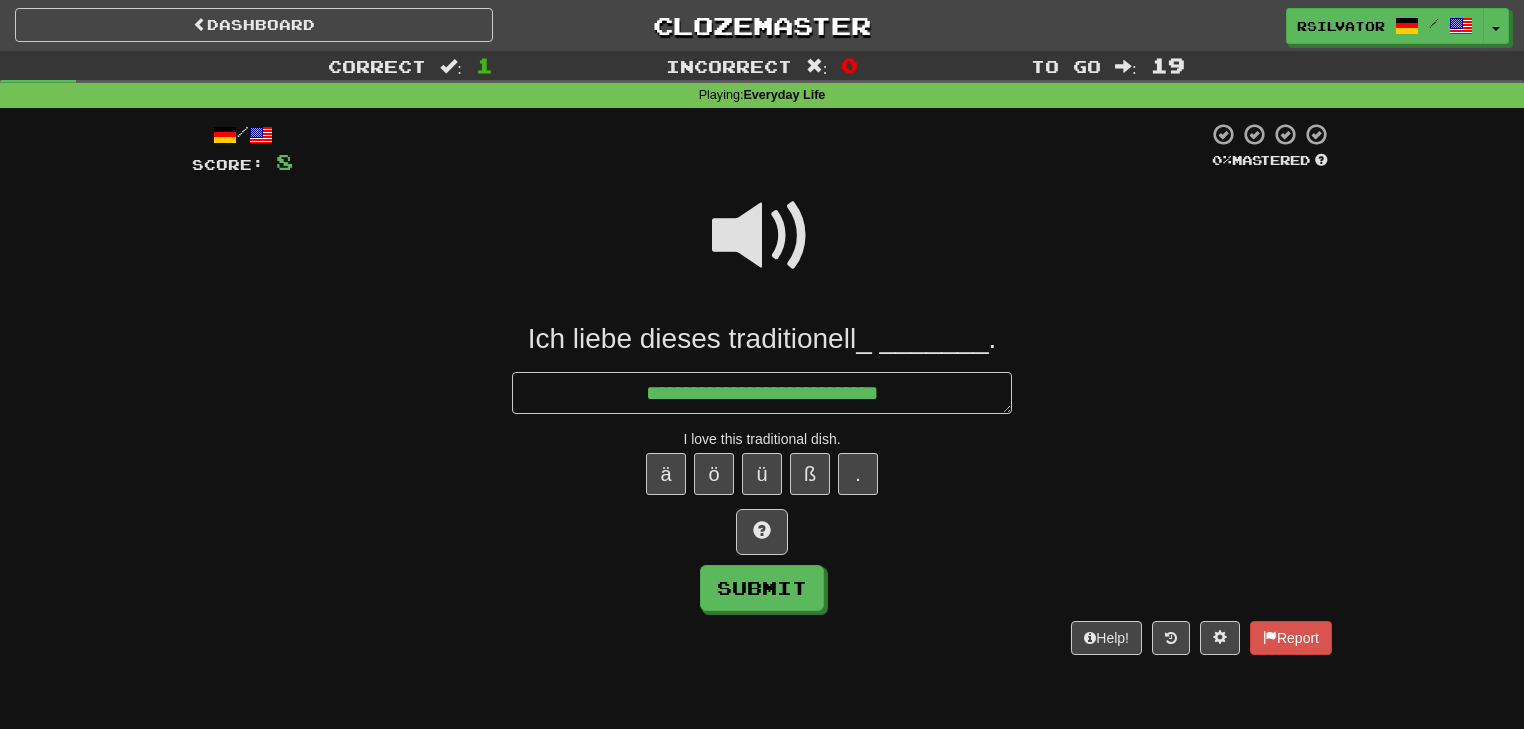 type on "*" 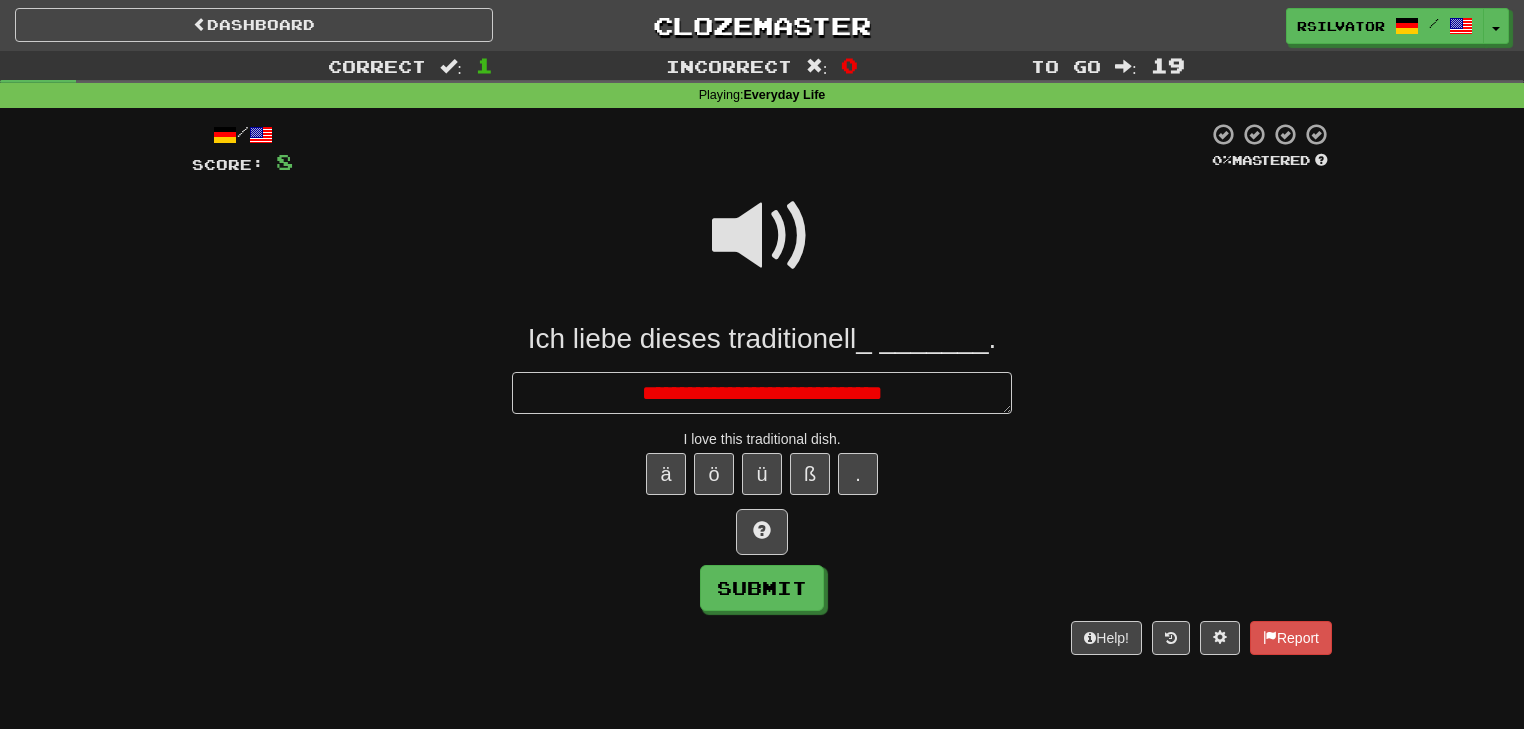 type on "*" 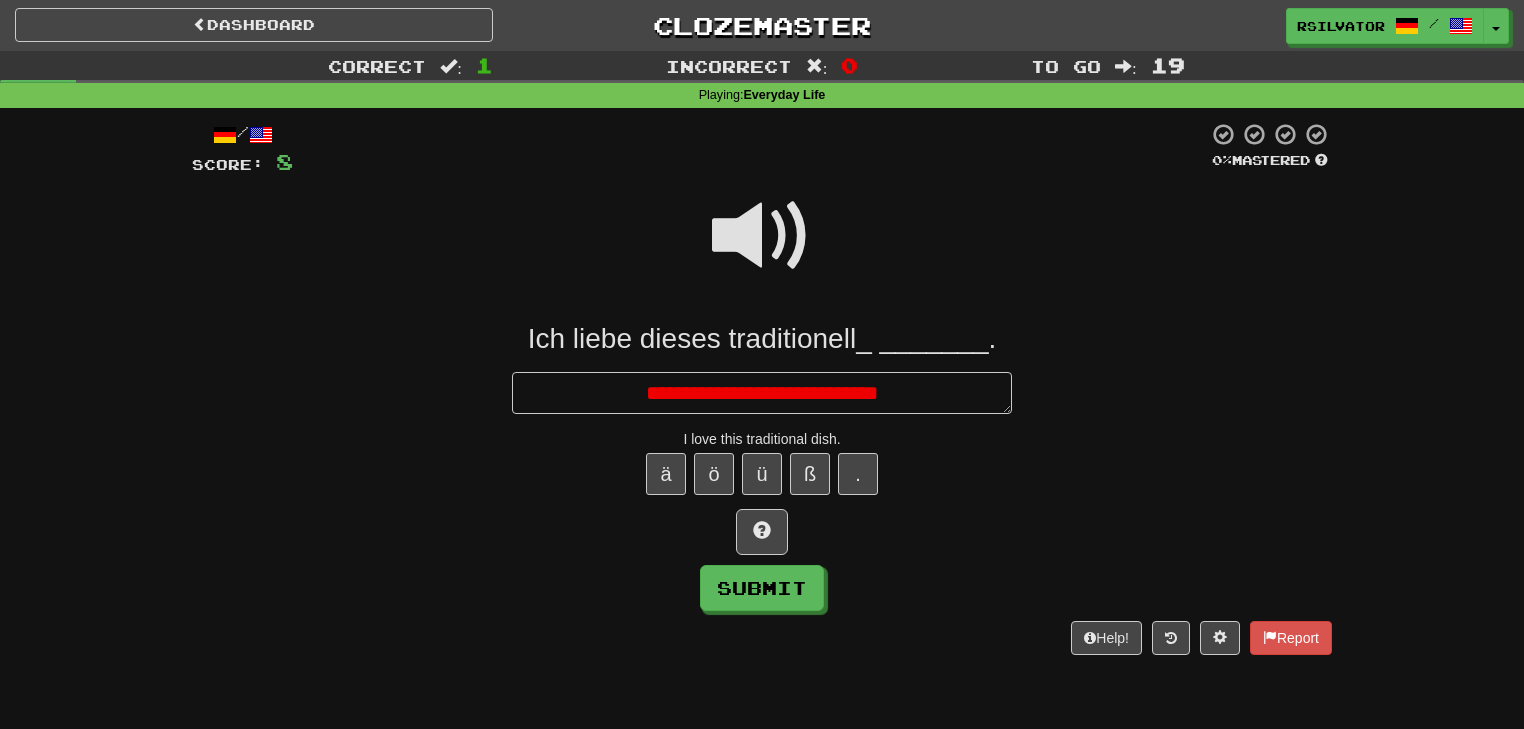 type on "*" 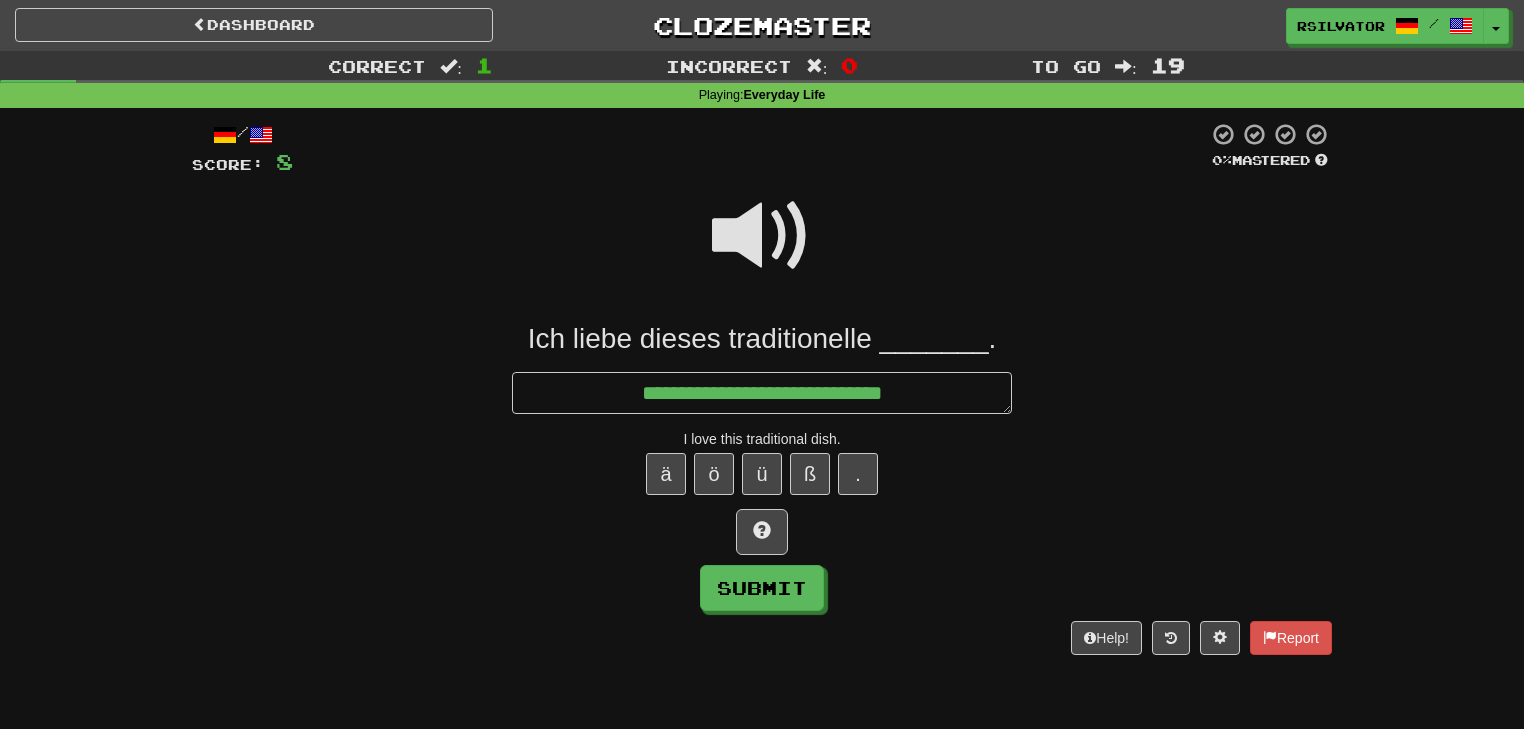type on "*" 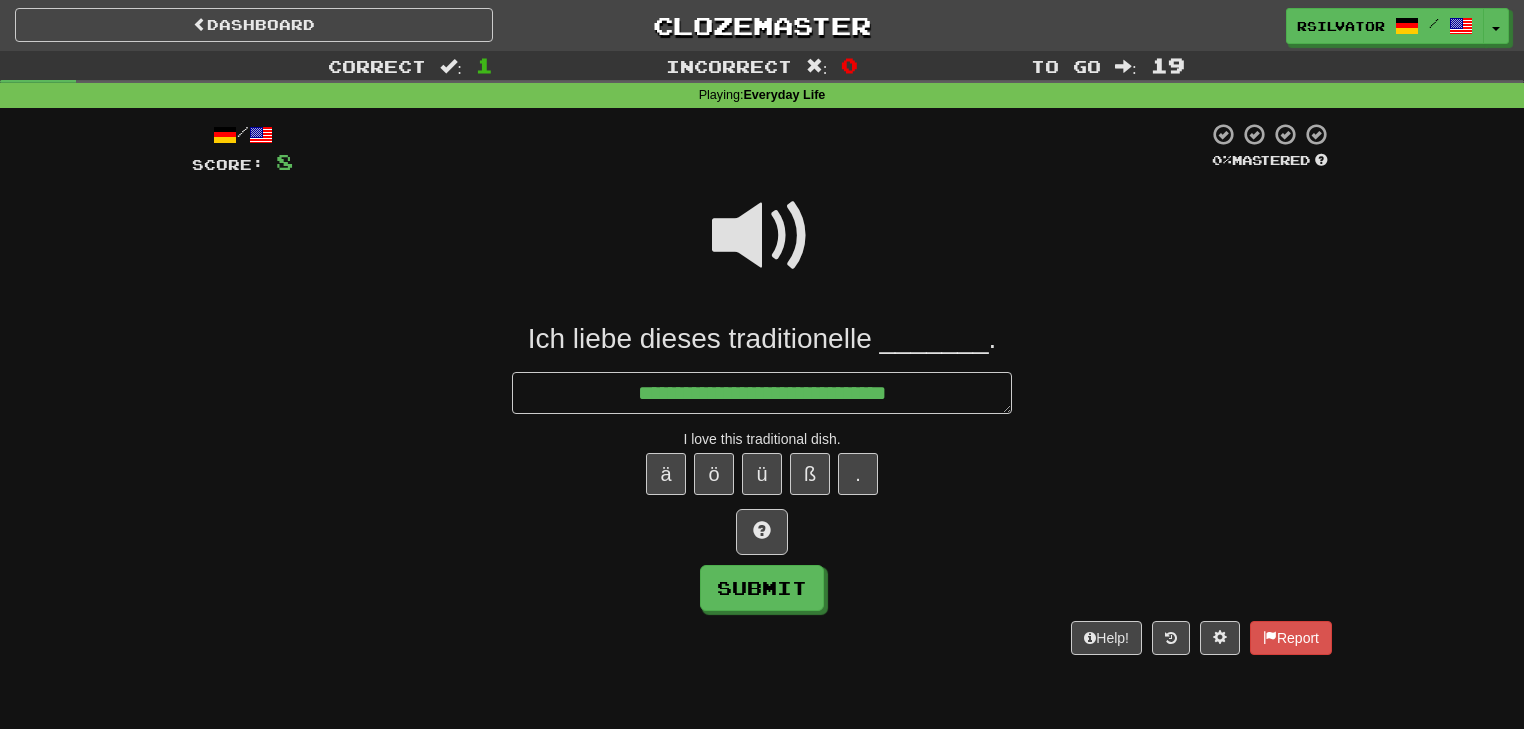 type on "*" 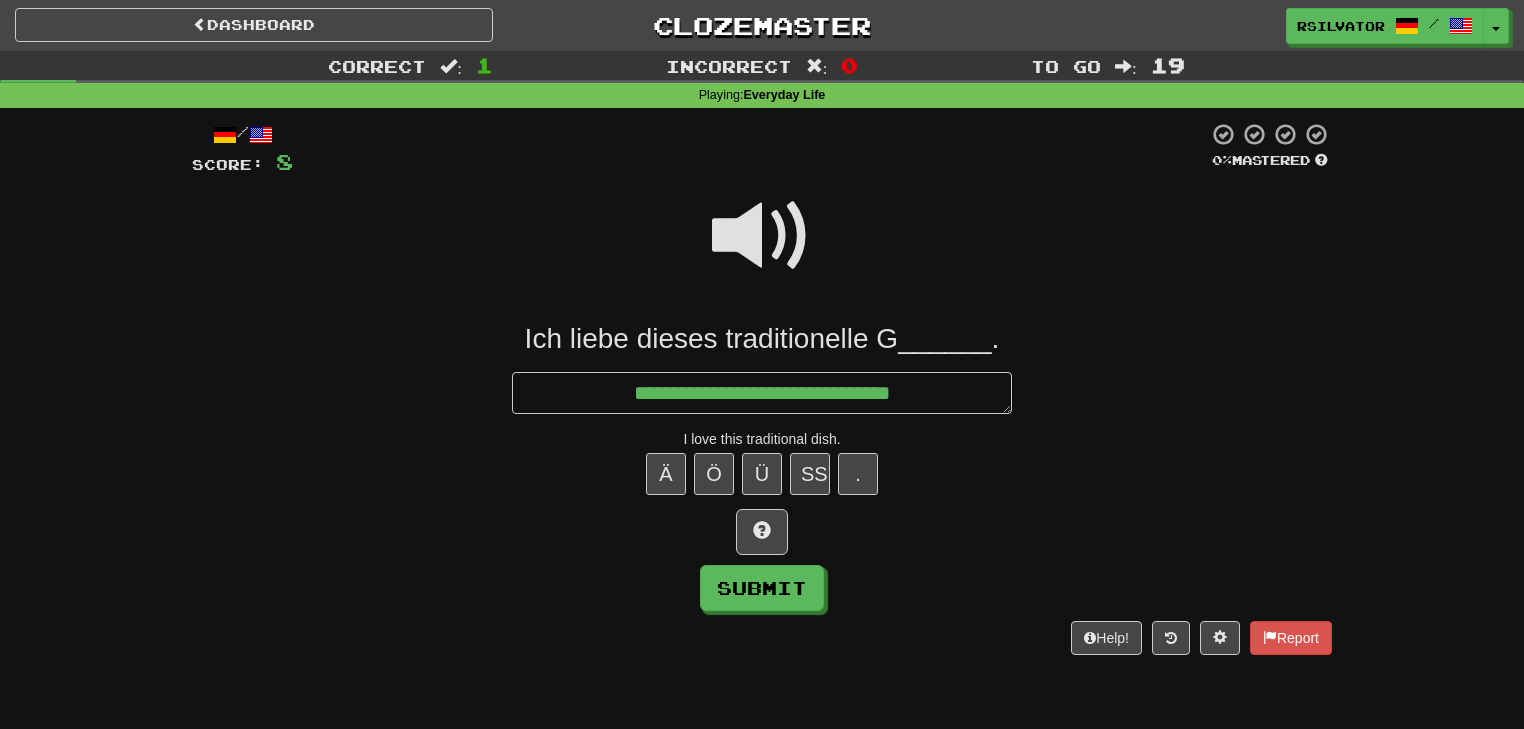 type on "*" 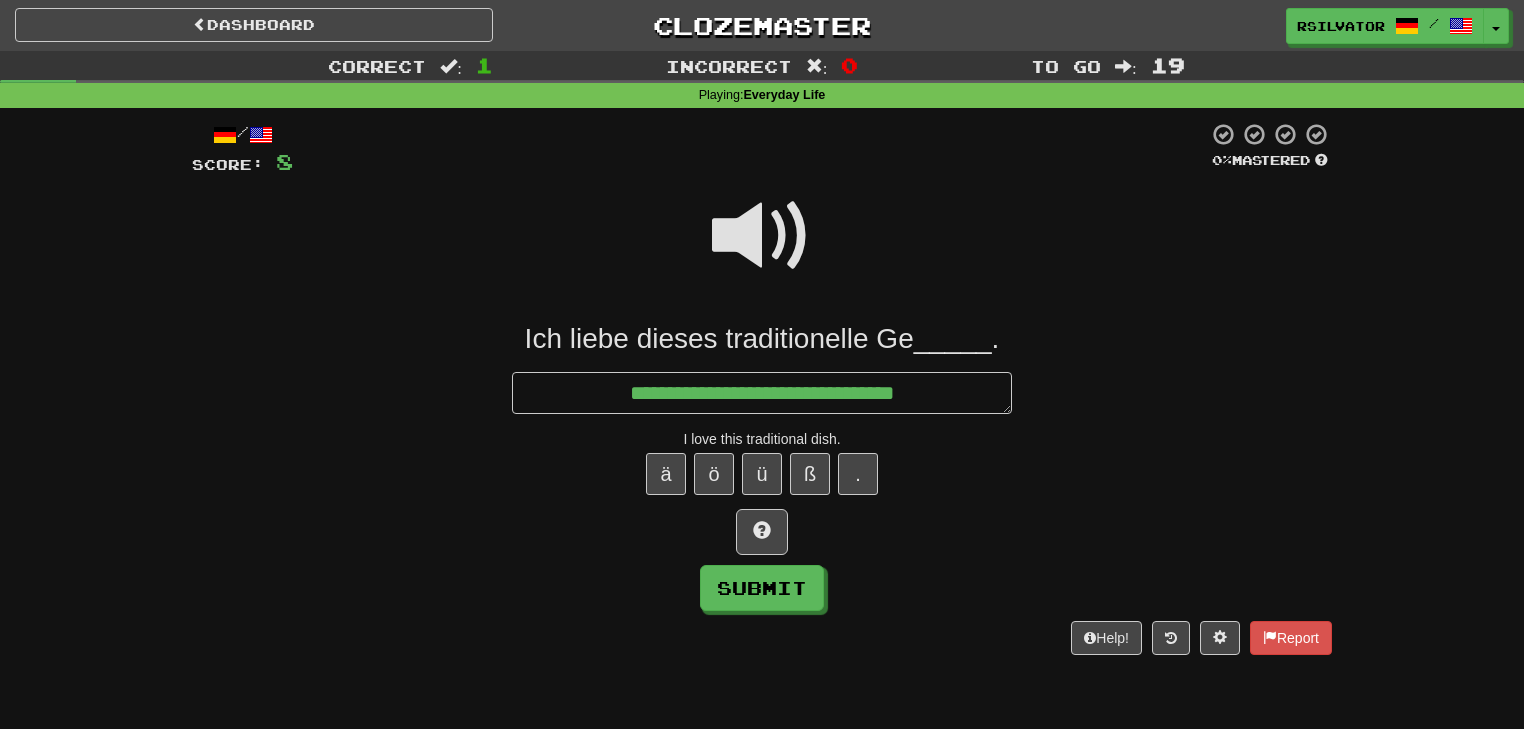 type on "*" 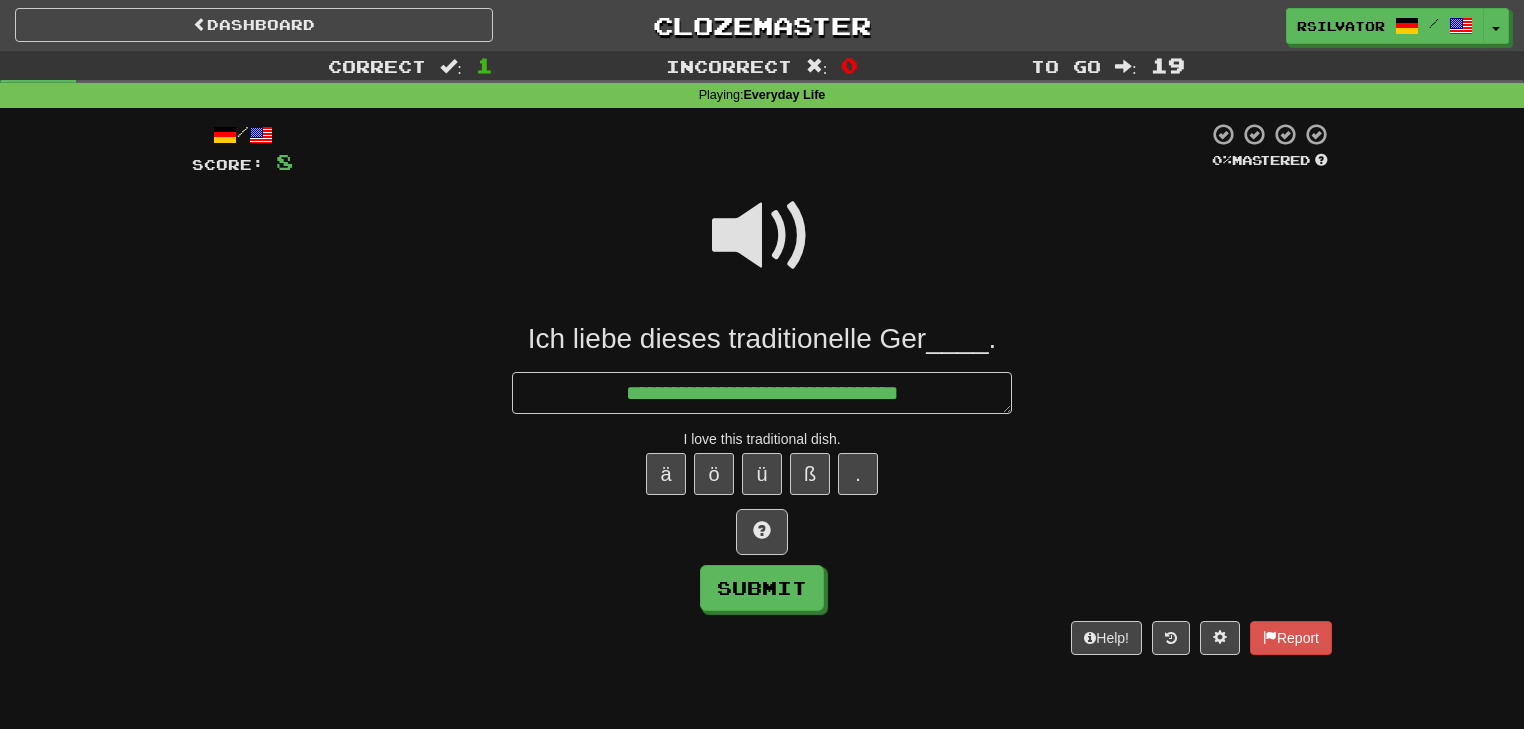 type on "*" 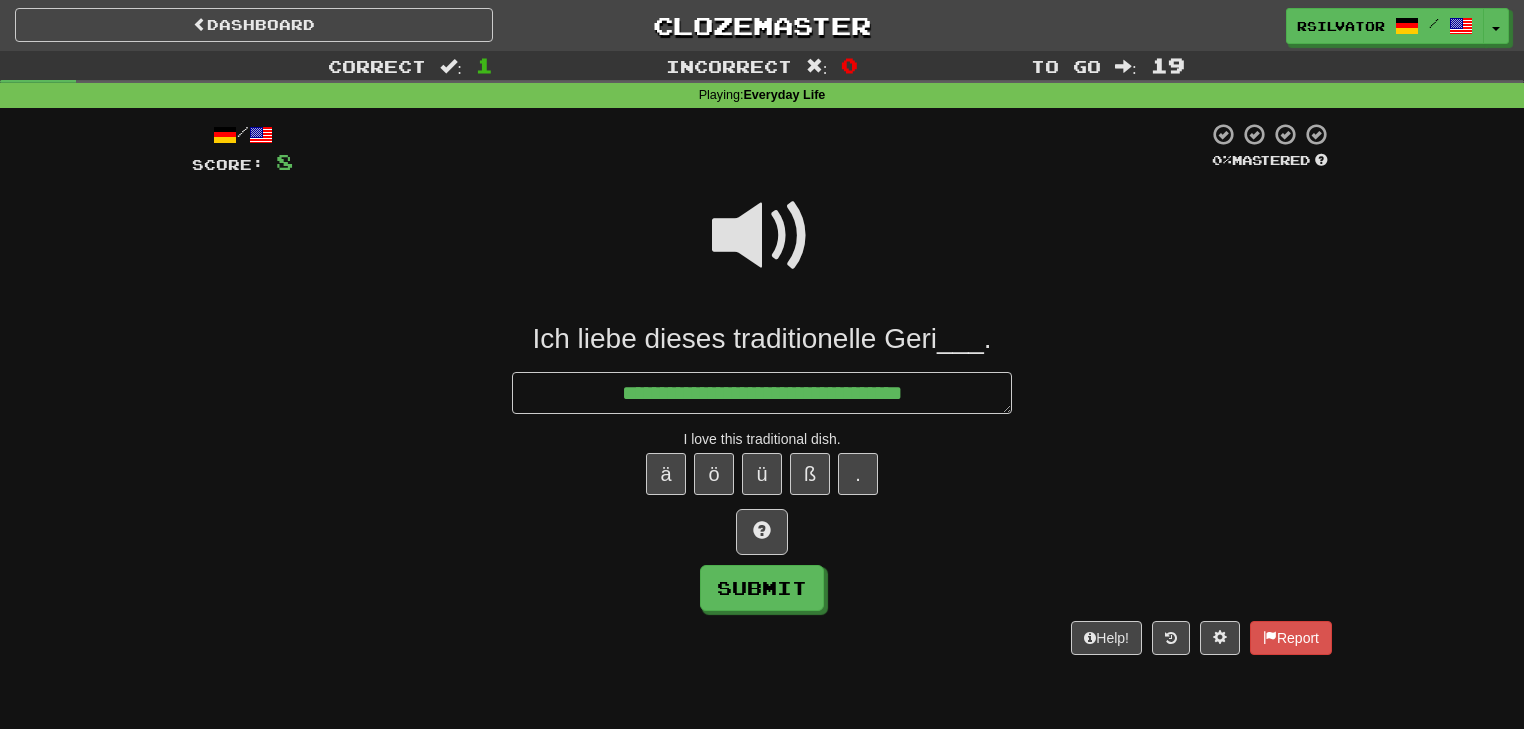 type 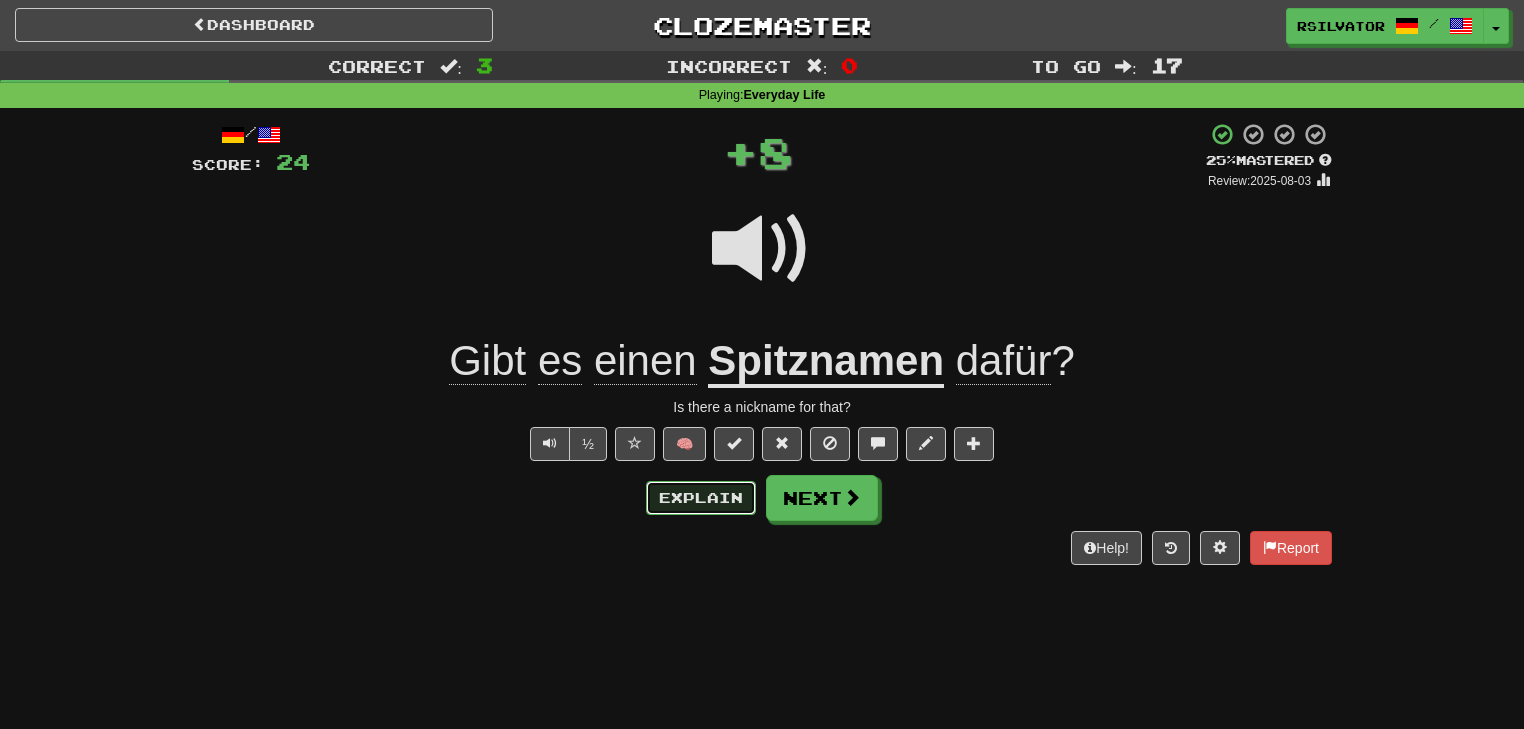 click on "Explain" at bounding box center [701, 498] 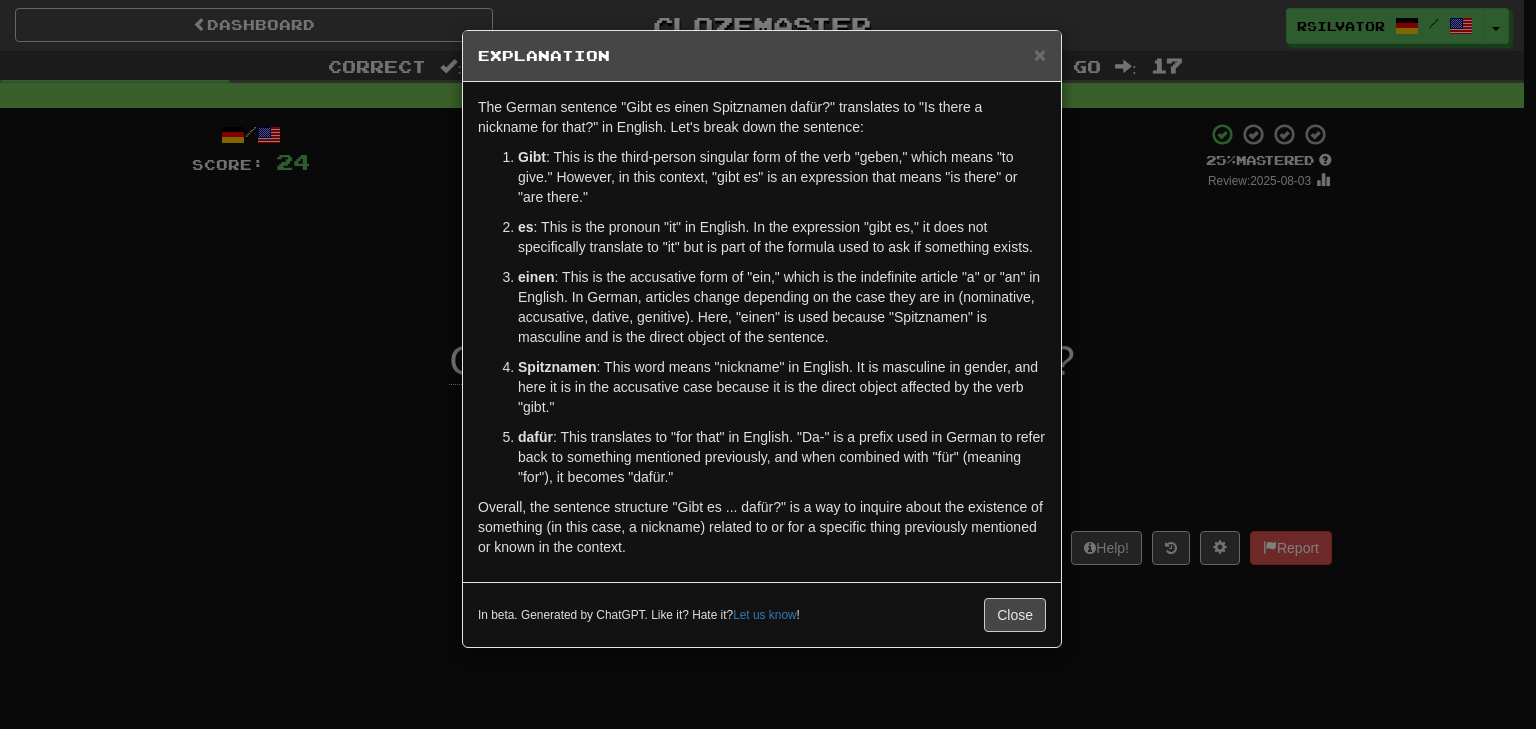 click on "× Explanation The German sentence "Gibt es einen Spitznamen dafür?" translates to "Is there a nickname for that?" in English. Let's break down the sentence:
Gibt : This is the third-person singular form of the verb "geben," which means "to give." However, in this context, "gibt es" is an expression that means "is there" or "are there."
es : This is the pronoun "it" in English. In the expression "gibt es," it does not specifically translate to "it" but is part of the formula used to ask if something exists.
einen : This is the accusative form of "ein," which is the indefinite article "a" or "an" in English. In German, articles change depending on the case they are in (nominative, accusative, dative, genitive). Here, "einen" is used because "Spitznamen" is masculine and is the direct object of the sentence.
Spitznamen : This word means "nickname" in English. It is masculine in gender, and here it is in the accusative case because it is the direct object affected by the verb "gibt."" at bounding box center (768, 364) 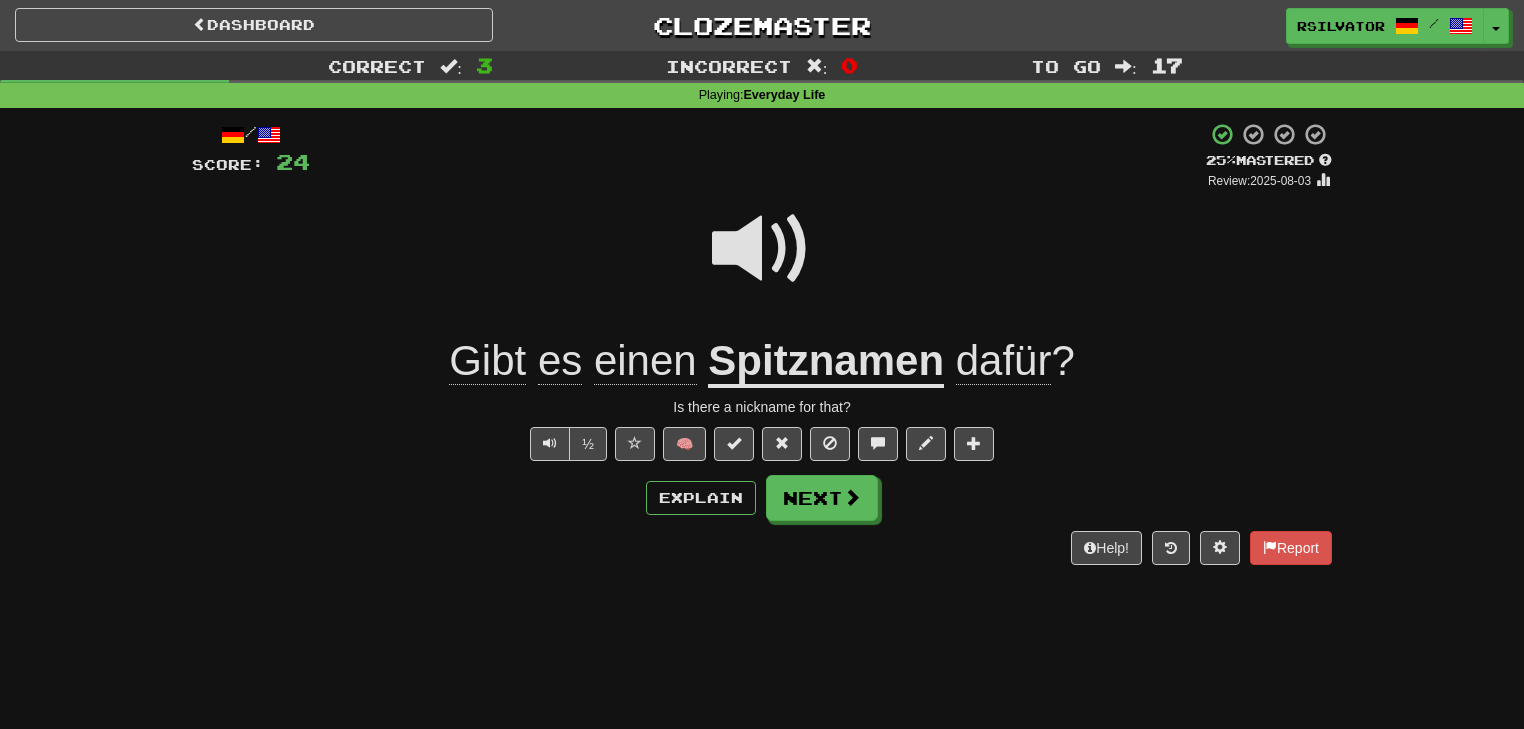 click at bounding box center [762, 262] 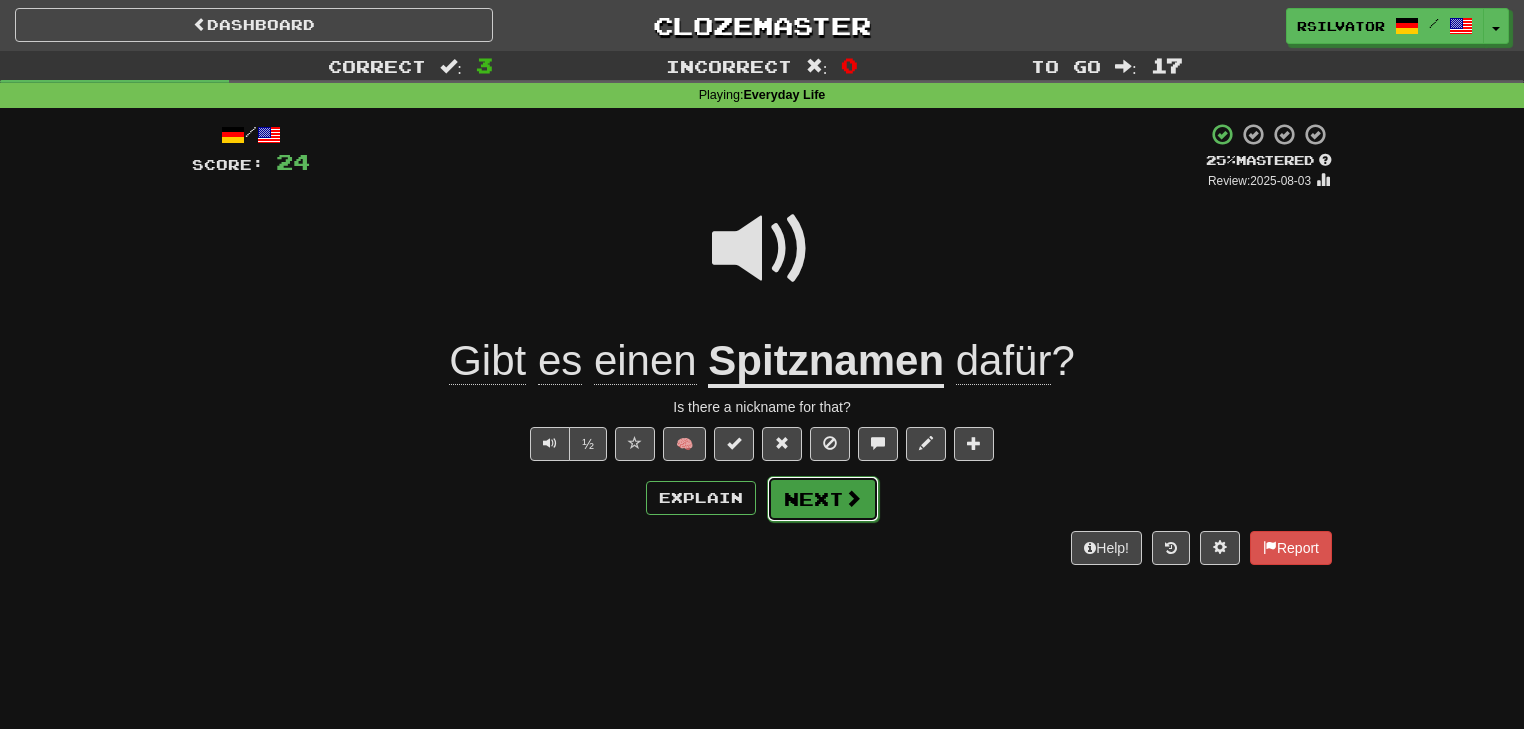 click on "Next" at bounding box center (823, 499) 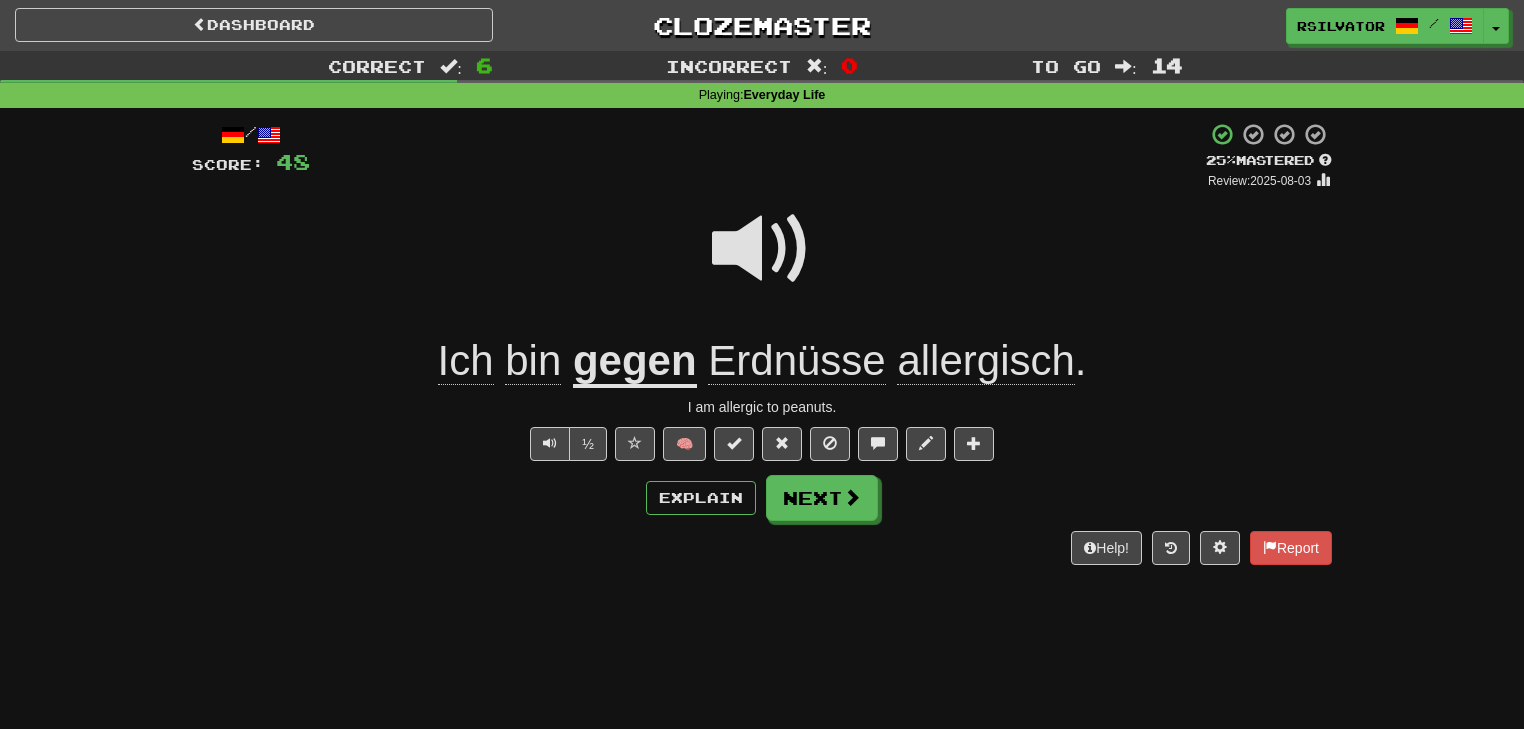 click at bounding box center [762, 249] 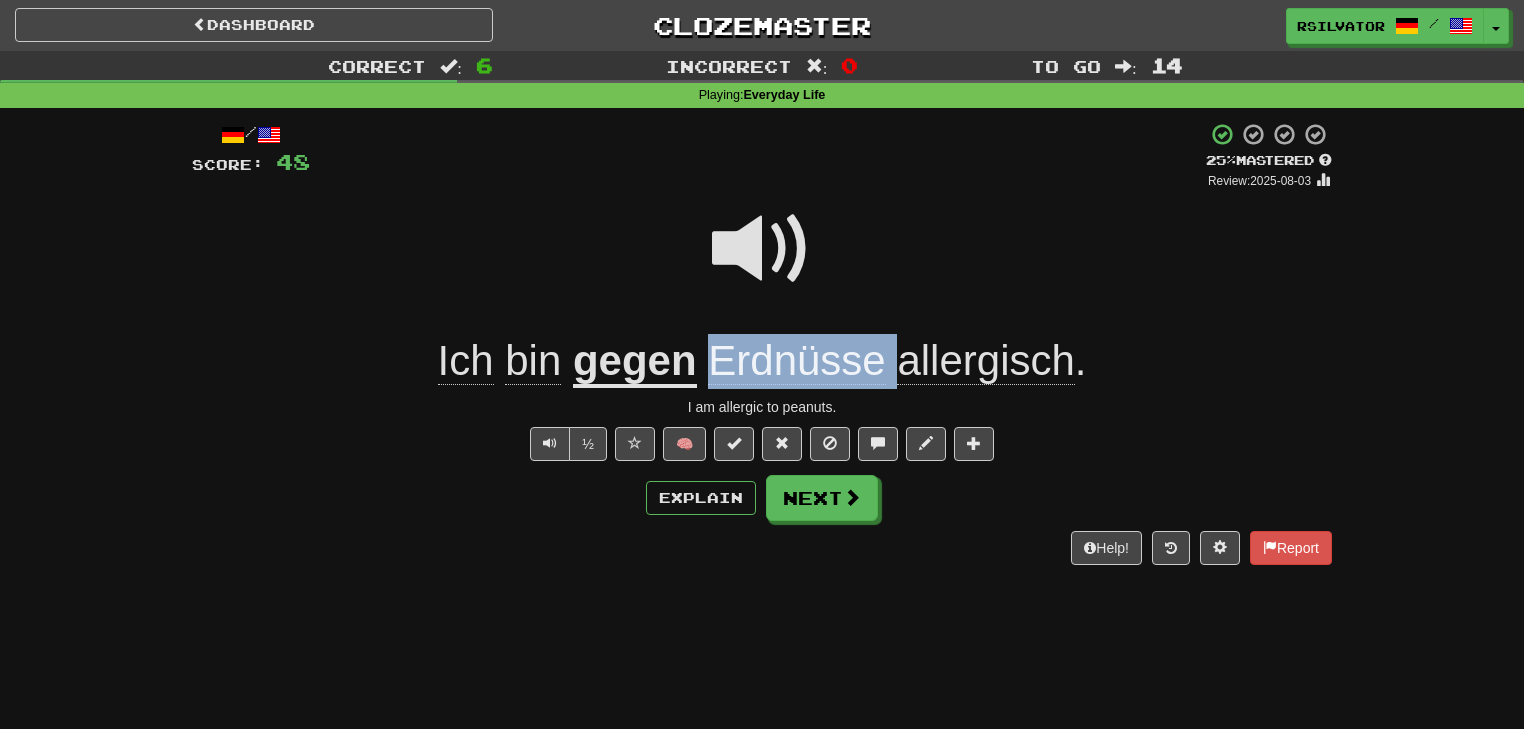 drag, startPoint x: 707, startPoint y: 352, endPoint x: 892, endPoint y: 352, distance: 185 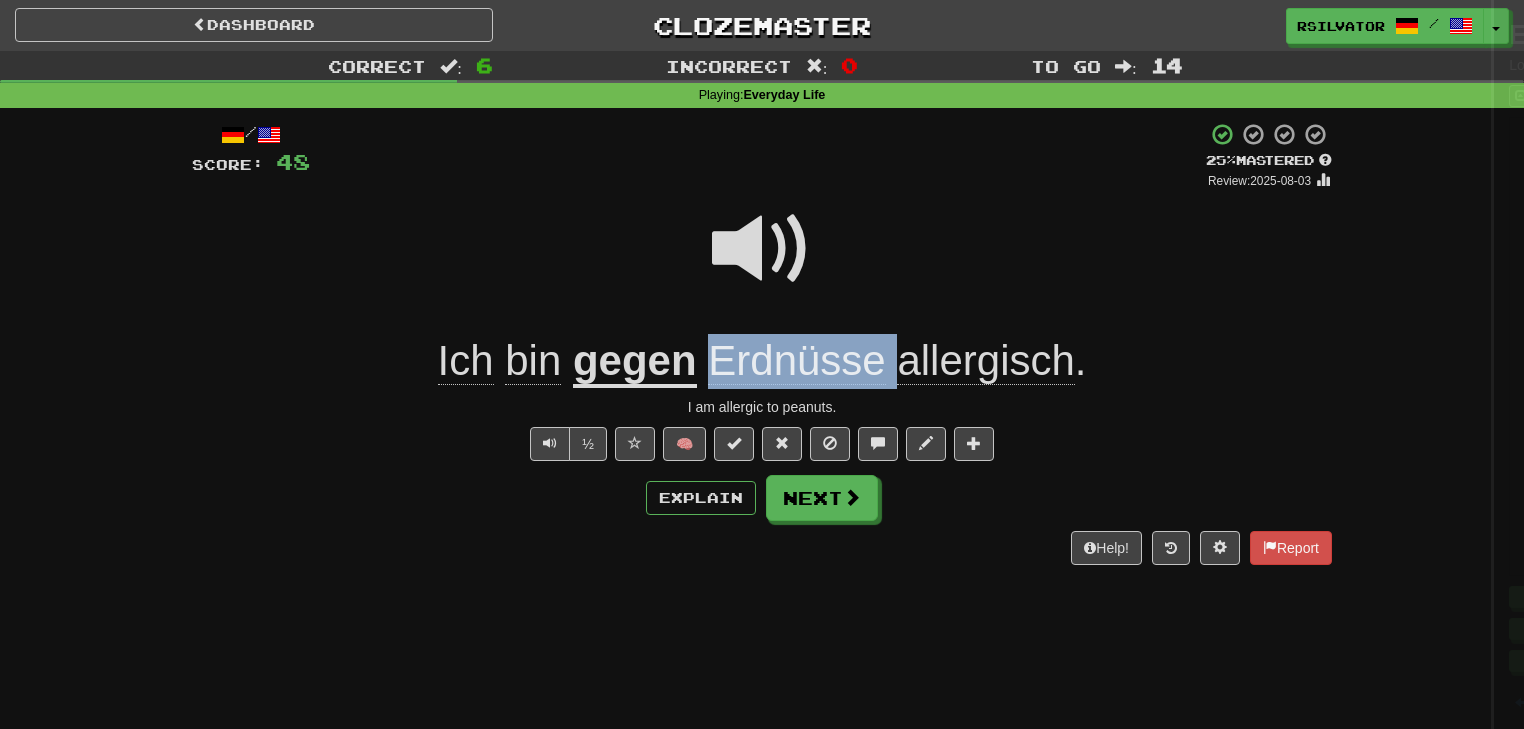 copy on "Erdnüsse" 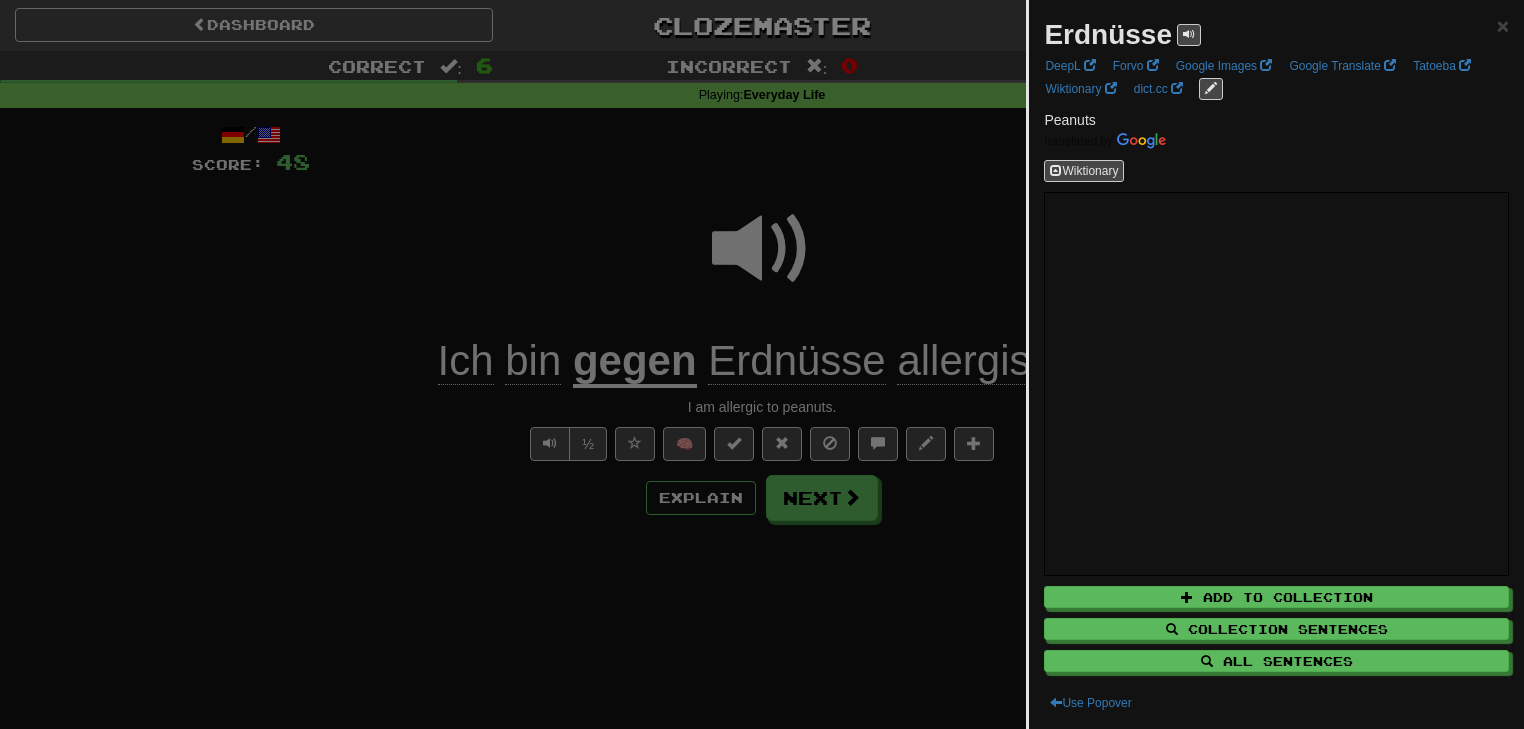 click at bounding box center [762, 364] 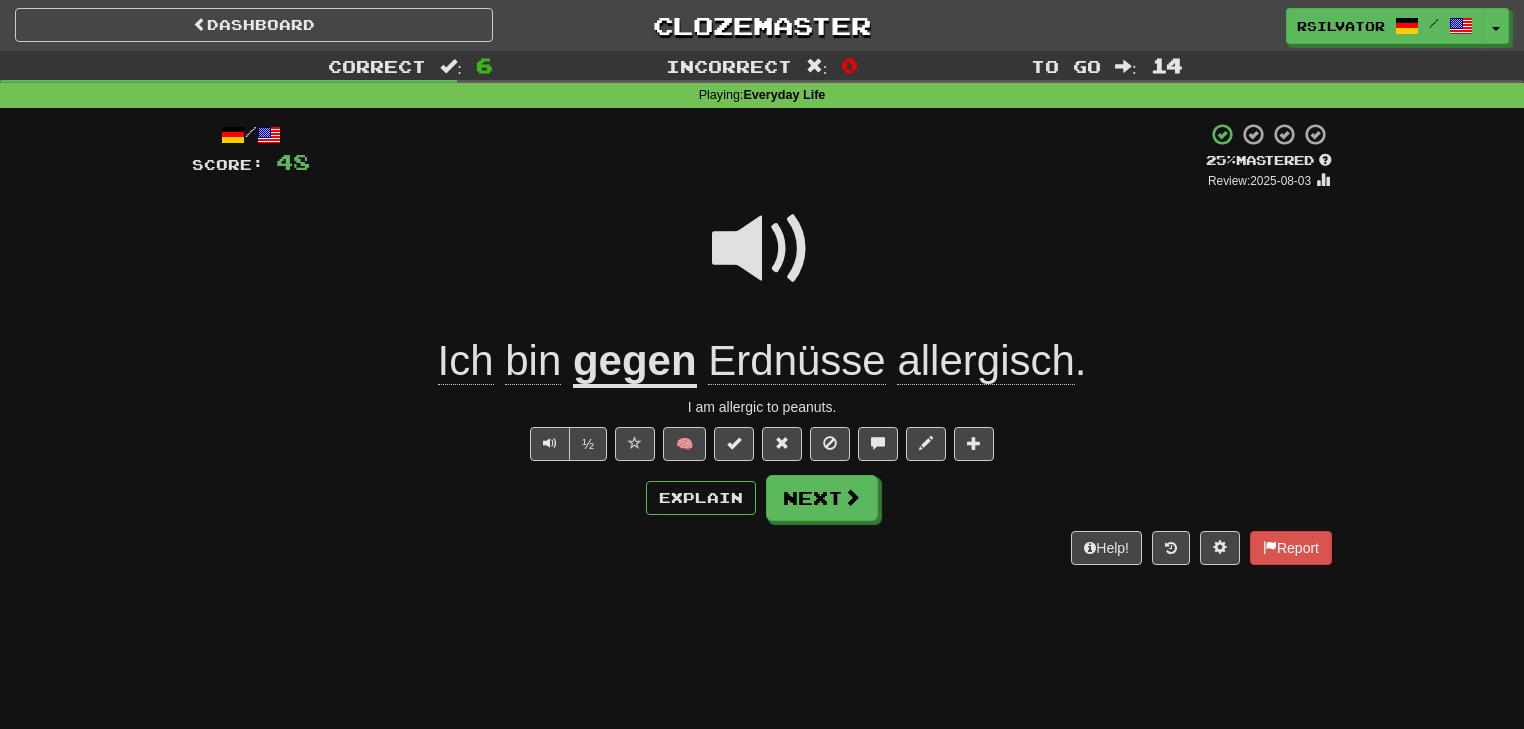 click at bounding box center [762, 249] 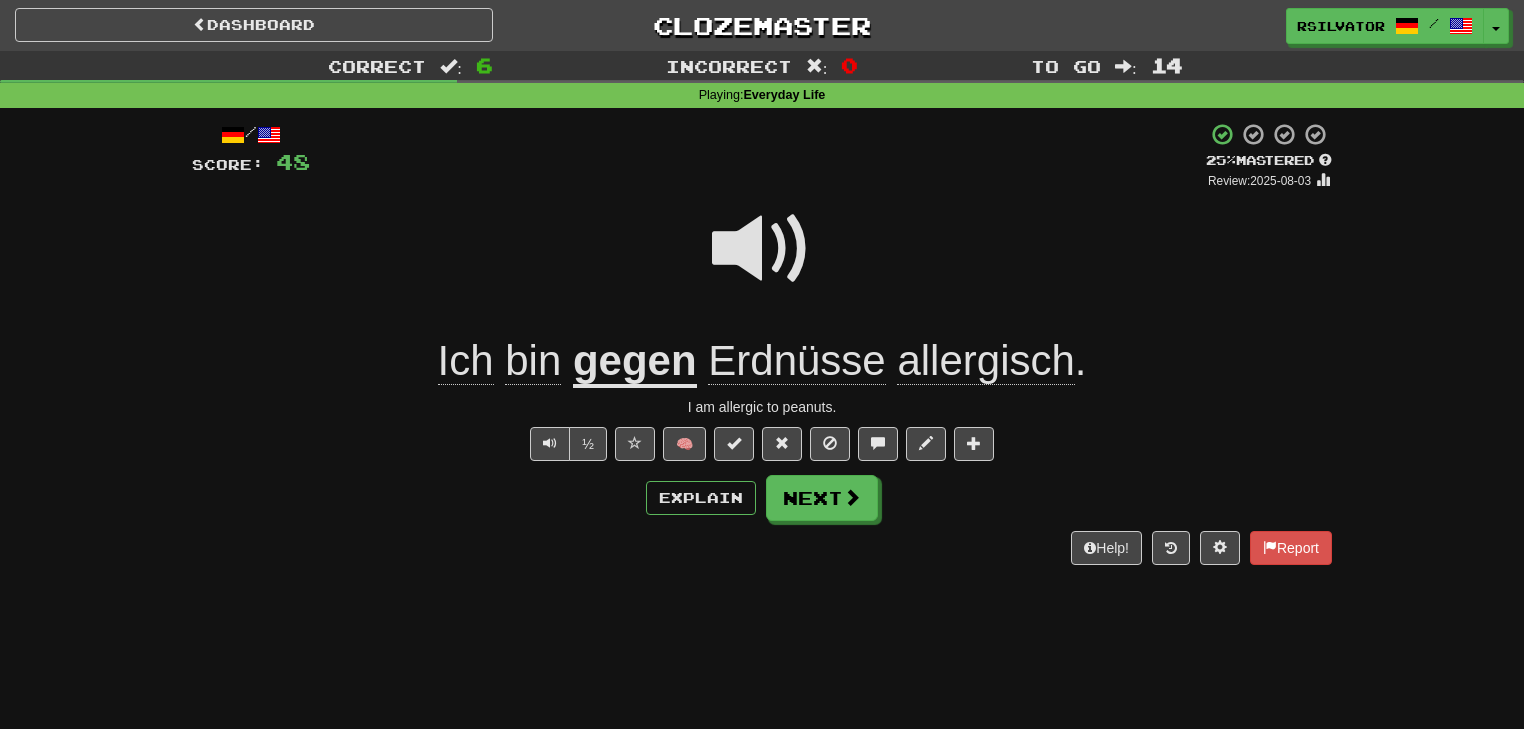 click at bounding box center (762, 249) 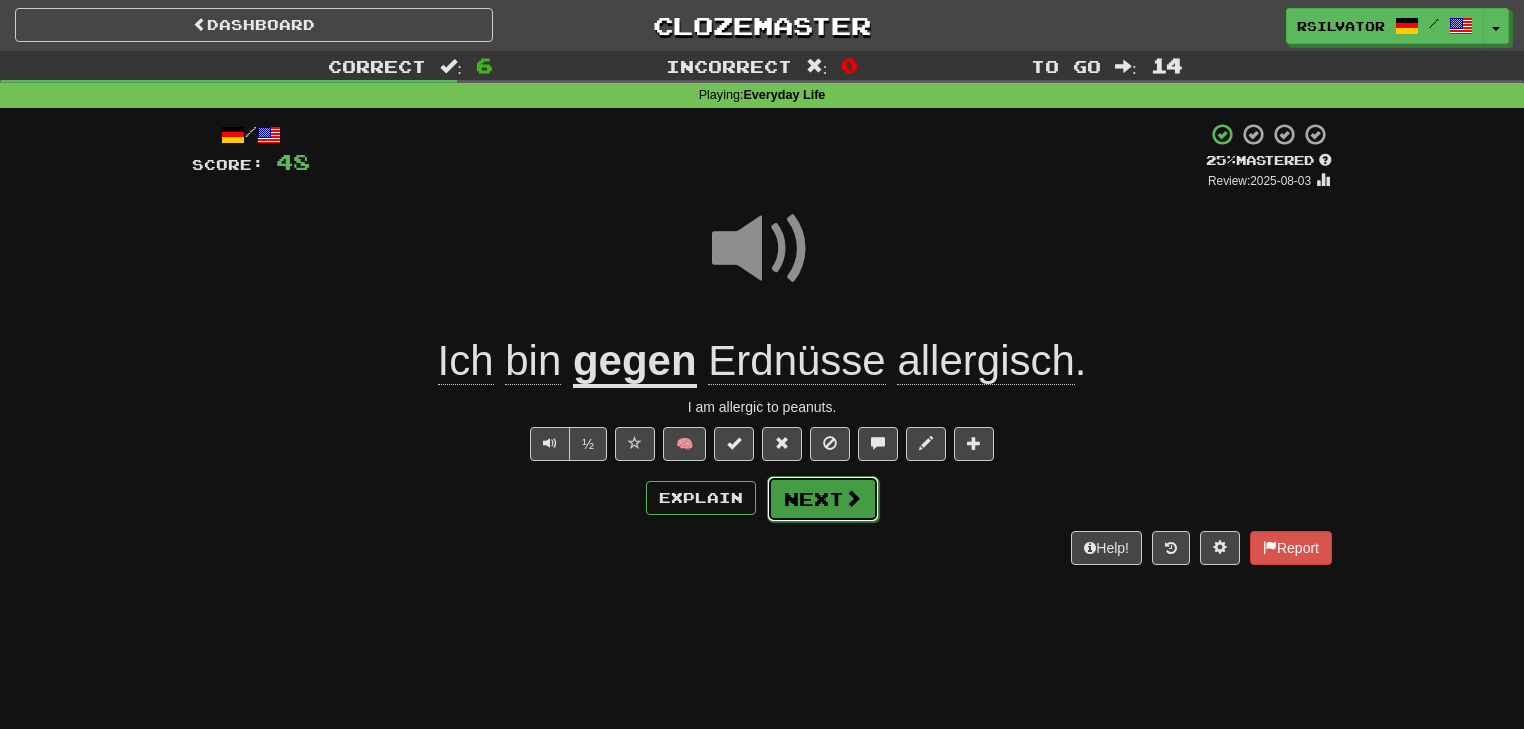 click on "Next" at bounding box center (823, 499) 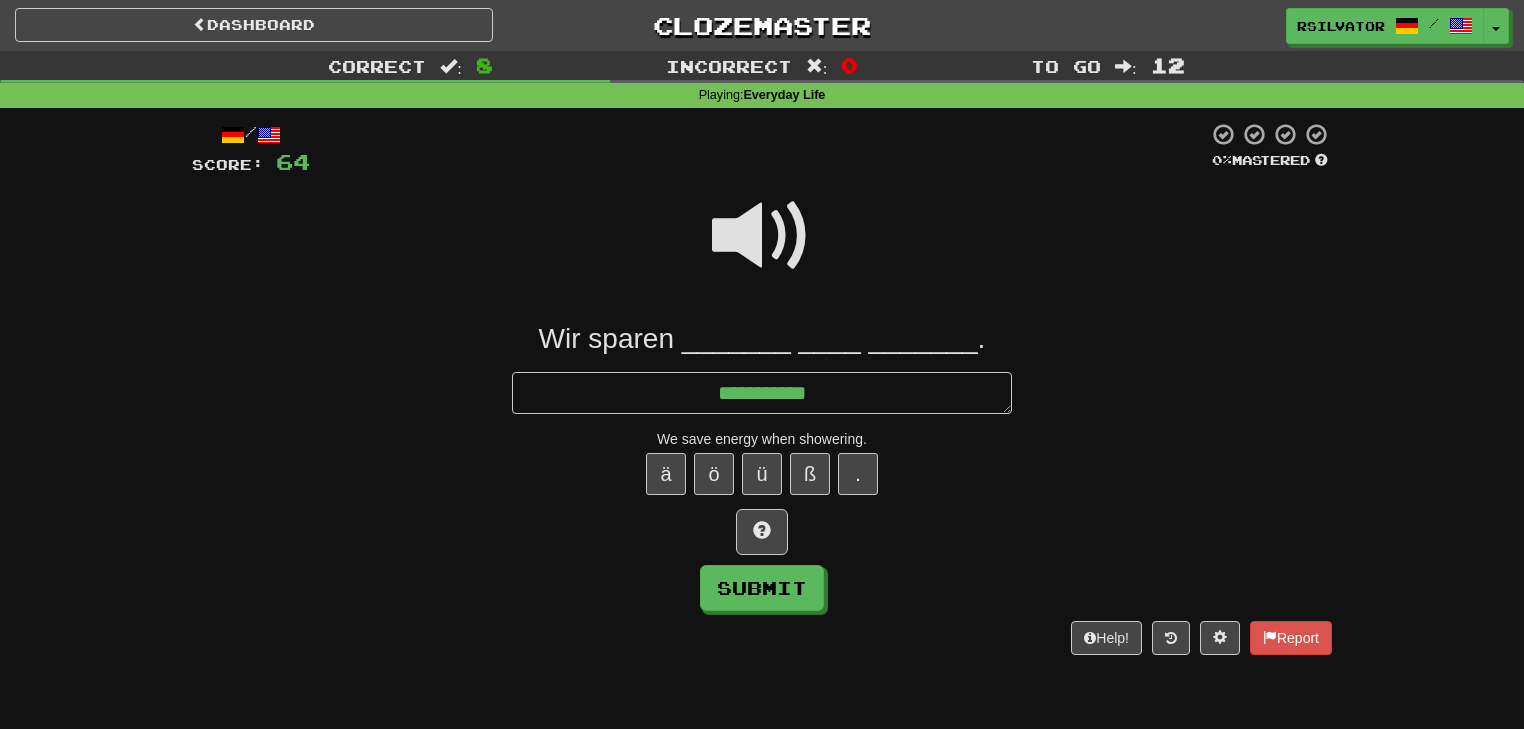 click at bounding box center [762, 236] 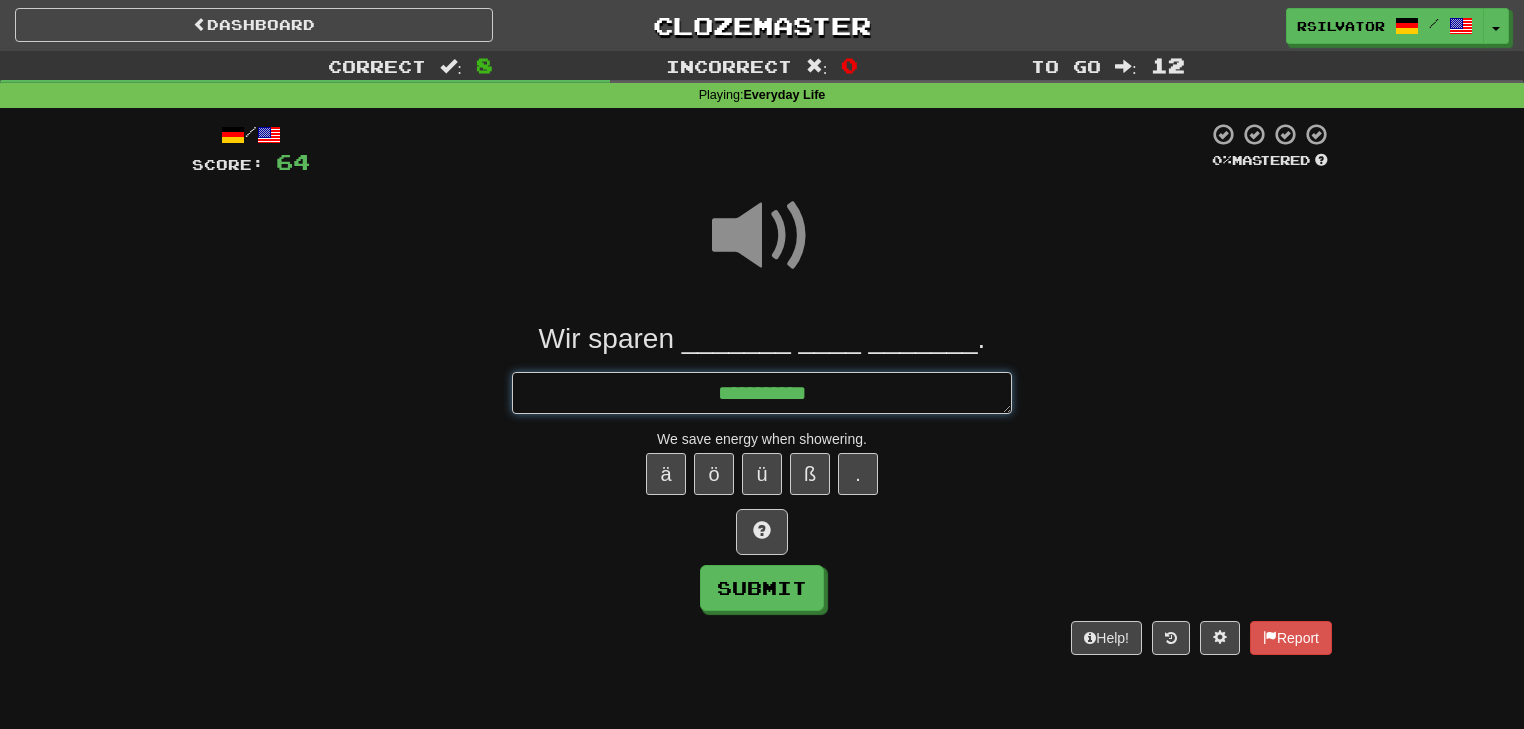 click on "**********" at bounding box center [762, 393] 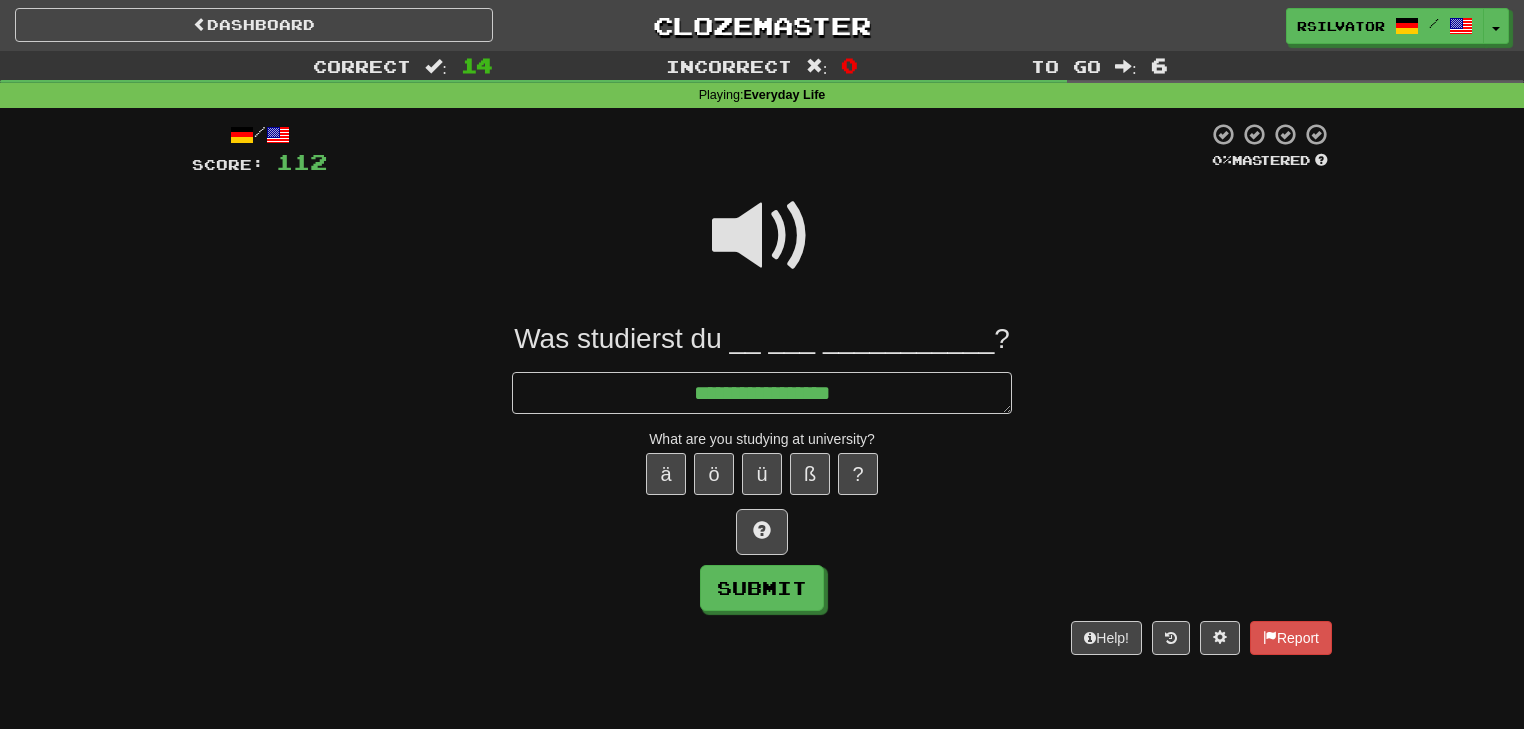 click at bounding box center [762, 236] 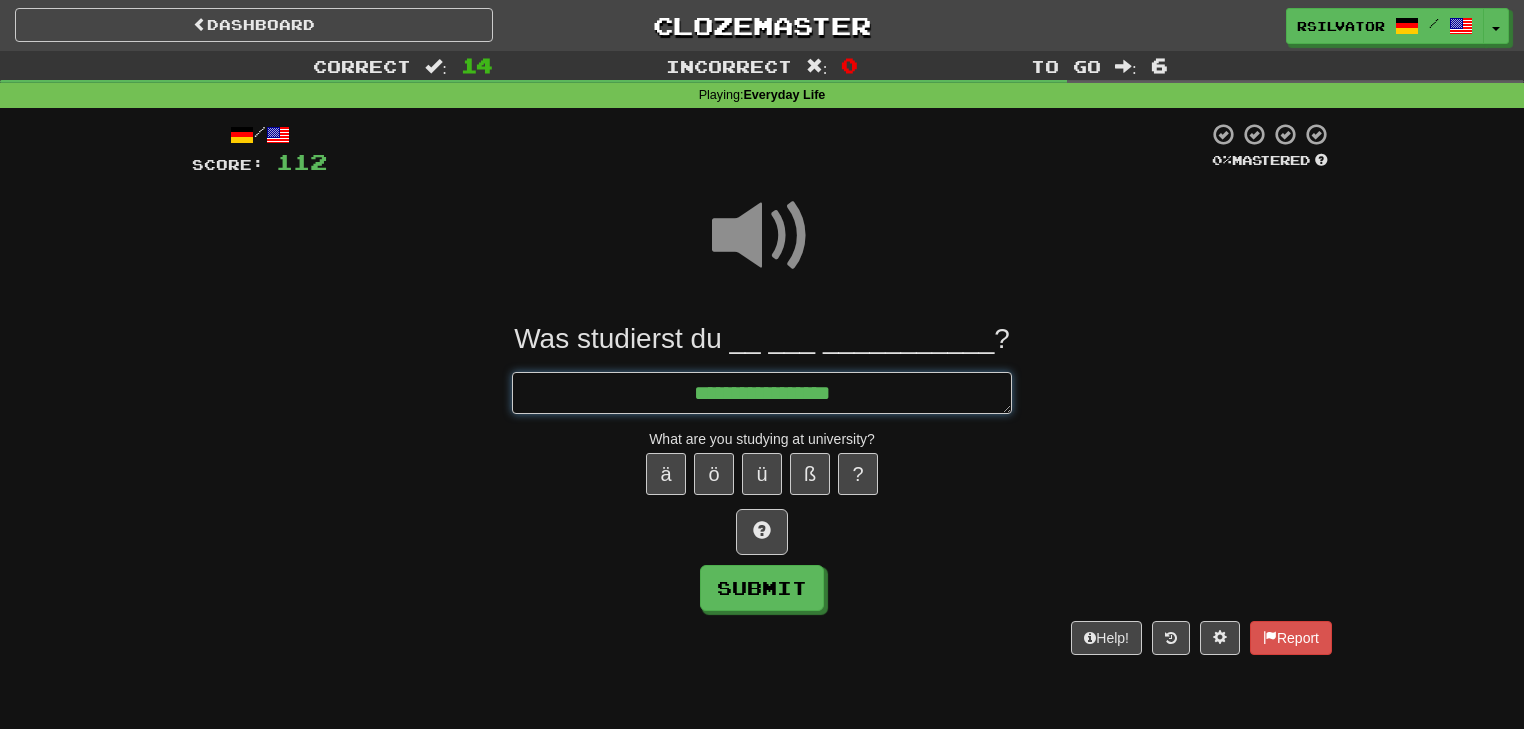 click on "**********" at bounding box center [762, 393] 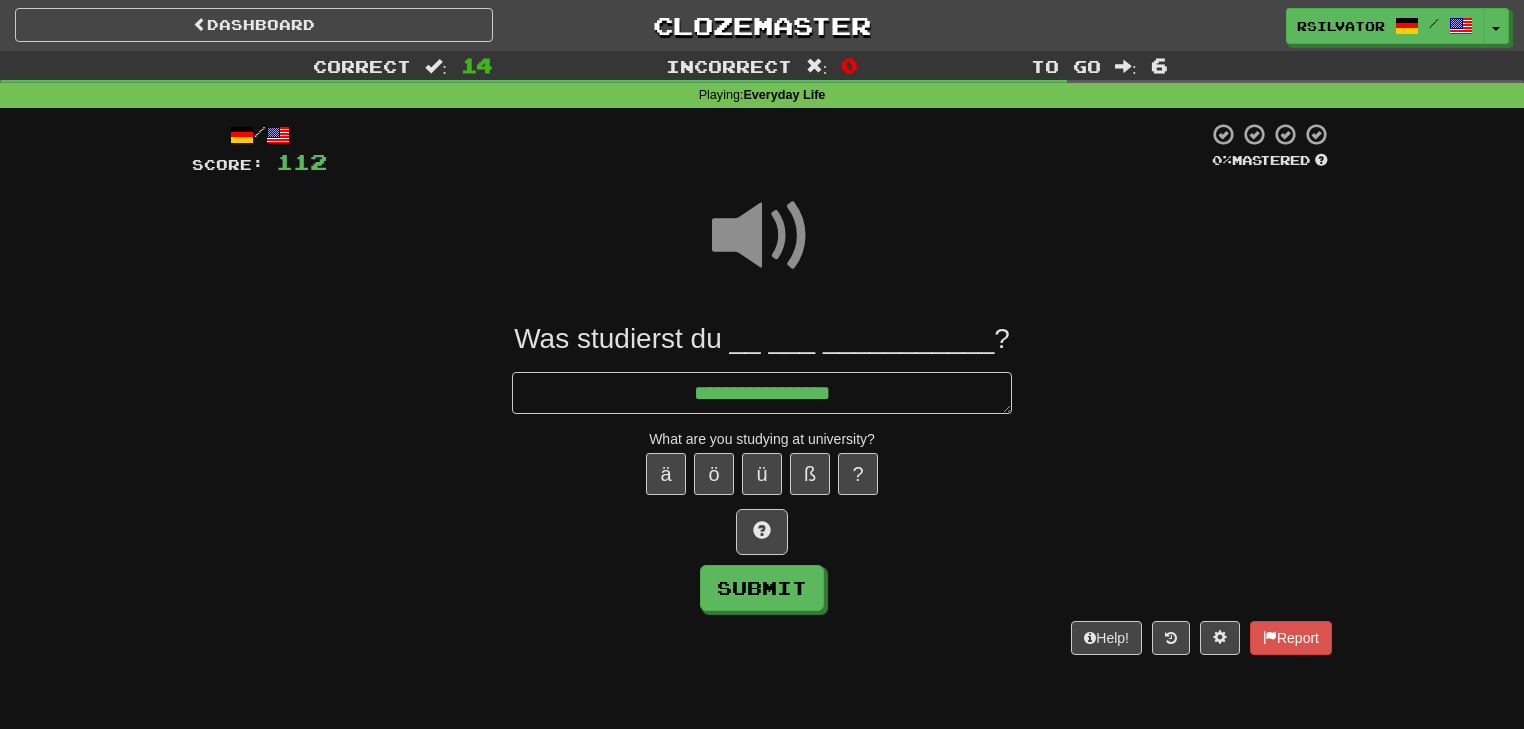 click at bounding box center (762, 236) 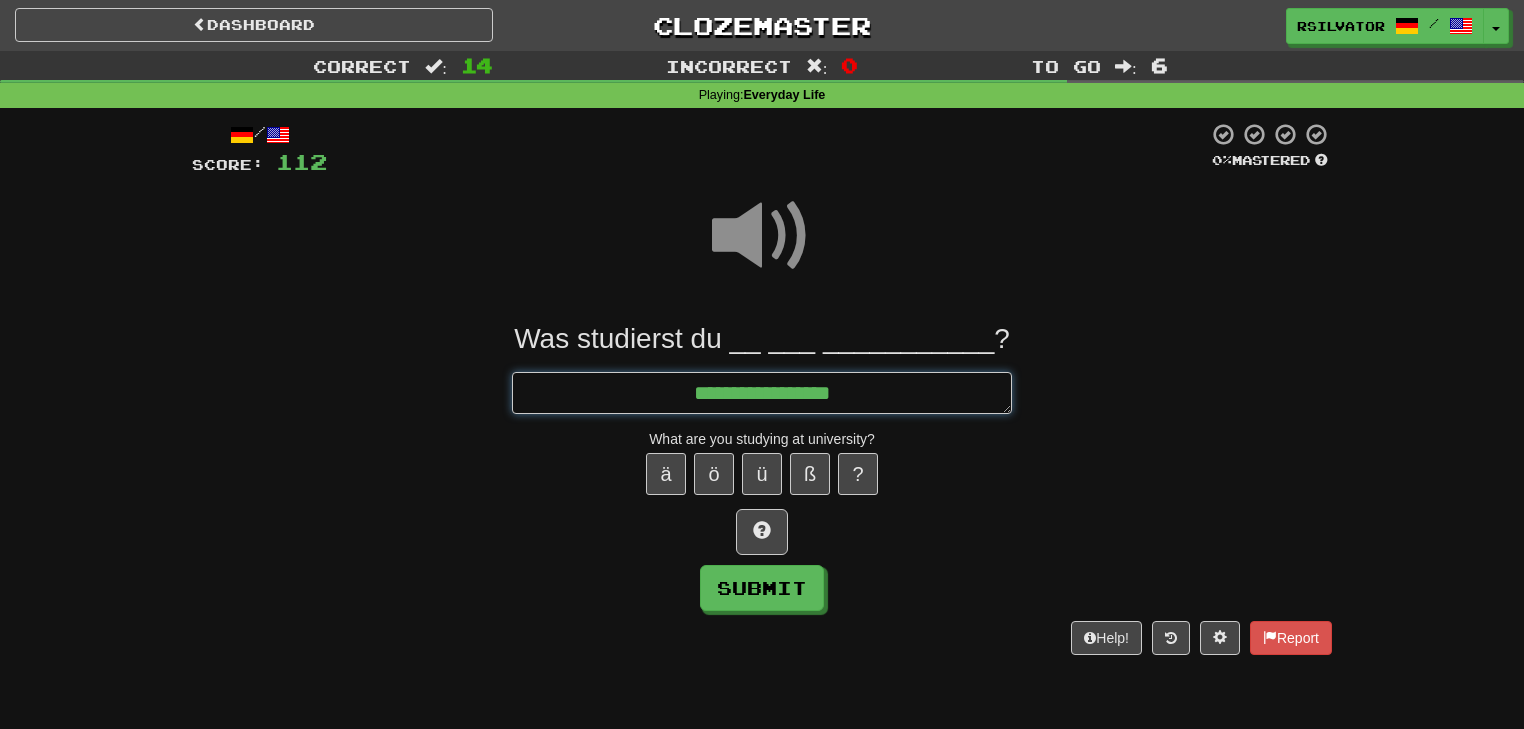 click on "**********" at bounding box center (762, 393) 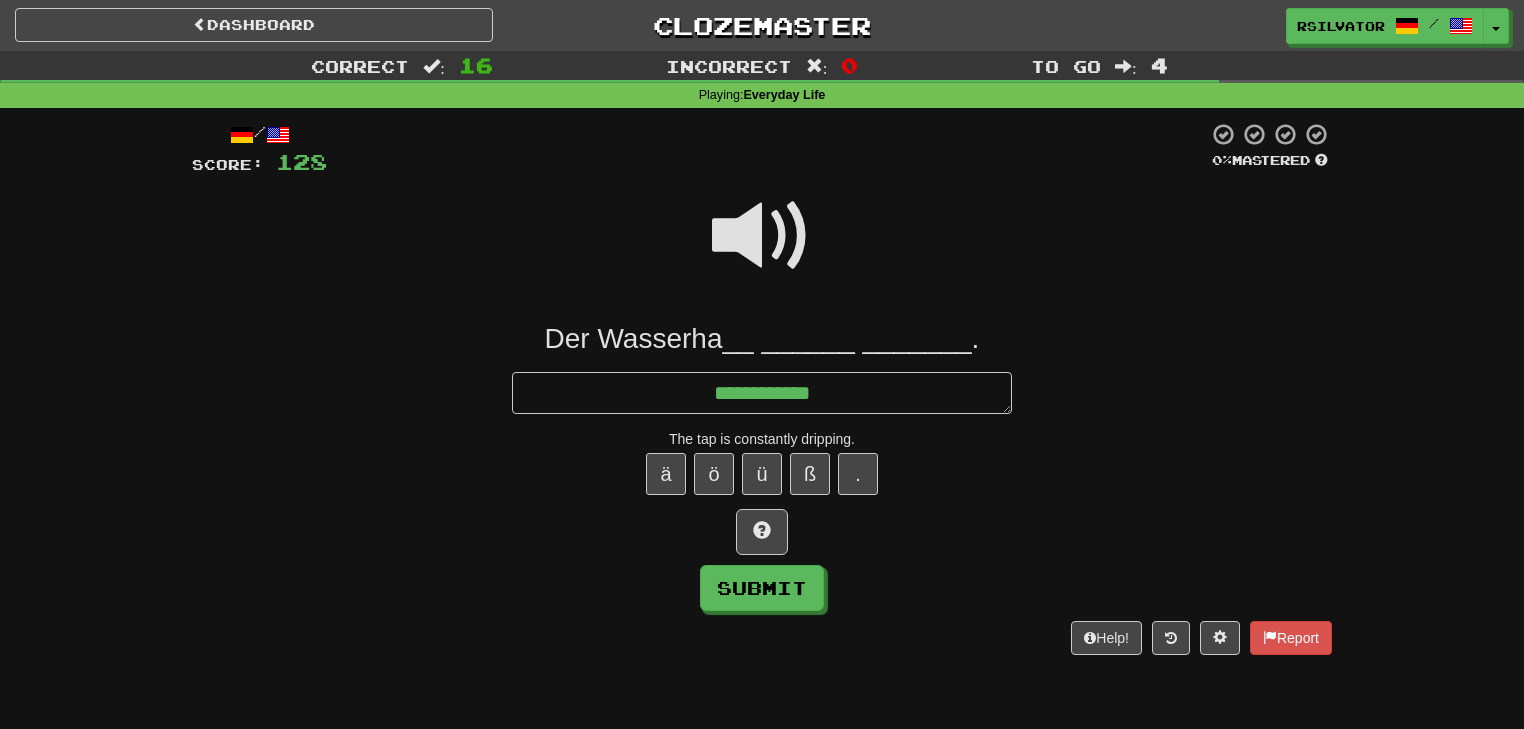 click at bounding box center (762, 236) 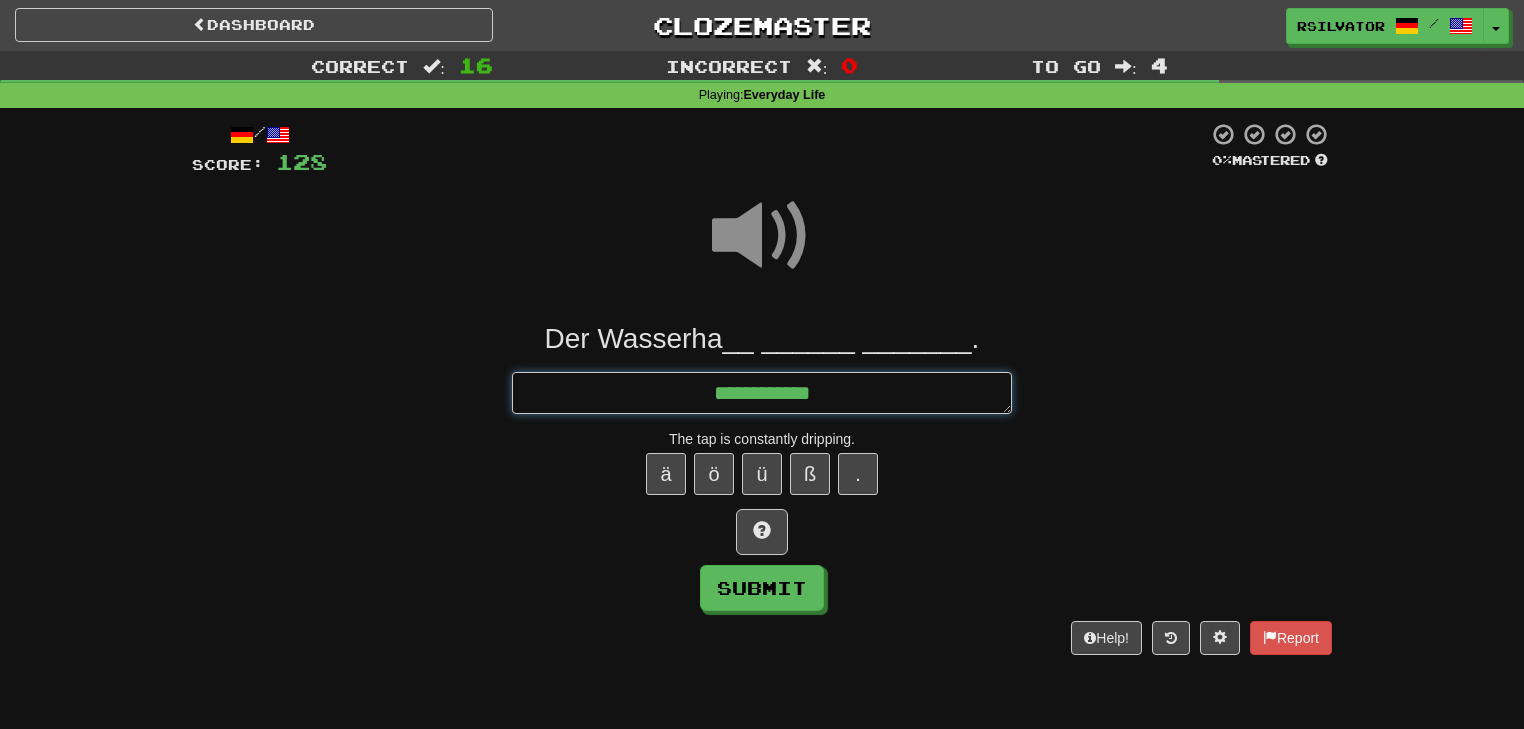 click on "**********" at bounding box center (762, 393) 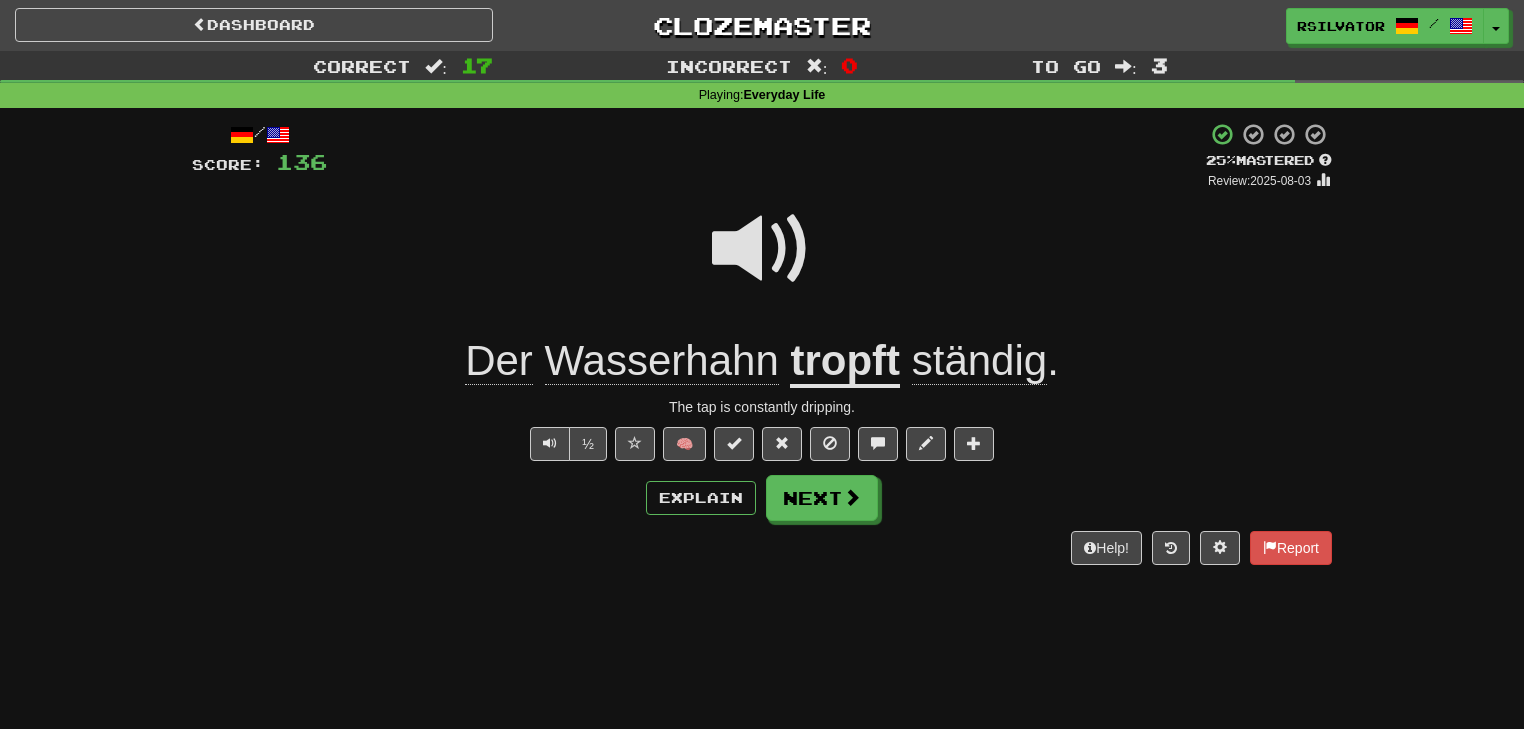 click on "Wasserhahn" 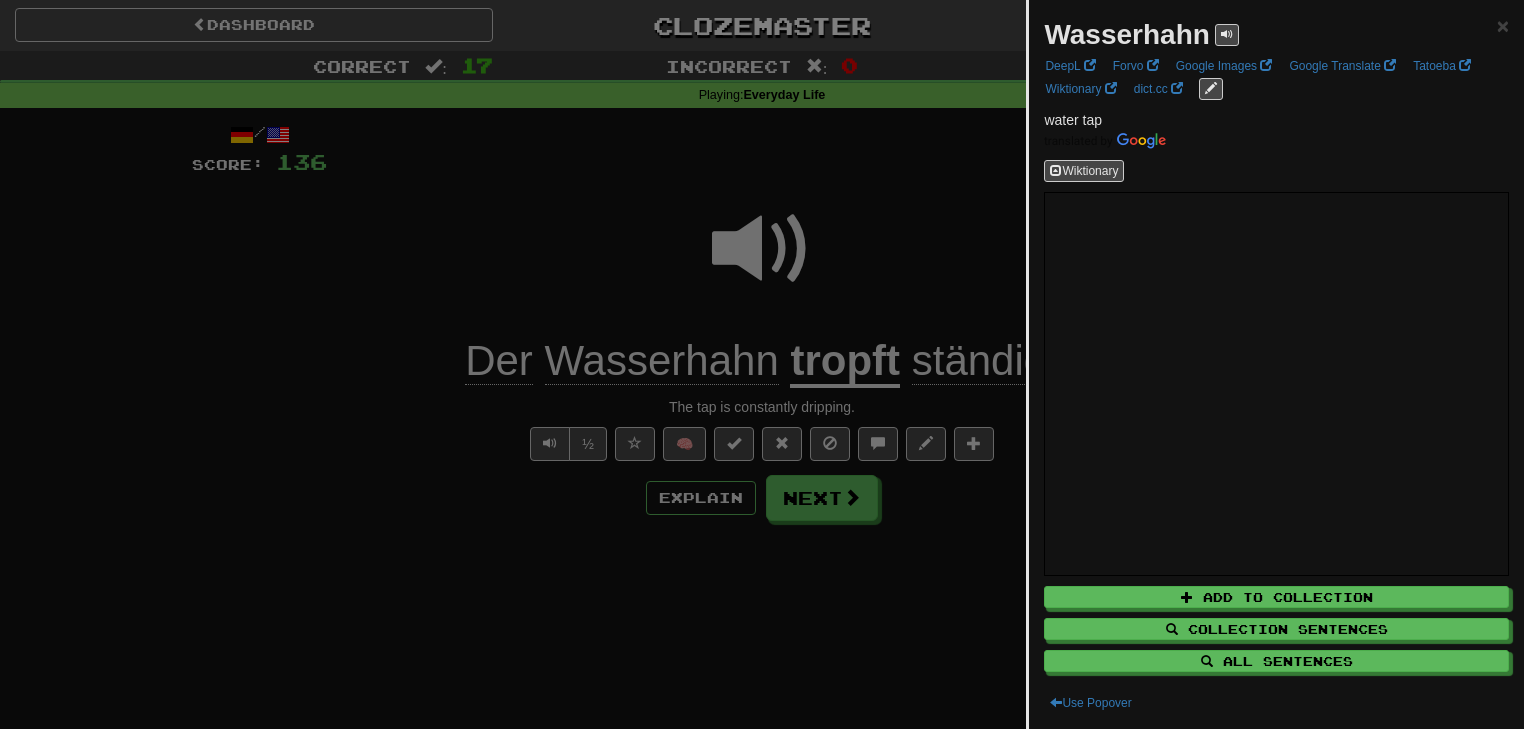 click at bounding box center (762, 364) 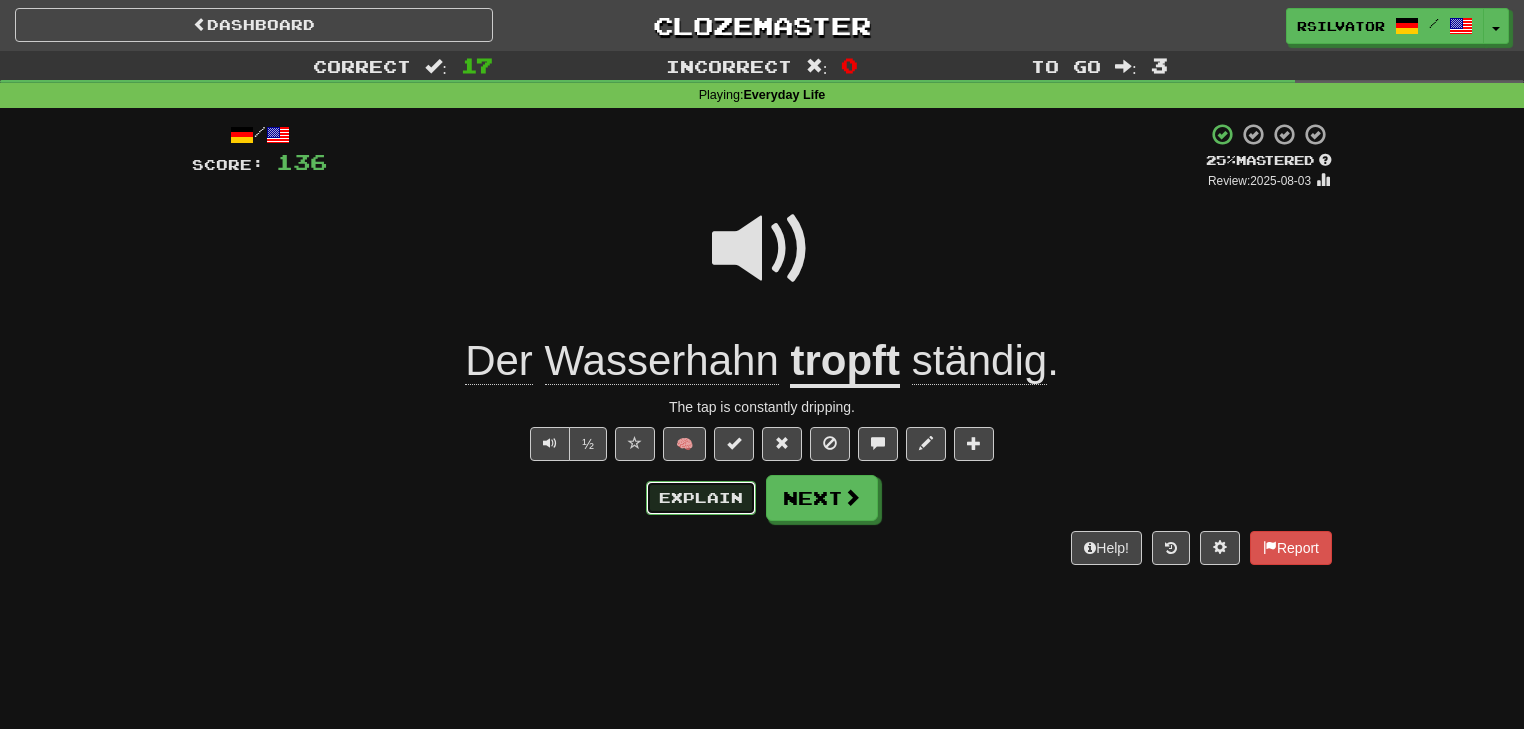 click on "Explain" at bounding box center [701, 498] 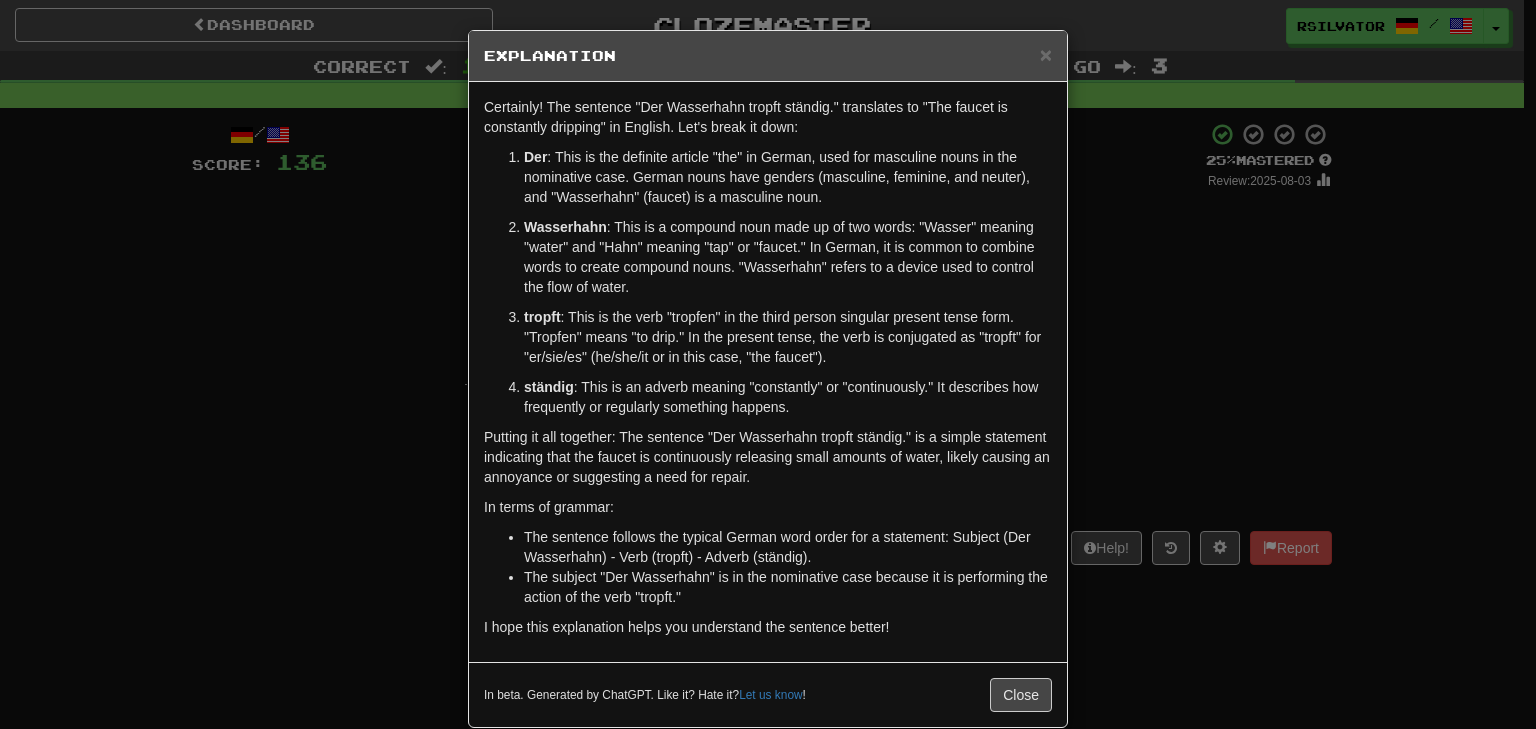 click on "× Explanation Certainly! The sentence "Der Wasserhahn tropft ständig." translates to "The faucet is constantly dripping" in English. Let's break it down:
Der : This is the definite article "the" in German, used for masculine nouns in the nominative case. German nouns have genders (masculine, feminine, and neuter), and "Wasserhahn" (faucet) is a masculine noun.
Wasserhahn : This is a compound noun made up of two words: "Wasser" meaning "water" and "Hahn" meaning "tap" or "faucet." In German, it is common to combine words to create compound nouns. "Wasserhahn" refers to a device used to control the flow of water.
tropft : This is the verb "tropfen" in the third person singular present tense form. "Tropfen" means "to drip." In the present tense, the verb is conjugated as "tropft" for "er/sie/es" (he/she/it or in this case, "the faucet").
ständig : This is an adverb meaning "constantly" or "continuously." It describes how frequently or regularly something happens.
!" at bounding box center (768, 364) 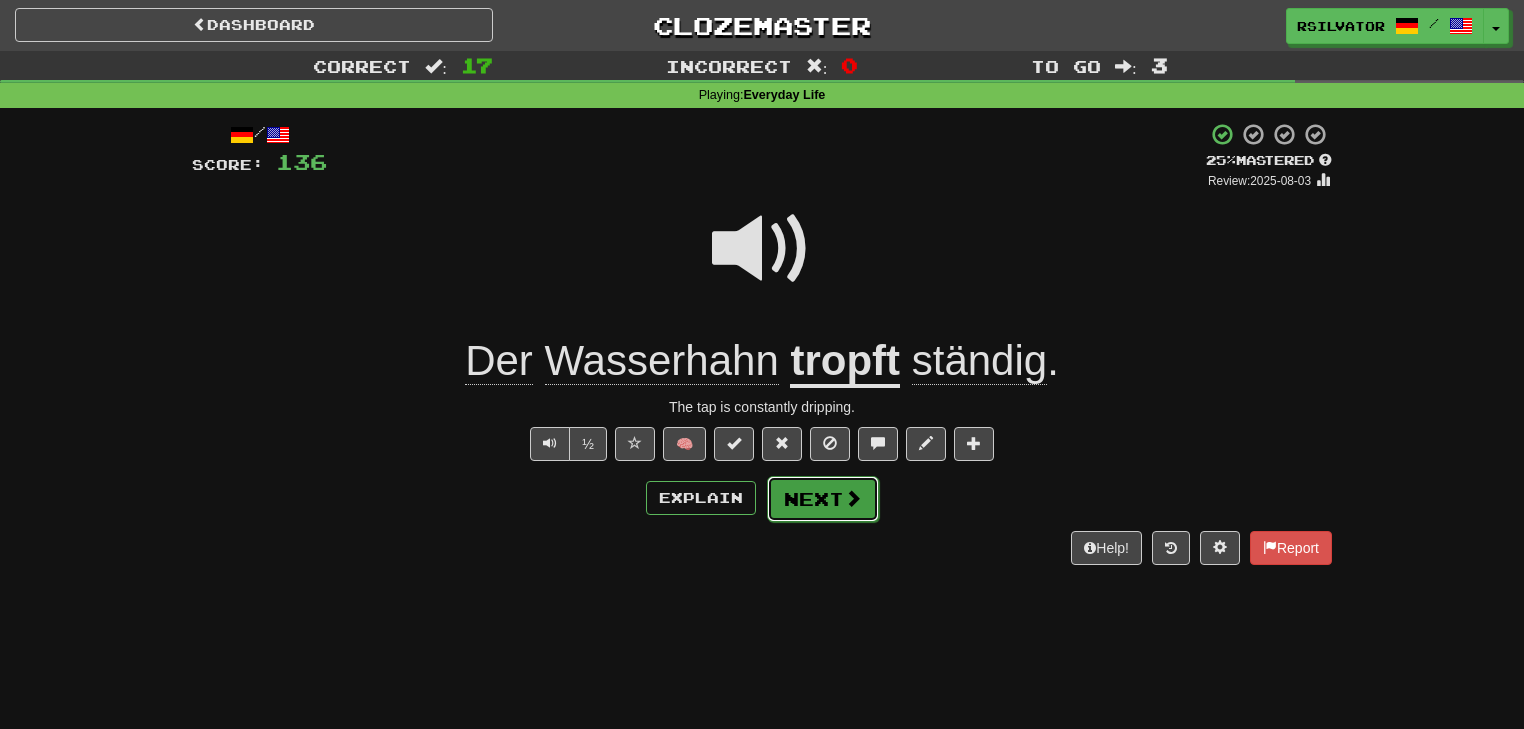click on "Next" at bounding box center (823, 499) 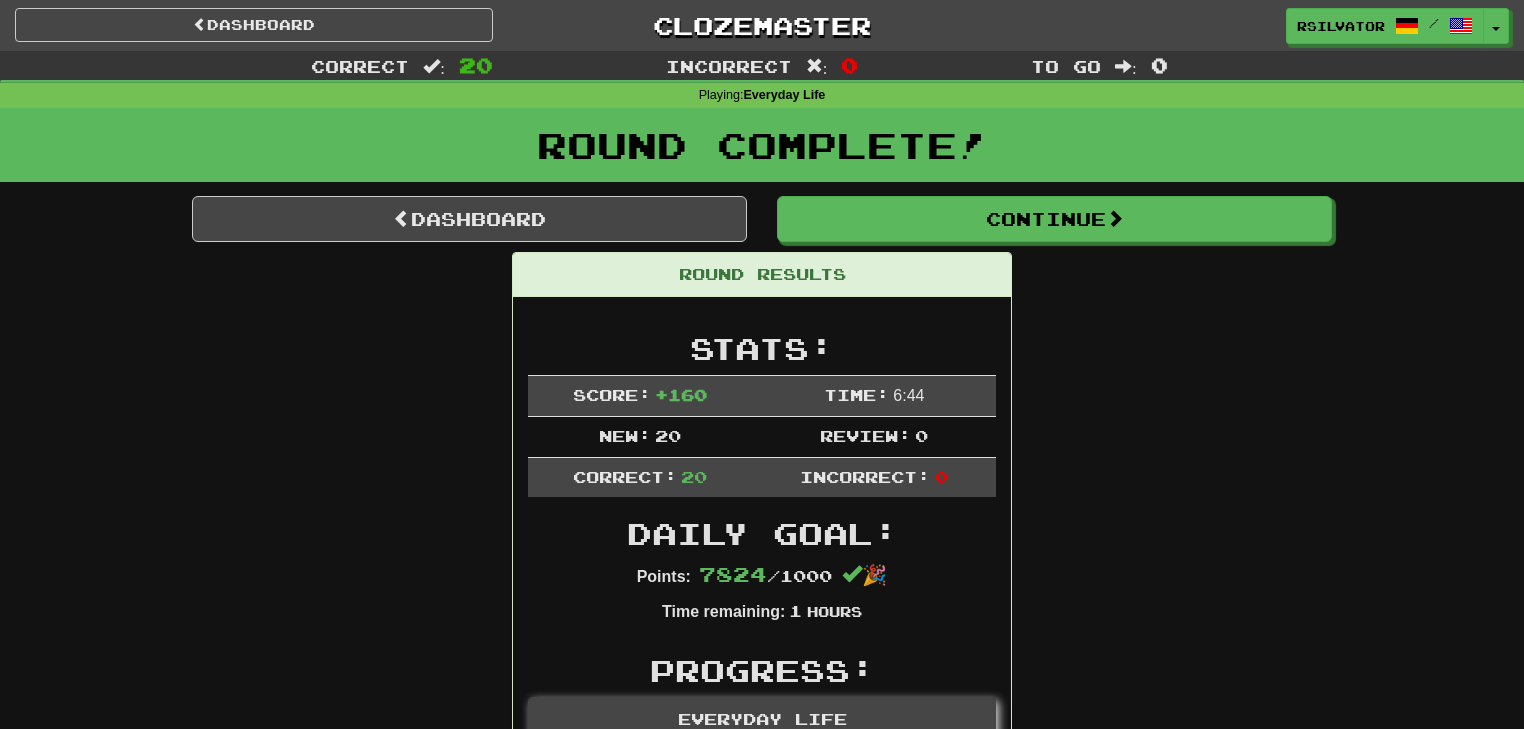 click on "Round Results Stats: Score:   + 160 Time:   6 : 44 New:   20 Review:   0 Correct:   20 Incorrect:   0 Daily Goal: Points:   7824  /  1000  🎉 Time remaining: 1   Hours Progress: Everyday Life Playing:  670  /  1.000 + 20 65% 67% Mastered:  3  /  1.000 0.3% Ready for Review:  0  /  Level:  92 1.415  points to level  93  - keep going! Ranked:  7 th  this week ( 4.592  points to  6 th ) Sentences:  Report Zählen Sie meine  Münzen  bitte nach. Please count my coins.  Report Ich liebe dieses  traditionelle  Gericht. I love this traditional dish.  Report Gibt es einen  Spitznamen  dafür? Is there a nickname for that?  Report Ich habe mir das Knie  aufgeschlagen . I banged my knee.  Report Kann ich das  Fahrrad  mitnehmen? Can I take the bike with me?  Report Ich bin  gegen  Erdnüsse allergisch. I am allergic to peanuts.  Report Kannst du das Dokument  freigeben ? Can you share the document?  Report Kommst du am  Dienstag  zum Yoga? Are you coming to yoga on Tuesday?  Report Wir sparen Energie beim  ." at bounding box center (762, 1682) 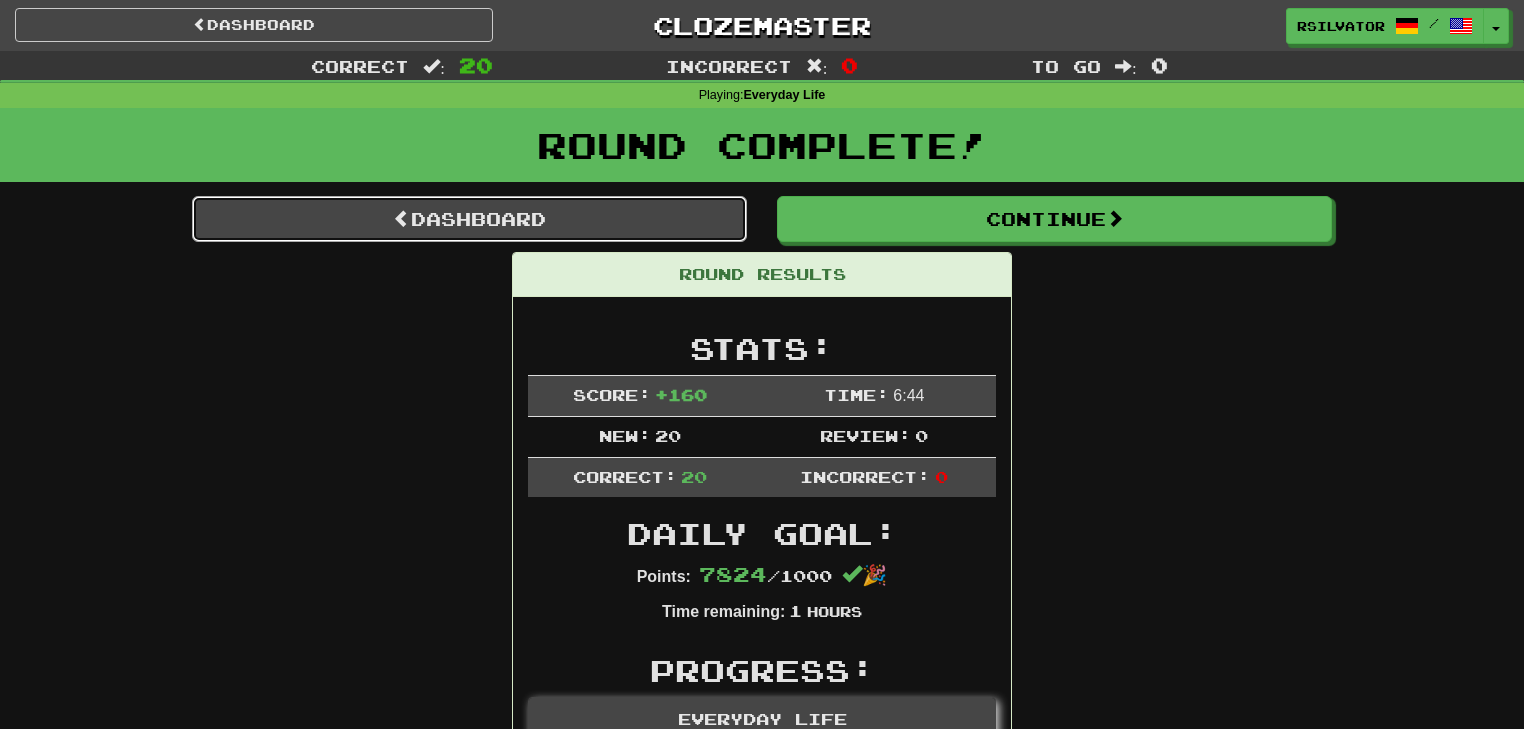 click on "Dashboard" at bounding box center (469, 219) 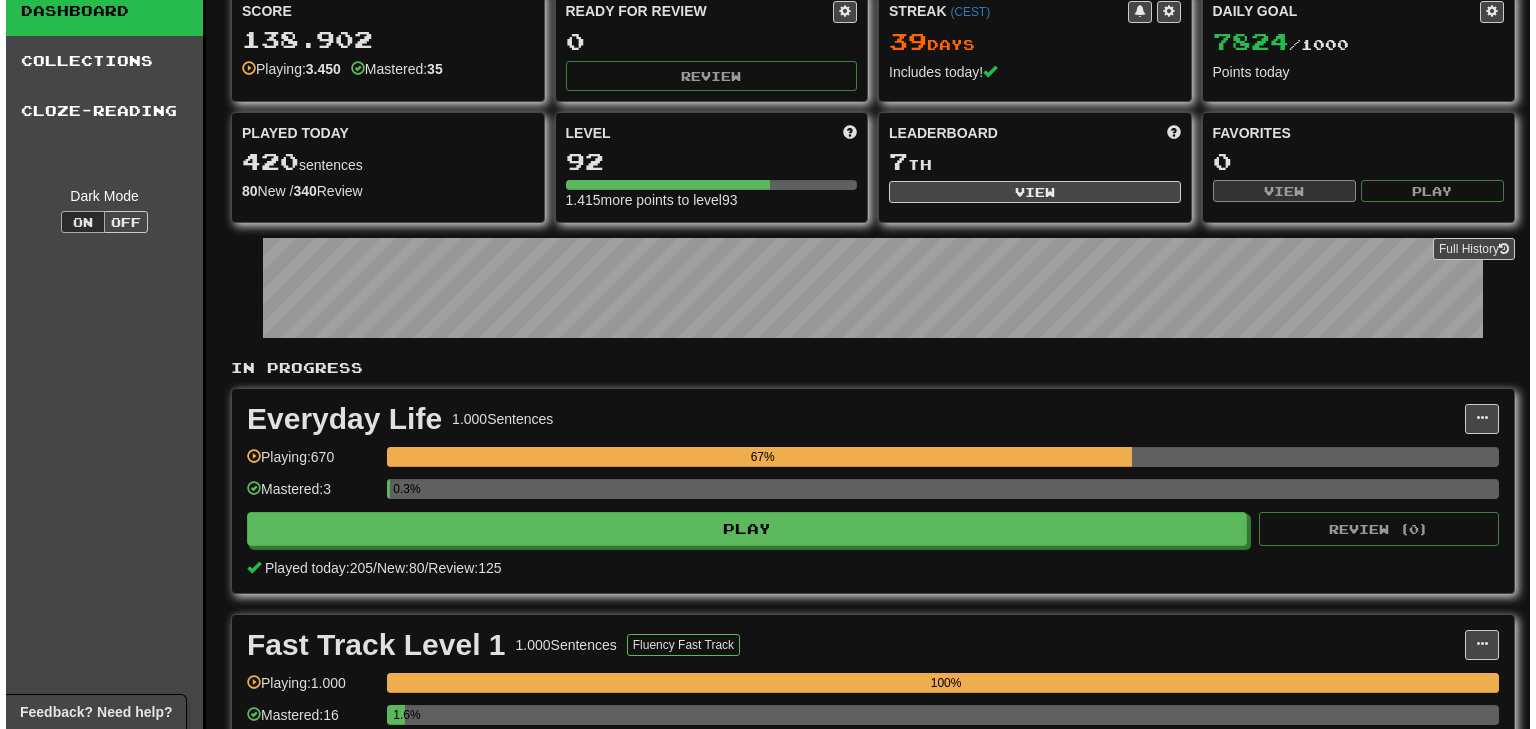 scroll, scrollTop: 0, scrollLeft: 0, axis: both 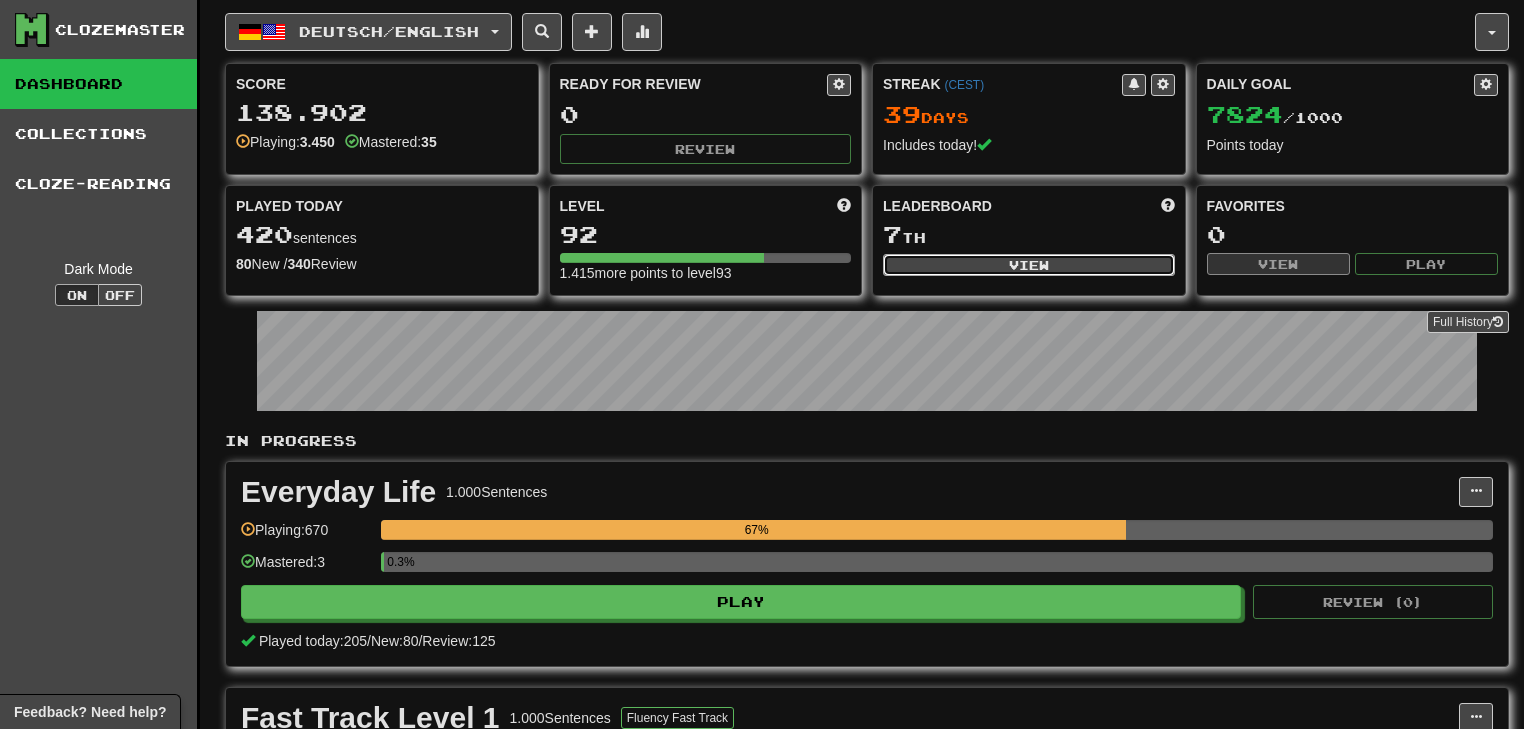 click on "View" at bounding box center (1029, 265) 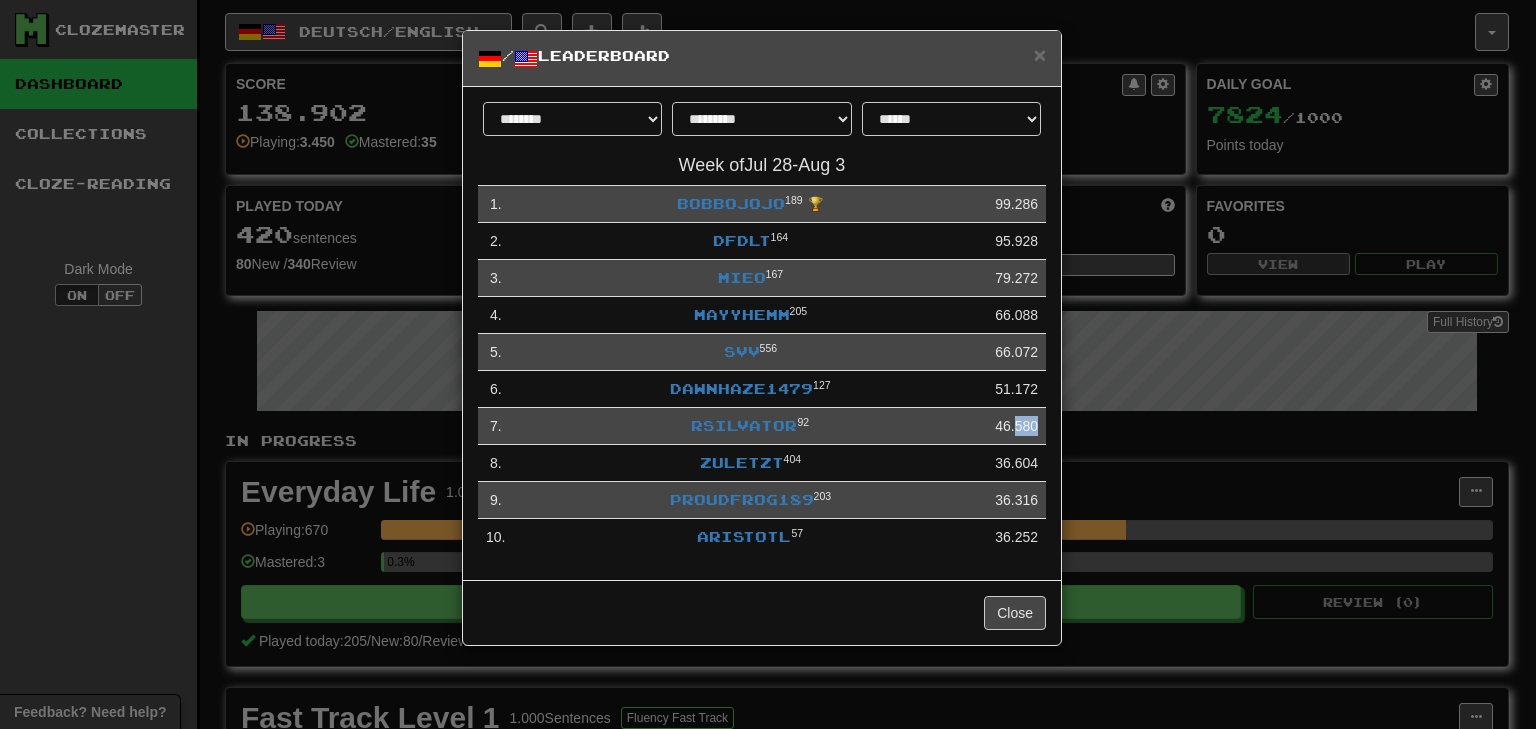 drag, startPoint x: 1016, startPoint y: 428, endPoint x: 1036, endPoint y: 428, distance: 20 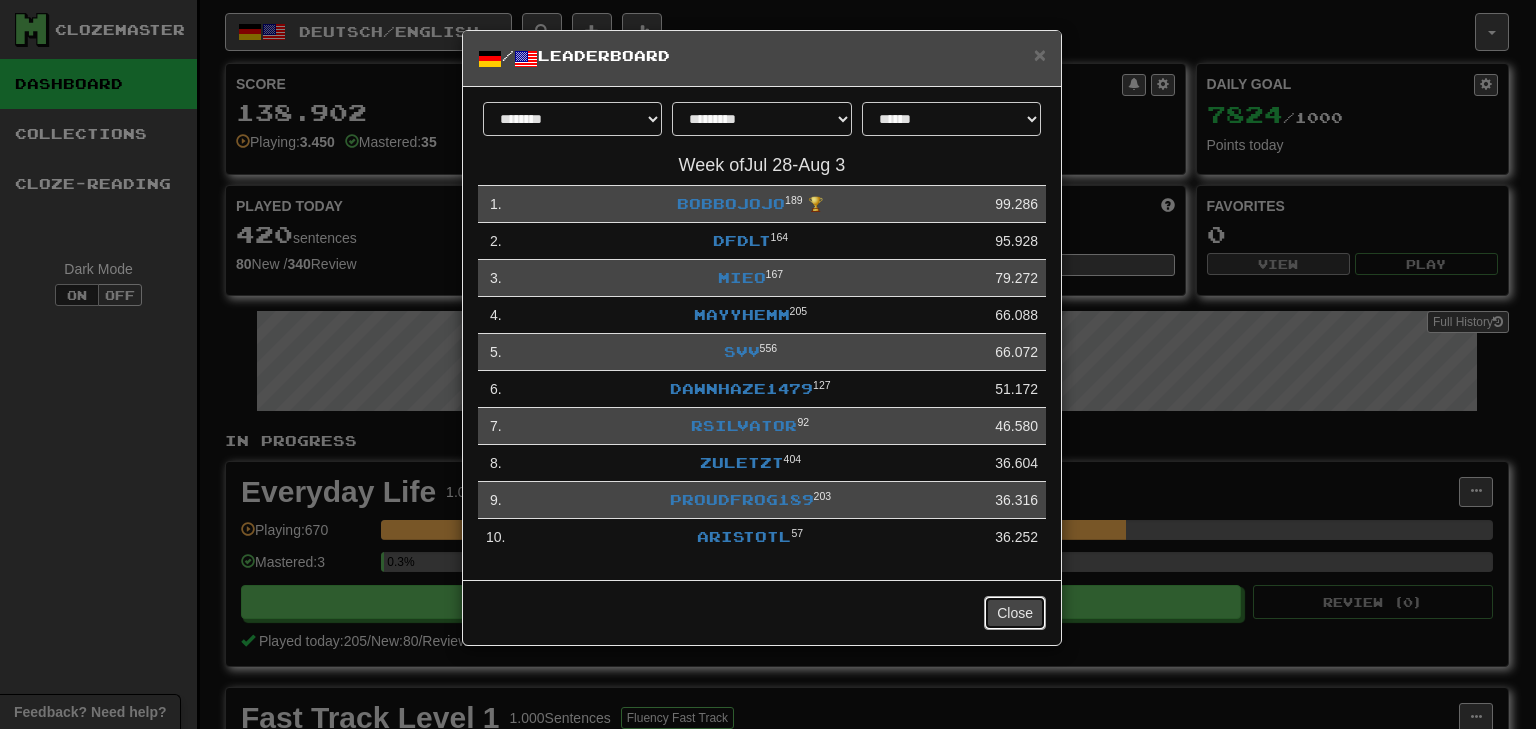click on "Close" at bounding box center (1015, 613) 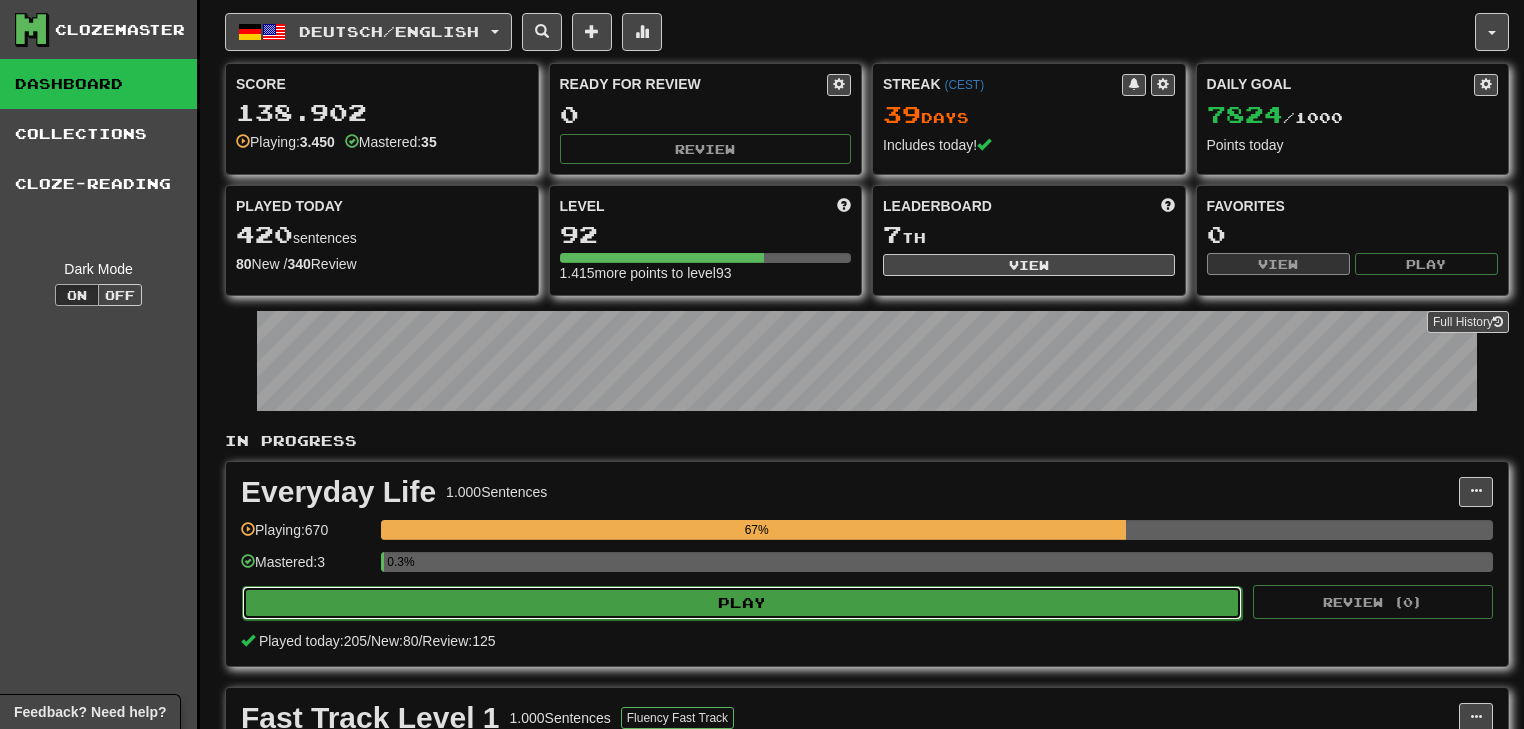 click on "Play" at bounding box center (742, 603) 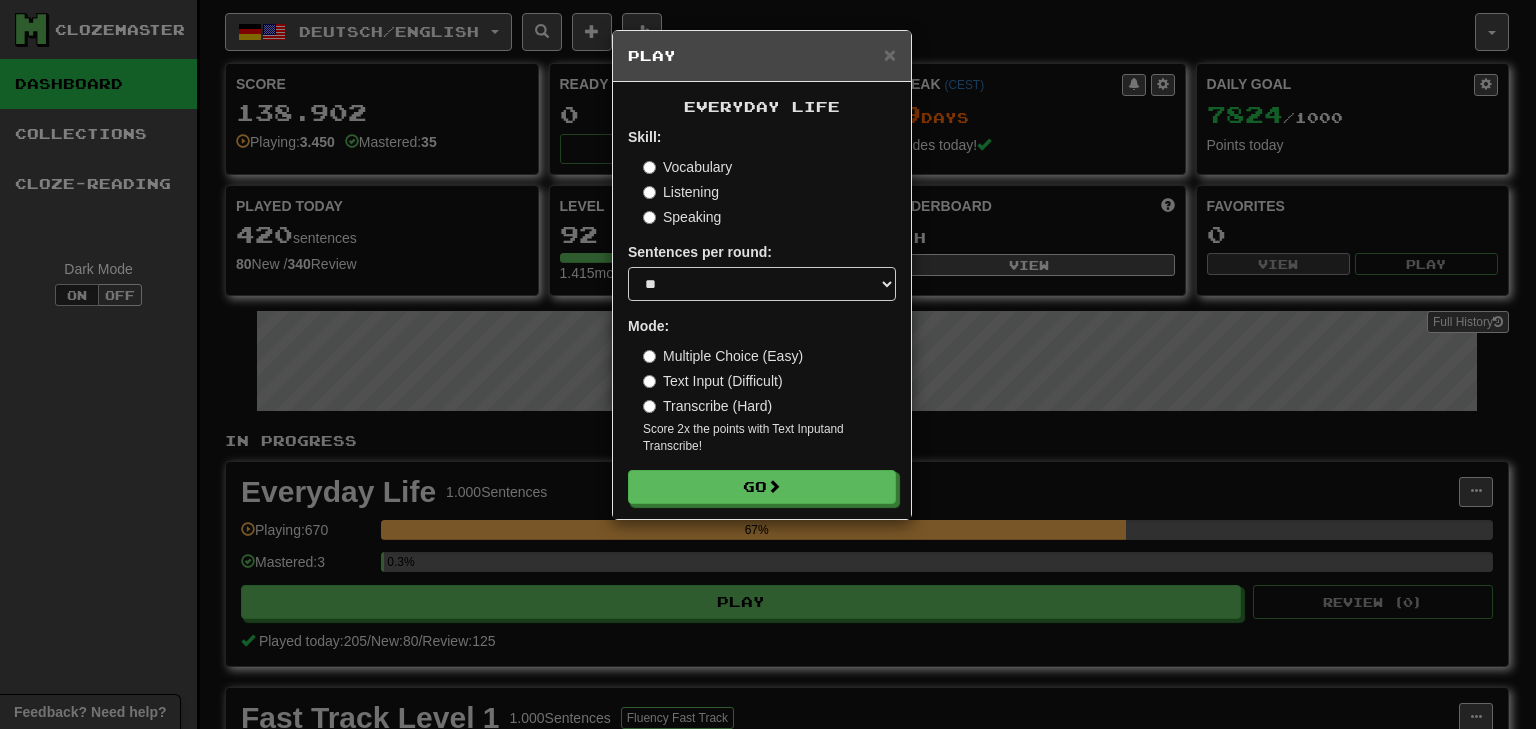 click on "Transcribe (Hard)" at bounding box center [707, 406] 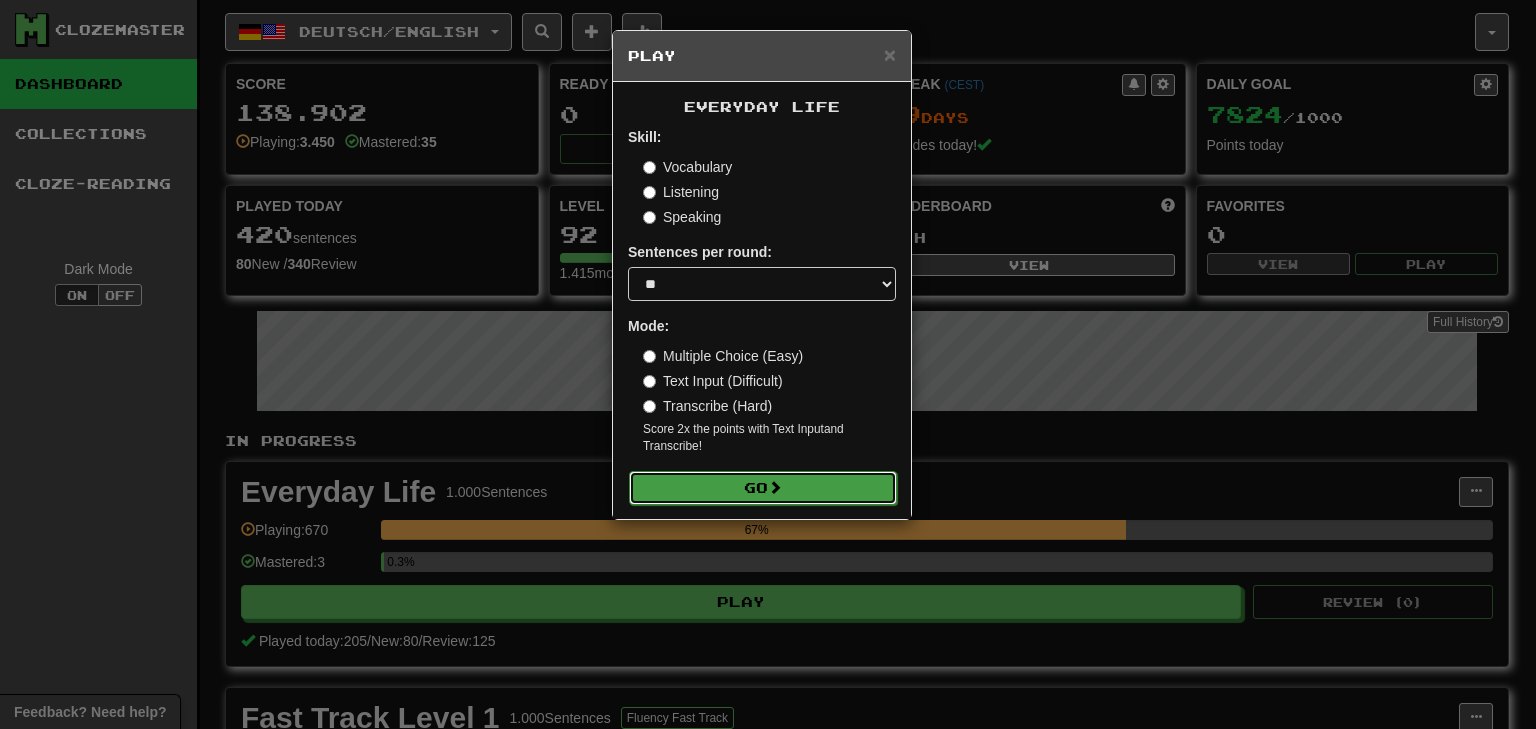 click on "Go" at bounding box center [763, 488] 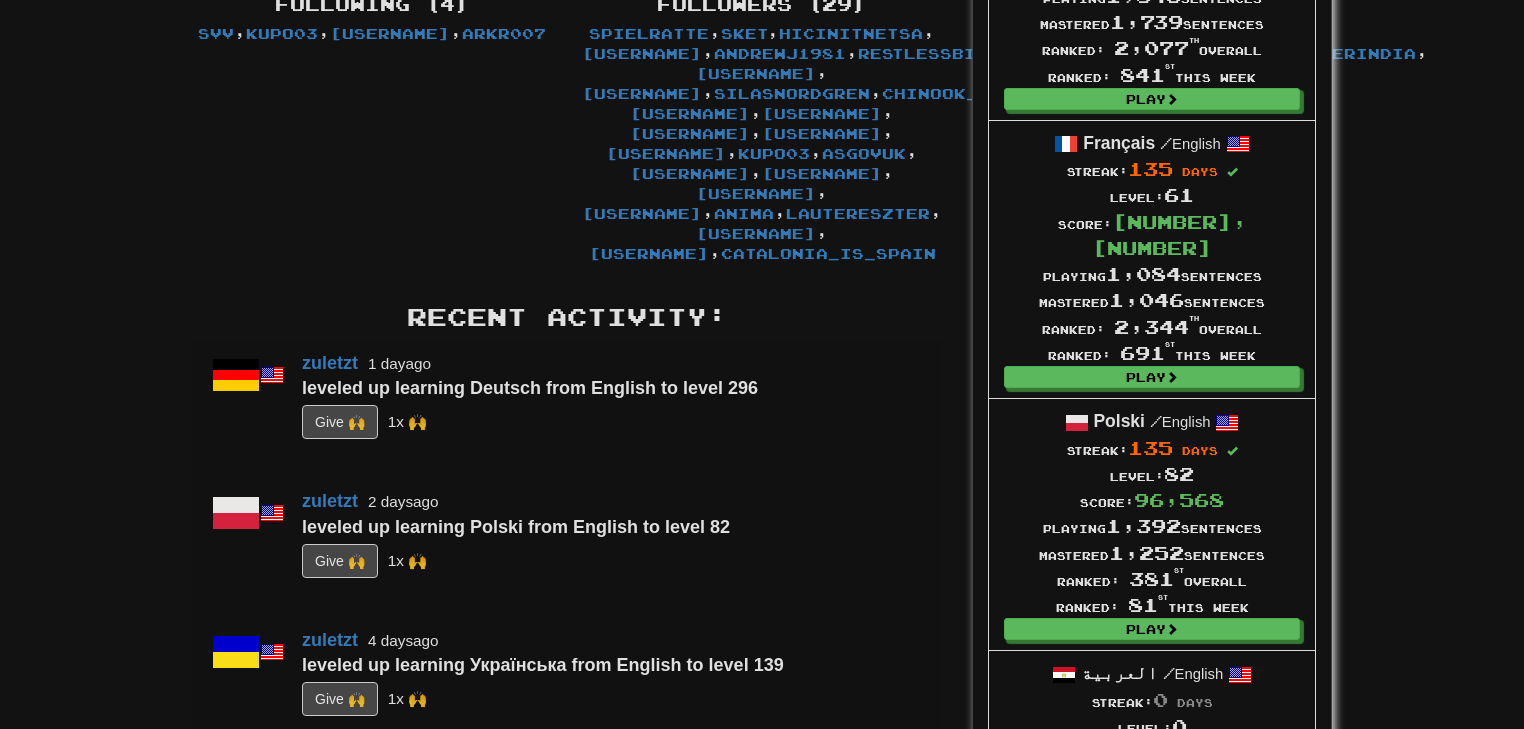 scroll, scrollTop: 160, scrollLeft: 0, axis: vertical 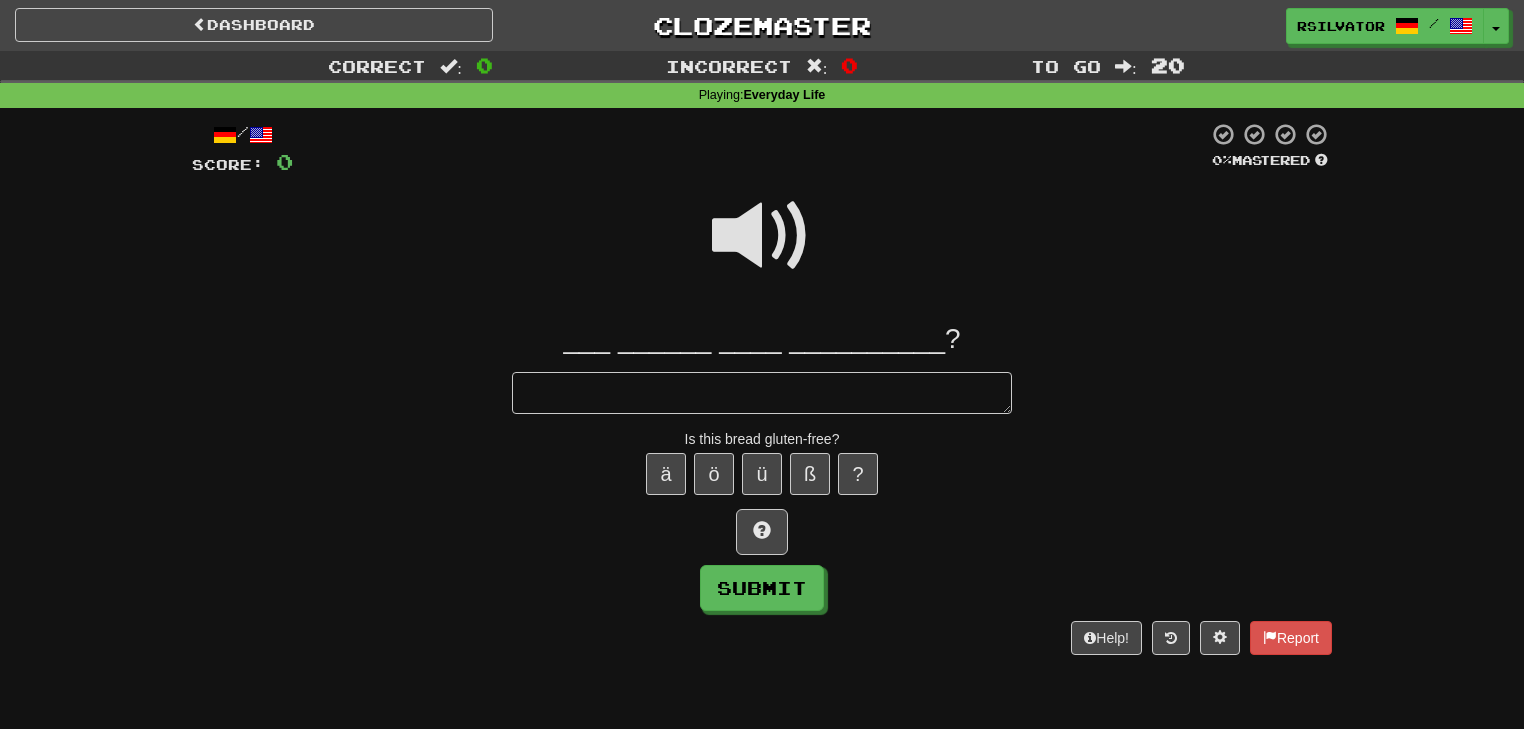 type on "*" 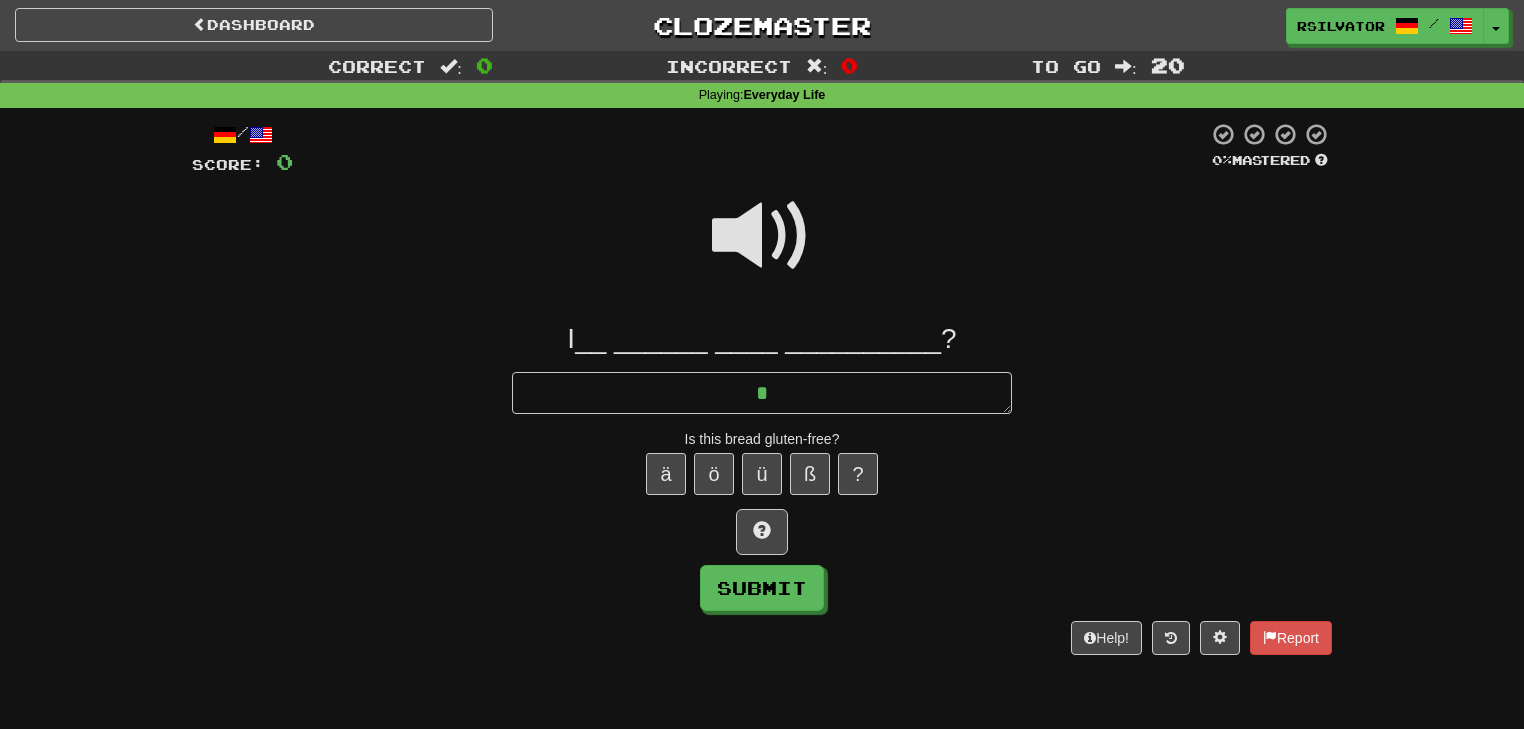 type on "*" 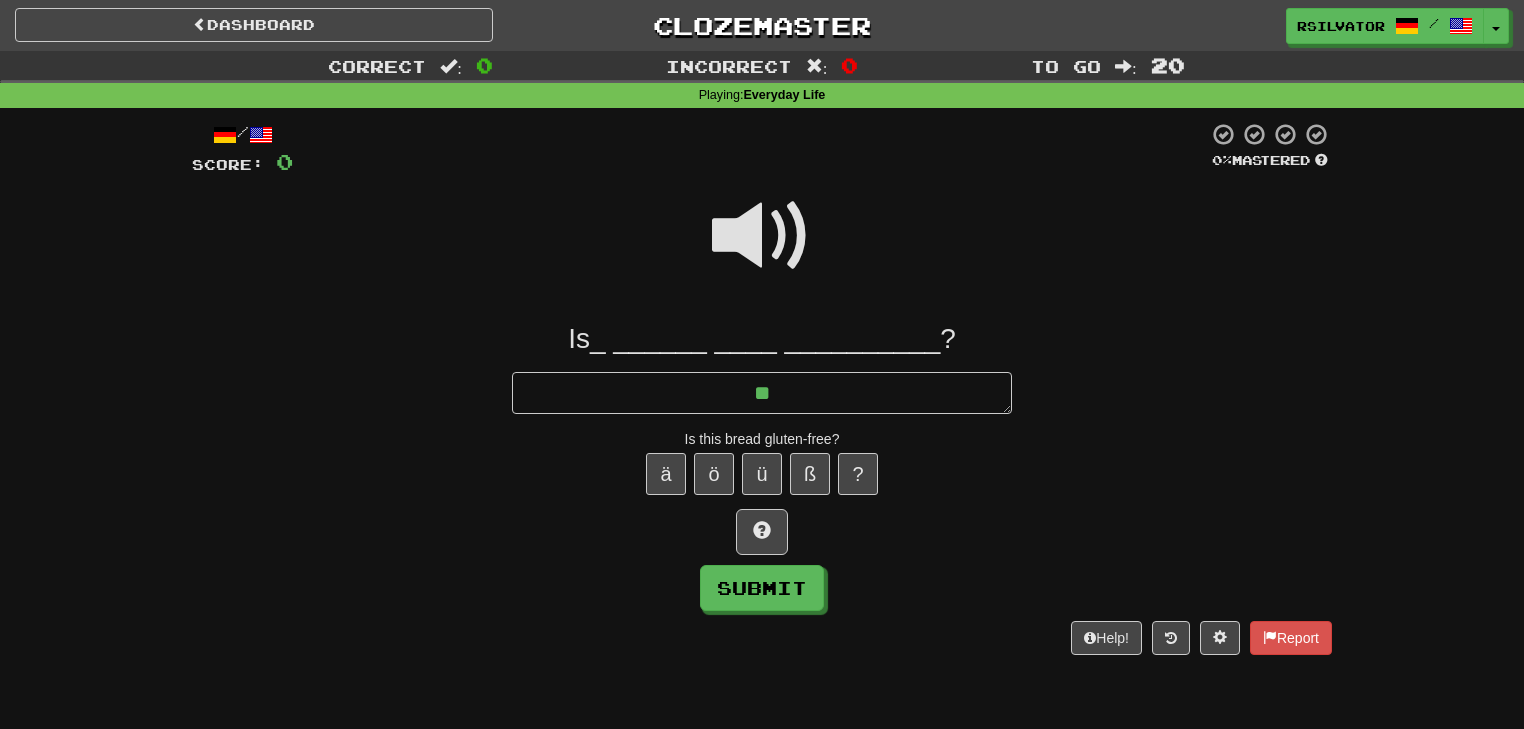 type on "*" 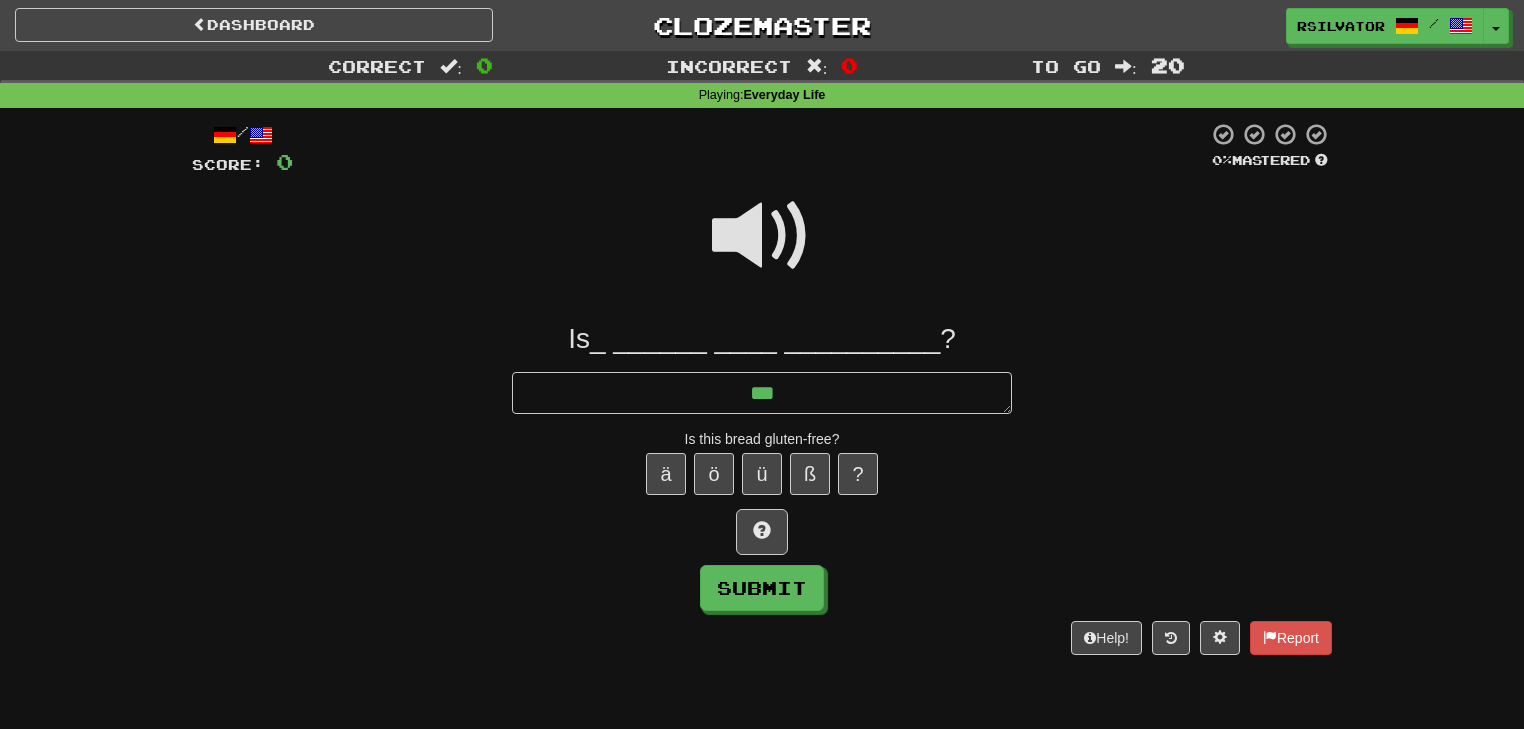 type on "*" 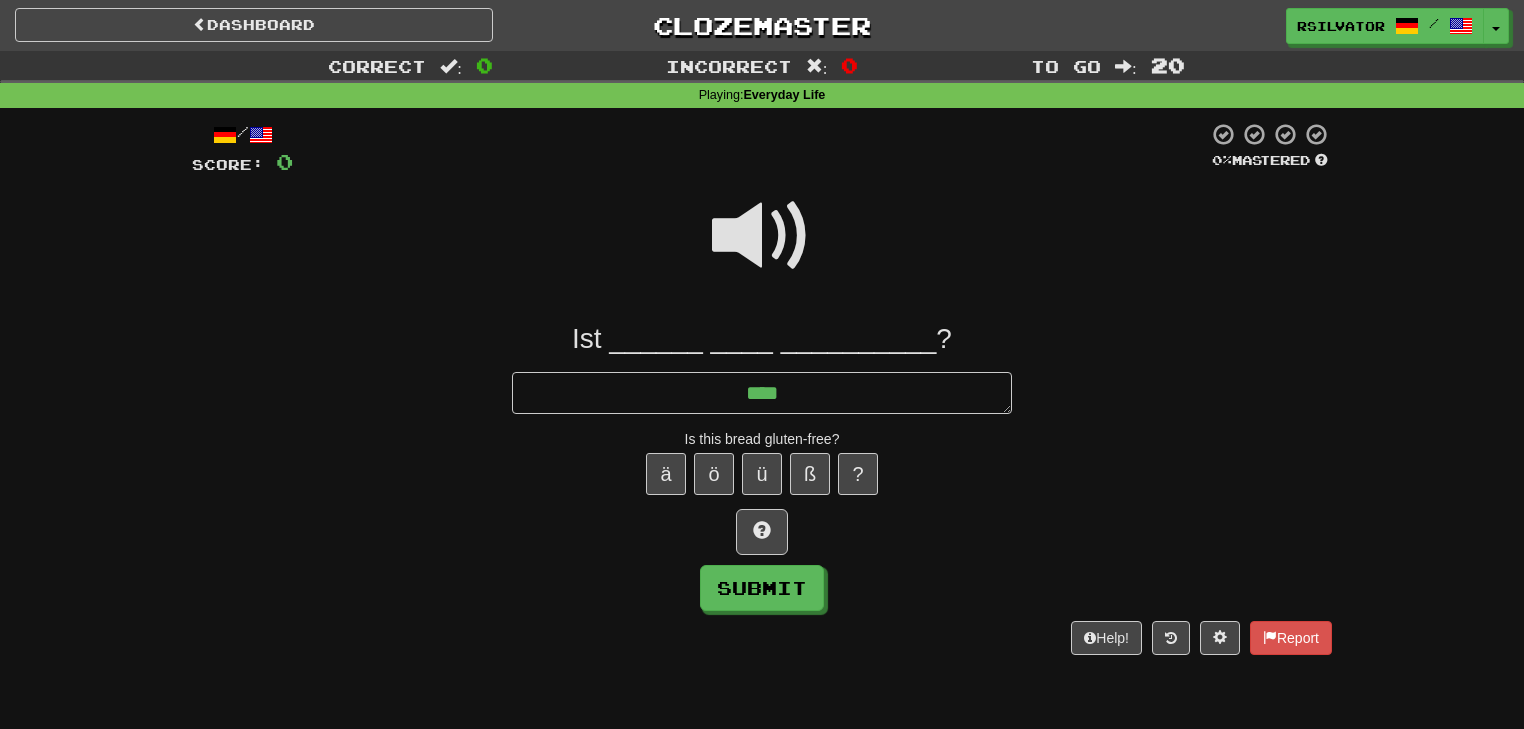 type on "*" 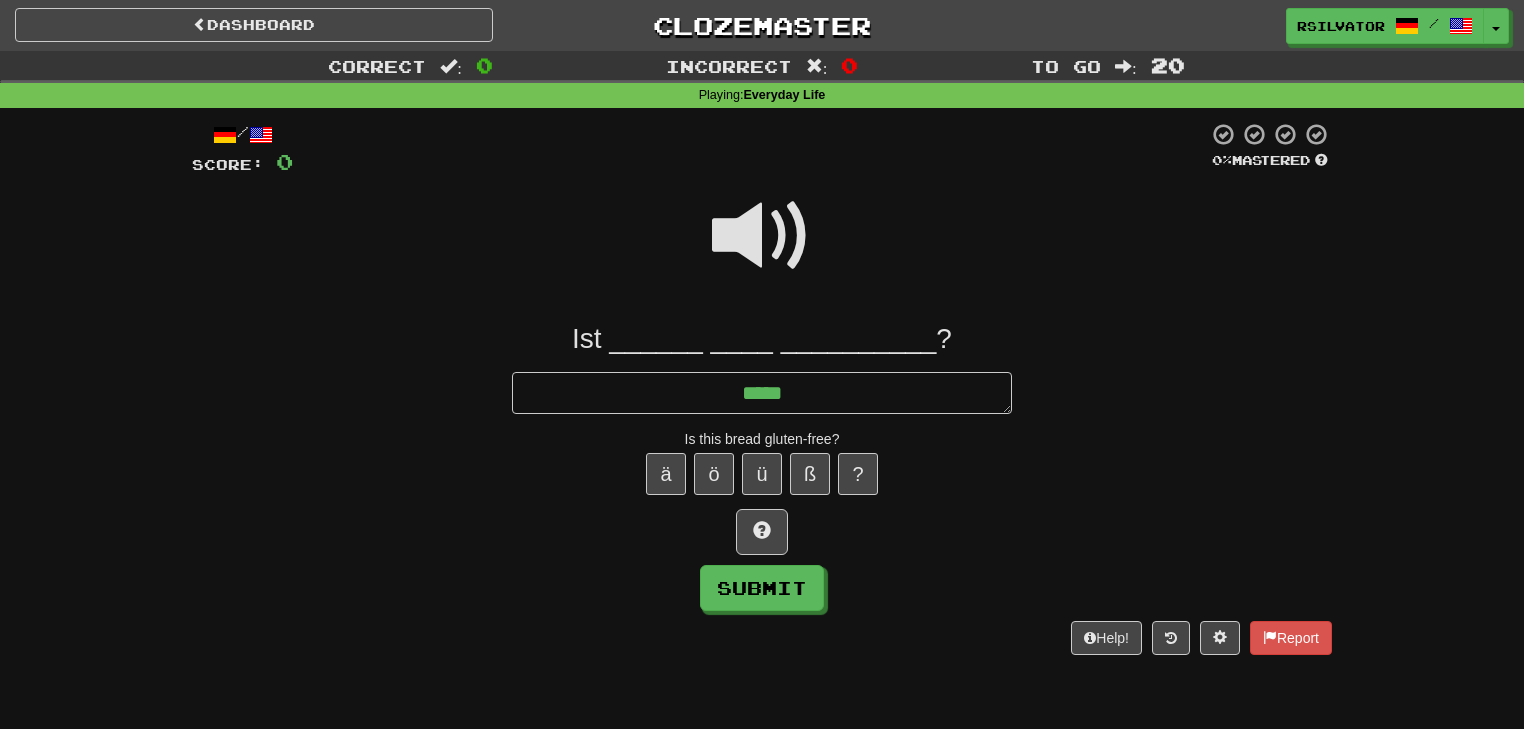 type on "*" 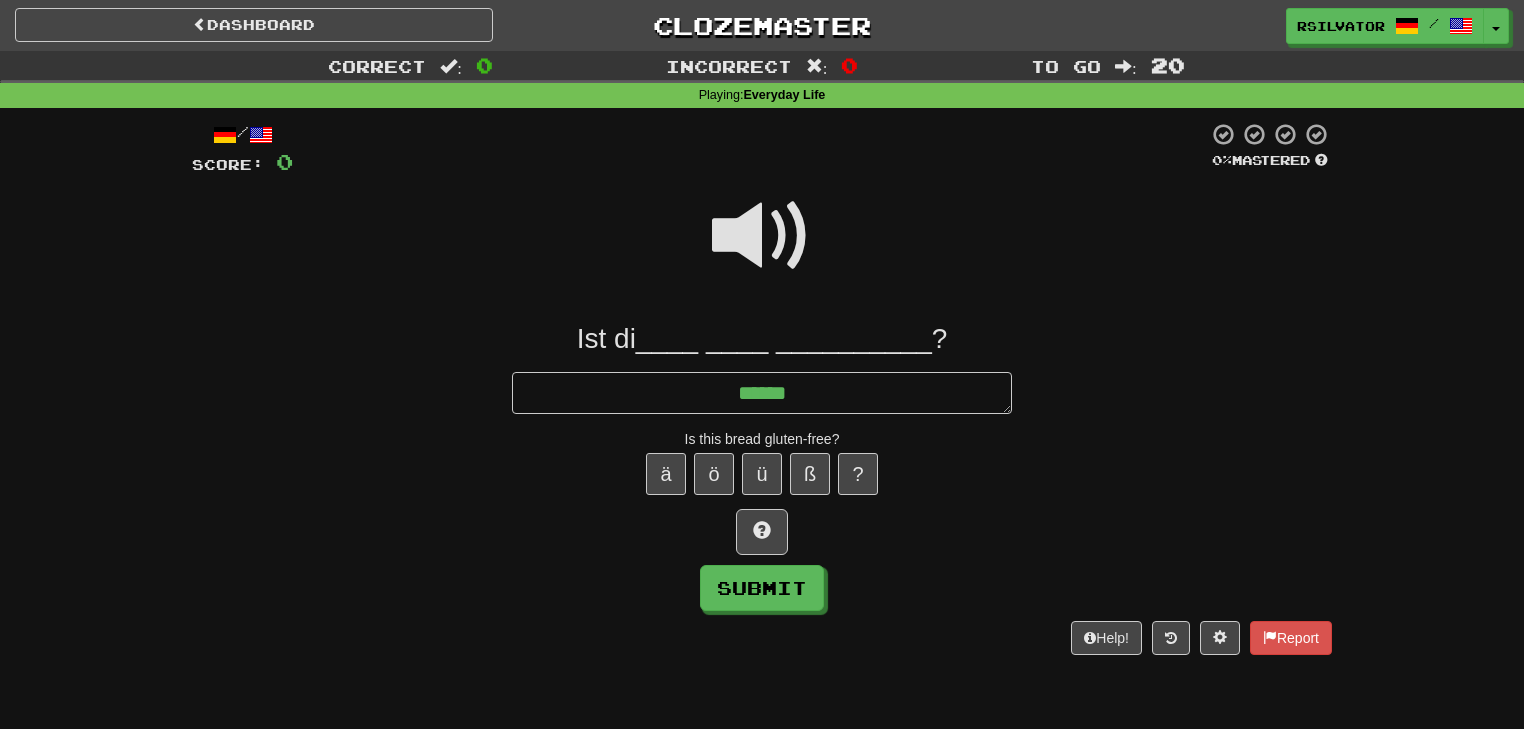 type on "*" 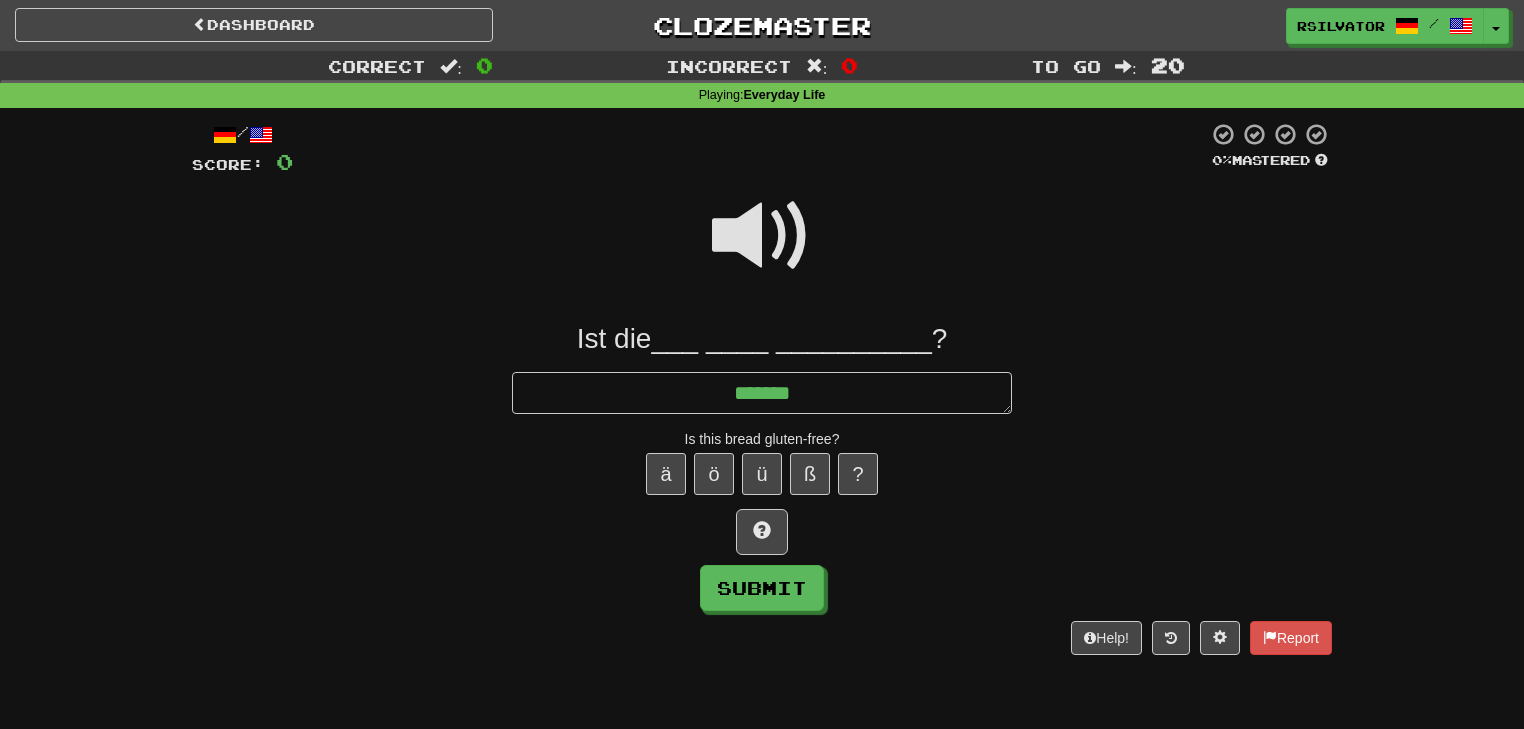 type on "*" 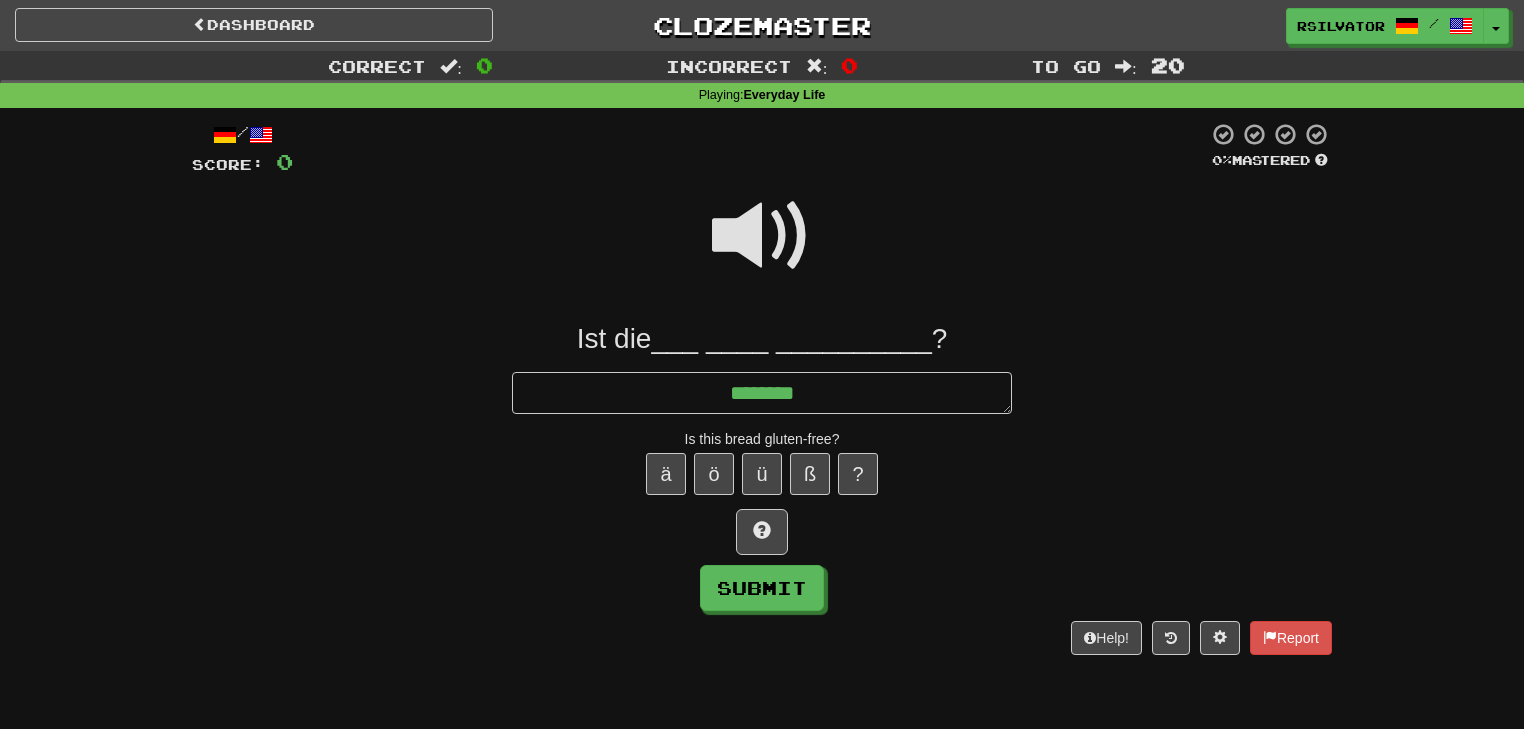 type on "*" 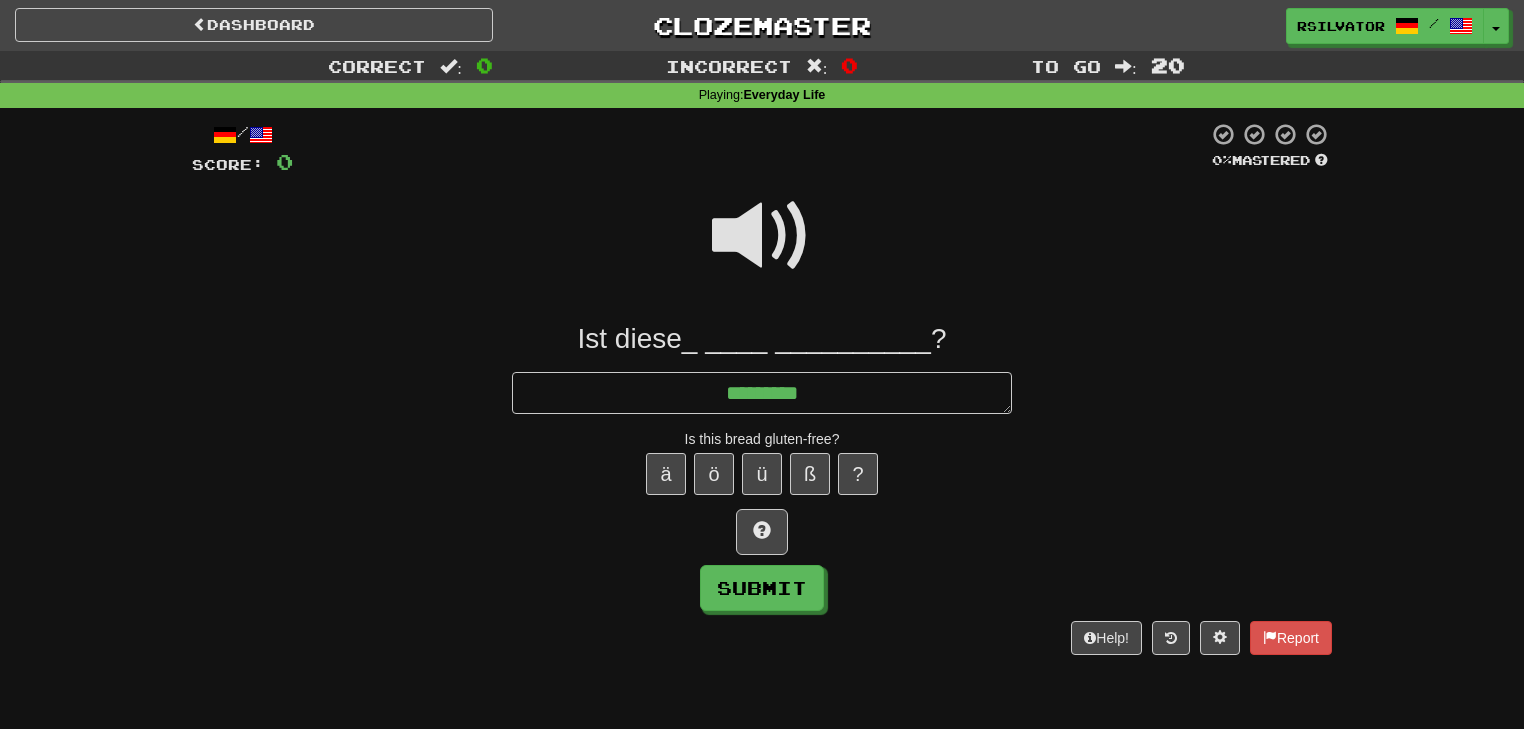 type on "*" 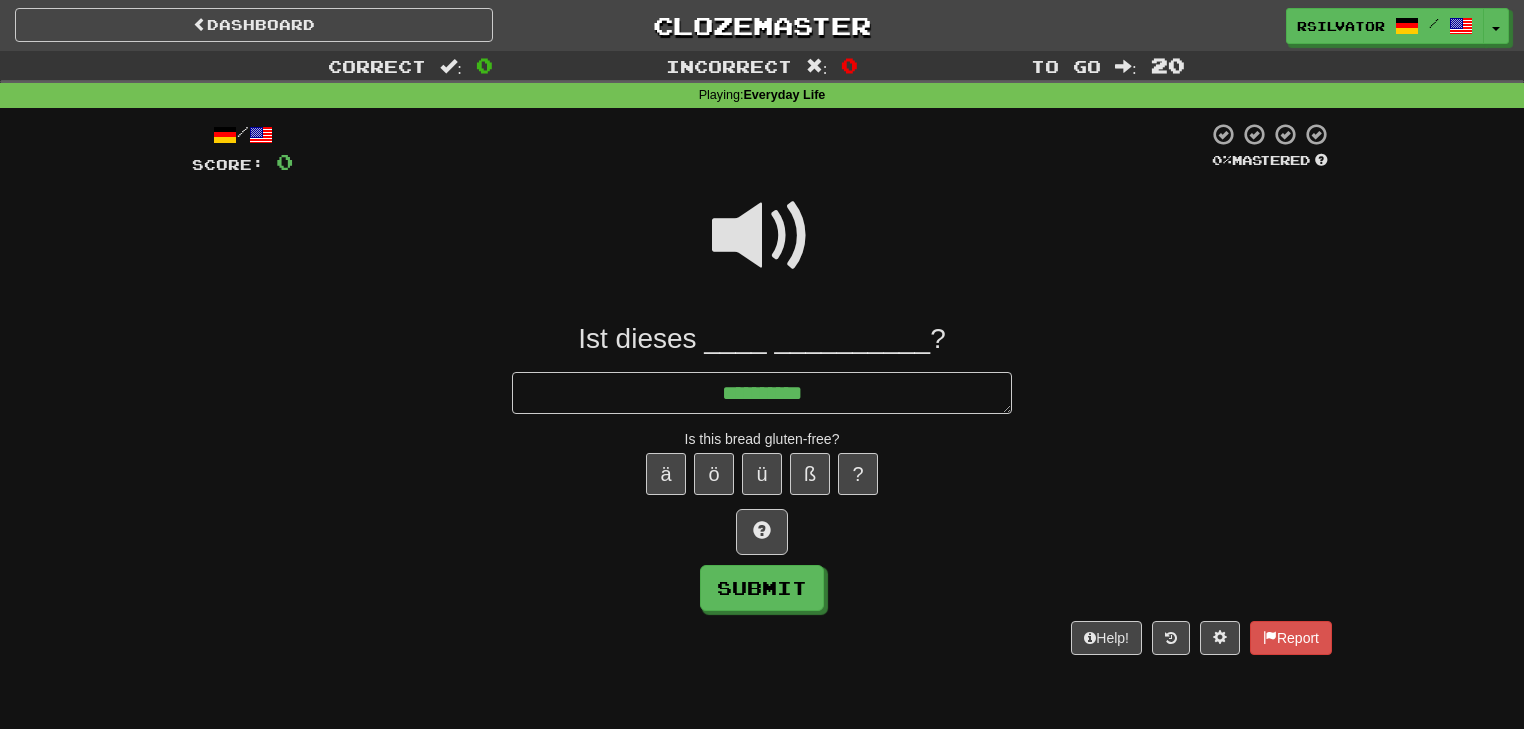 type on "*" 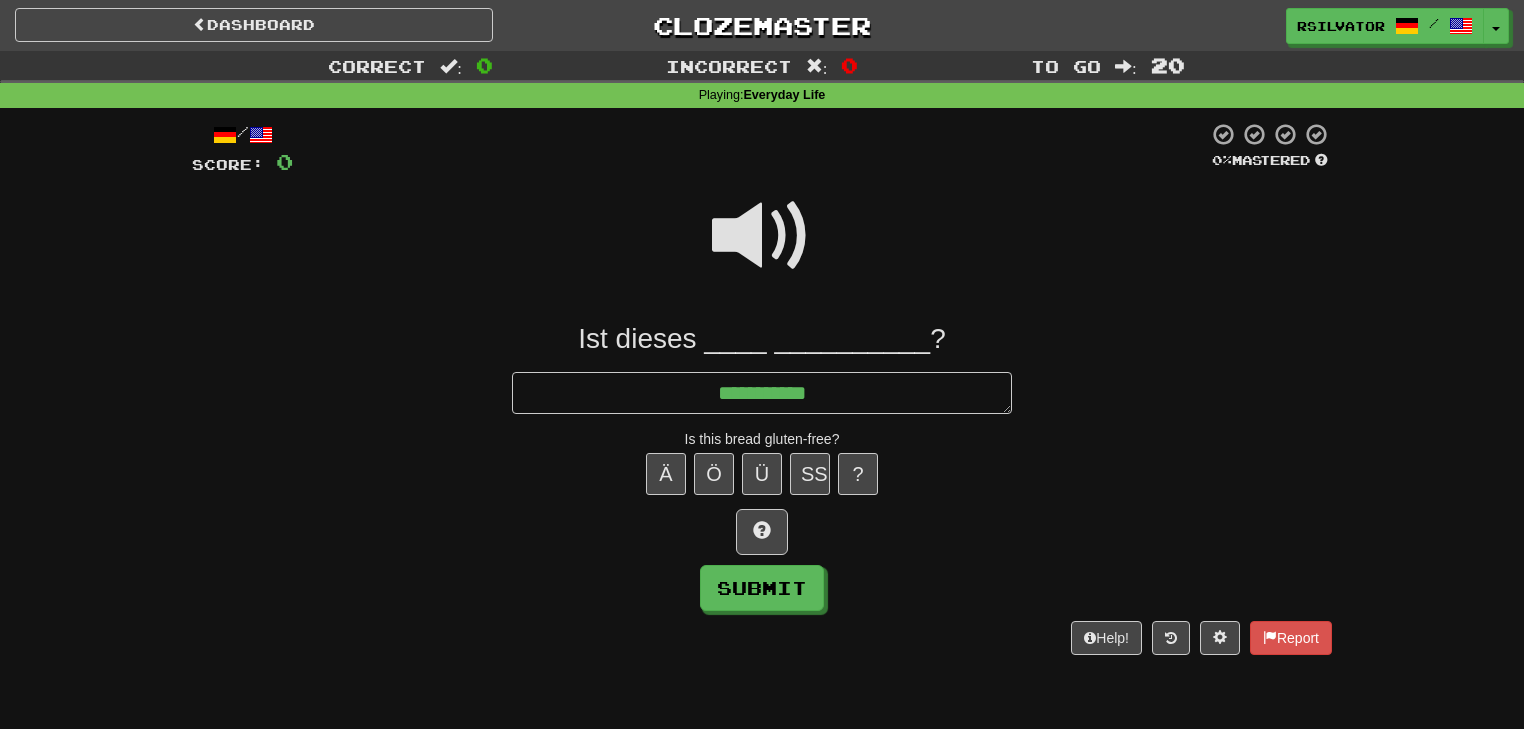 type on "*" 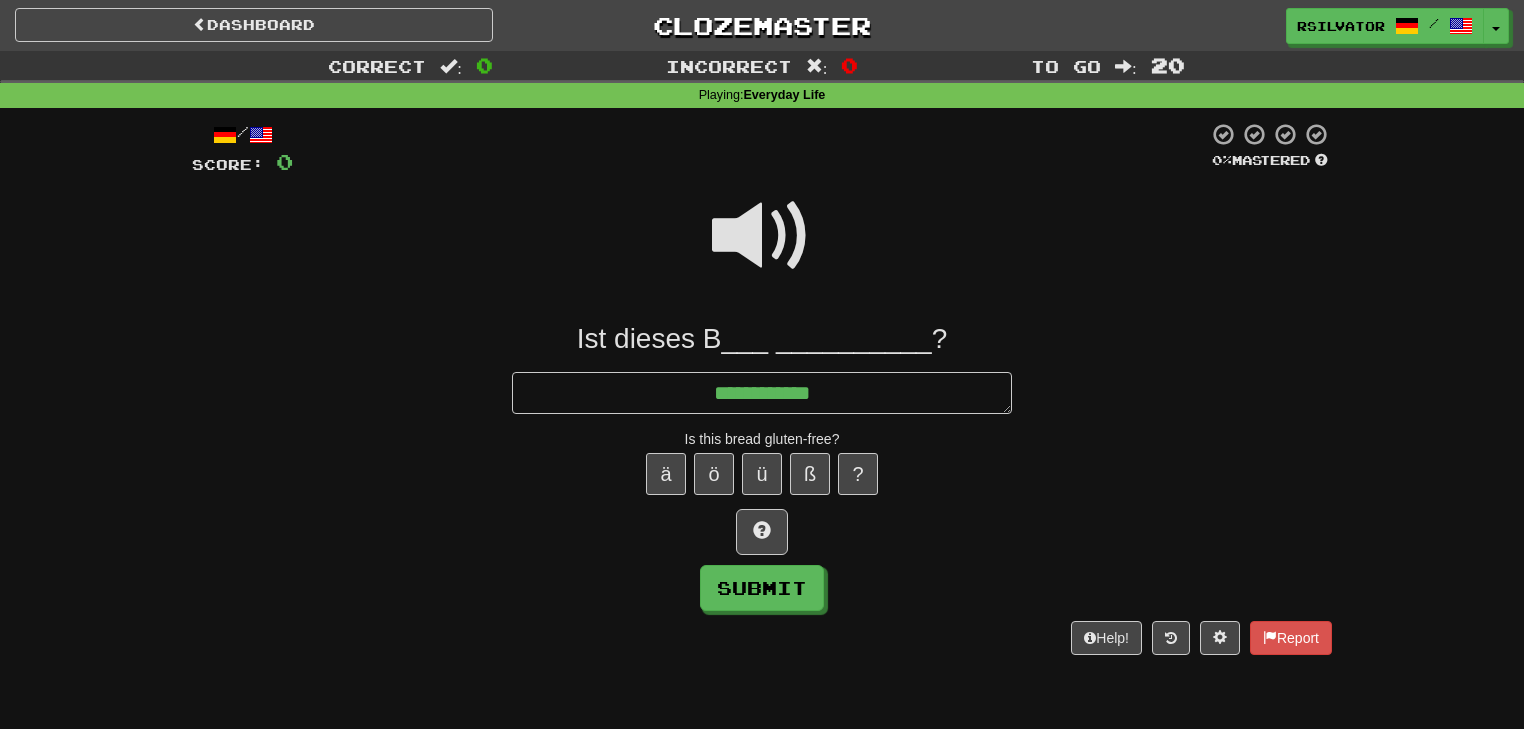 type on "*" 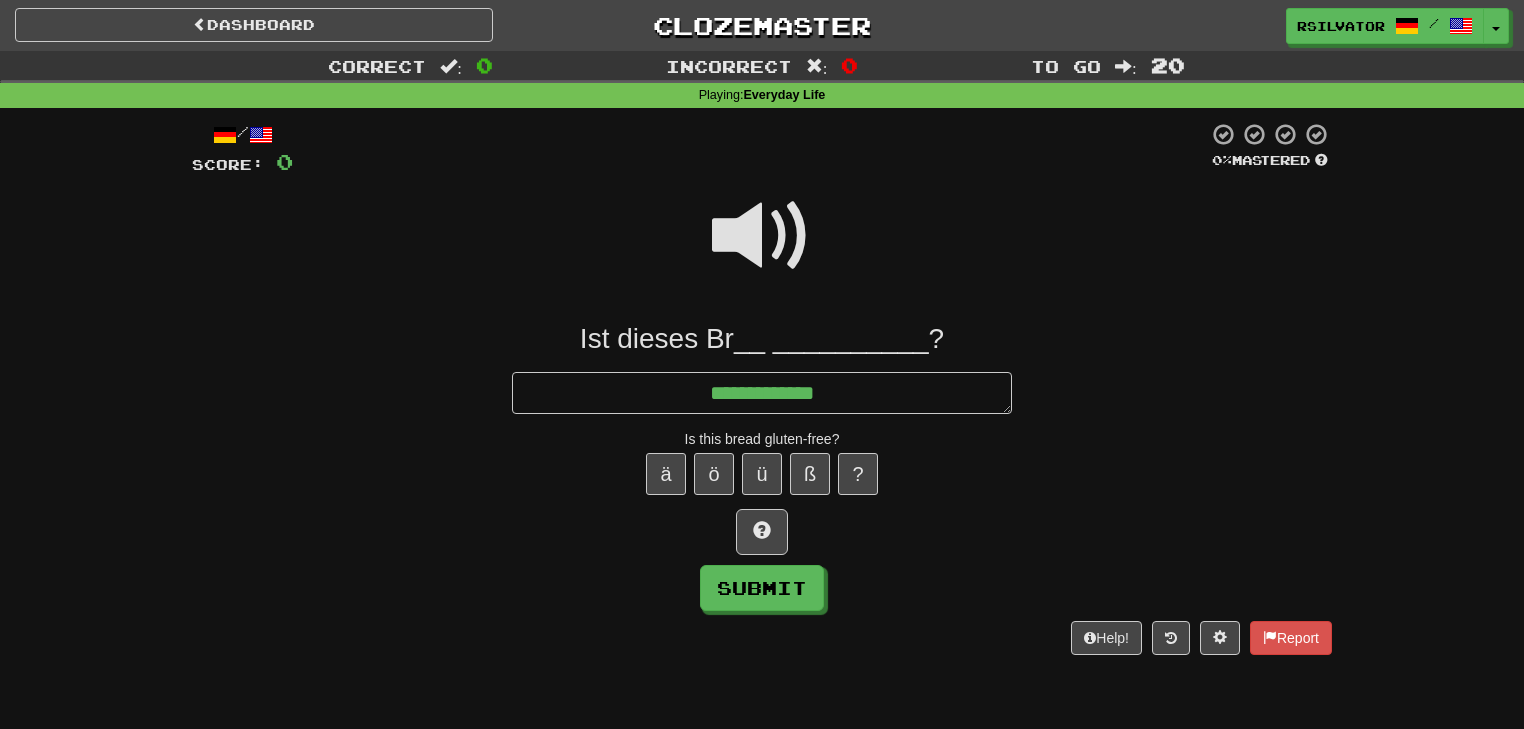 type on "*" 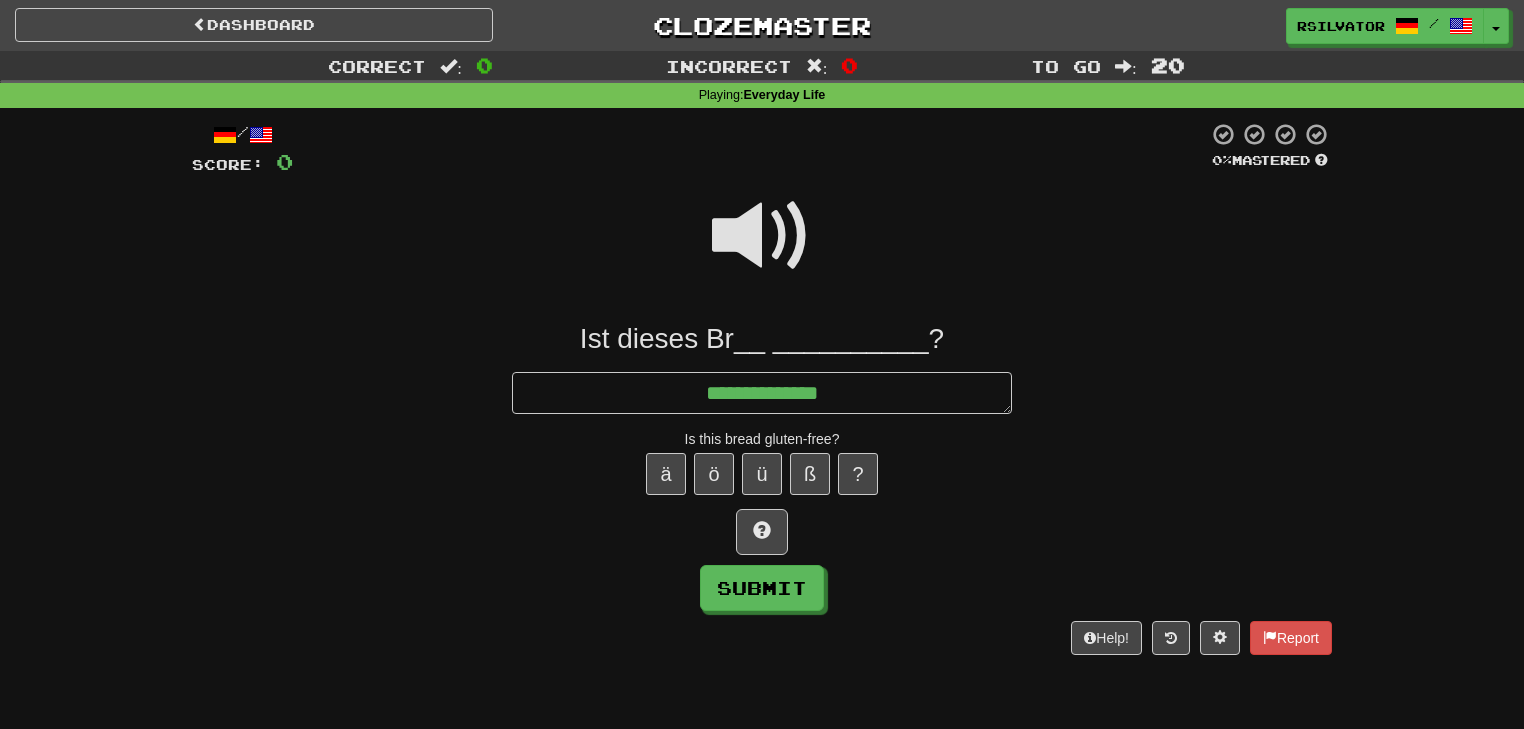 type on "*" 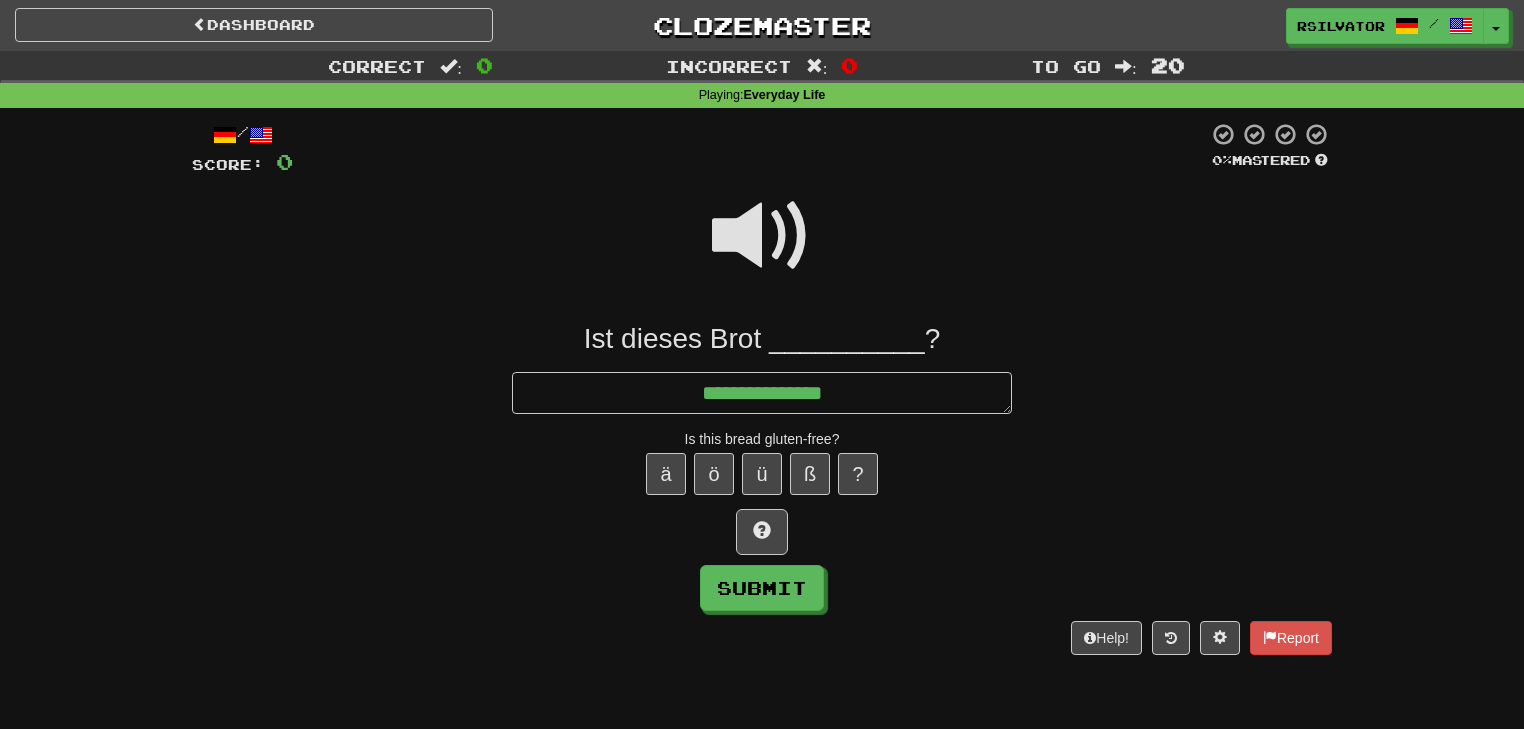type on "*" 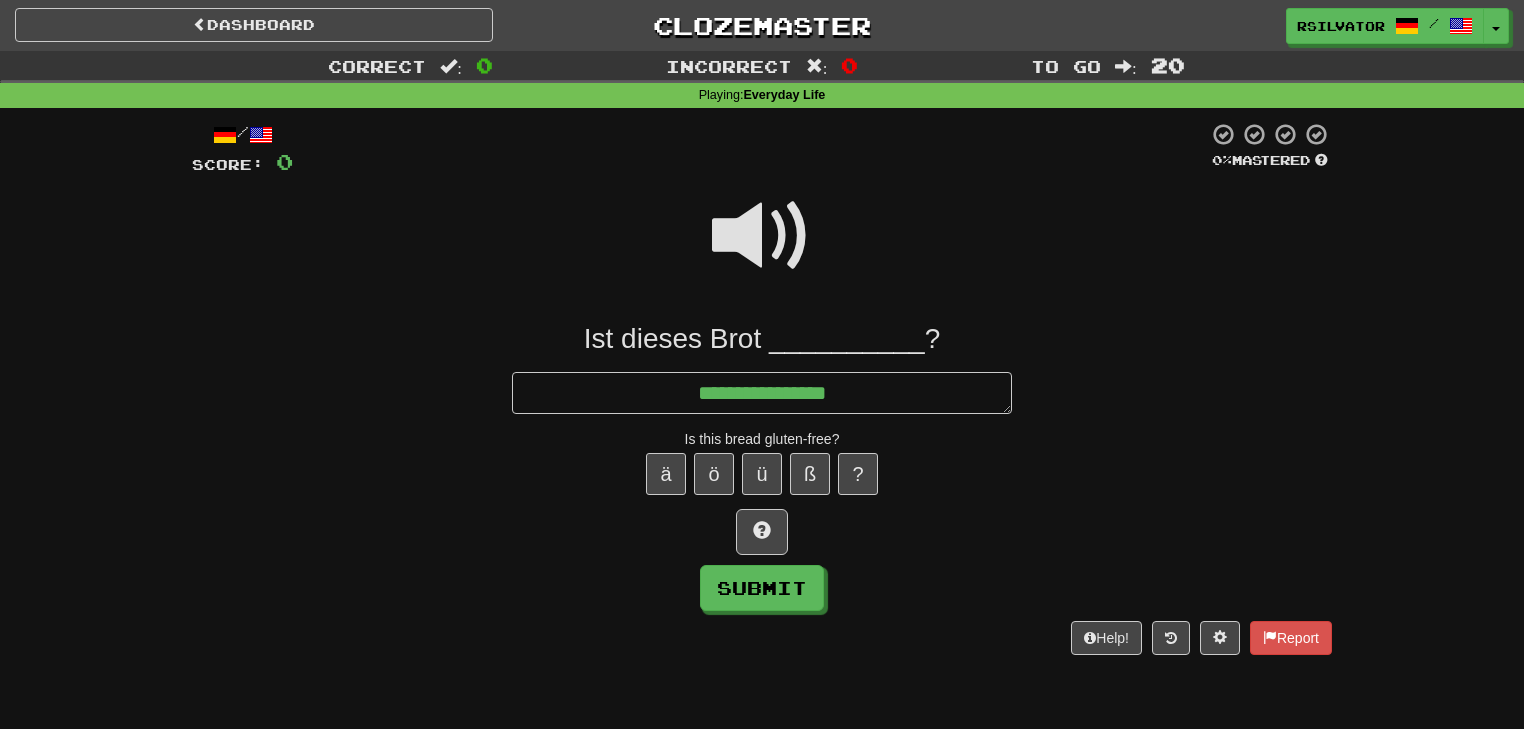 type on "*" 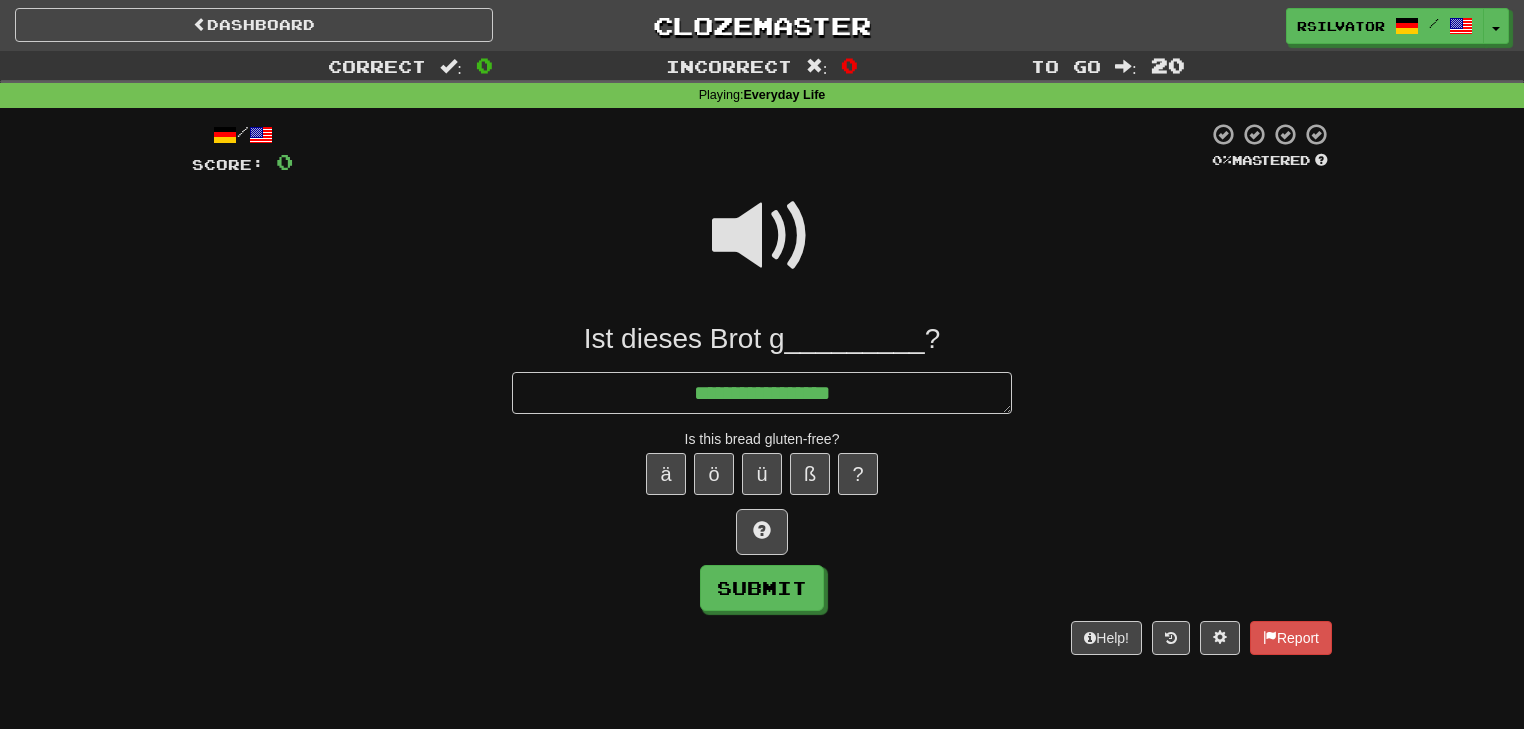 type on "*" 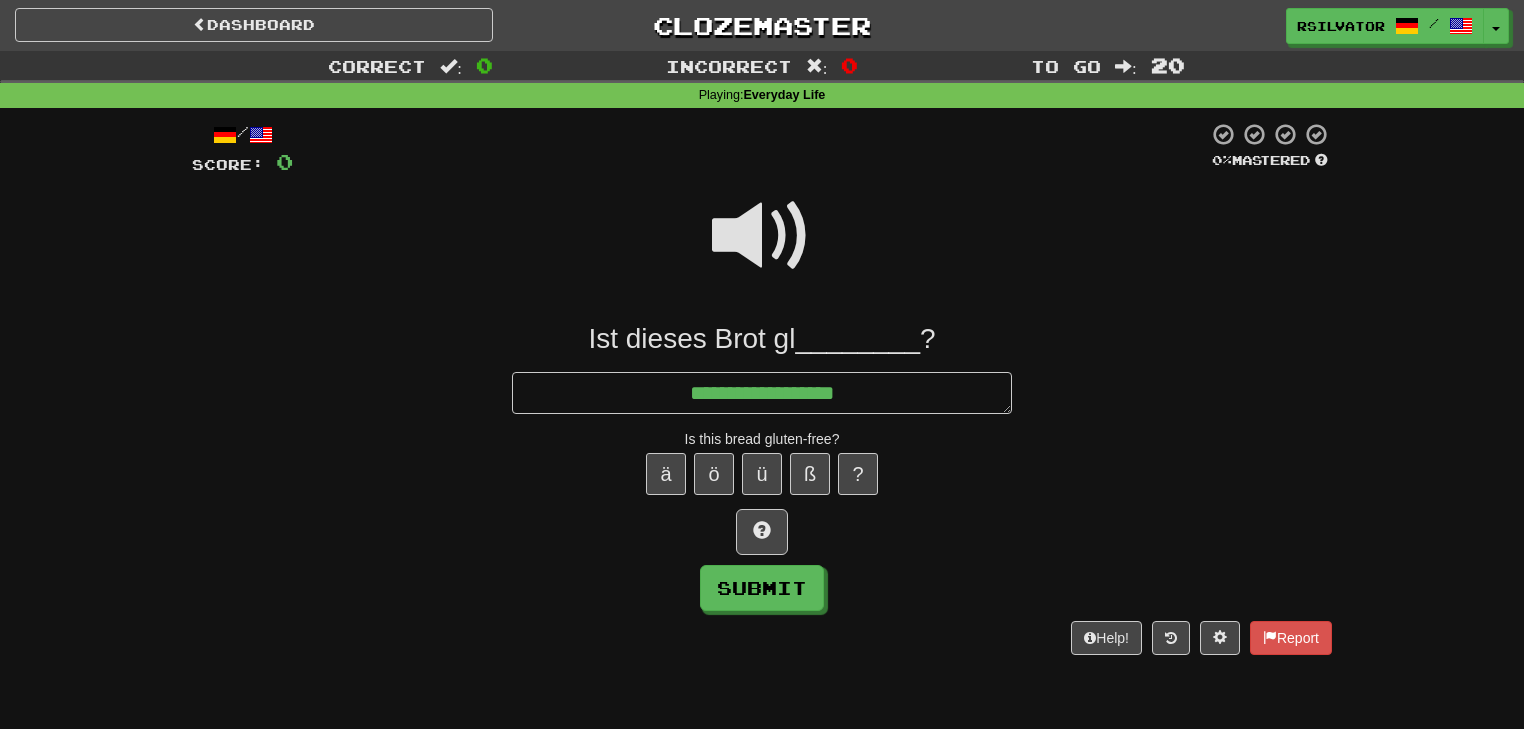type on "*" 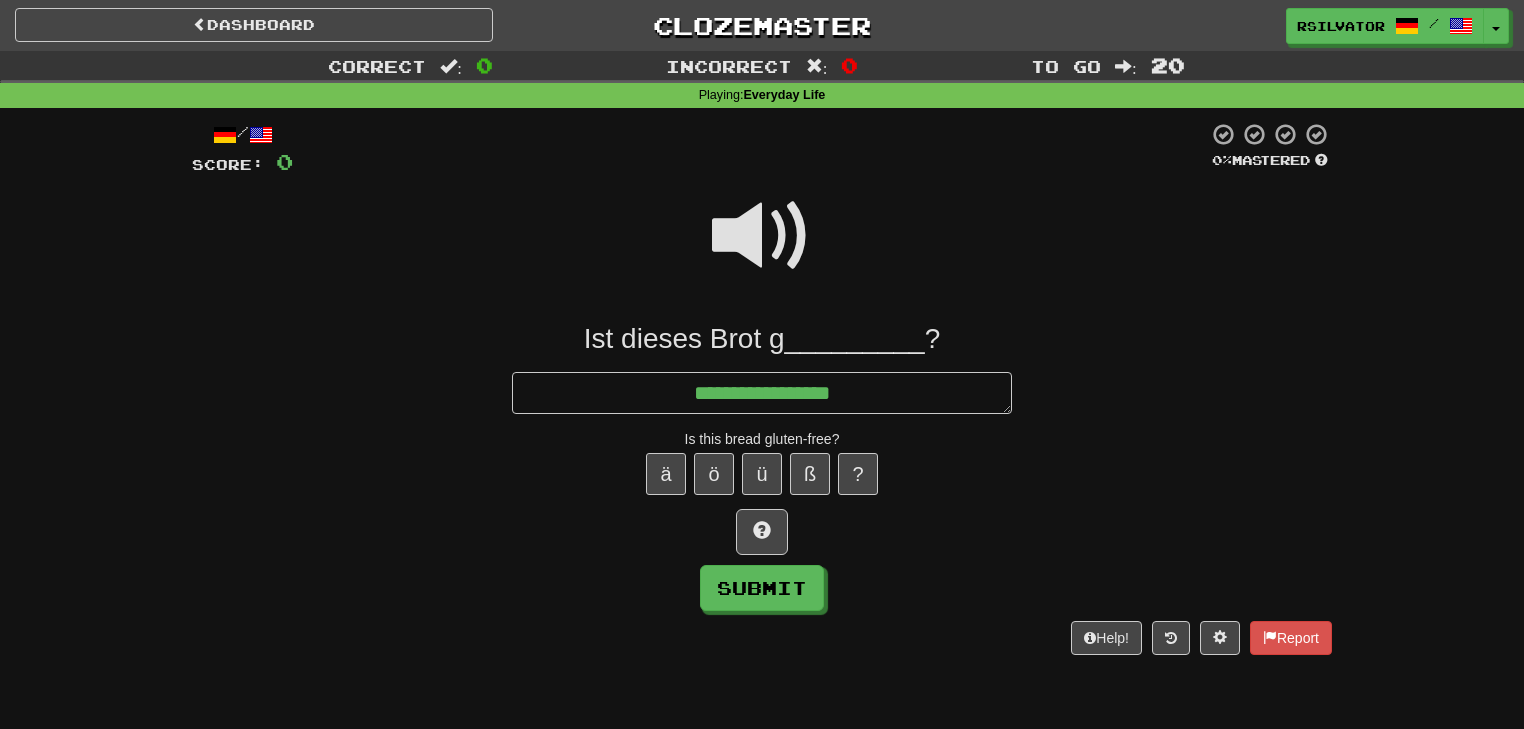 type on "*" 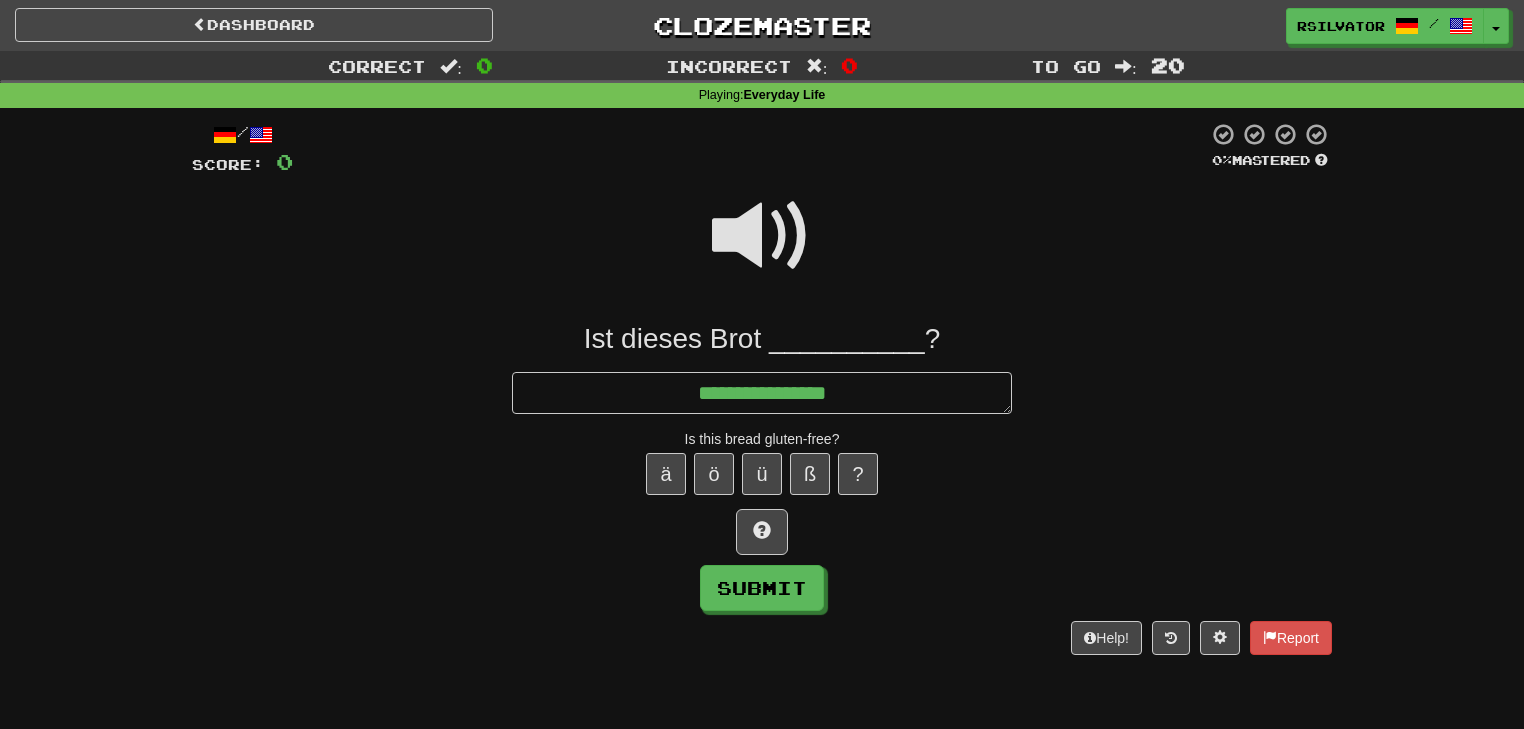 type on "*" 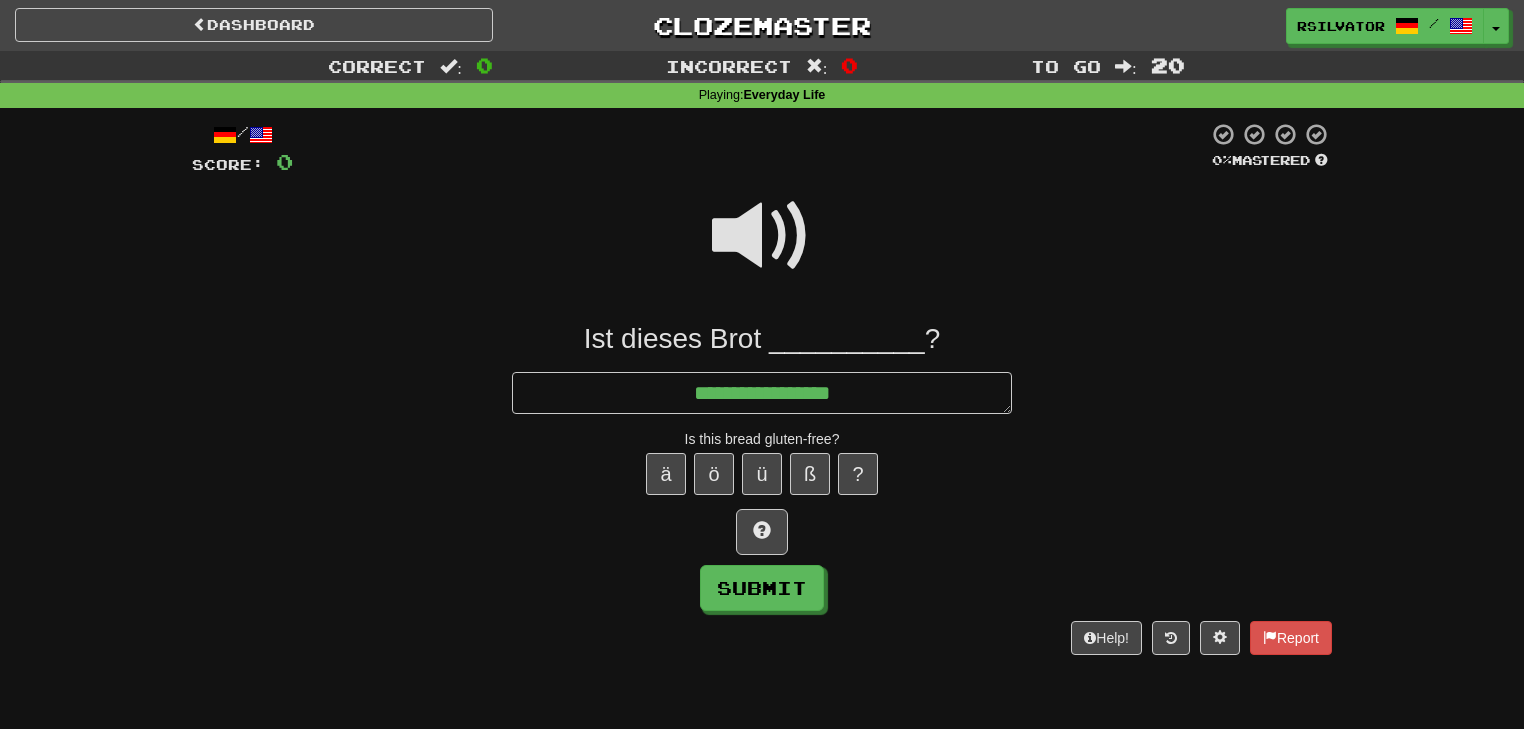 type on "**********" 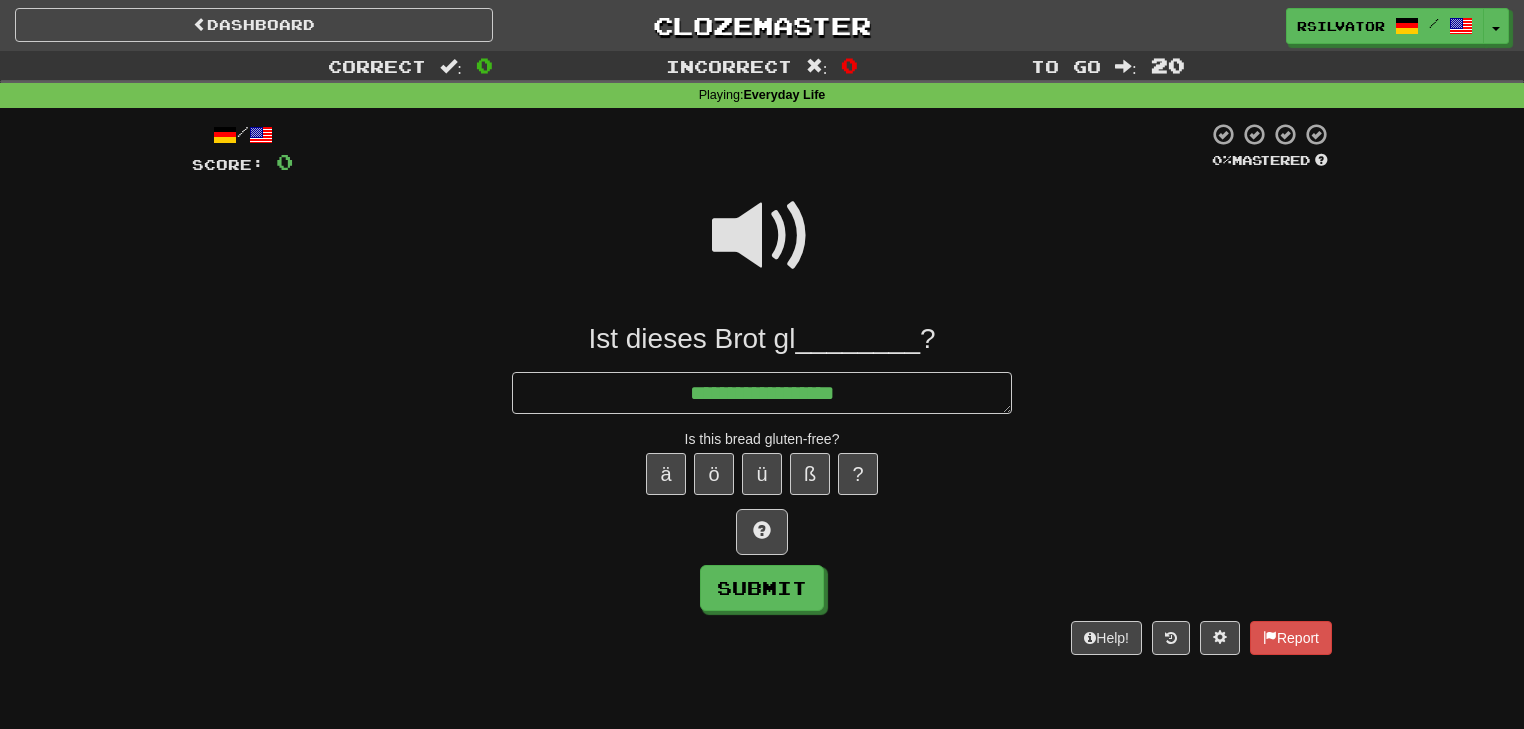 type on "*" 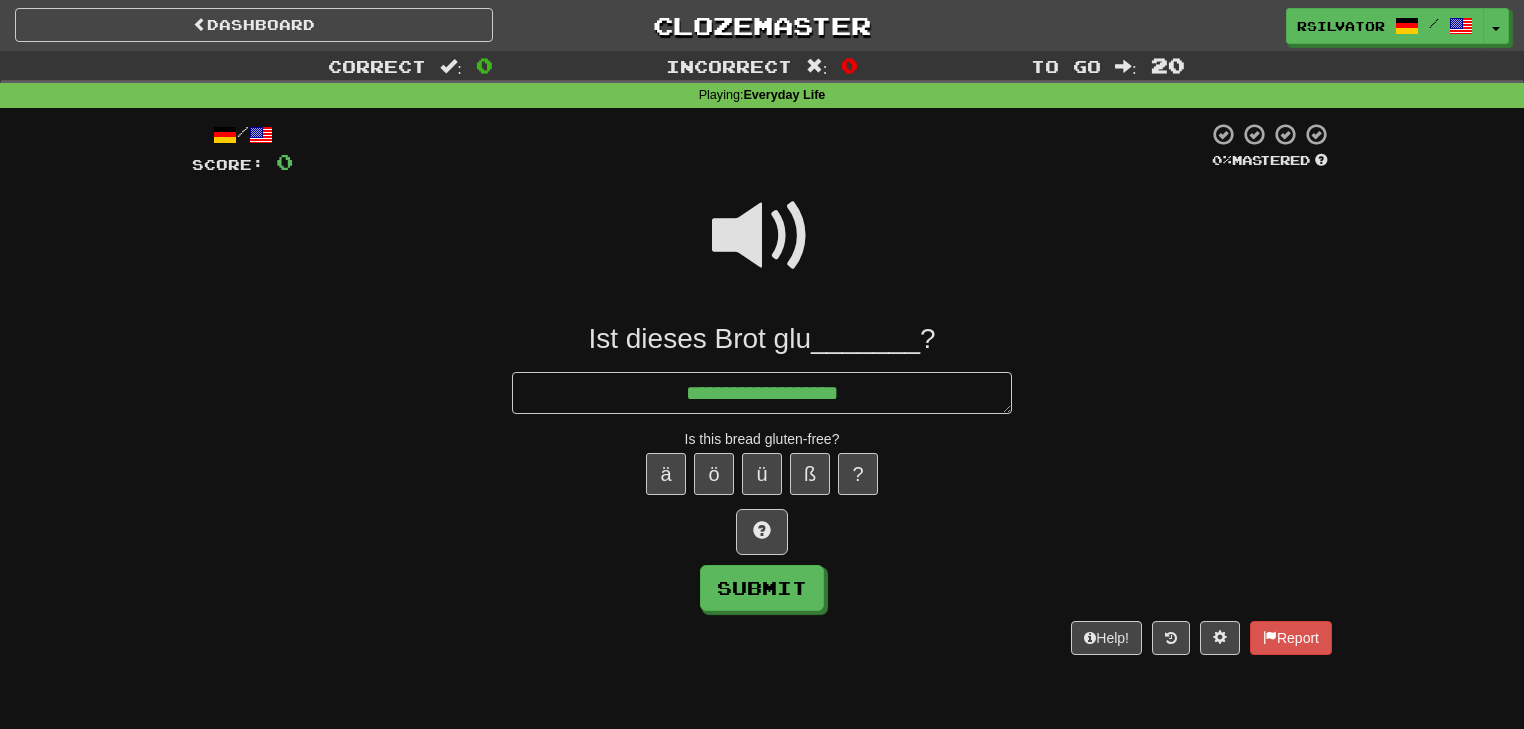 type on "*" 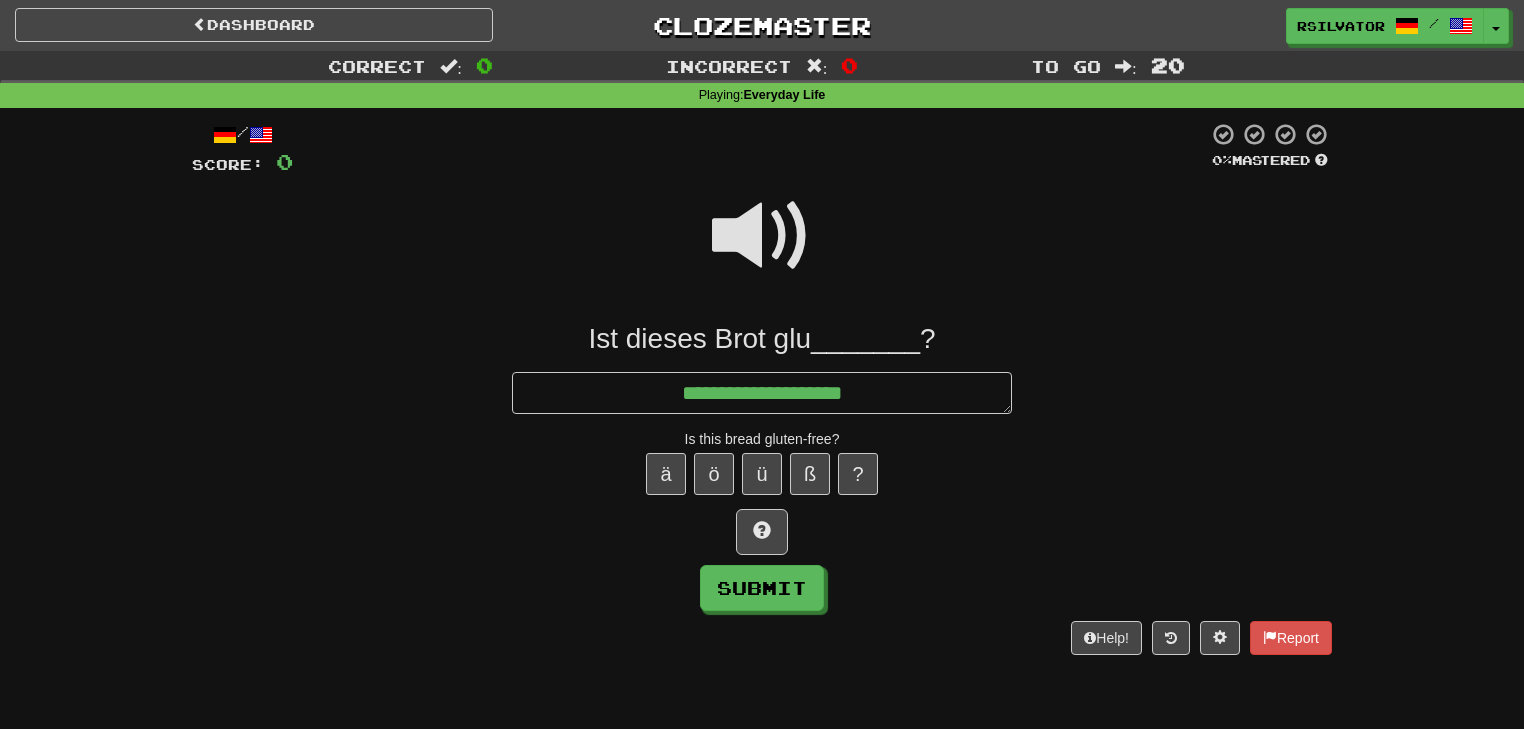 type on "*" 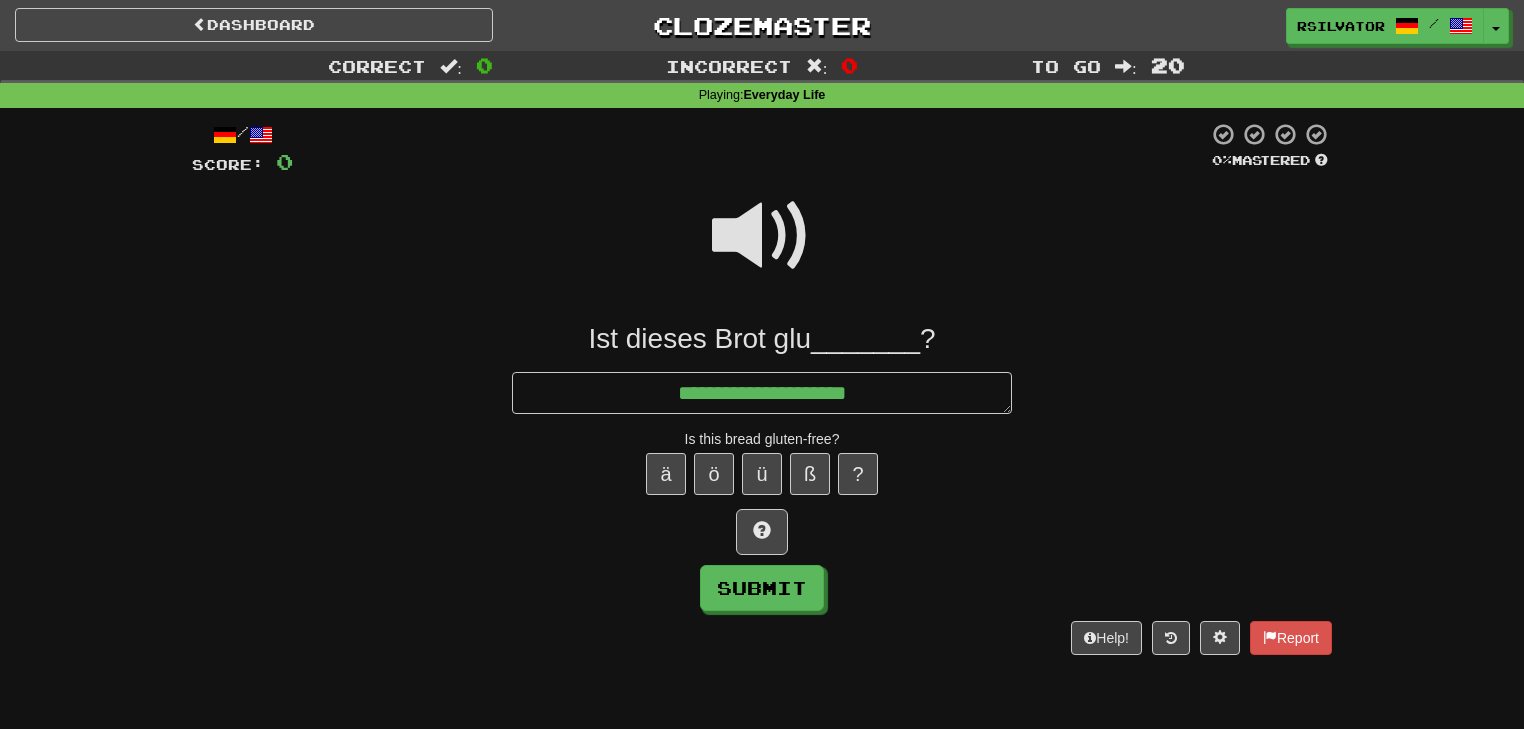 type on "*" 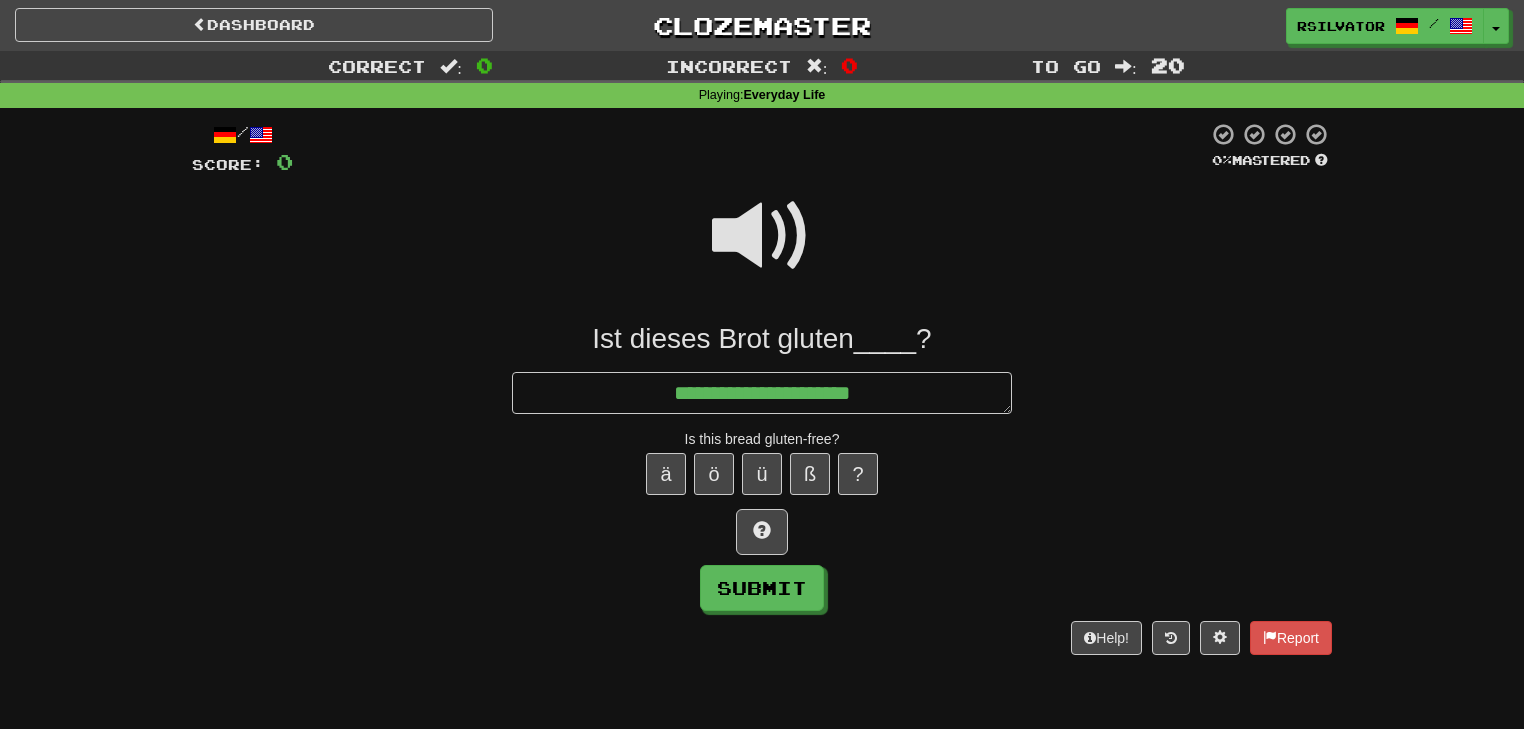 type on "*" 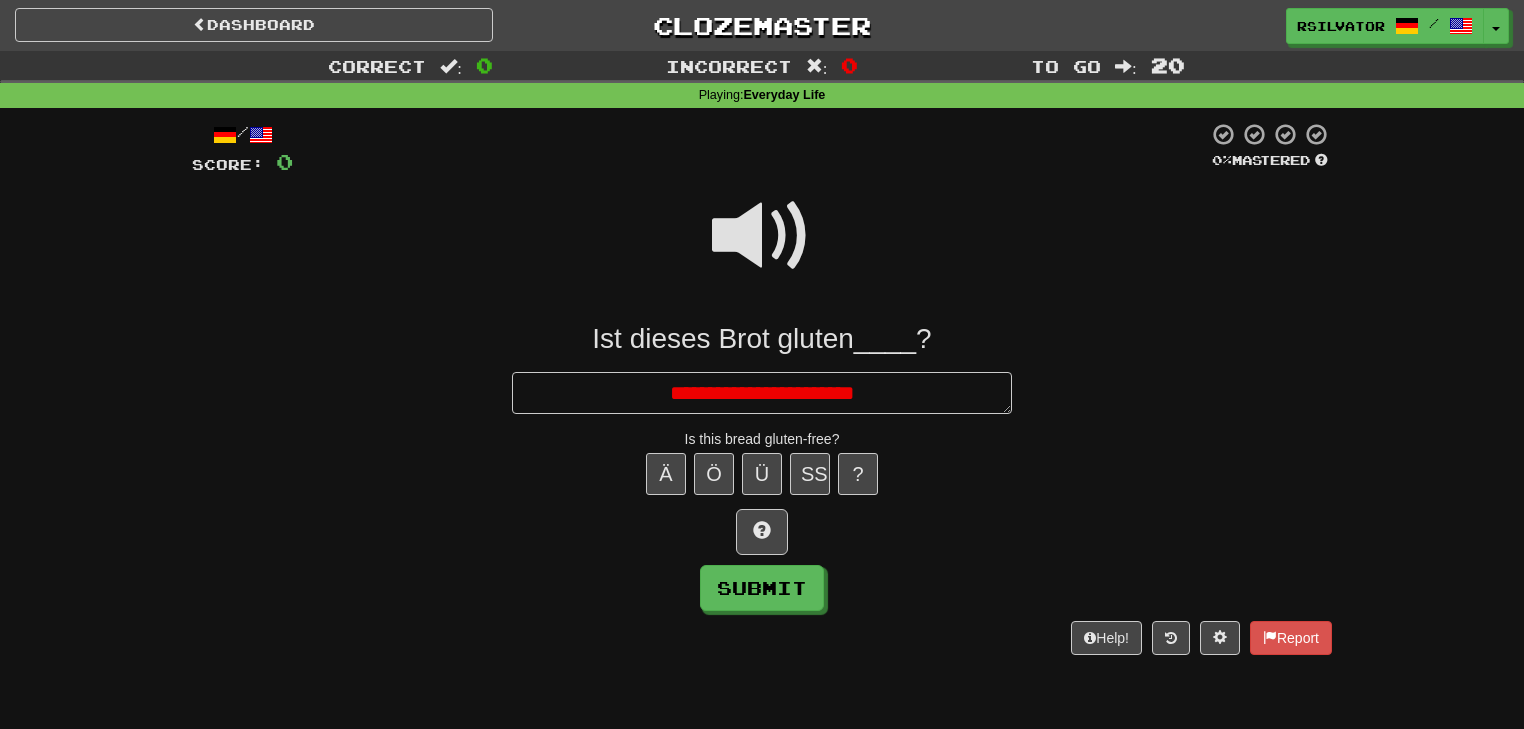 type on "*" 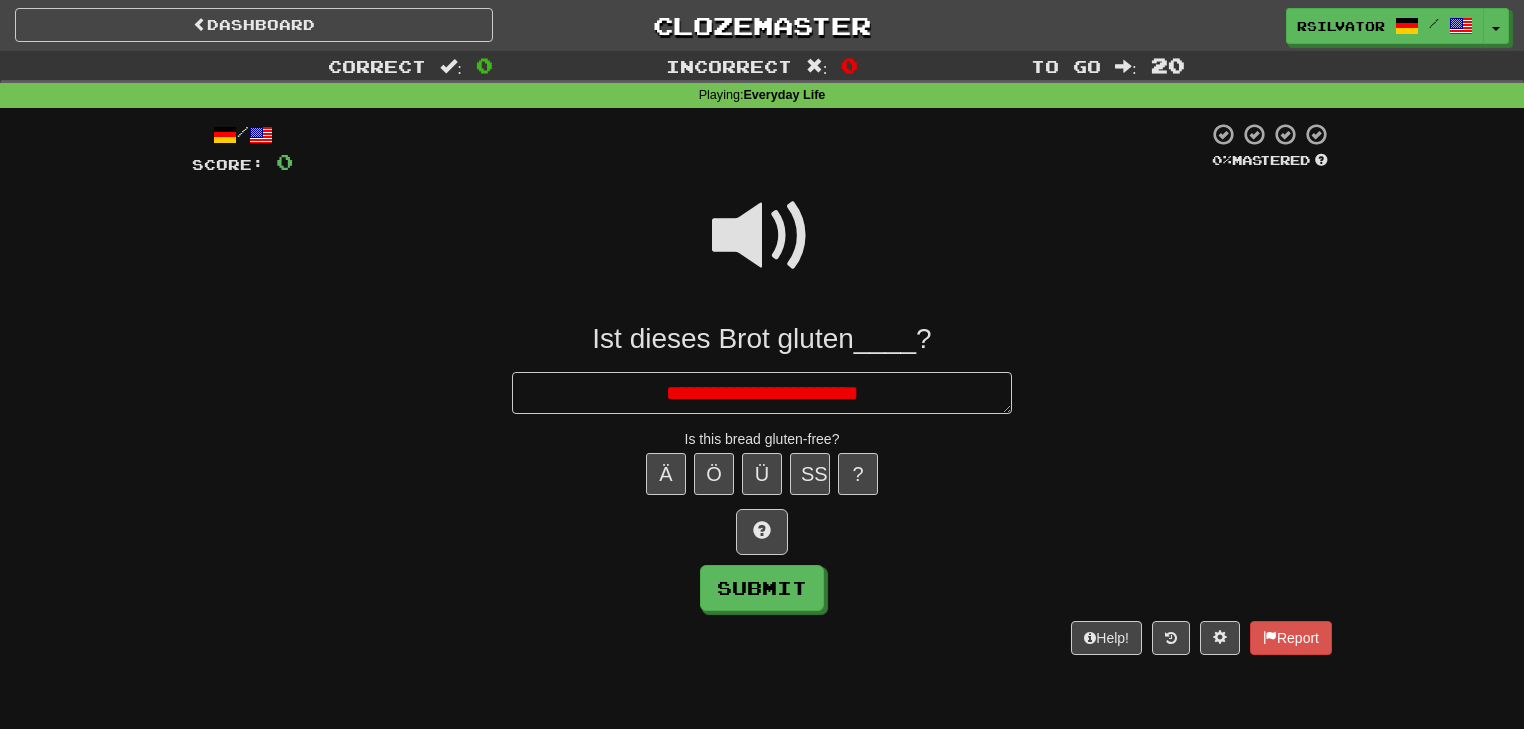type on "*" 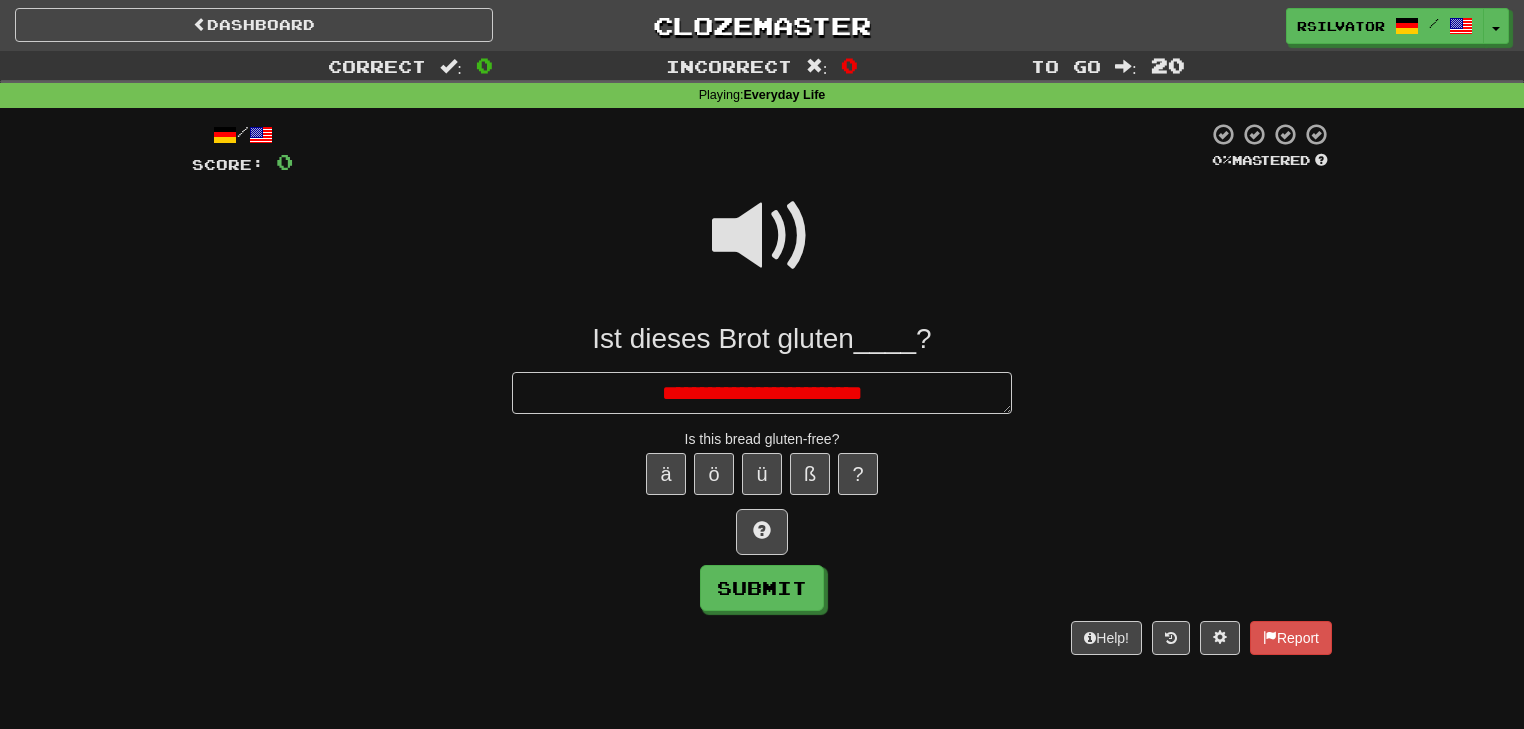 type on "*" 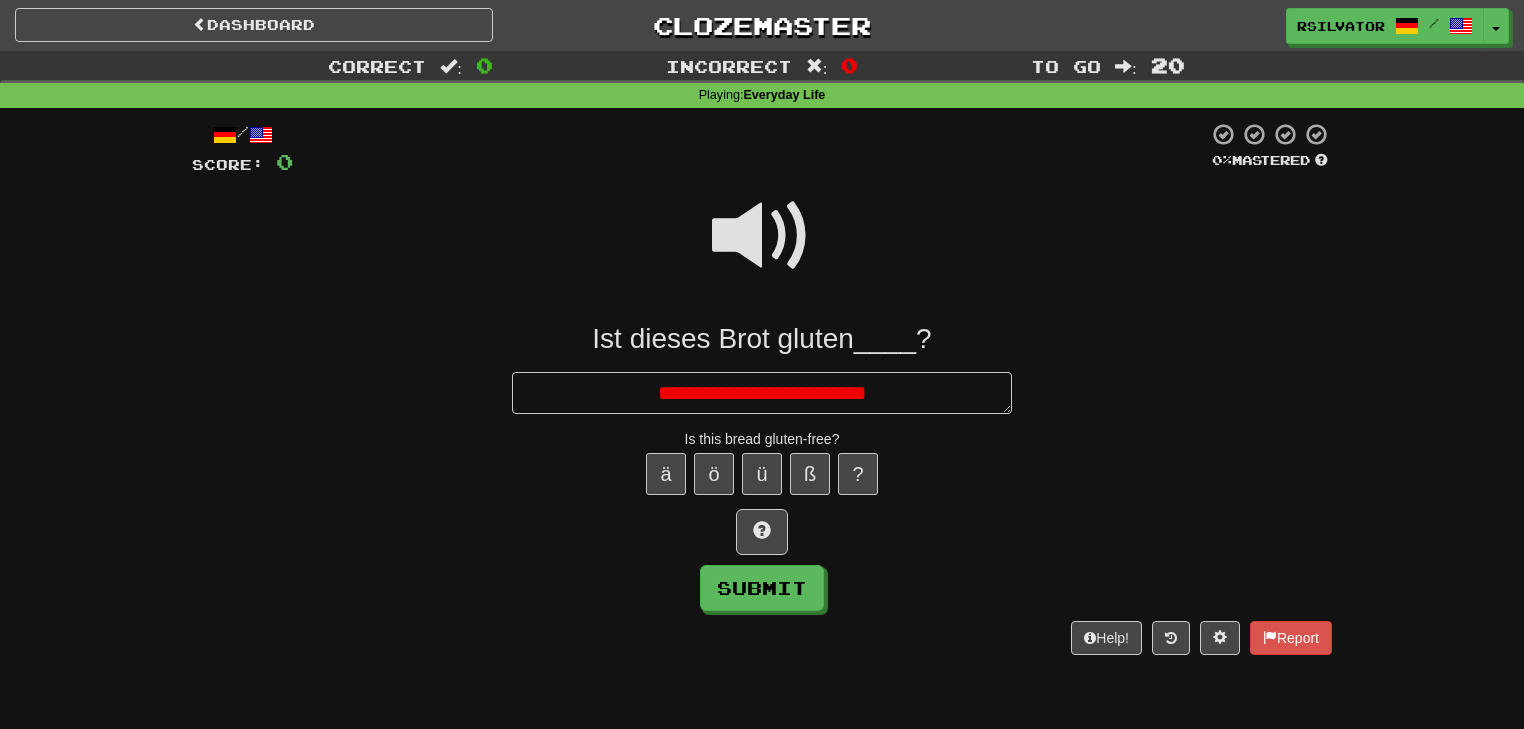 type on "*" 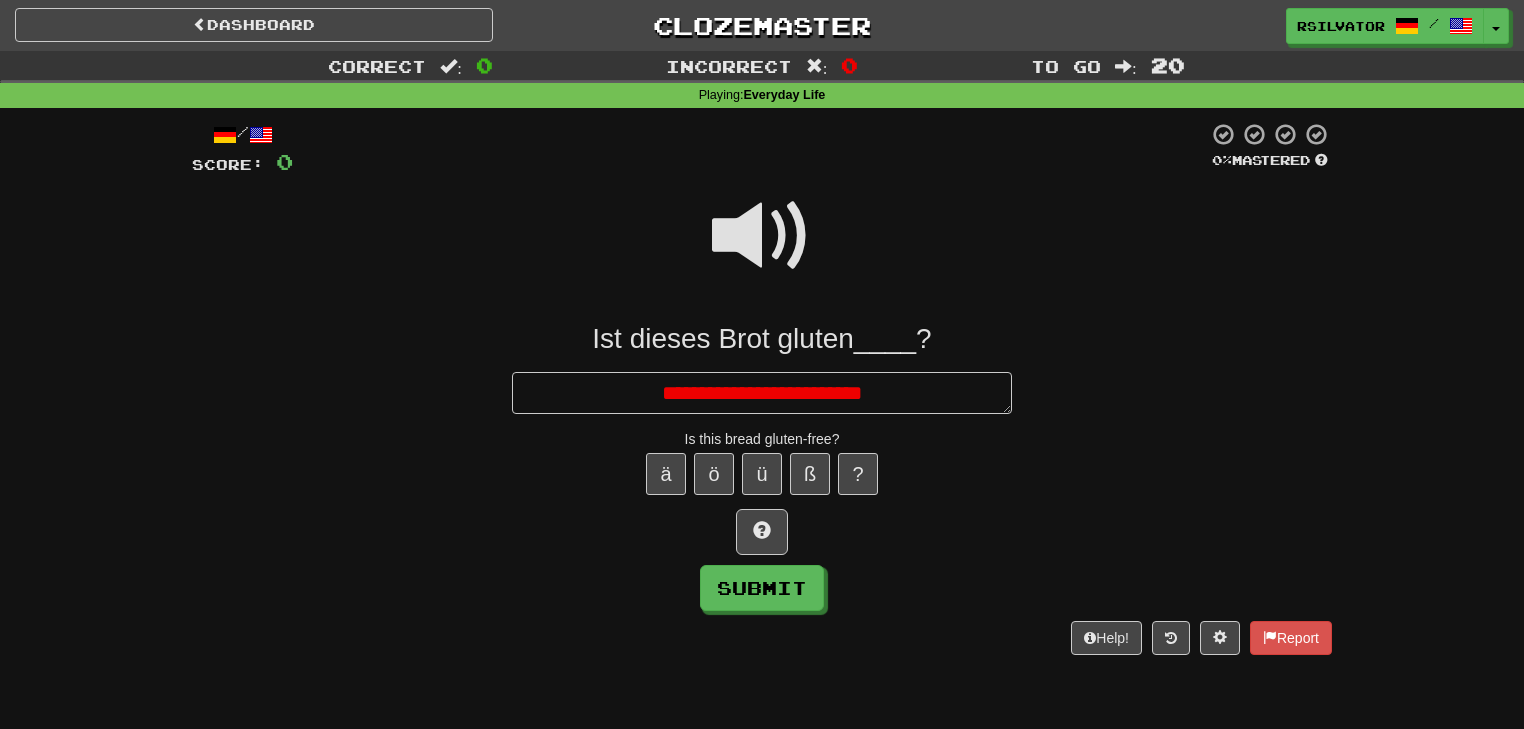 type on "*" 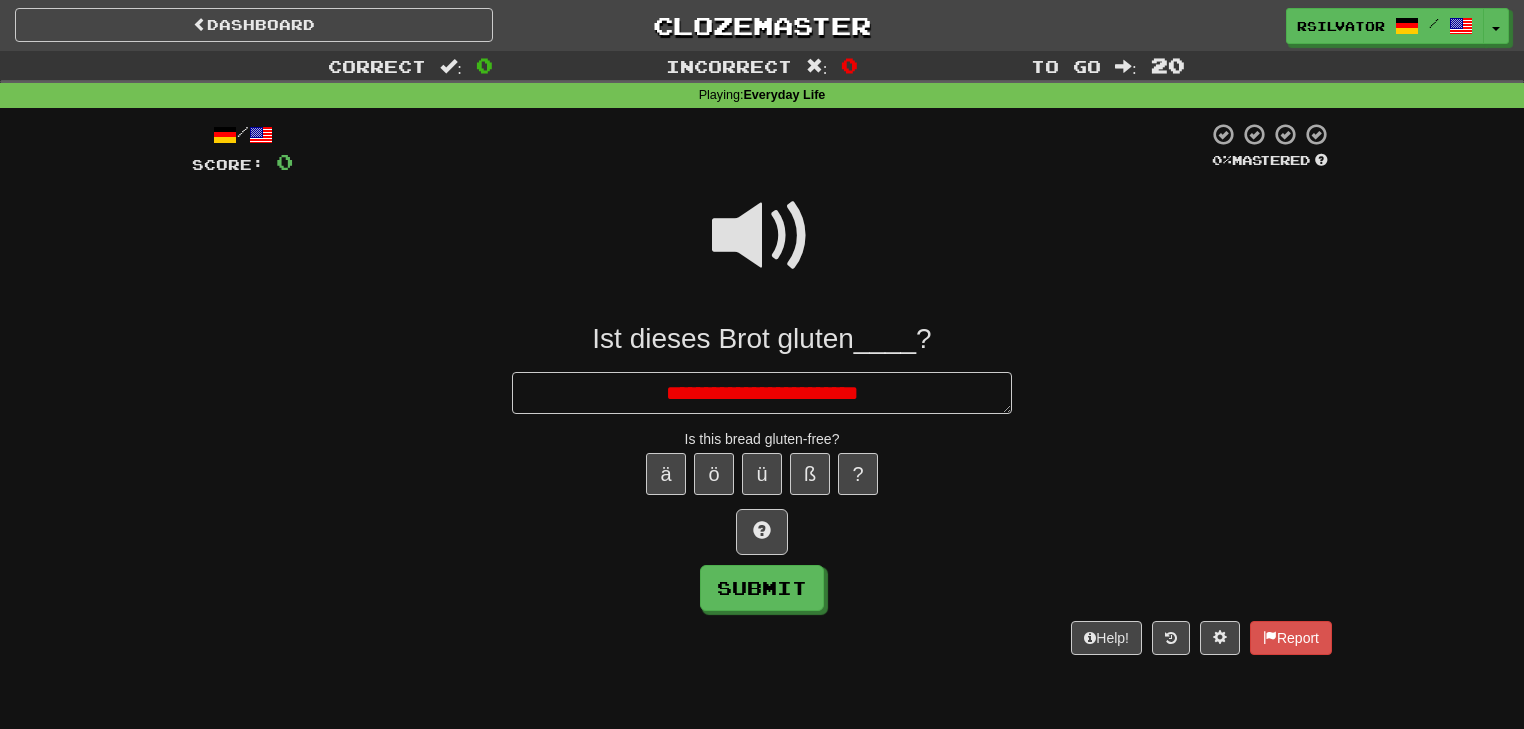 type on "*" 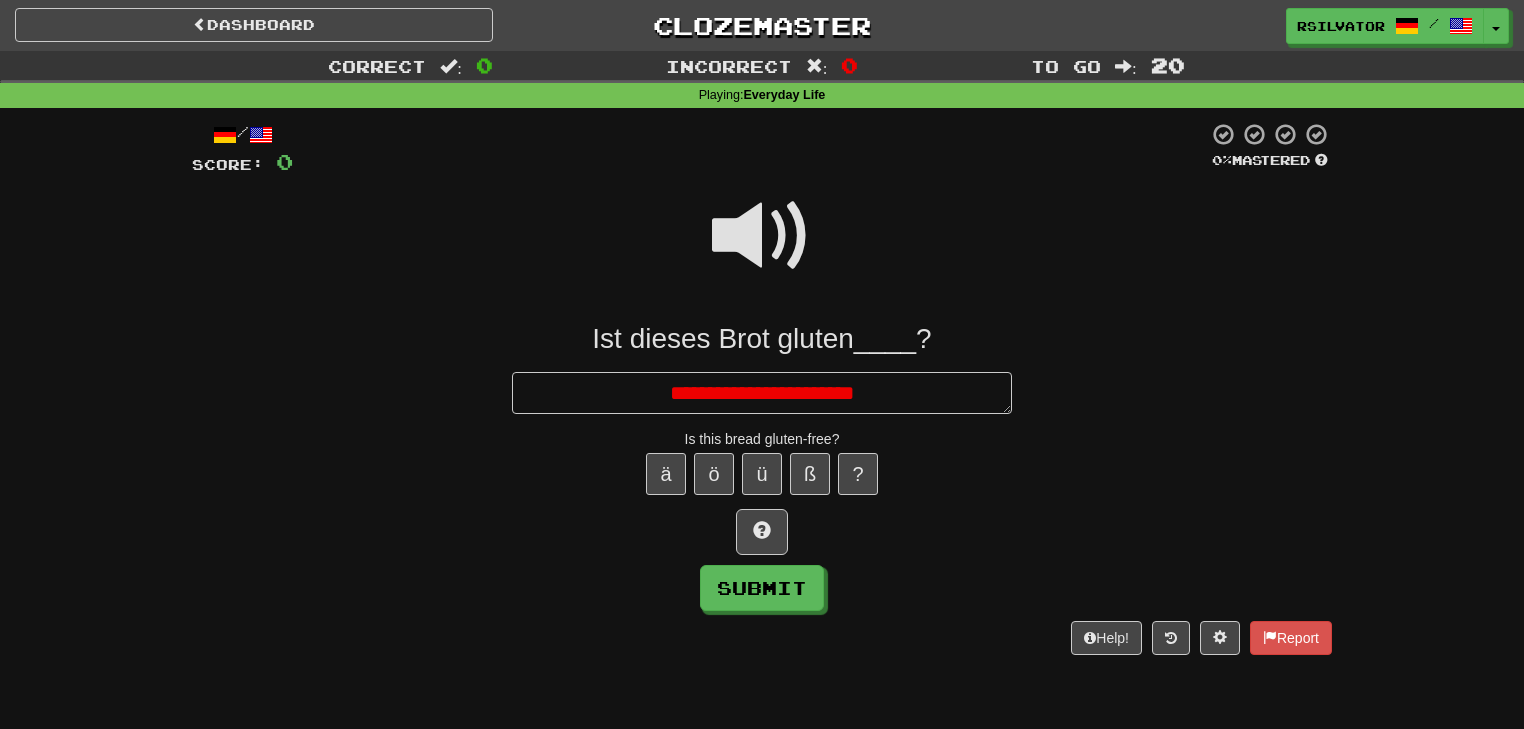 type on "*" 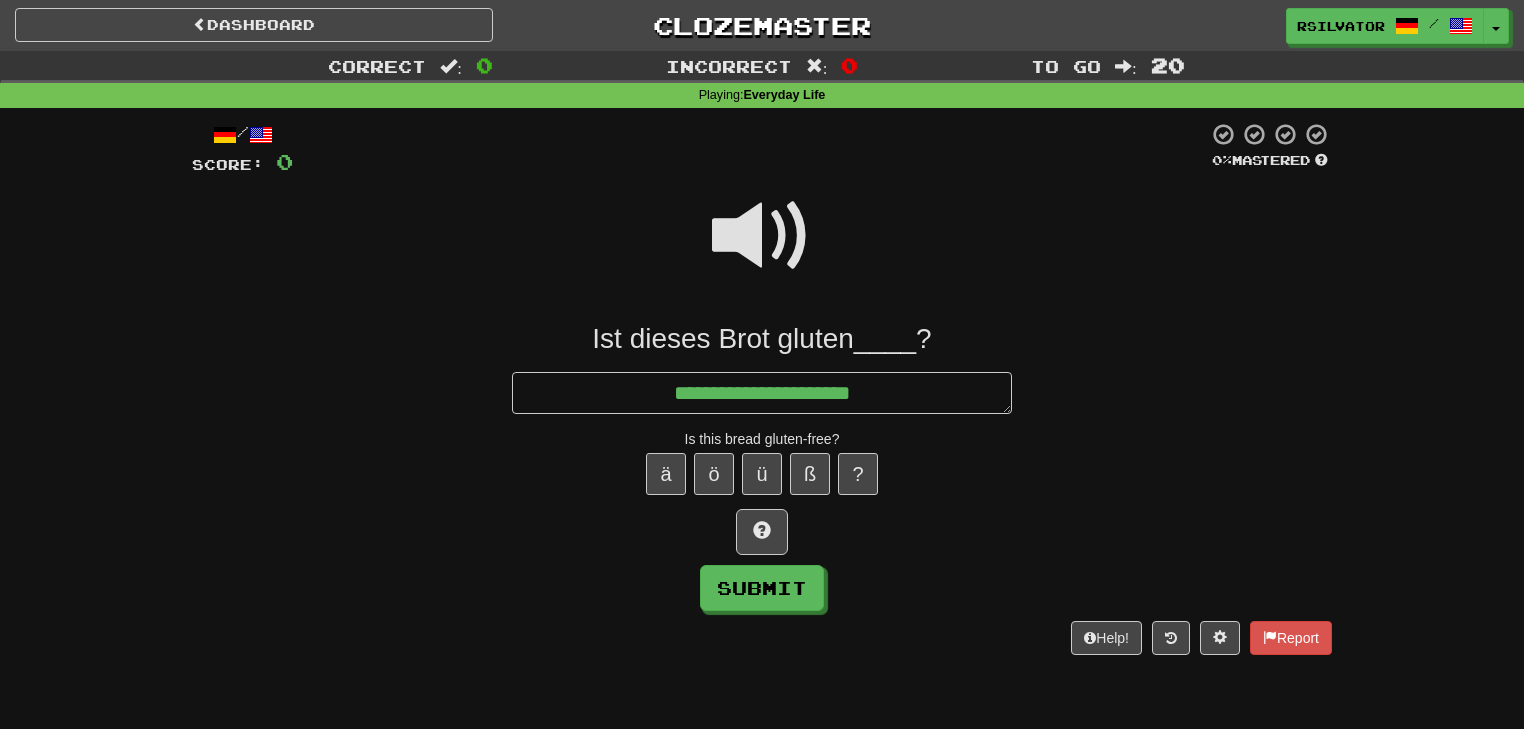 type on "*" 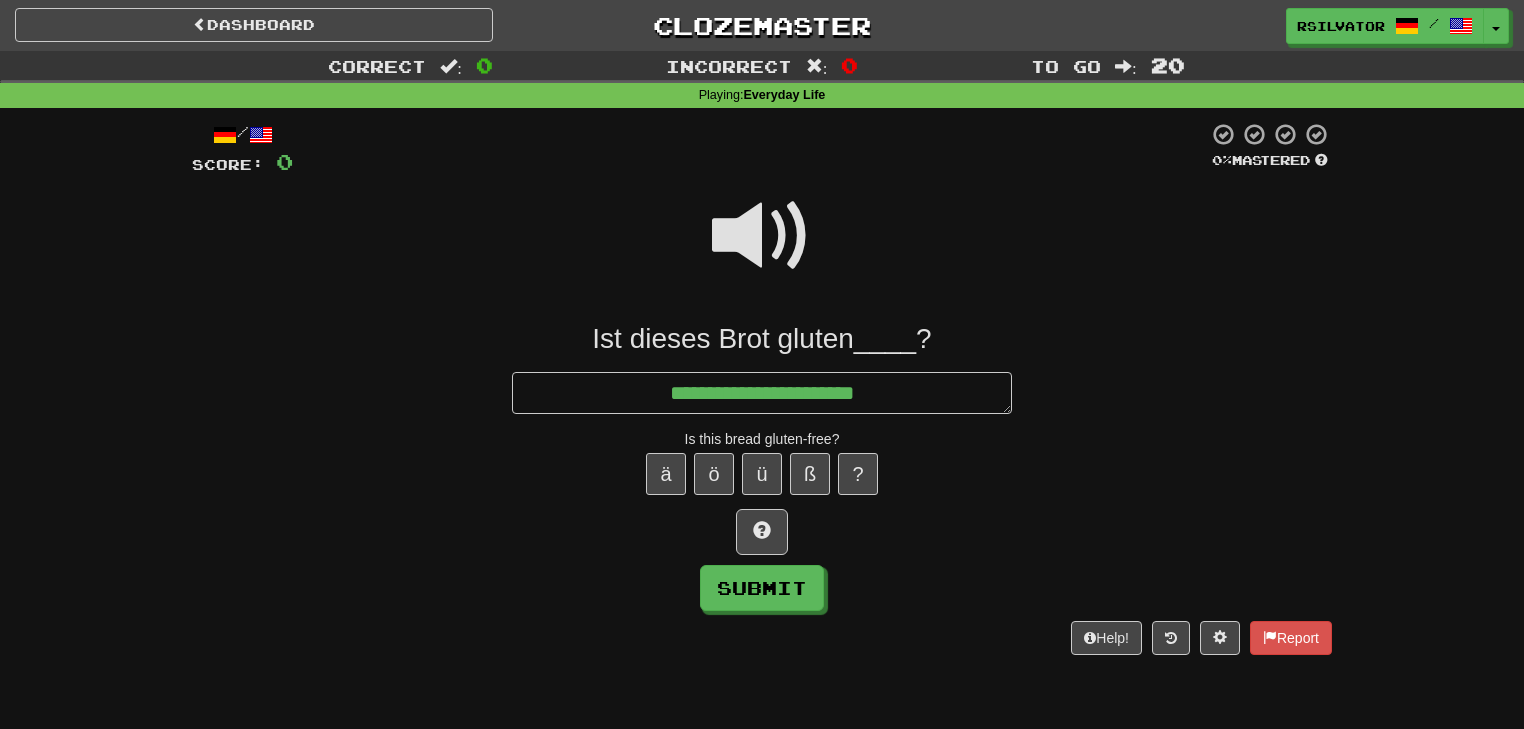type on "*" 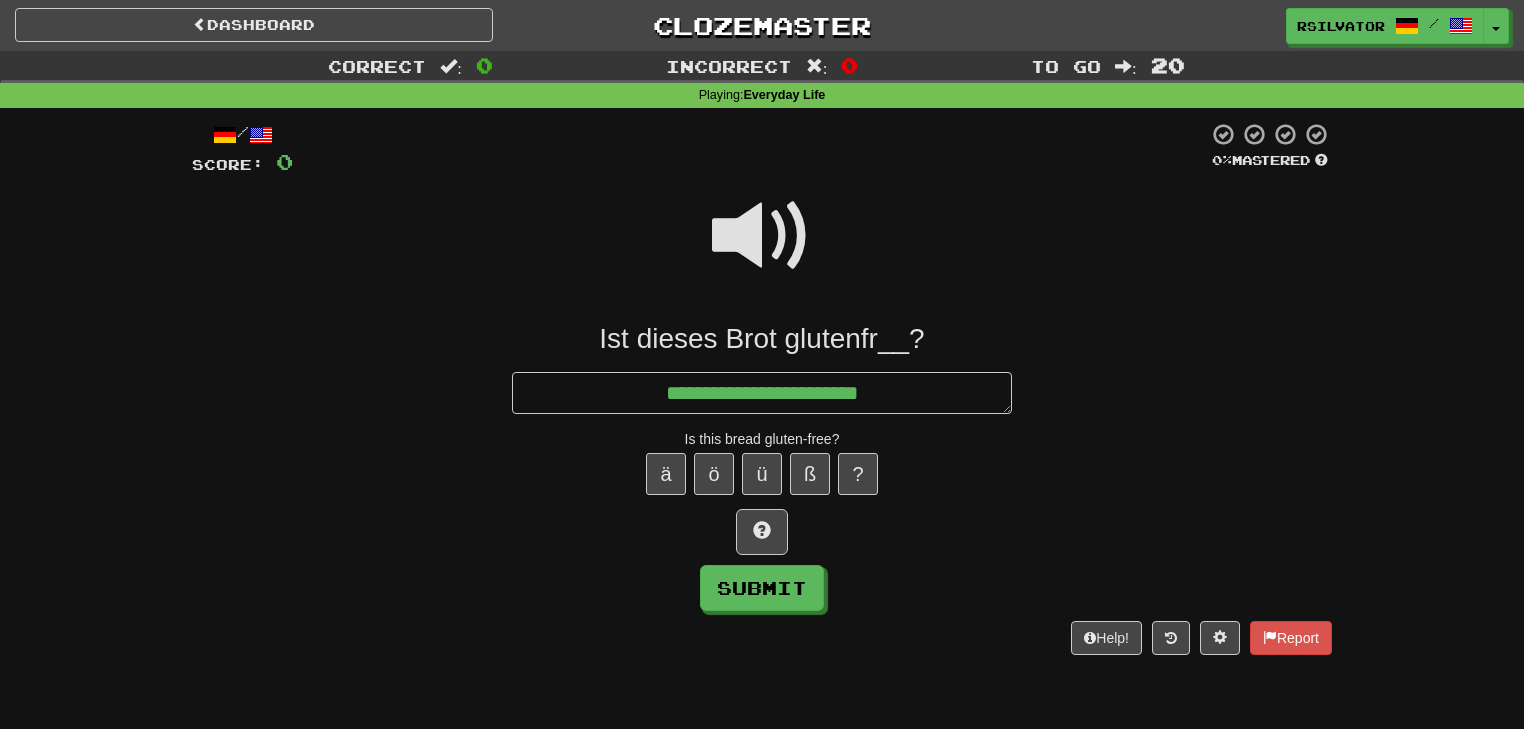 type on "*" 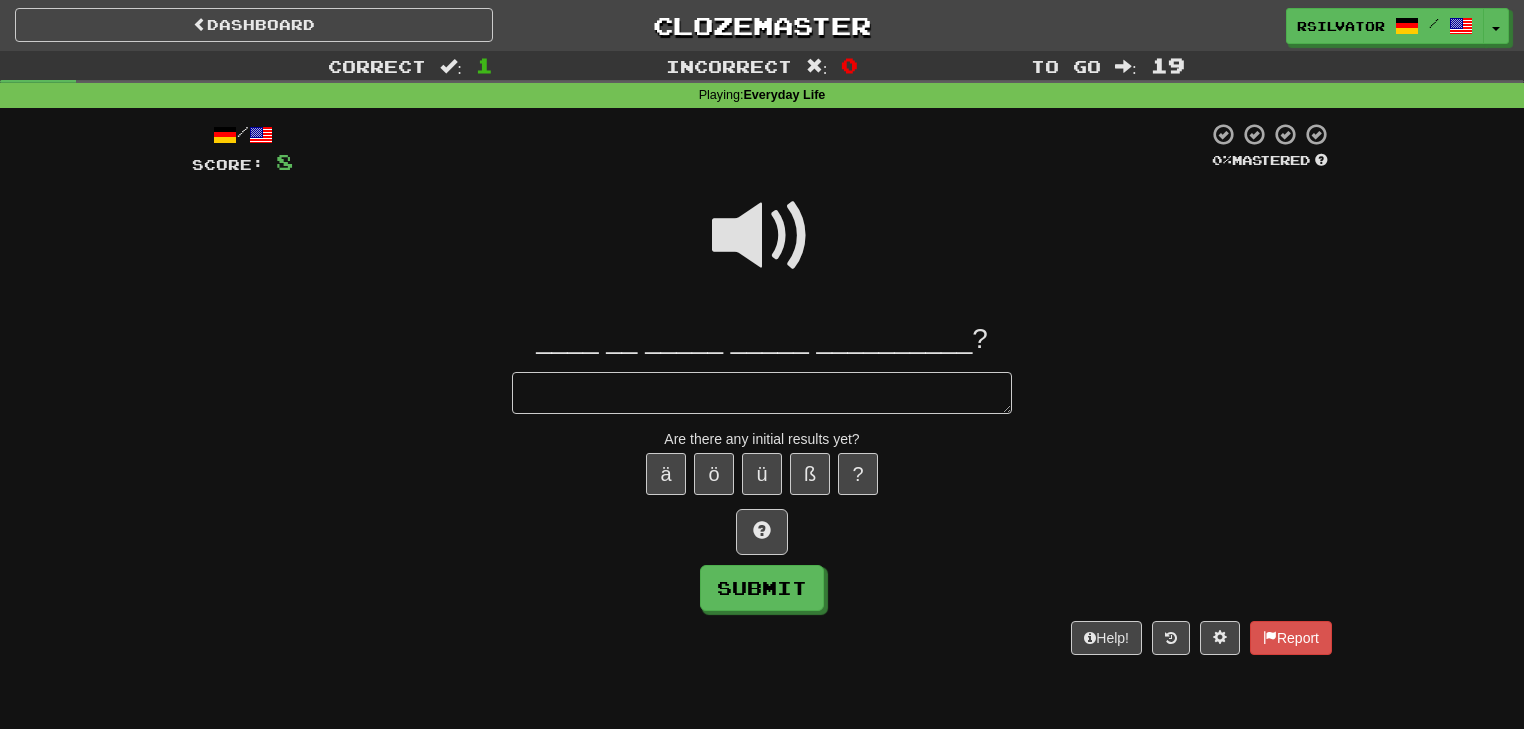 type on "*" 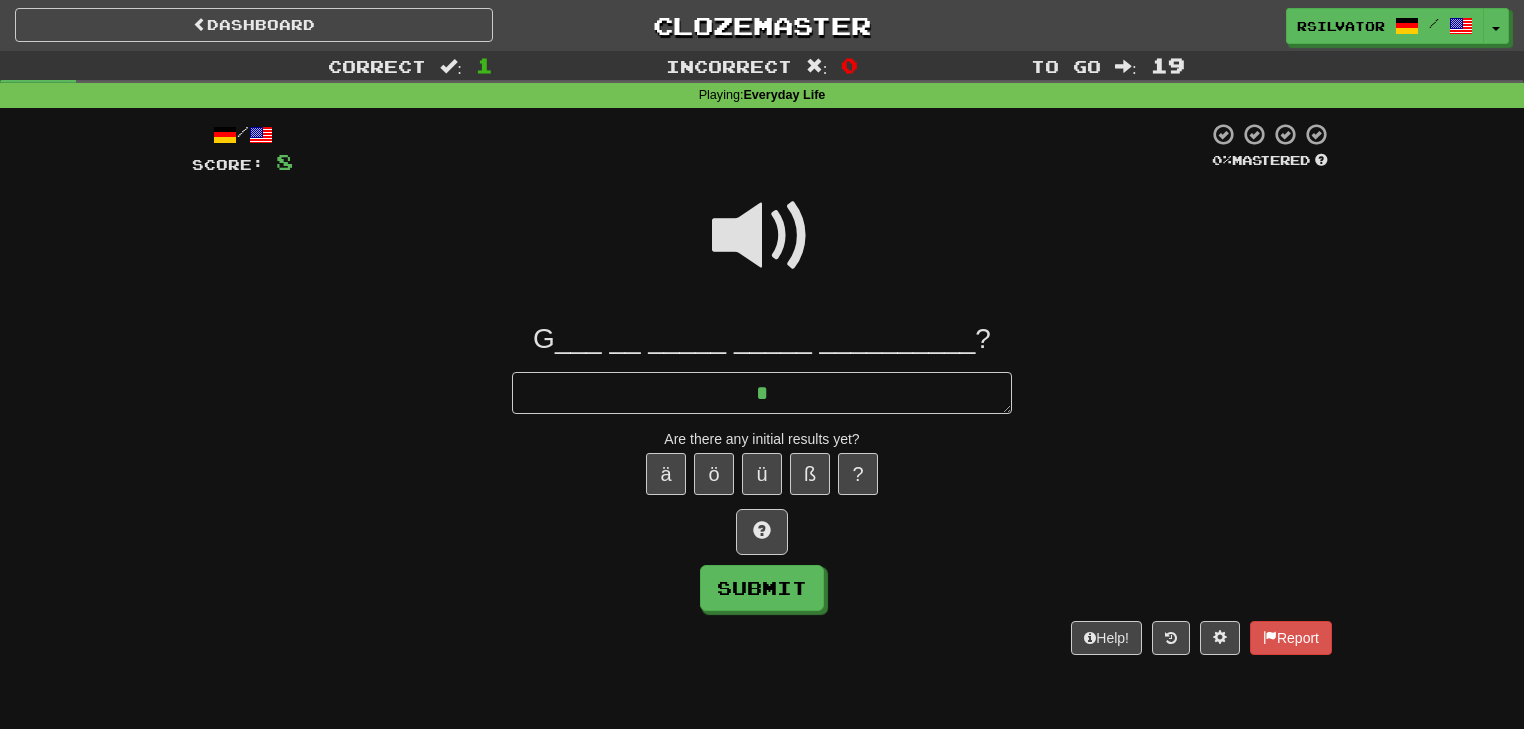 type on "*" 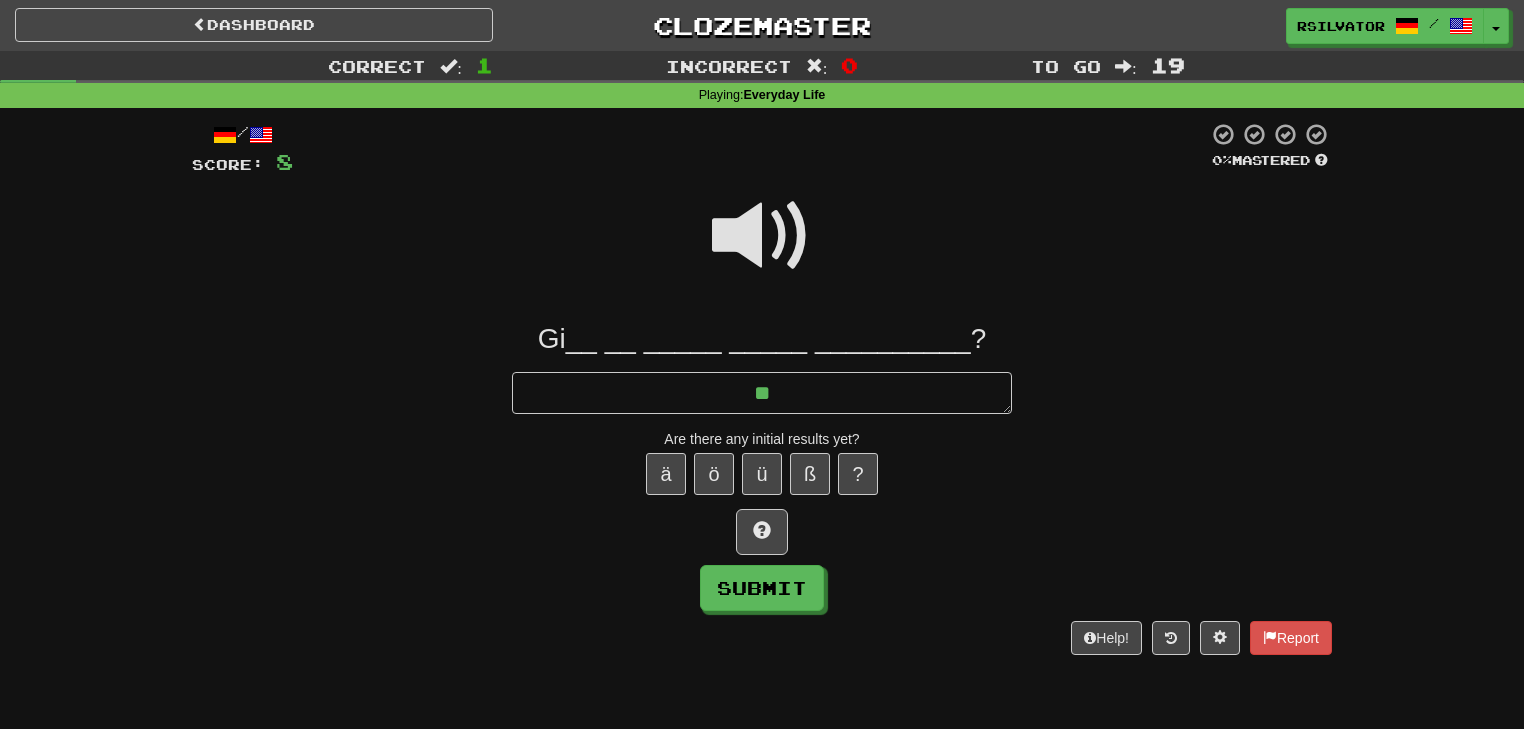type on "*" 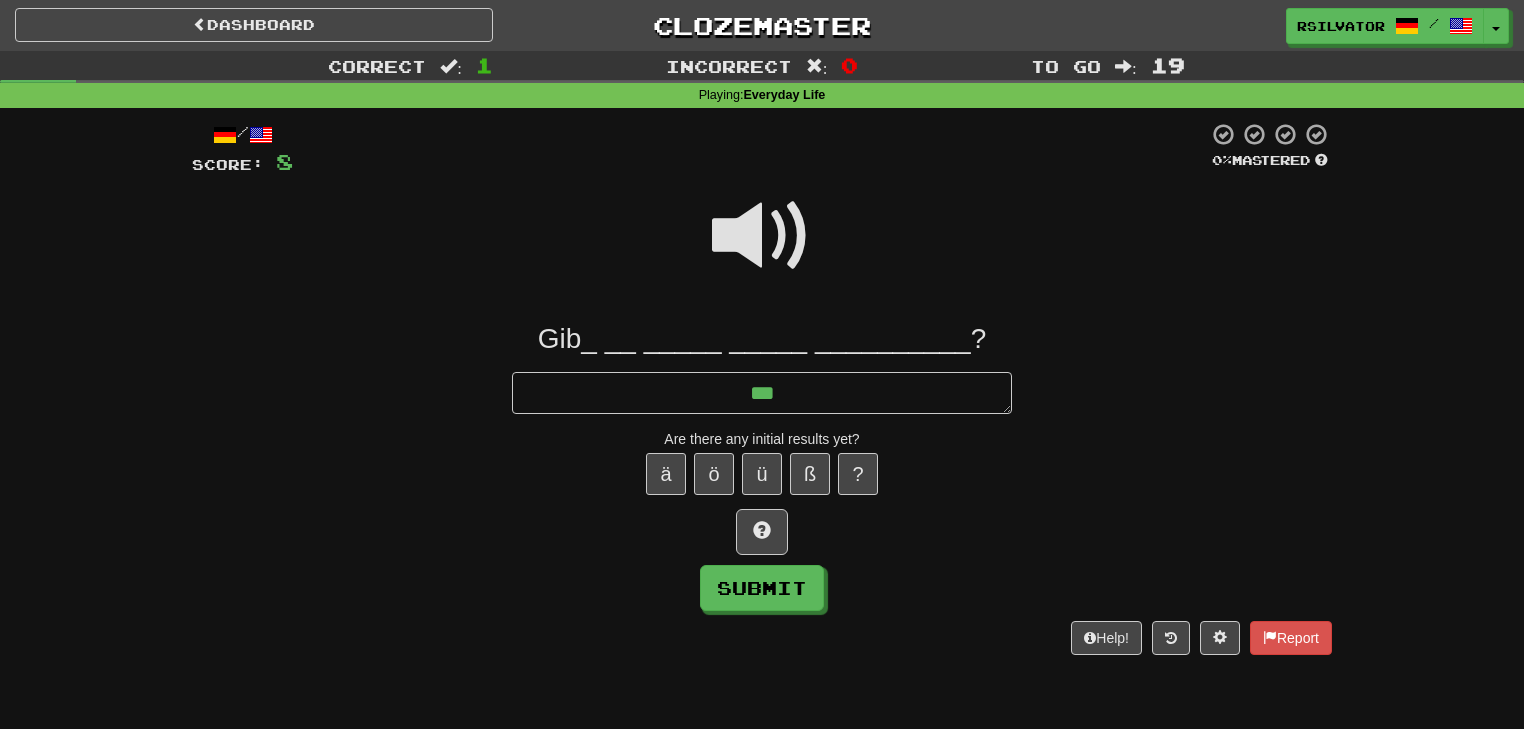 type on "*" 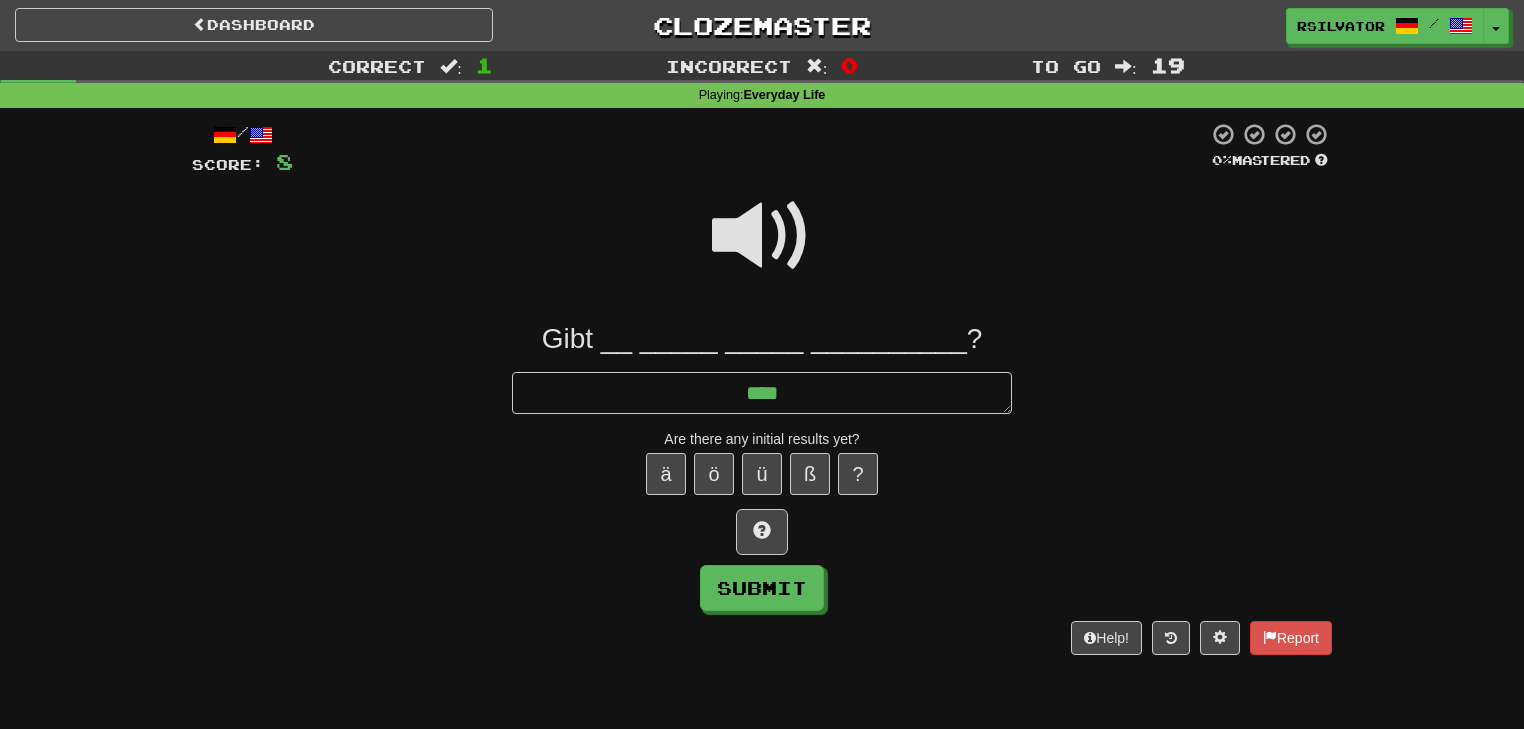 type on "*" 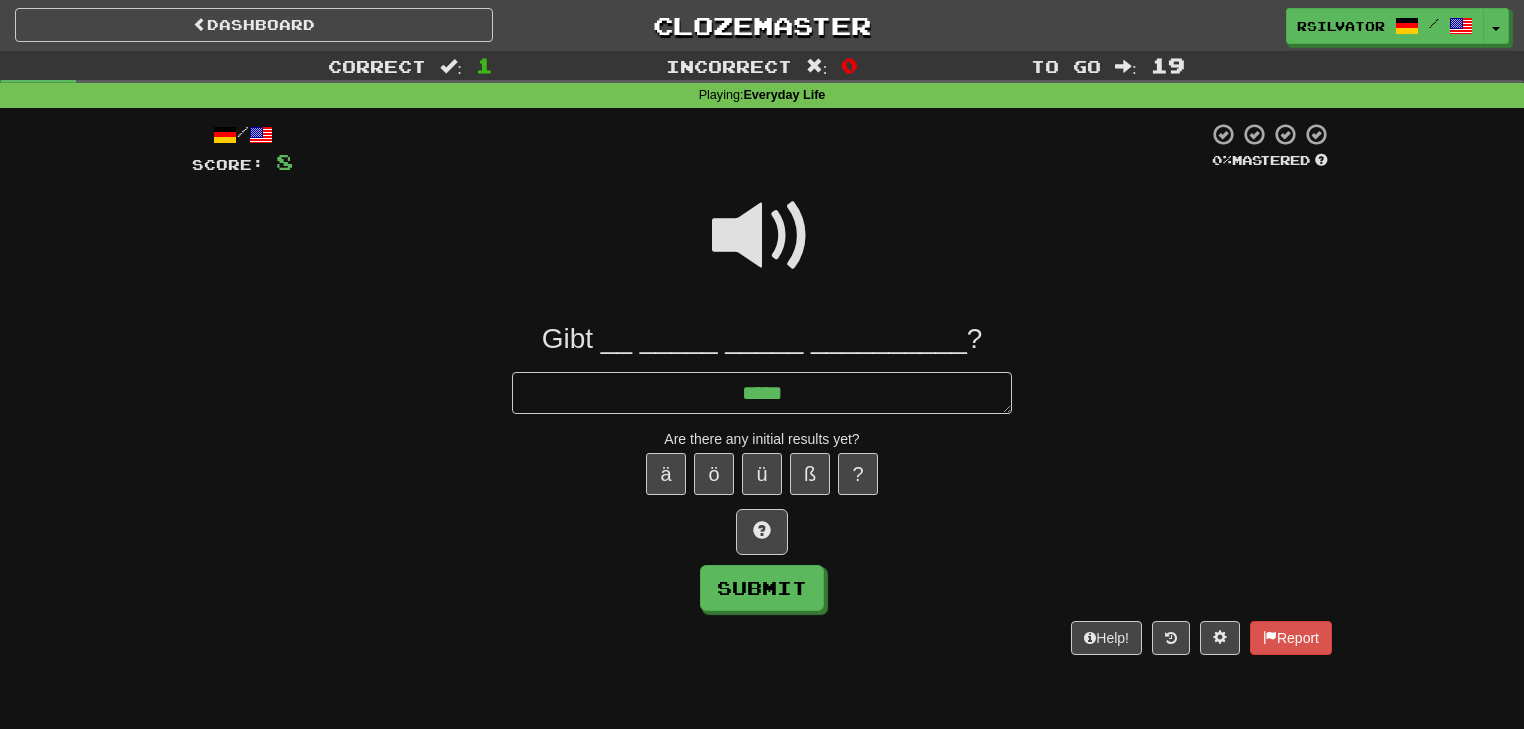 type on "*" 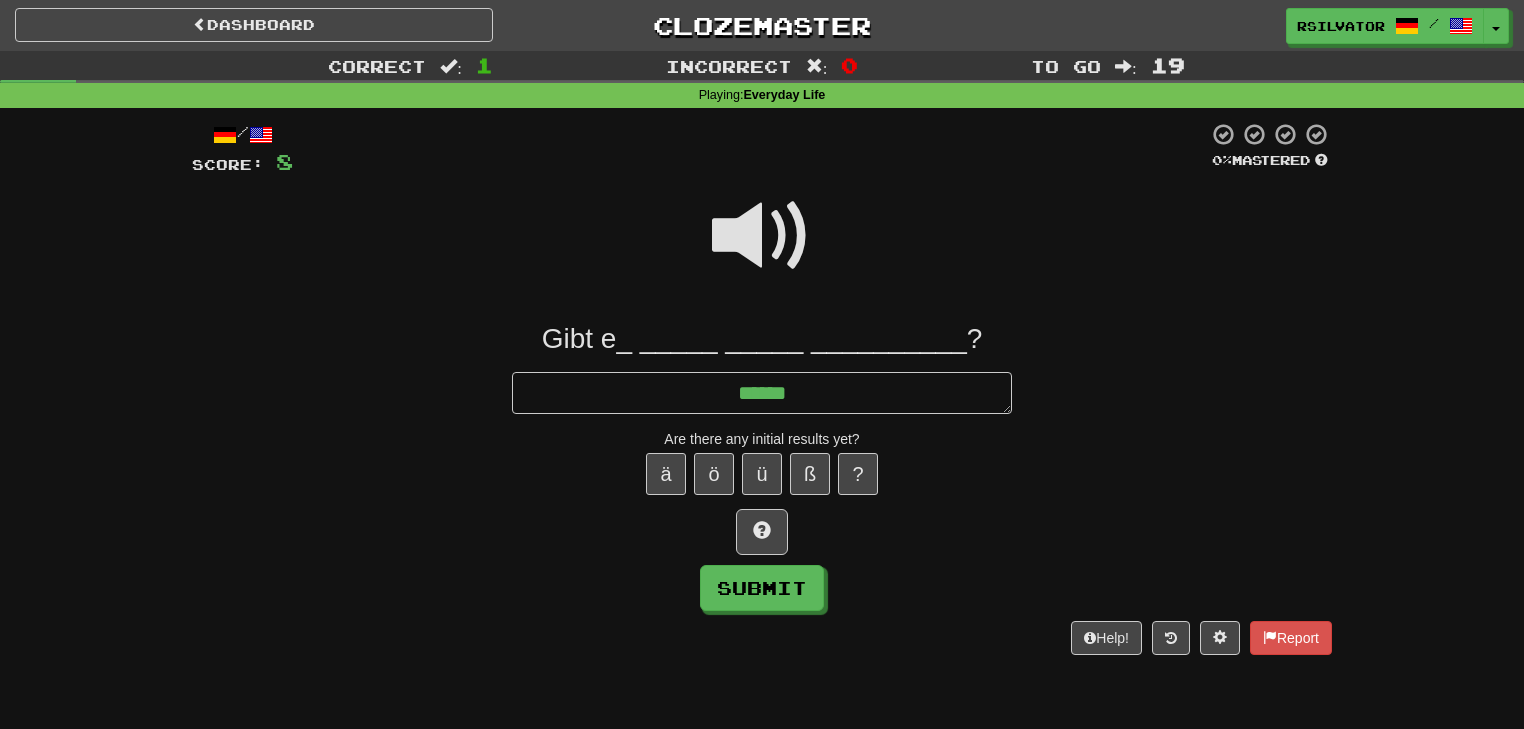 type on "*" 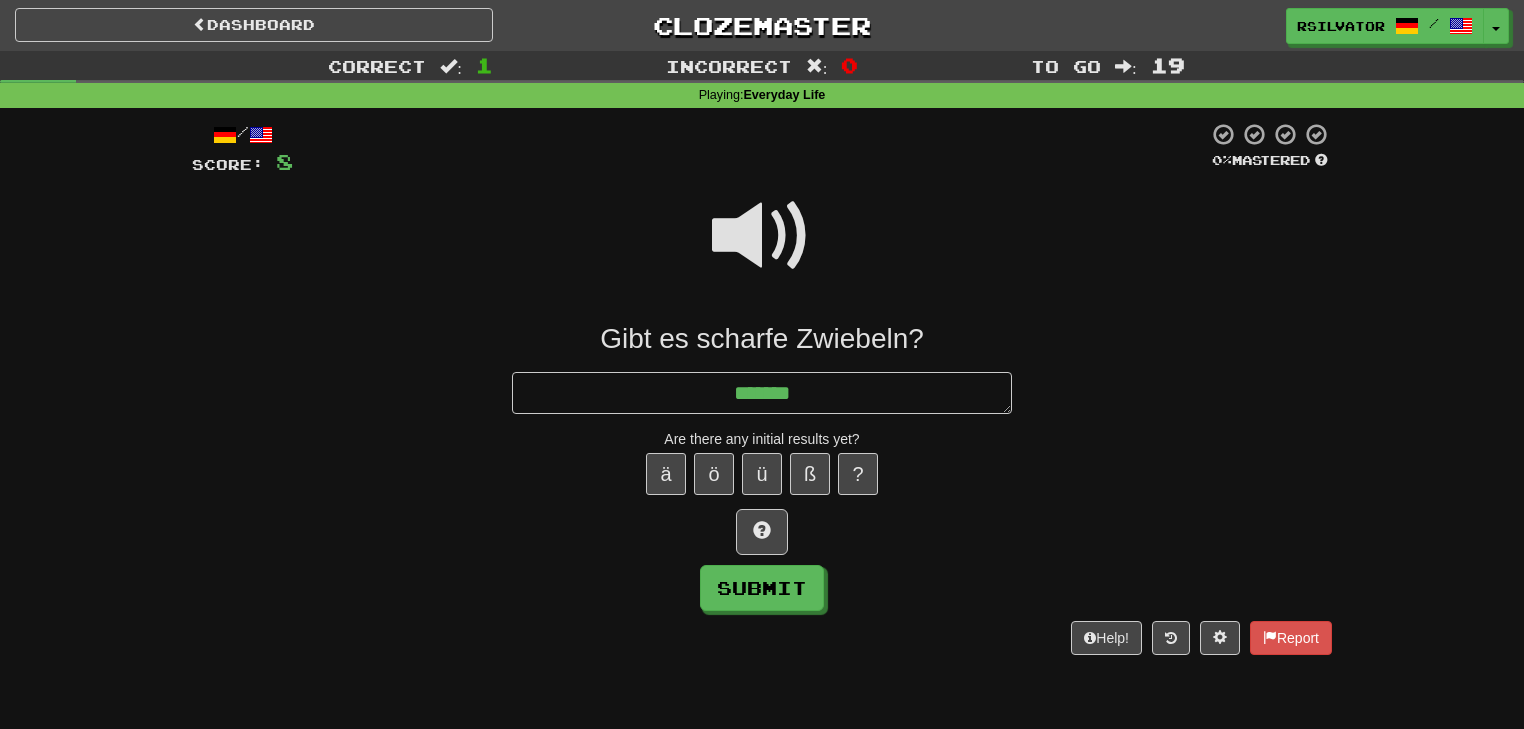 type on "*" 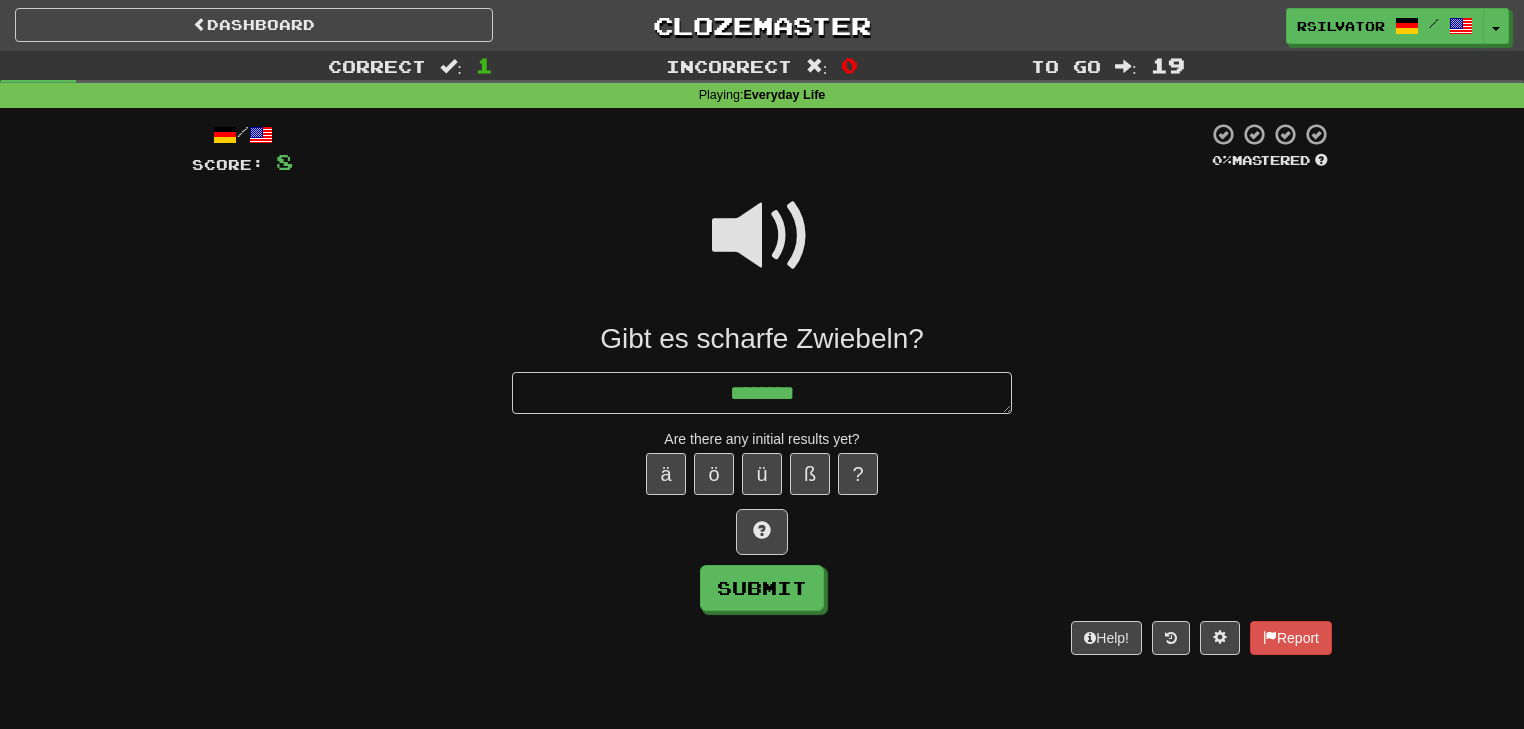 type on "*" 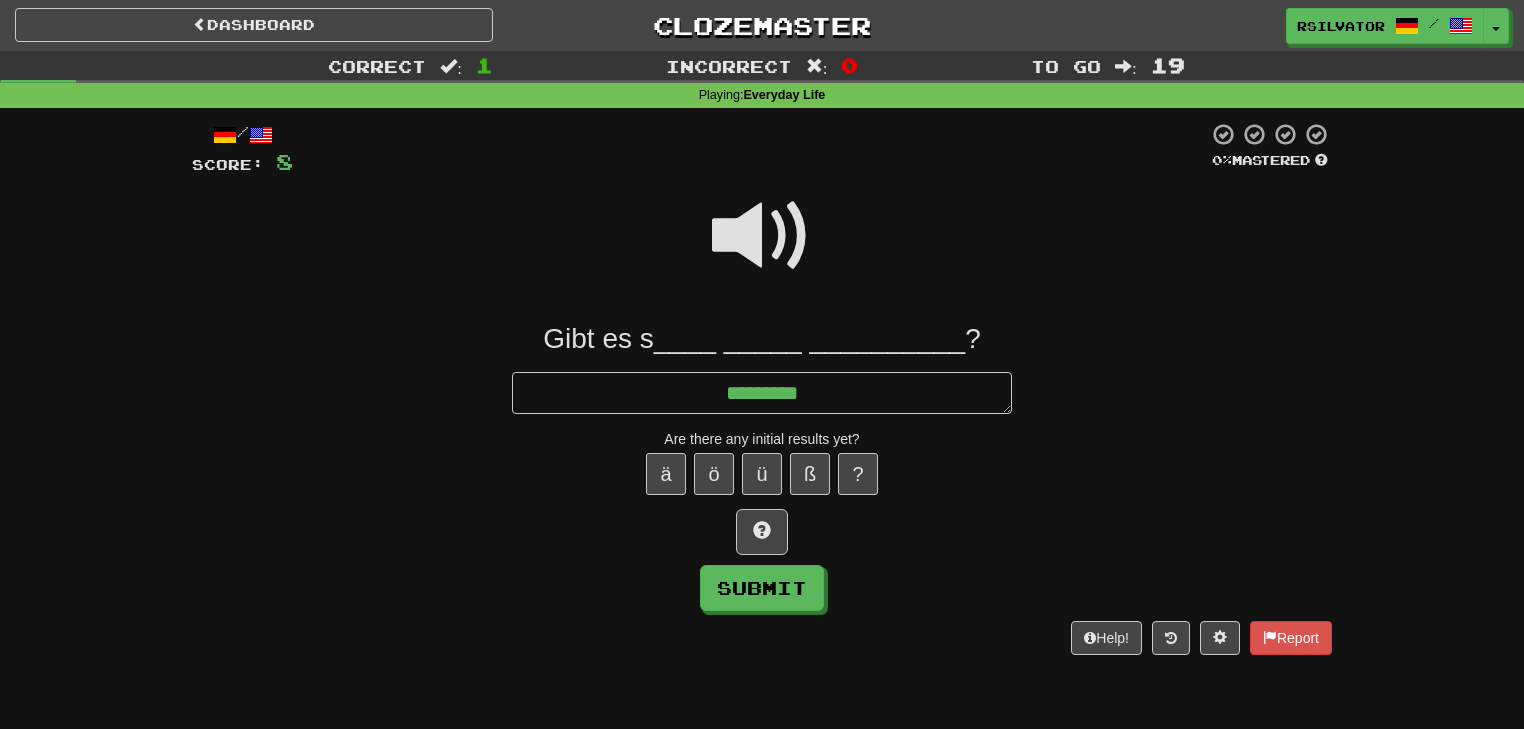 type on "*" 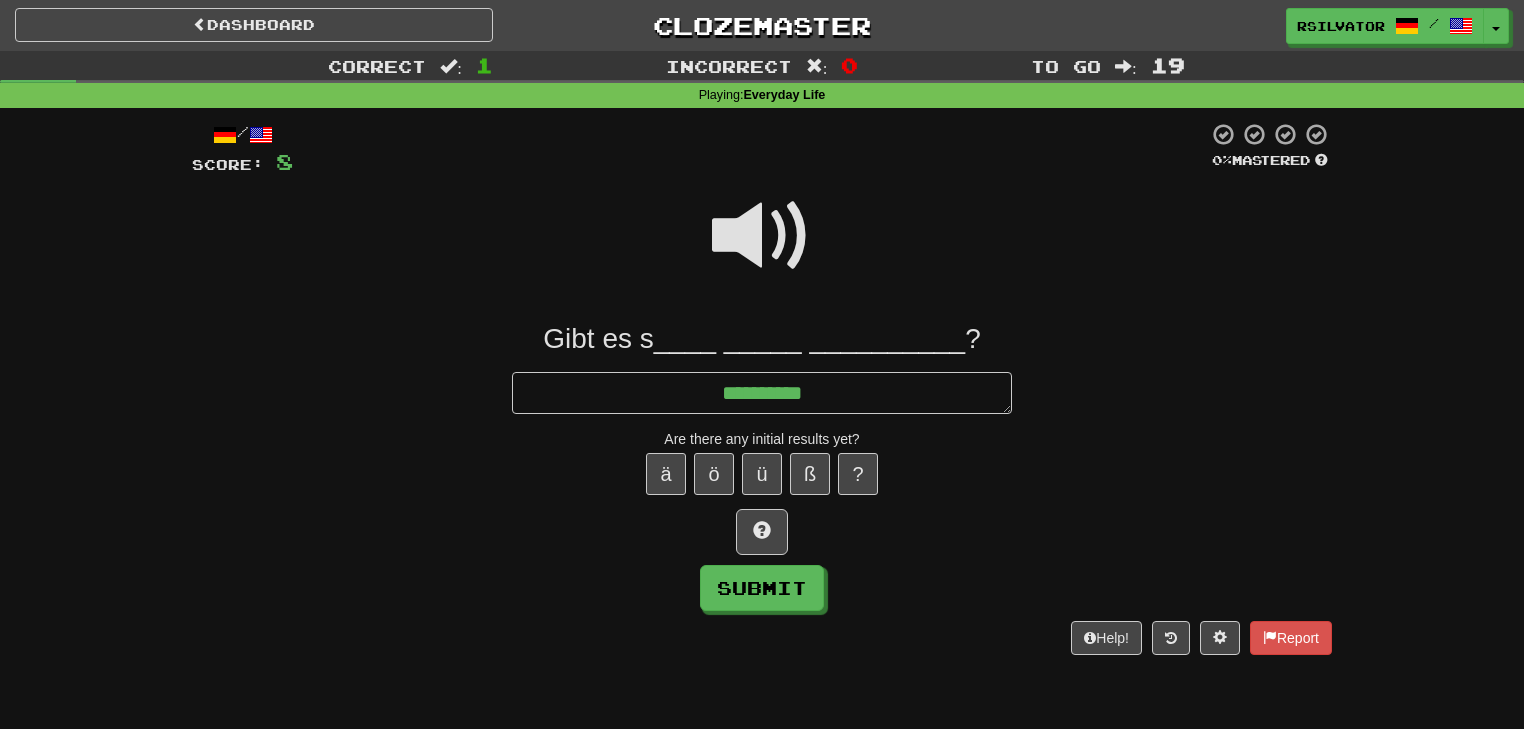 type on "*" 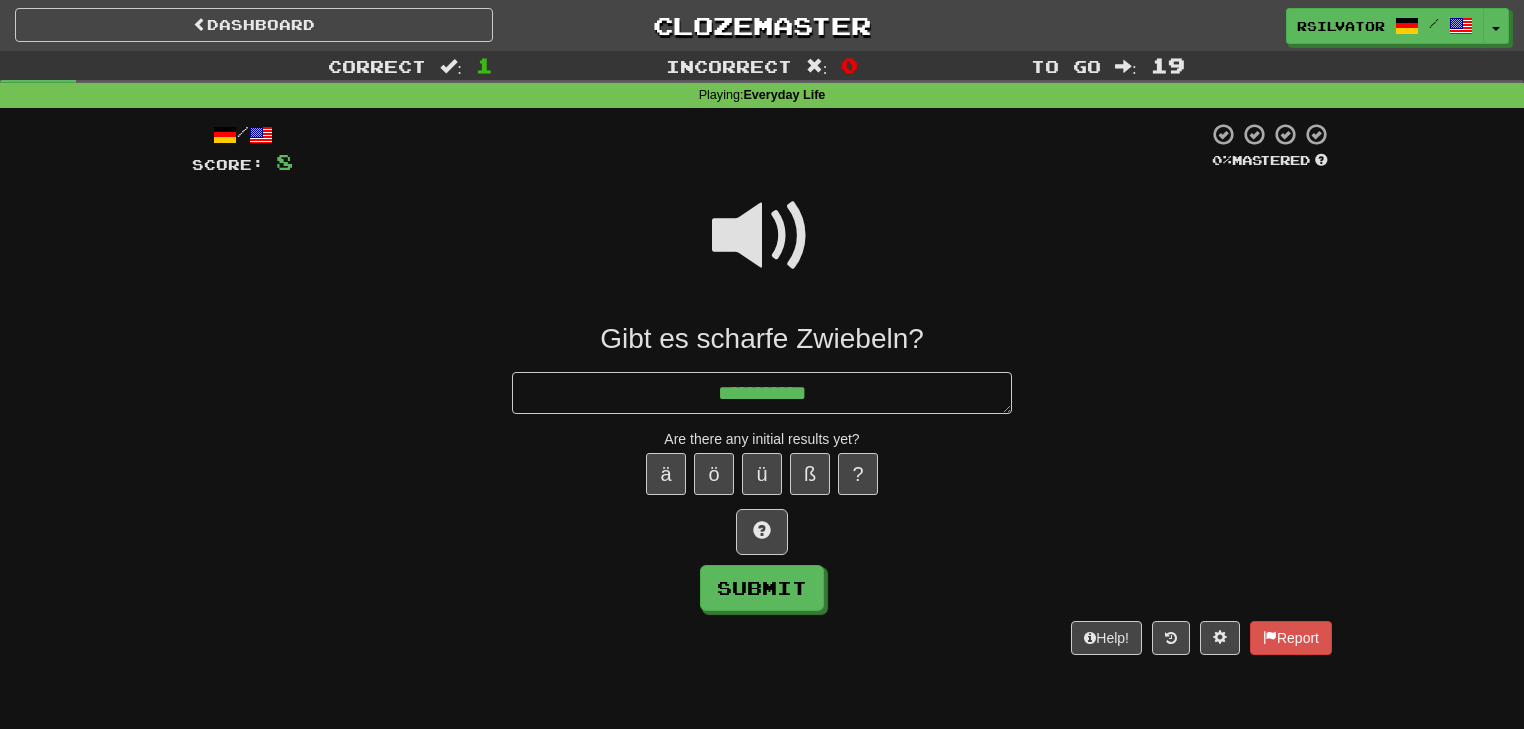 type on "*" 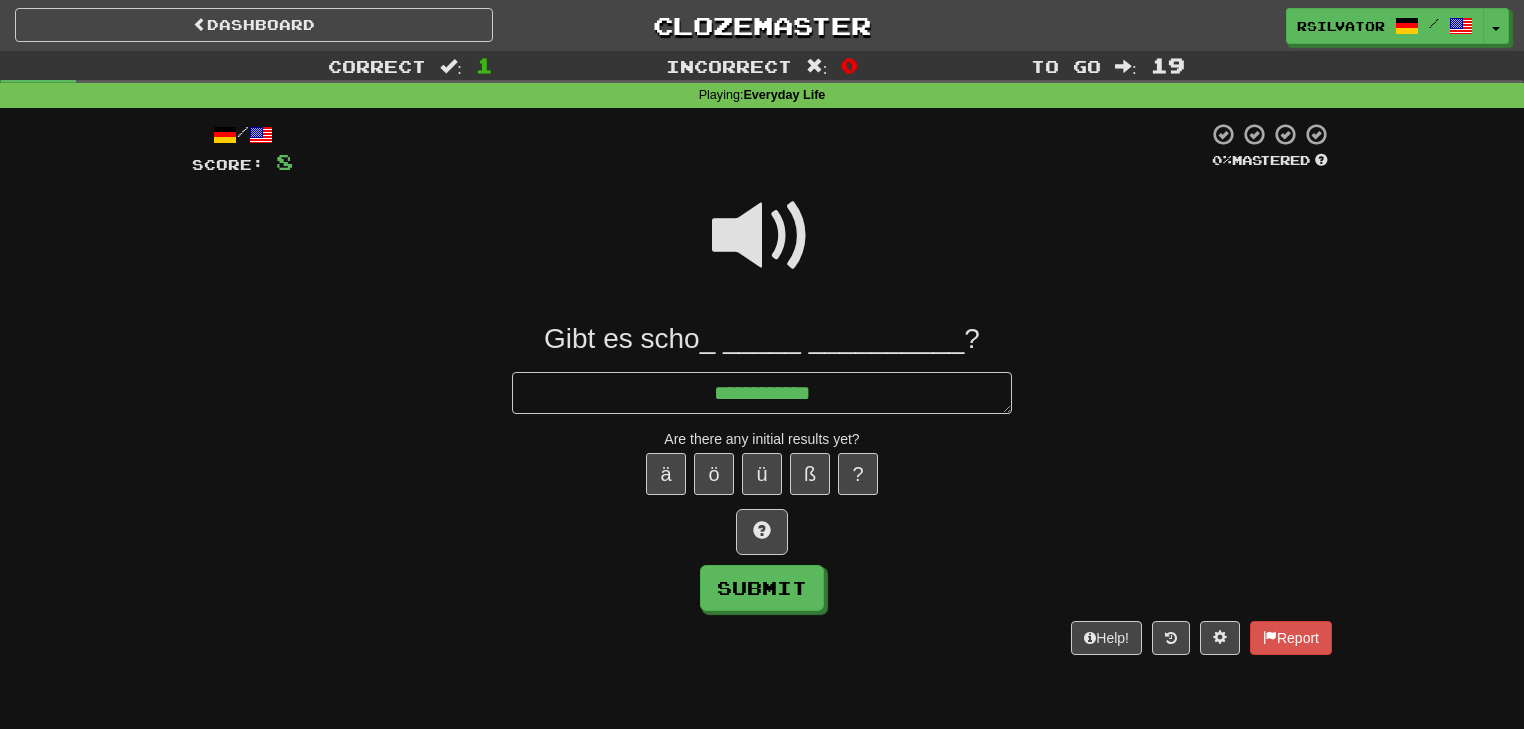 type on "*" 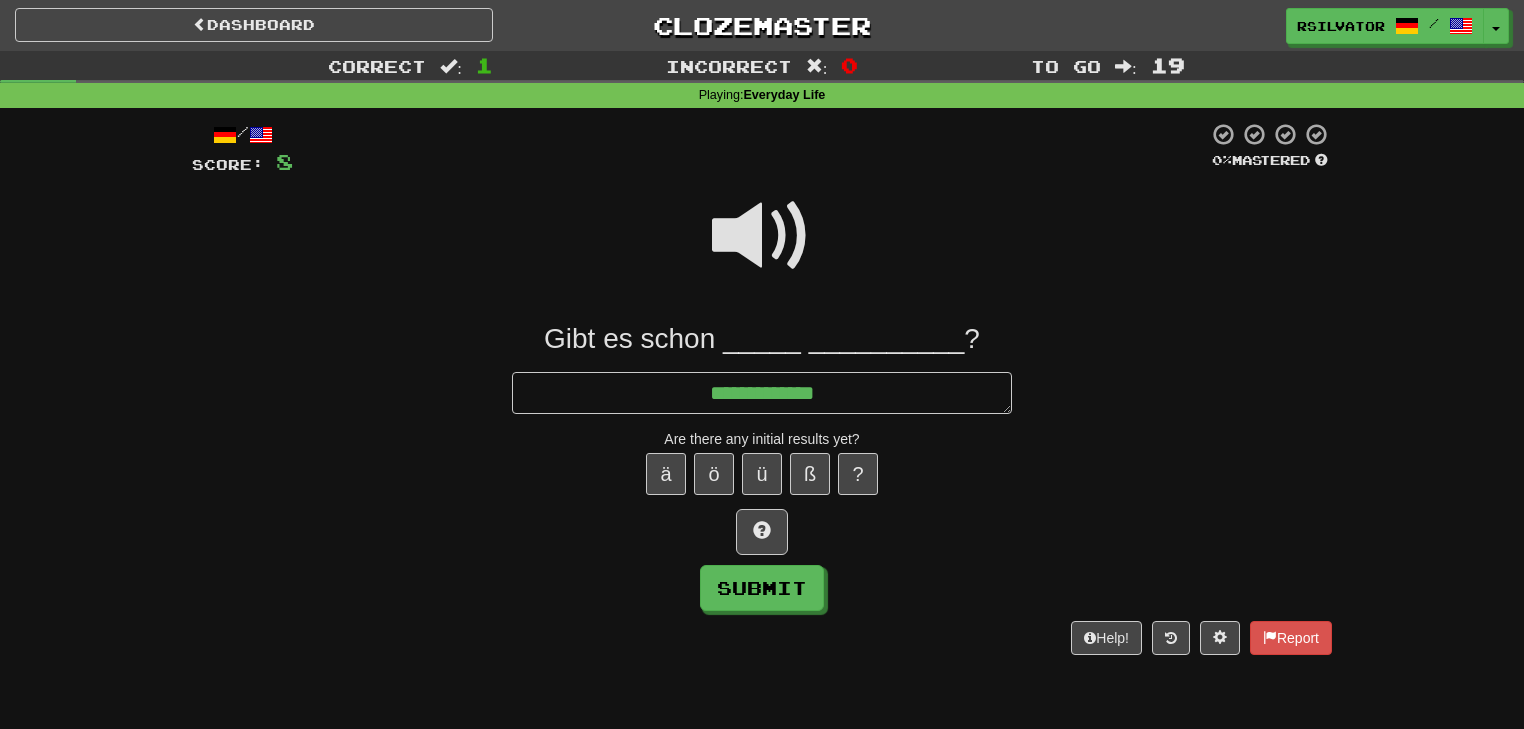 type on "*" 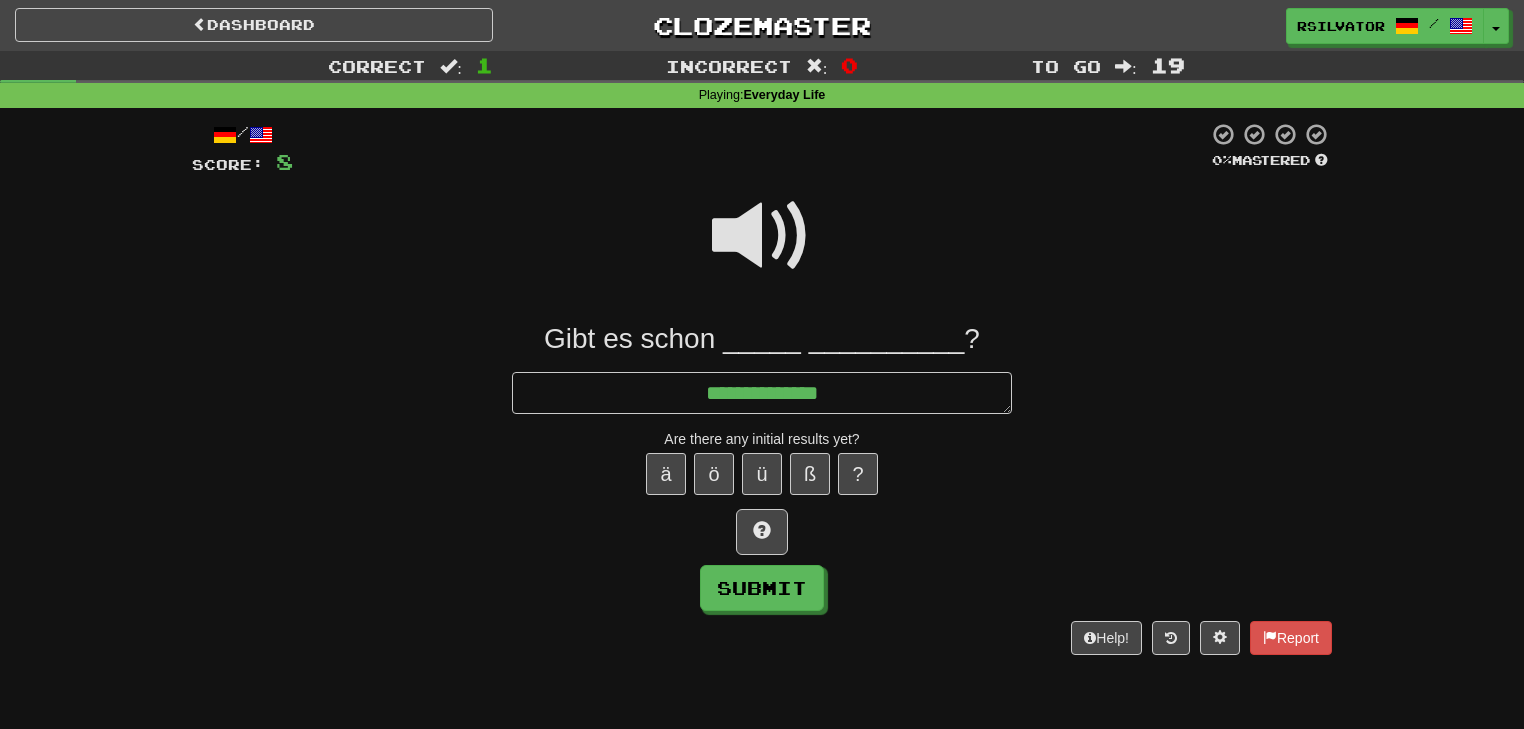 type on "*" 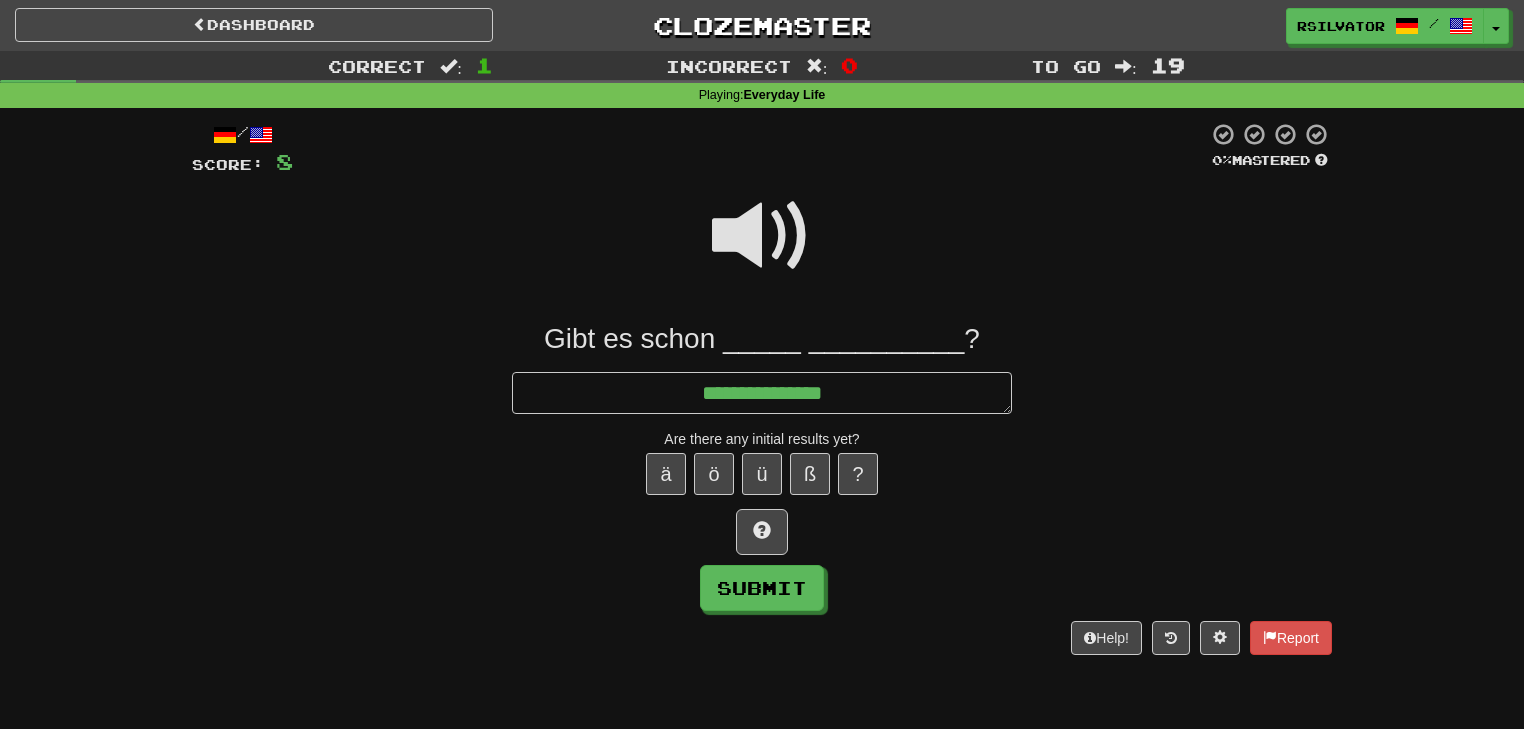 type on "*" 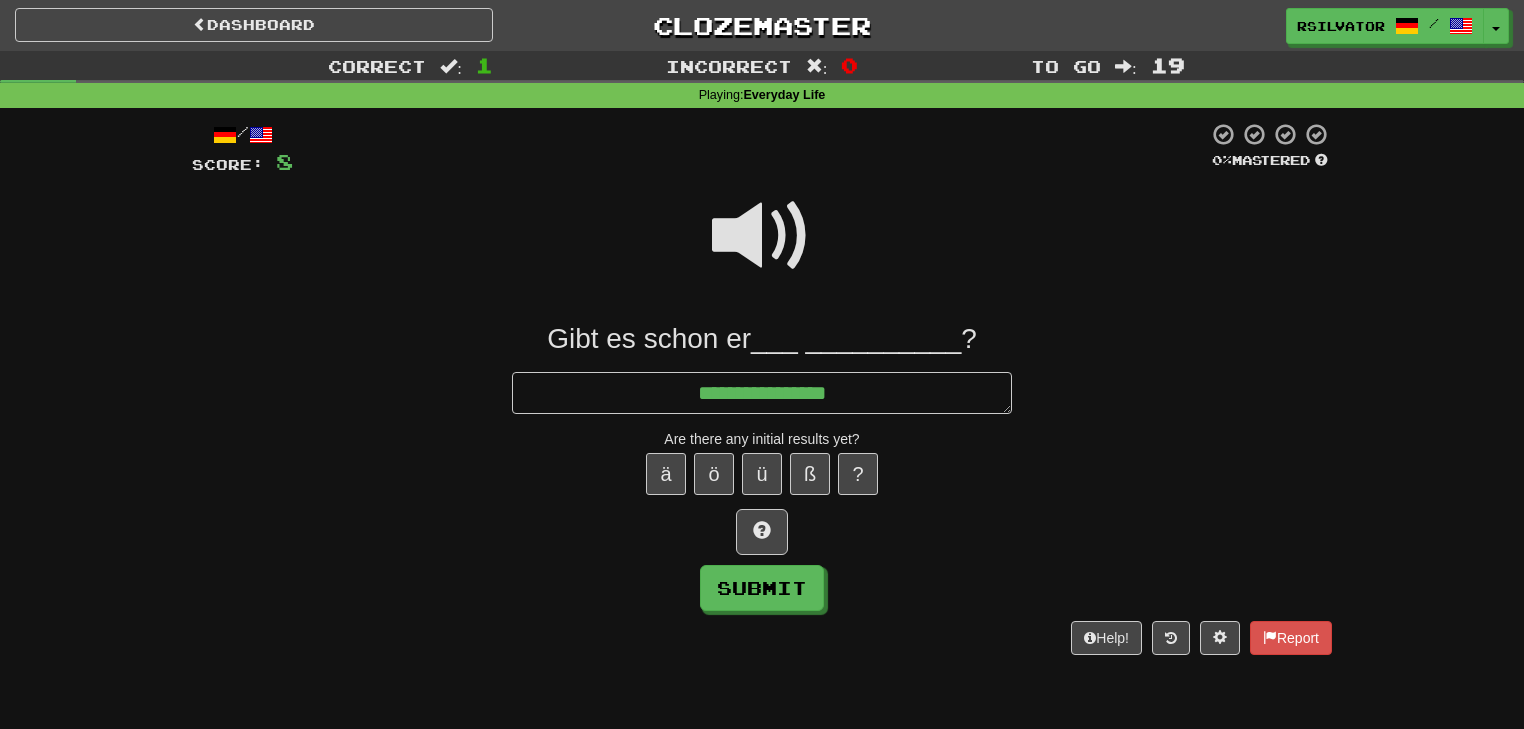 type on "*" 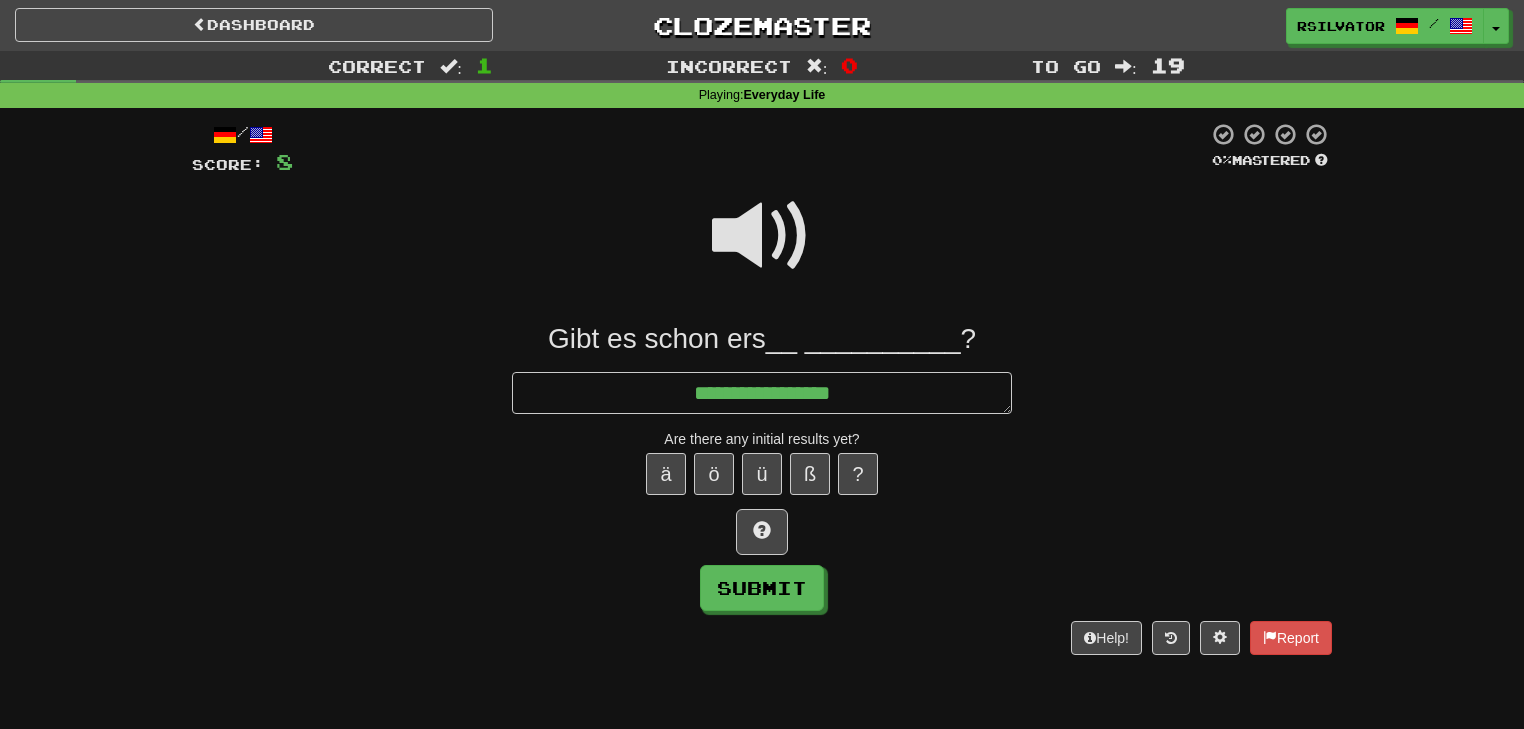 type on "*" 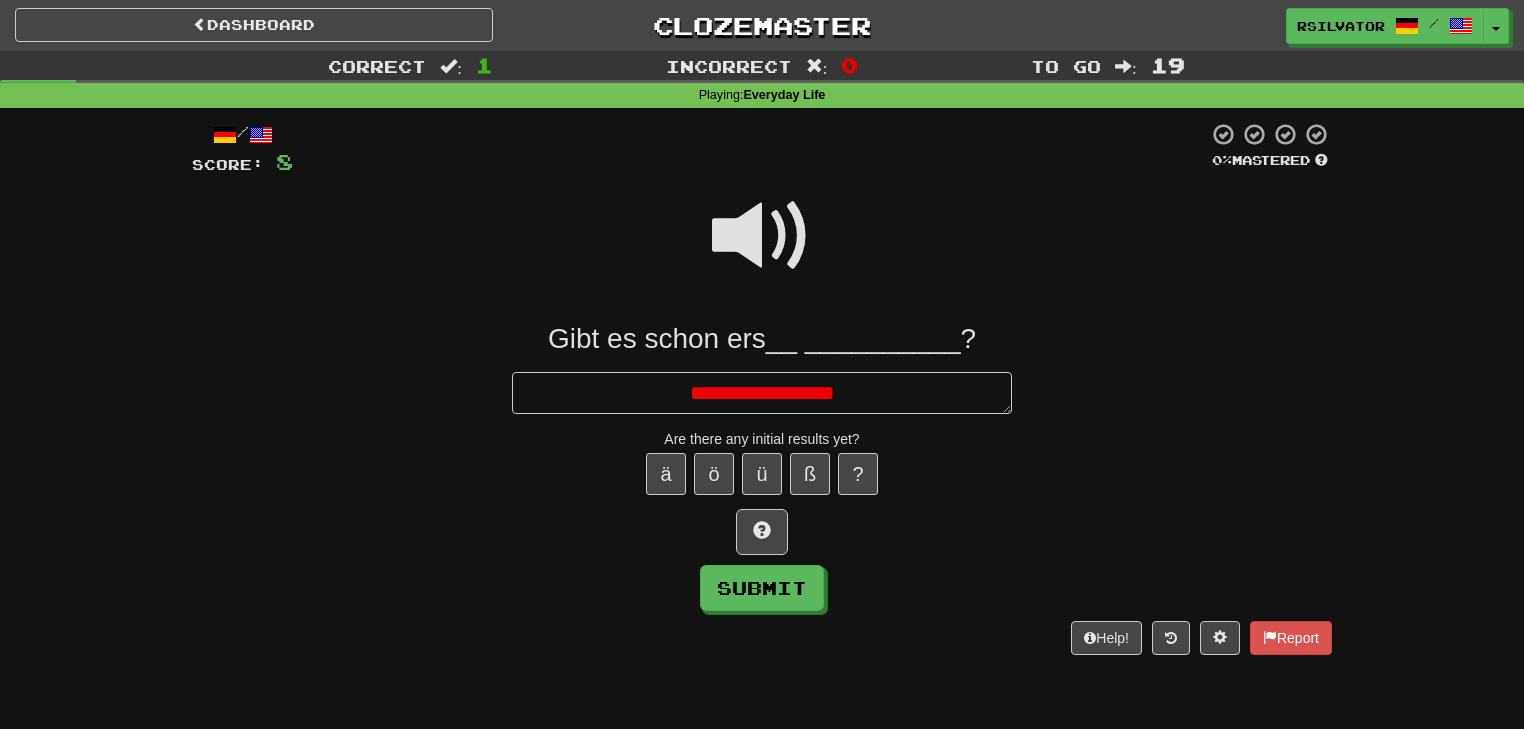 type on "*" 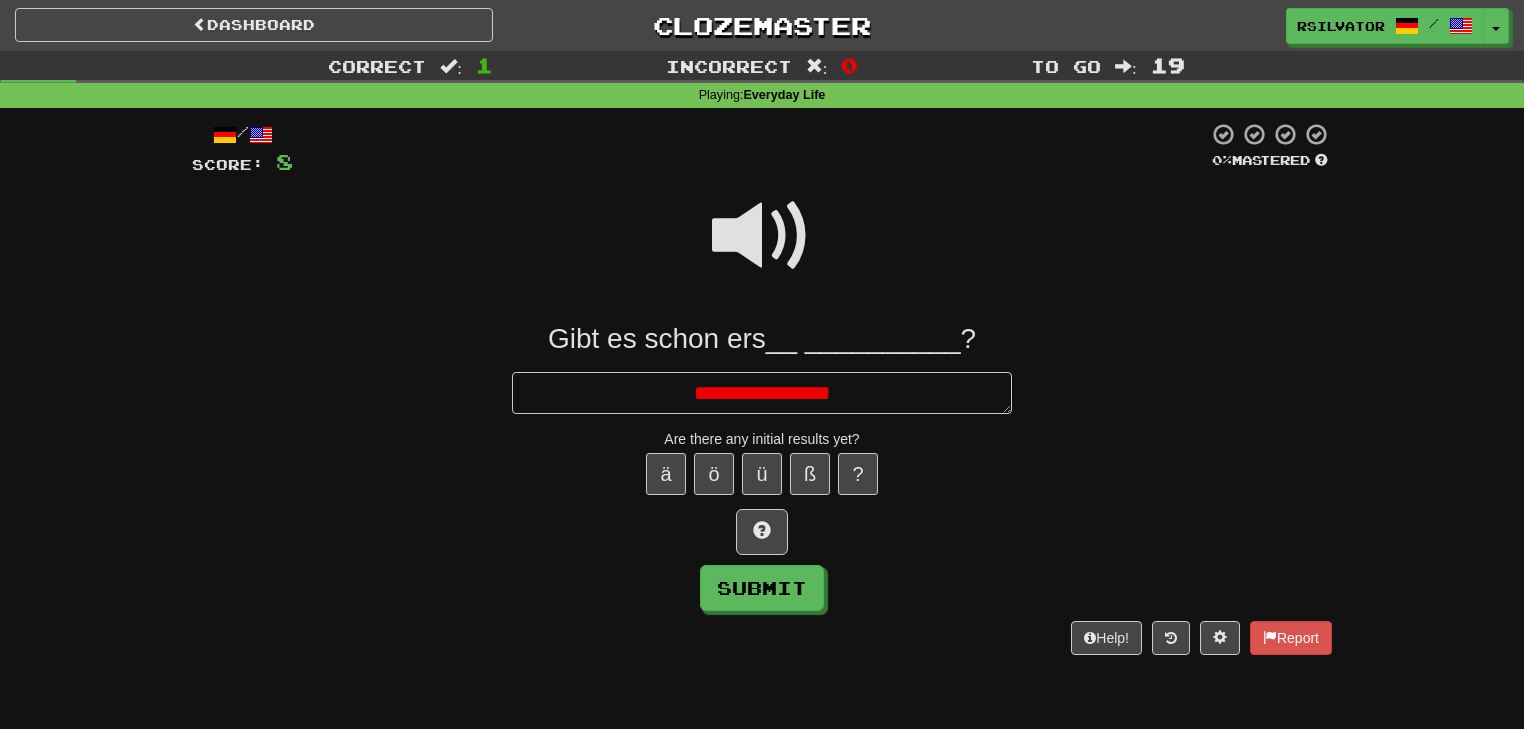 type on "*" 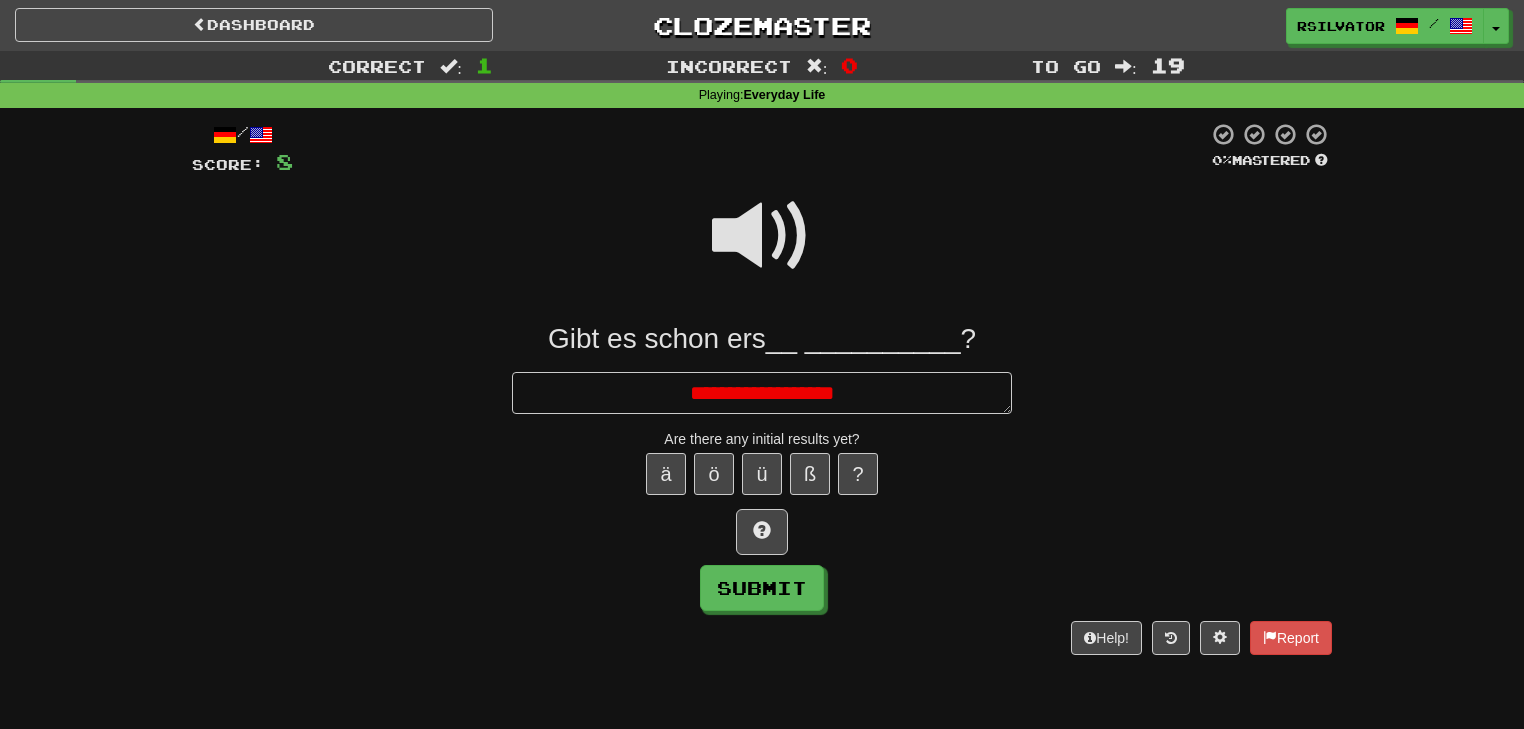 type on "*" 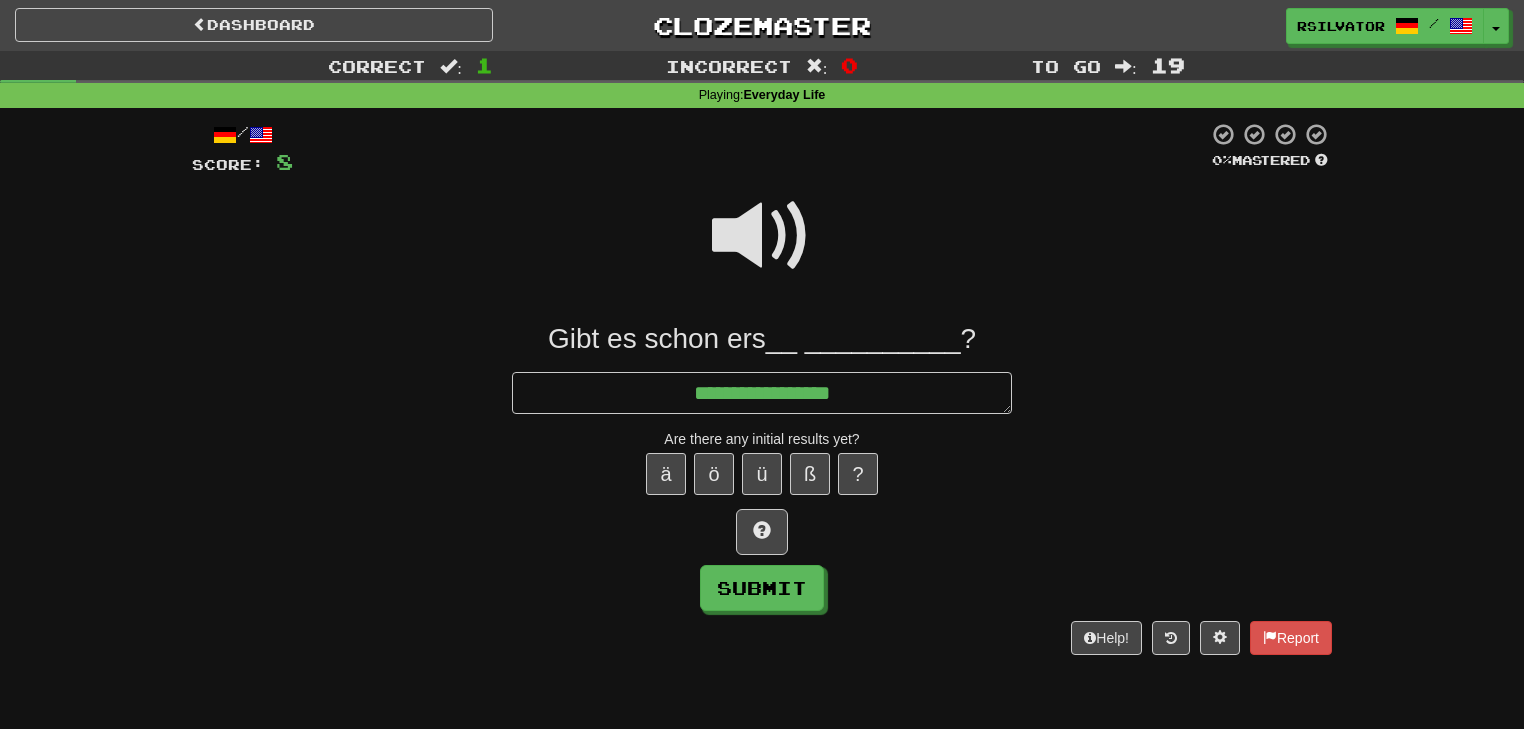 type on "*" 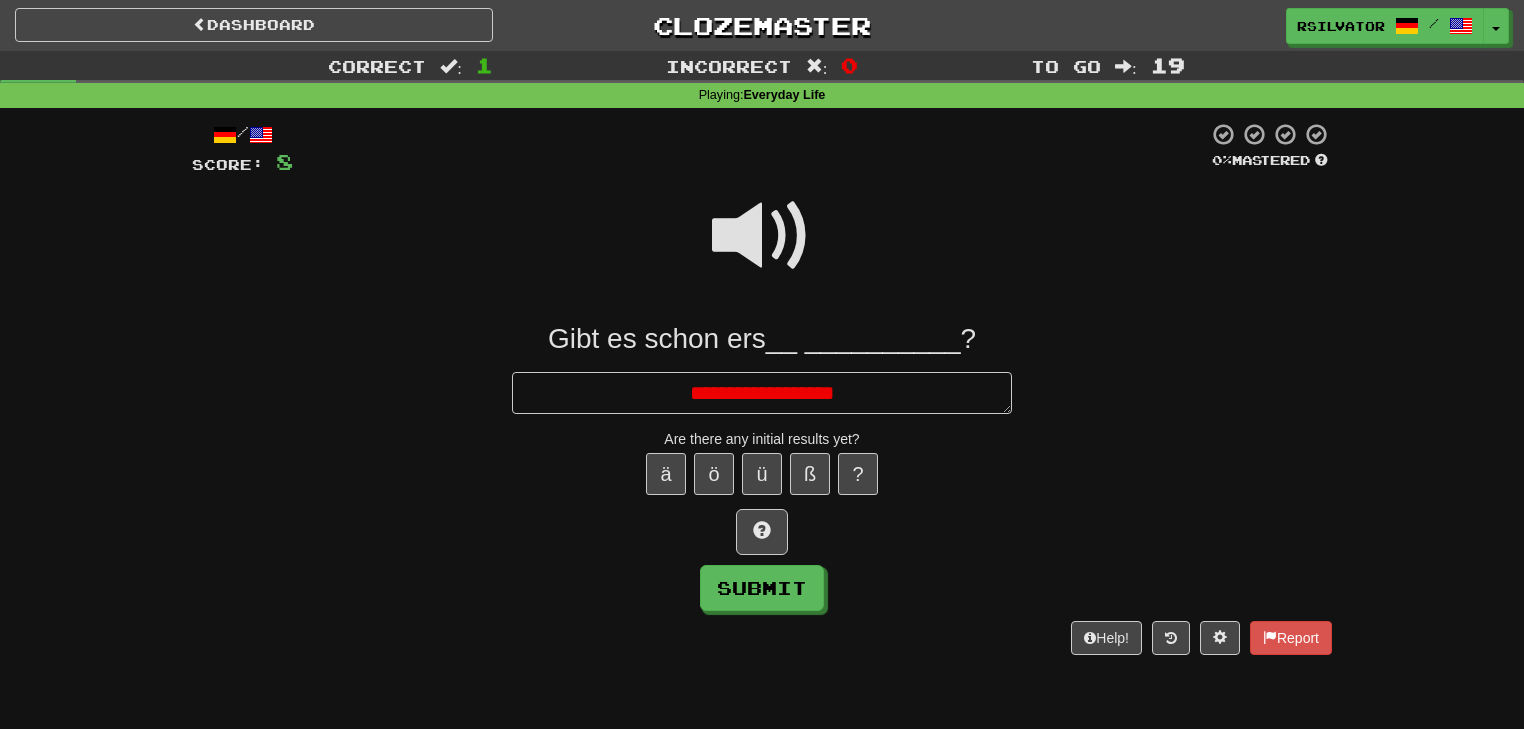 type on "*" 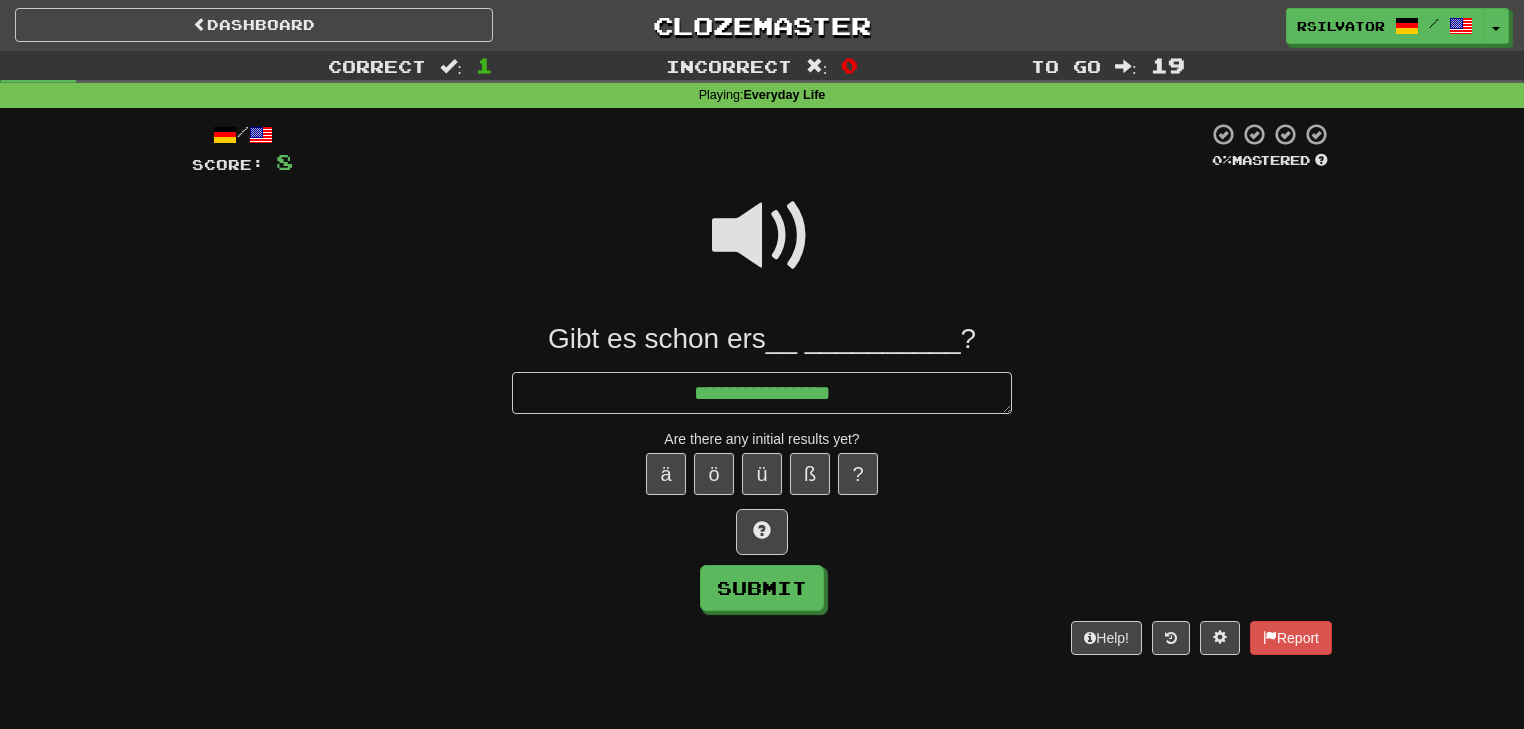 type on "*" 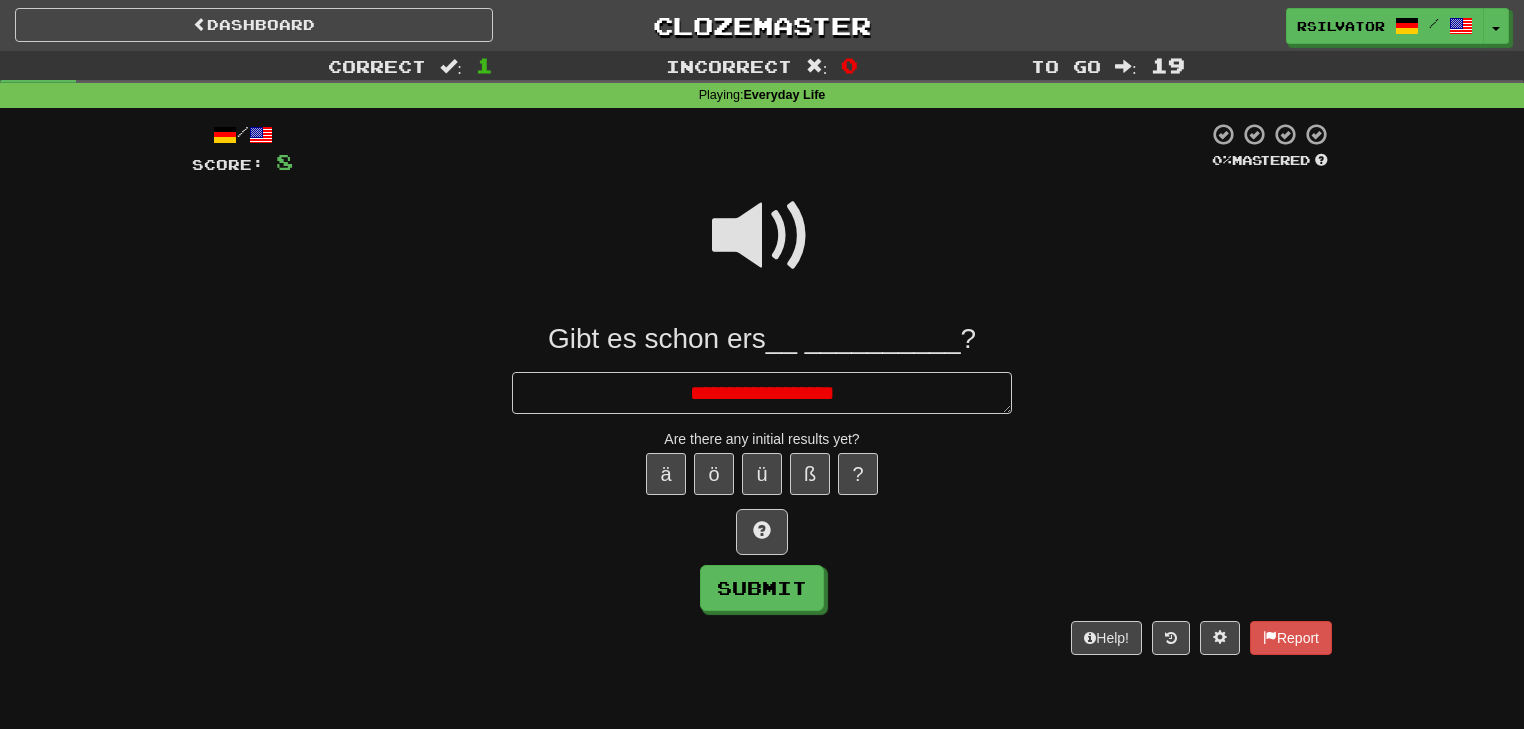 type on "*" 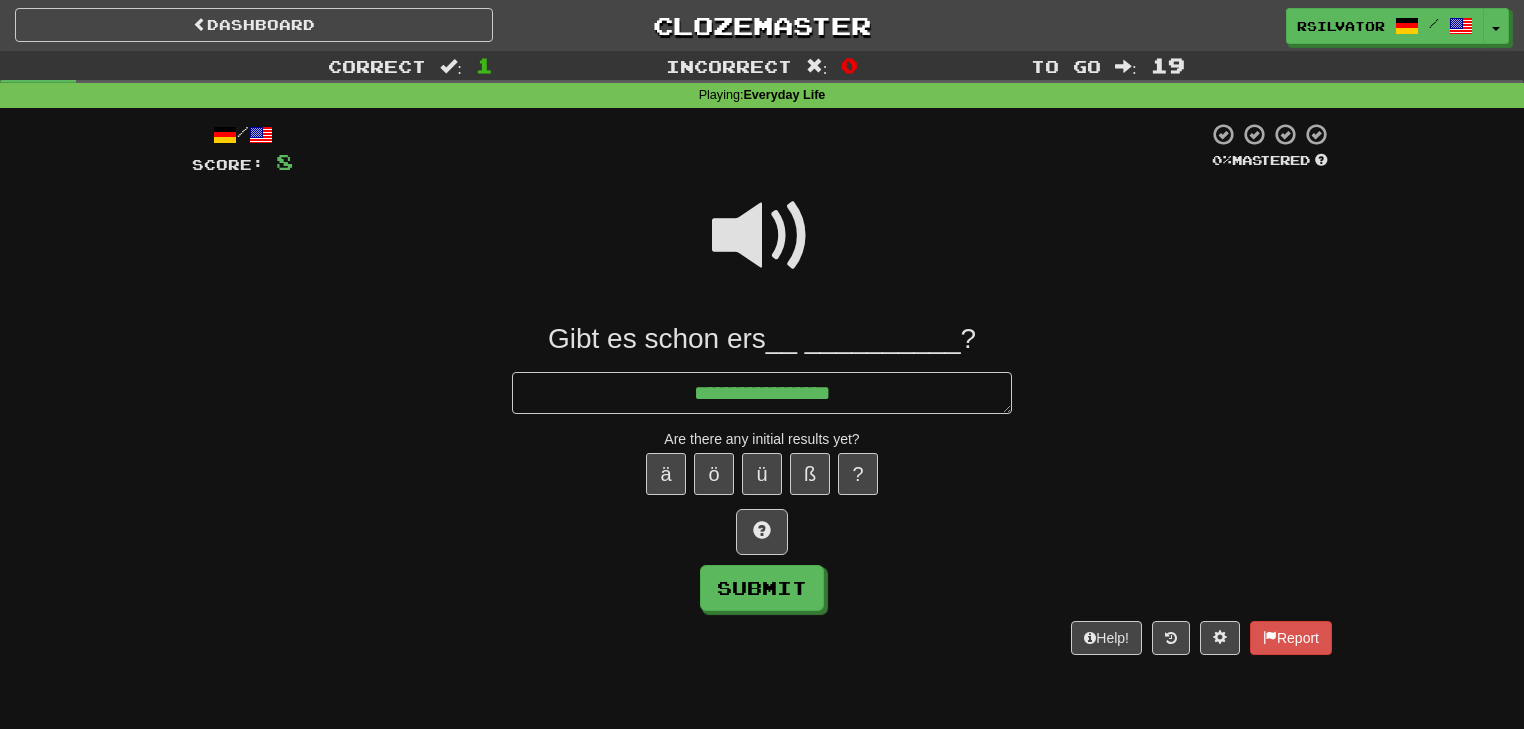 type on "*" 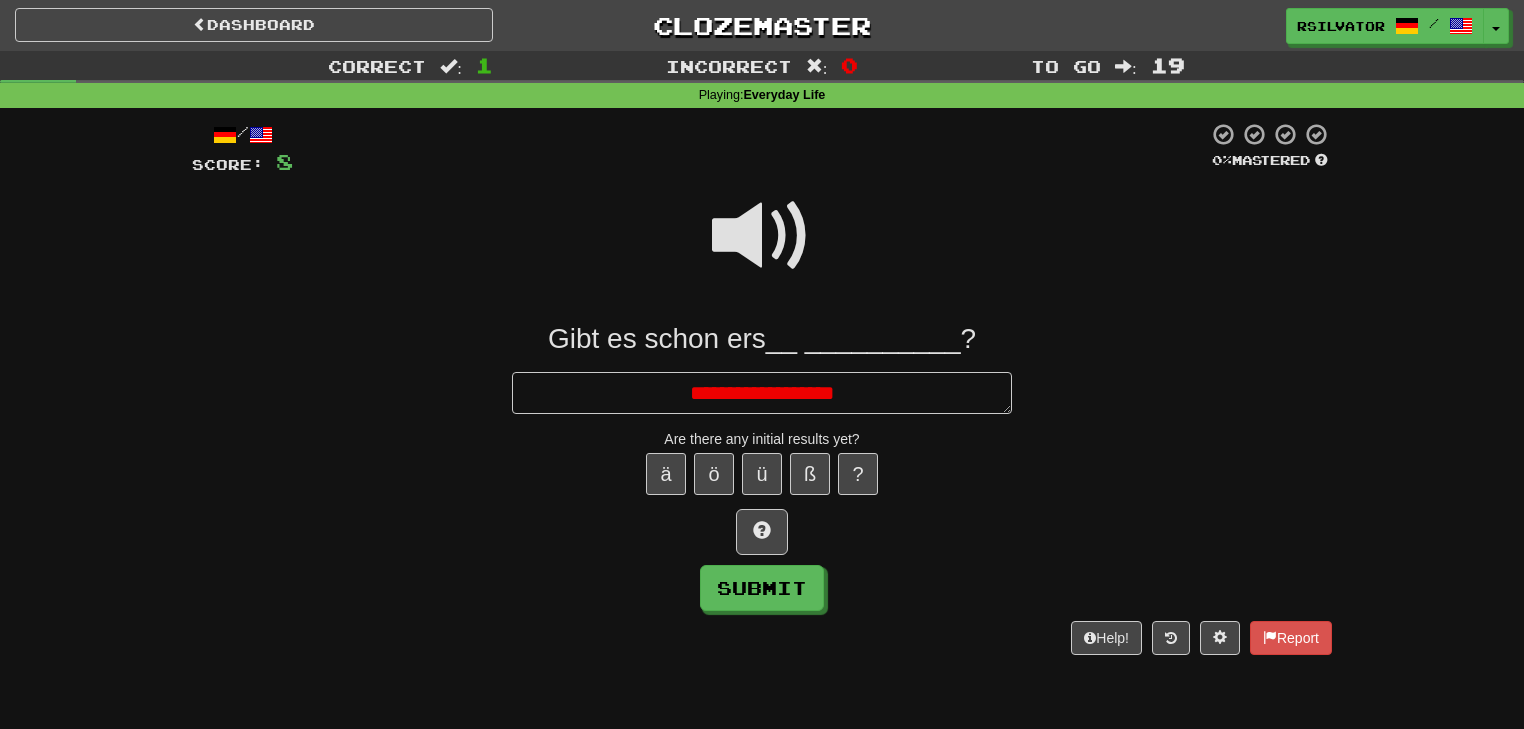 type on "*" 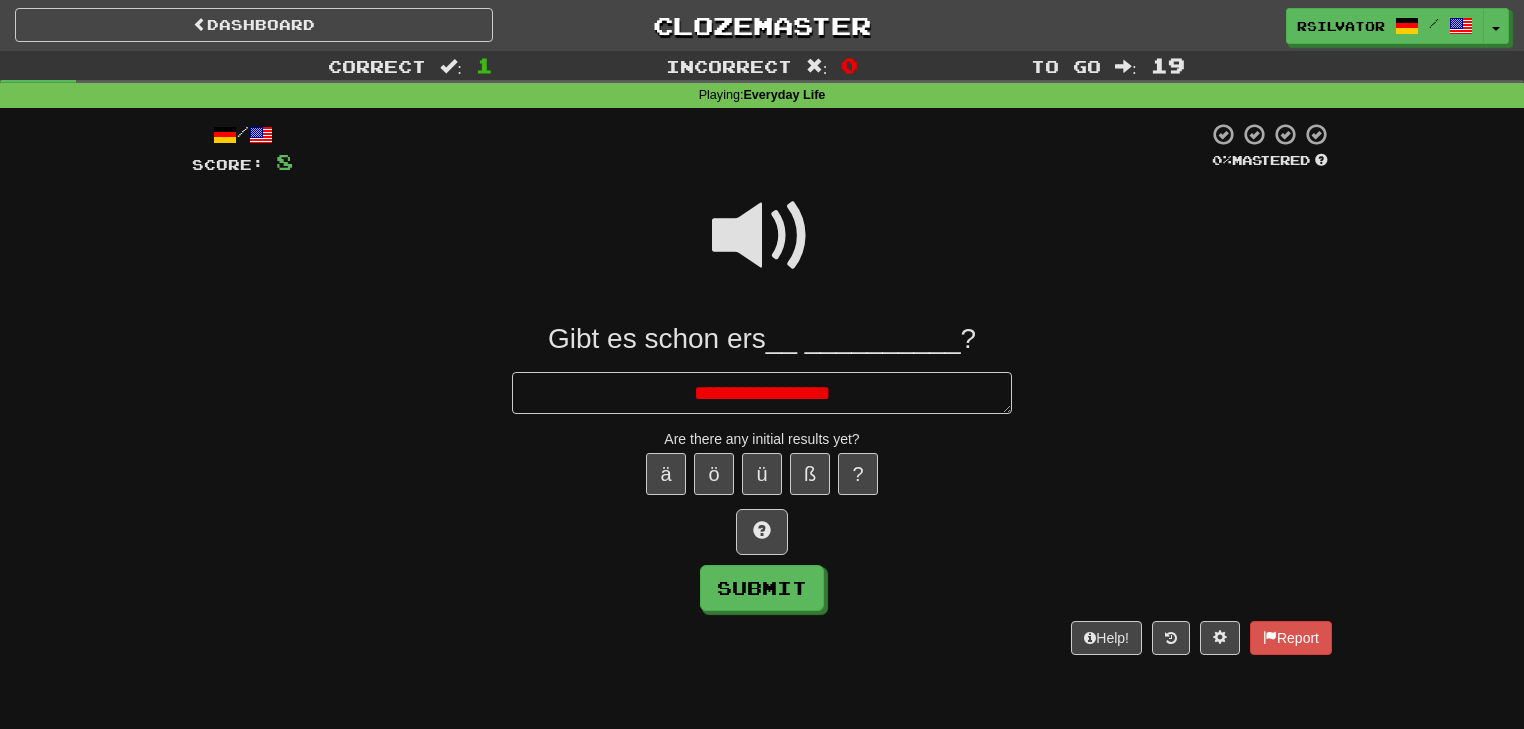 type on "*" 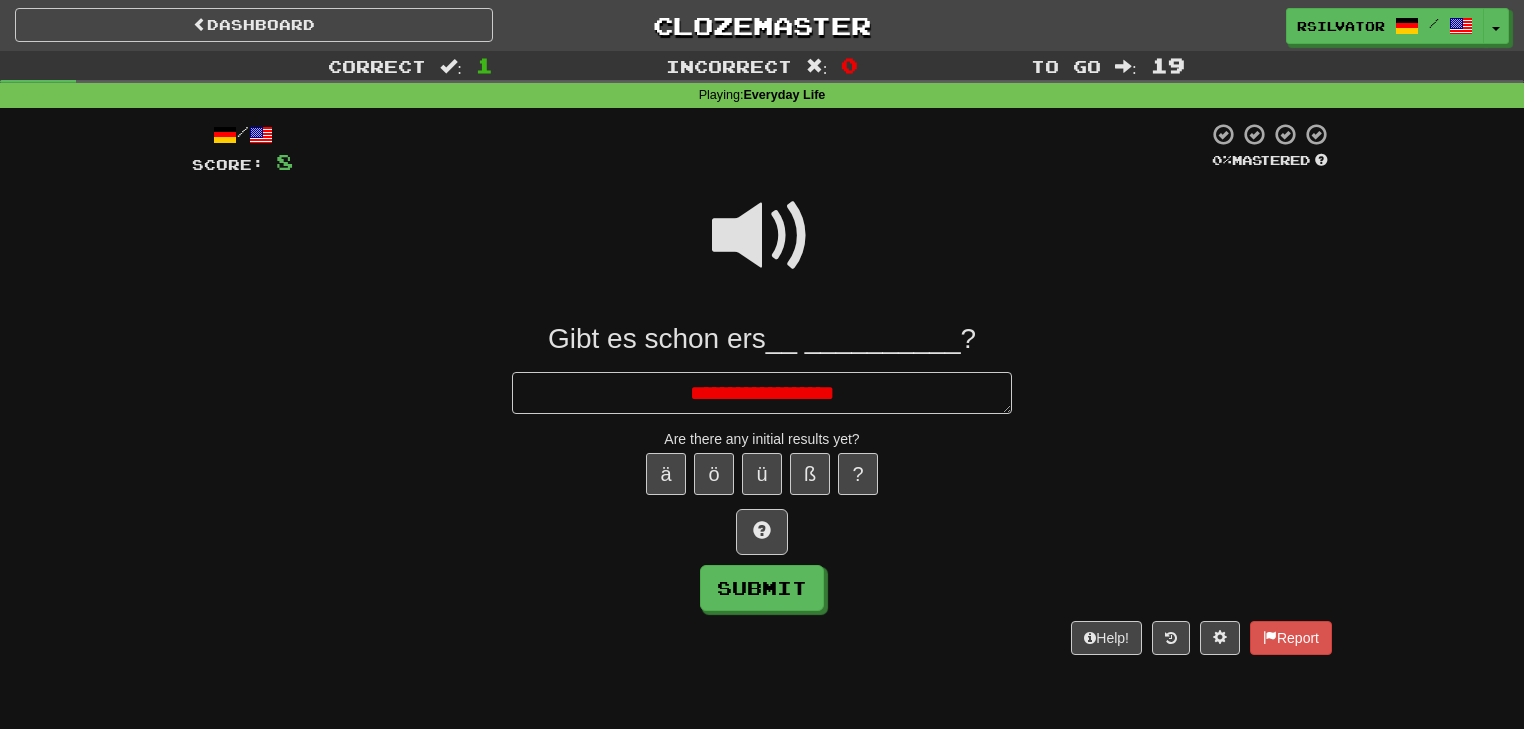 type on "*" 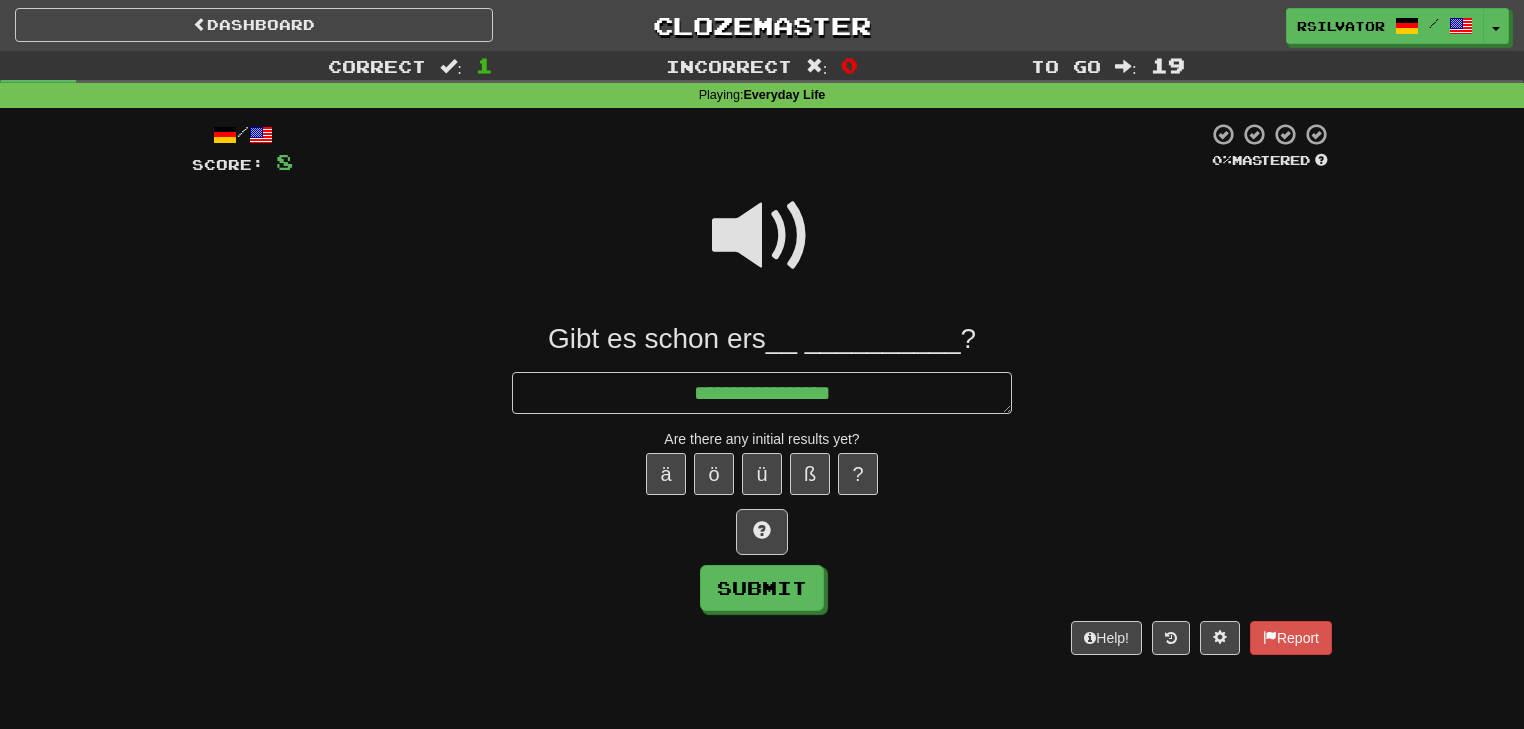 type on "*" 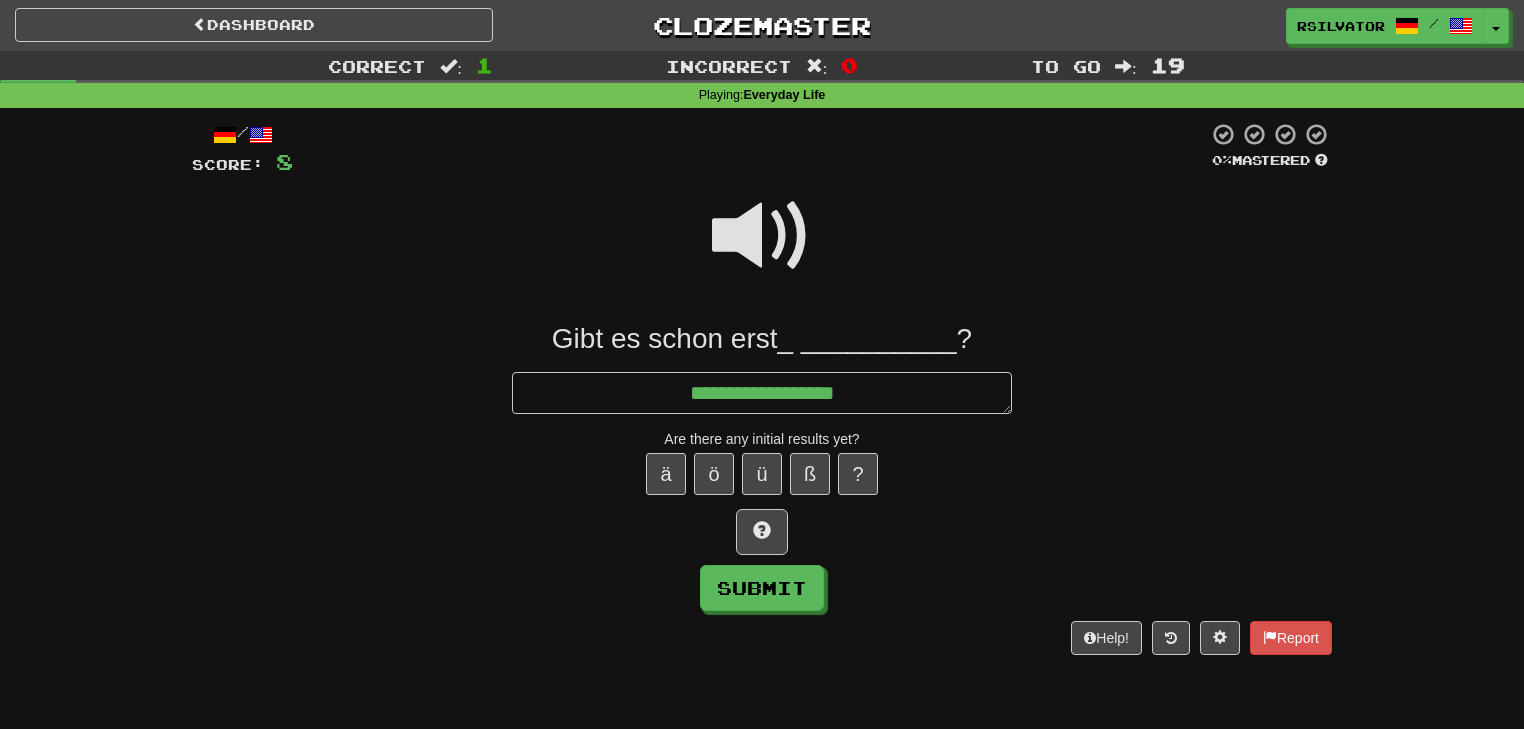 type on "*" 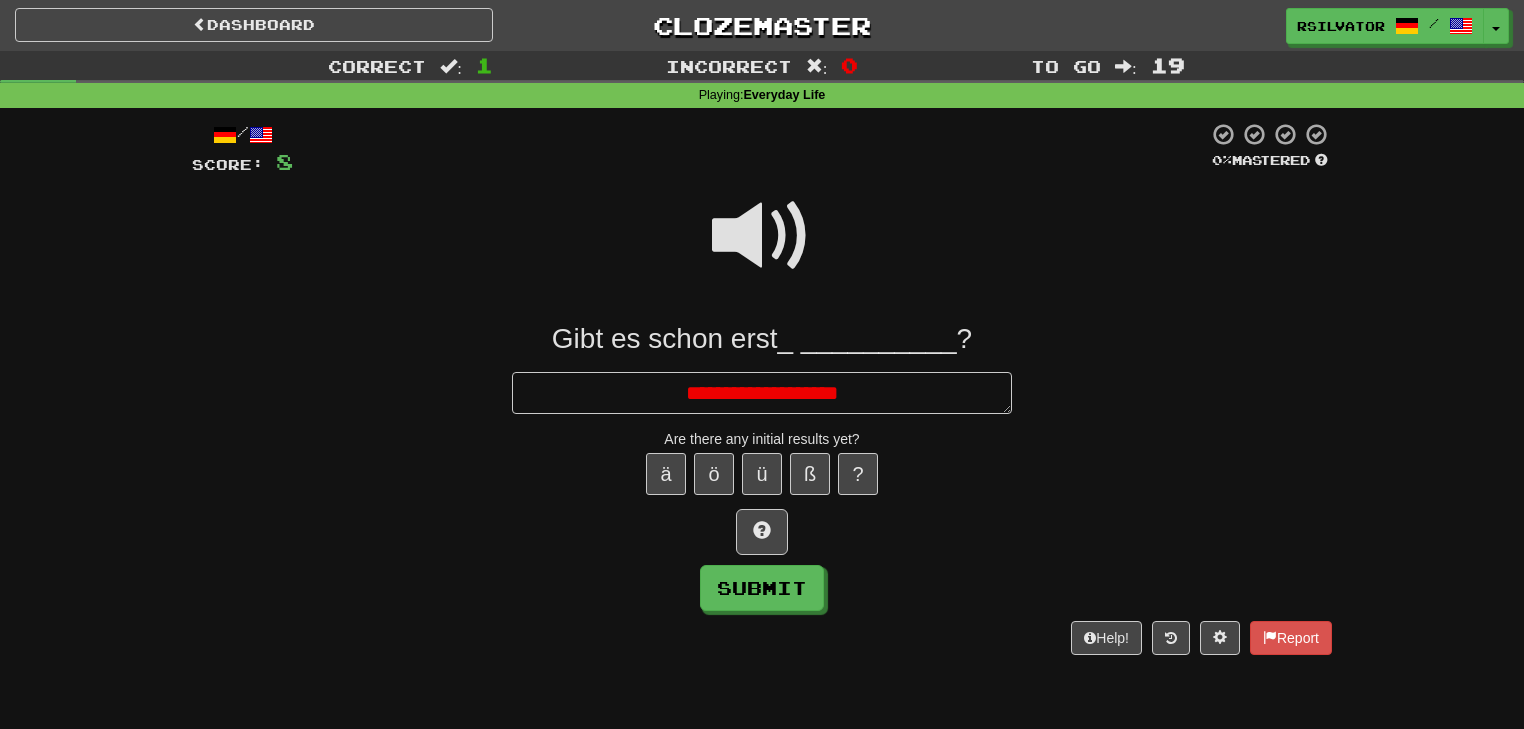 type on "*" 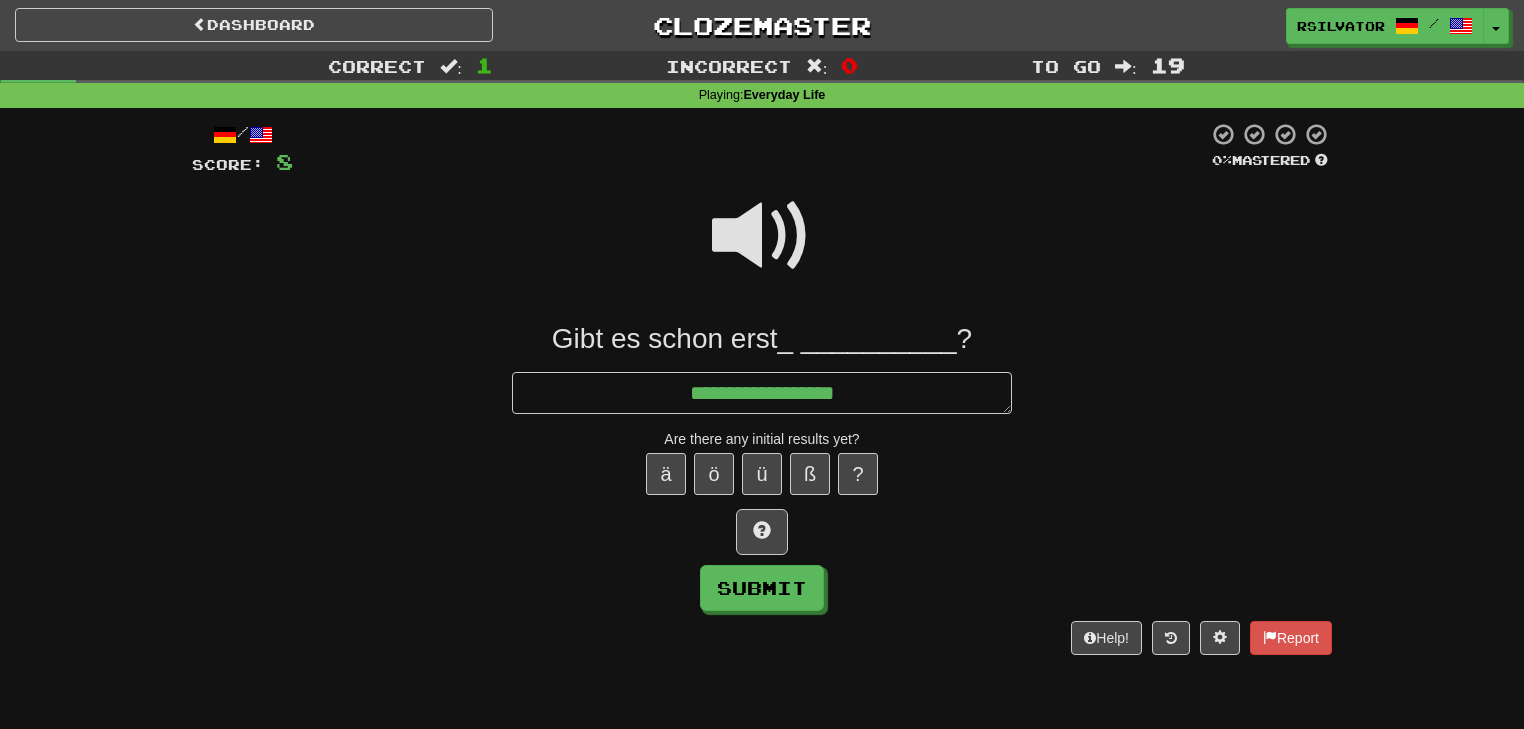type on "*" 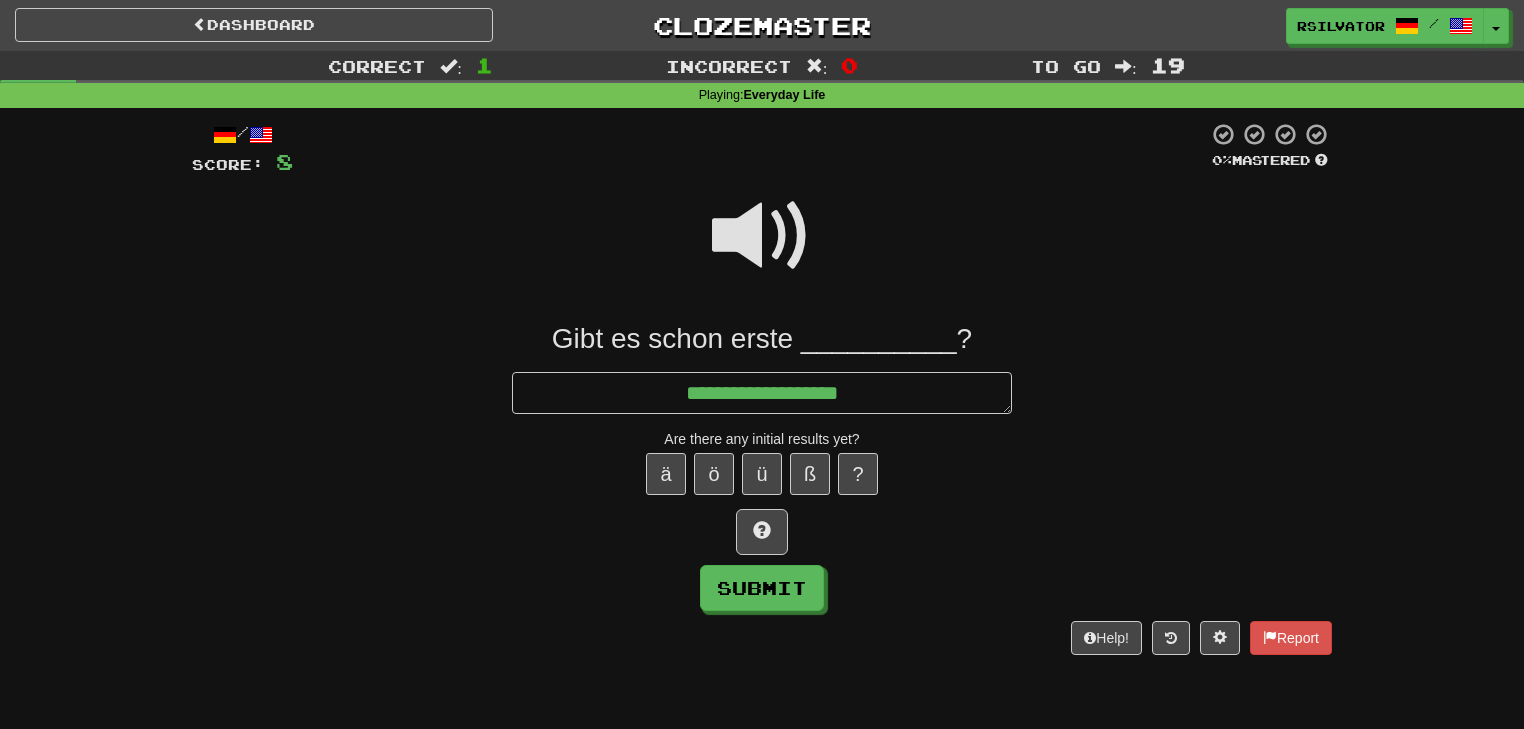 type on "*" 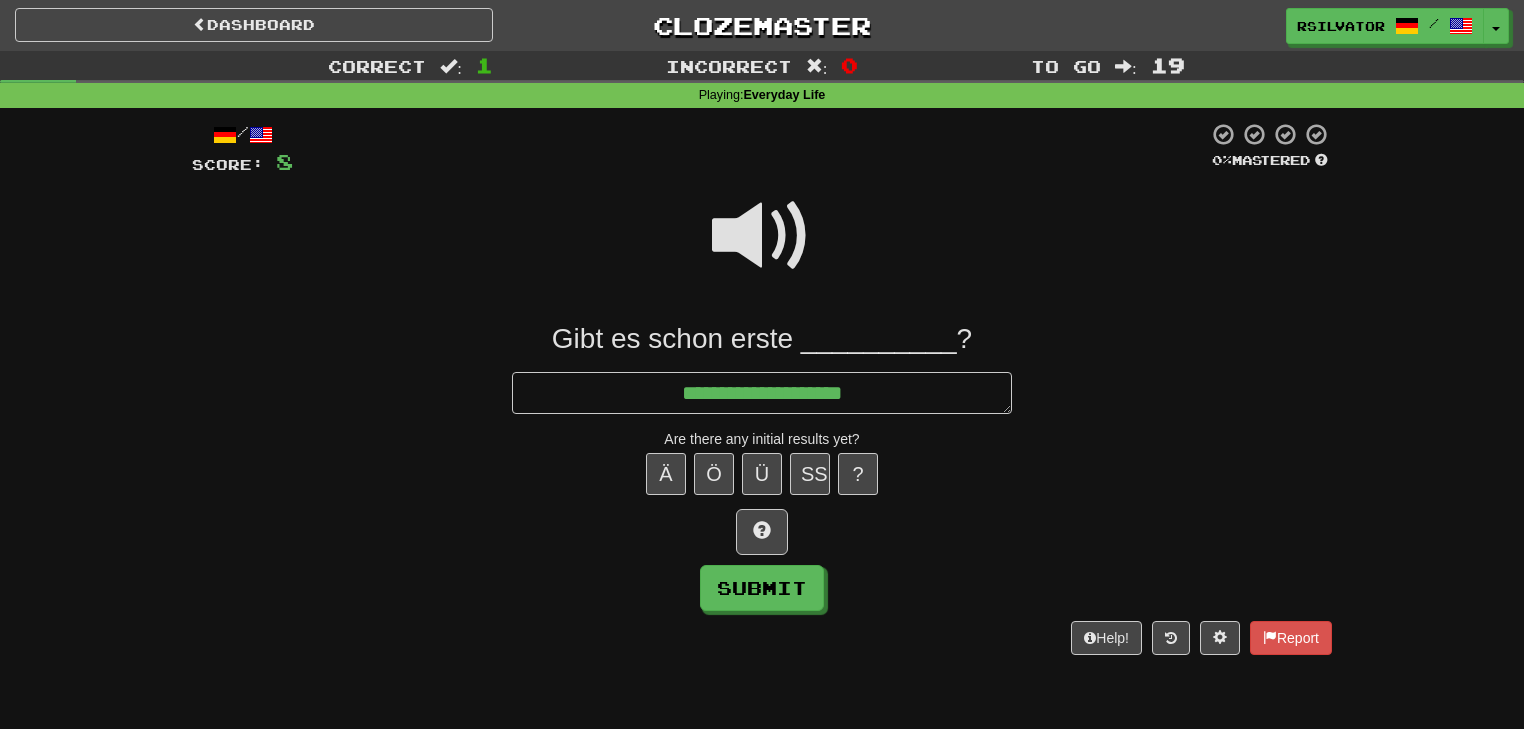 type on "*" 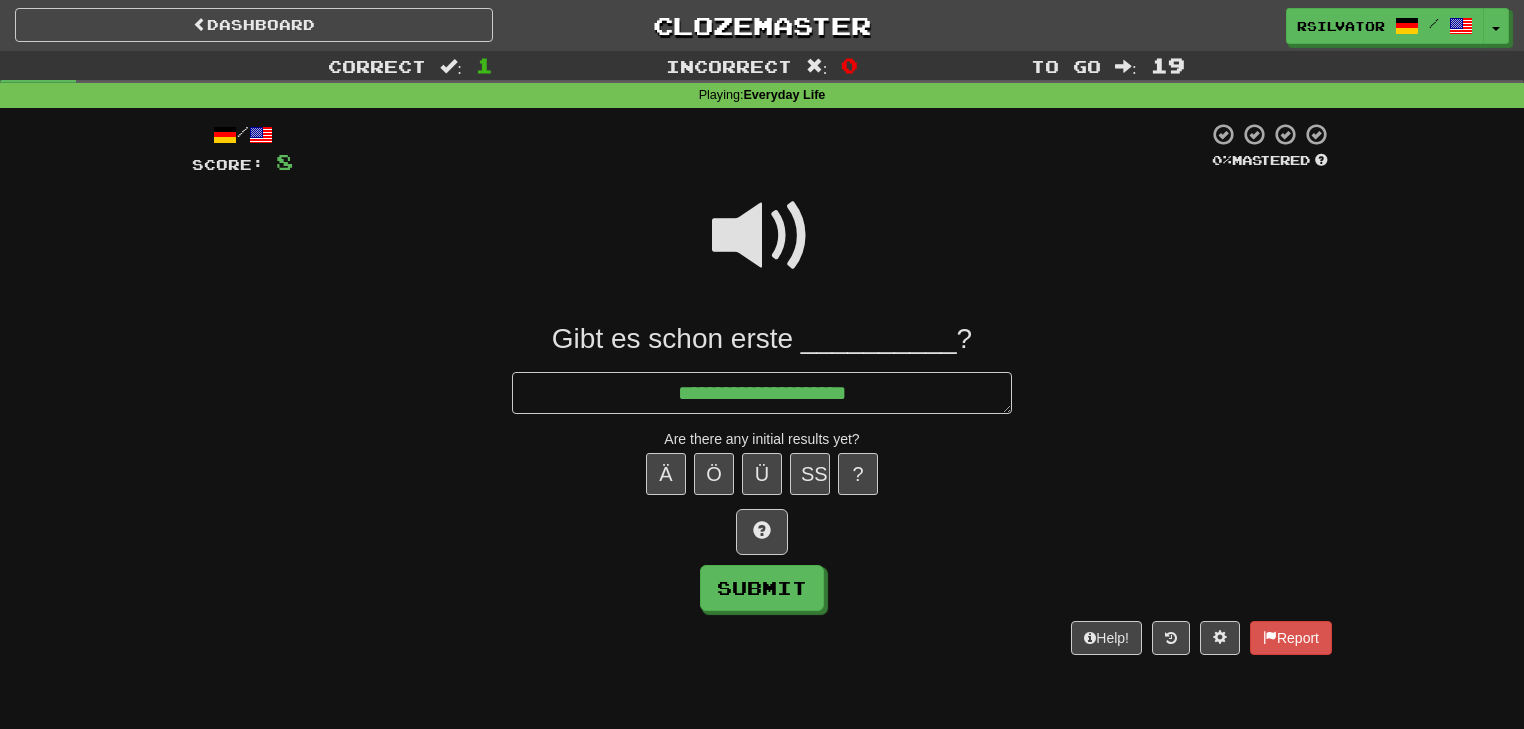 type on "*" 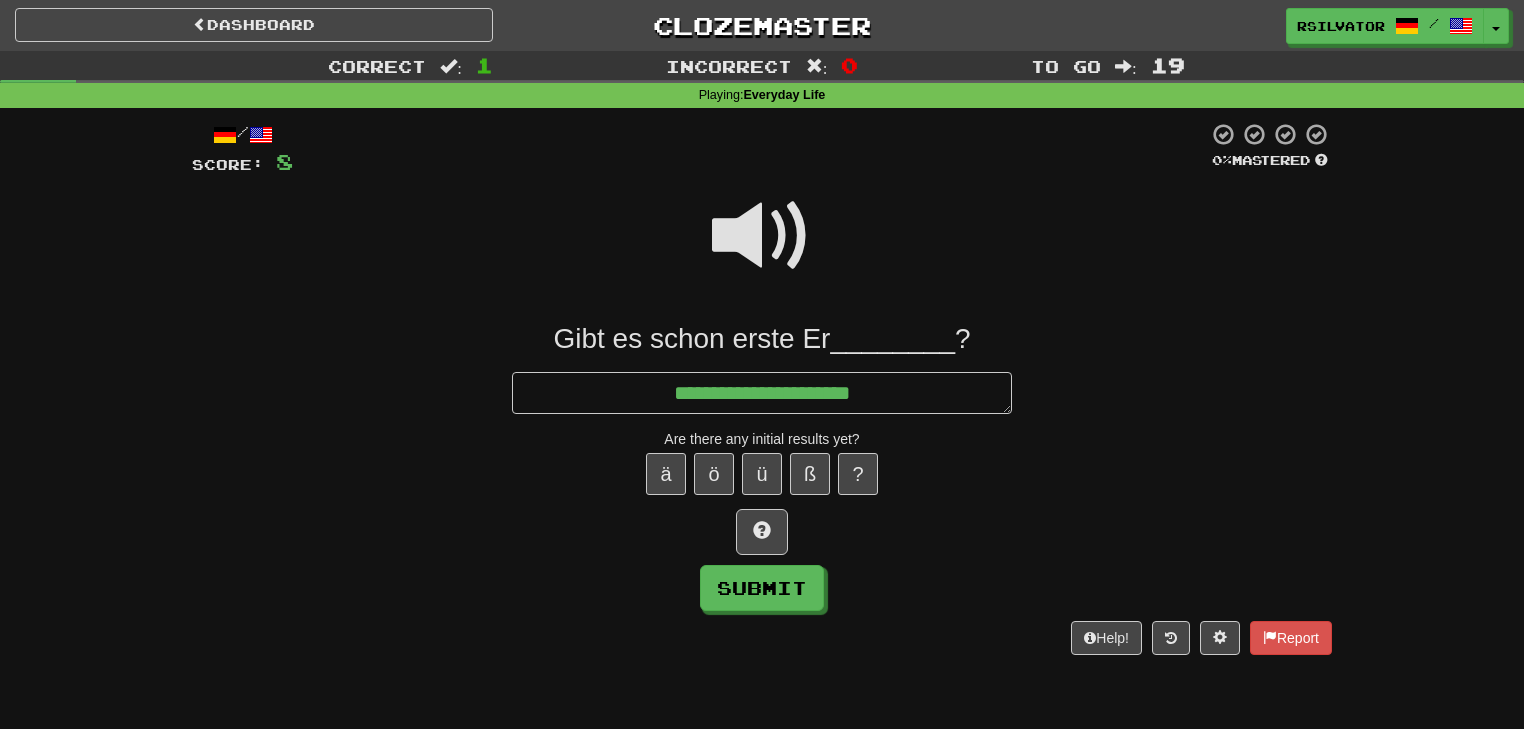 type on "*" 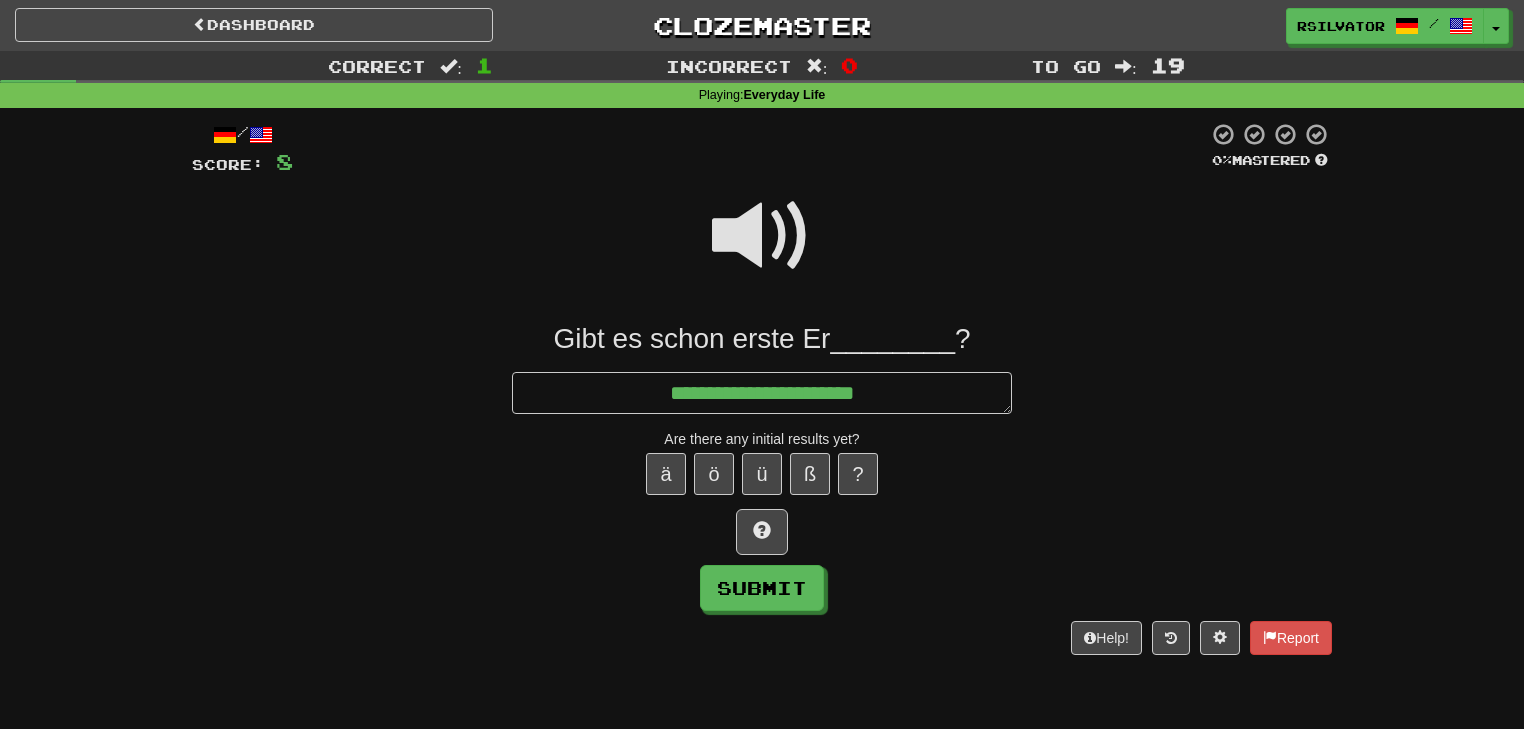 type on "*" 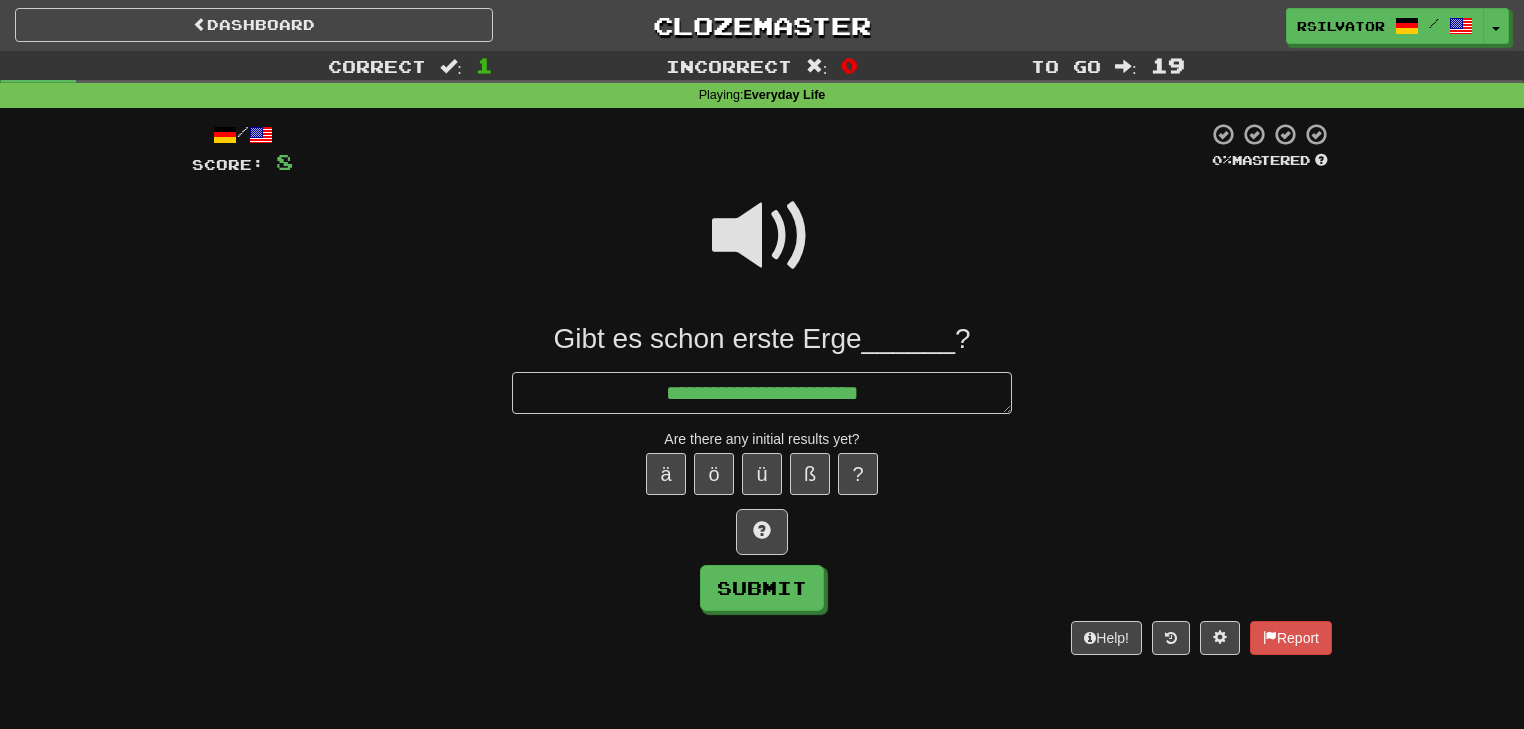 type on "*" 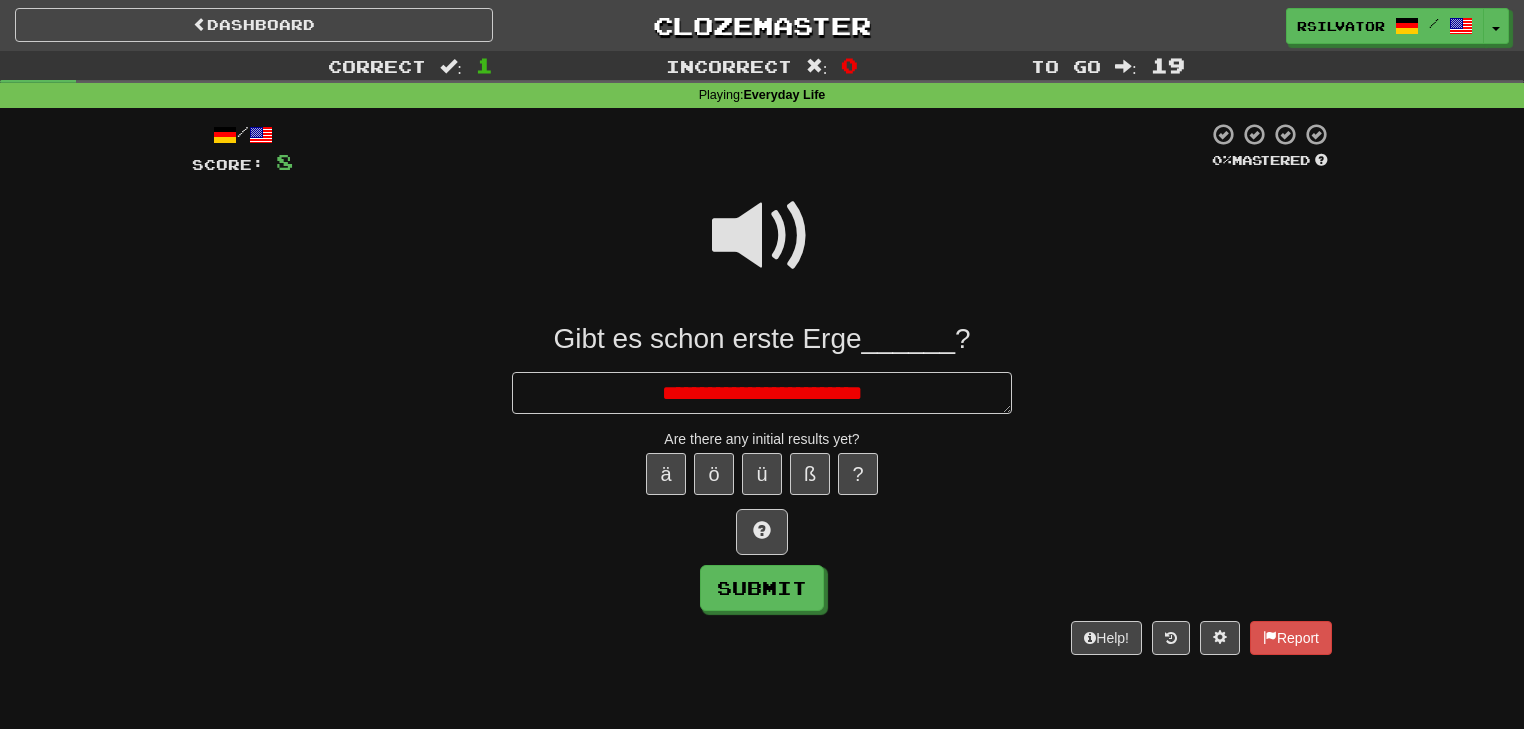 type on "*" 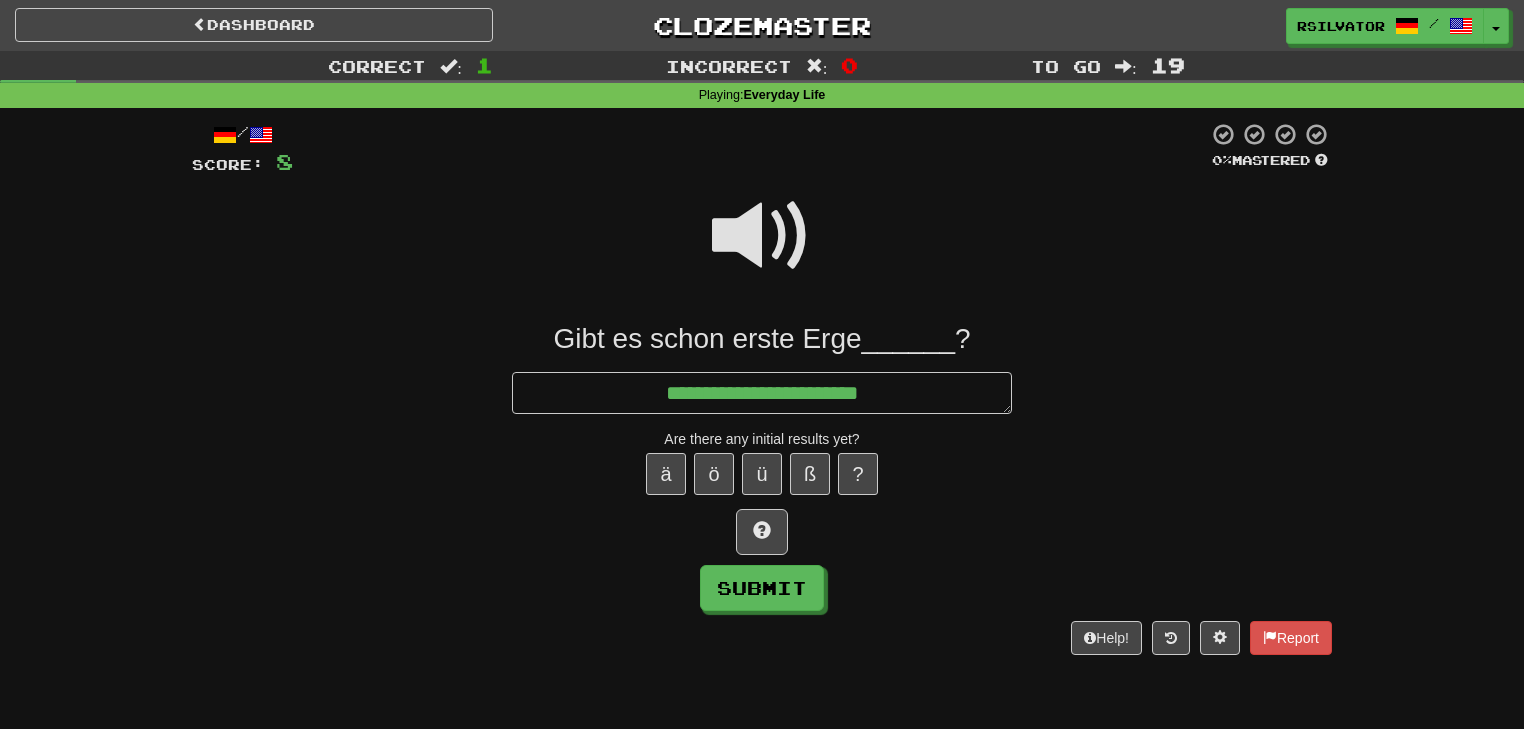 type on "*" 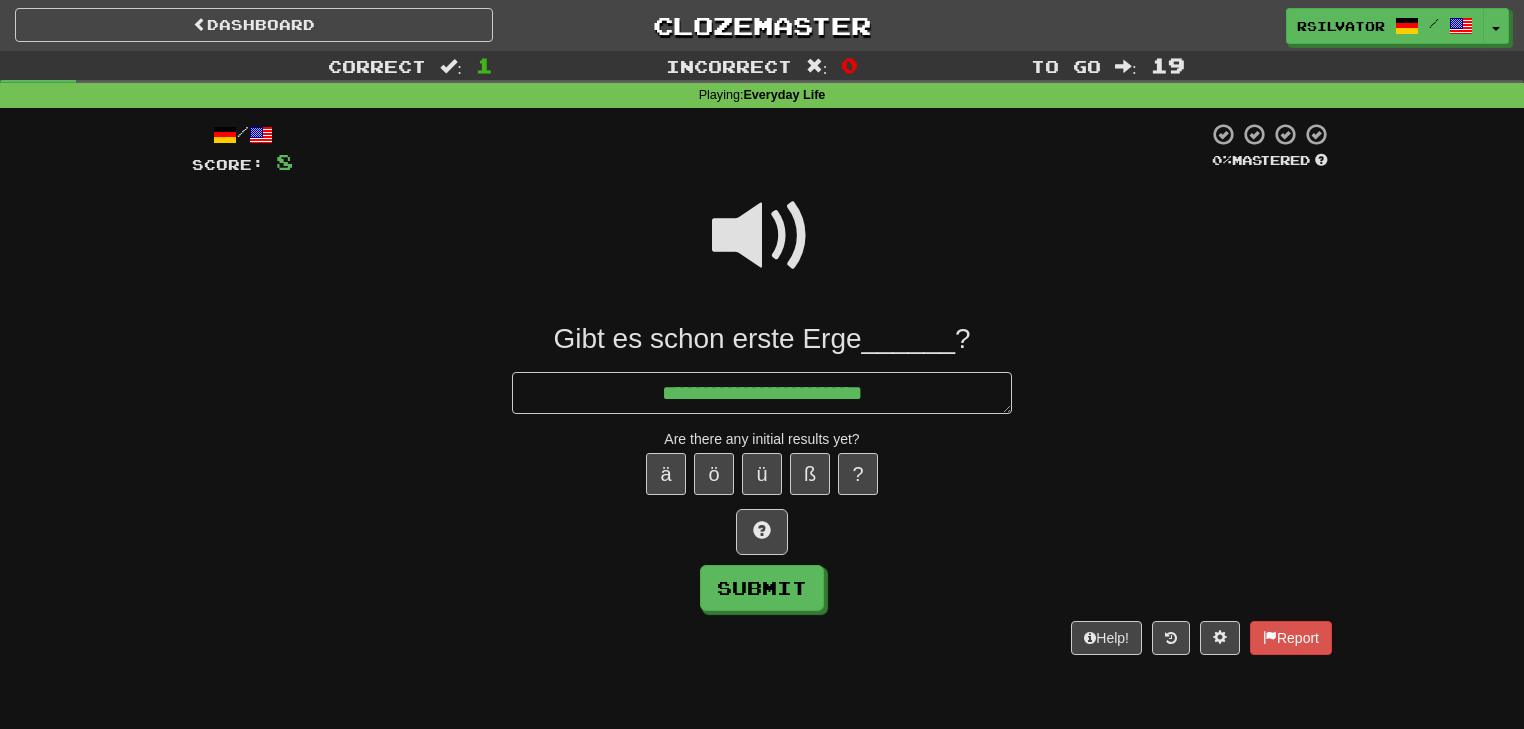 type on "*" 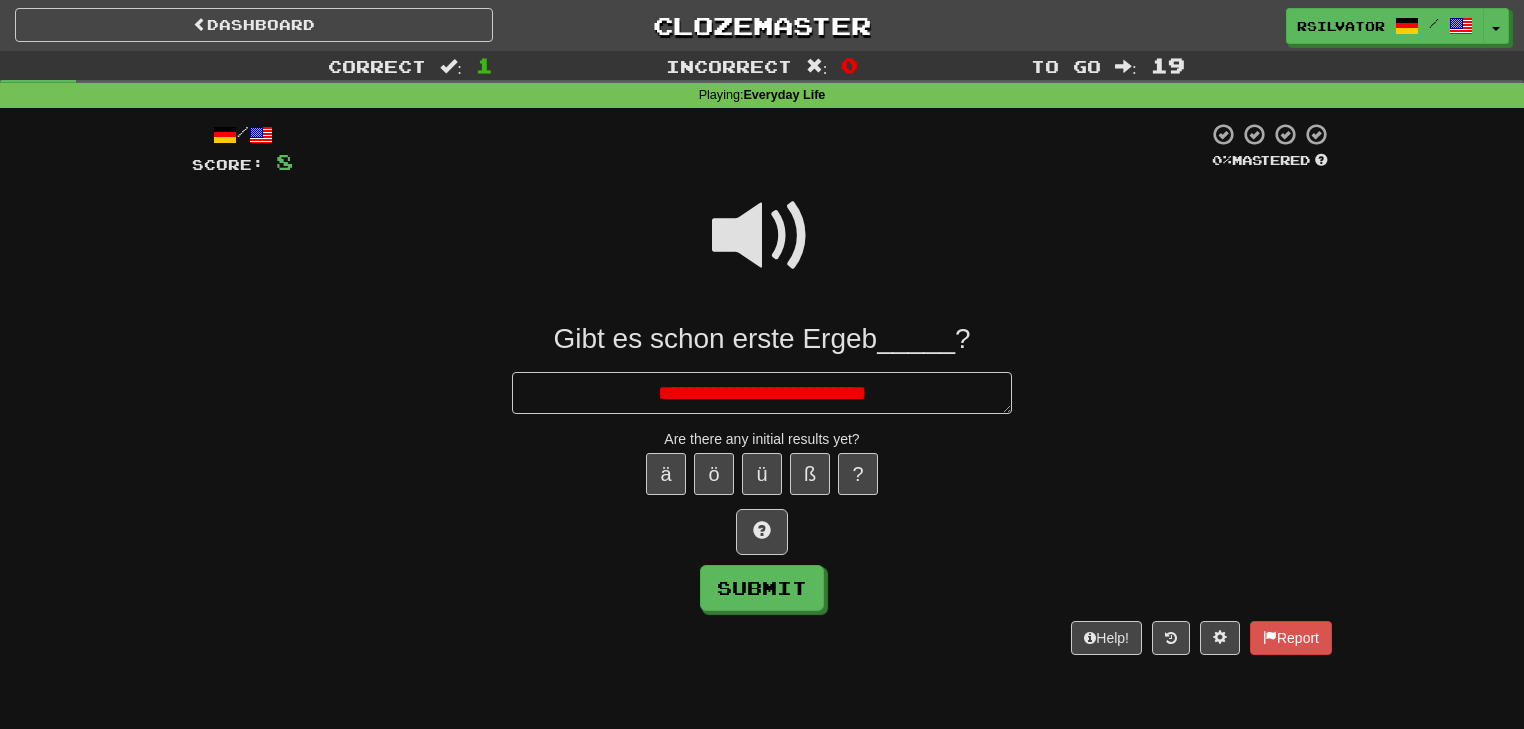 type on "*" 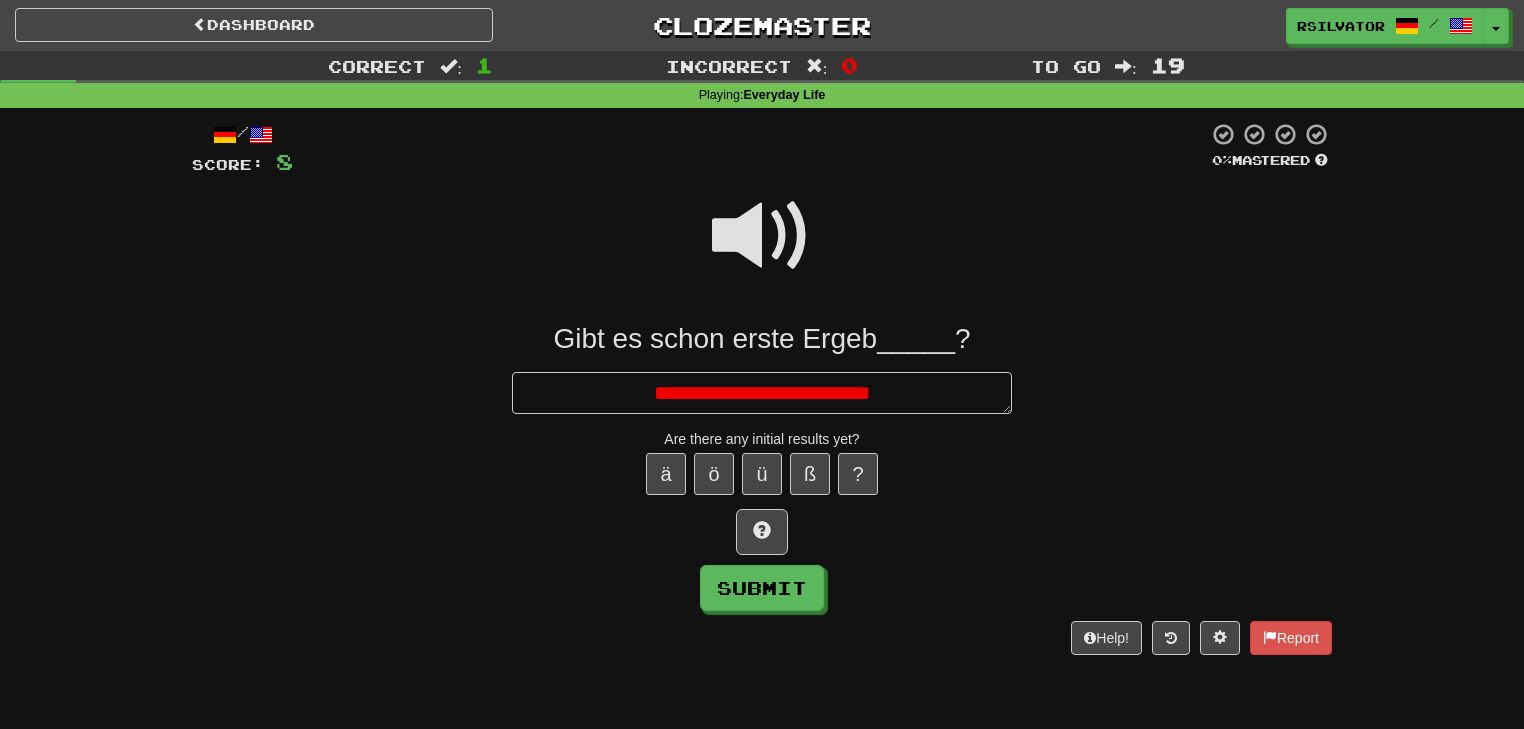 type on "*" 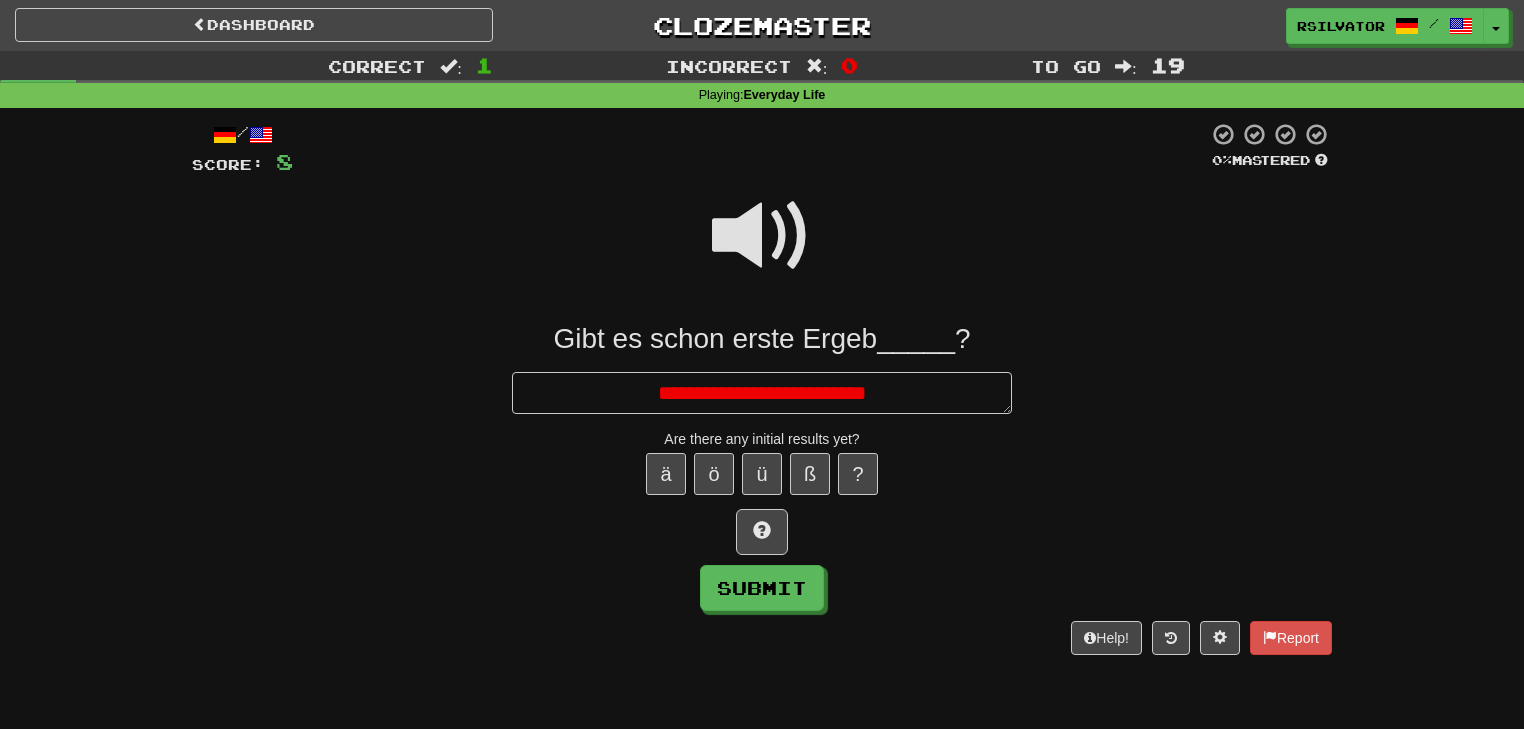 type on "*" 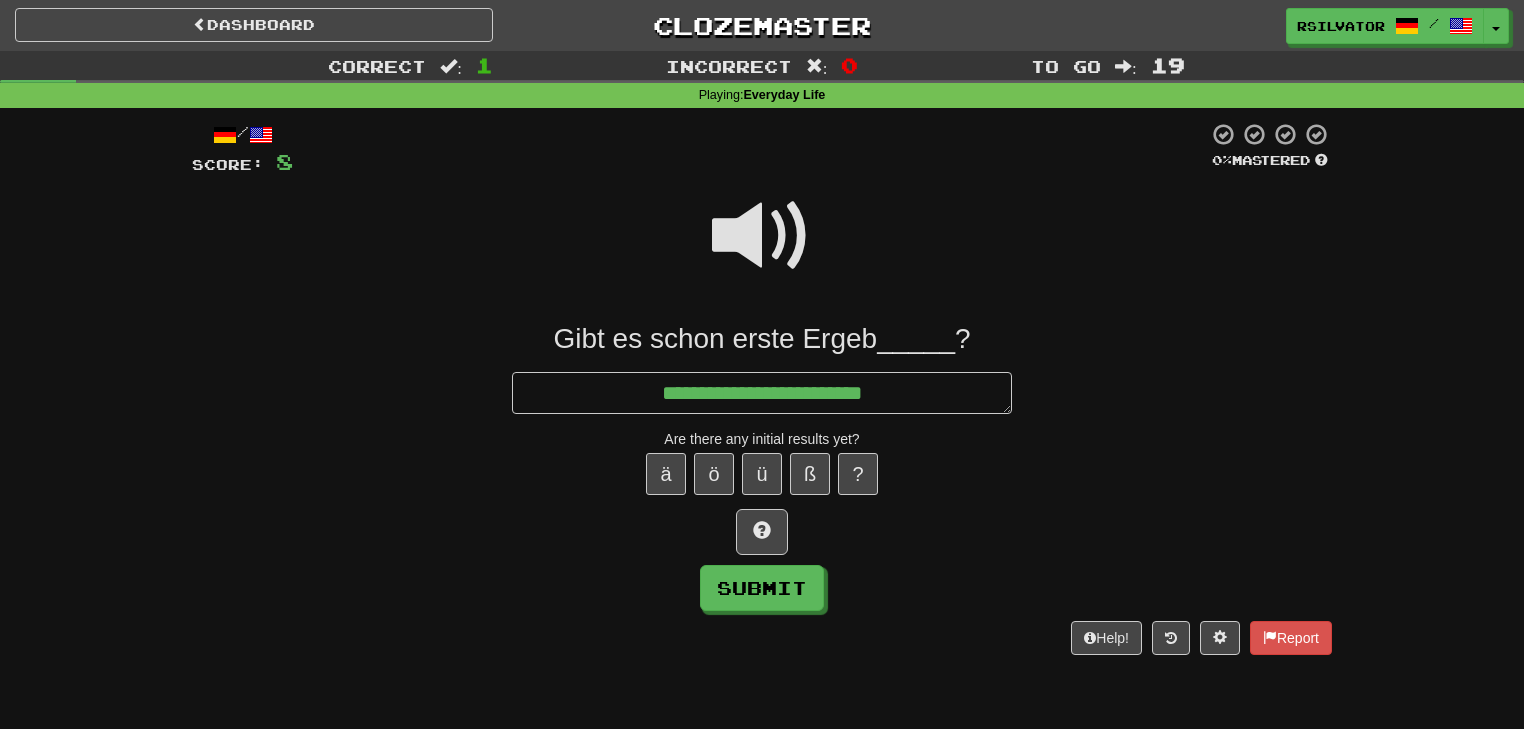 type on "*" 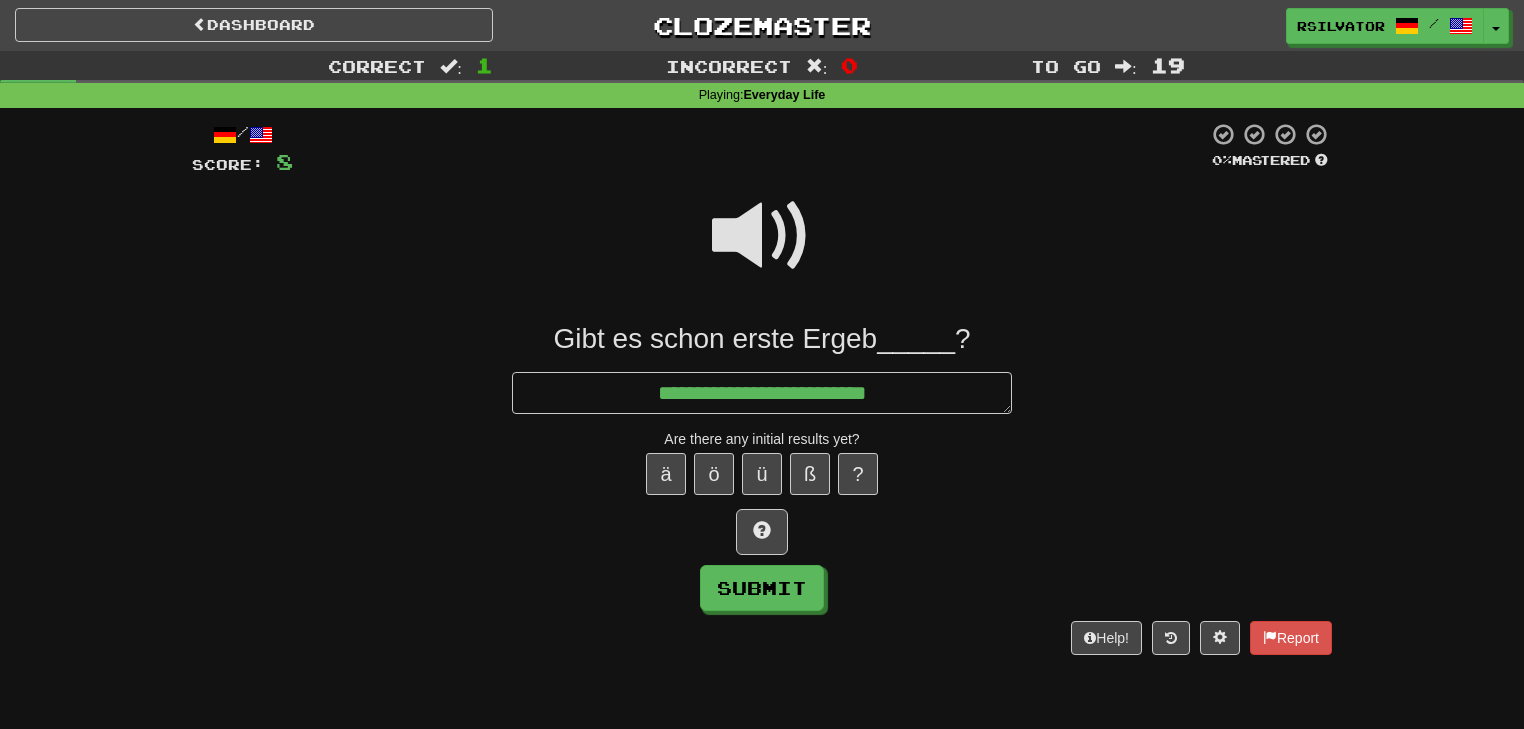 type on "*" 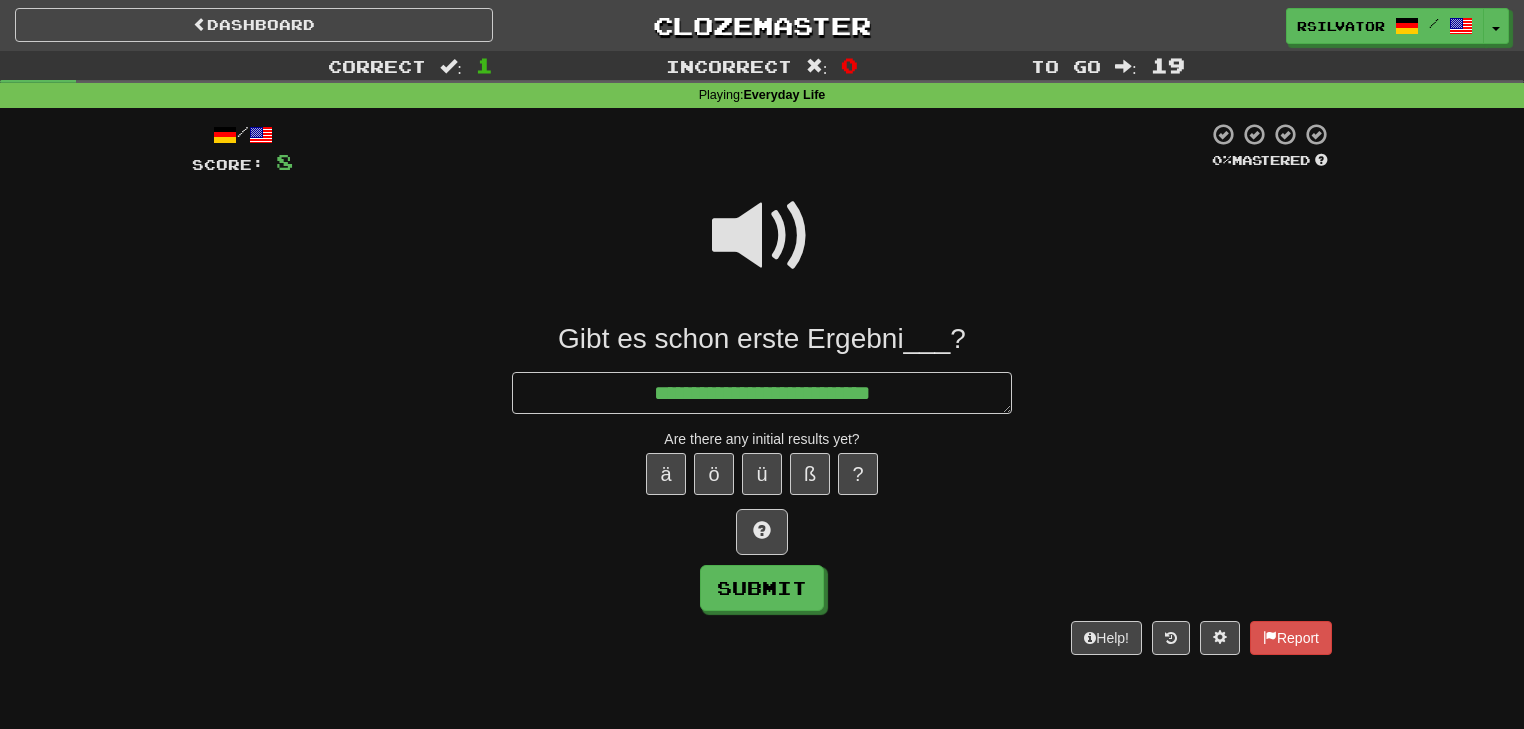 type on "*" 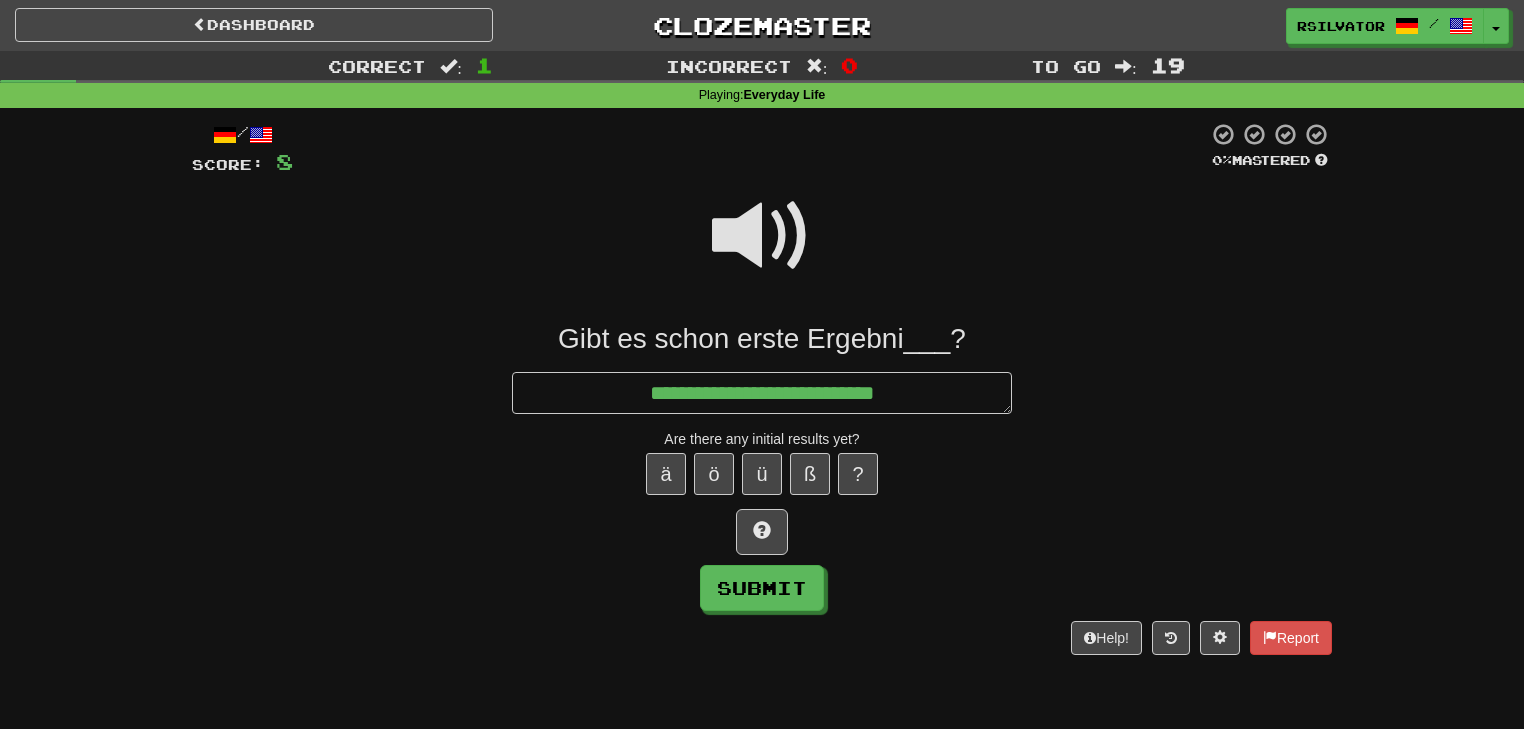 type on "*" 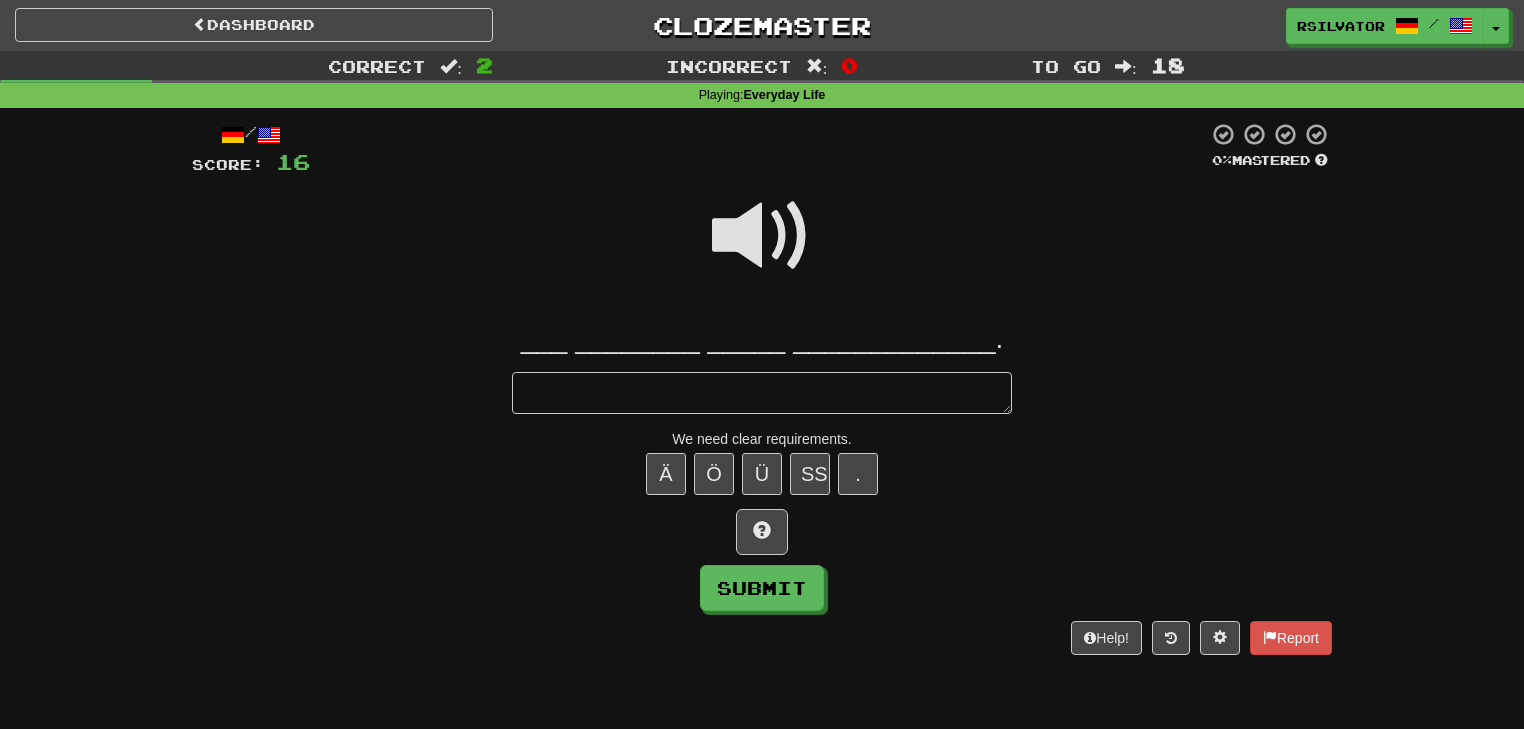 type on "*" 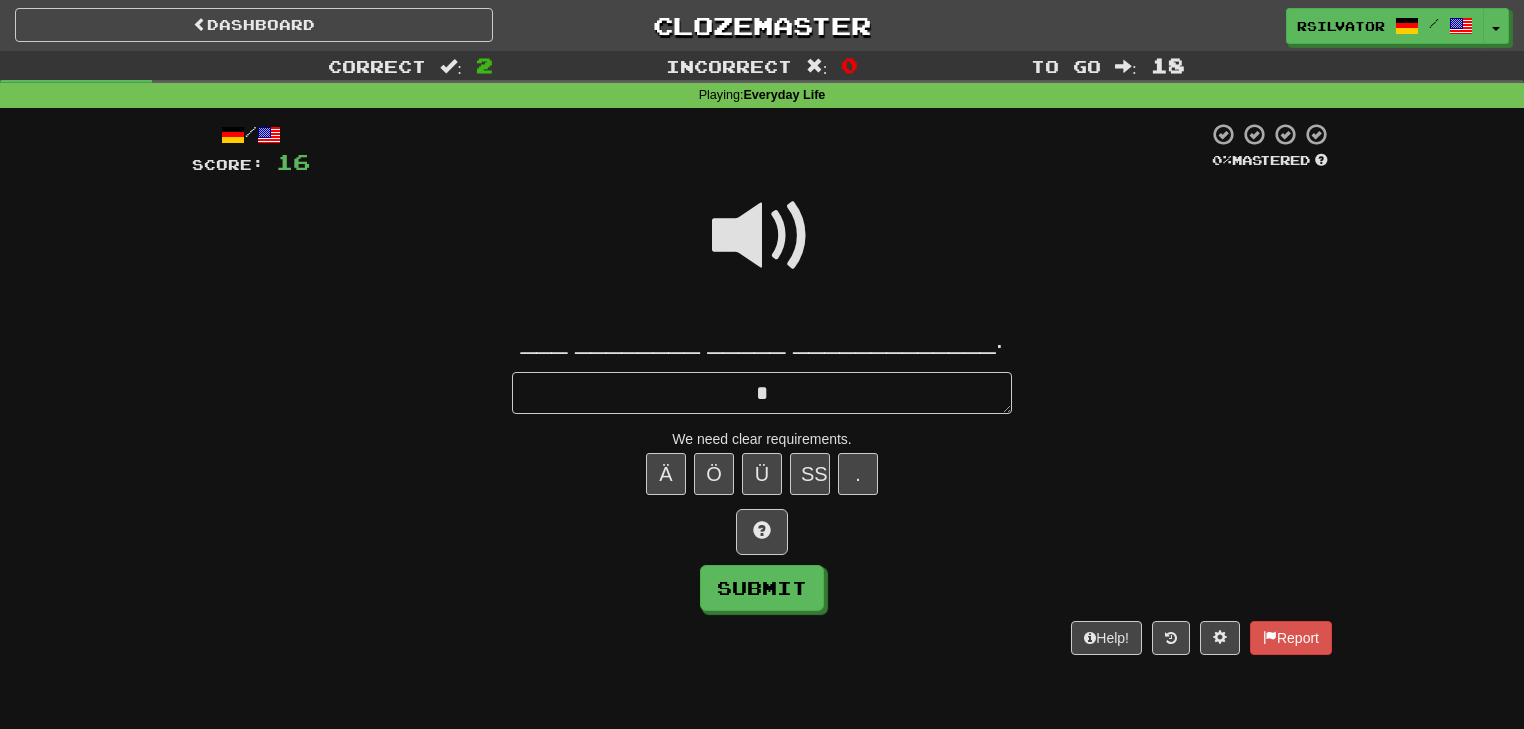 type on "*" 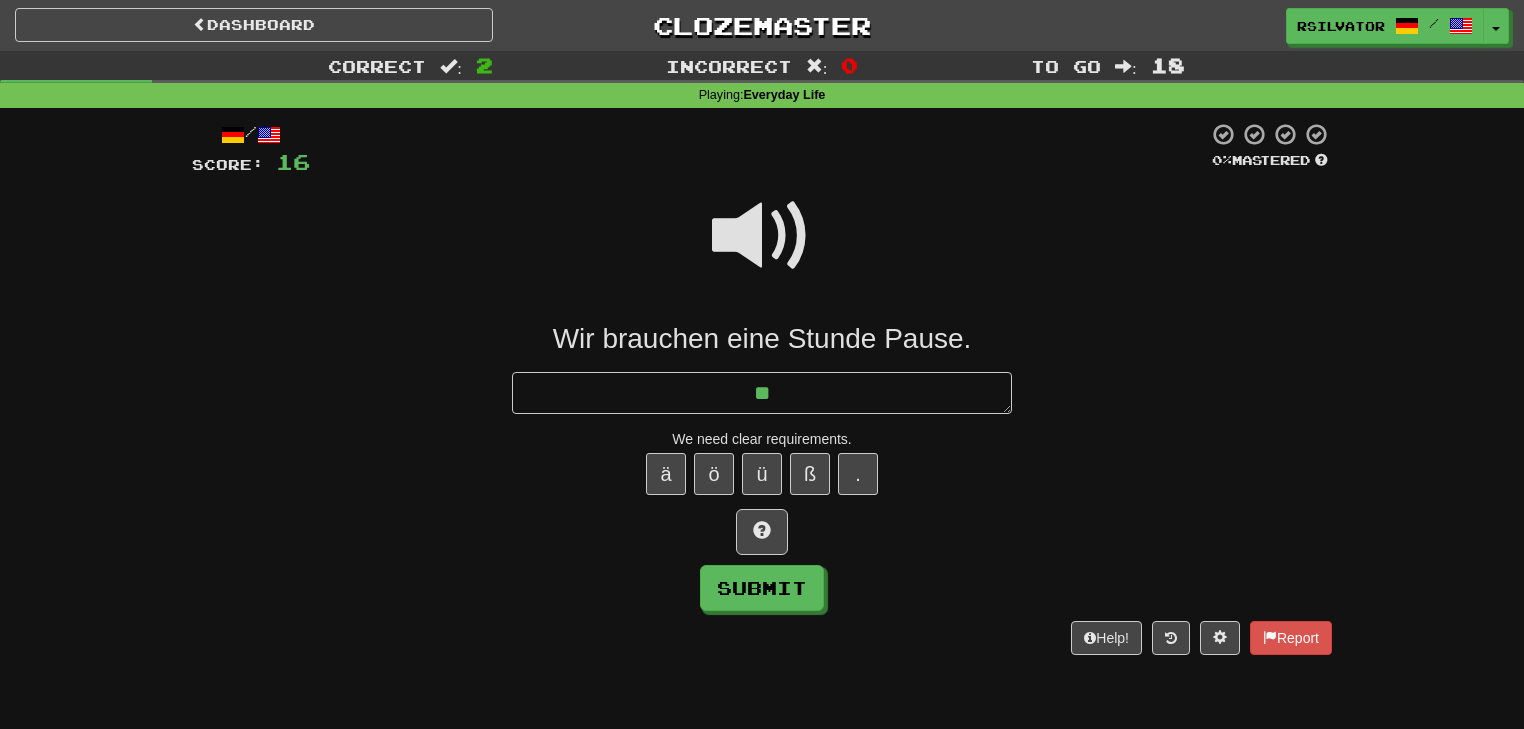 type on "*" 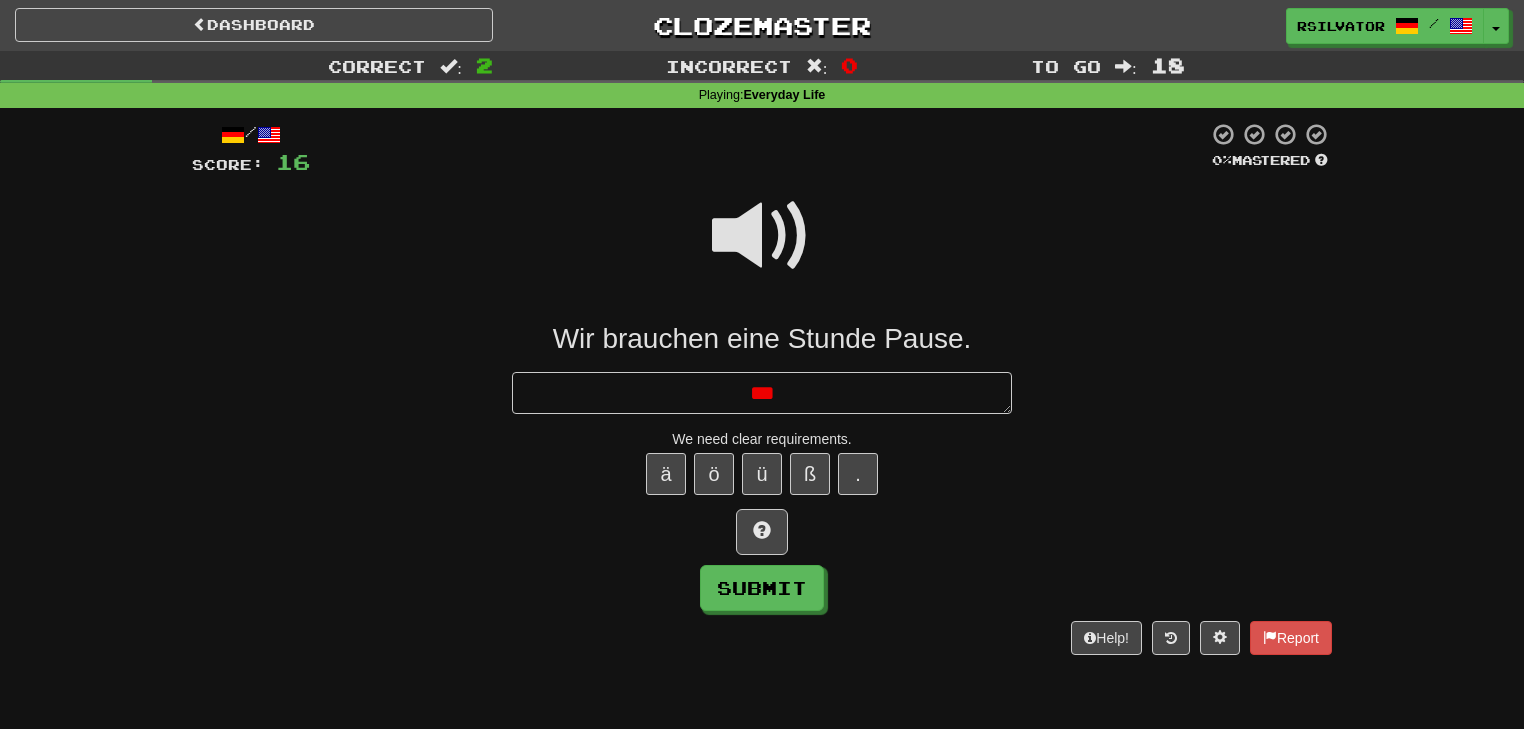 type on "*" 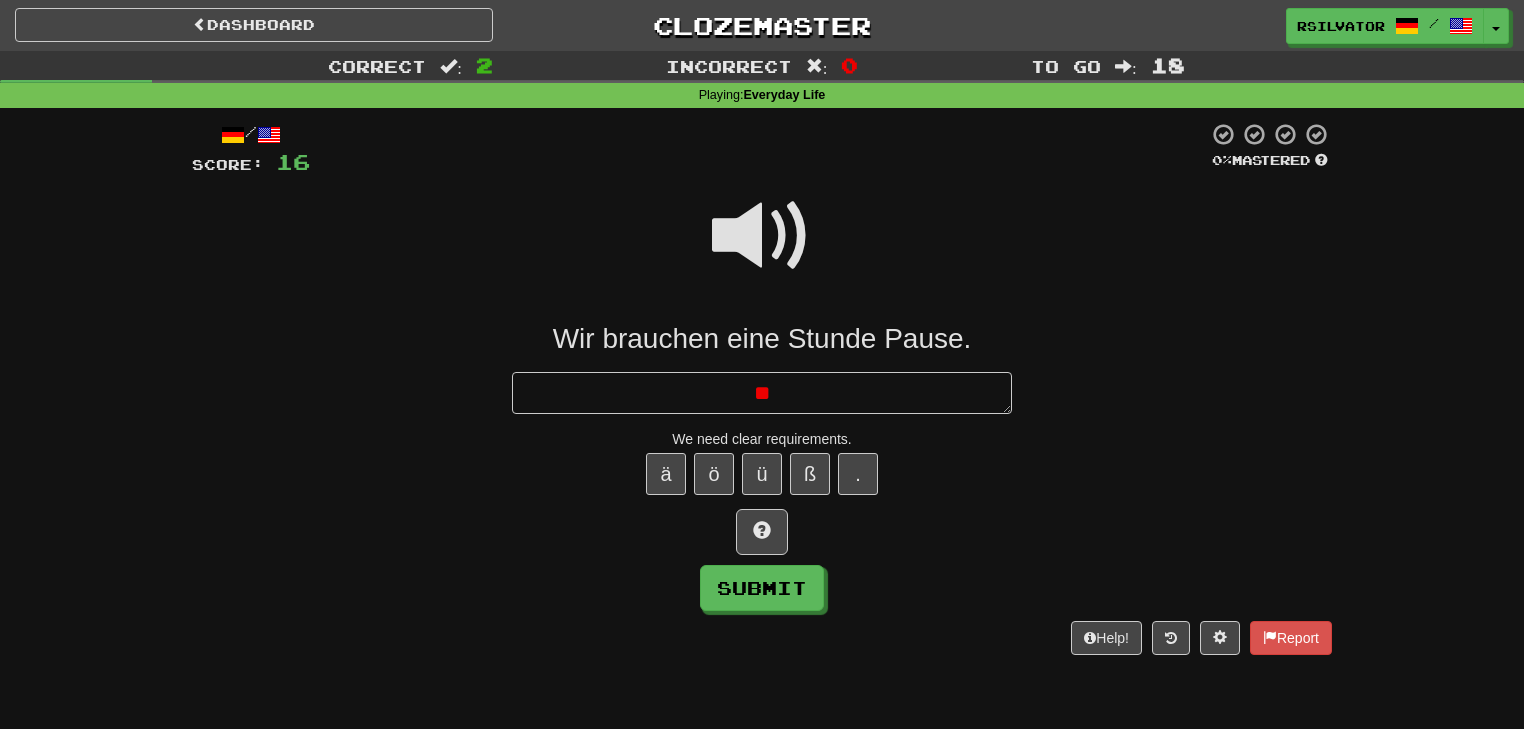 type on "*" 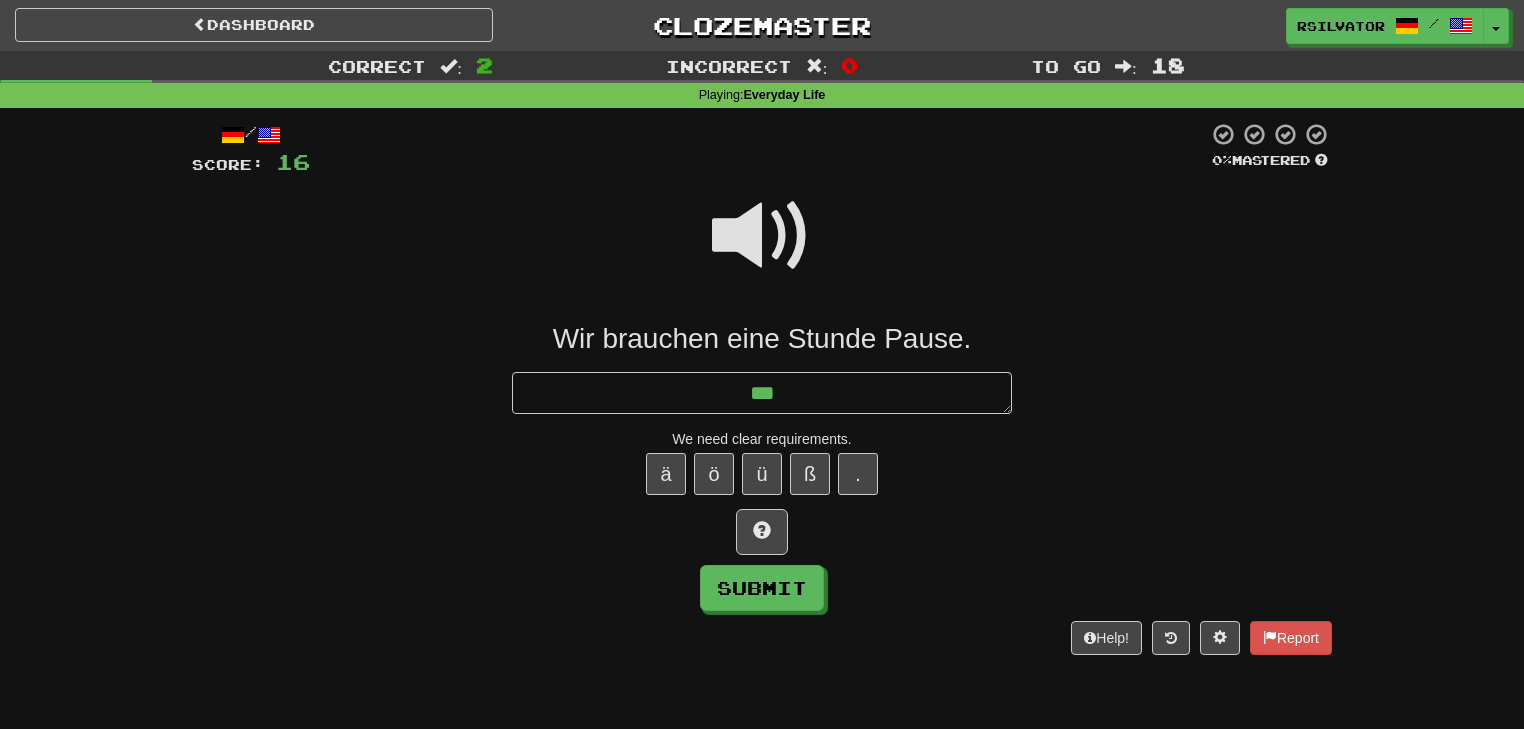 type on "*" 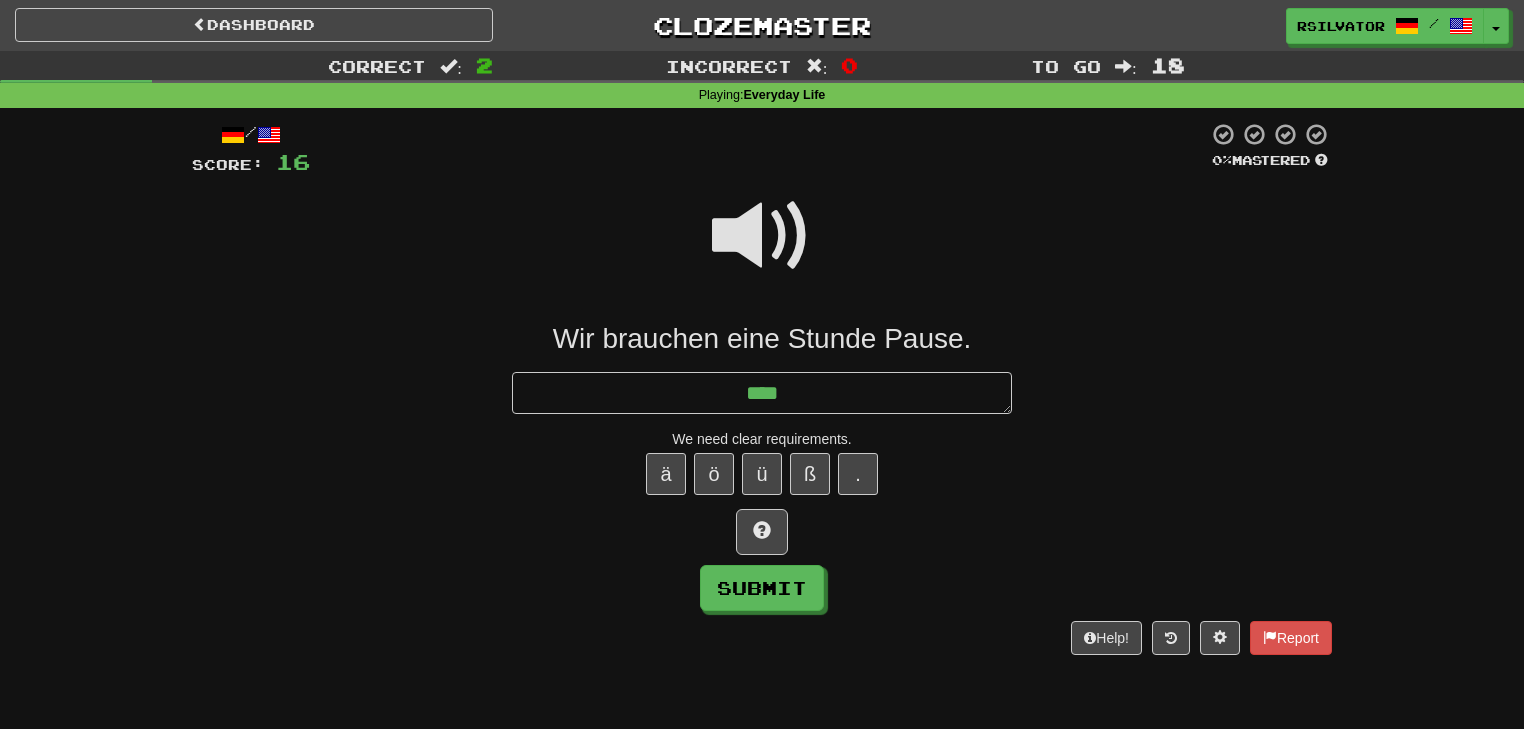 type on "*" 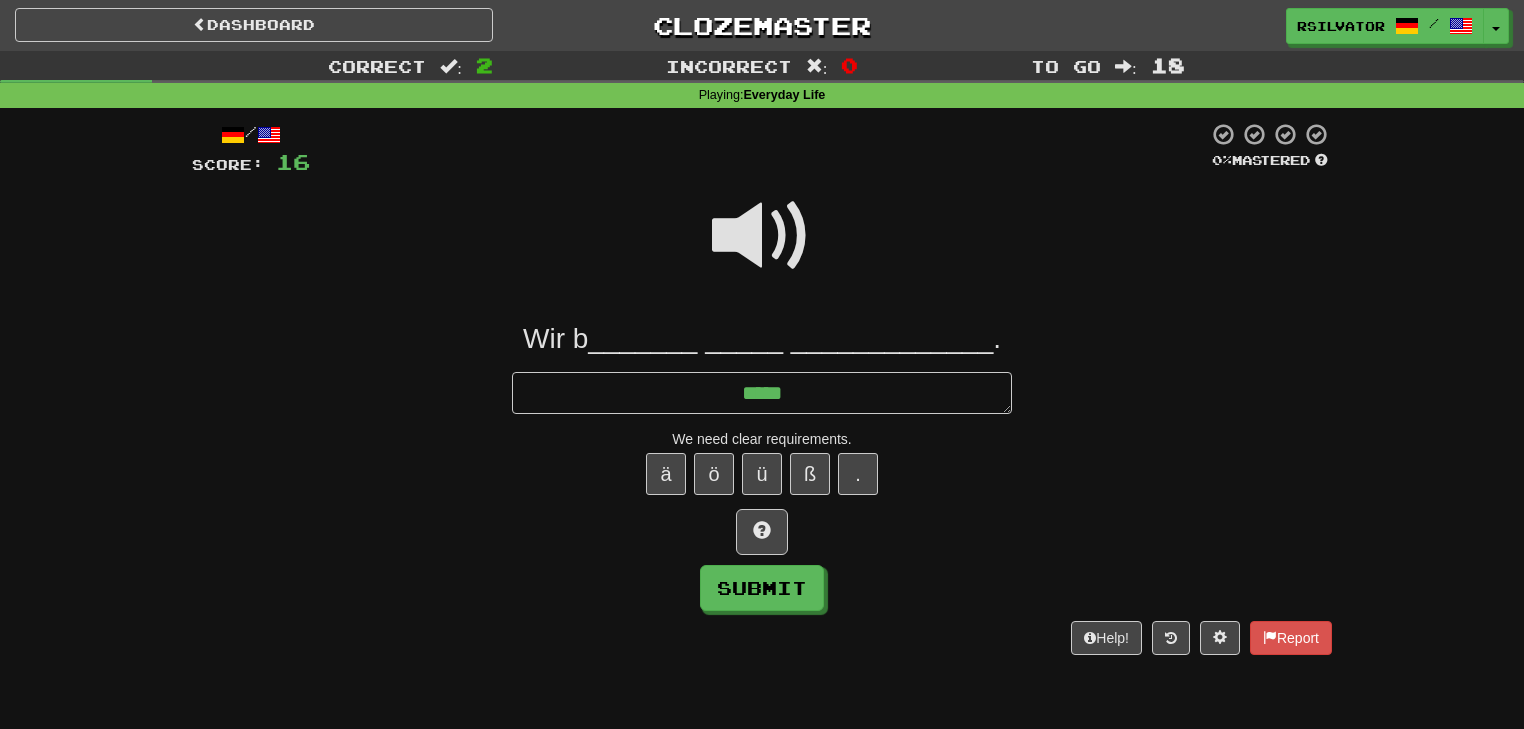type on "******" 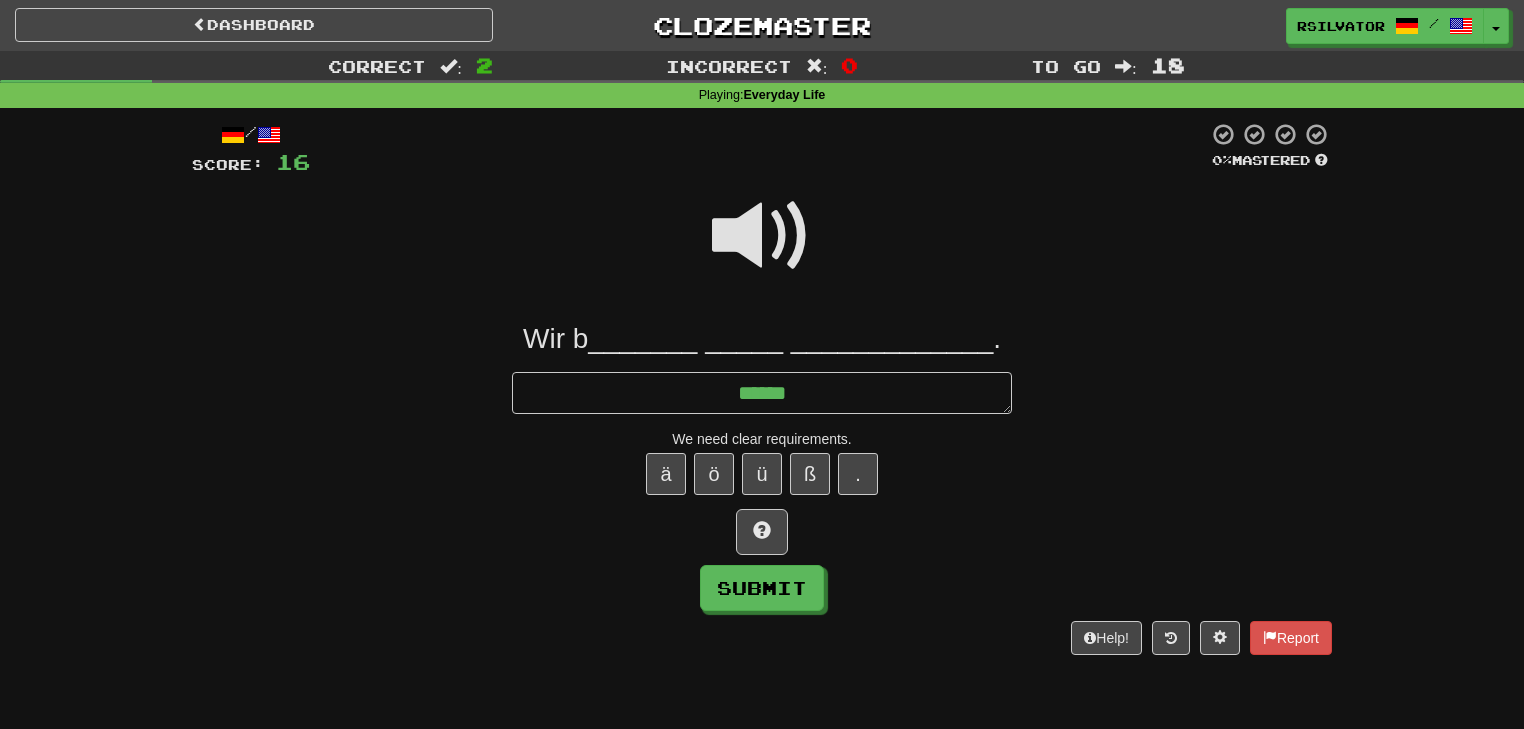 type on "*" 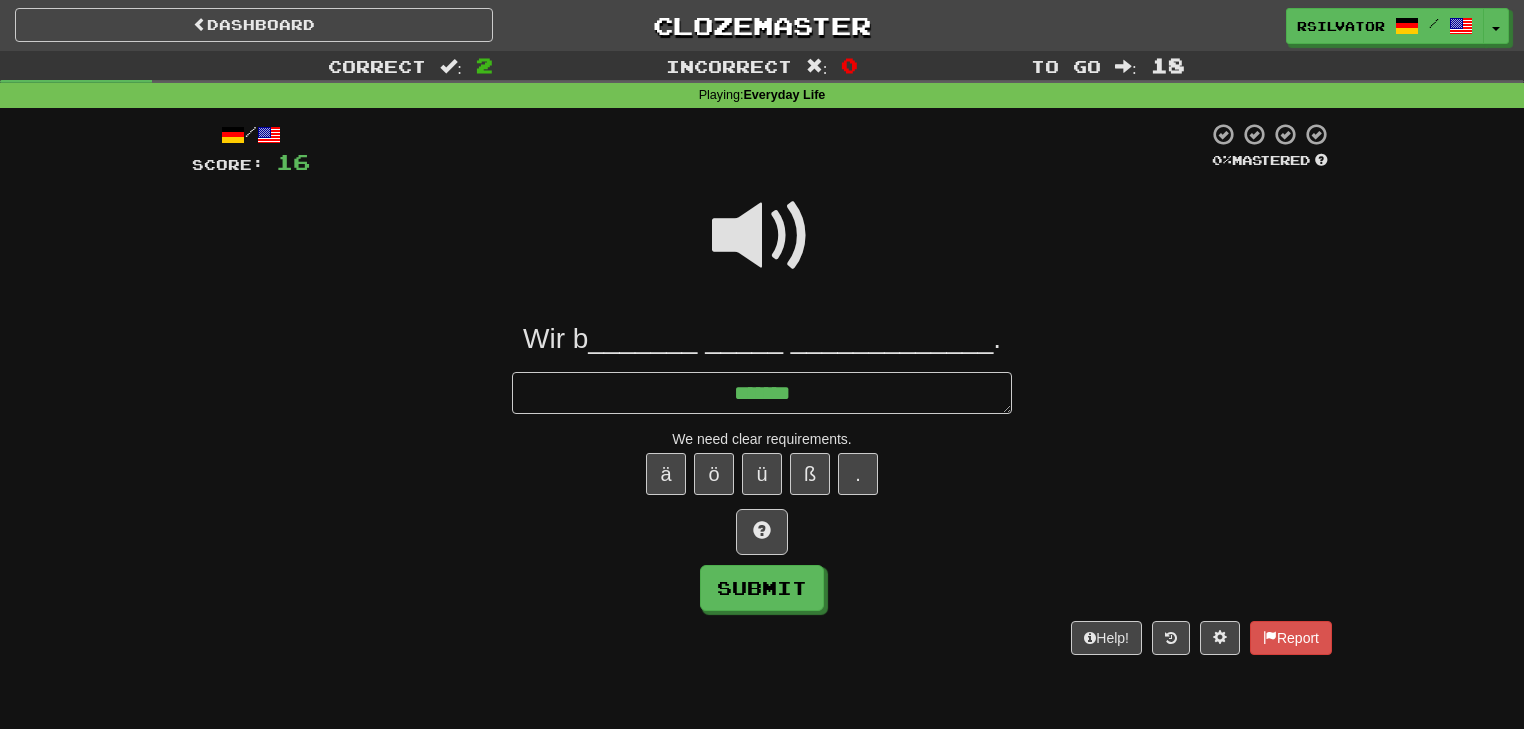 type on "*" 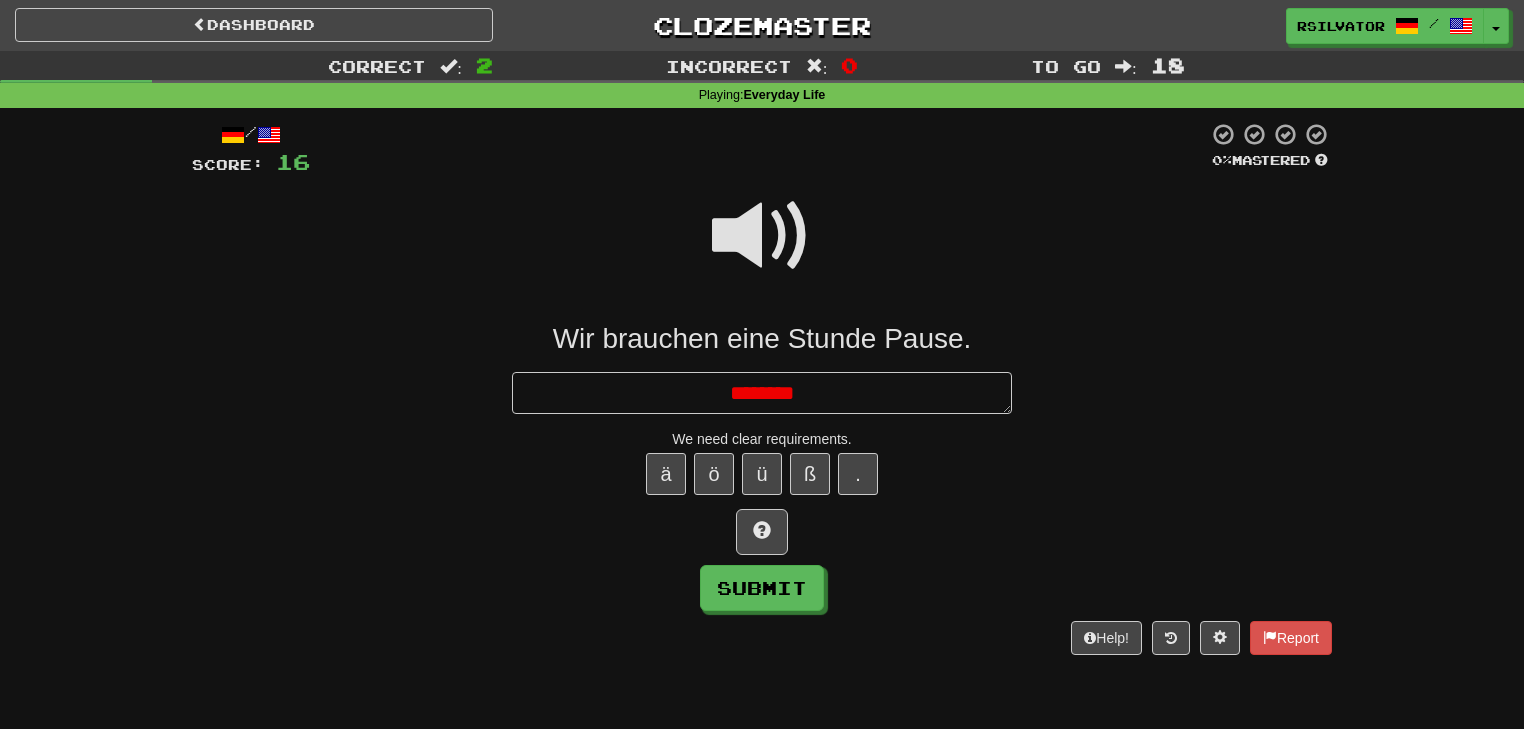 type on "*" 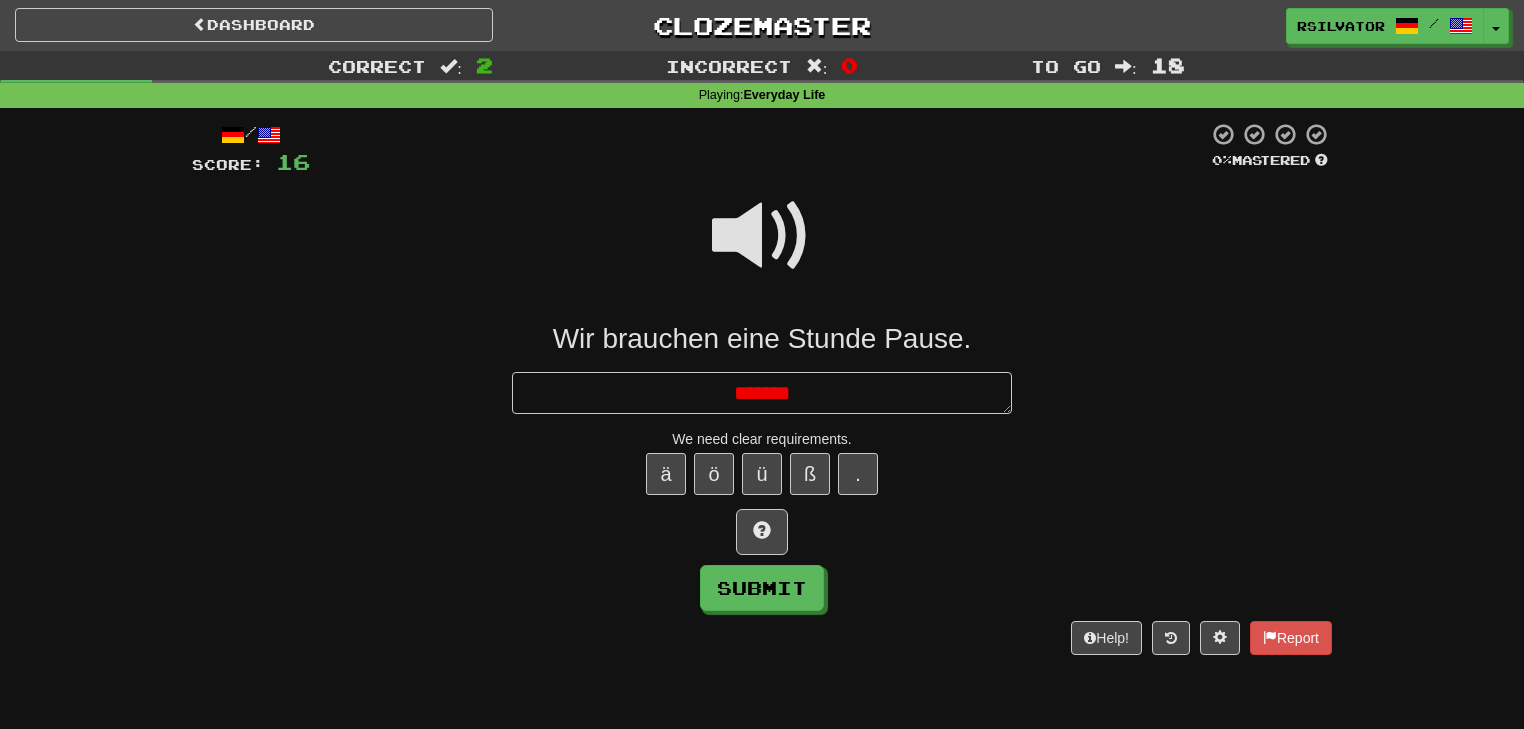 type on "*" 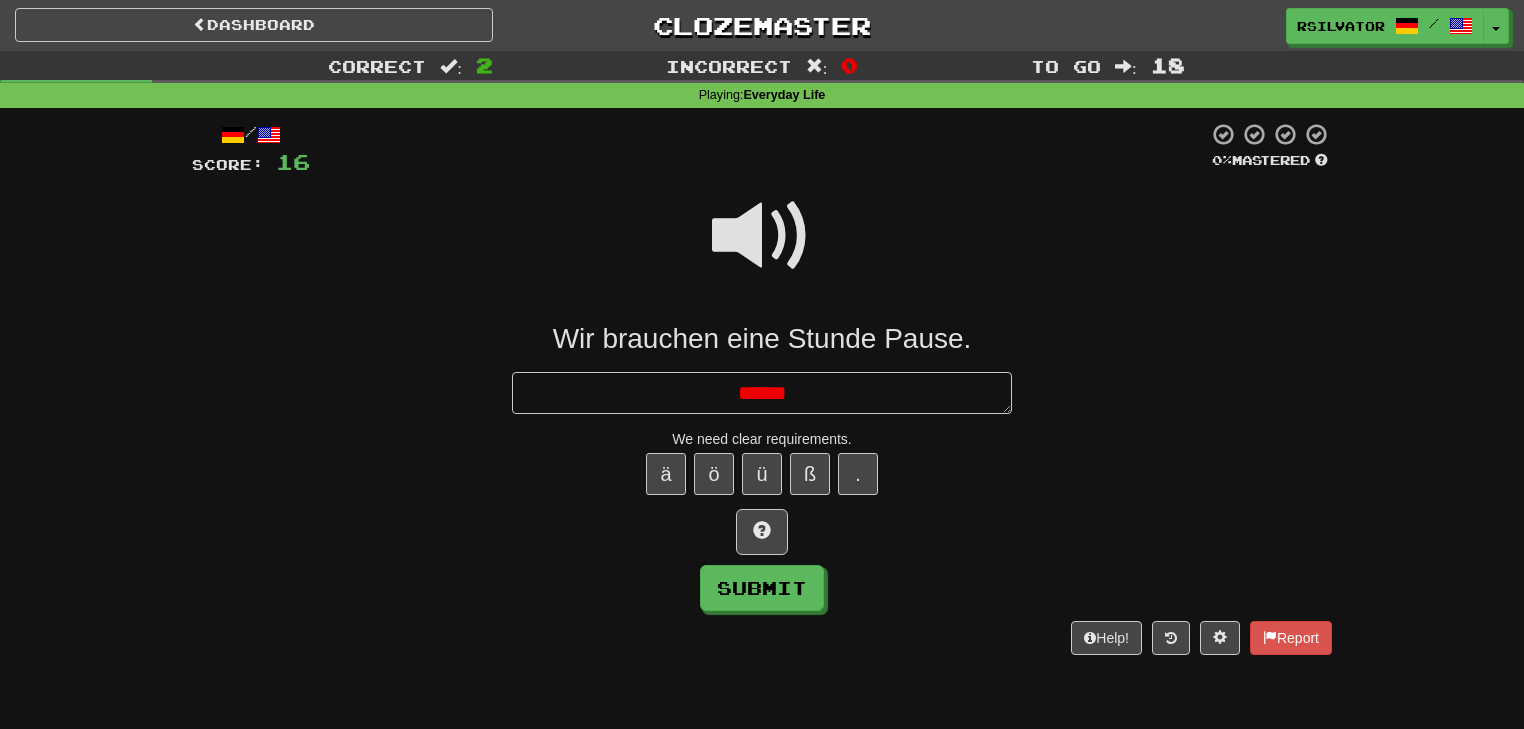type on "*" 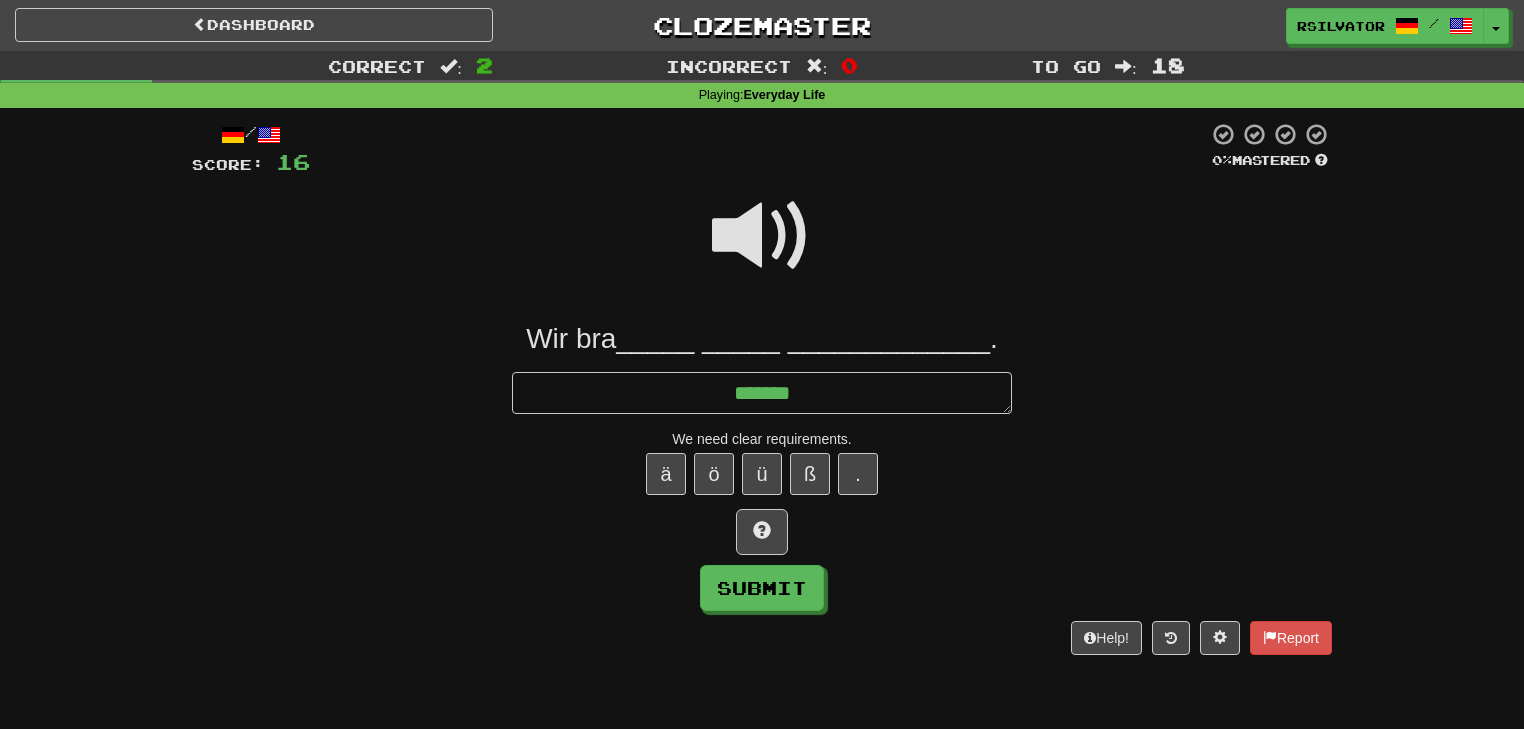type on "*" 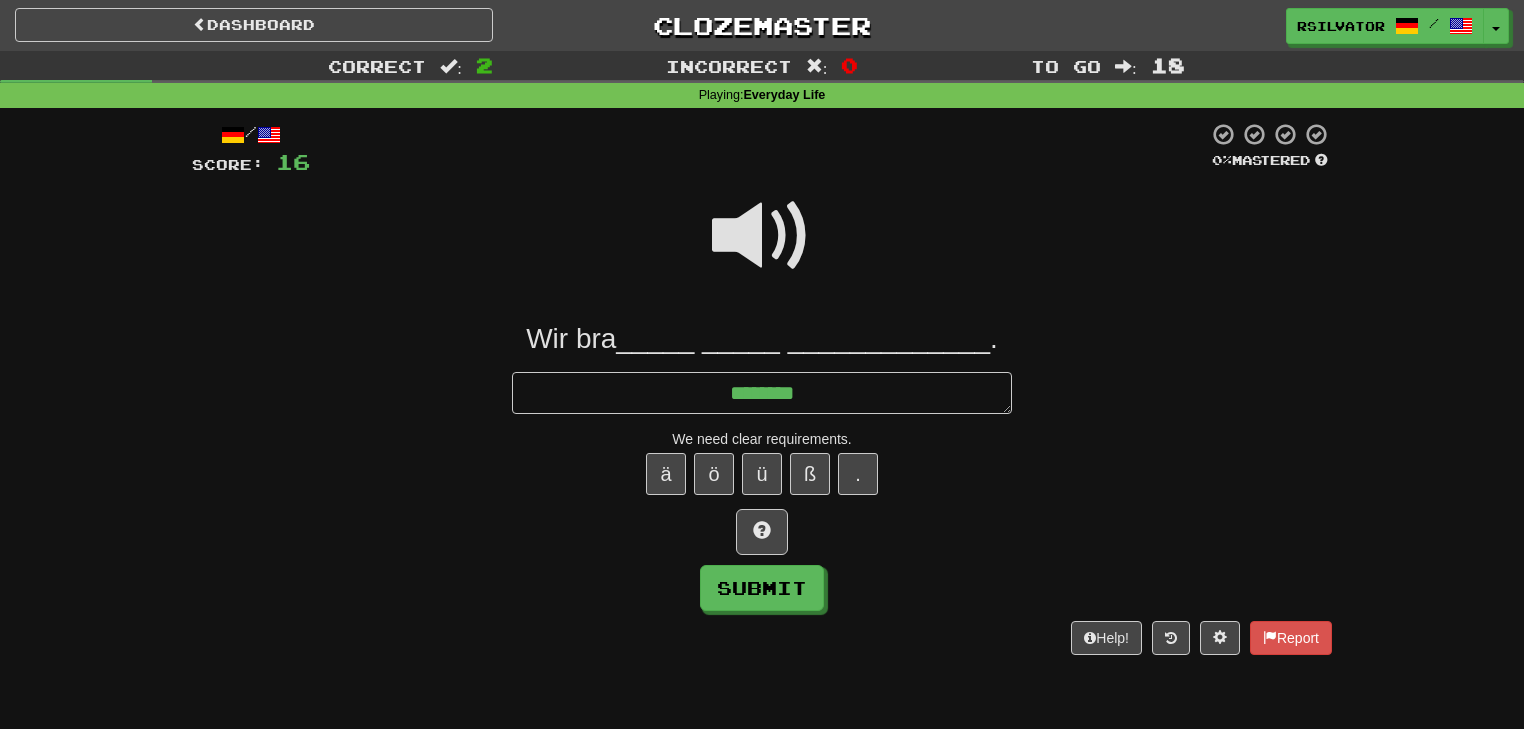type on "*" 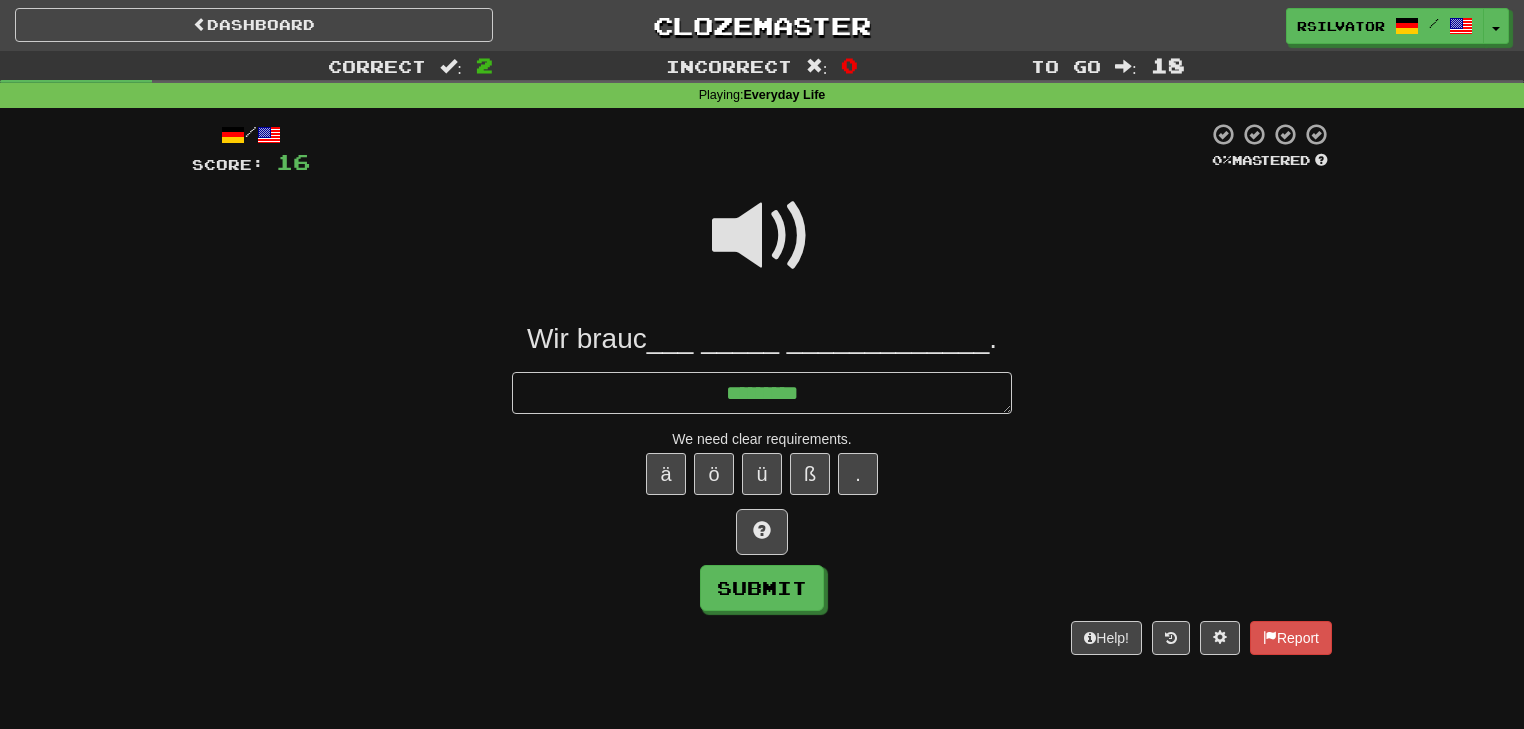 type on "*" 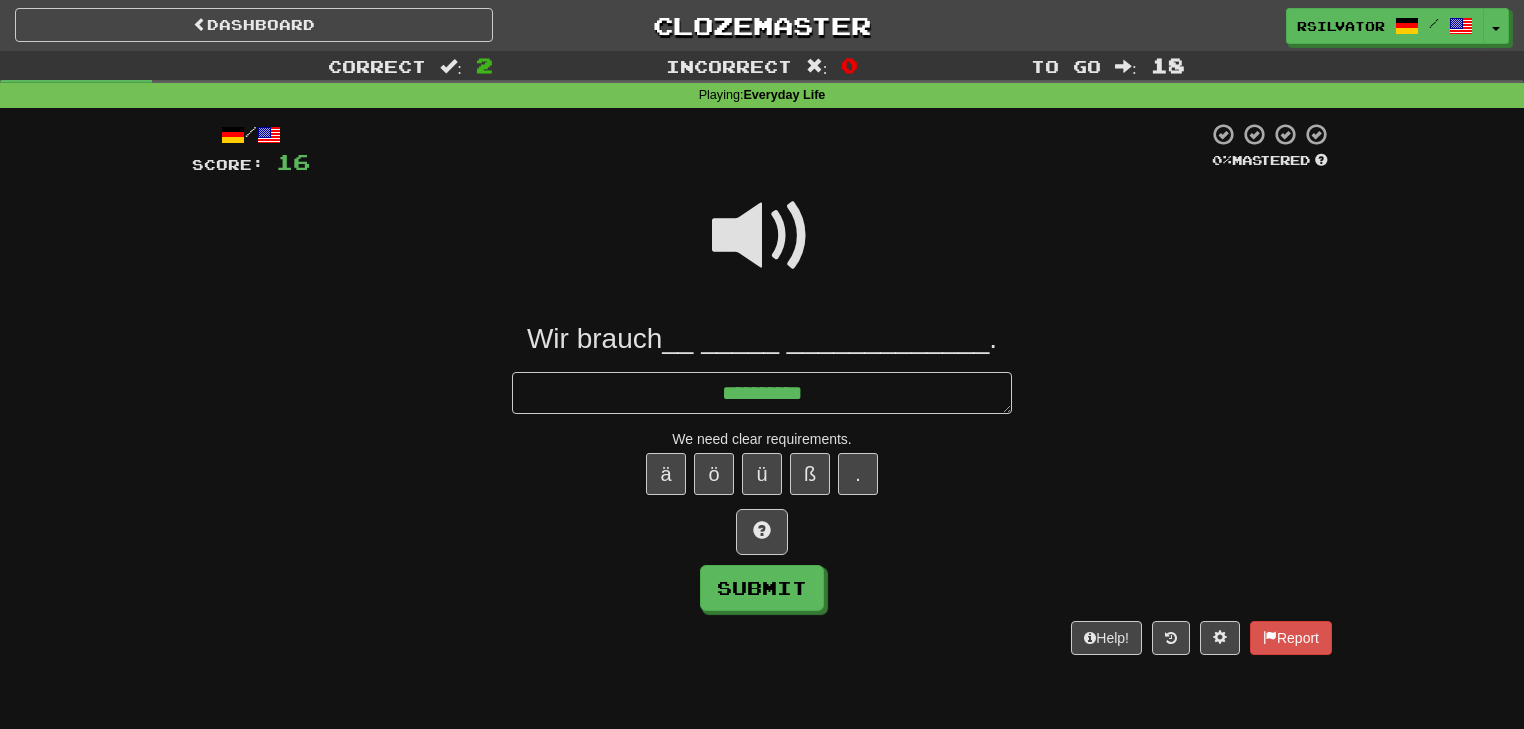type 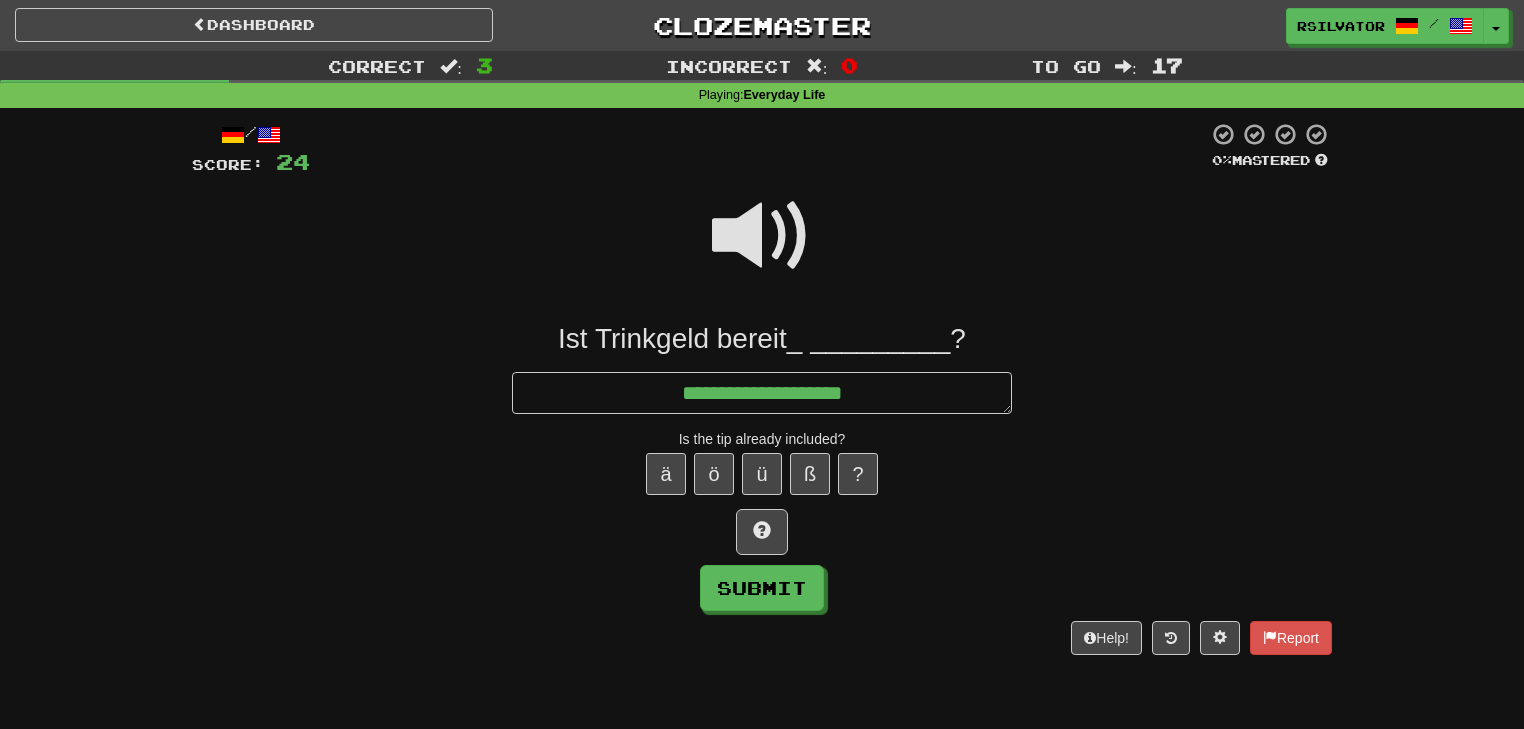 click at bounding box center (762, 236) 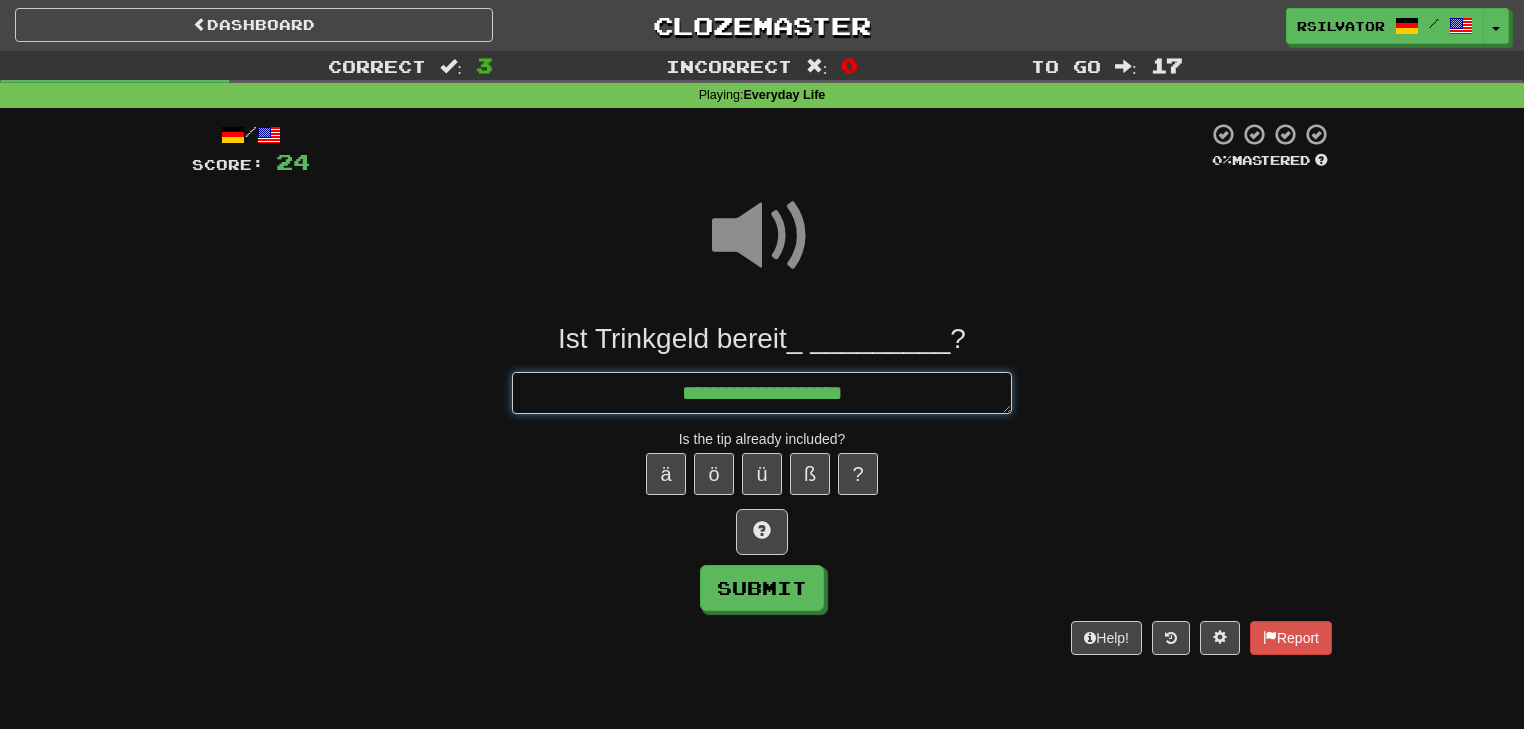 click on "**********" at bounding box center [762, 393] 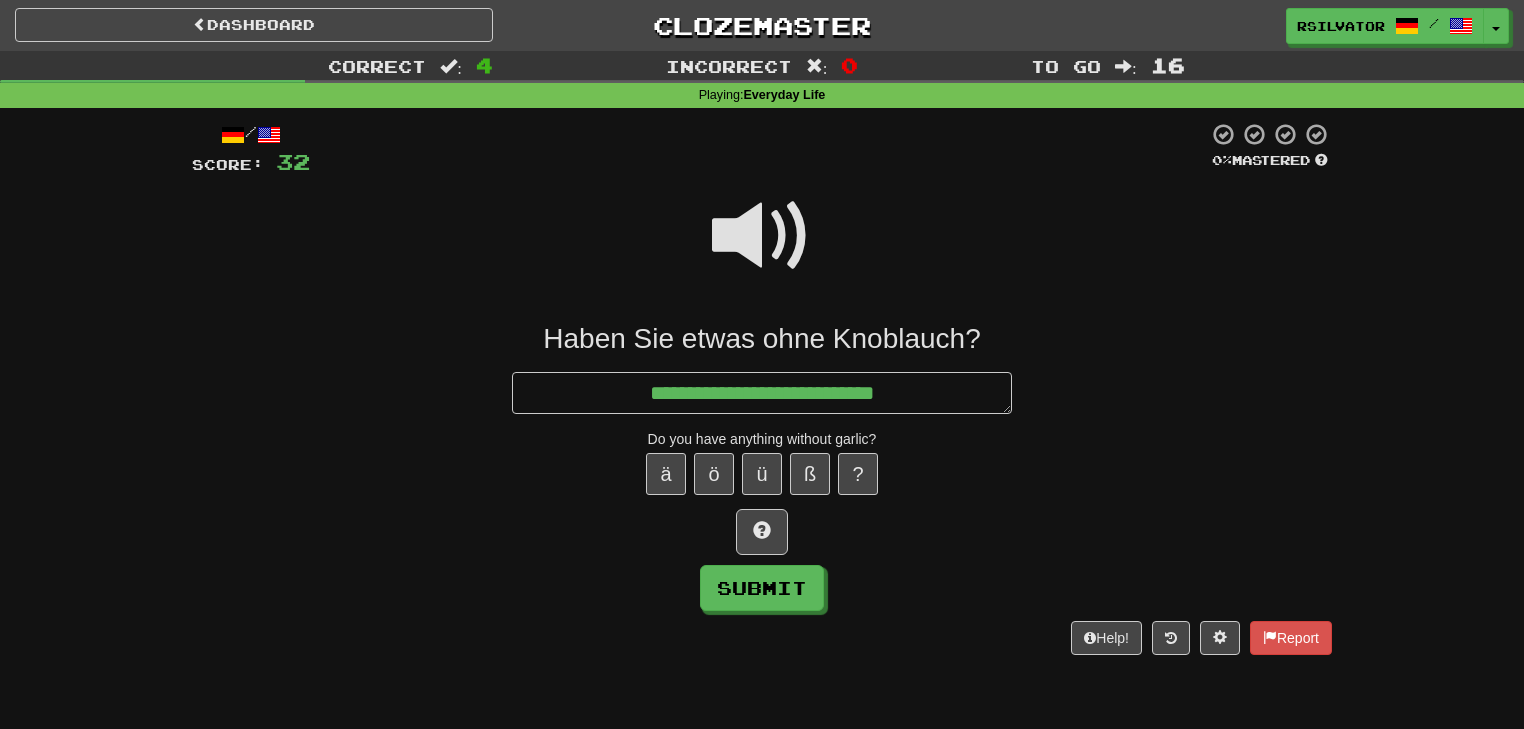 click at bounding box center [762, 236] 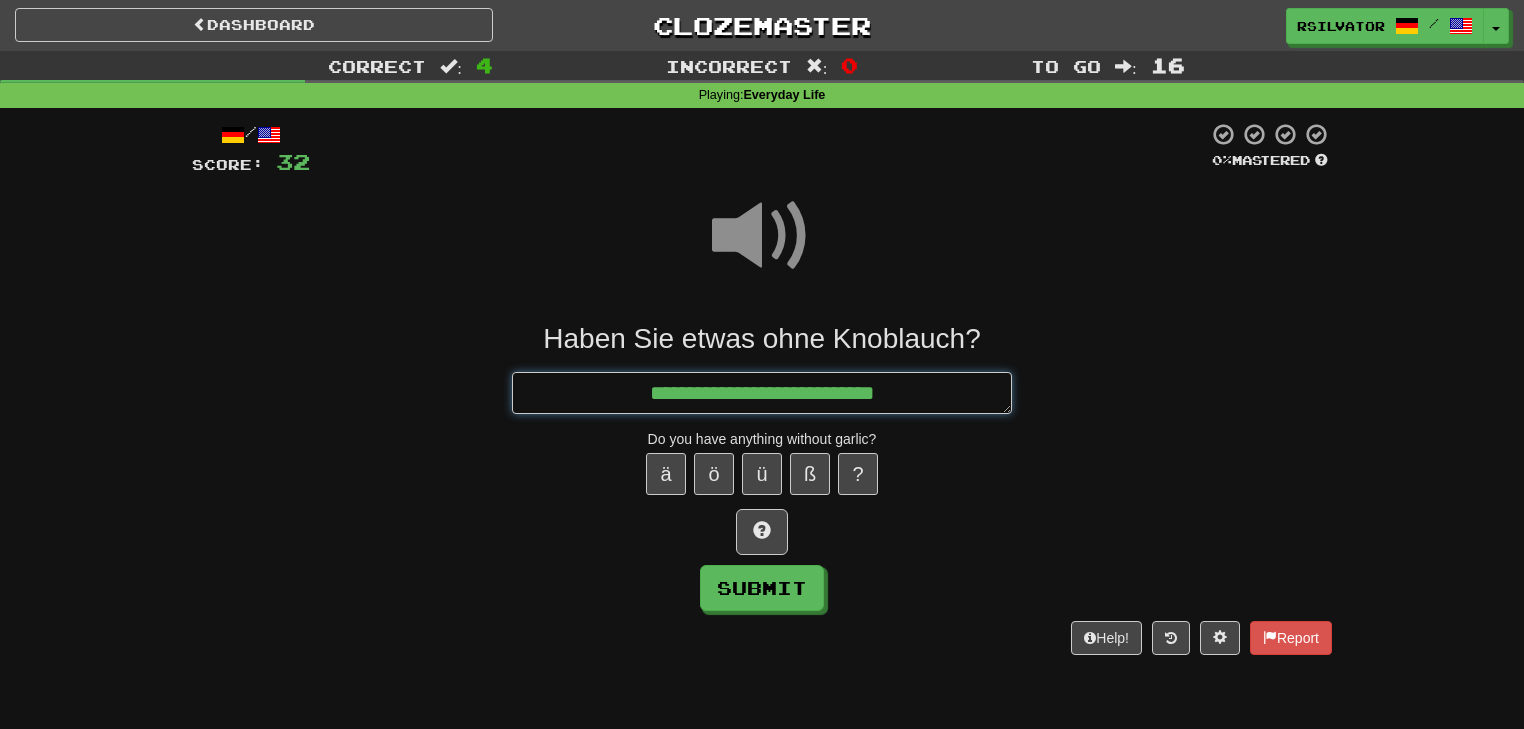 click on "**********" at bounding box center (762, 393) 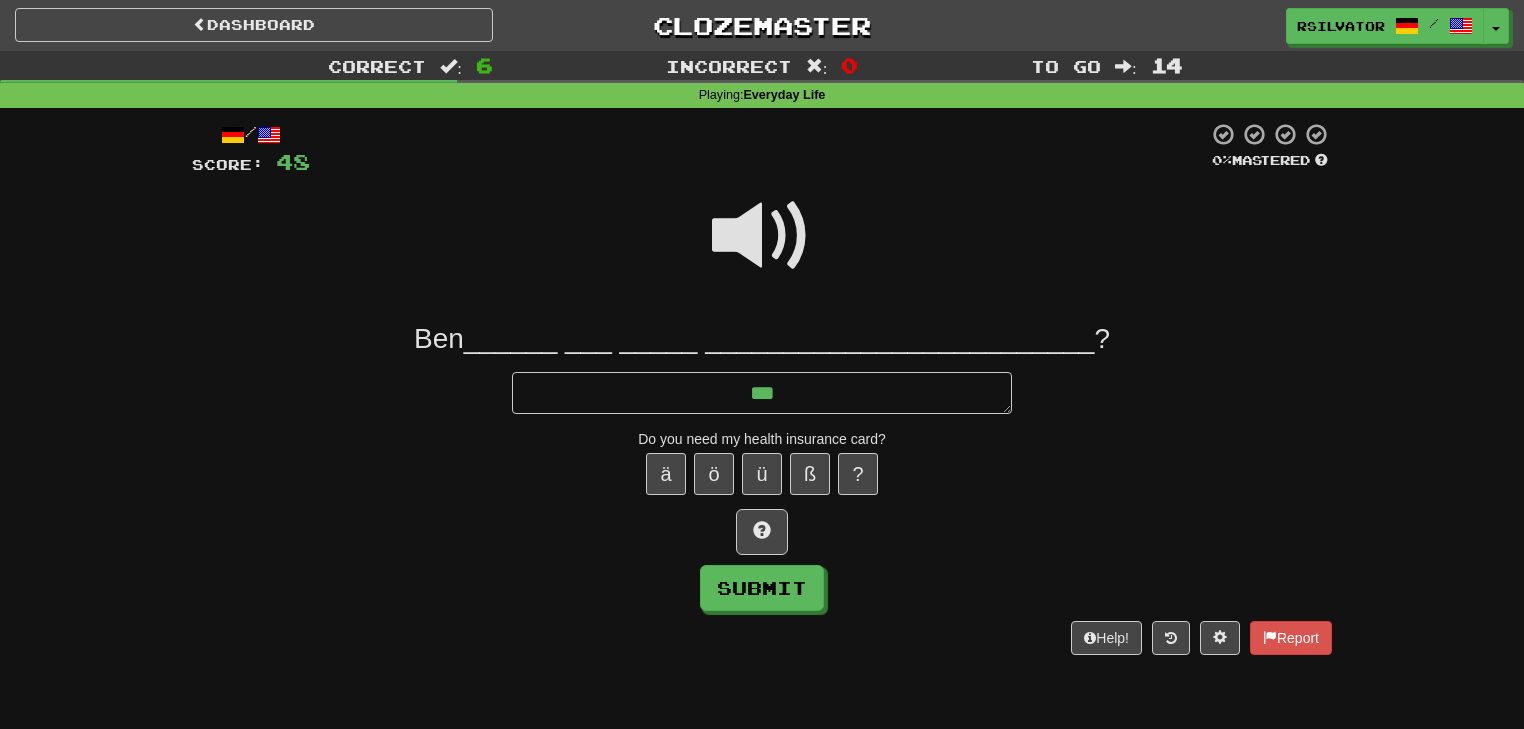 click at bounding box center (762, 236) 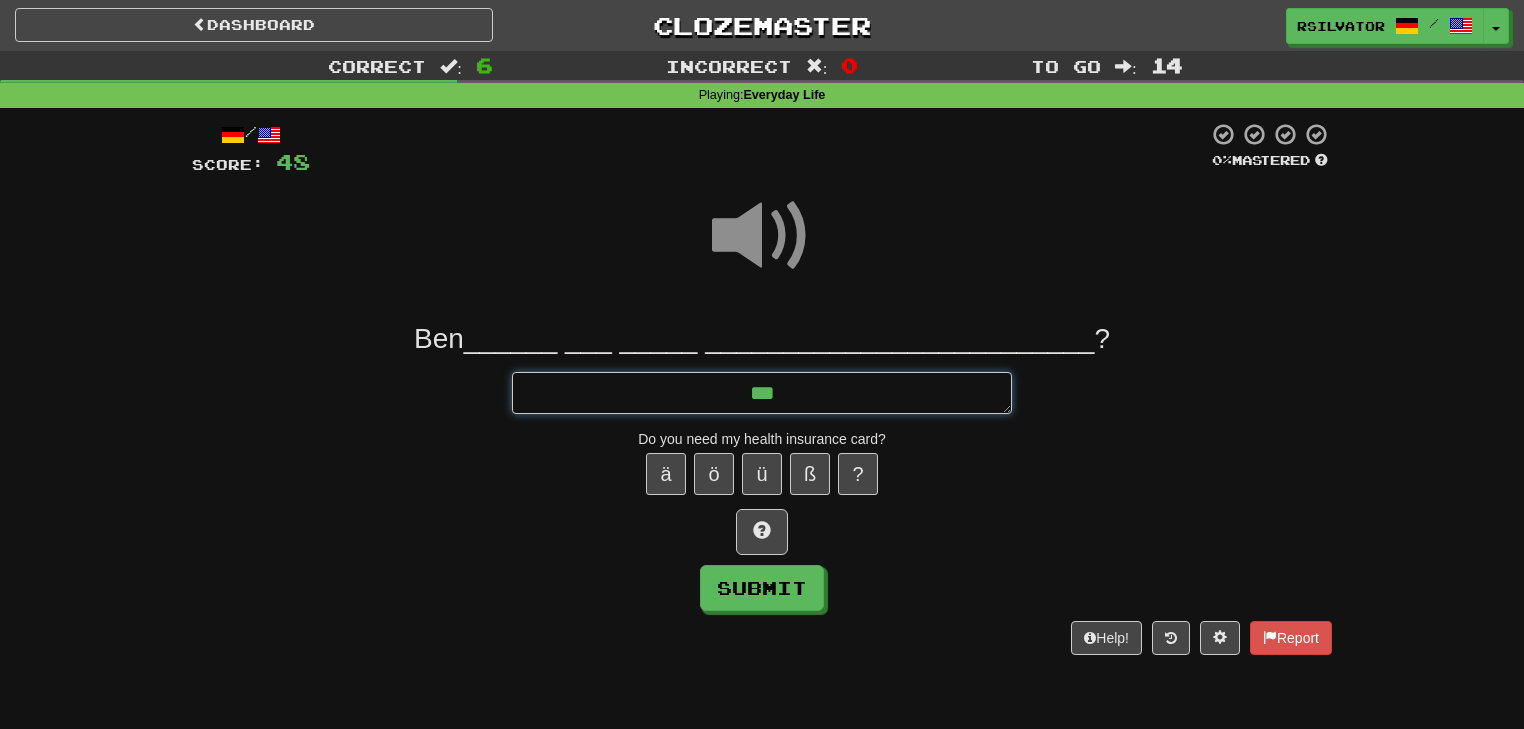 click on "***" at bounding box center (762, 393) 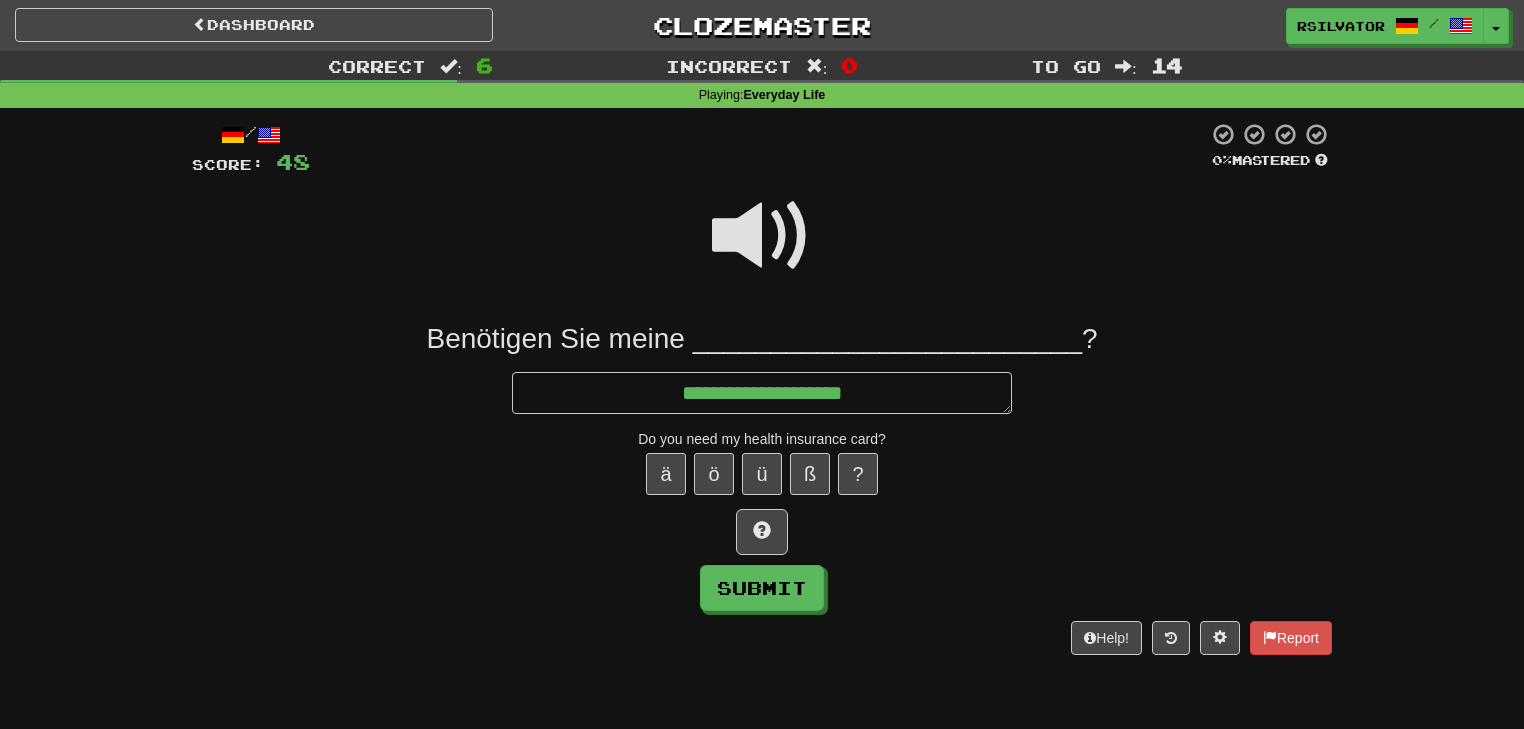 click at bounding box center [762, 236] 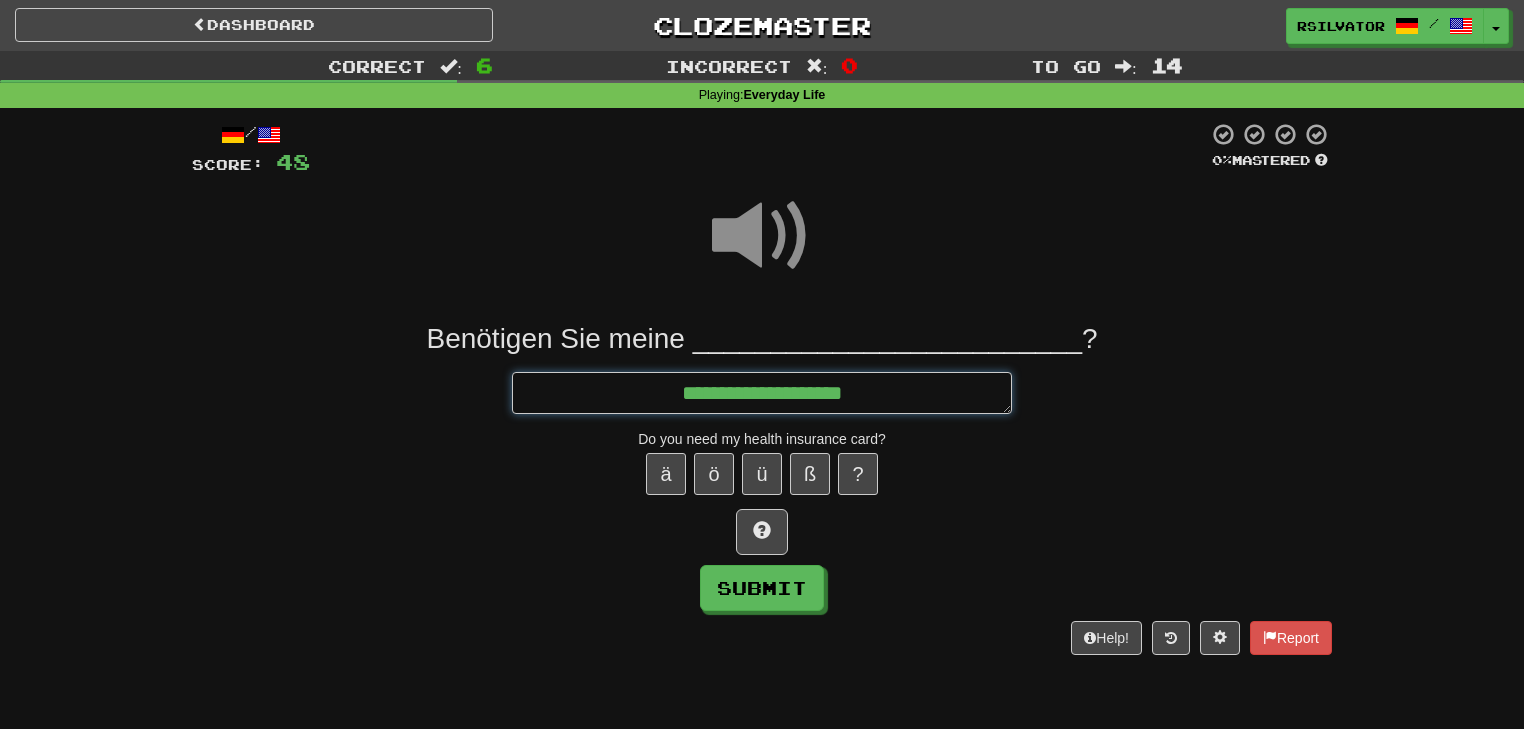 click on "**********" at bounding box center (762, 393) 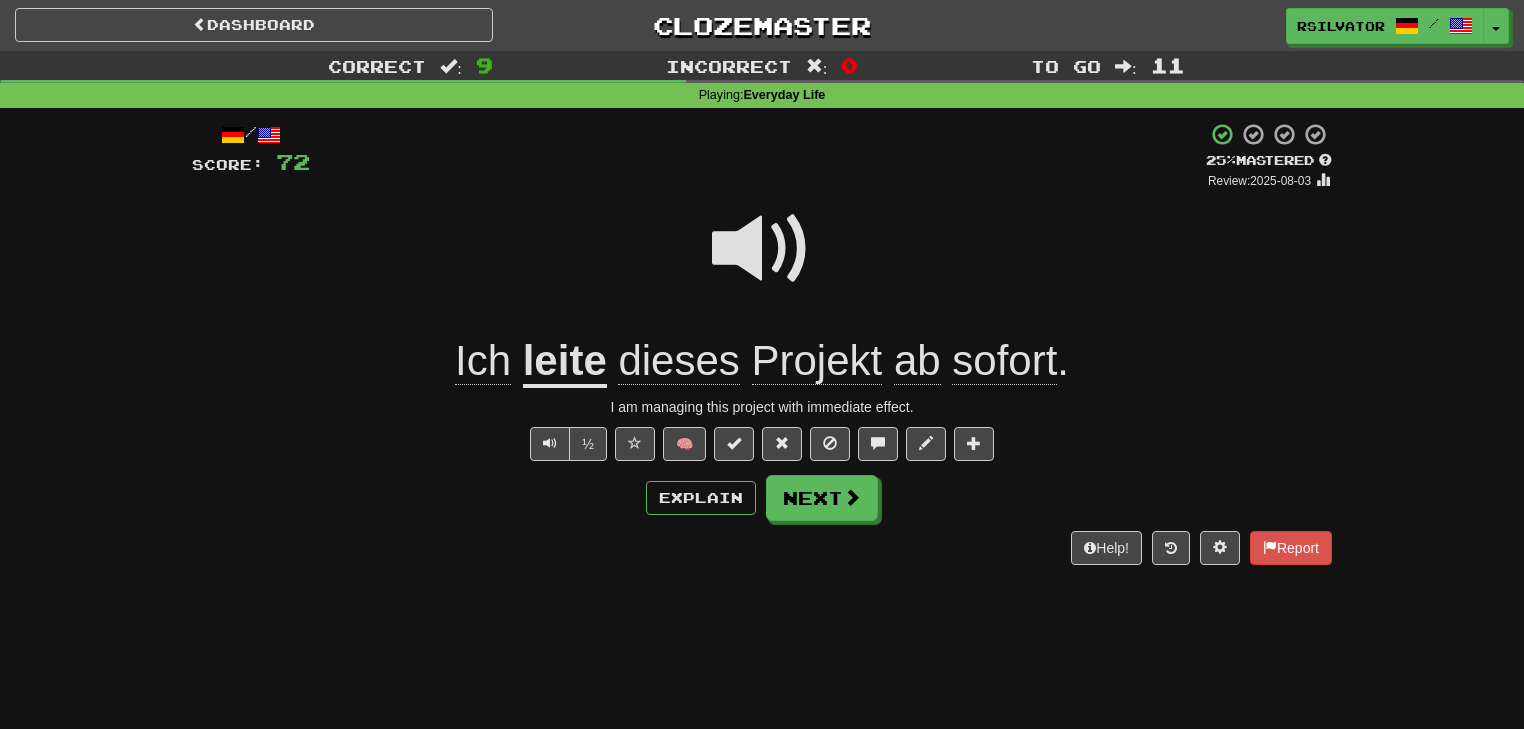 click on "Explain Next" at bounding box center [762, 498] 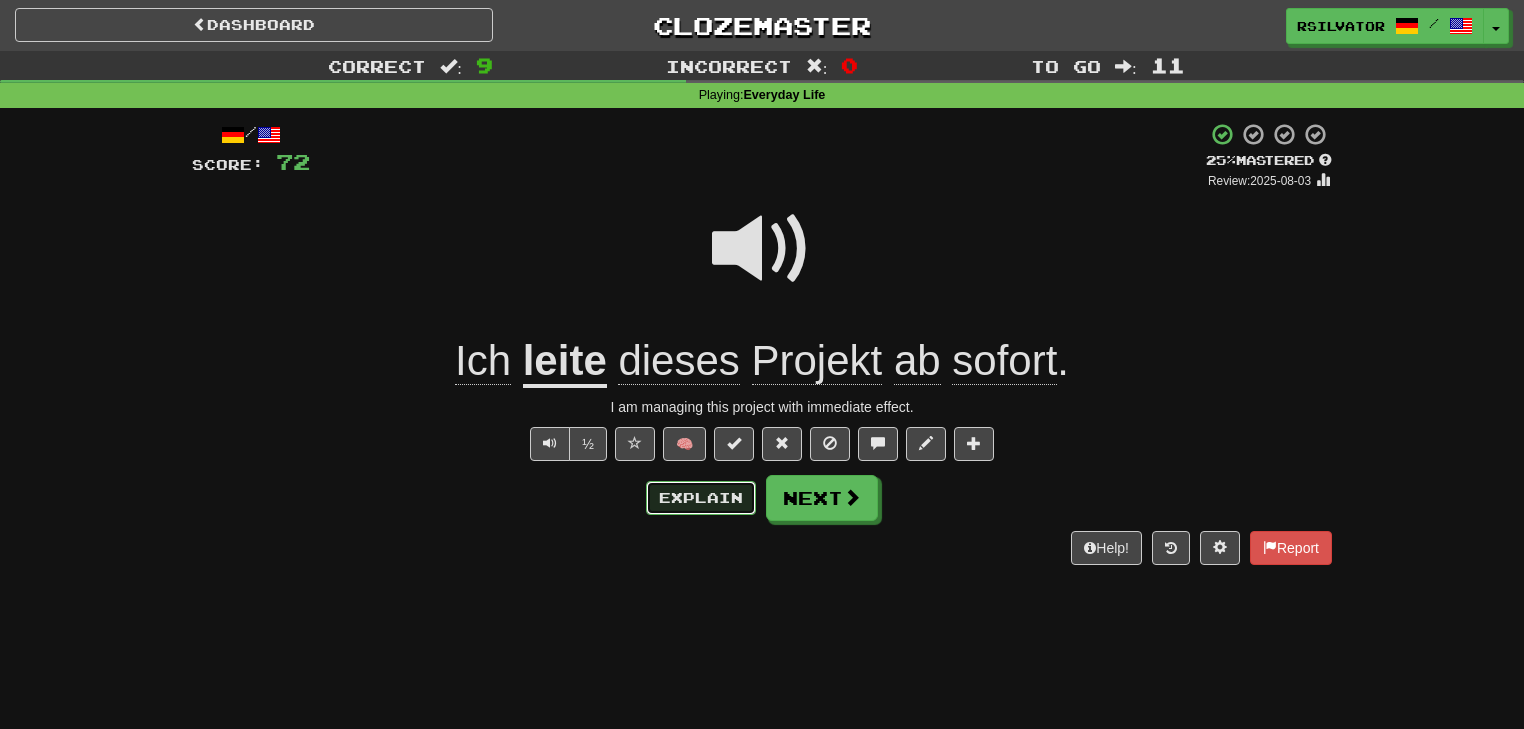 click on "Explain" at bounding box center [701, 498] 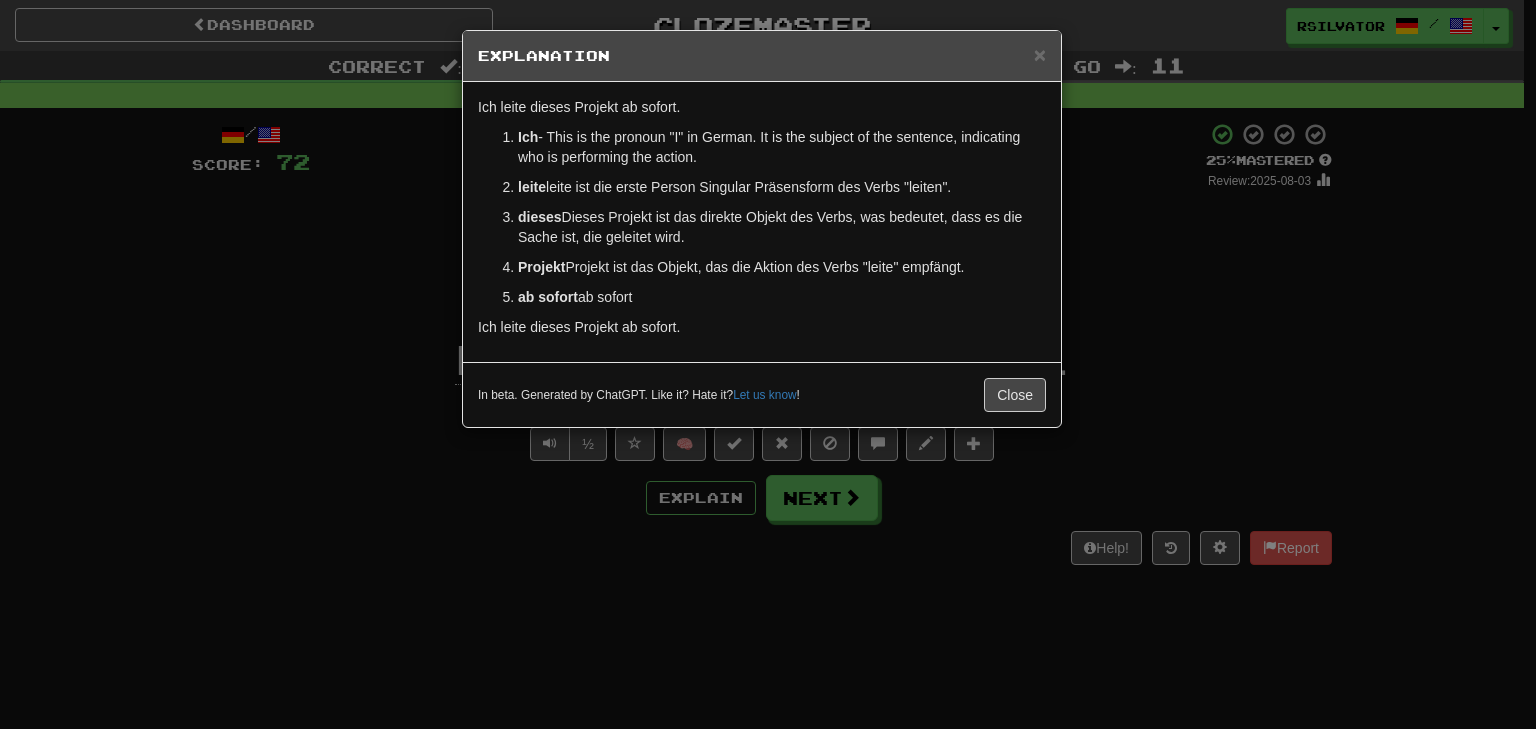 drag, startPoint x: 558, startPoint y: 124, endPoint x: 868, endPoint y: 96, distance: 311.26193 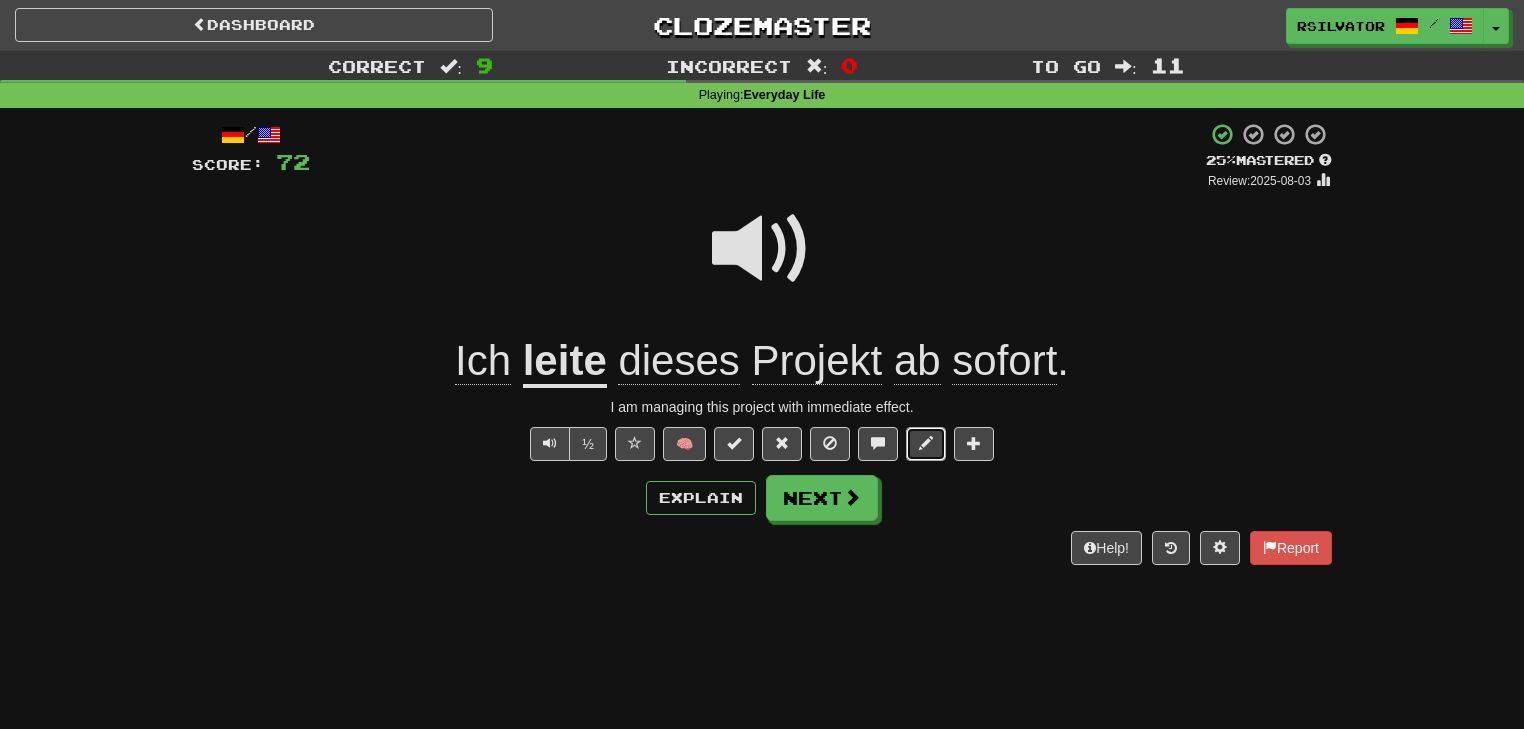 click at bounding box center [926, 444] 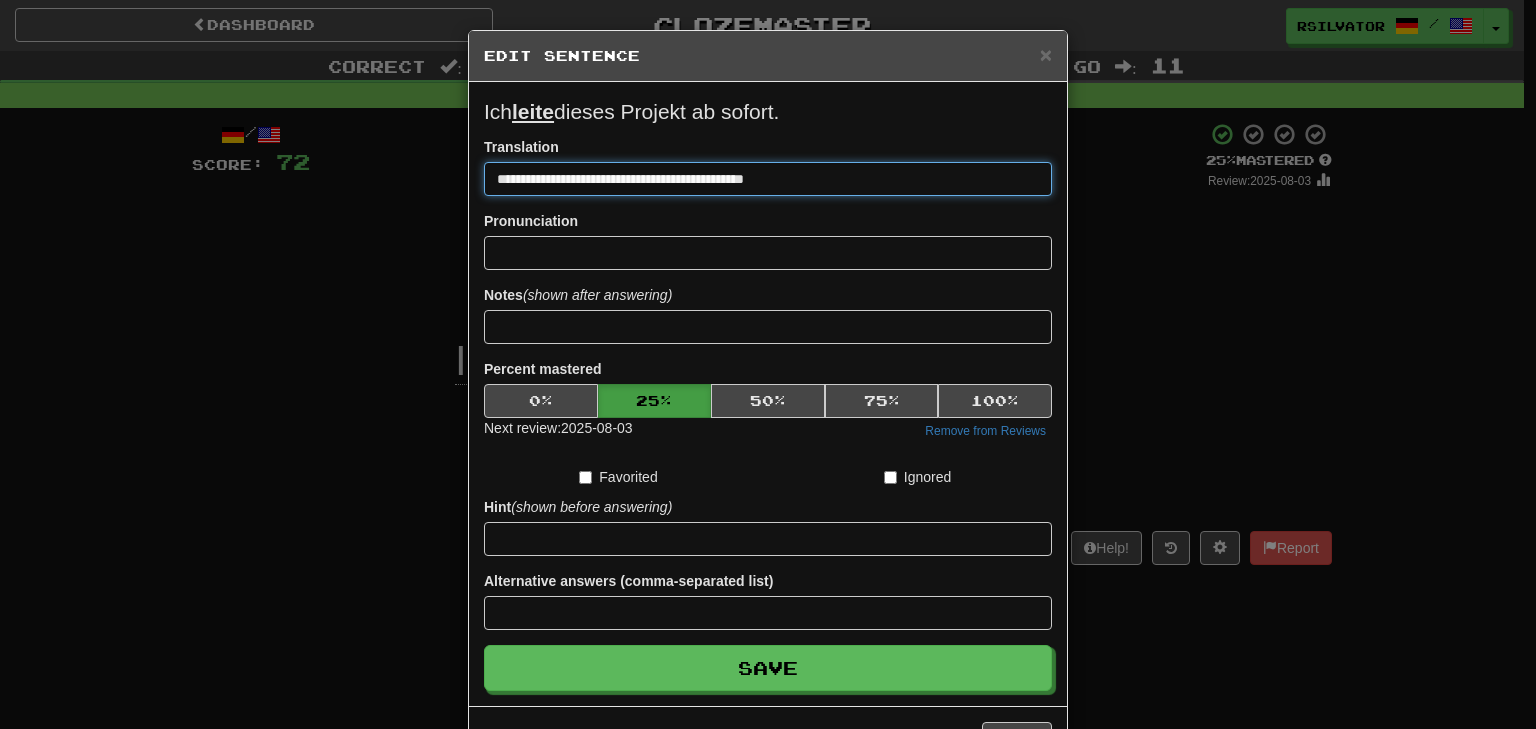 paste 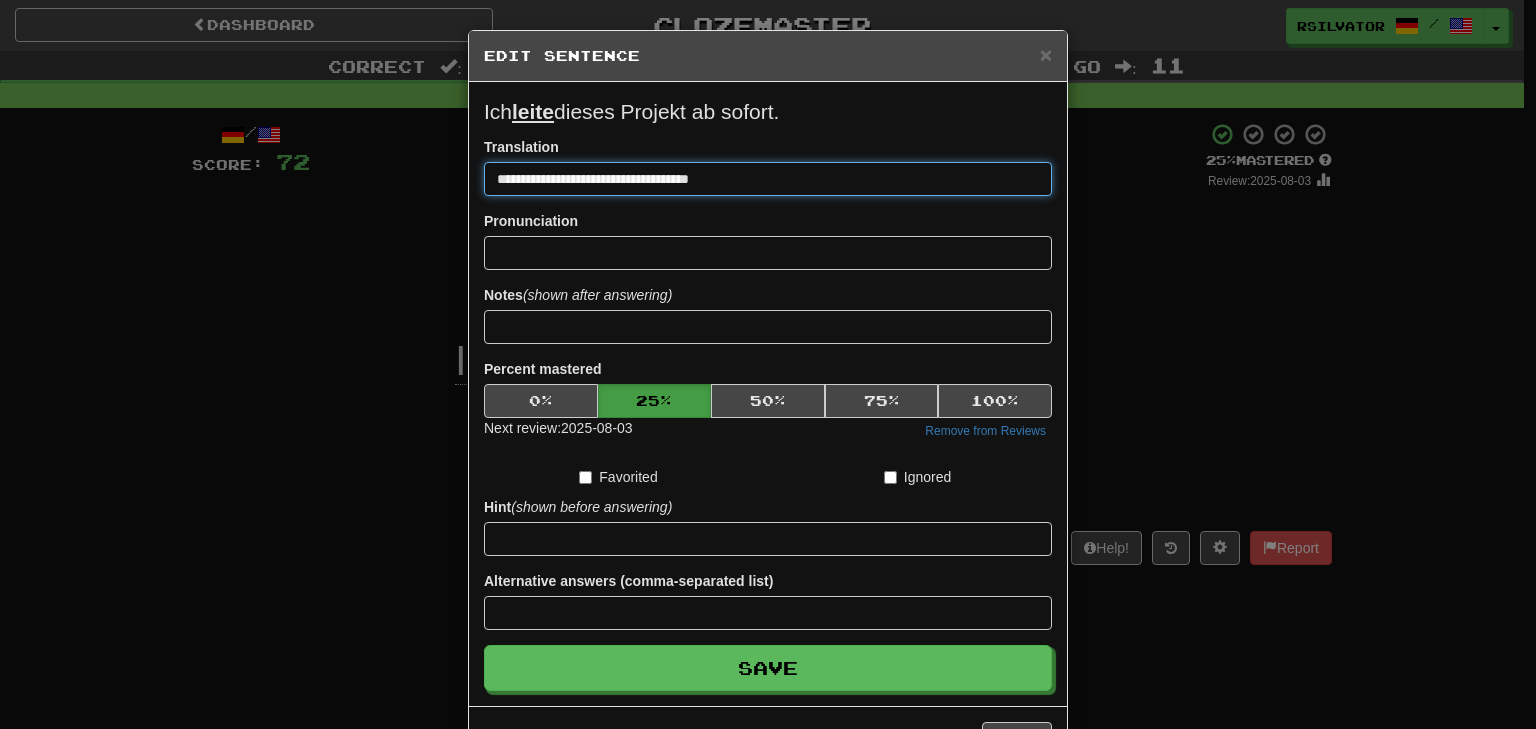 click on "Save" at bounding box center (768, 668) 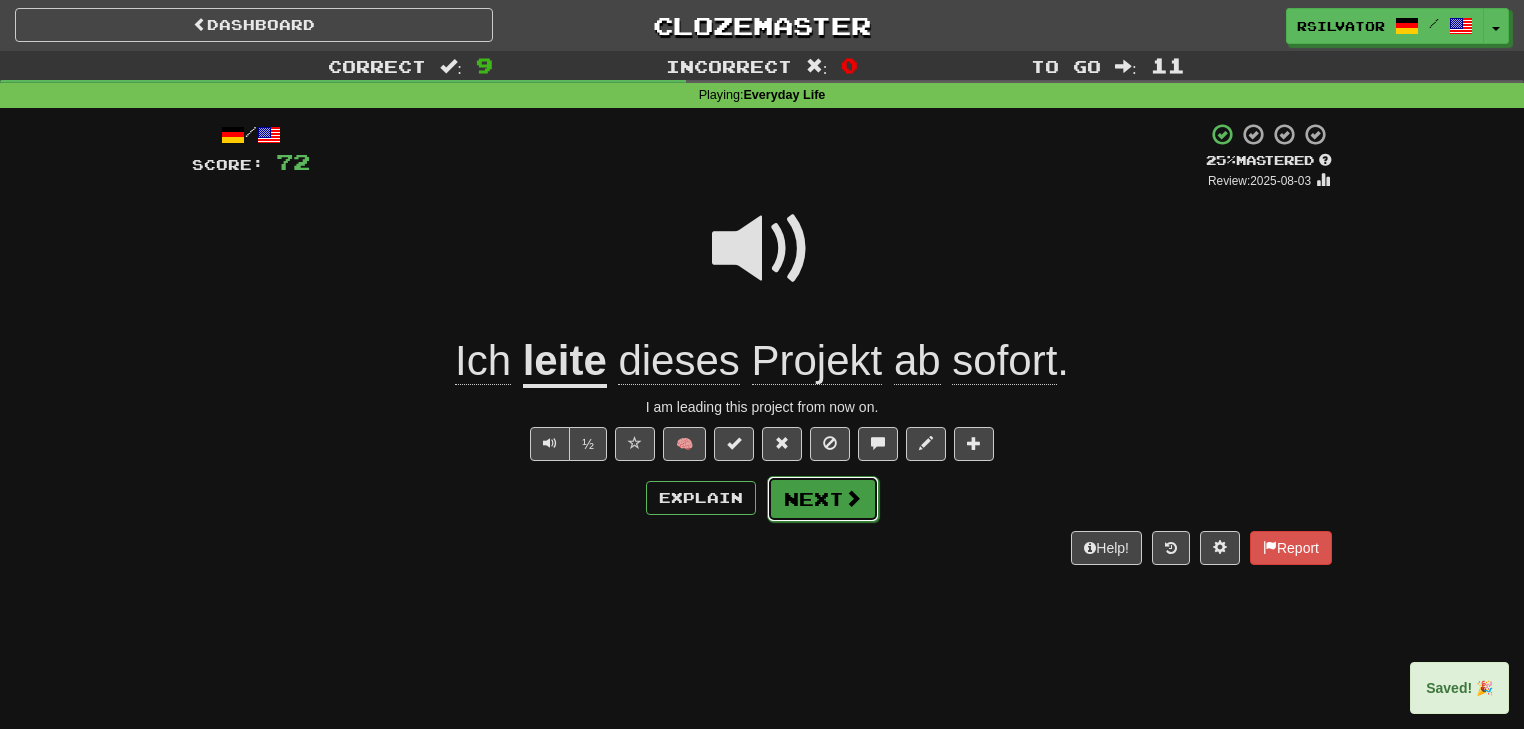click at bounding box center (853, 498) 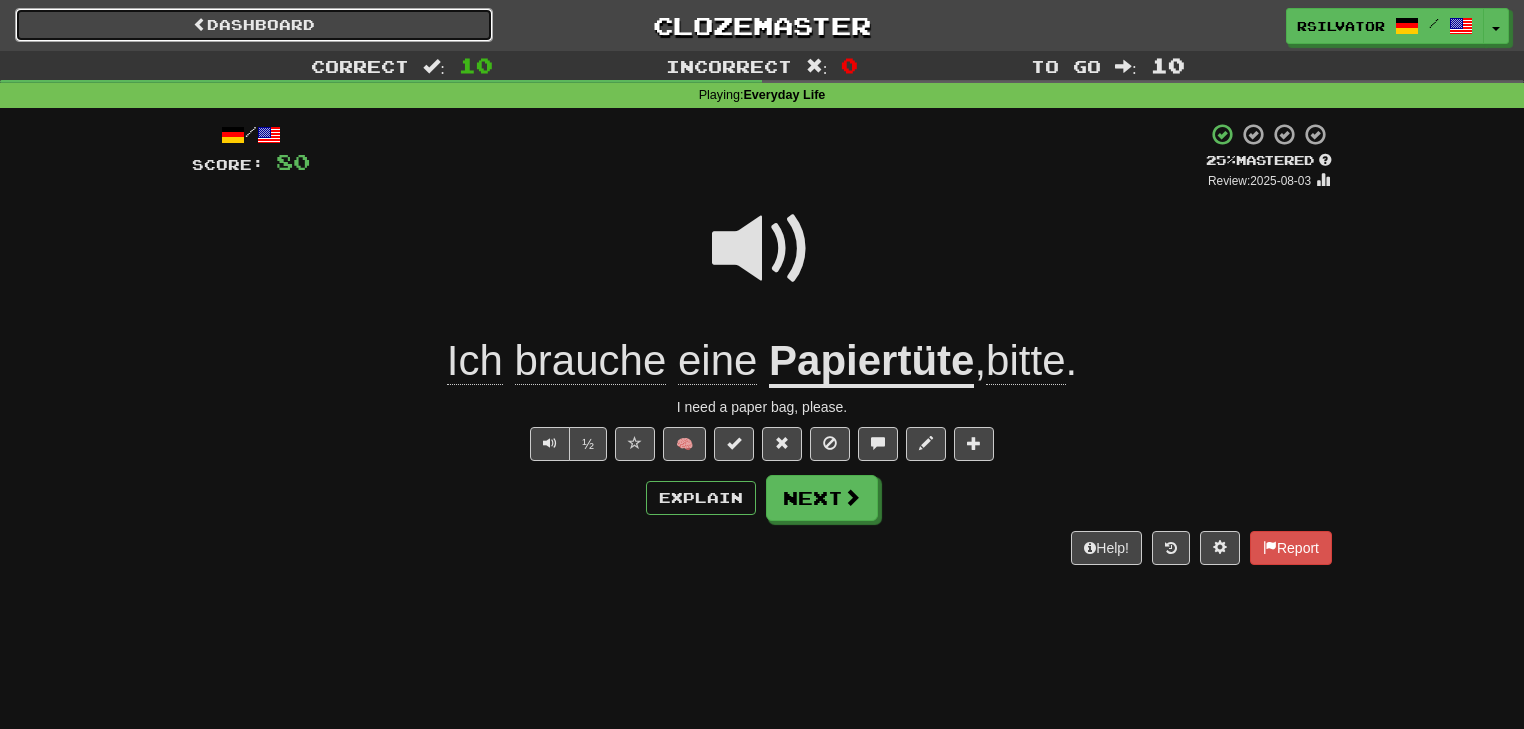 click on "Dashboard" at bounding box center (254, 25) 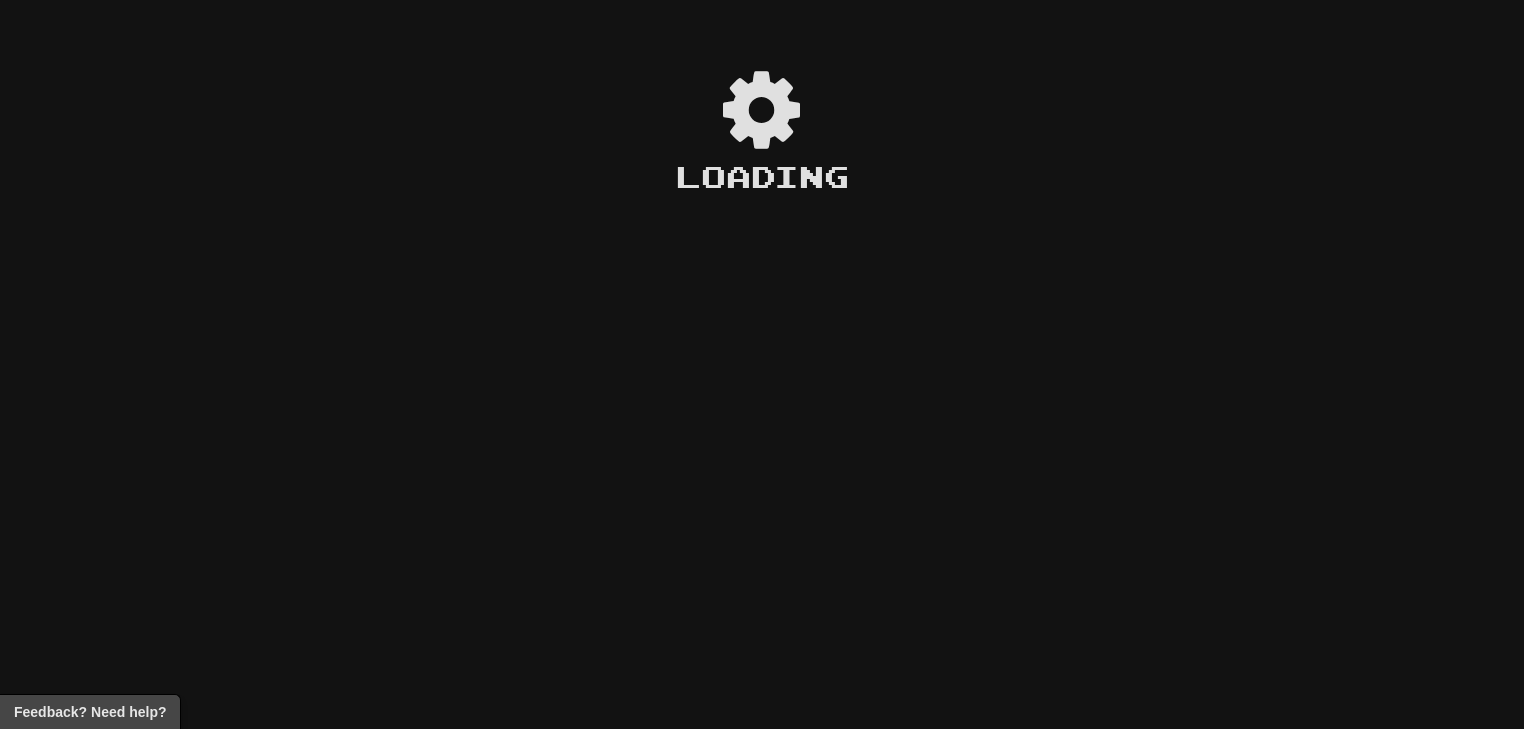 scroll, scrollTop: 0, scrollLeft: 0, axis: both 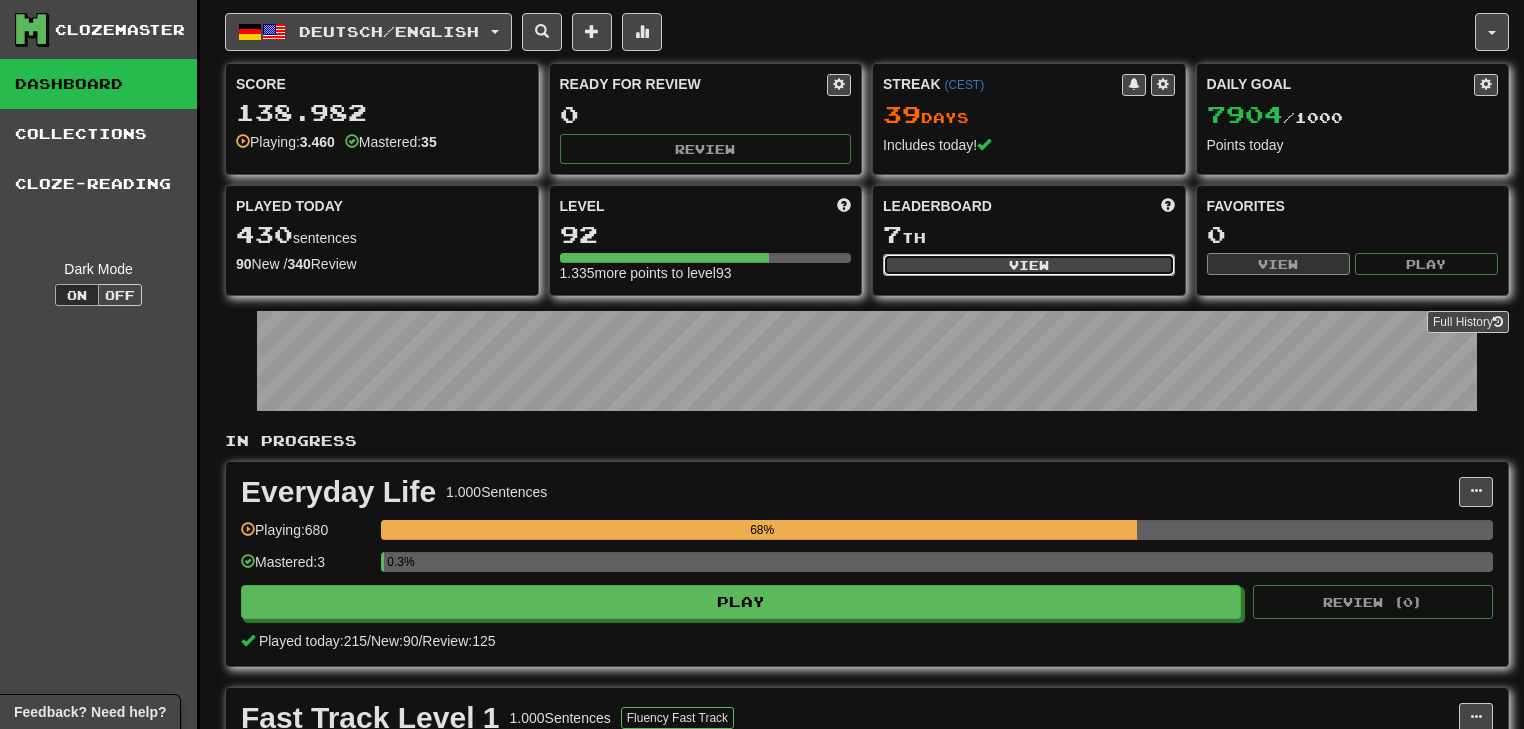 click on "View" at bounding box center (1029, 265) 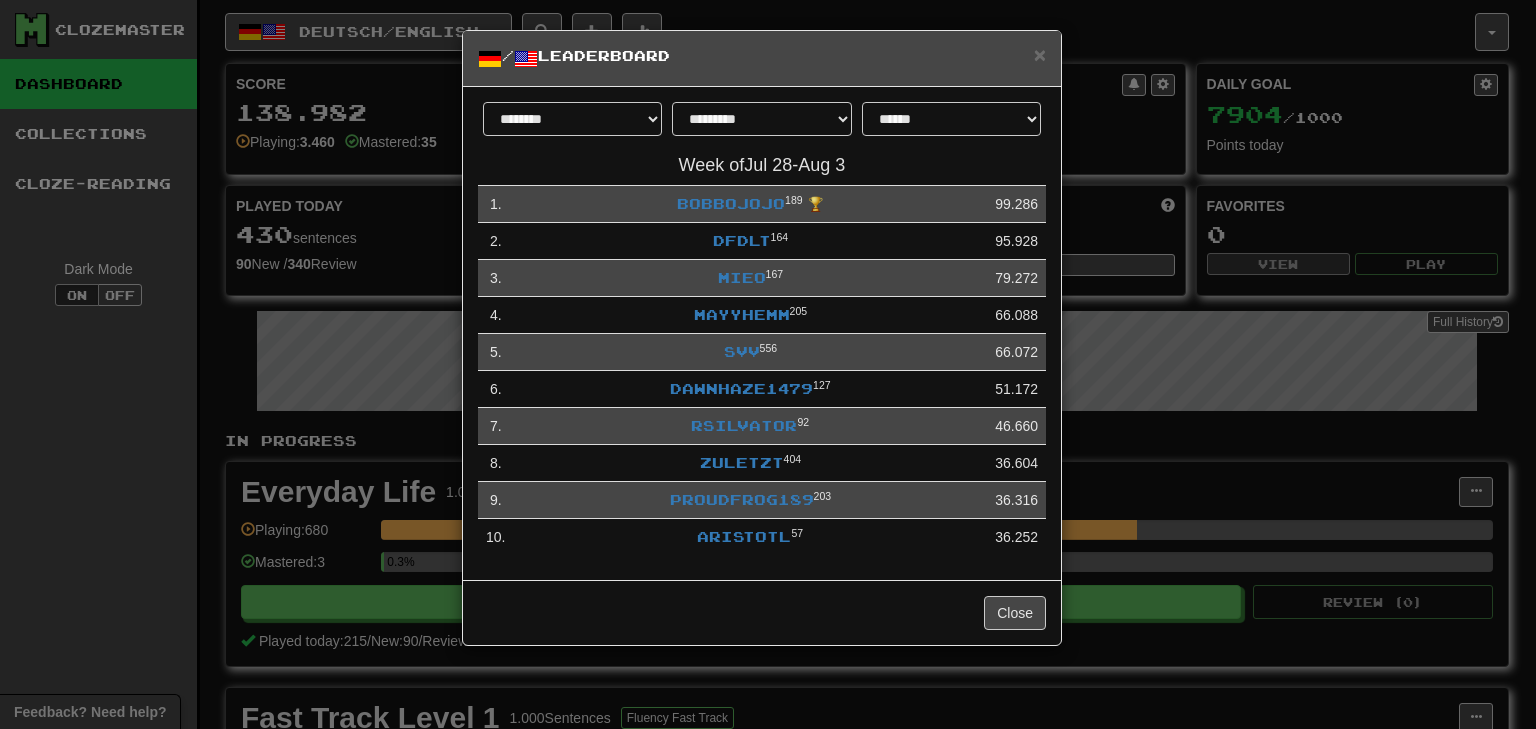 click on "**********" at bounding box center (768, 364) 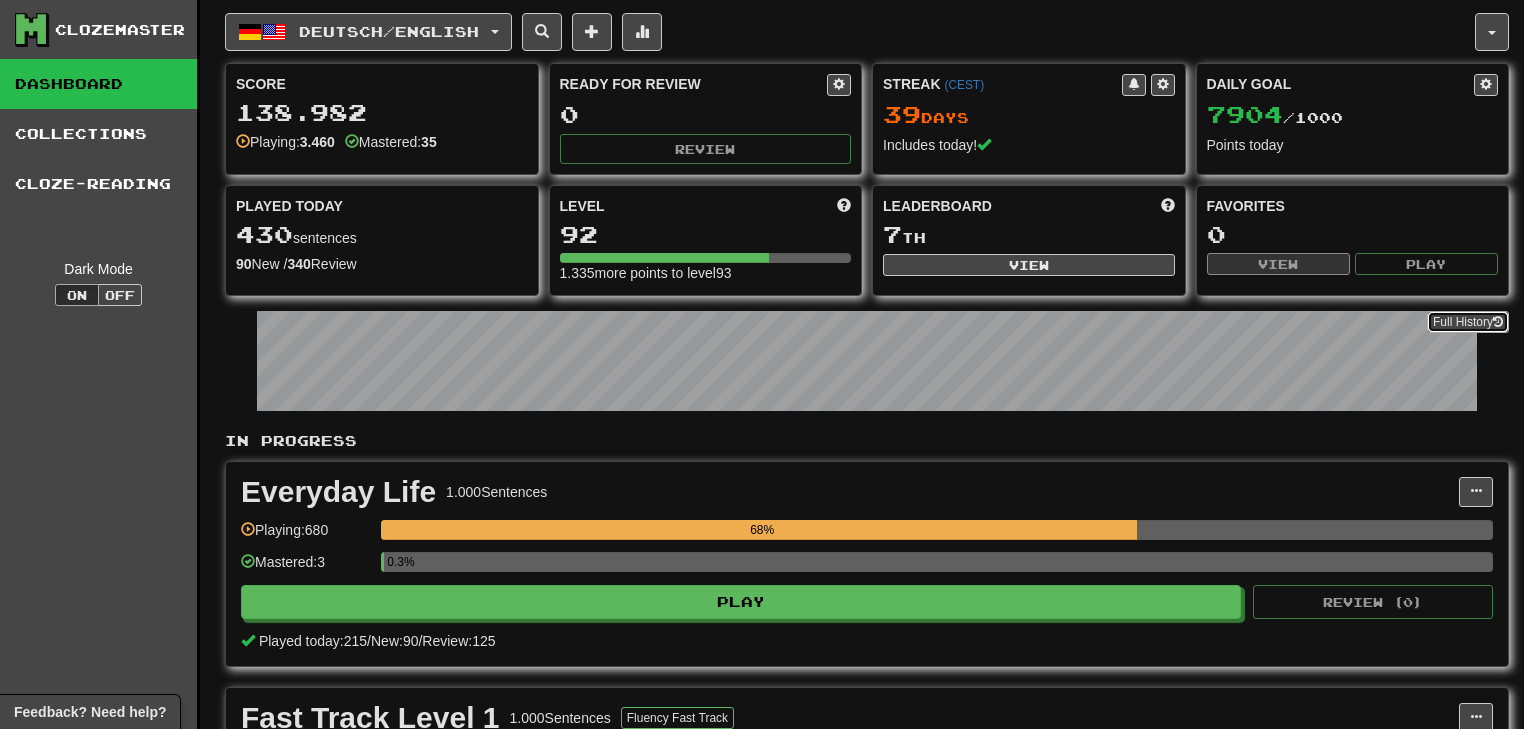 click on "Full History" at bounding box center (1468, 322) 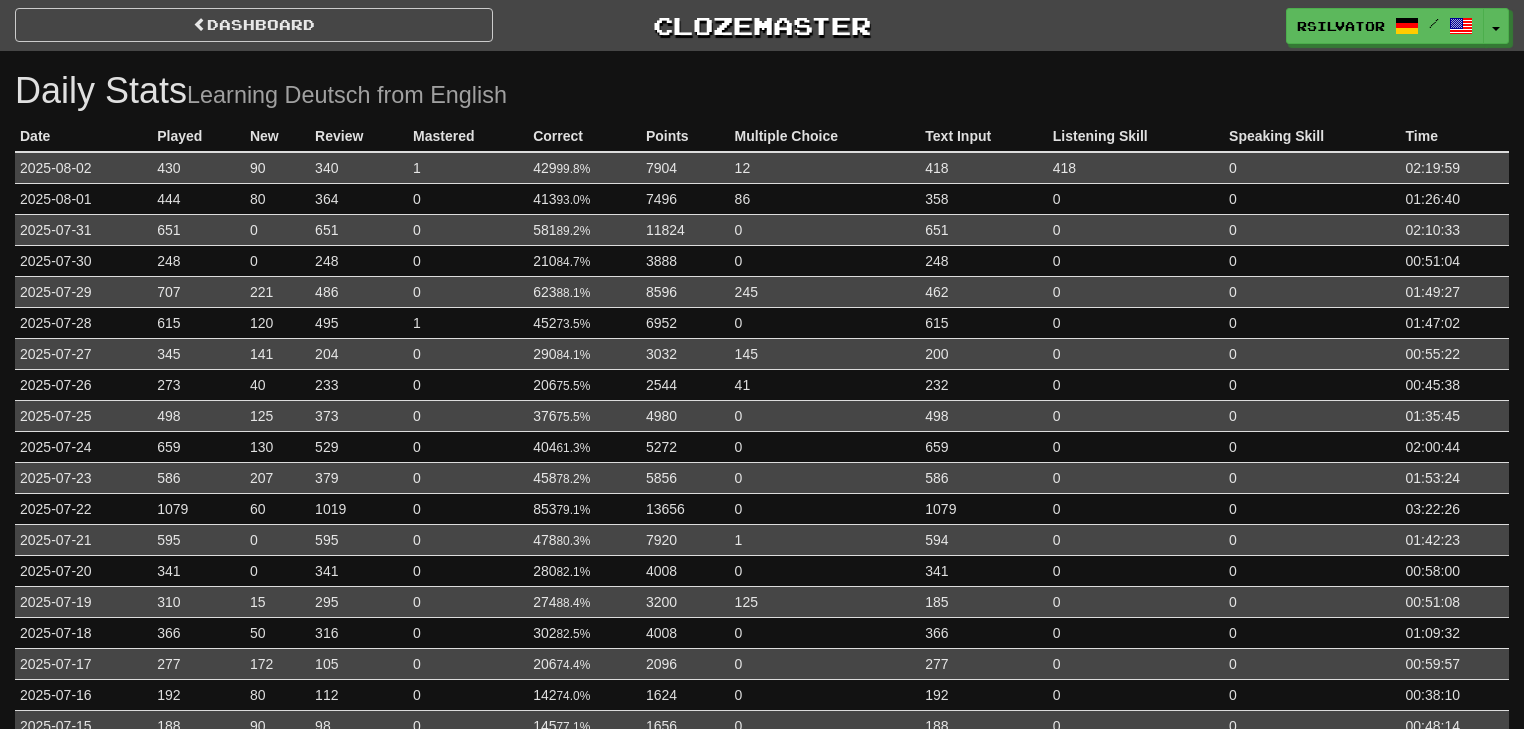scroll, scrollTop: 0, scrollLeft: 0, axis: both 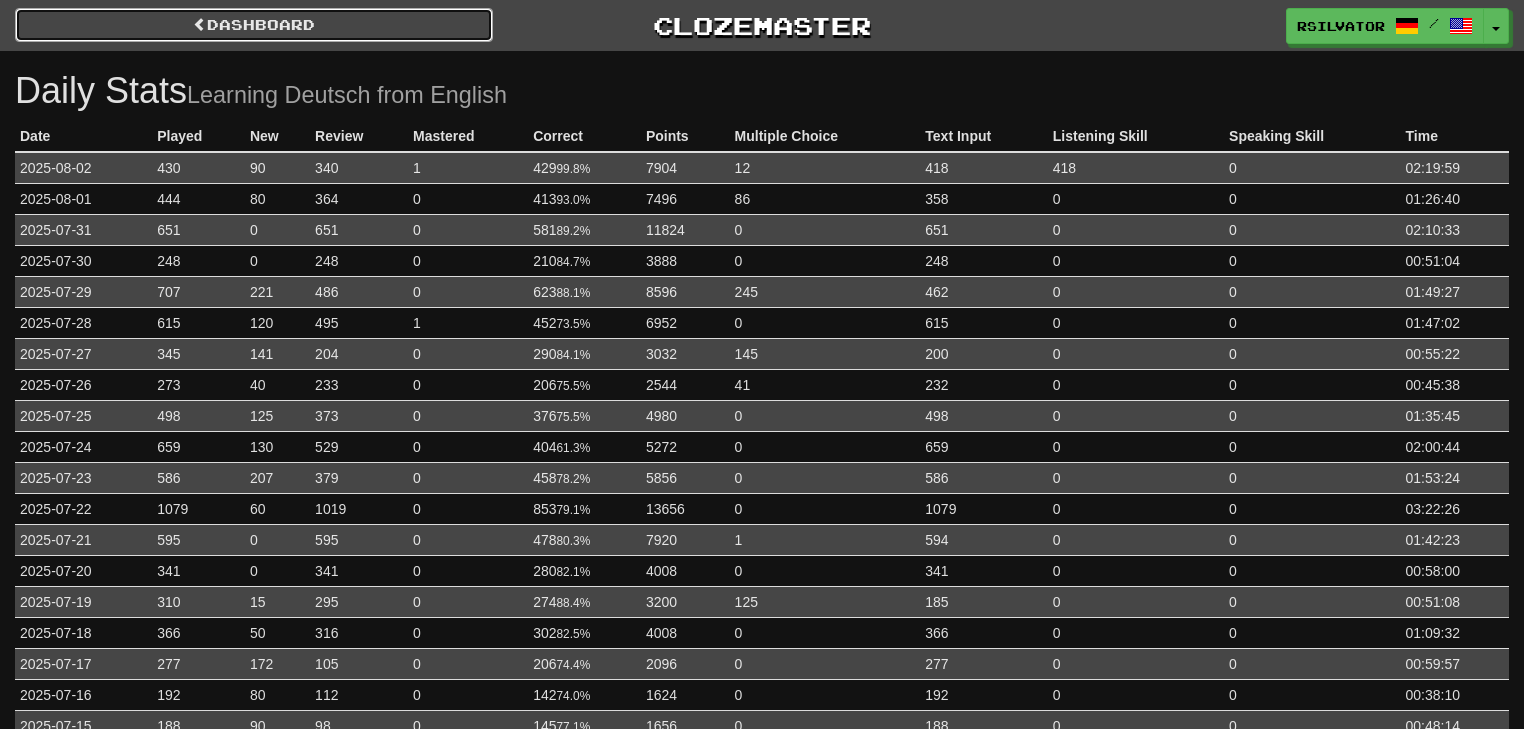 click on "Dashboard" at bounding box center [254, 25] 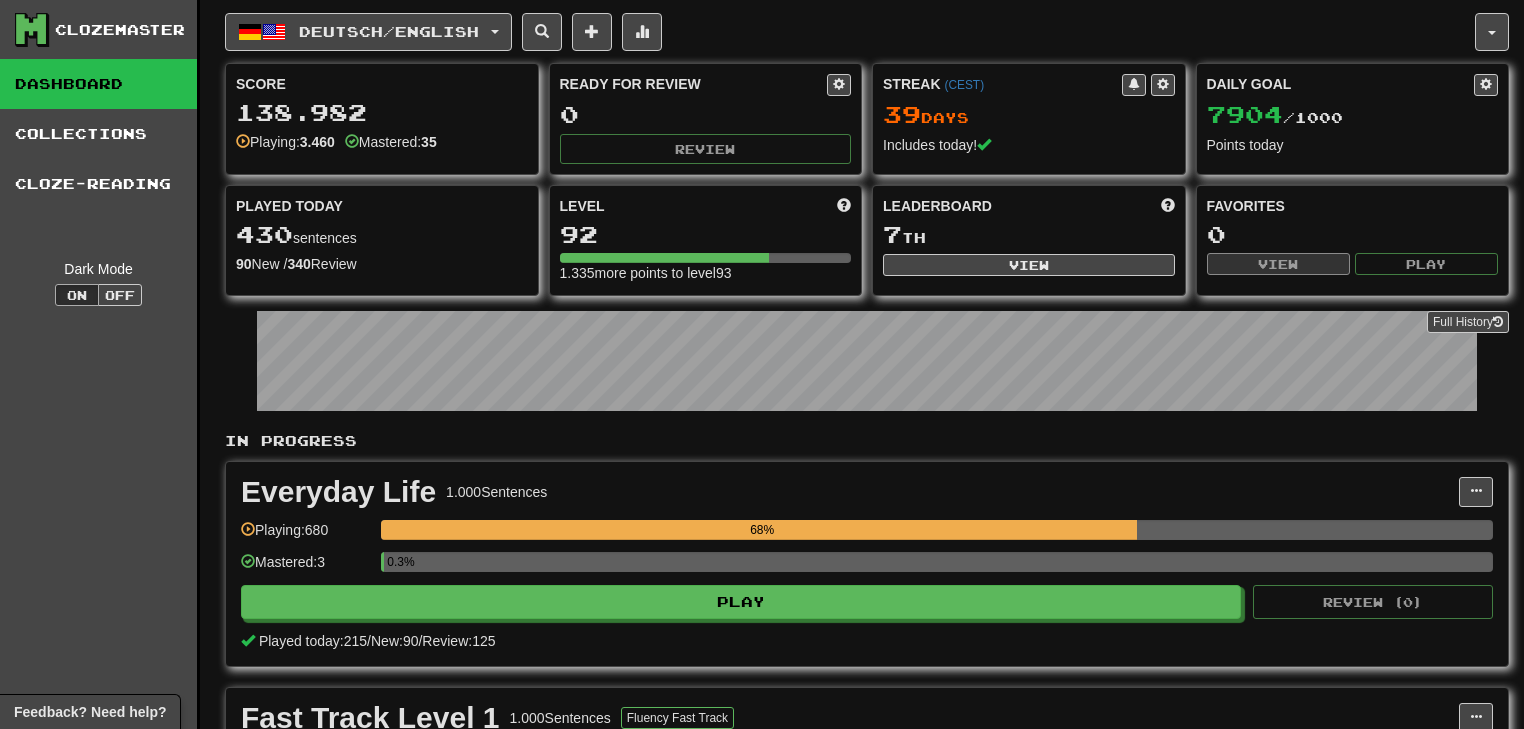 scroll, scrollTop: 0, scrollLeft: 0, axis: both 